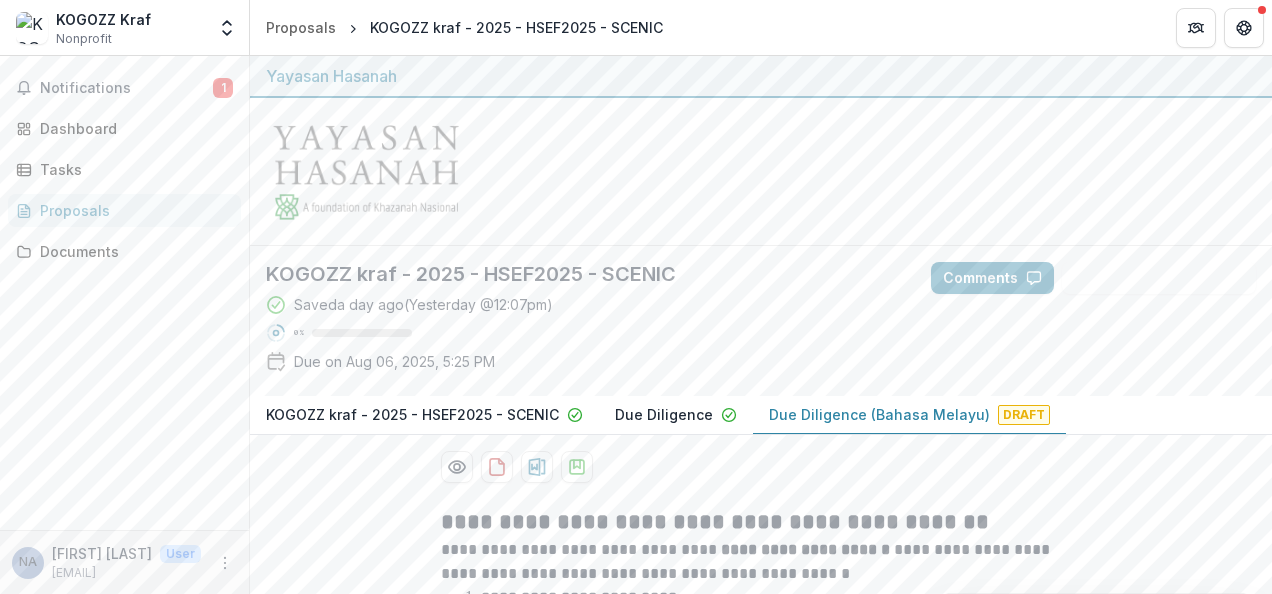 scroll, scrollTop: 0, scrollLeft: 0, axis: both 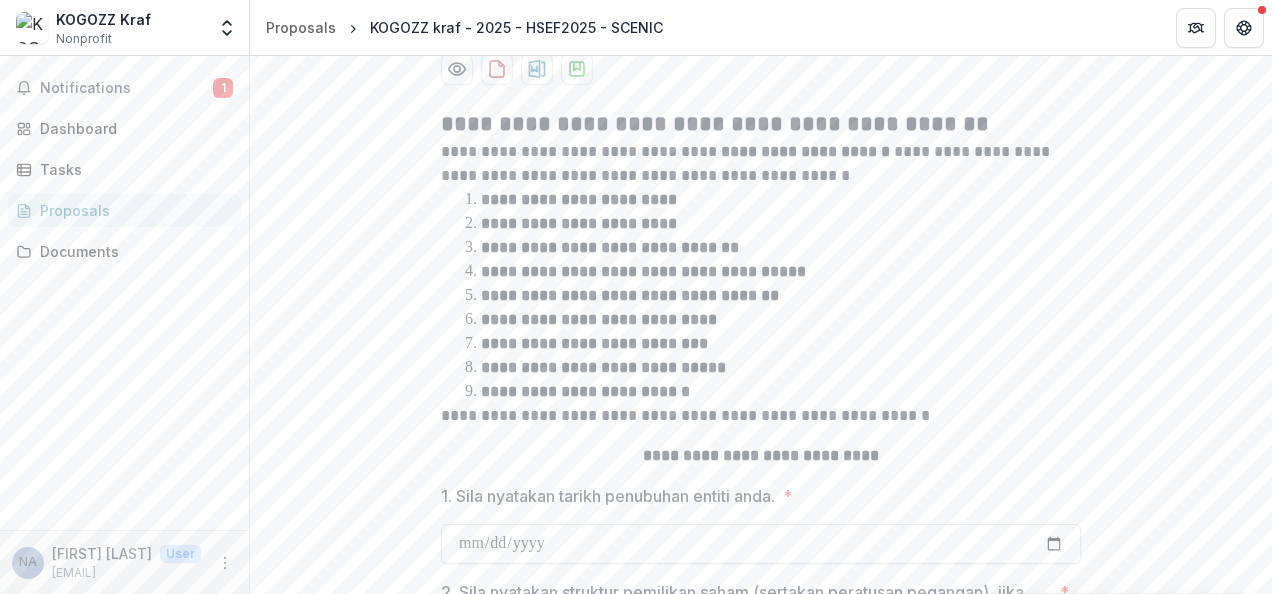 click on "1. Sila nyatakan tarikh penubuhan entiti anda. *" at bounding box center [761, 544] 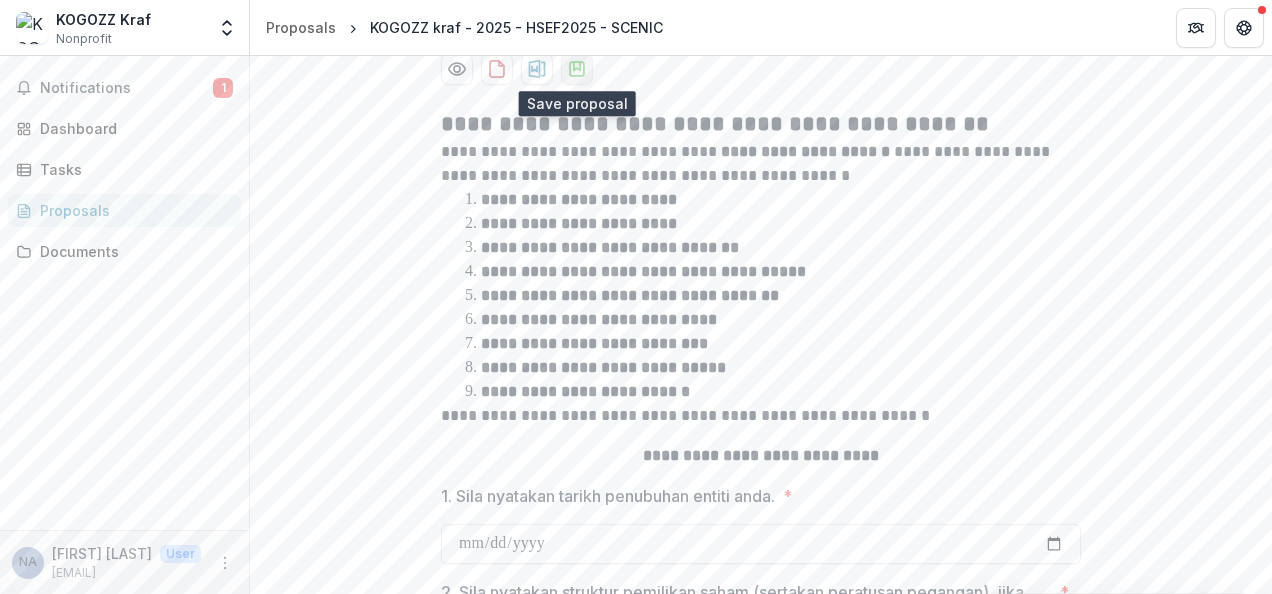 click 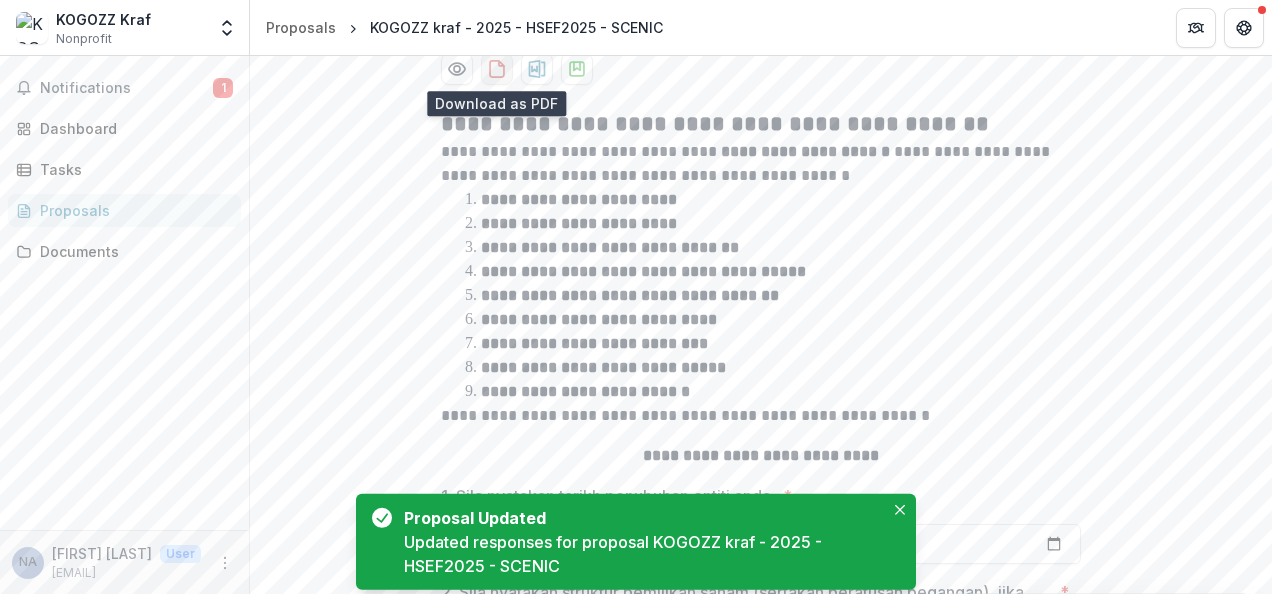 click at bounding box center [497, 69] 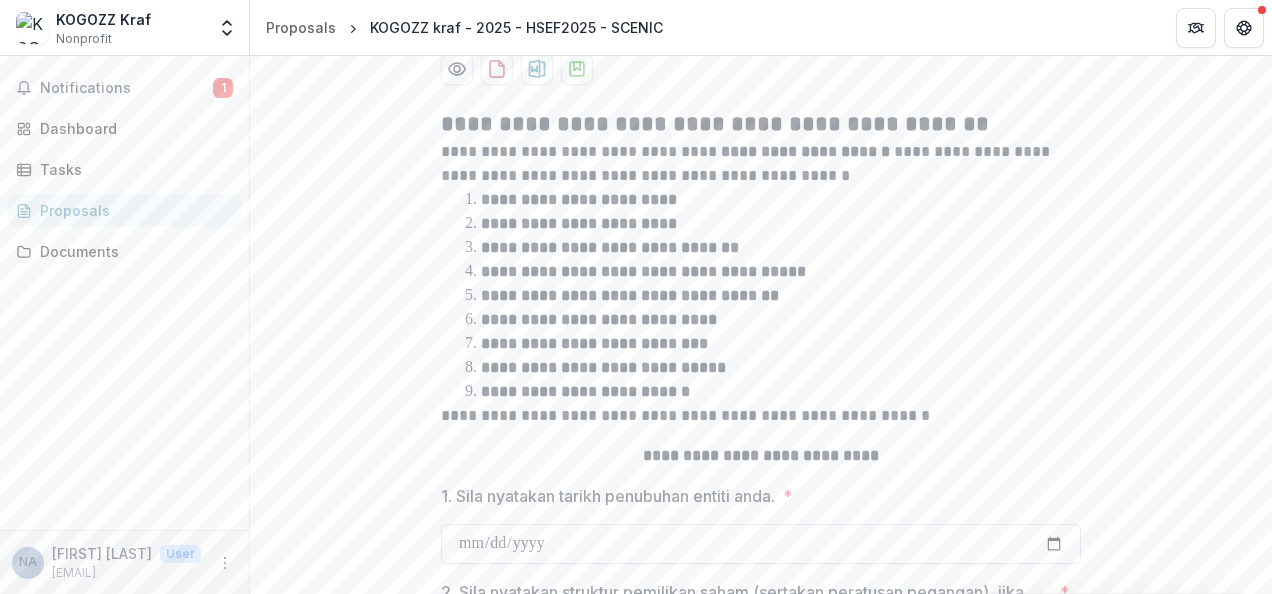 click on "1. Sila nyatakan tarikh penubuhan entiti anda. *" at bounding box center [761, 544] 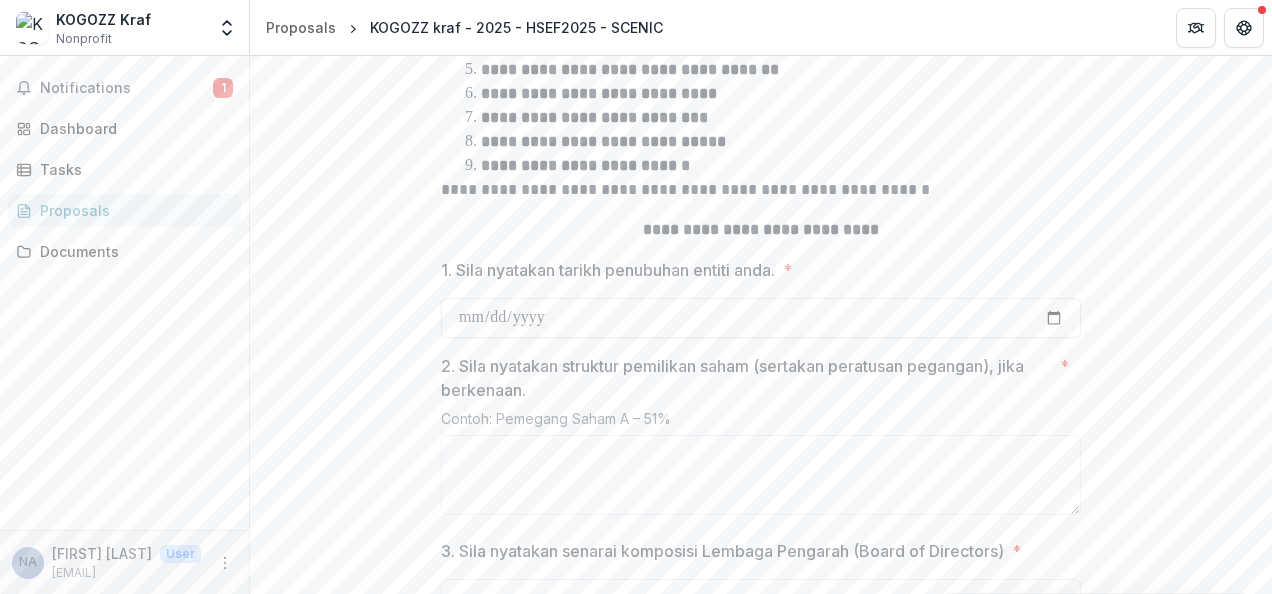 scroll, scrollTop: 636, scrollLeft: 0, axis: vertical 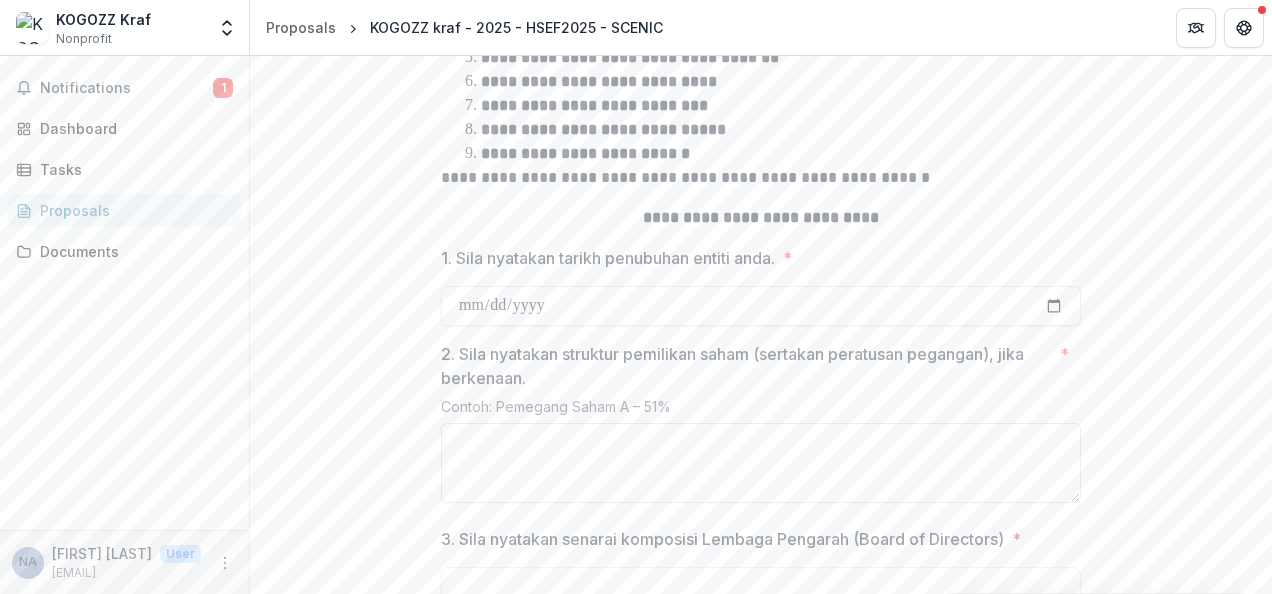 click on "2. Sila nyatakan struktur pemilikan saham (sertakan peratusan pegangan), jika berkenaan. *" at bounding box center [761, 463] 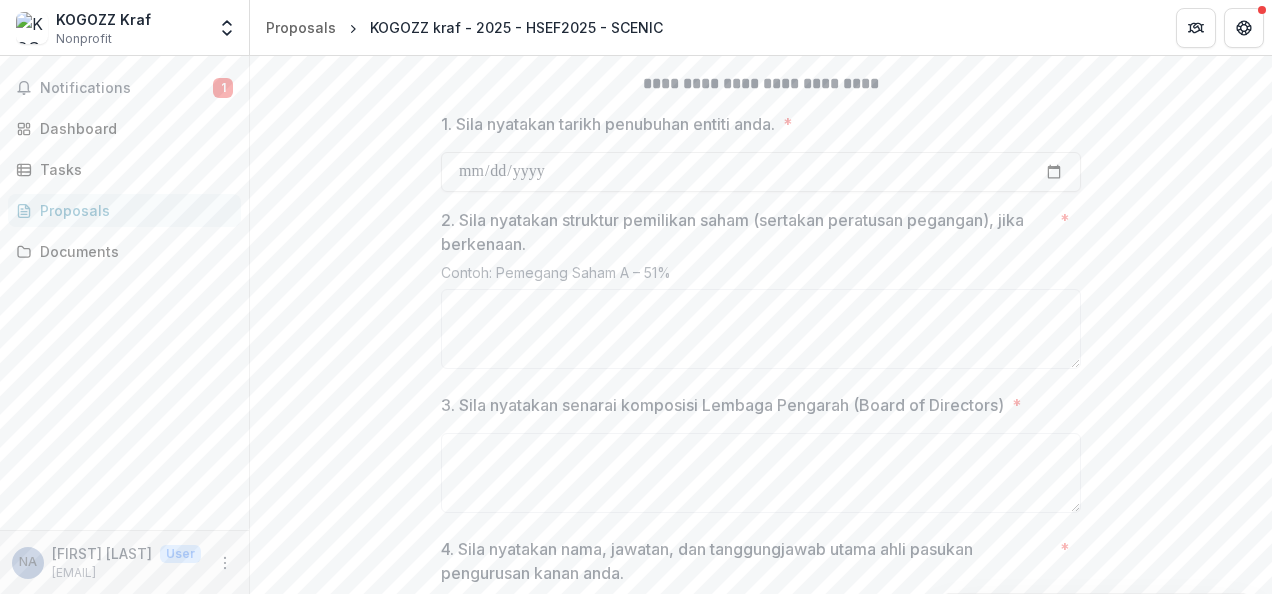 scroll, scrollTop: 774, scrollLeft: 0, axis: vertical 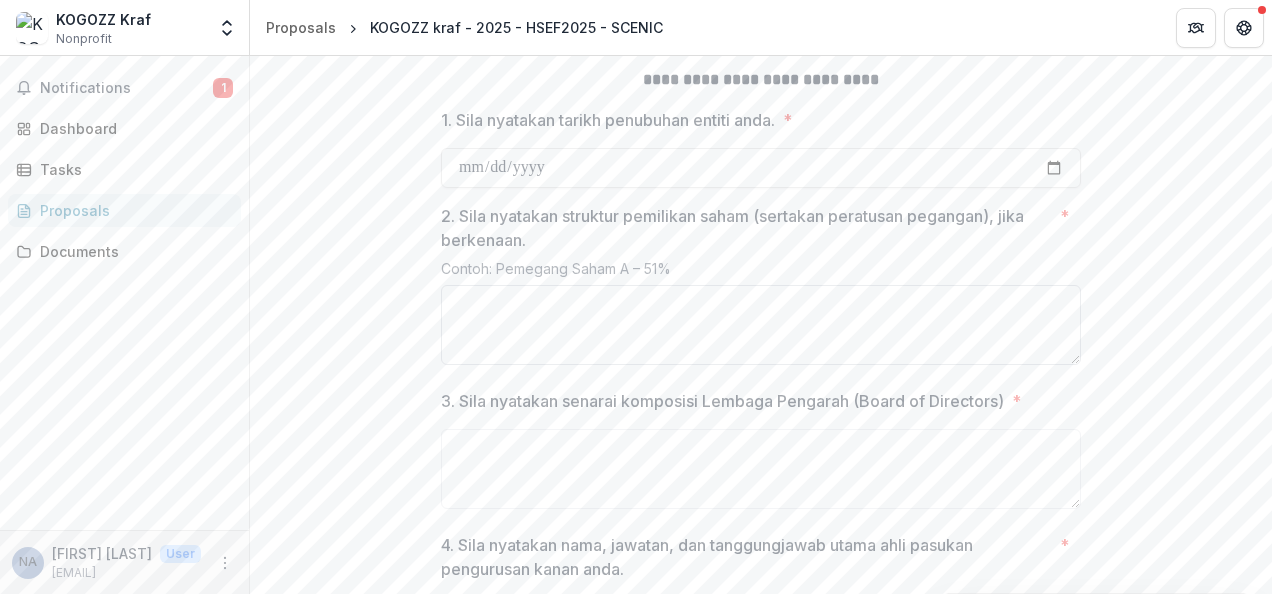 click on "2. Sila nyatakan struktur pemilikan saham (sertakan peratusan pegangan), jika berkenaan. *" at bounding box center (761, 325) 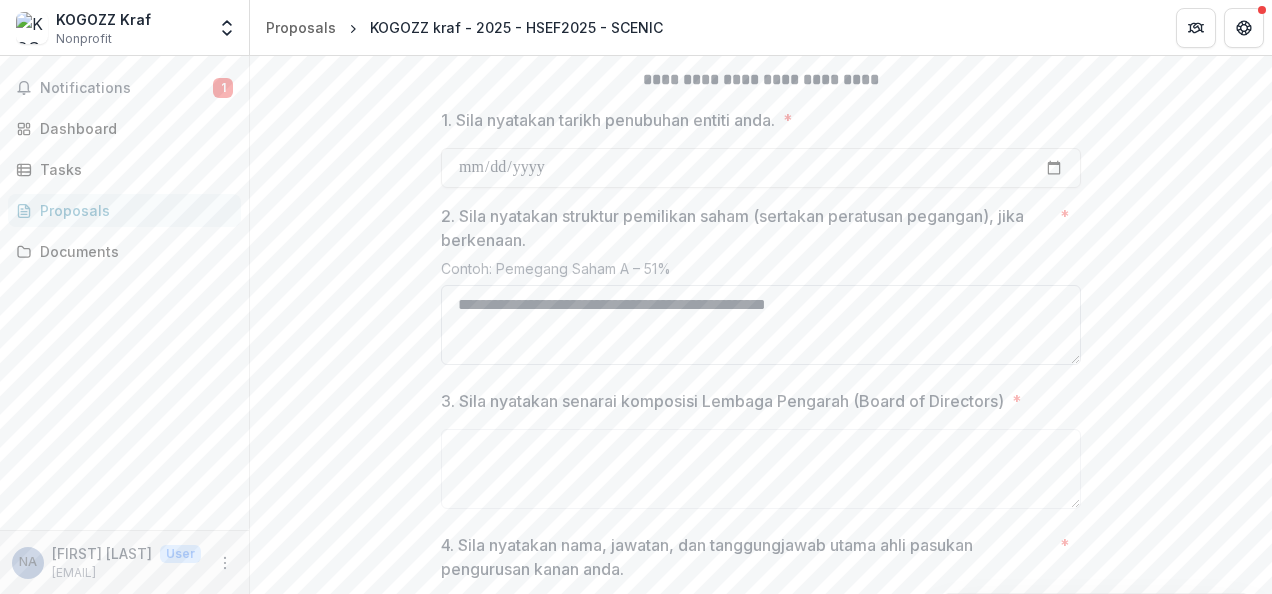 click on "**********" at bounding box center [761, 325] 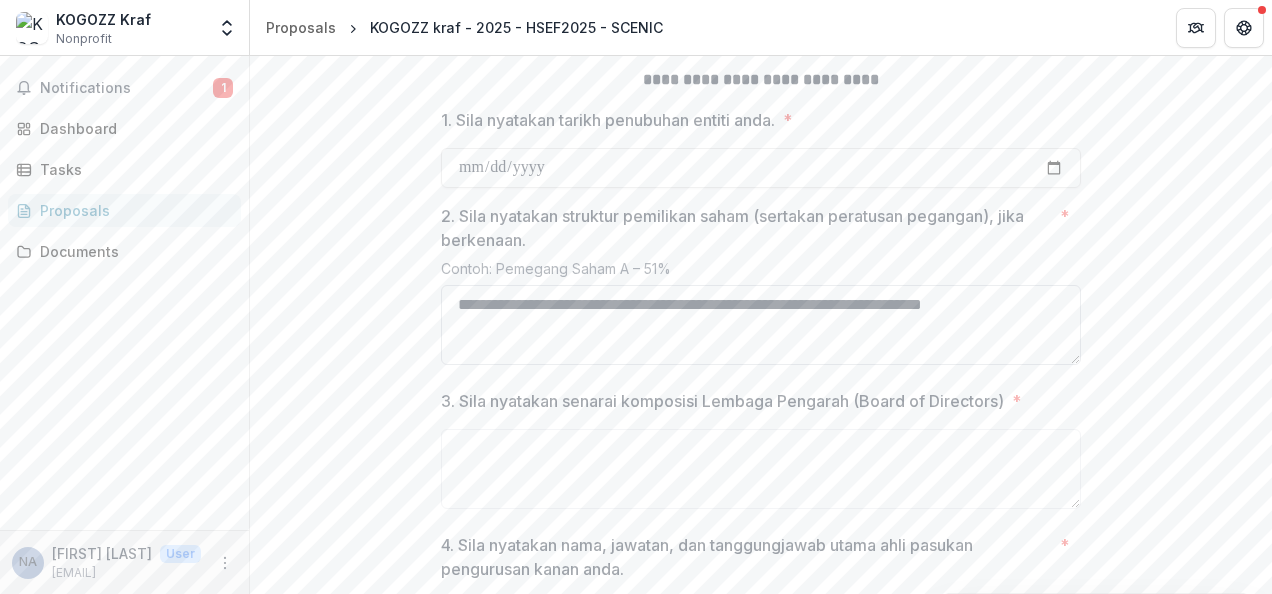 click on "**********" at bounding box center (761, 325) 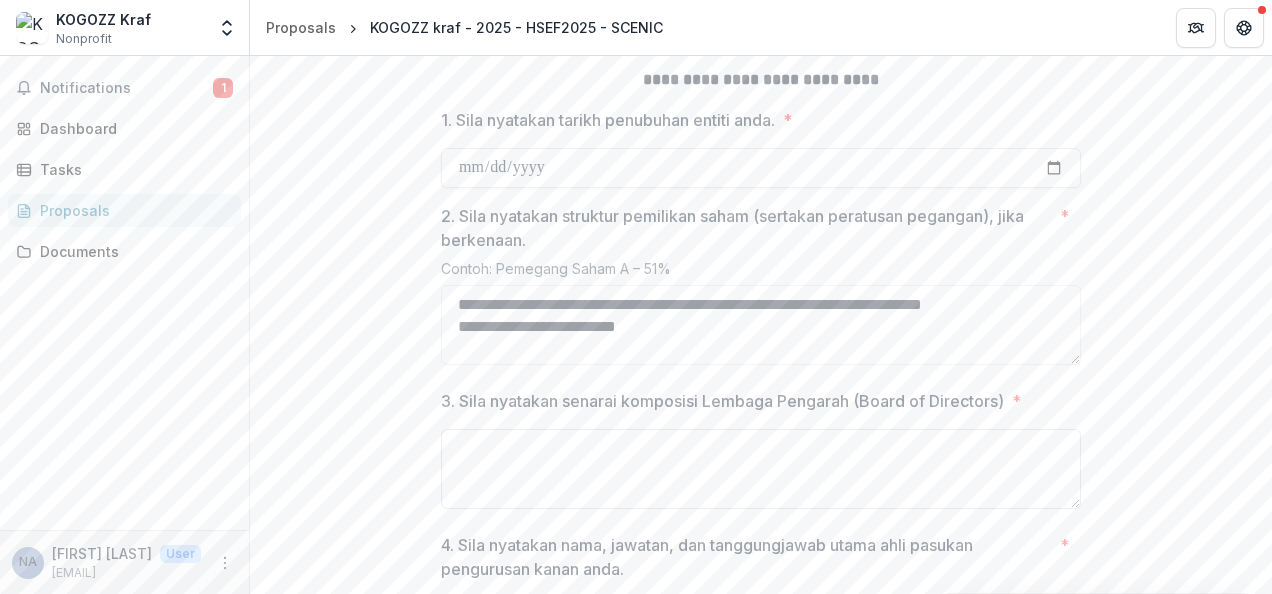 type on "**********" 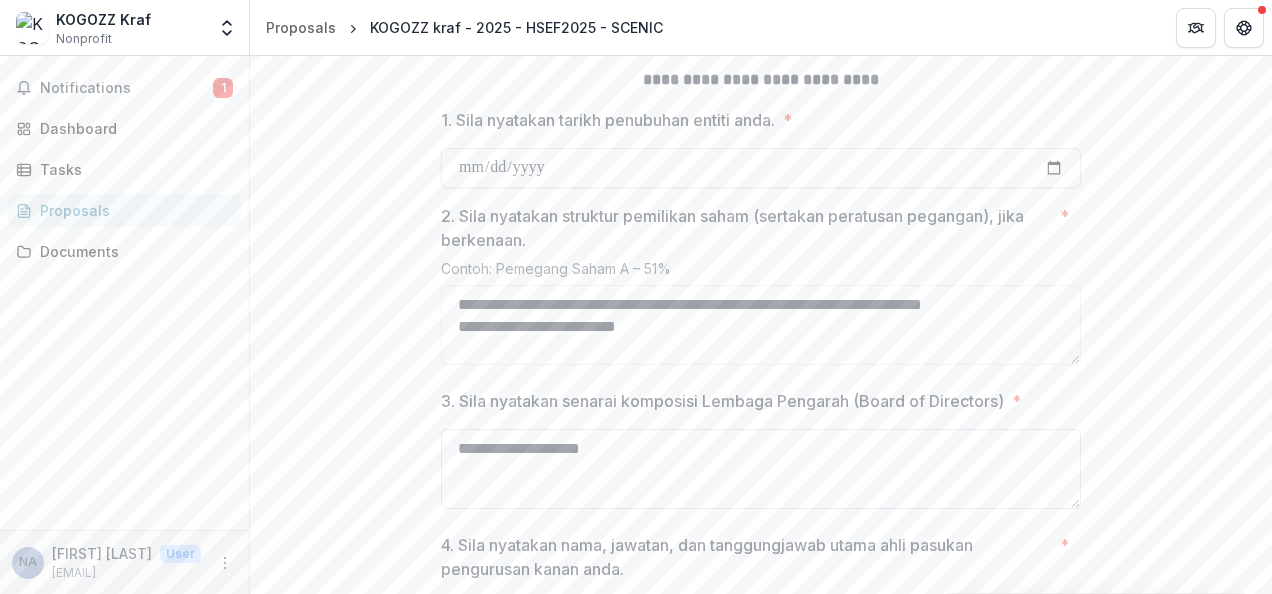 click on "**********" at bounding box center [761, 469] 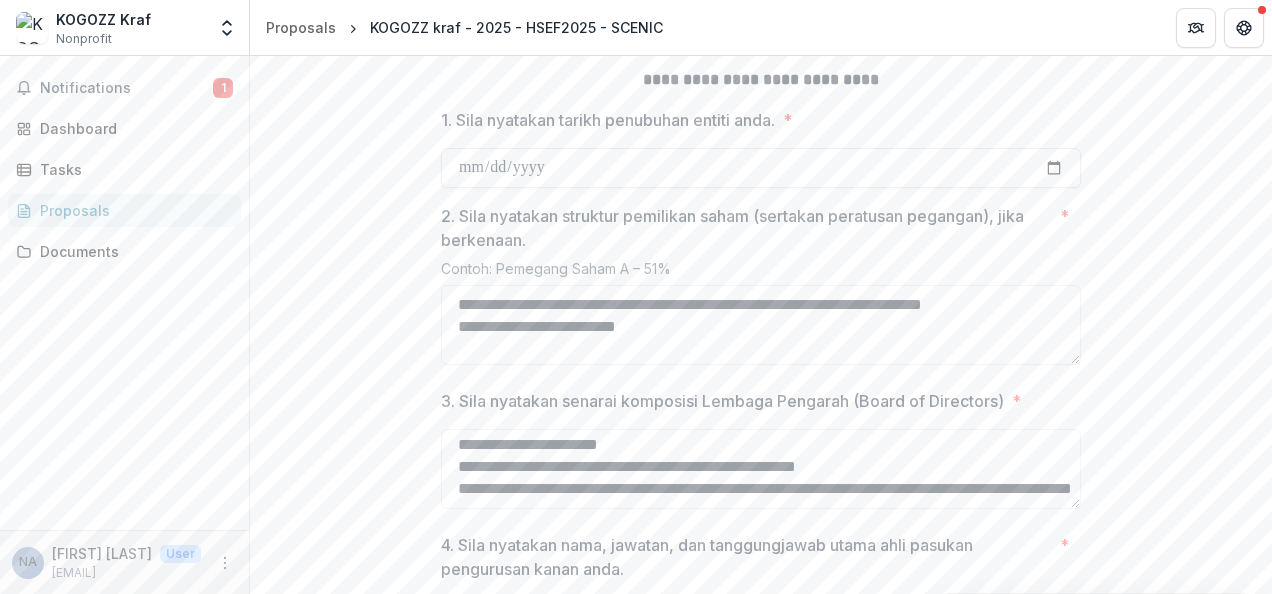 scroll, scrollTop: 104, scrollLeft: 0, axis: vertical 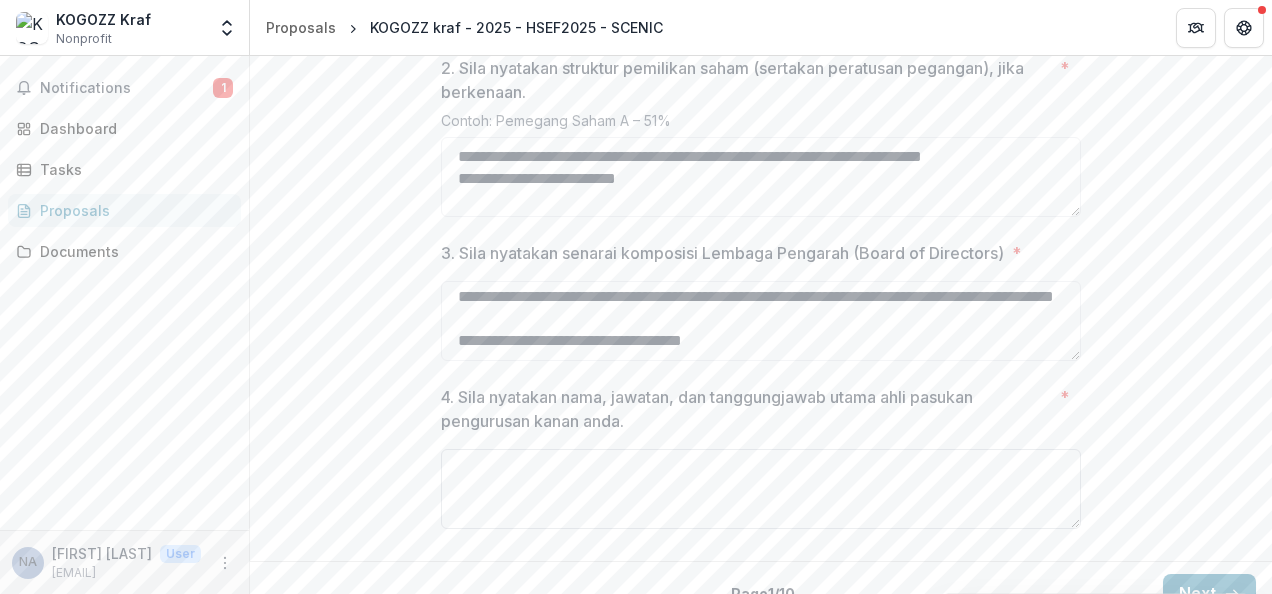 type on "**********" 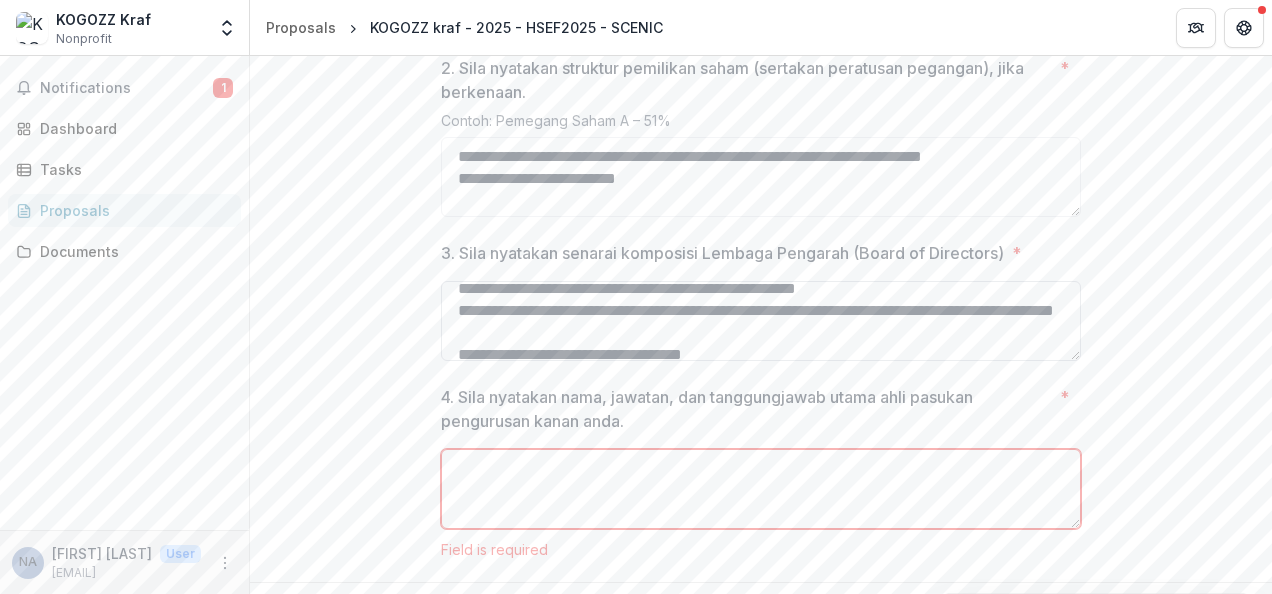 scroll, scrollTop: 63, scrollLeft: 0, axis: vertical 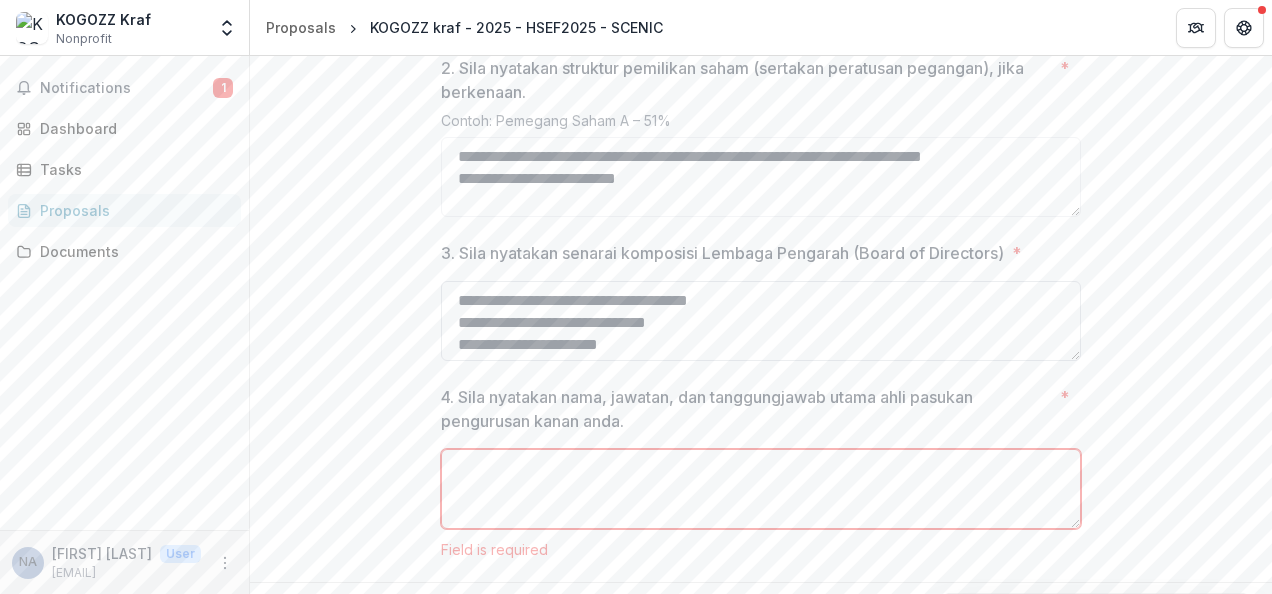 click on "**********" at bounding box center [761, 321] 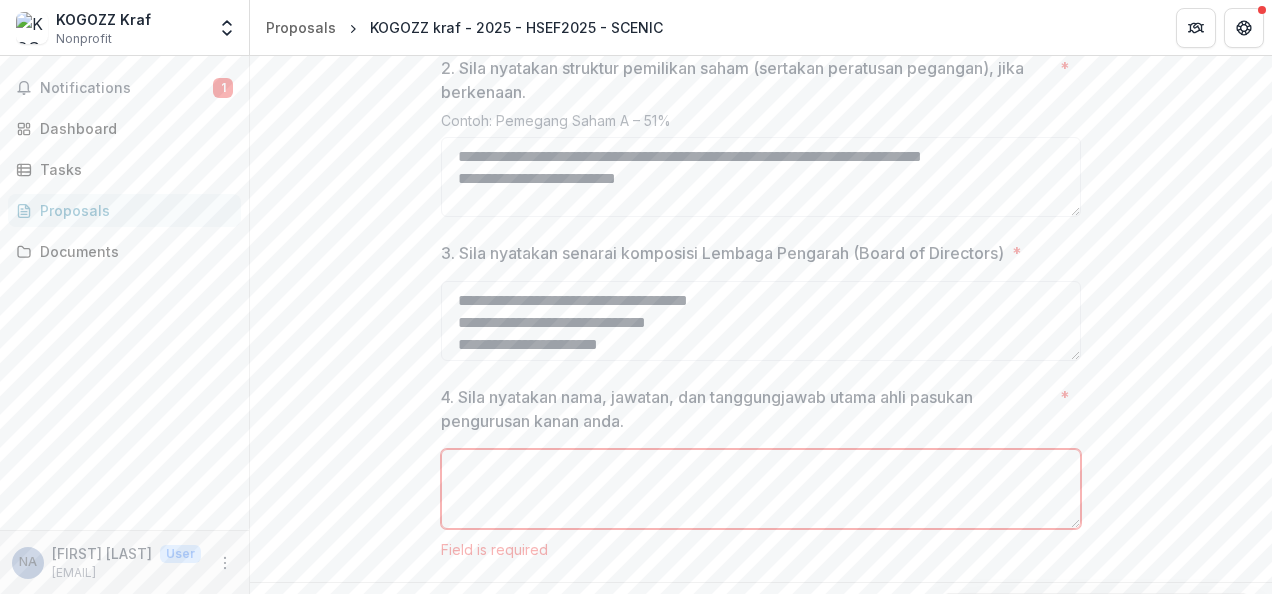 click on "**********" at bounding box center [761, 71] 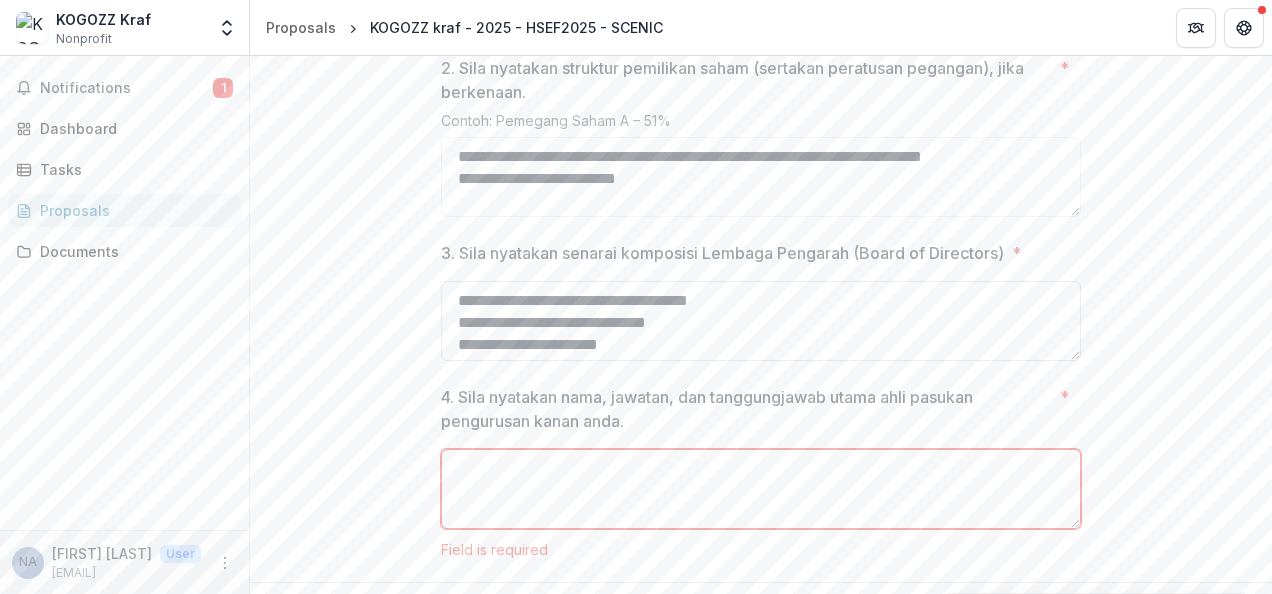 click on "**********" at bounding box center [761, 321] 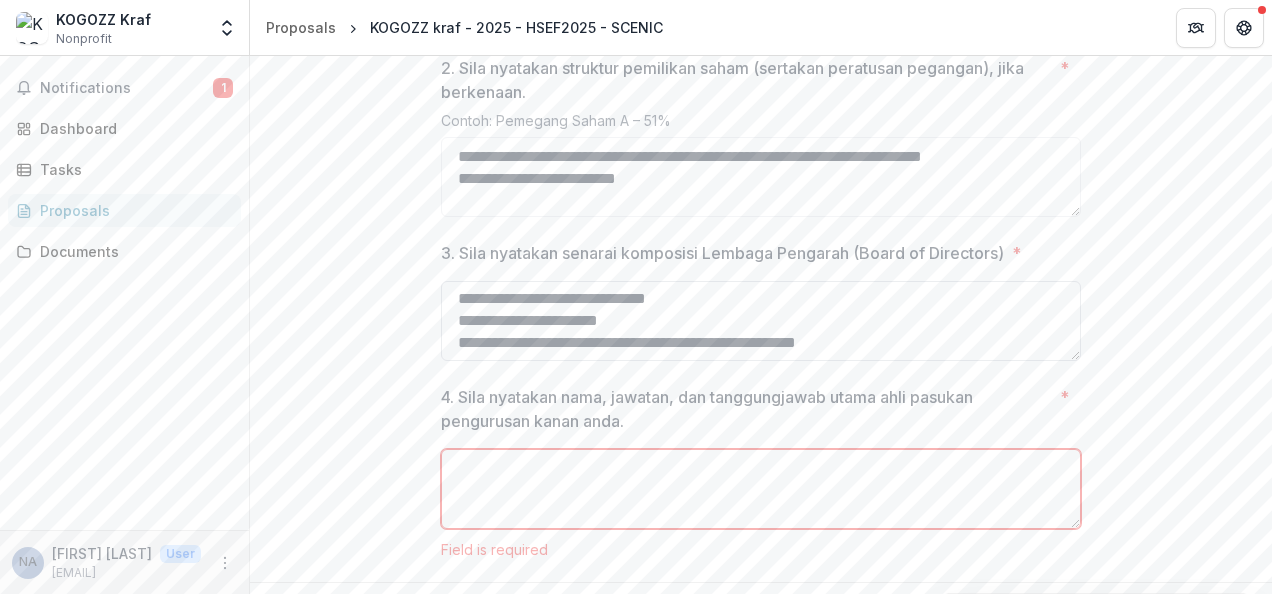 scroll, scrollTop: 113, scrollLeft: 0, axis: vertical 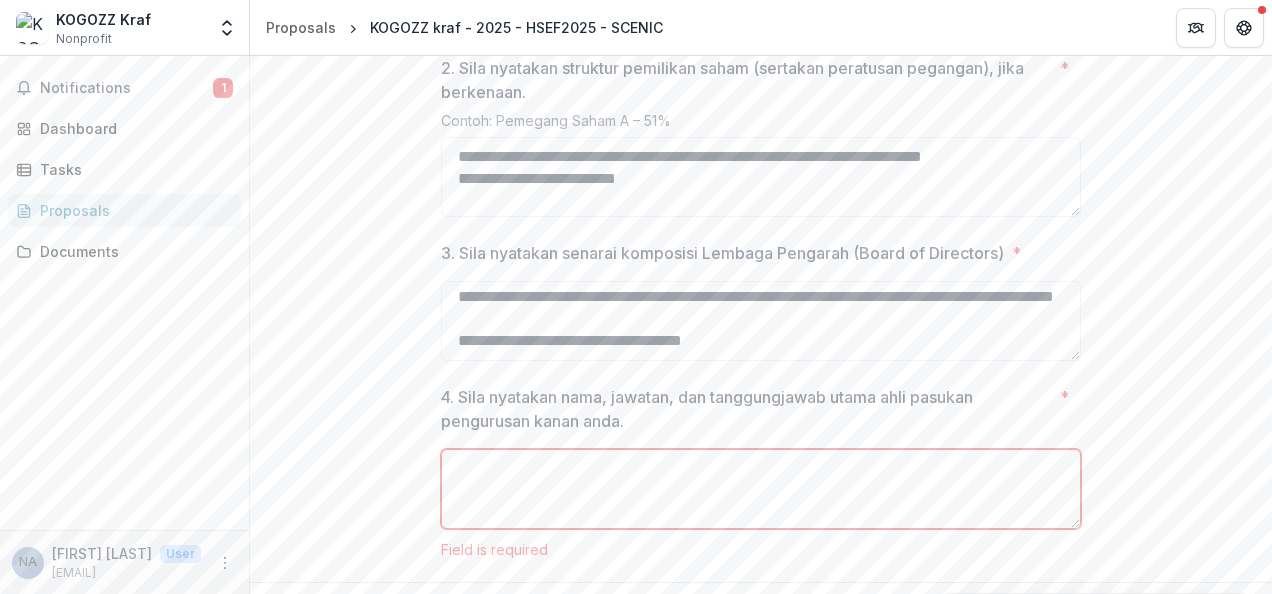 drag, startPoint x: 449, startPoint y: 294, endPoint x: 816, endPoint y: 374, distance: 375.61816 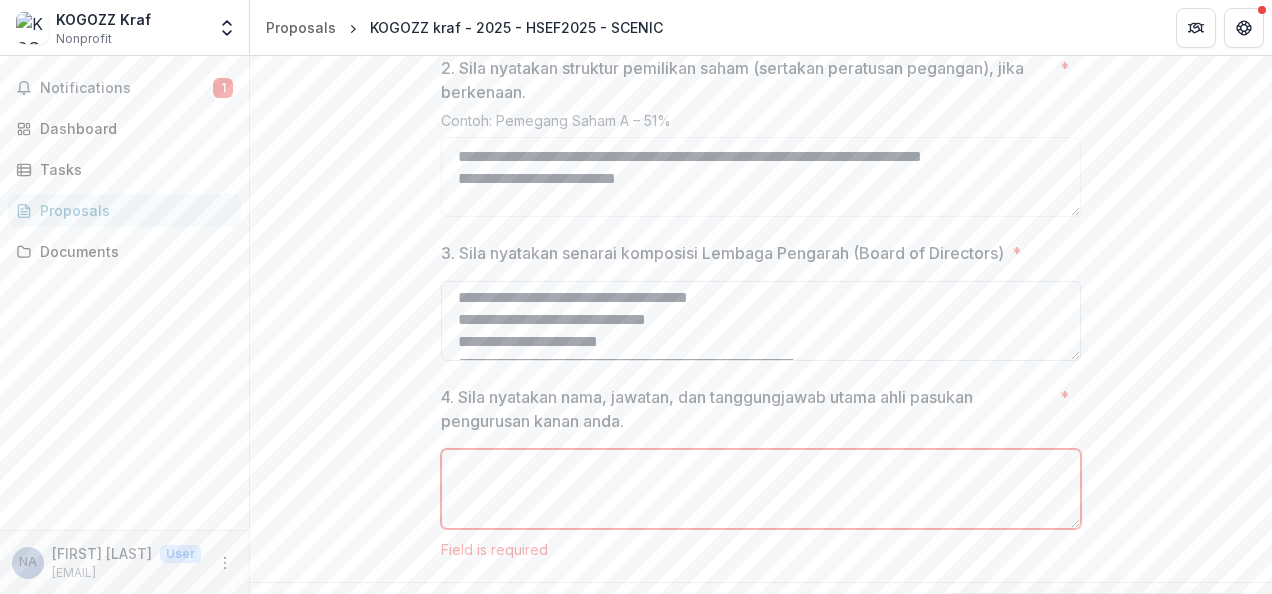 scroll, scrollTop: 5, scrollLeft: 0, axis: vertical 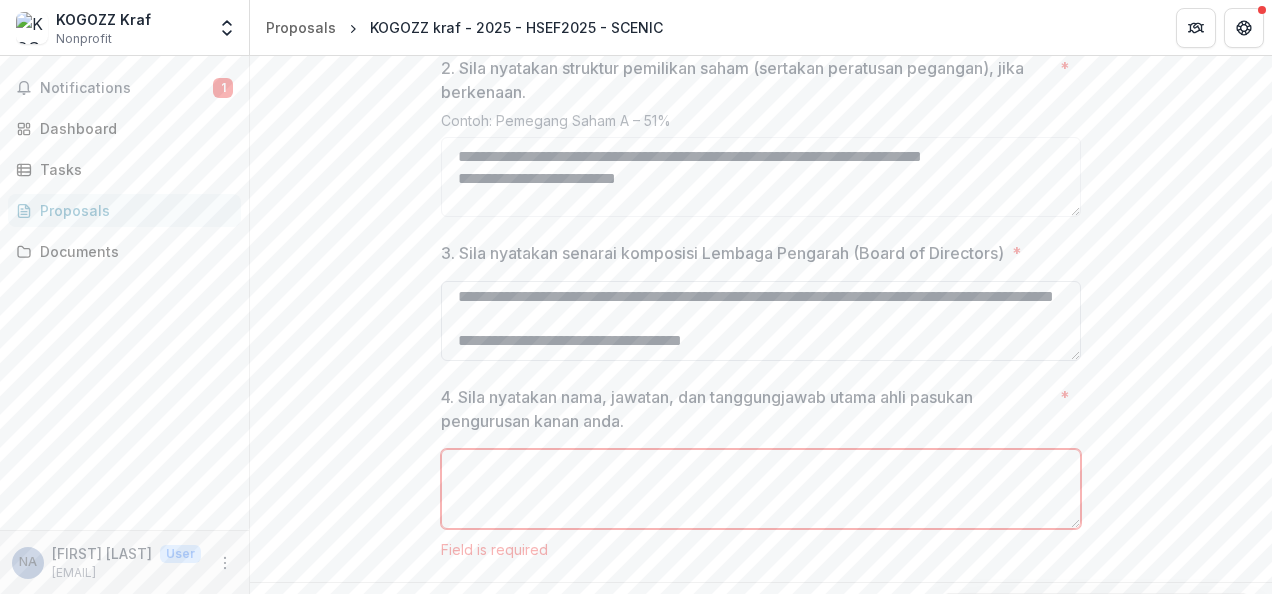 drag, startPoint x: 450, startPoint y: 287, endPoint x: 946, endPoint y: 358, distance: 501.05588 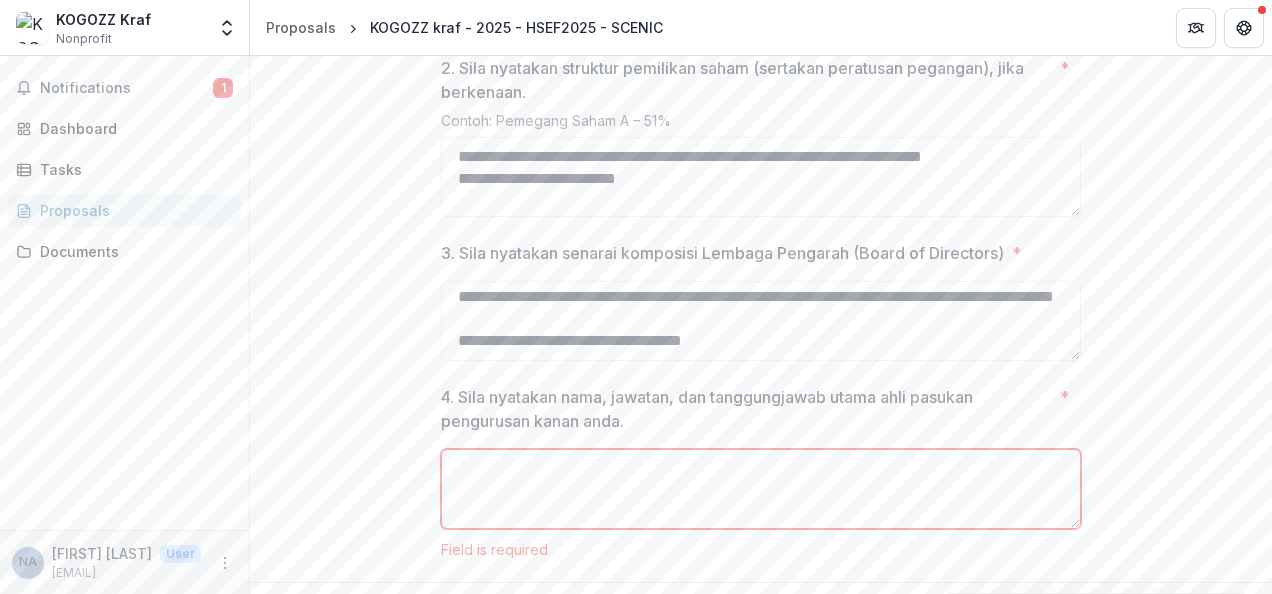 click on "4. Sila nyatakan nama, jawatan, dan tanggungjawab utama ahli pasukan pengurusan kanan anda. *" at bounding box center (761, 489) 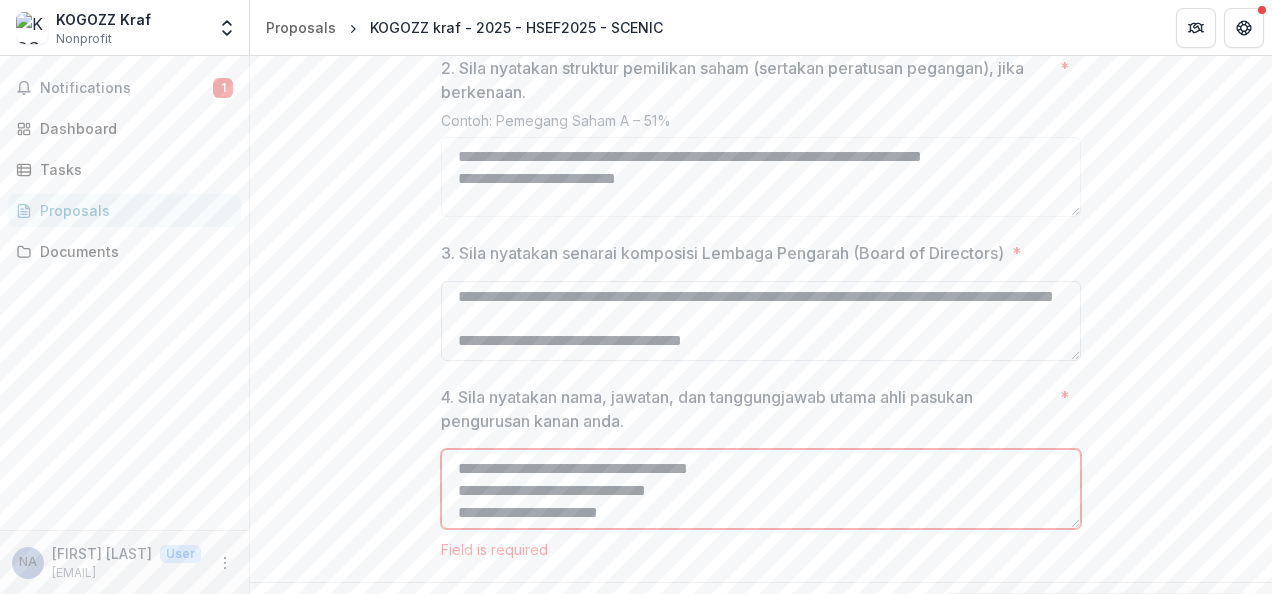 scroll, scrollTop: 104, scrollLeft: 0, axis: vertical 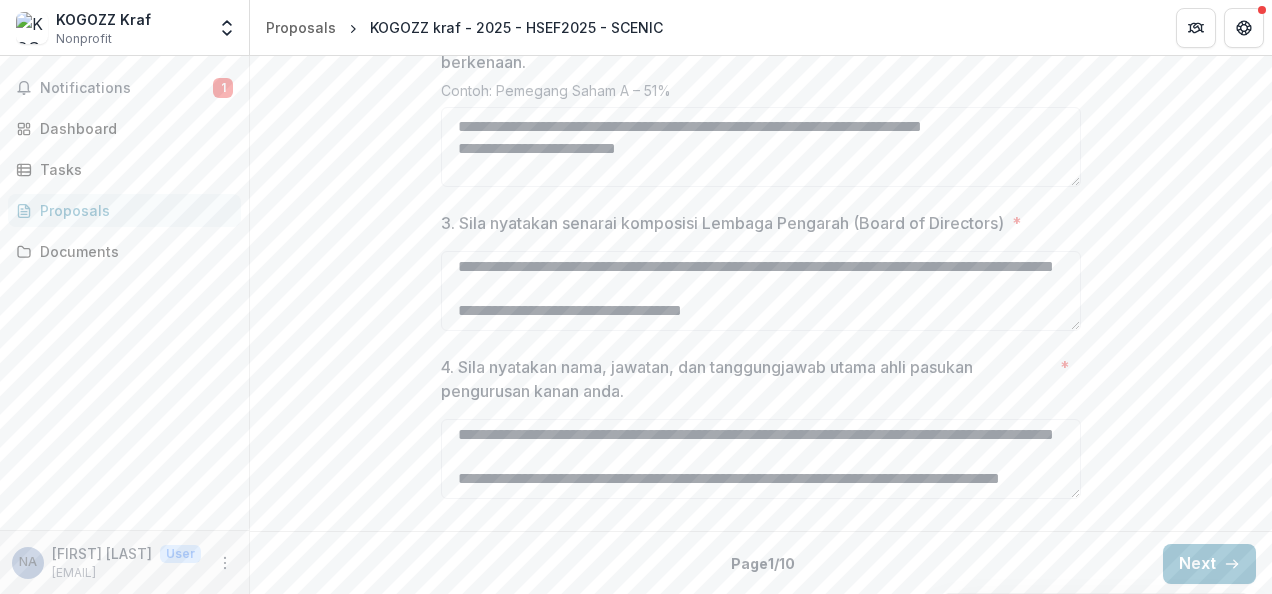 click on "**********" at bounding box center (761, 431) 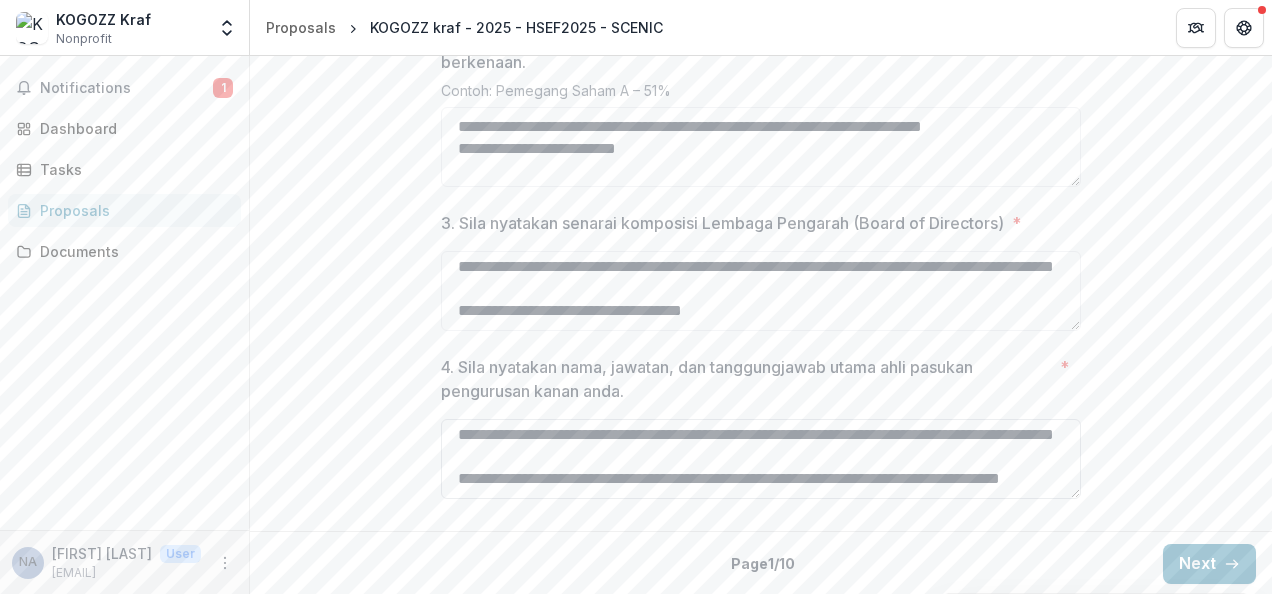 click on "**********" at bounding box center (761, 459) 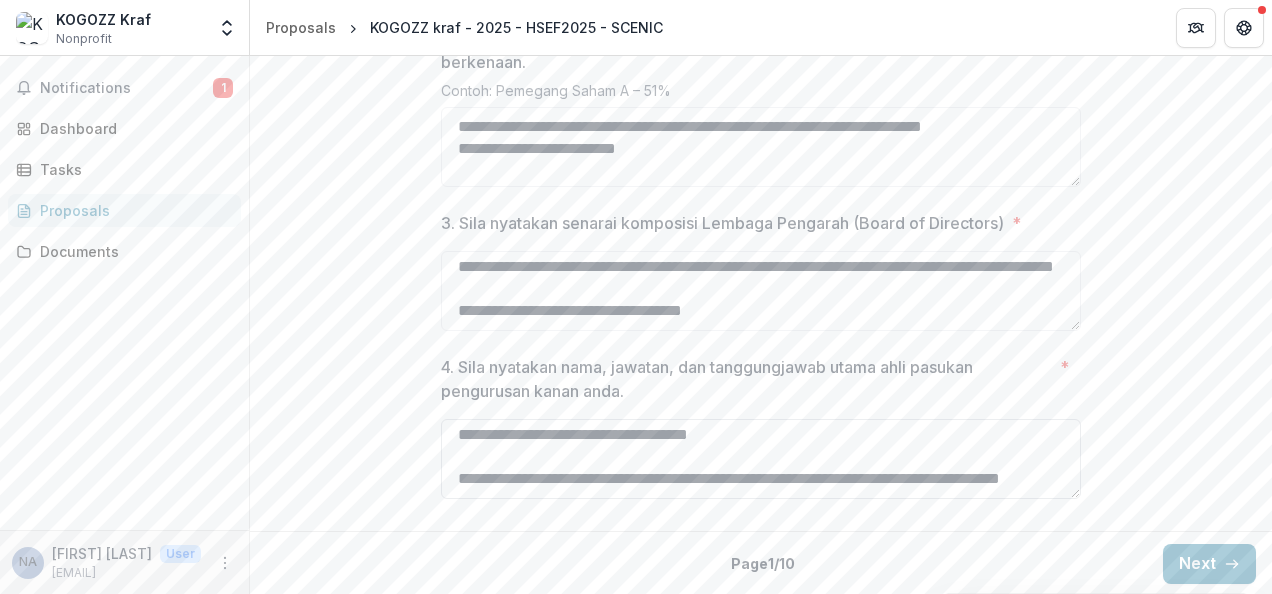 scroll, scrollTop: 19, scrollLeft: 0, axis: vertical 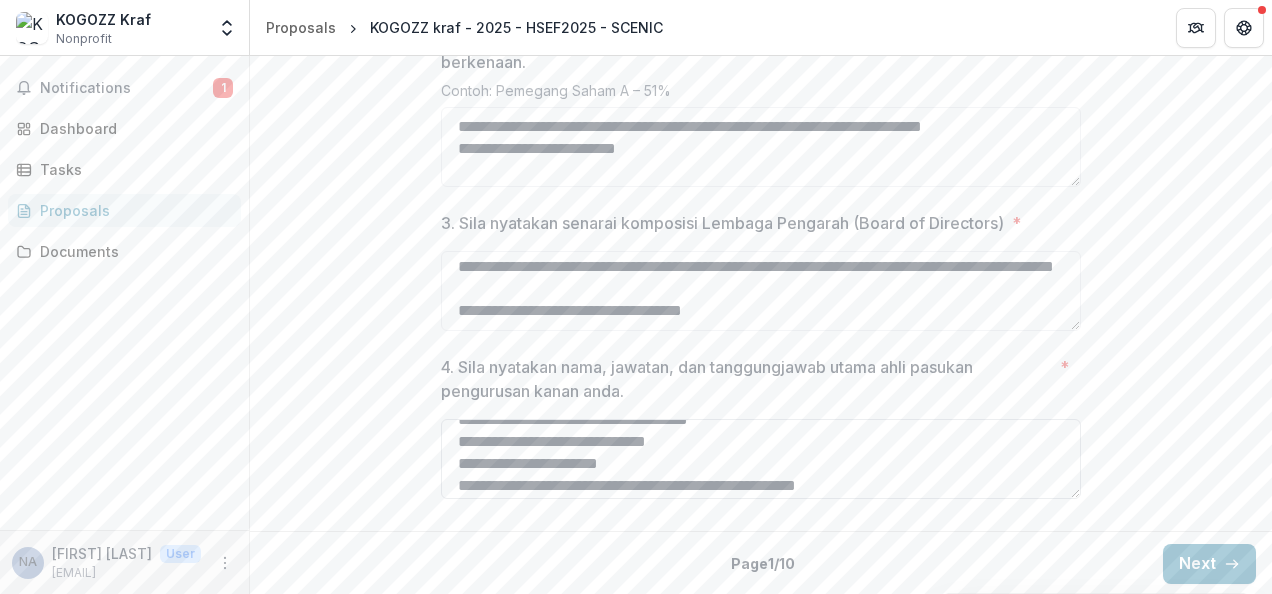 click on "**********" at bounding box center [761, 459] 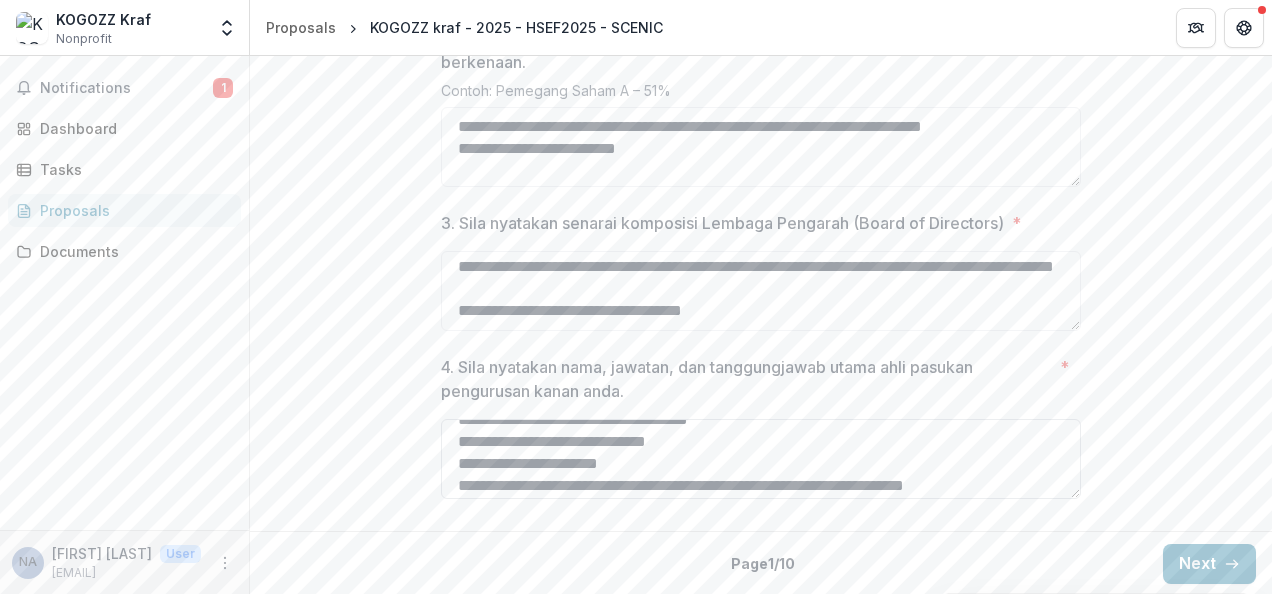 scroll, scrollTop: 38, scrollLeft: 0, axis: vertical 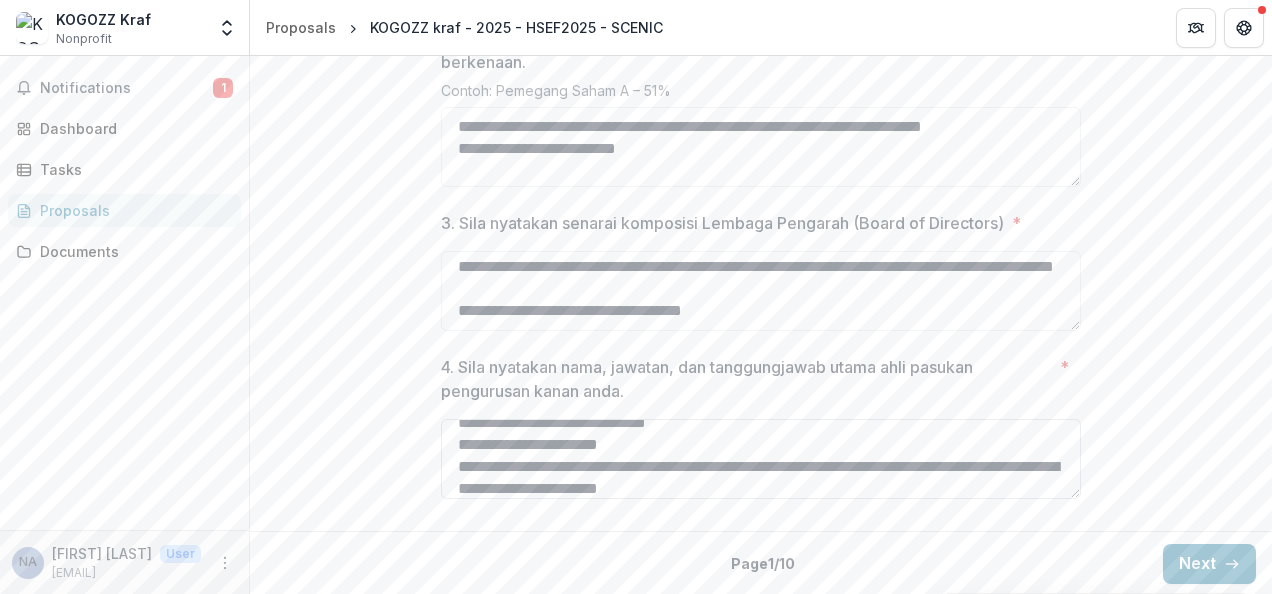click on "**********" at bounding box center [761, 459] 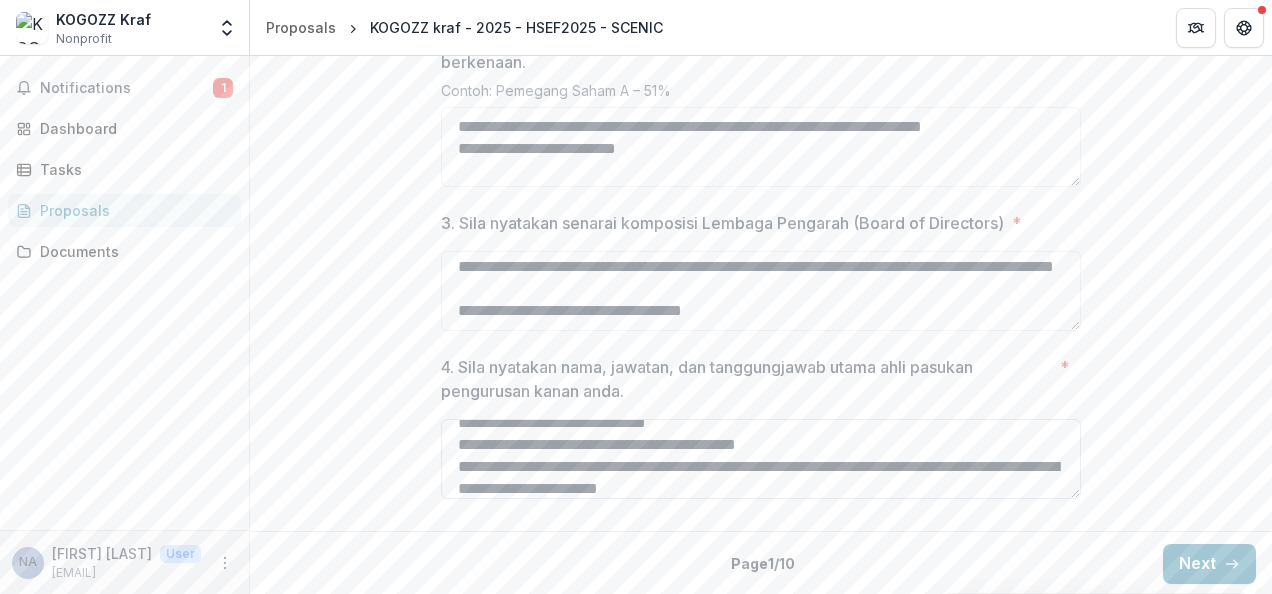 scroll, scrollTop: 0, scrollLeft: 0, axis: both 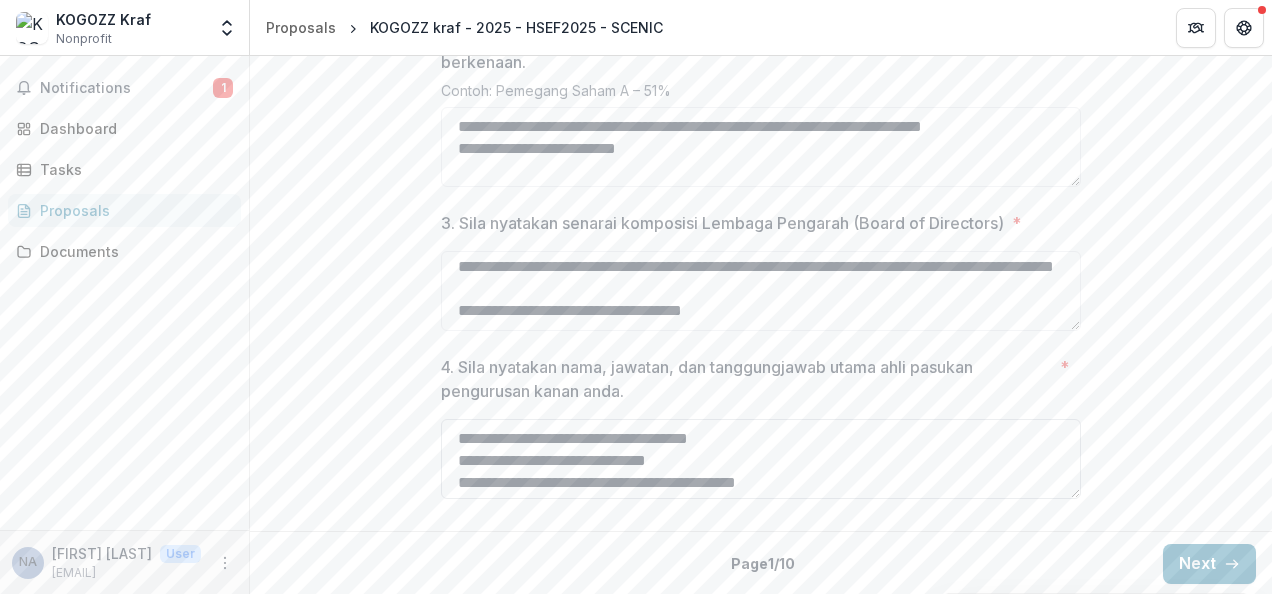 click on "**********" at bounding box center [761, 459] 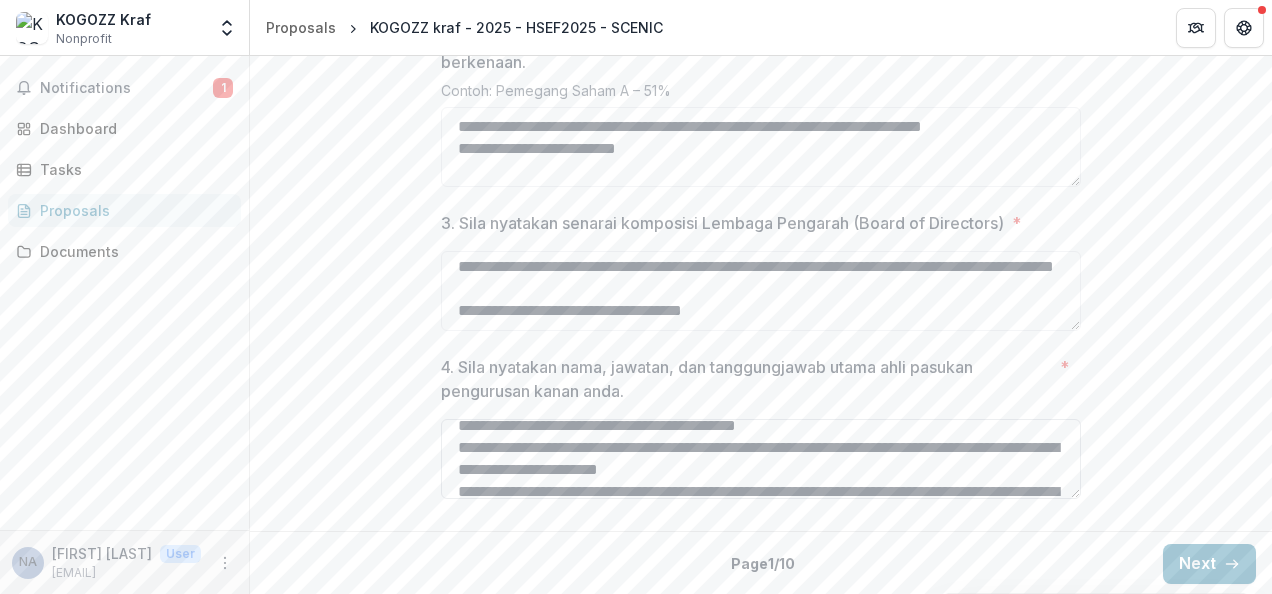 scroll, scrollTop: 179, scrollLeft: 0, axis: vertical 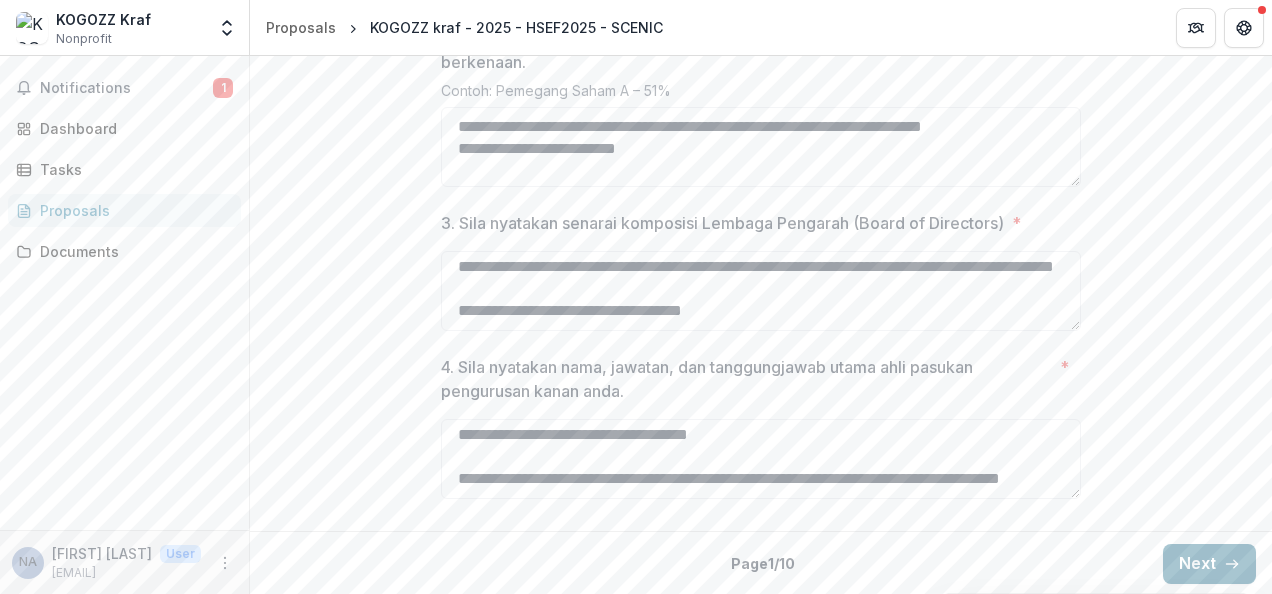 type on "**********" 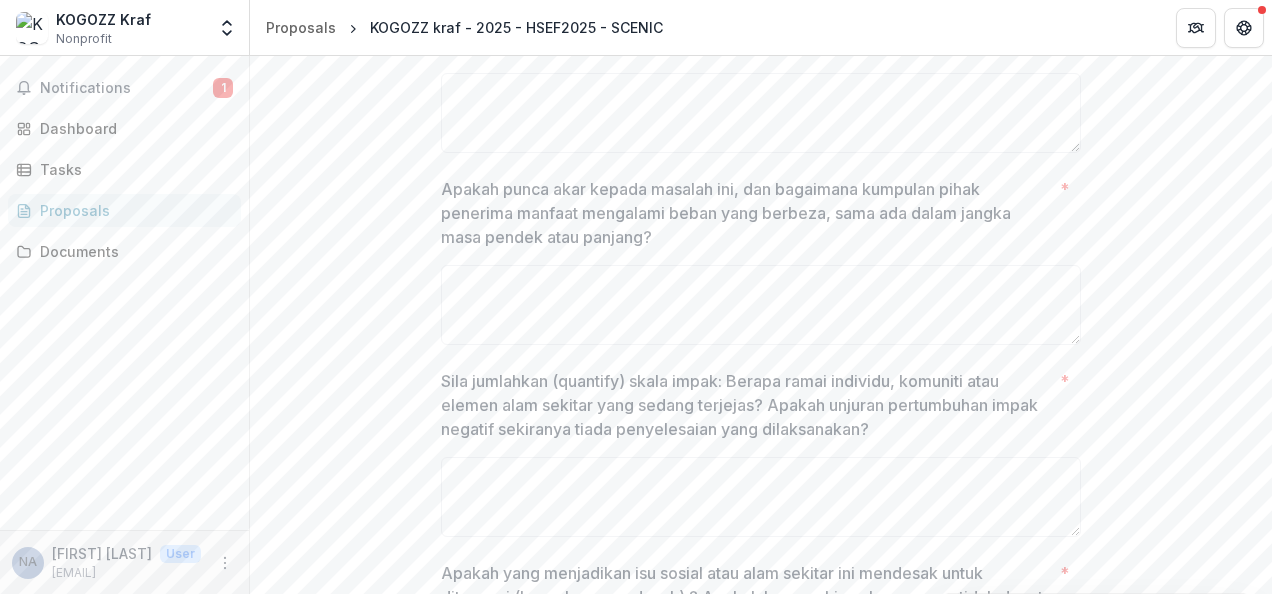scroll, scrollTop: 340, scrollLeft: 0, axis: vertical 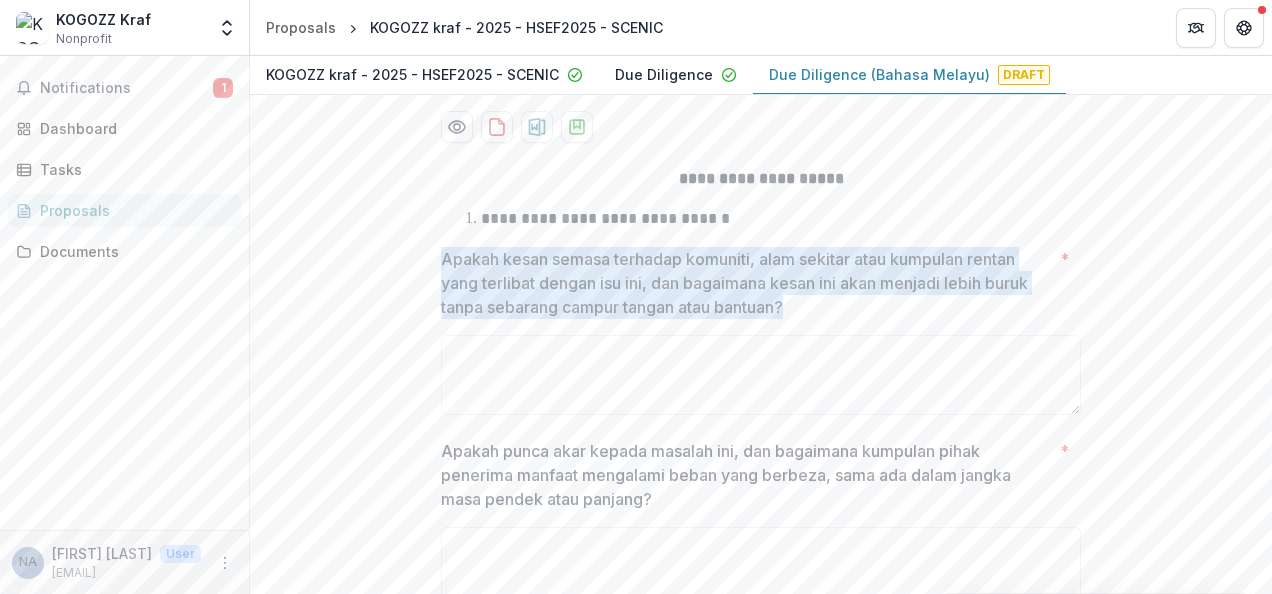 drag, startPoint x: 437, startPoint y: 259, endPoint x: 976, endPoint y: 313, distance: 541.69824 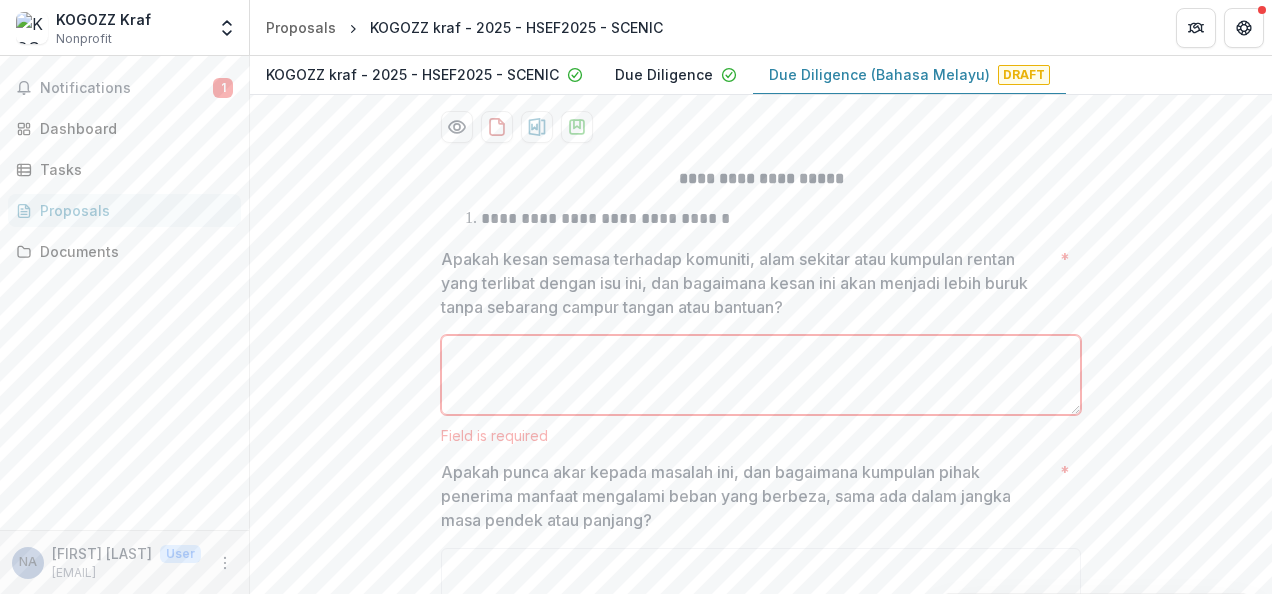 click on "**********" at bounding box center (761, 701) 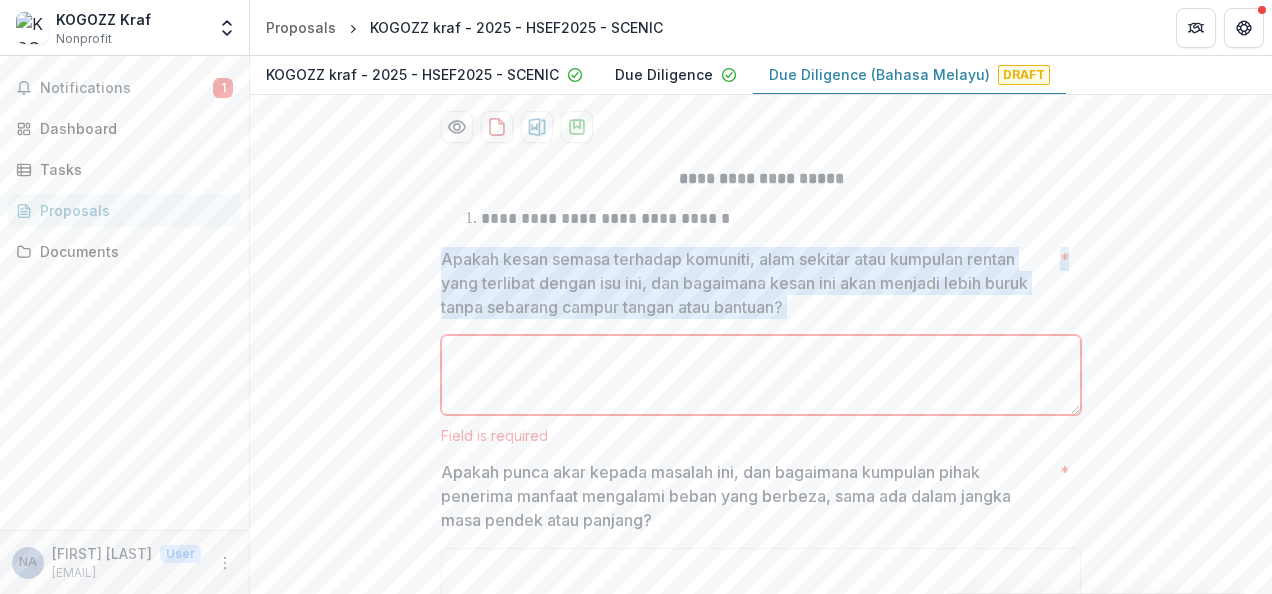 drag, startPoint x: 448, startPoint y: 256, endPoint x: 1044, endPoint y: 320, distance: 599.4264 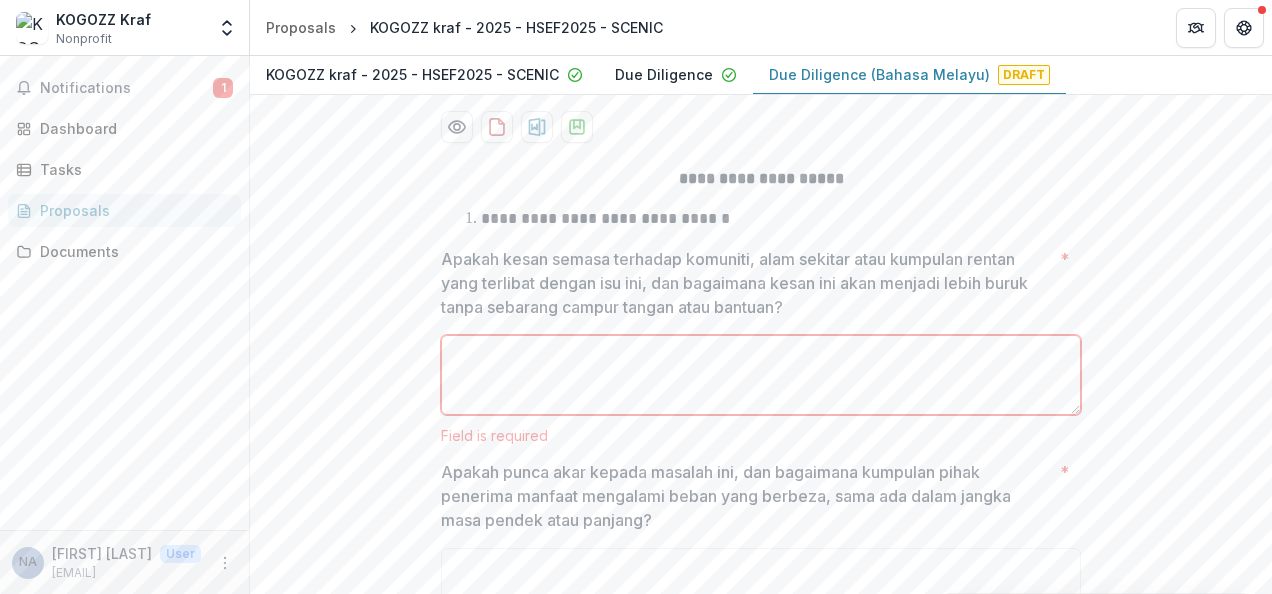 click on "Apakah kesan semasa terhadap komuniti, alam sekitar atau kumpulan rentan yang terlibat dengan isu ini, dan bagaimana kesan ini akan menjadi lebih buruk tanpa sebarang campur tangan atau bantuan? *" at bounding box center [761, 375] 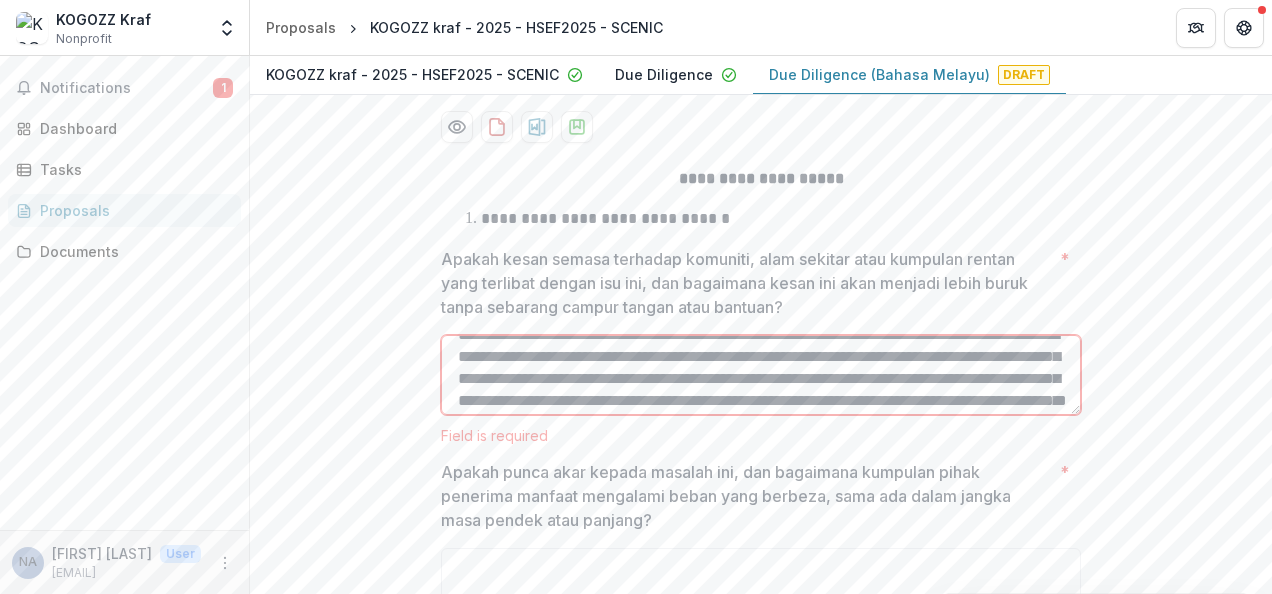 scroll, scrollTop: 0, scrollLeft: 0, axis: both 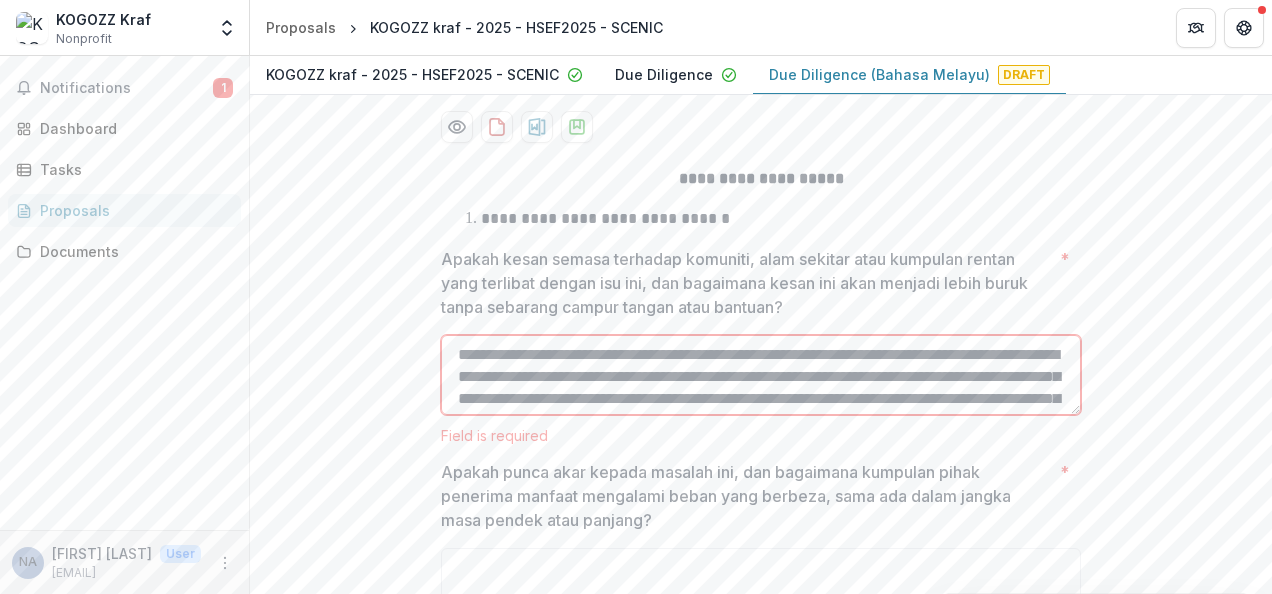 click on "**********" at bounding box center [761, 375] 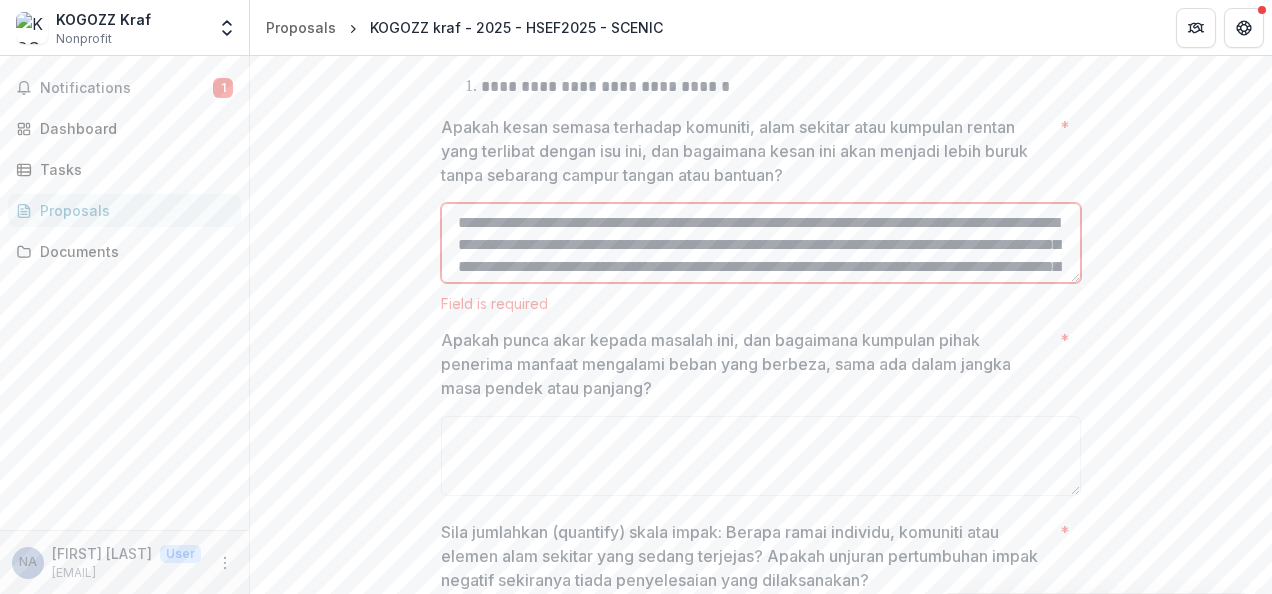 scroll, scrollTop: 440, scrollLeft: 0, axis: vertical 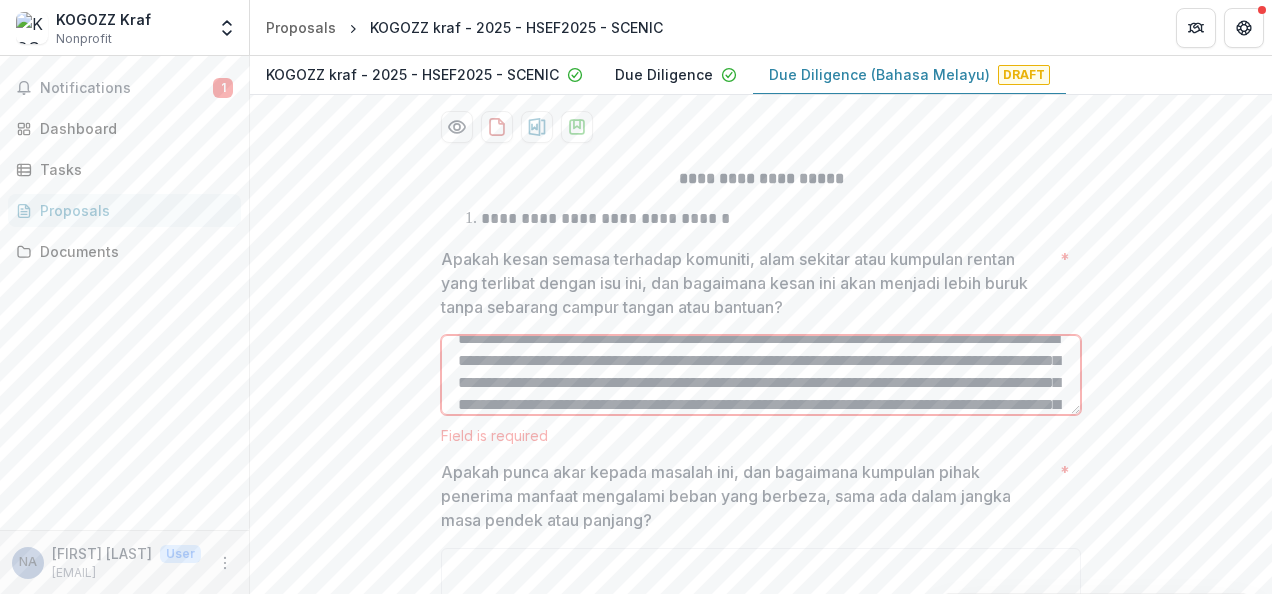 click on "**********" at bounding box center (761, 375) 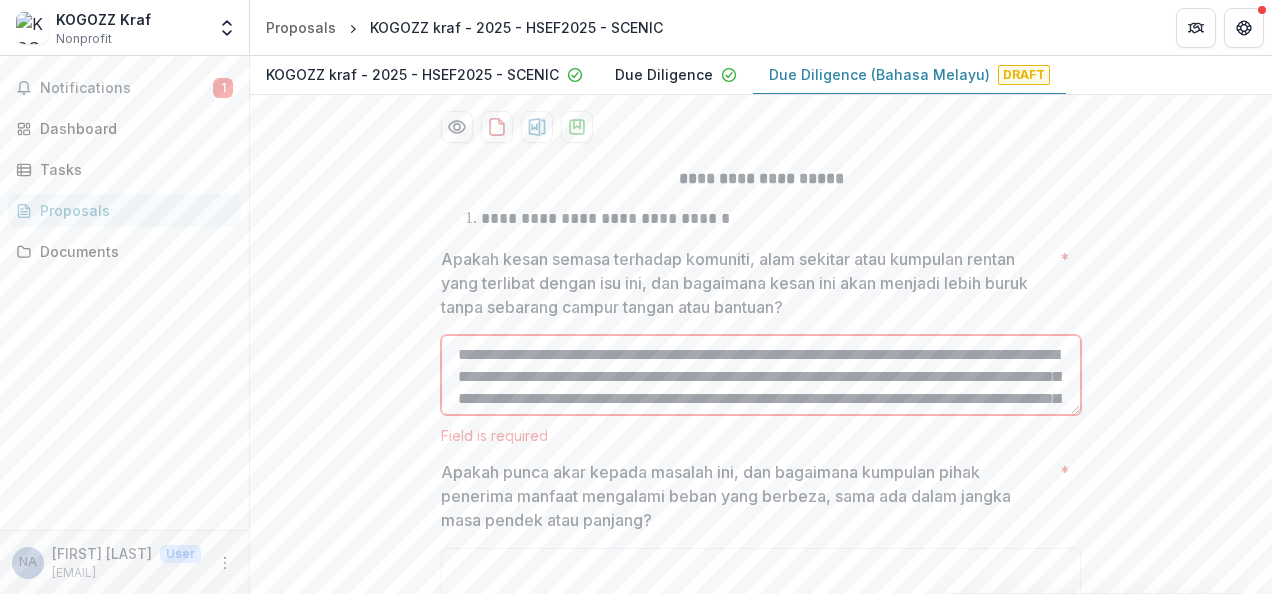 scroll, scrollTop: 69, scrollLeft: 0, axis: vertical 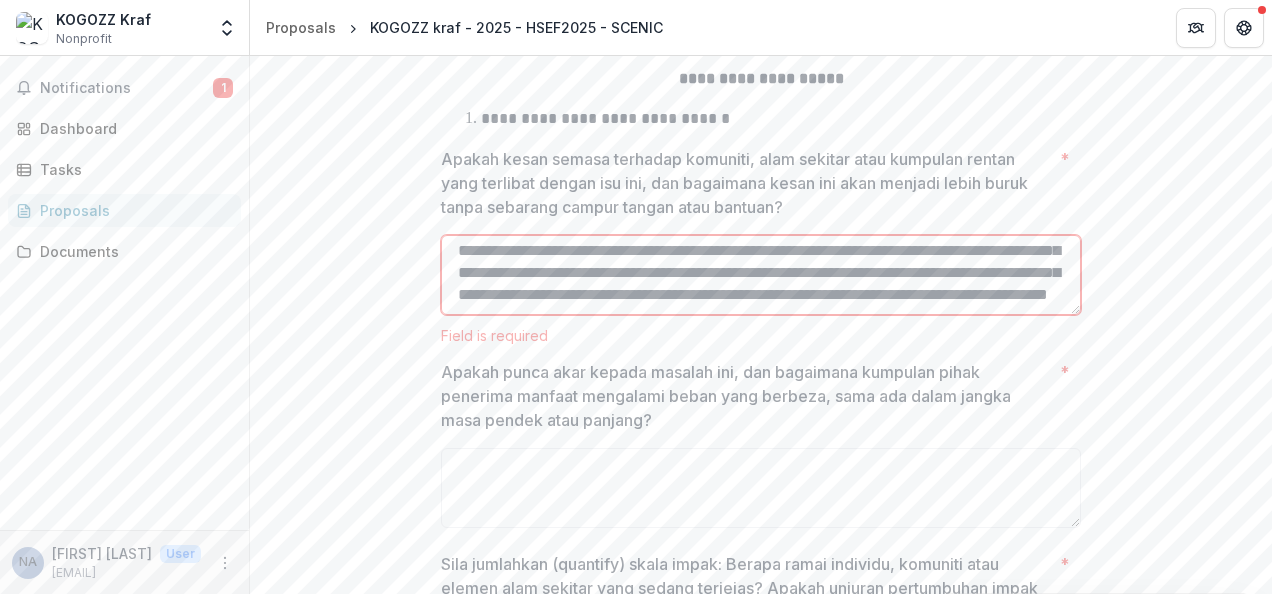 type on "**********" 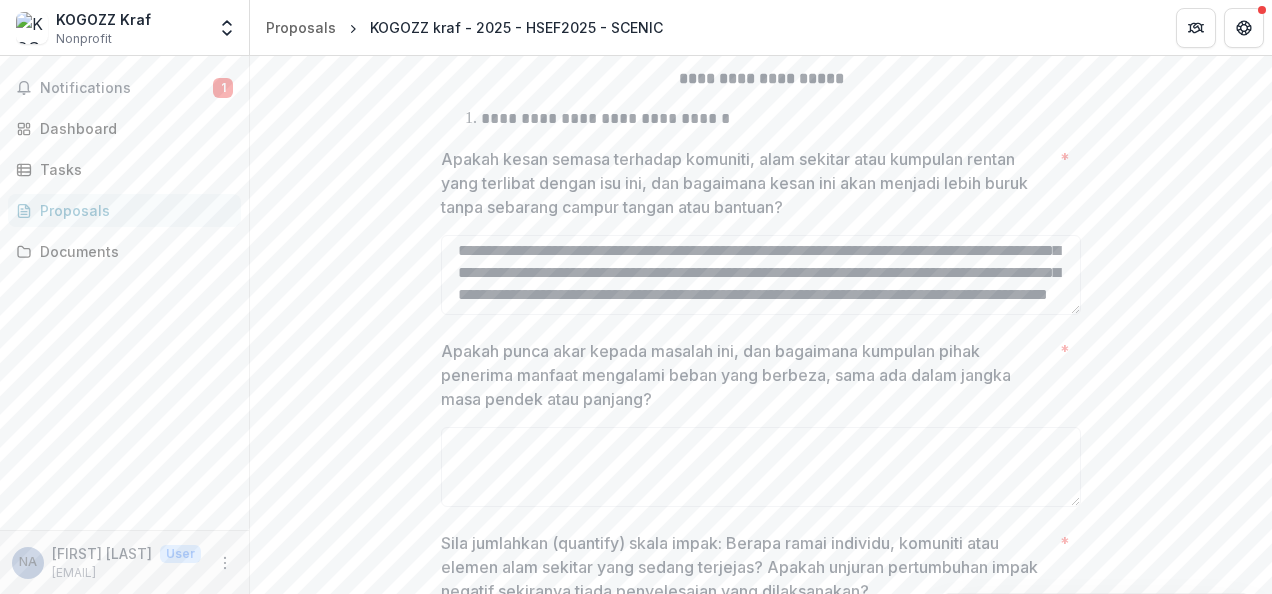 click on "**********" at bounding box center [761, 591] 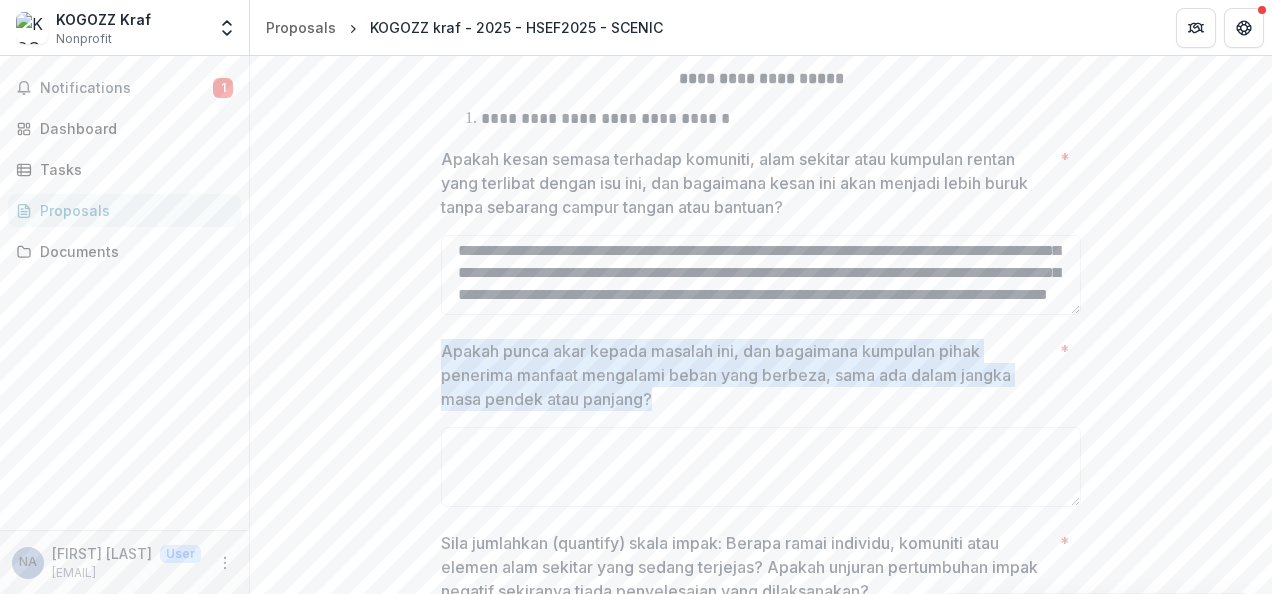 drag, startPoint x: 442, startPoint y: 346, endPoint x: 1006, endPoint y: 400, distance: 566.5792 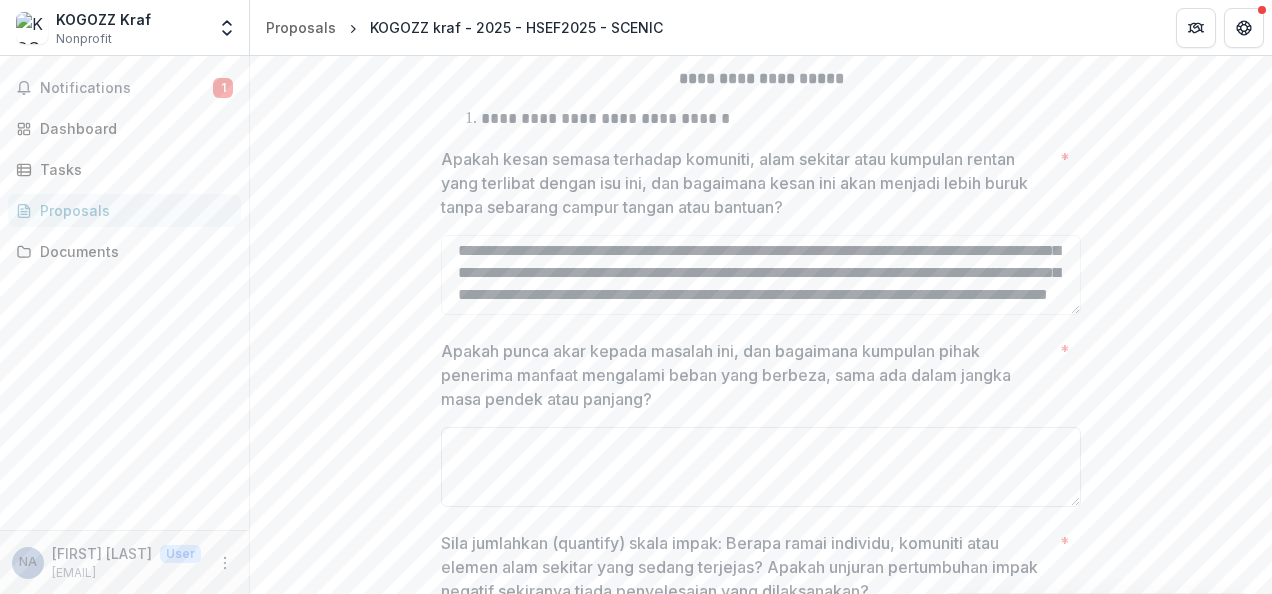click on "Apakah punca akar kepada masalah ini, dan bagaimana kumpulan pihak penerima manfaat mengalami beban yang berbeza, sama ada dalam jangka masa pendek atau panjang? *" at bounding box center [761, 467] 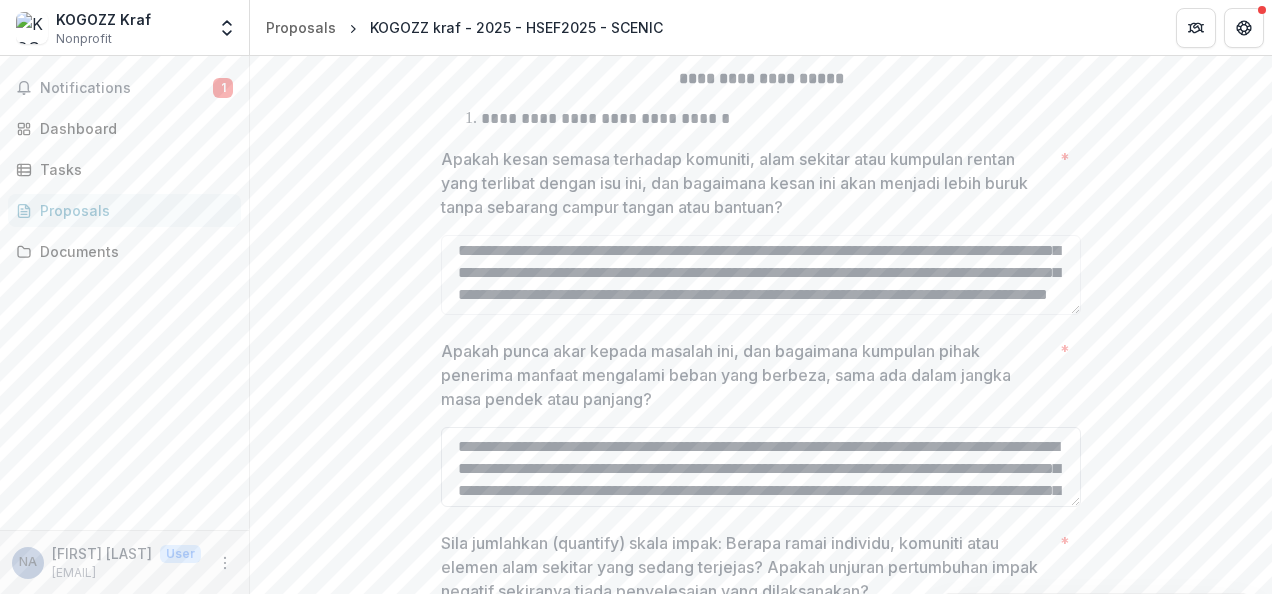 scroll, scrollTop: 47, scrollLeft: 0, axis: vertical 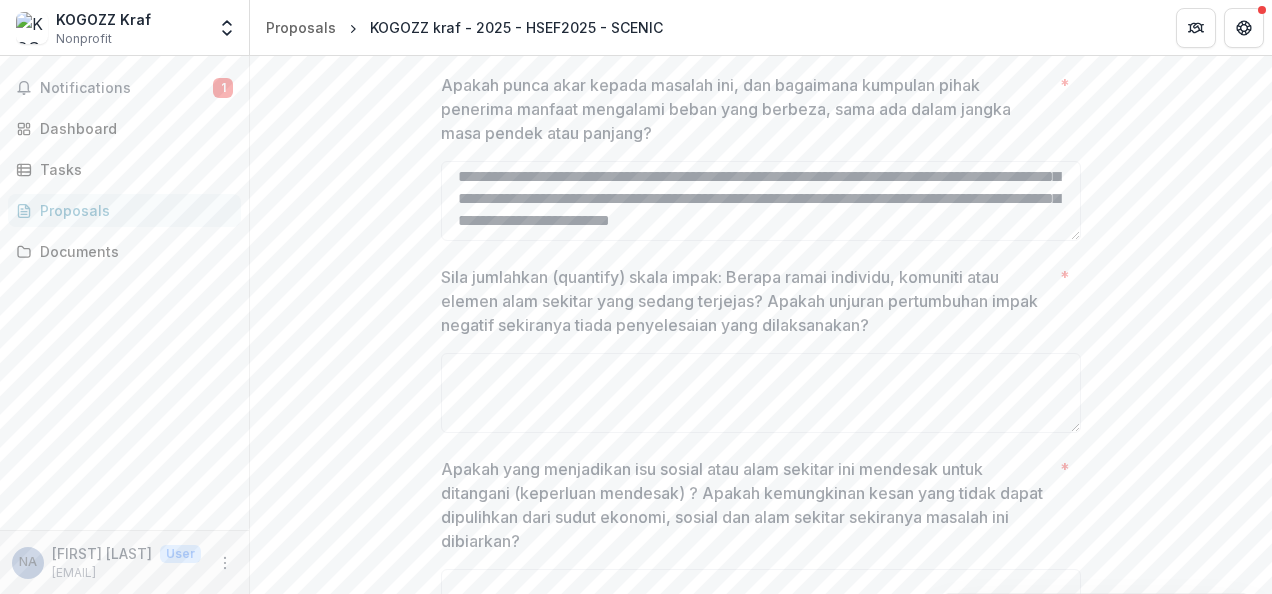 type on "**********" 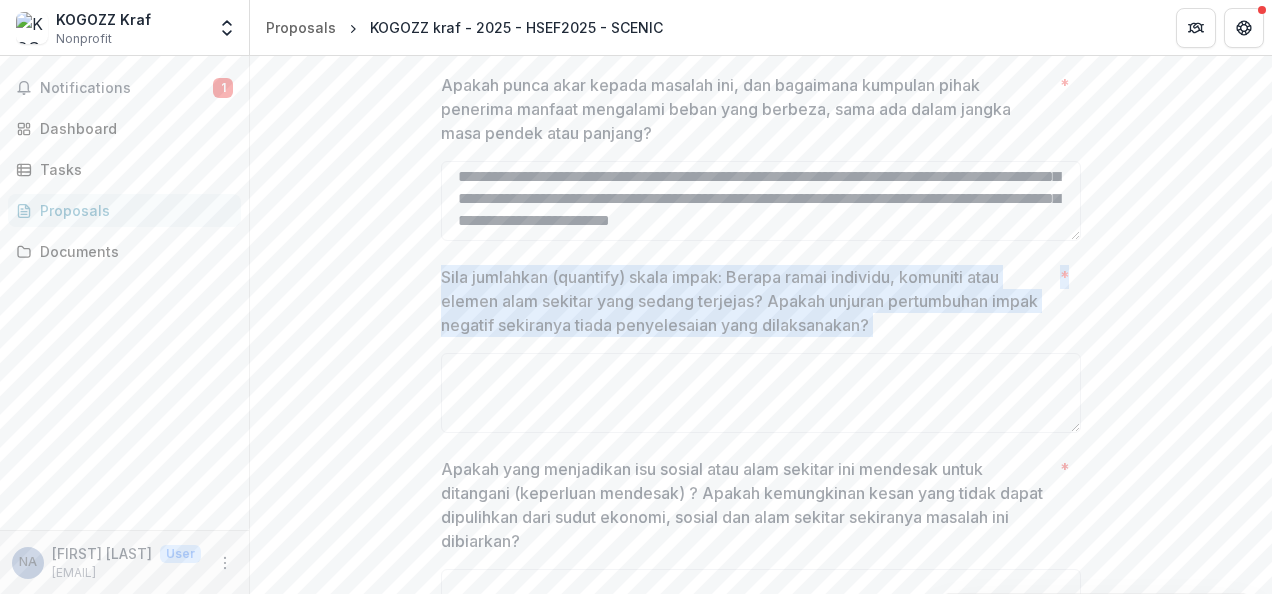 drag, startPoint x: 434, startPoint y: 271, endPoint x: 1066, endPoint y: 296, distance: 632.49426 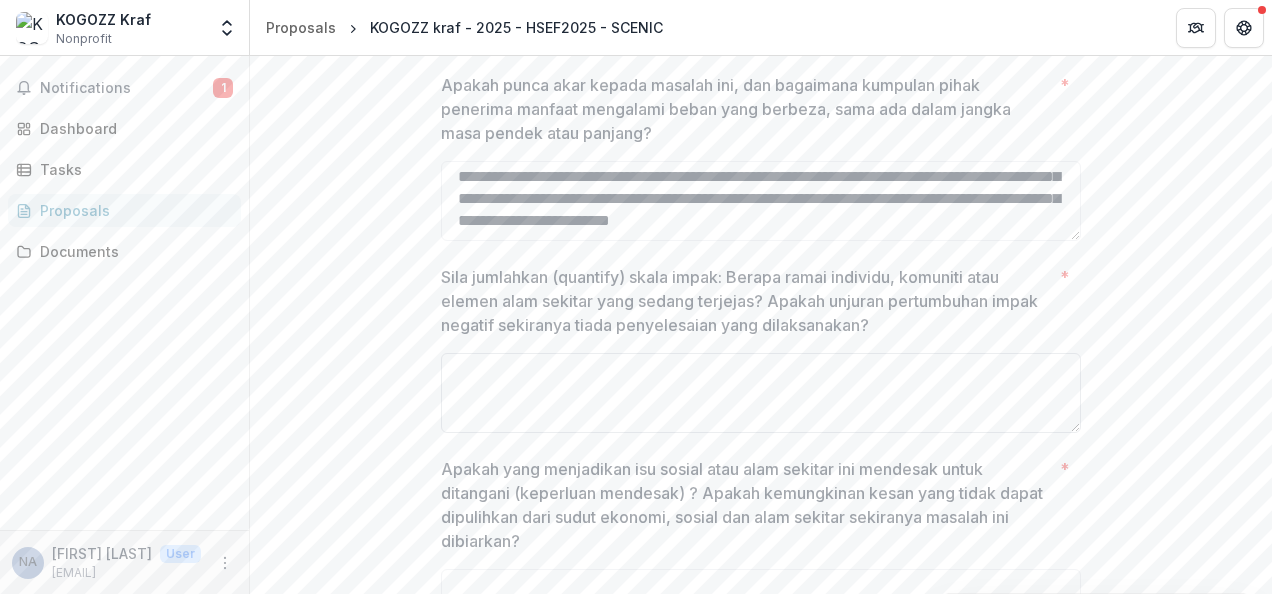 click on "Sila jumlahkan (quantify) skala impak: Berapa ramai individu, komuniti atau elemen alam sekitar yang sedang terjejas? Apakah unjuran pertumbuhan impak negatif sekiranya tiada penyelesaian yang dilaksanakan? *" at bounding box center (761, 393) 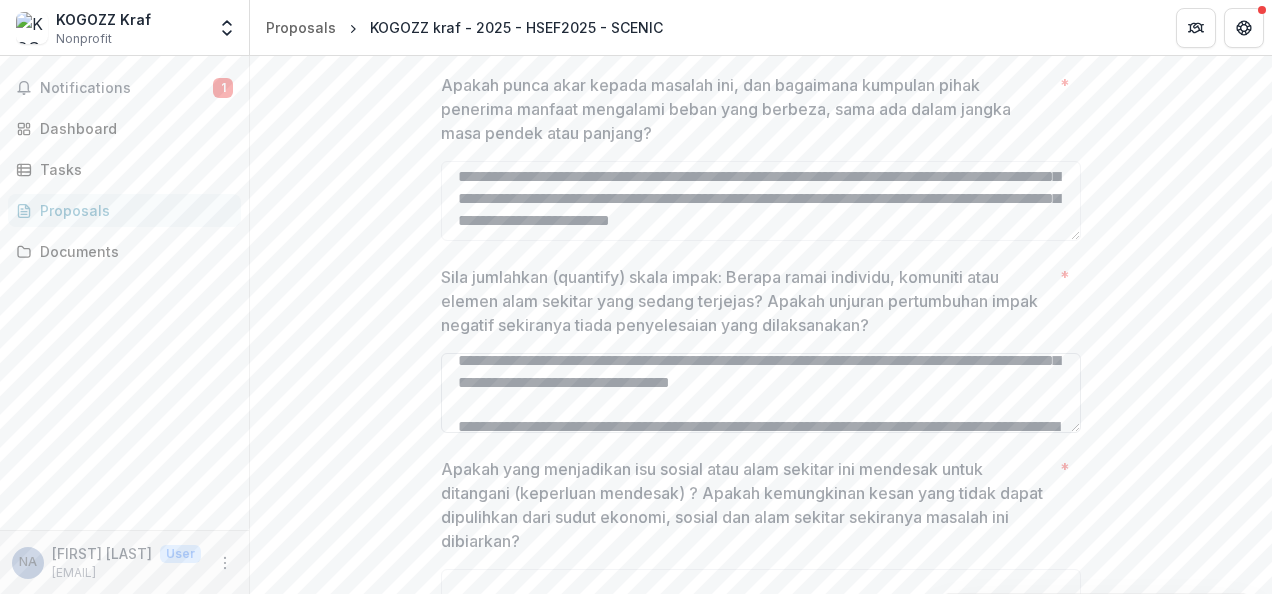 scroll, scrollTop: 4, scrollLeft: 0, axis: vertical 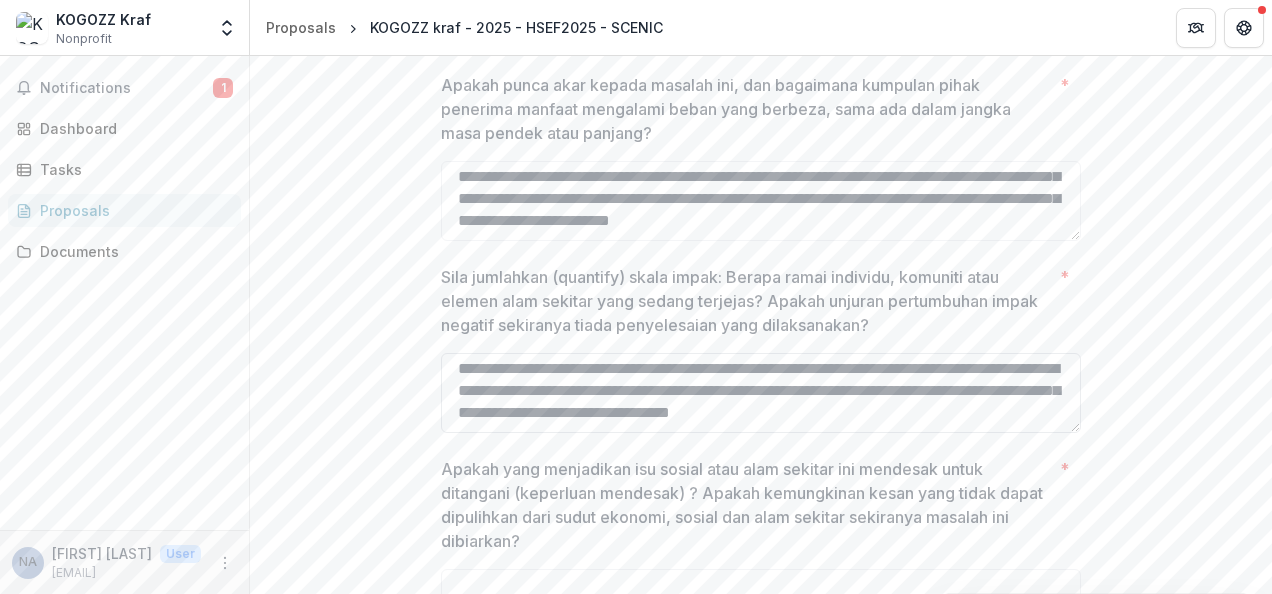 click on "**********" at bounding box center [761, 393] 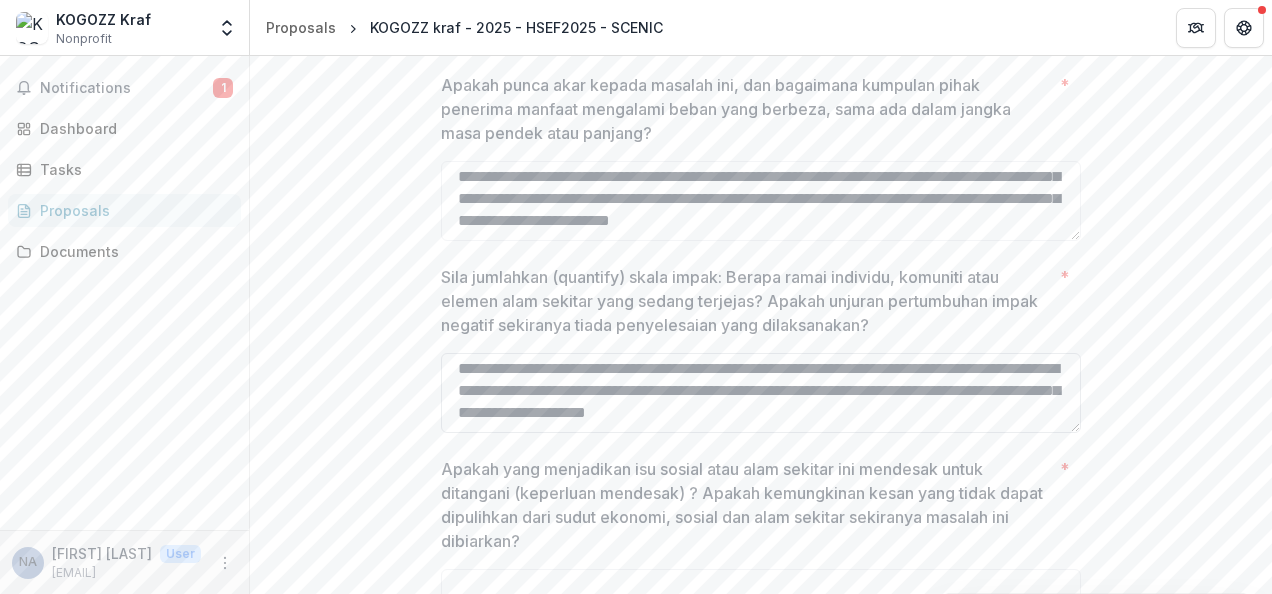click on "**********" at bounding box center (761, 393) 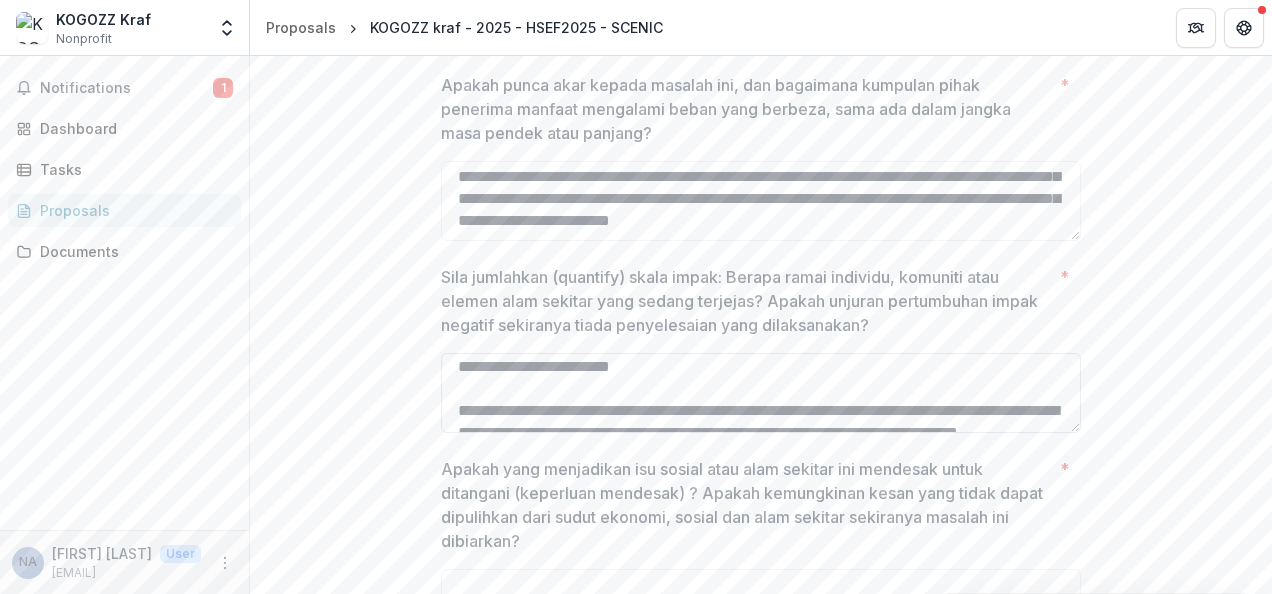 scroll, scrollTop: 91, scrollLeft: 0, axis: vertical 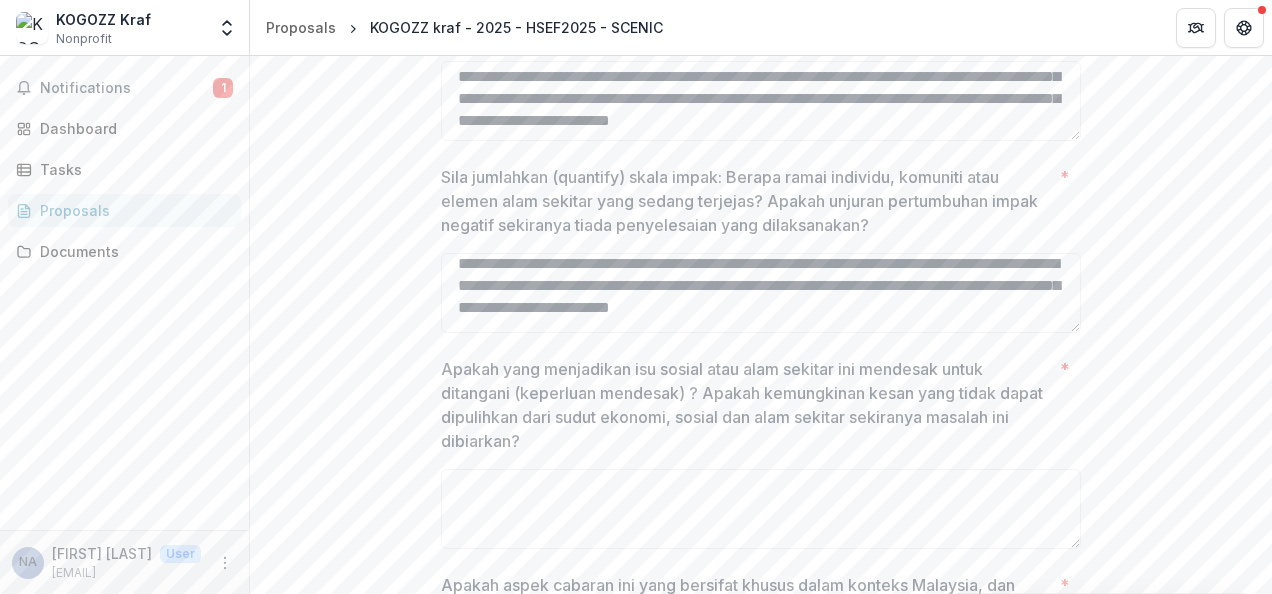 type on "**********" 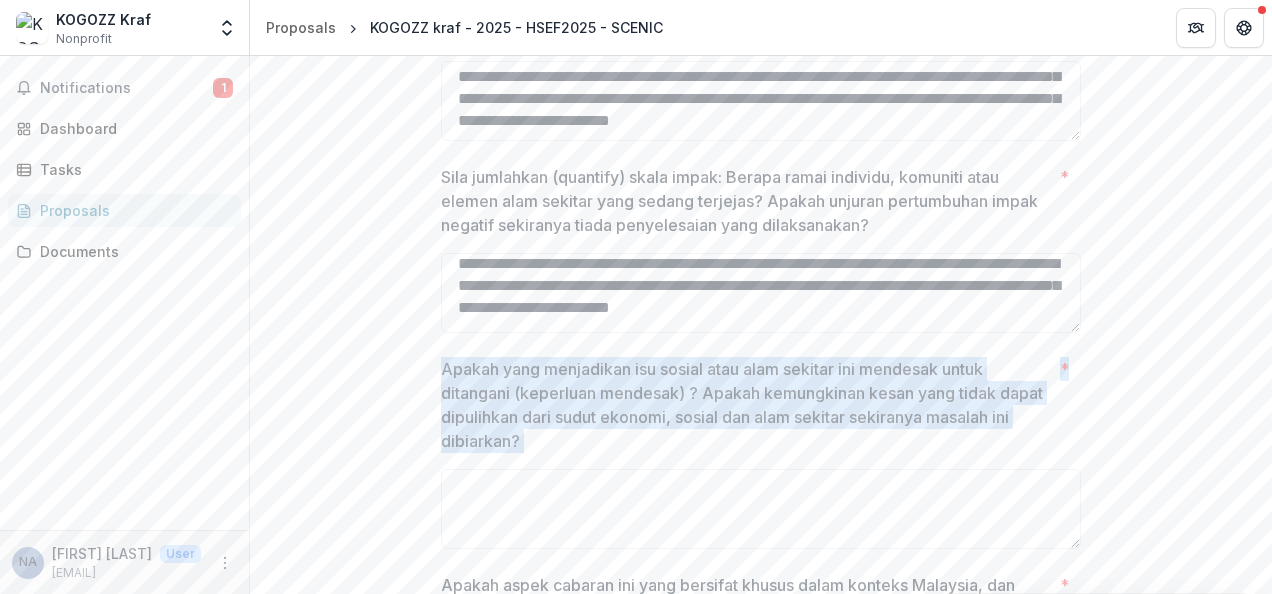 drag, startPoint x: 437, startPoint y: 364, endPoint x: 1094, endPoint y: 442, distance: 661.61395 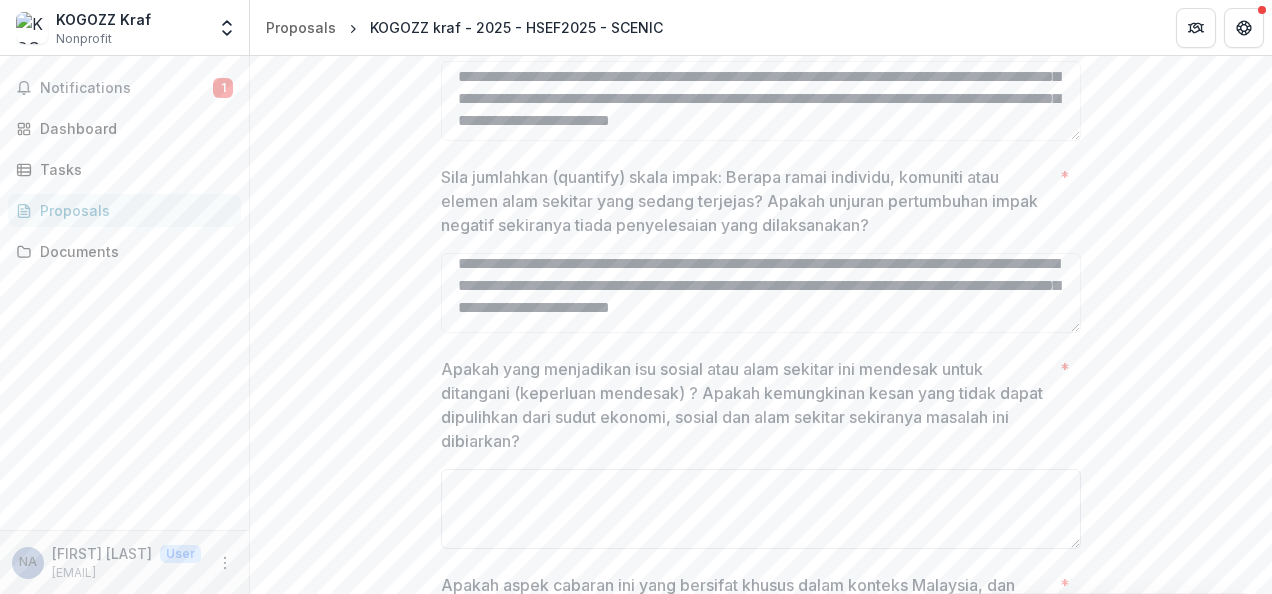 click on "Apakah yang menjadikan isu sosial atau alam sekitar ini mendesak untuk ditangani (keperluan mendesak) ? Apakah kemungkinan kesan yang tidak dapat dipulihkan dari sudut ekonomi, sosial dan alam sekitar sekiranya masalah ini dibiarkan? *" at bounding box center [761, 509] 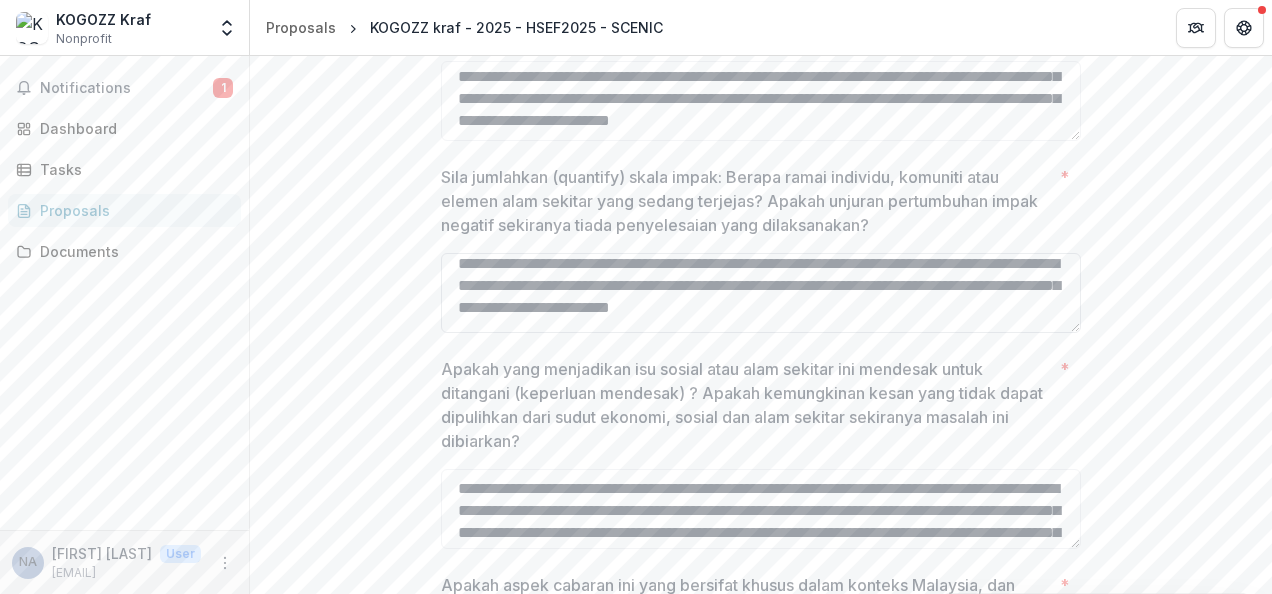 scroll, scrollTop: 60, scrollLeft: 0, axis: vertical 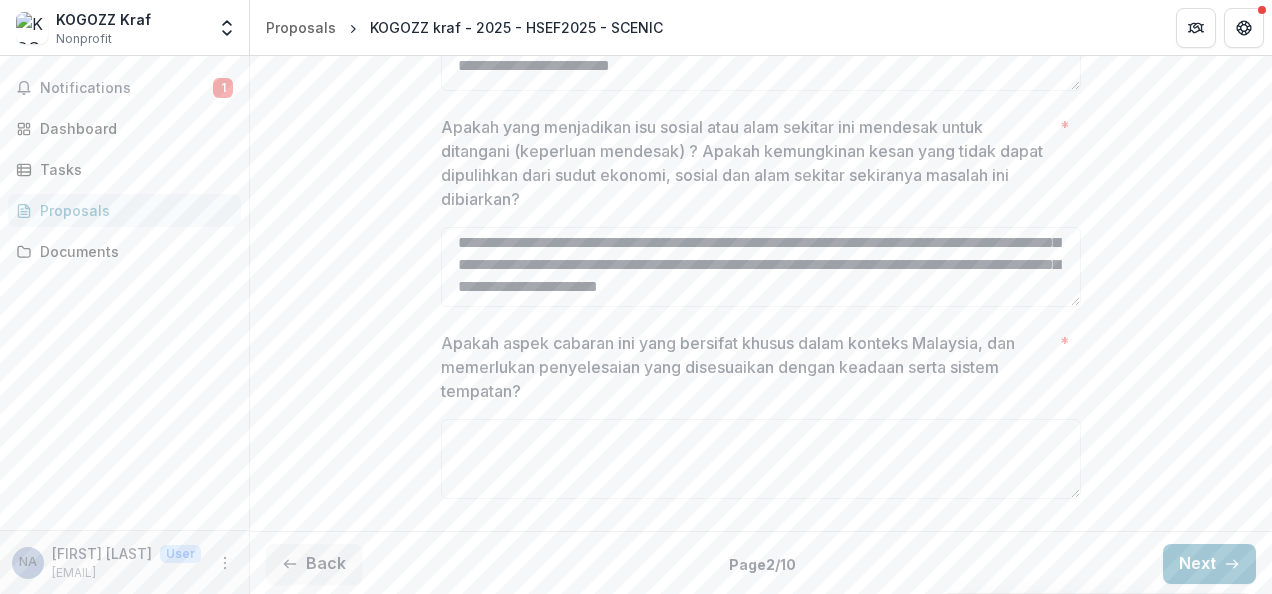 type on "**********" 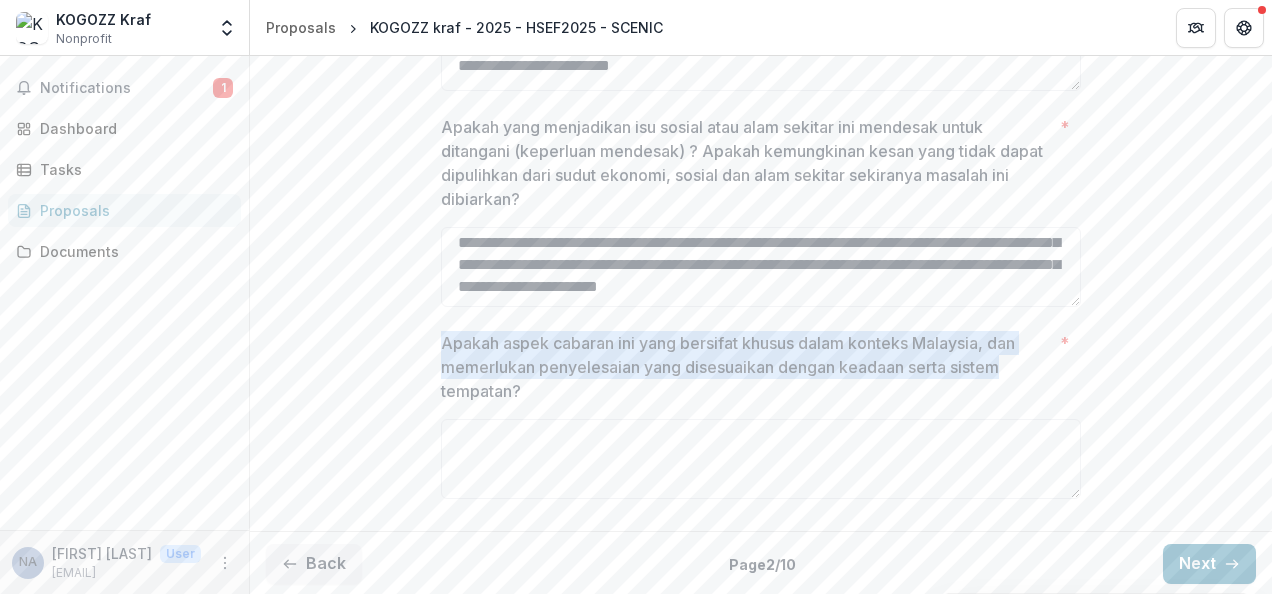 drag, startPoint x: 439, startPoint y: 346, endPoint x: 1023, endPoint y: 362, distance: 584.2191 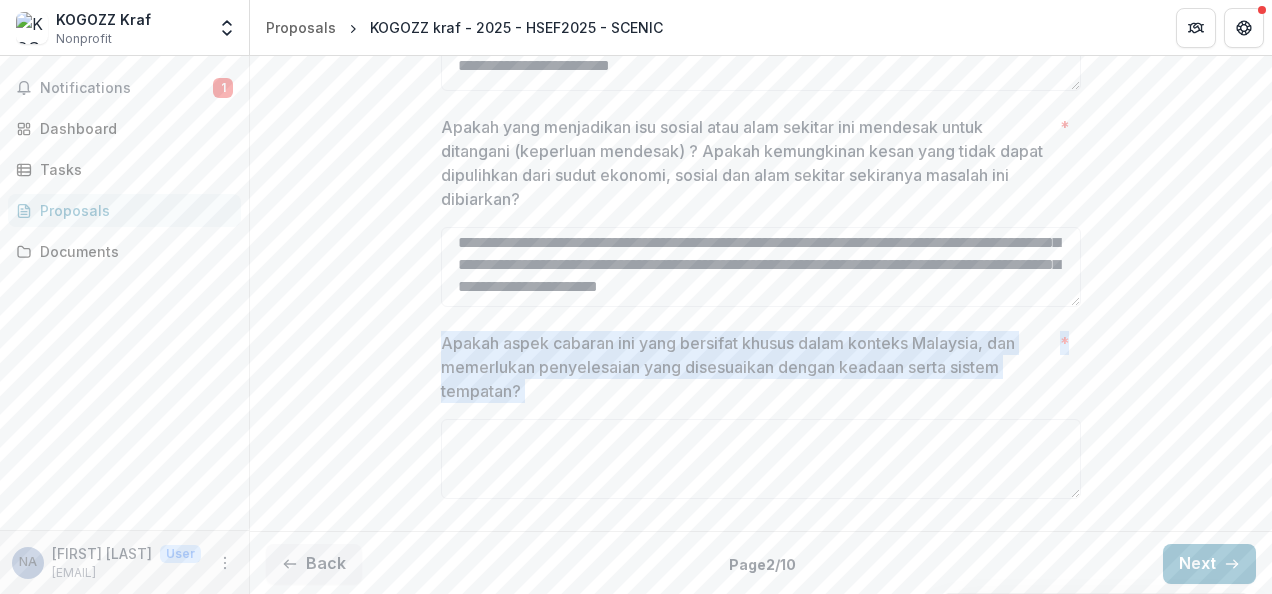 drag, startPoint x: 433, startPoint y: 338, endPoint x: 972, endPoint y: 406, distance: 543.2725 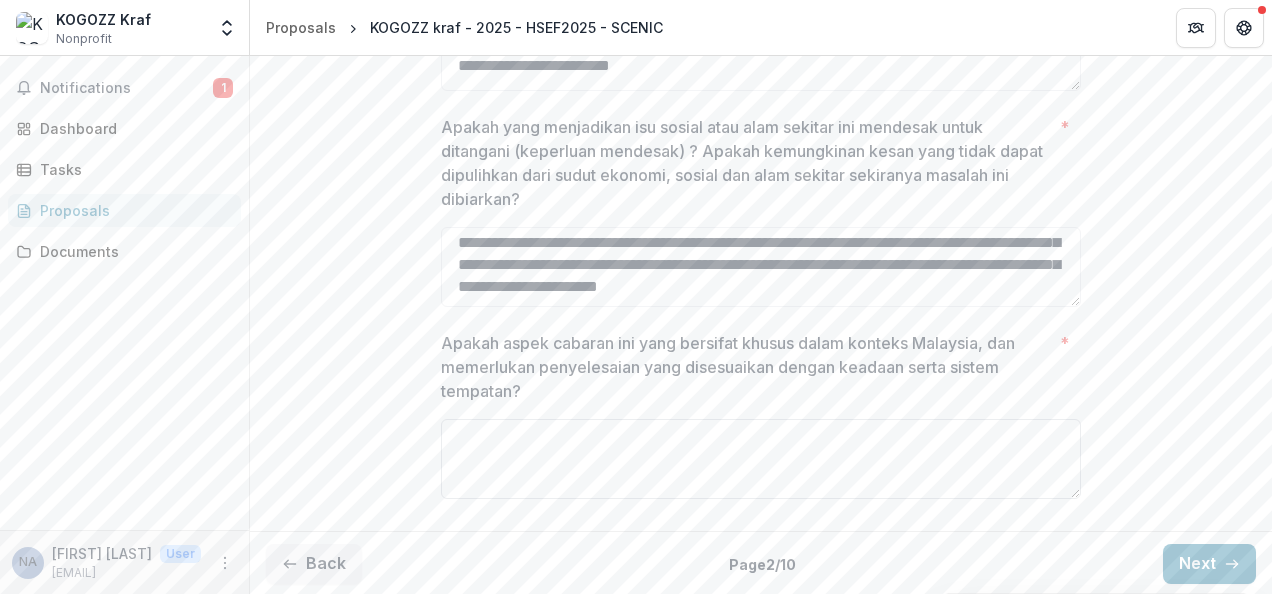 click on "Apakah aspek cabaran ini yang bersifat khusus dalam konteks Malaysia, dan memerlukan penyelesaian yang disesuaikan dengan keadaan serta sistem tempatan? *" at bounding box center [761, 459] 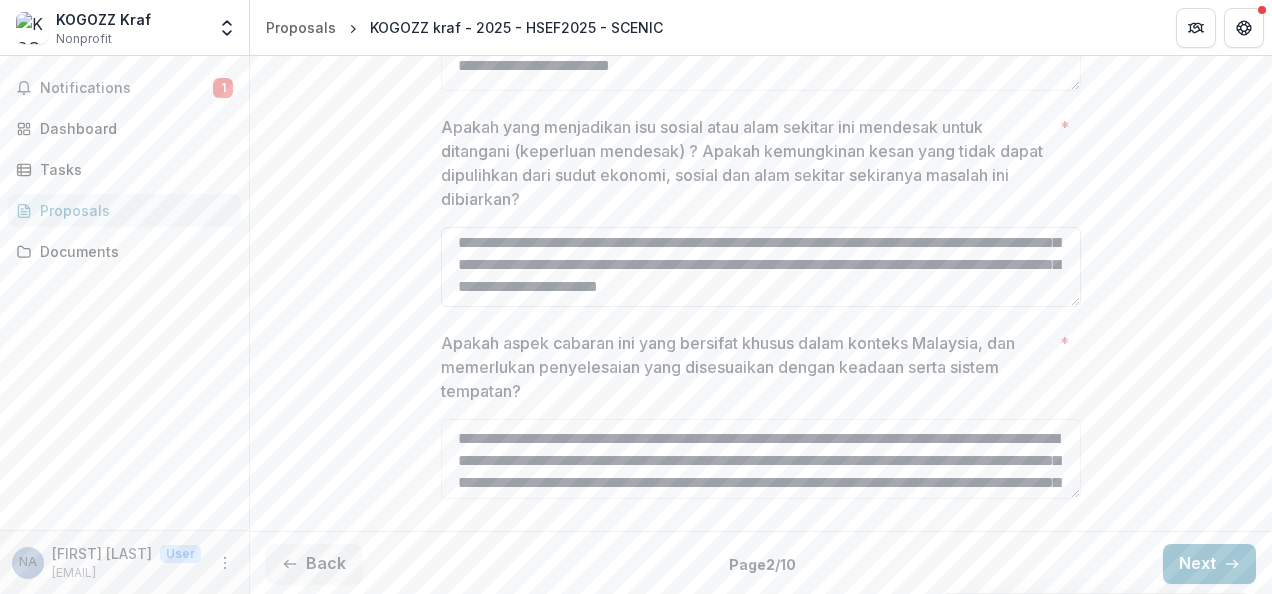 scroll, scrollTop: 60, scrollLeft: 0, axis: vertical 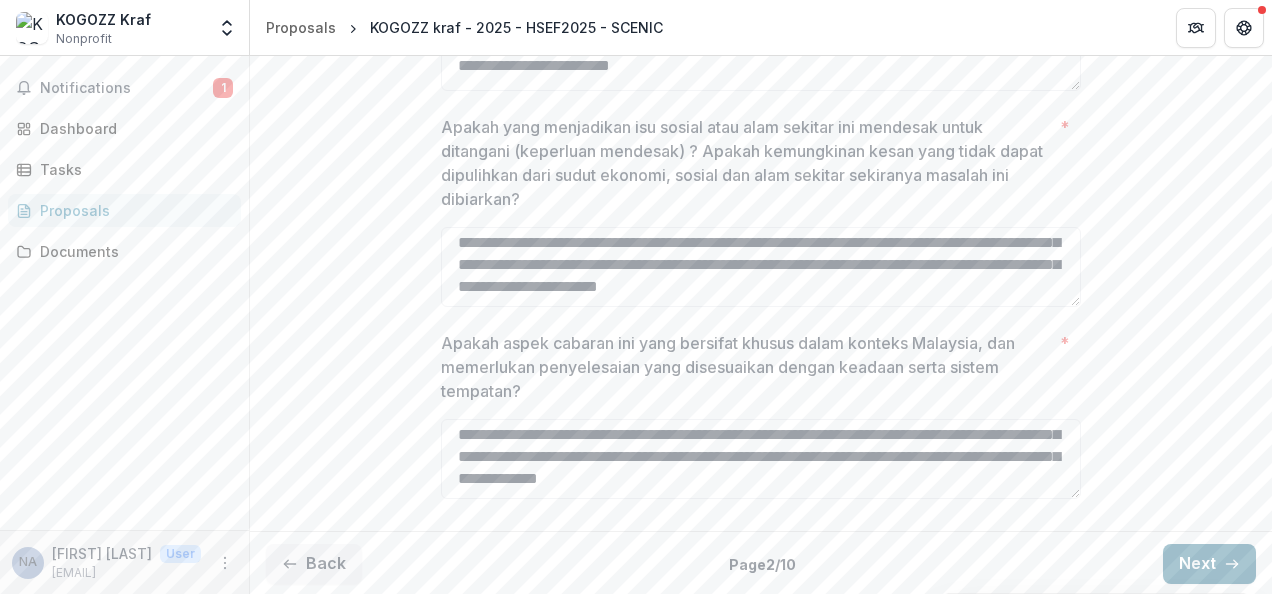 type on "**********" 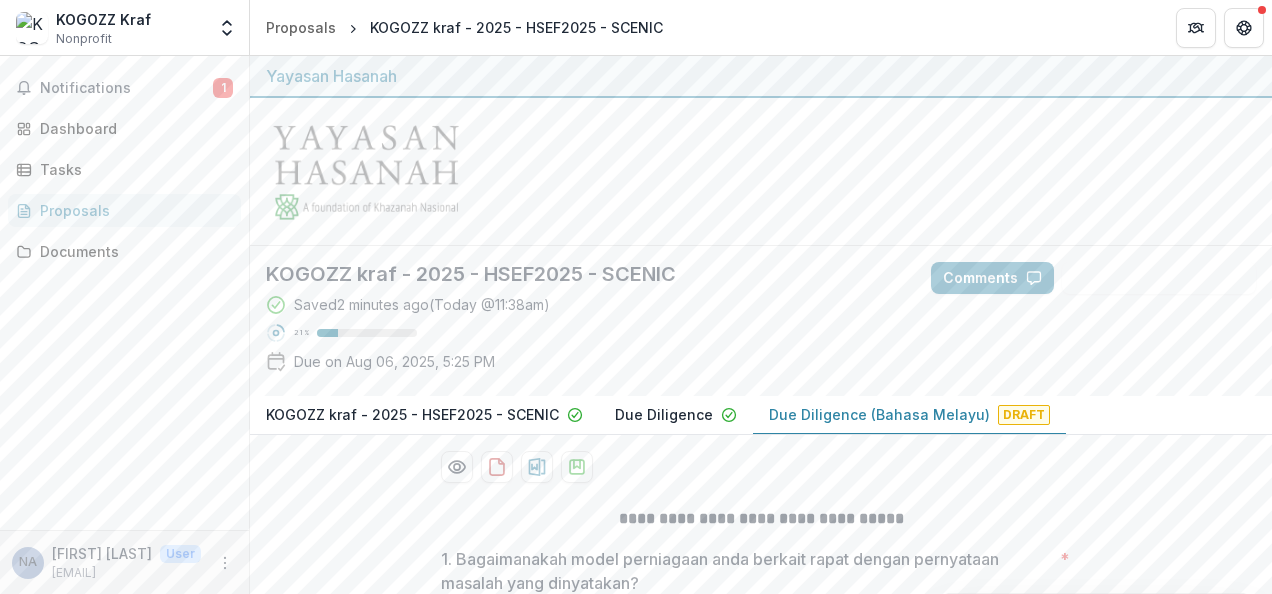 scroll, scrollTop: 200, scrollLeft: 0, axis: vertical 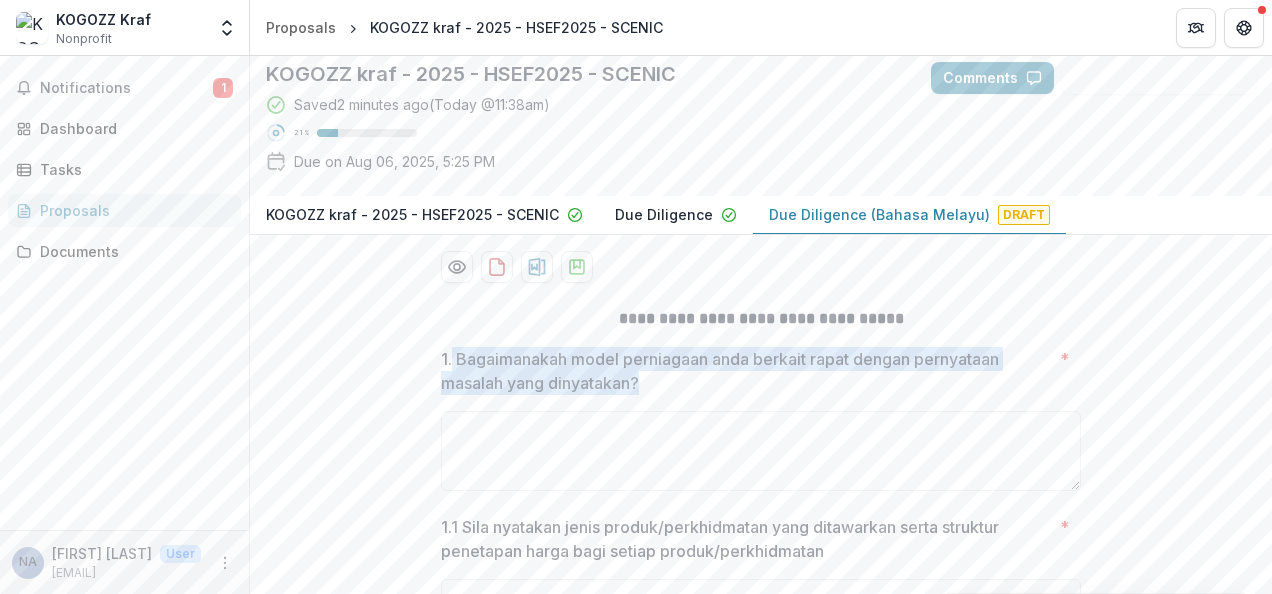 drag, startPoint x: 451, startPoint y: 359, endPoint x: 890, endPoint y: 388, distance: 439.95682 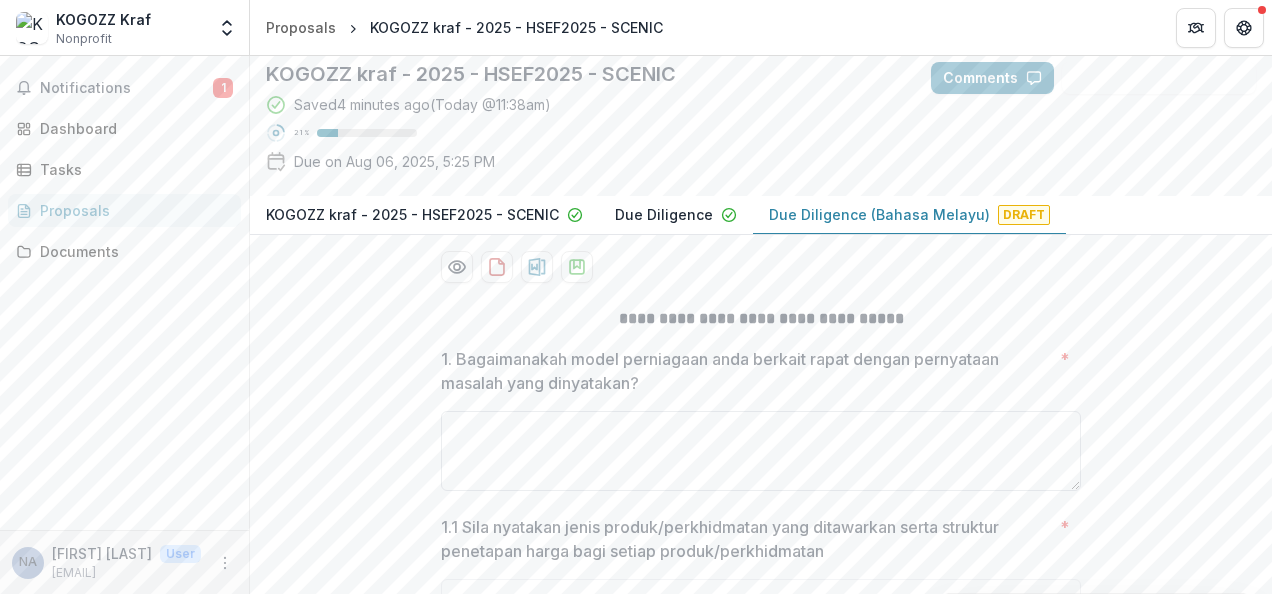 paste on "**********" 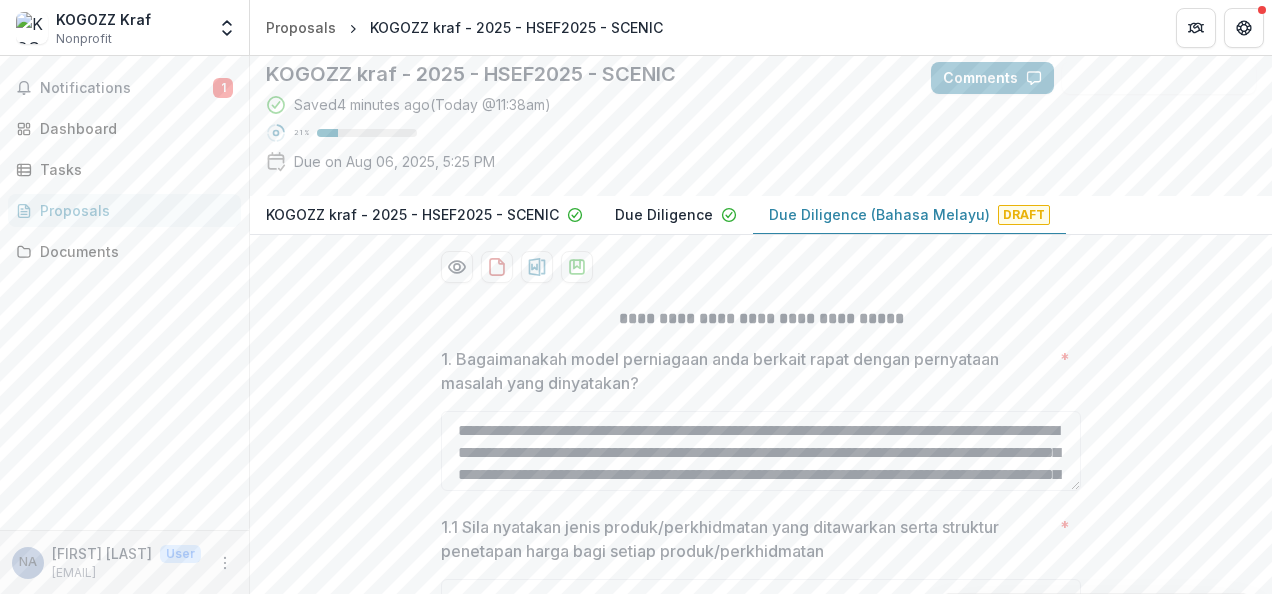 scroll, scrollTop: 302, scrollLeft: 0, axis: vertical 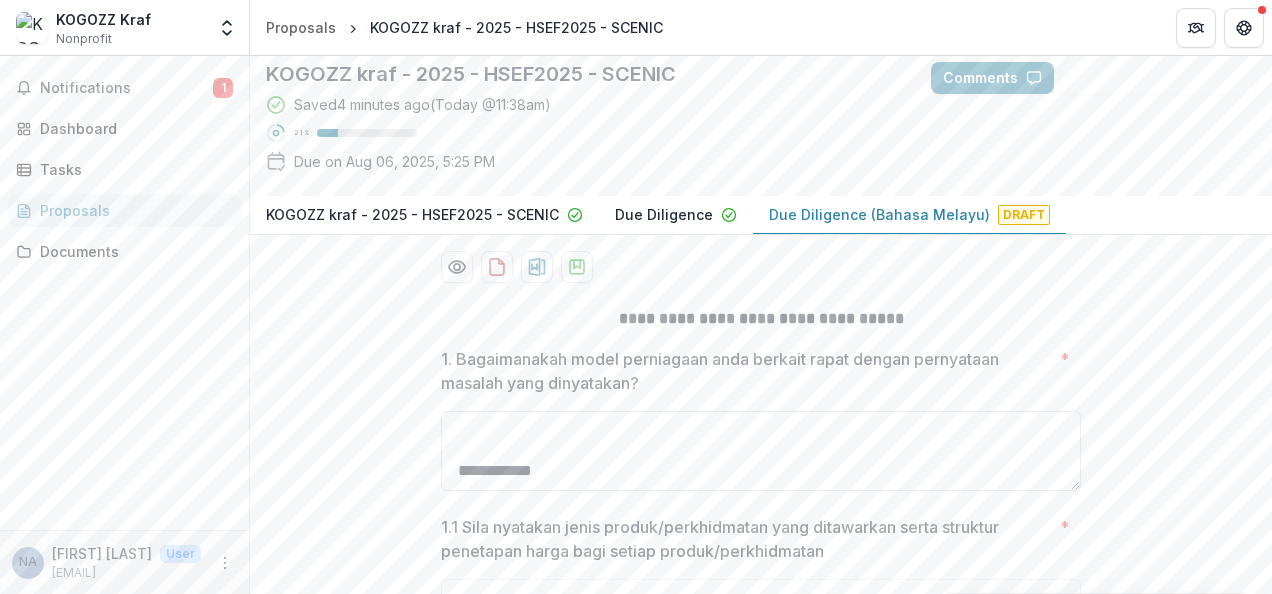 click on "**********" at bounding box center [761, 451] 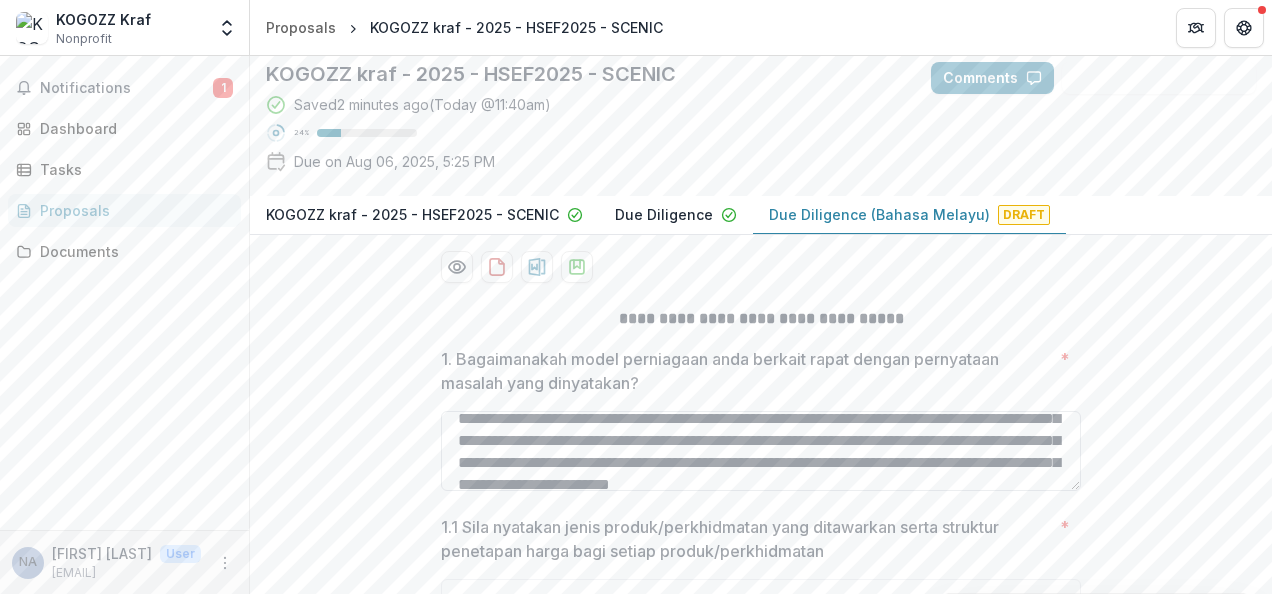 scroll, scrollTop: 2, scrollLeft: 0, axis: vertical 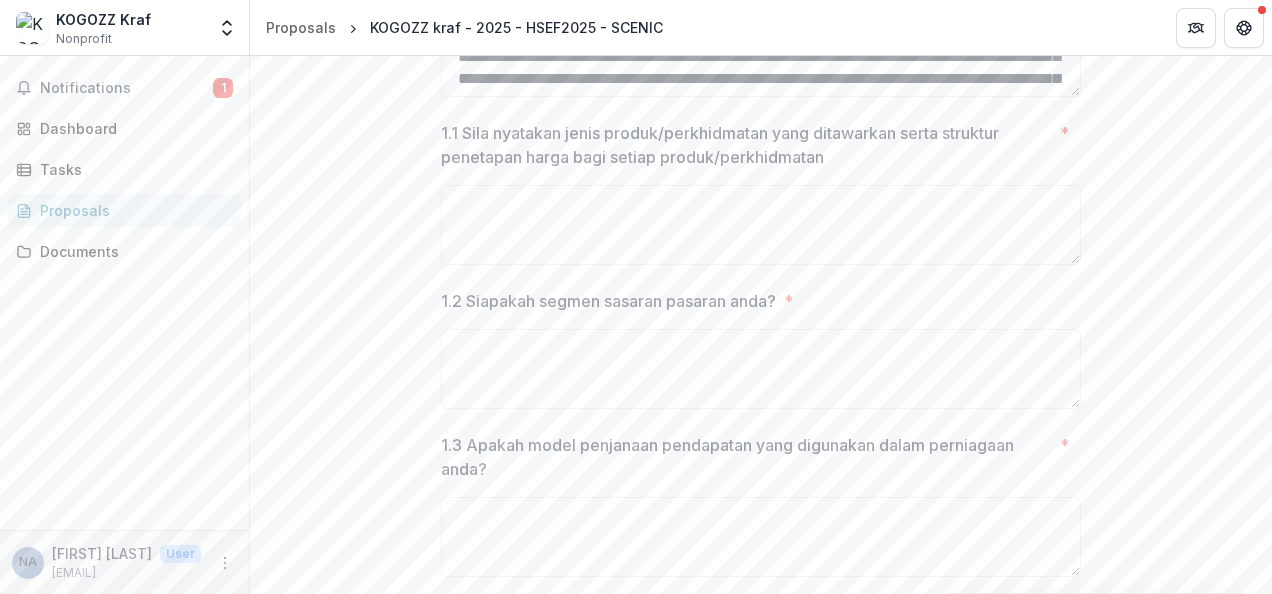 type on "**********" 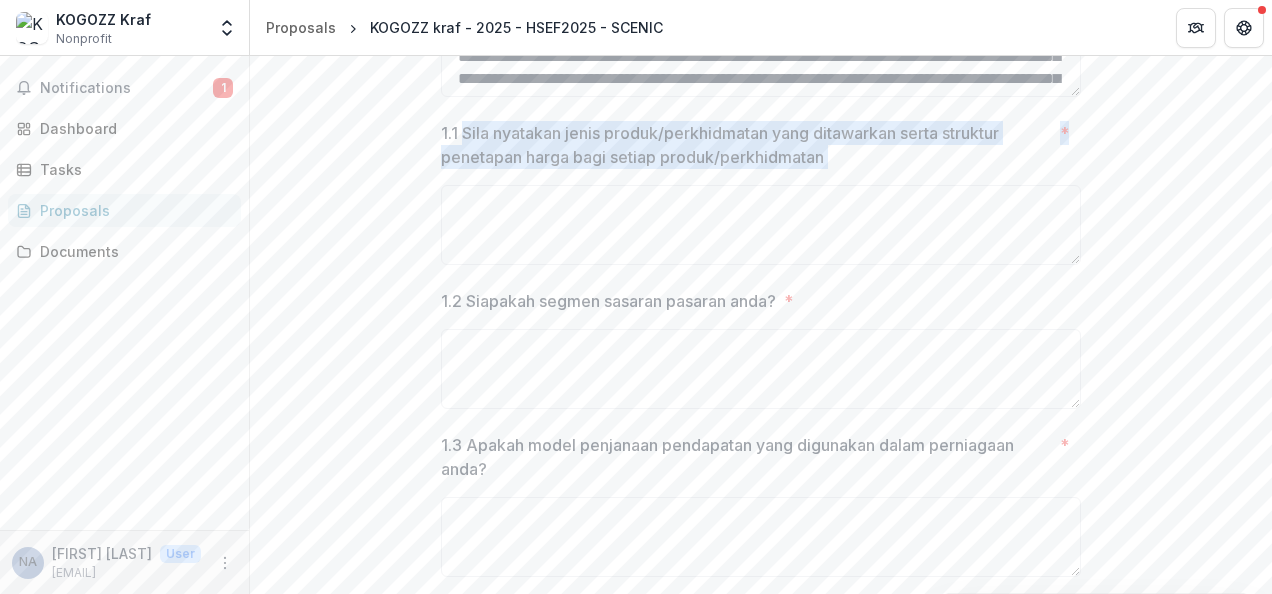 drag, startPoint x: 460, startPoint y: 132, endPoint x: 856, endPoint y: 168, distance: 397.633 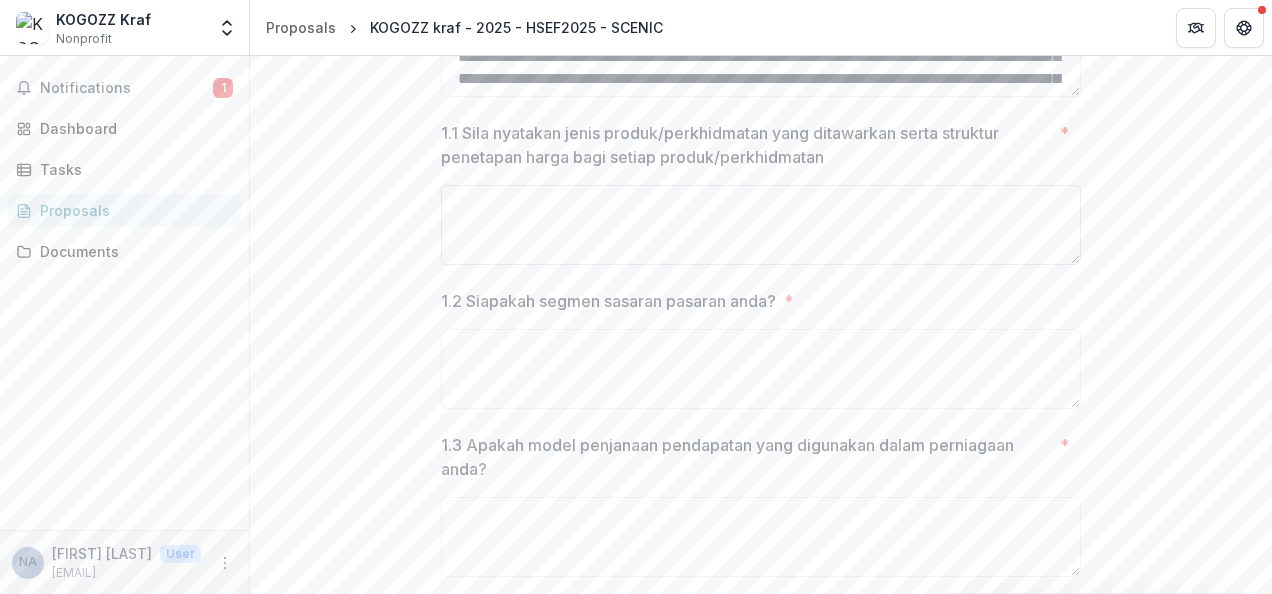 click on "1.1 Sila nyatakan jenis produk/perkhidmatan yang ditawarkan serta struktur penetapan harga bagi setiap produk/perkhidmatan *" at bounding box center (761, 225) 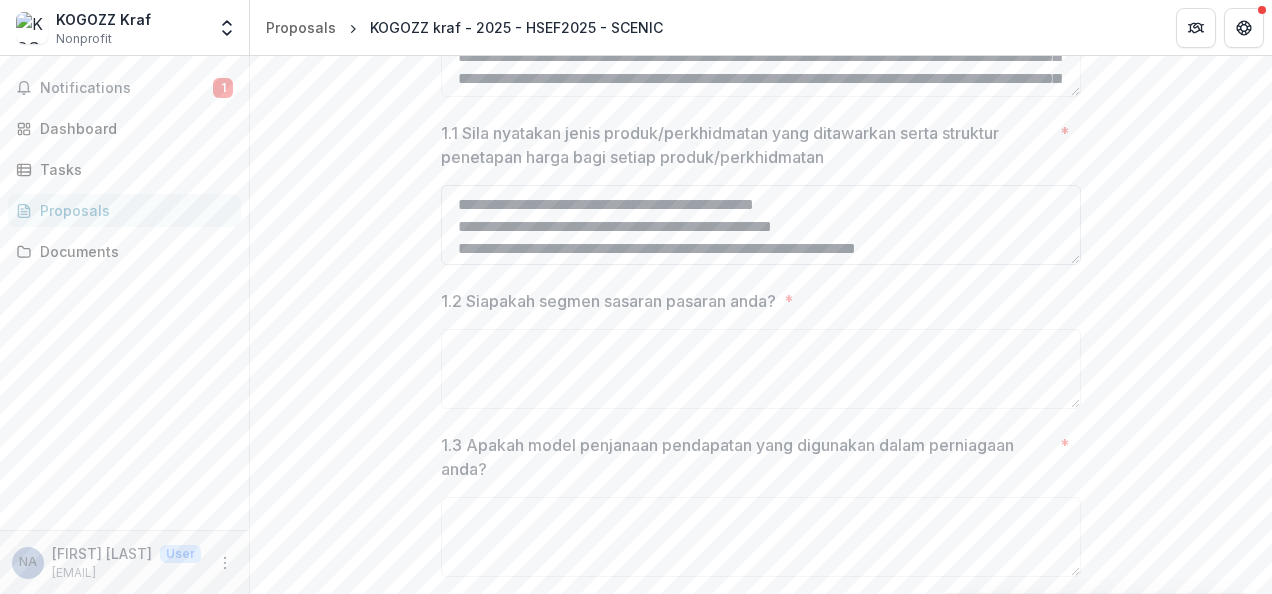 click on "**********" at bounding box center [761, 225] 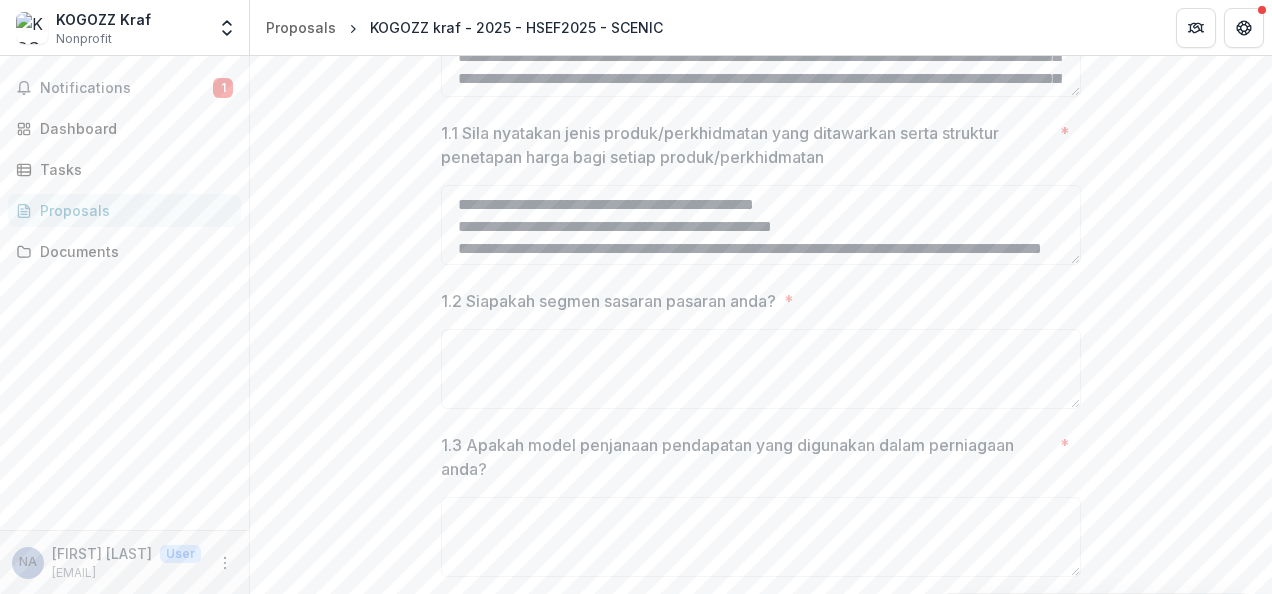 scroll, scrollTop: 60, scrollLeft: 0, axis: vertical 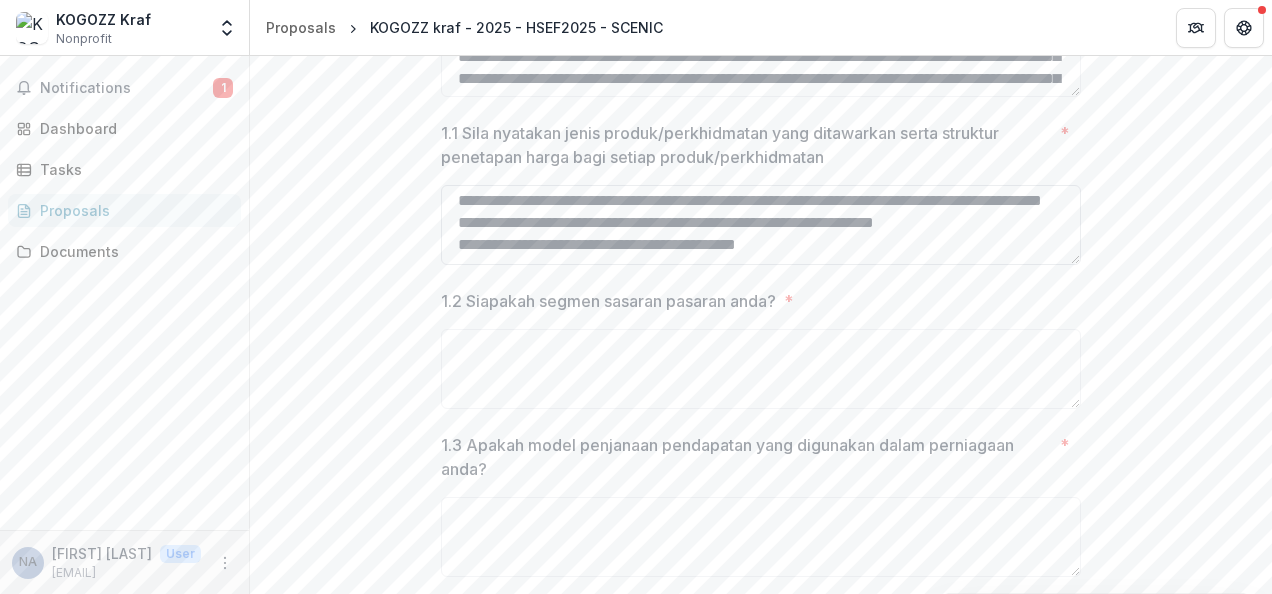 paste on "**********" 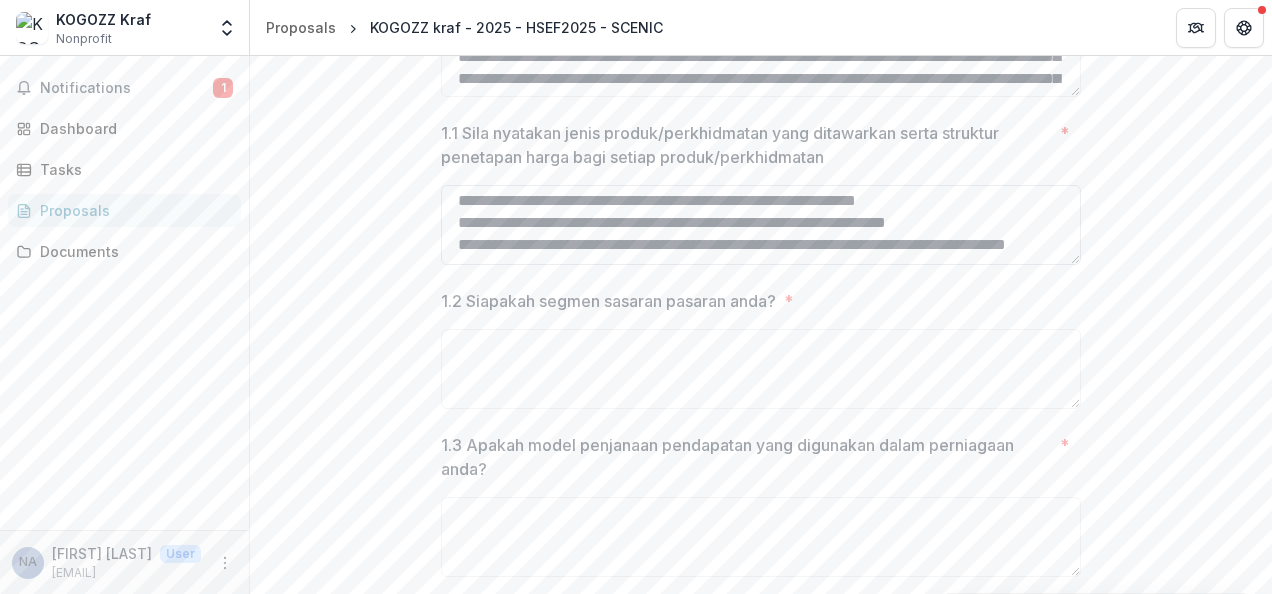 scroll, scrollTop: 158, scrollLeft: 0, axis: vertical 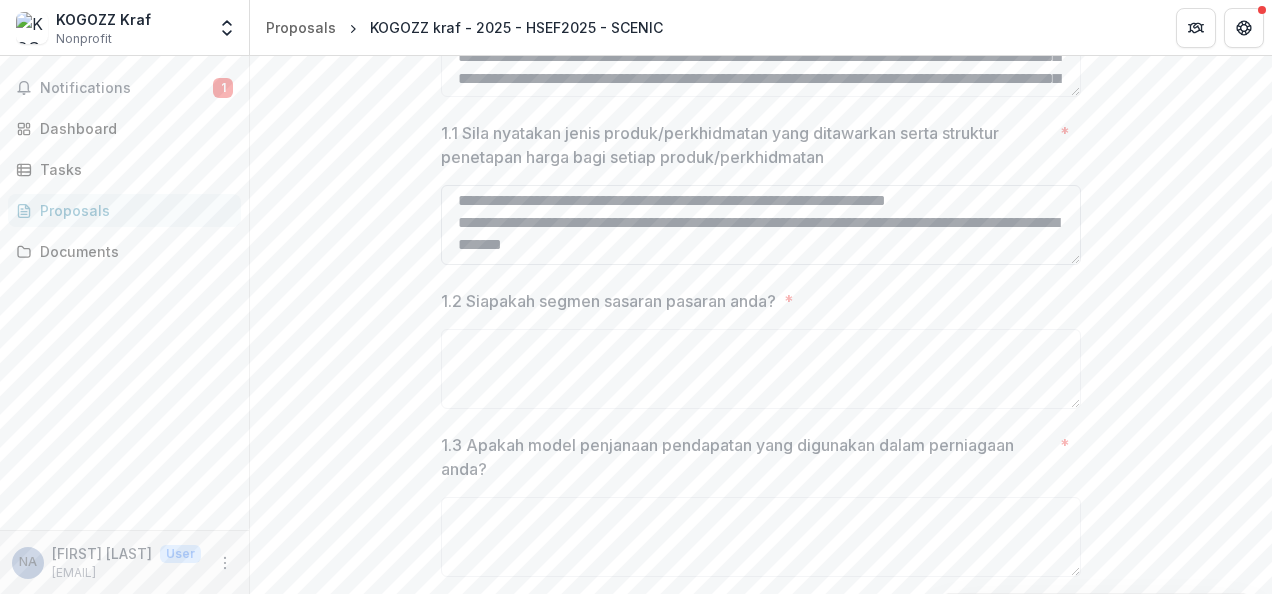 click on "**********" at bounding box center [761, 225] 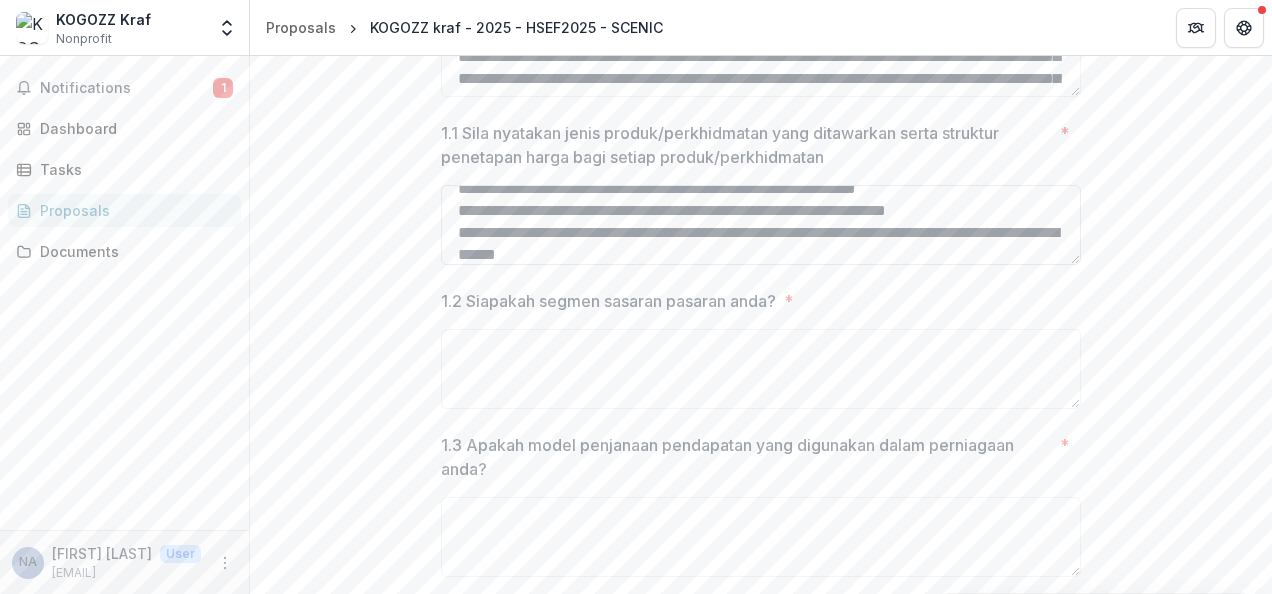 scroll, scrollTop: 167, scrollLeft: 0, axis: vertical 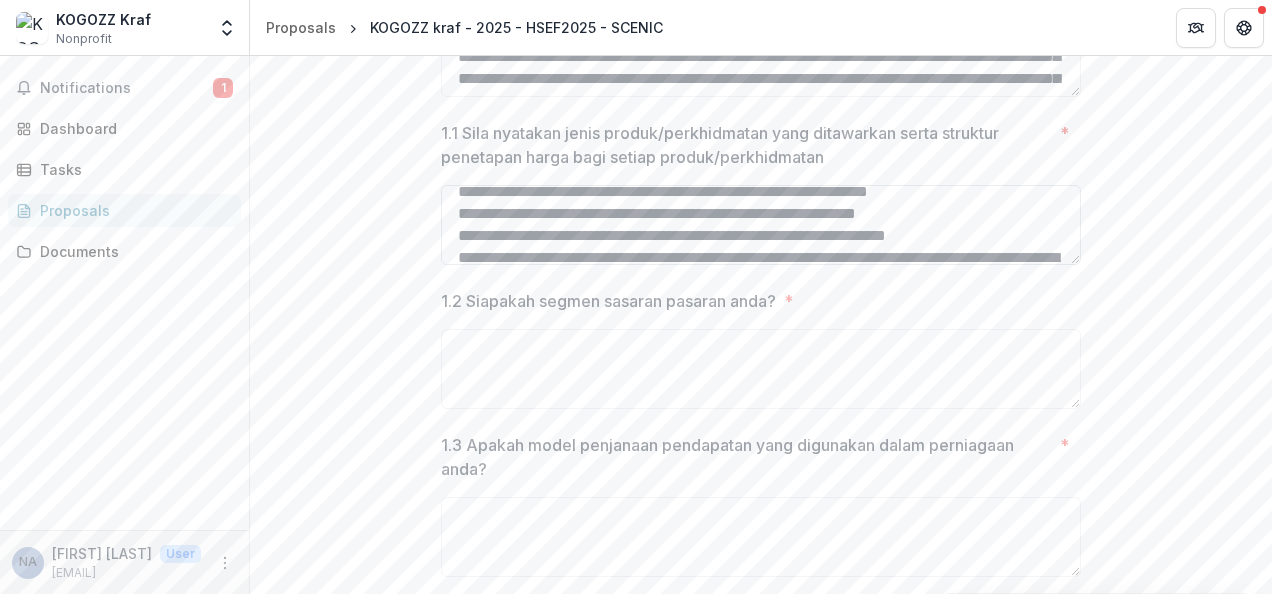 click on "**********" at bounding box center [761, 225] 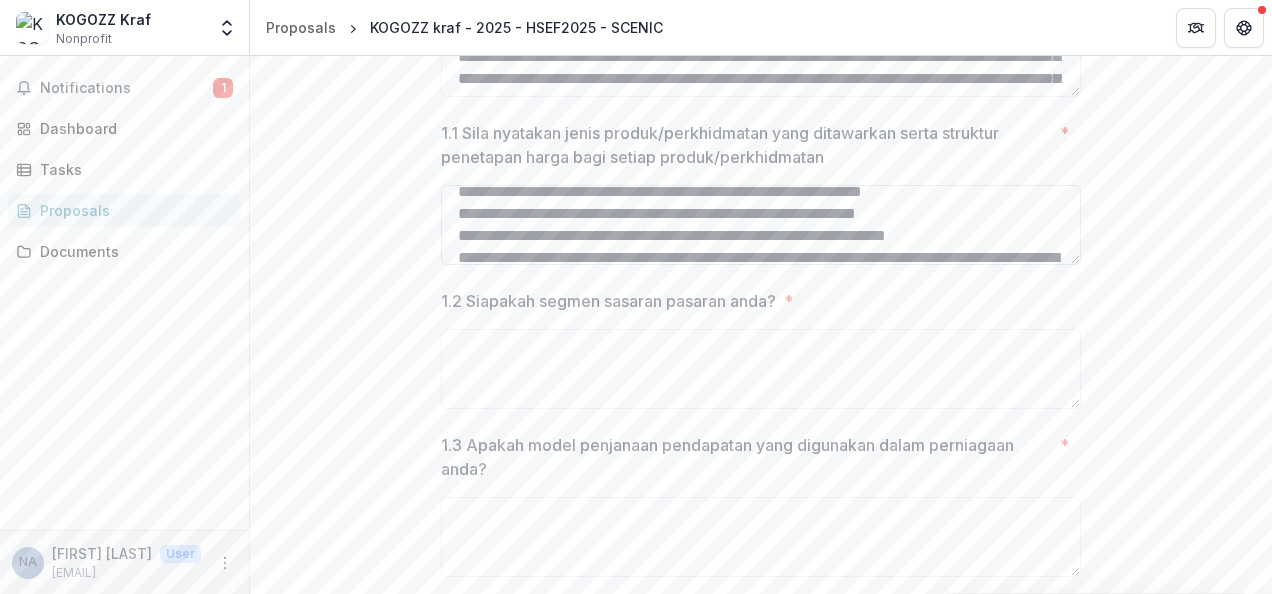 click on "**********" at bounding box center (761, 225) 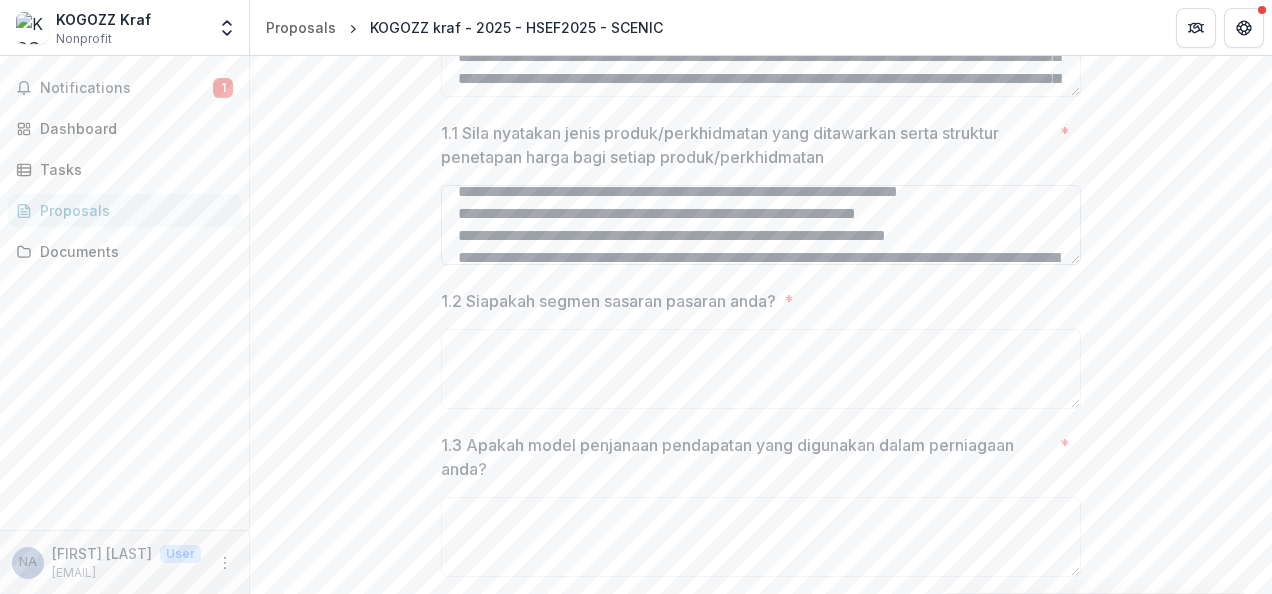 scroll, scrollTop: 267, scrollLeft: 0, axis: vertical 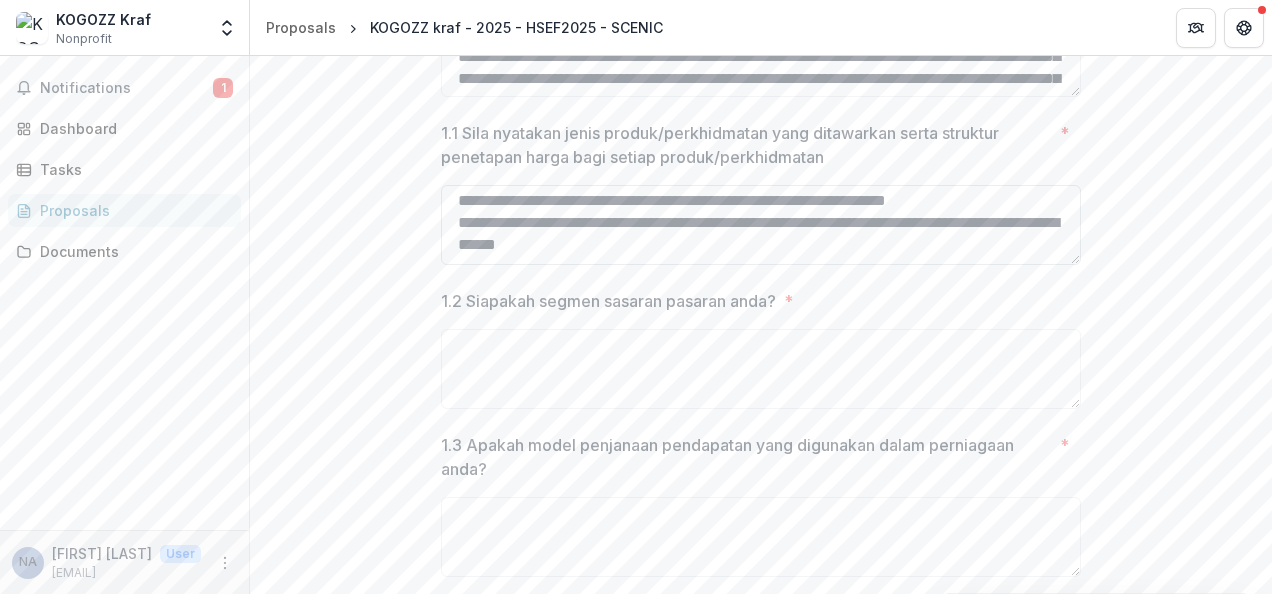 click on "**********" at bounding box center [761, 225] 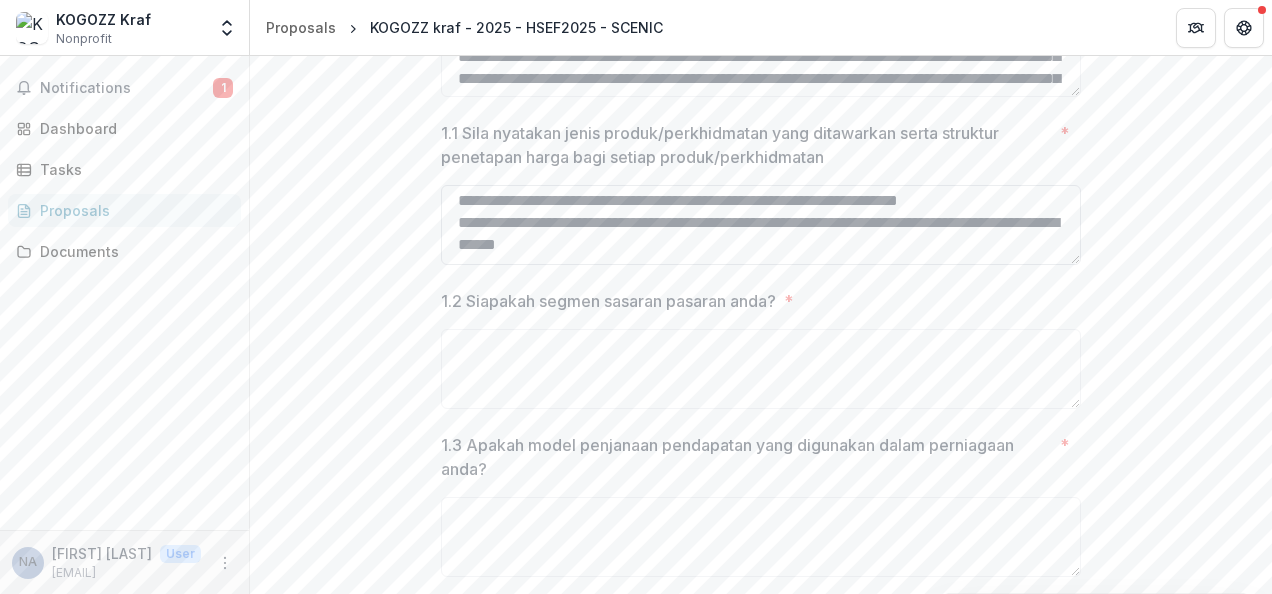 click on "**********" at bounding box center [761, 225] 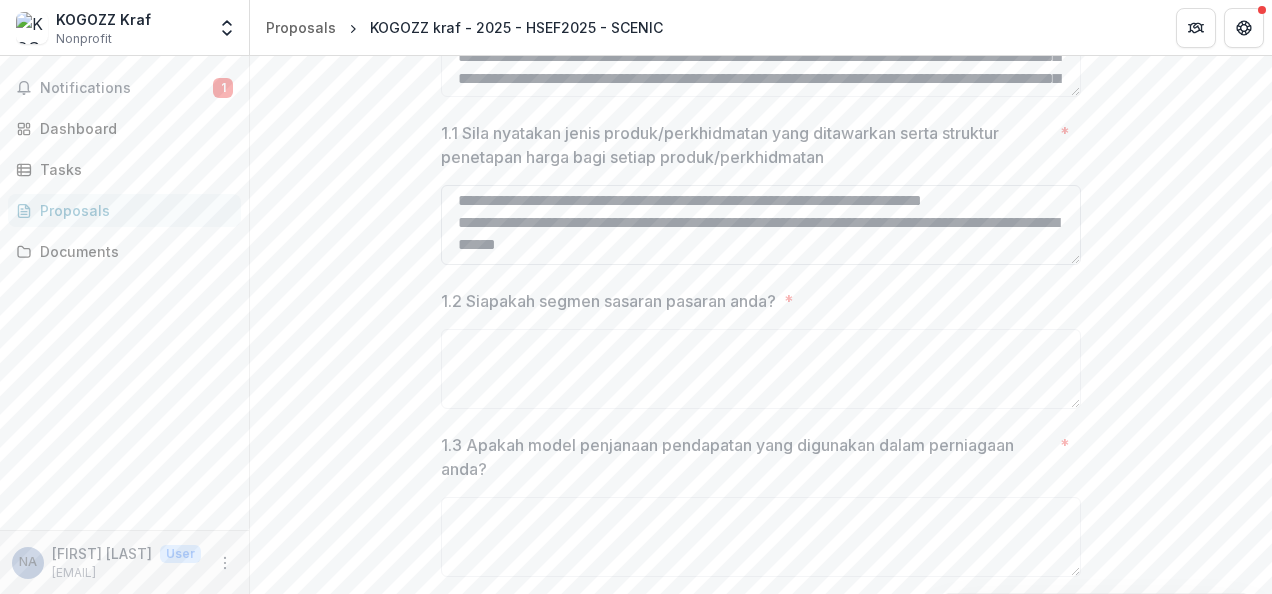 scroll, scrollTop: 267, scrollLeft: 0, axis: vertical 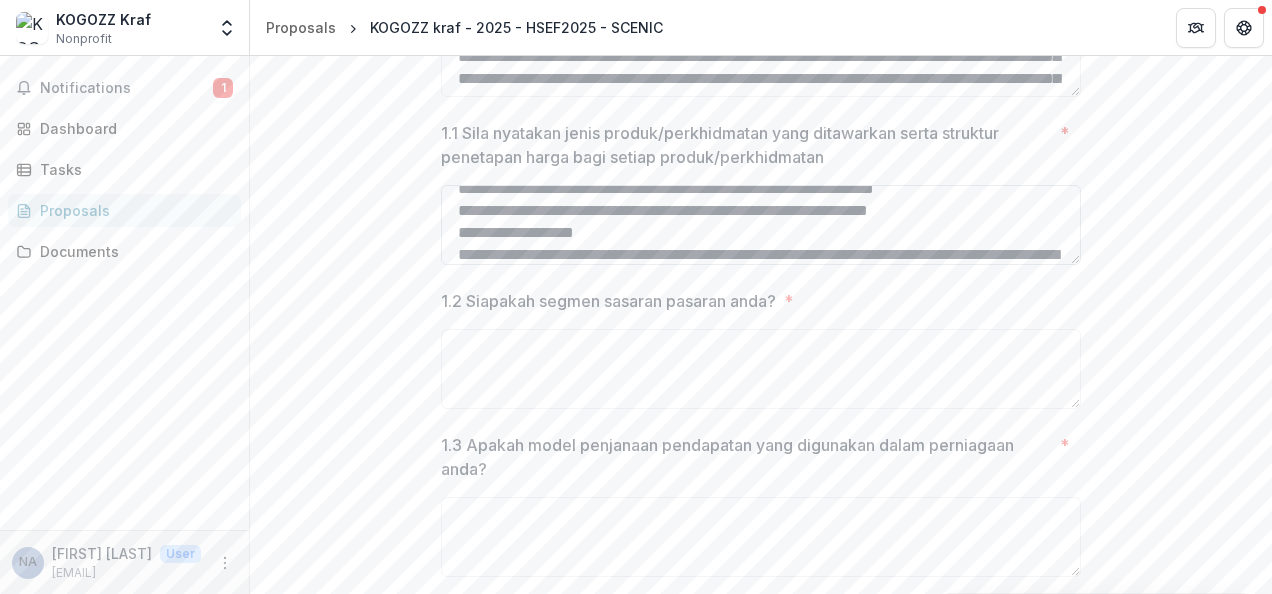 drag, startPoint x: 1070, startPoint y: 205, endPoint x: 1073, endPoint y: 238, distance: 33.13608 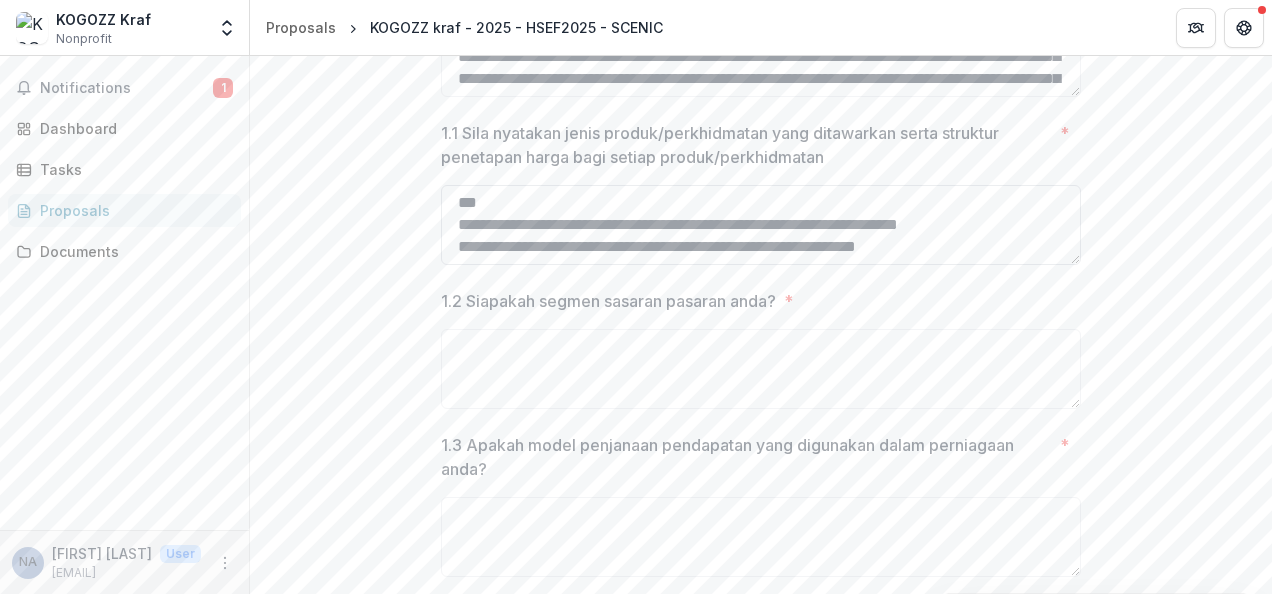 scroll, scrollTop: 87, scrollLeft: 0, axis: vertical 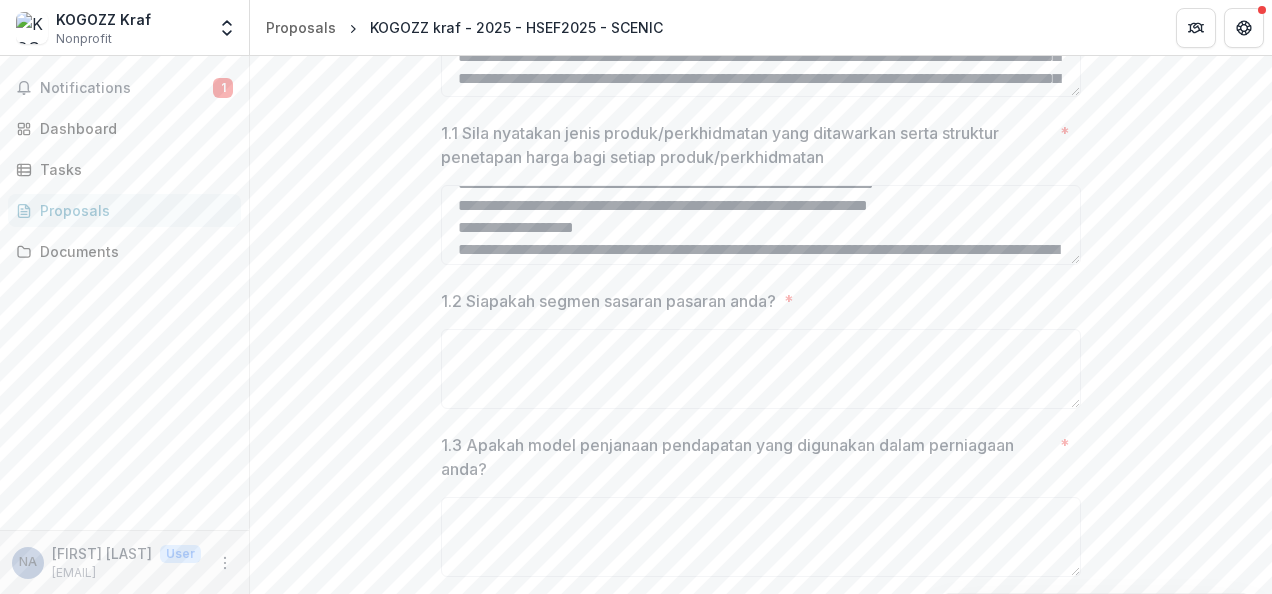 type on "**********" 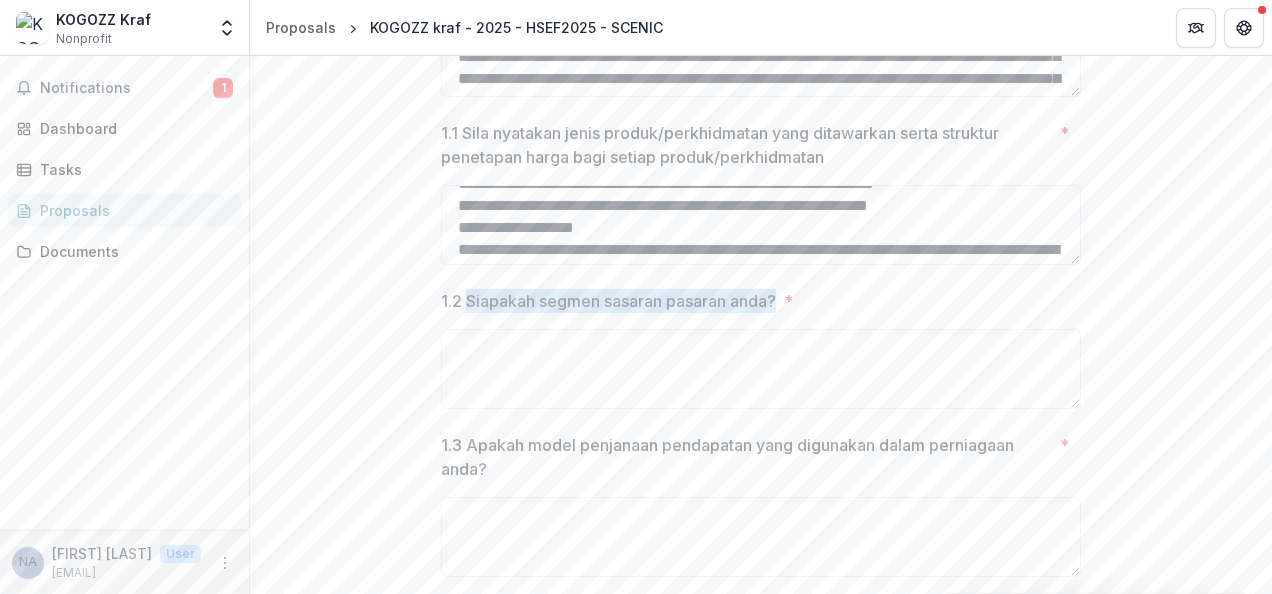 drag, startPoint x: 466, startPoint y: 302, endPoint x: 780, endPoint y: 306, distance: 314.02548 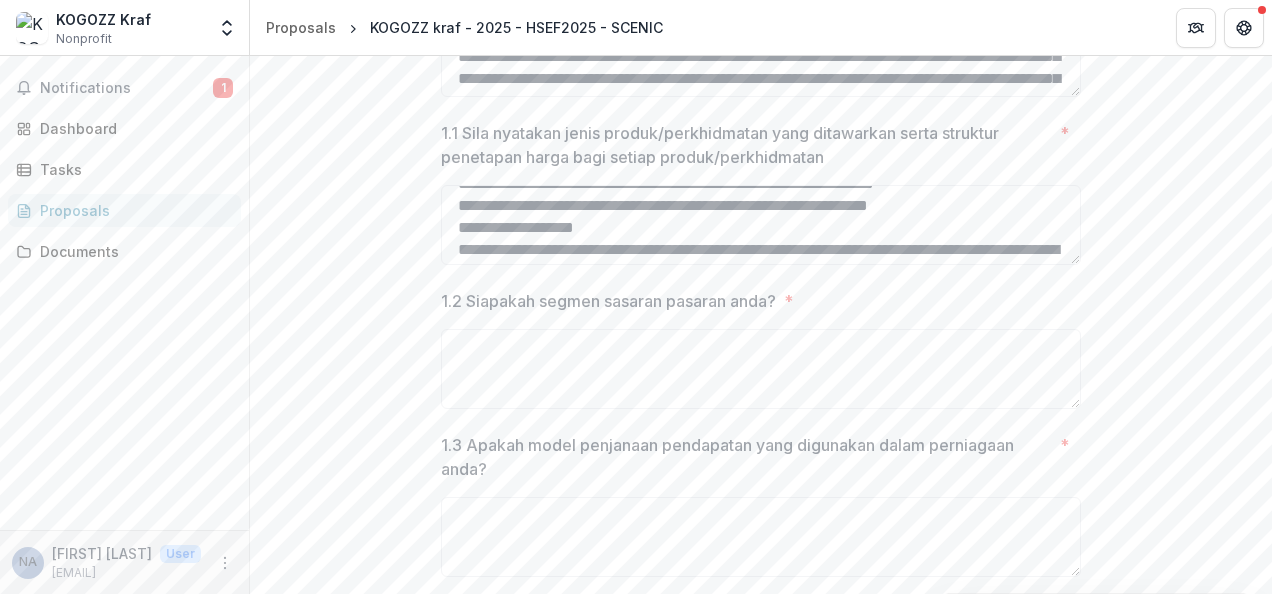 drag, startPoint x: 780, startPoint y: 306, endPoint x: 830, endPoint y: 307, distance: 50.01 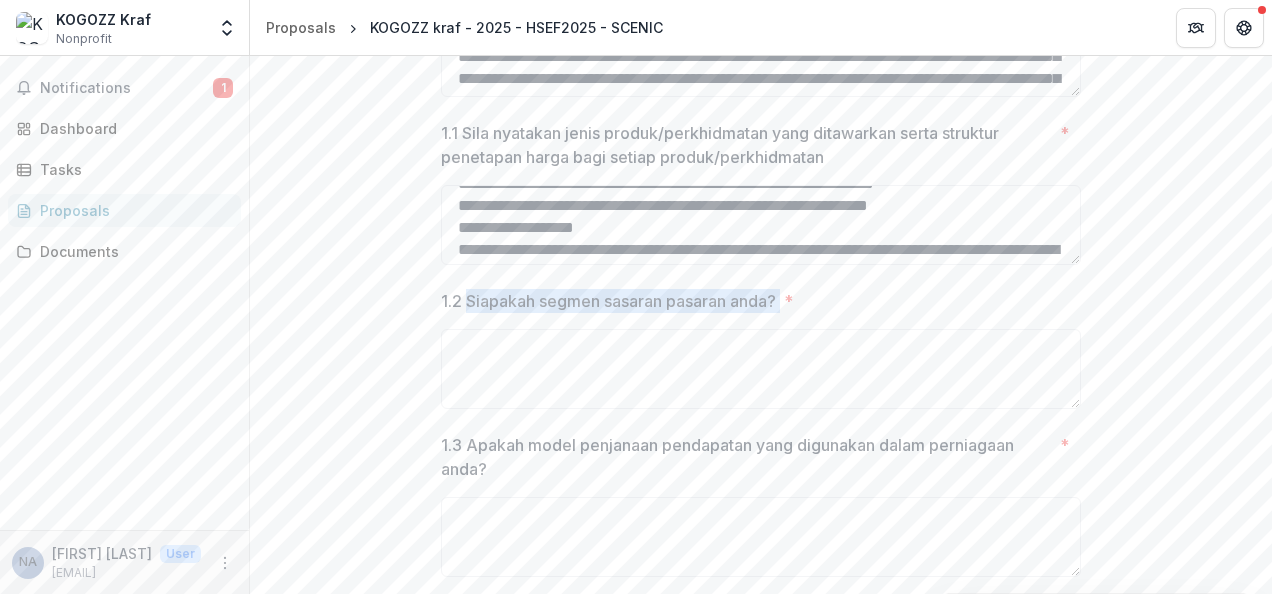 drag, startPoint x: 830, startPoint y: 307, endPoint x: 792, endPoint y: 288, distance: 42.48529 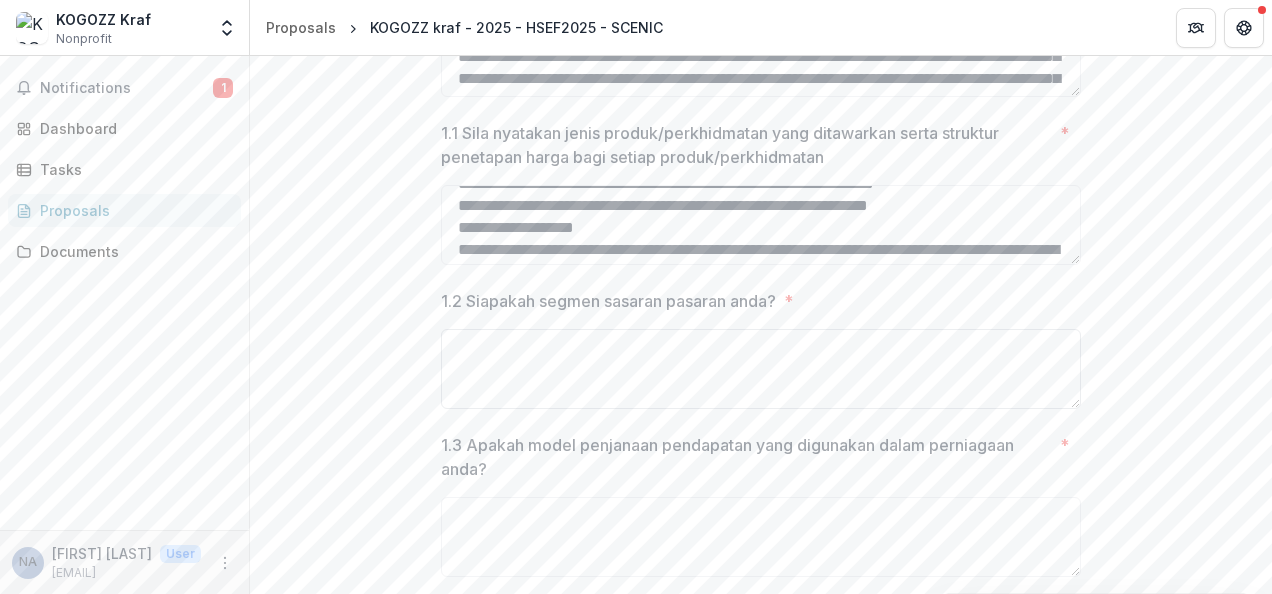 click on "1.2 Siapakah segmen sasaran pasaran anda? *" at bounding box center (761, 369) 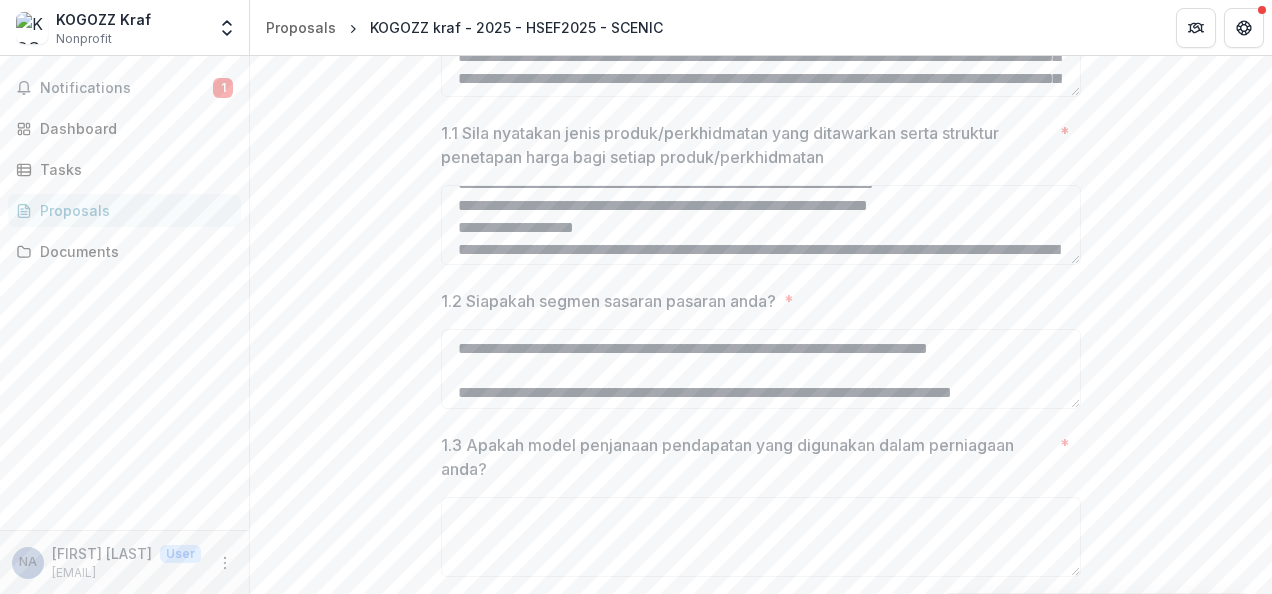scroll, scrollTop: 390, scrollLeft: 0, axis: vertical 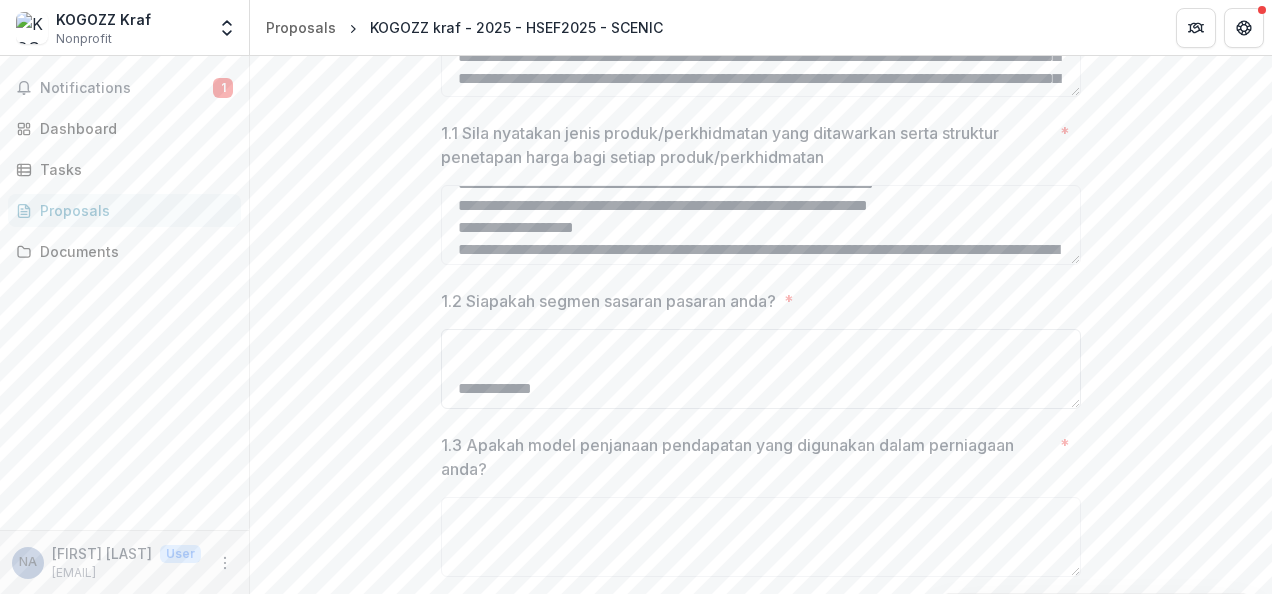 click at bounding box center [761, 369] 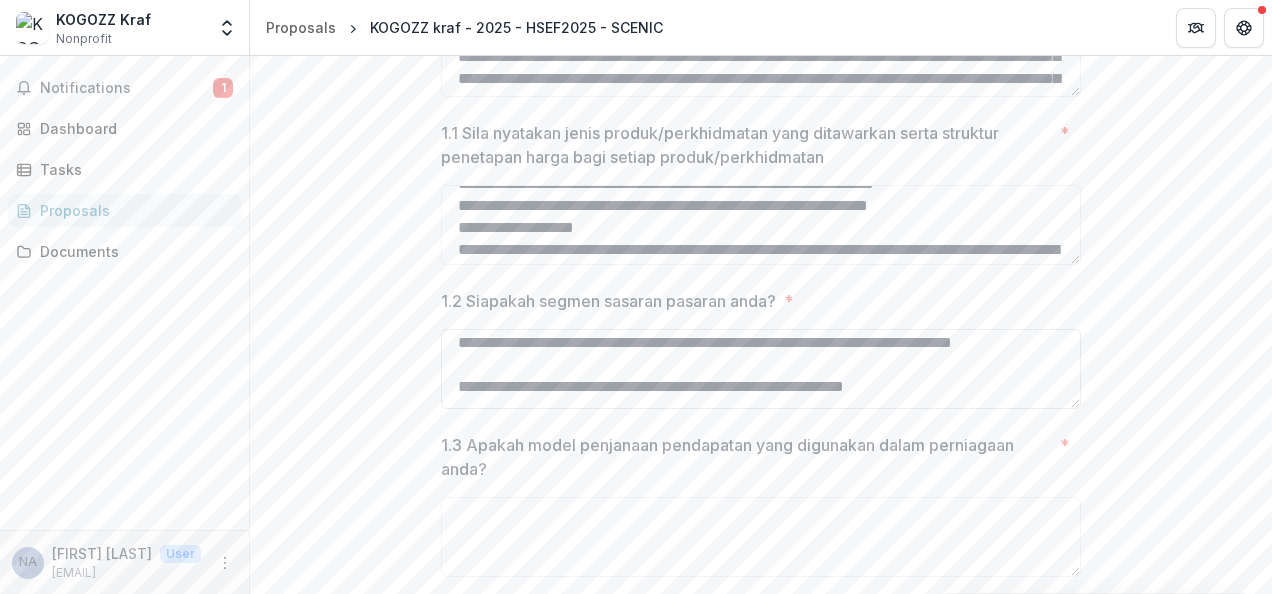 scroll, scrollTop: 0, scrollLeft: 0, axis: both 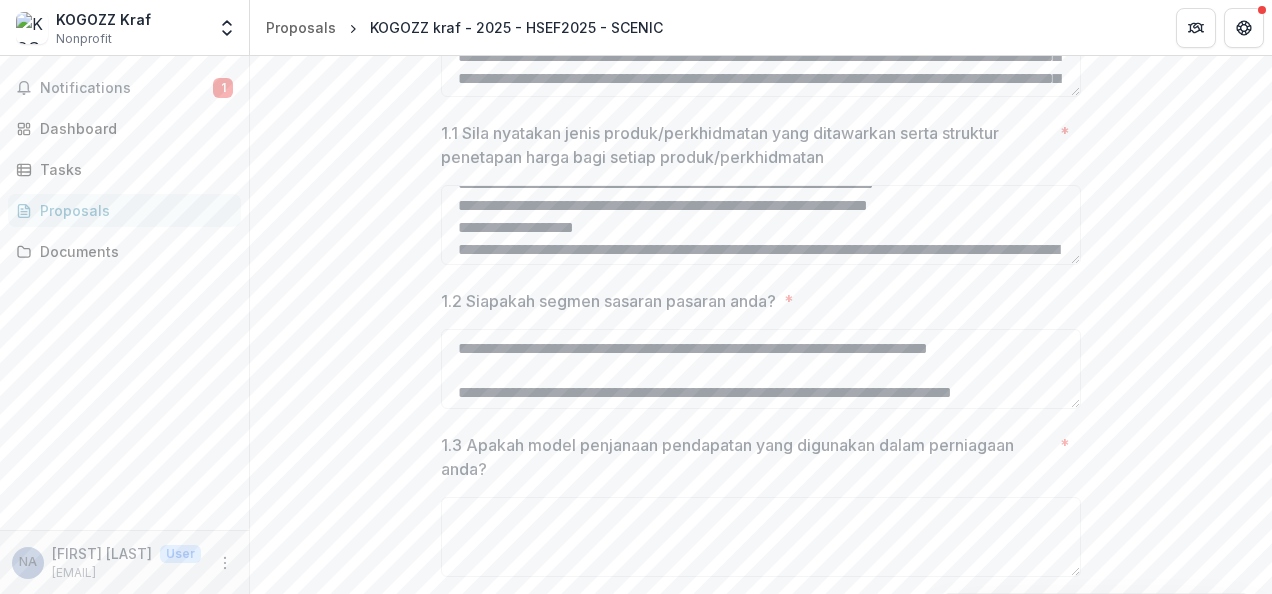 type on "**********" 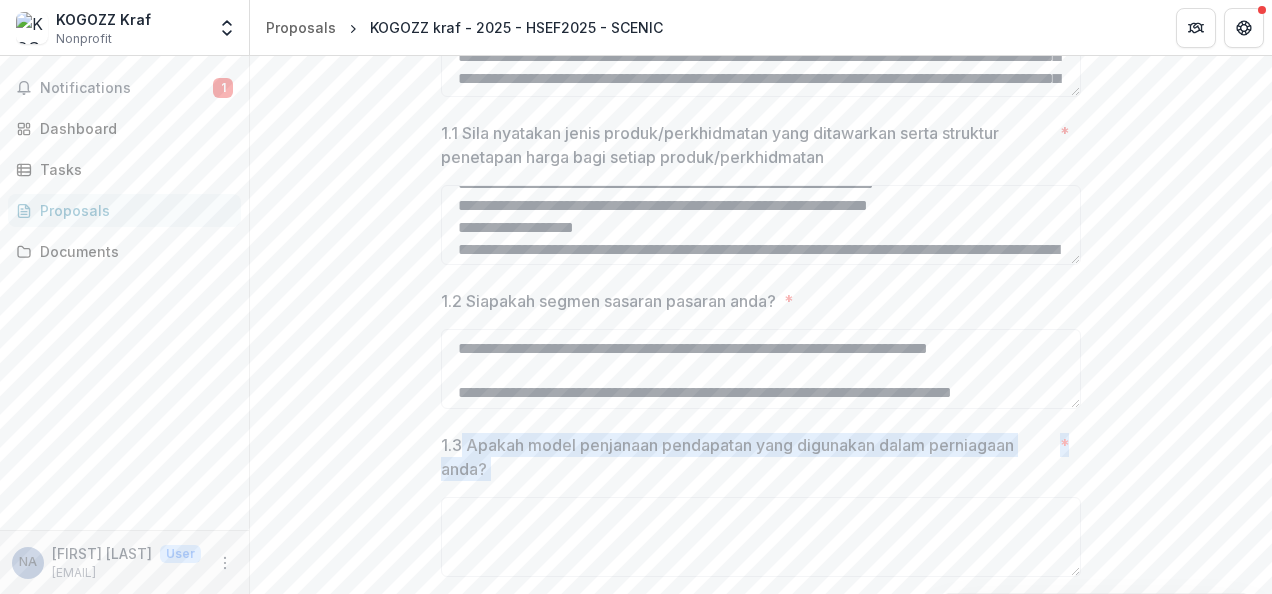 drag, startPoint x: 460, startPoint y: 445, endPoint x: 1036, endPoint y: 487, distance: 577.52924 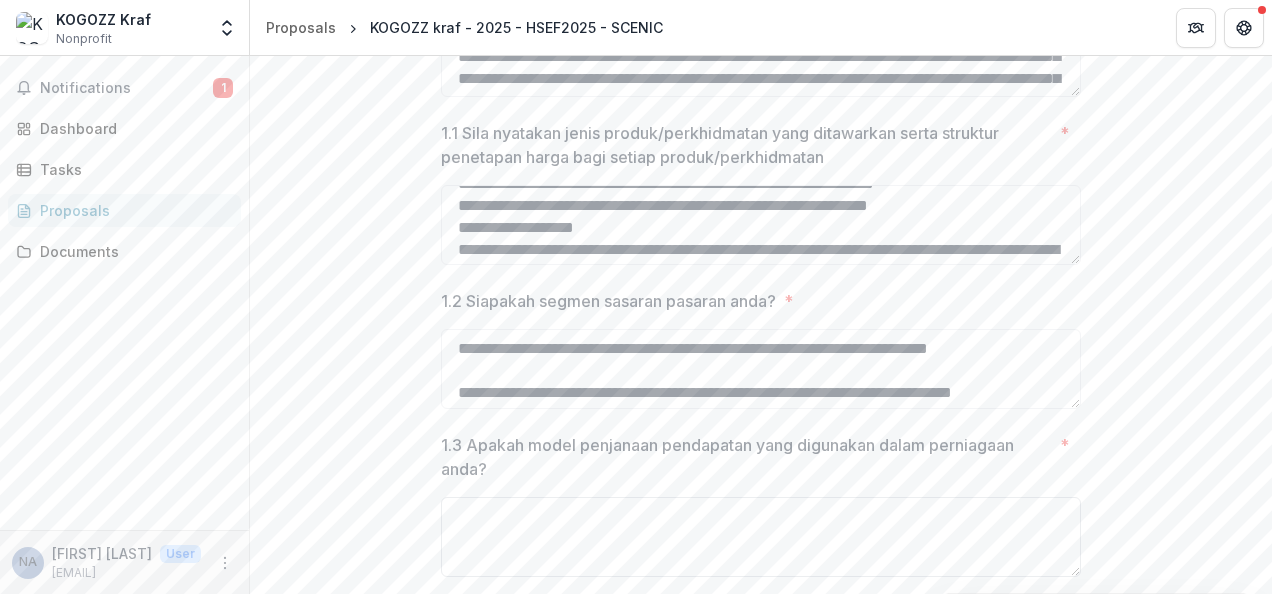 click on "1.3 Apakah model penjanaan pendapatan yang digunakan dalam perniagaan anda? *" at bounding box center [761, 537] 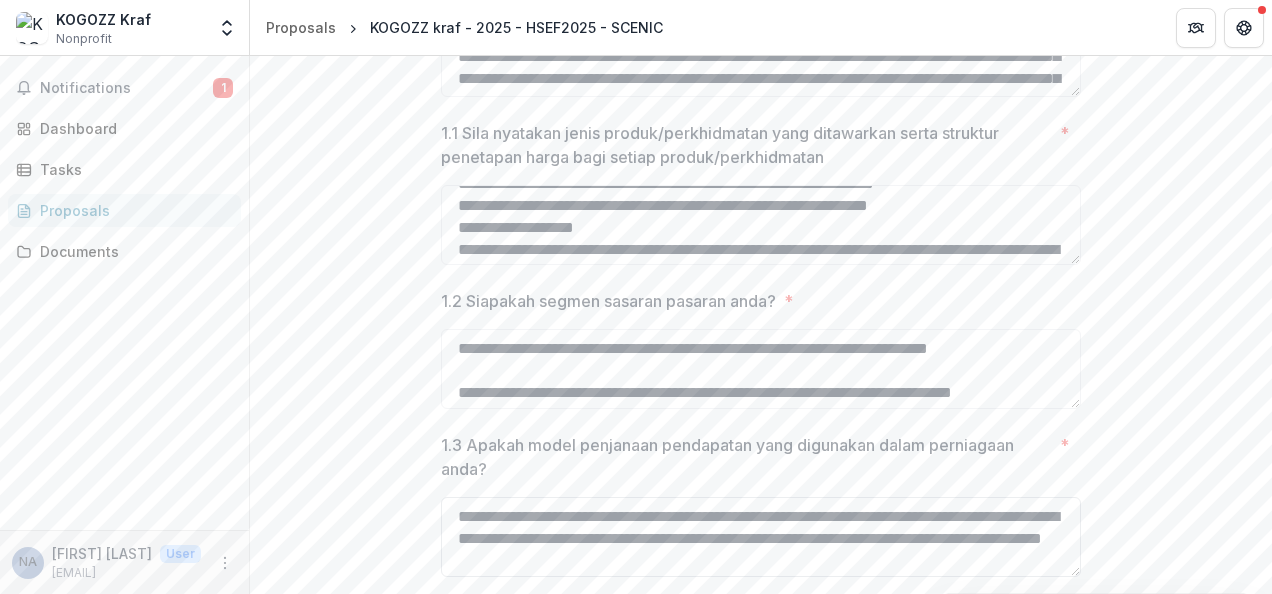 scroll, scrollTop: 3, scrollLeft: 0, axis: vertical 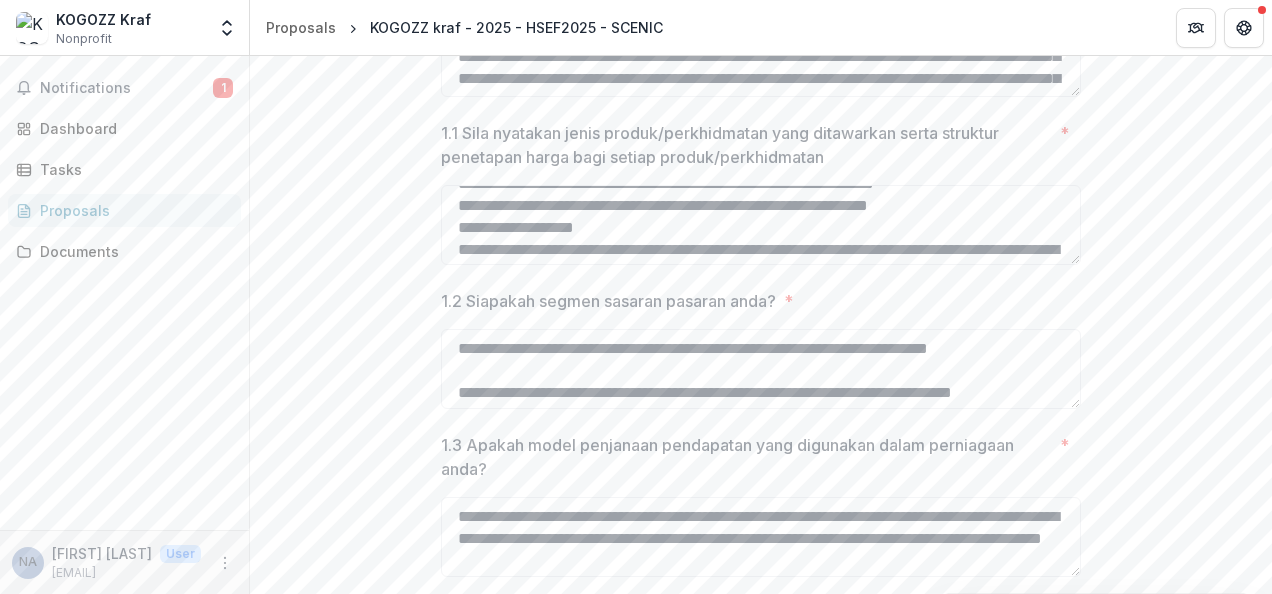 drag, startPoint x: 1046, startPoint y: 534, endPoint x: 1099, endPoint y: 563, distance: 60.41523 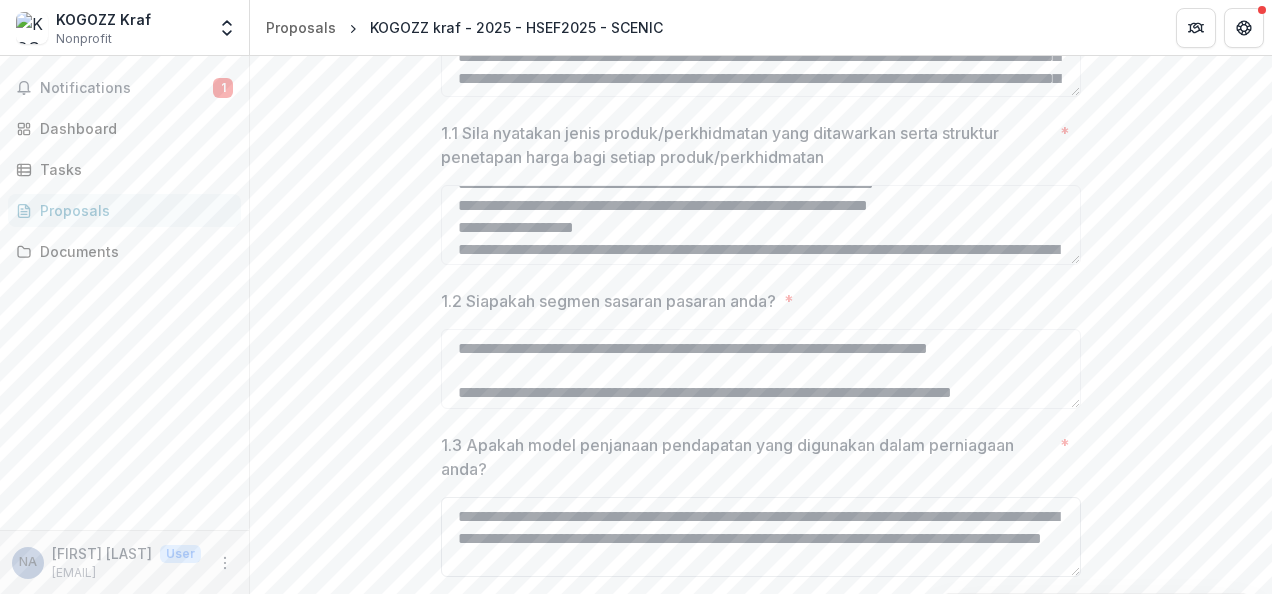 click on "**********" at bounding box center (761, 537) 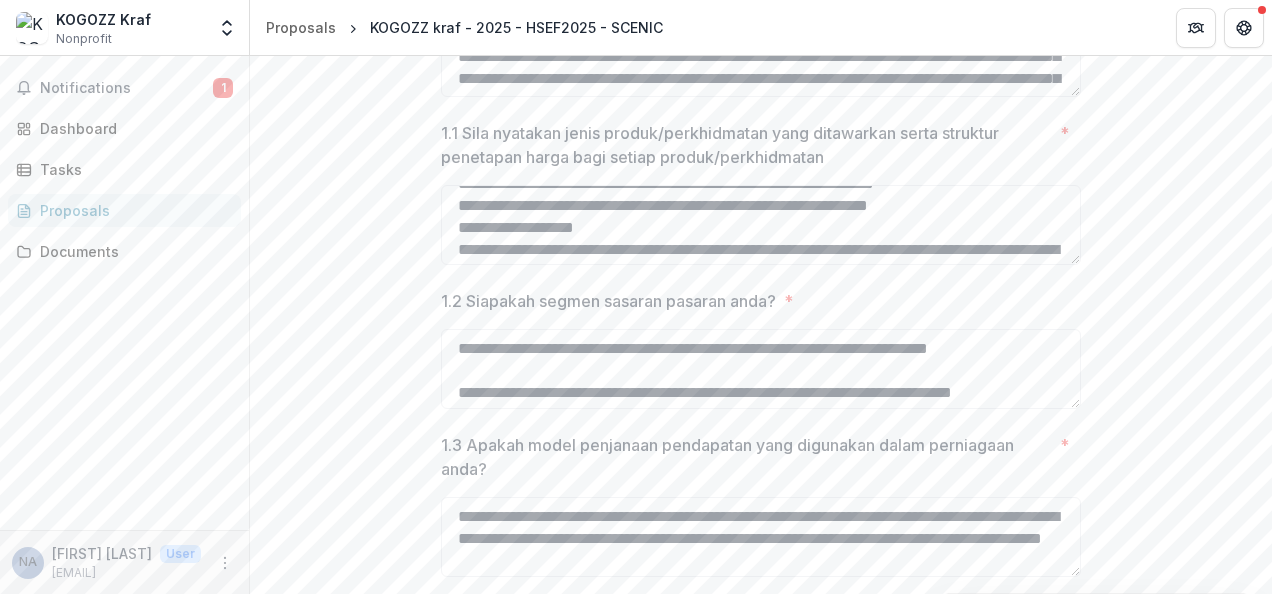 scroll, scrollTop: 672, scrollLeft: 0, axis: vertical 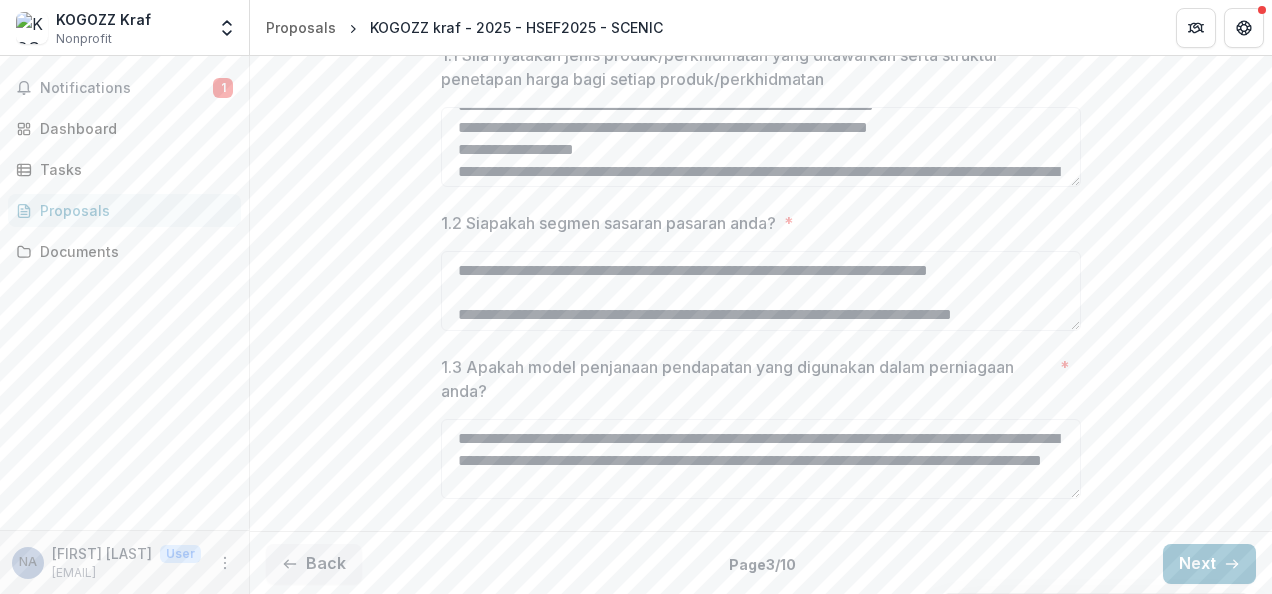 click on "Page  3  /  10" at bounding box center (762, 564) 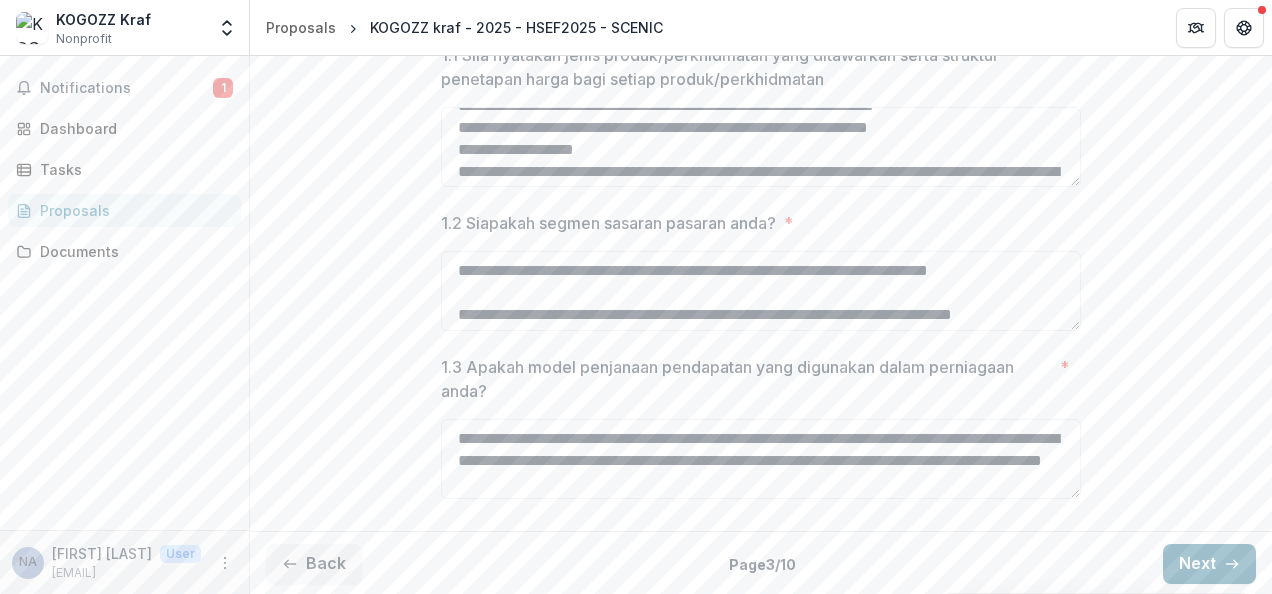 click on "Next" at bounding box center [1209, 564] 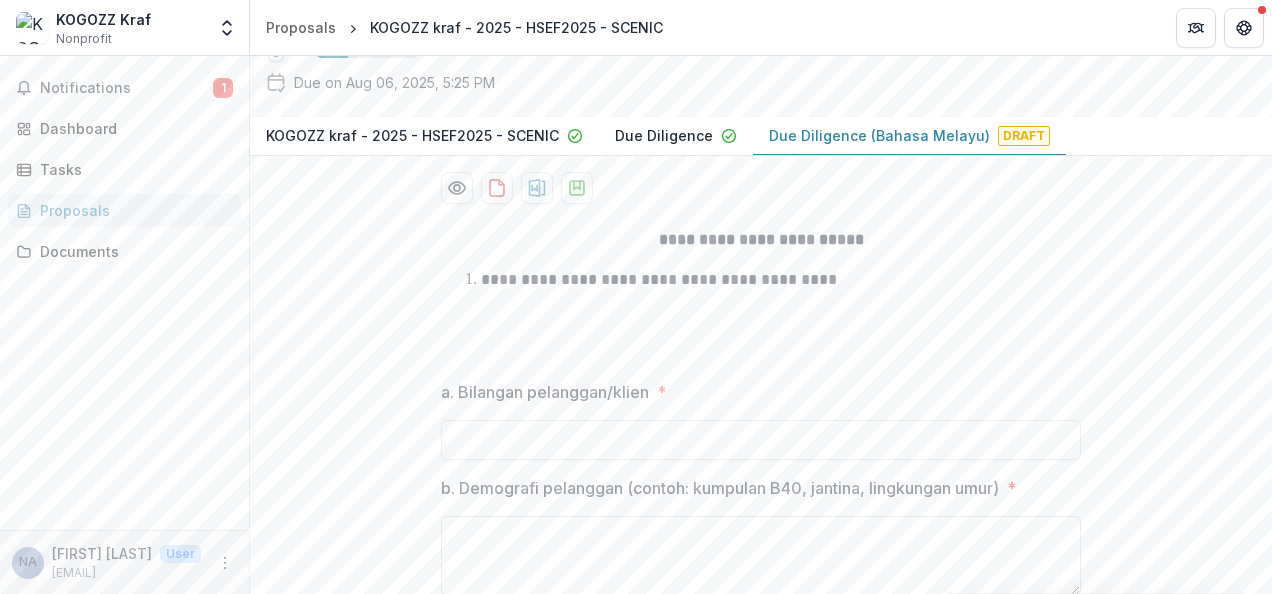 scroll, scrollTop: 320, scrollLeft: 0, axis: vertical 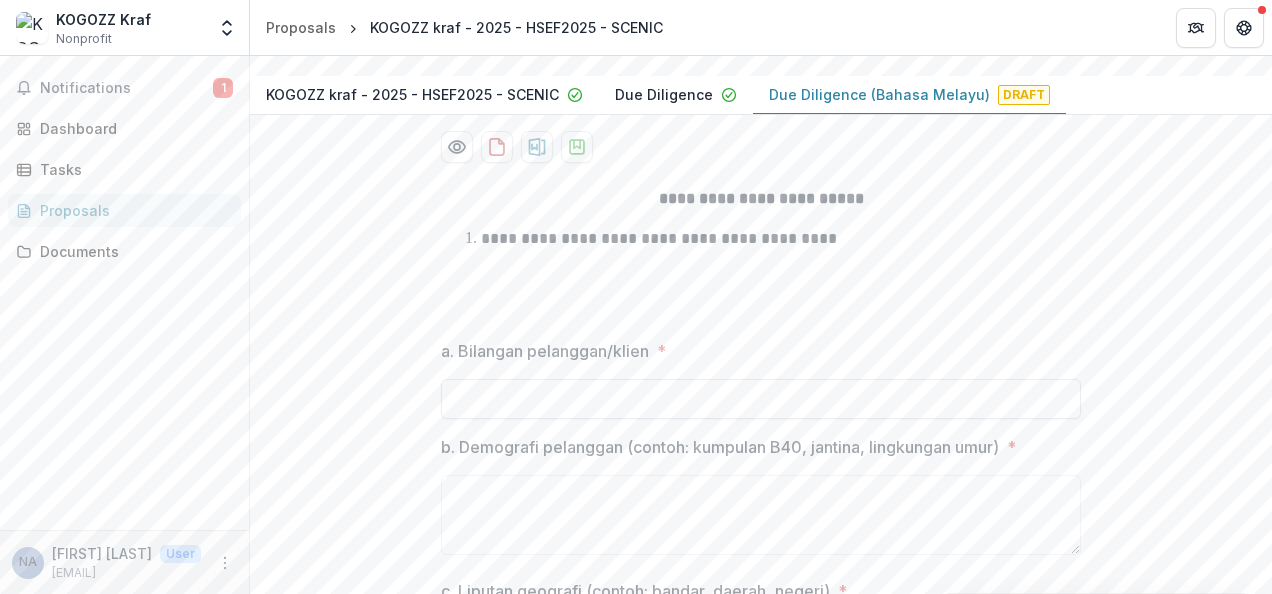 click on "a. Bilangan pelanggan/klien *" at bounding box center [761, 399] 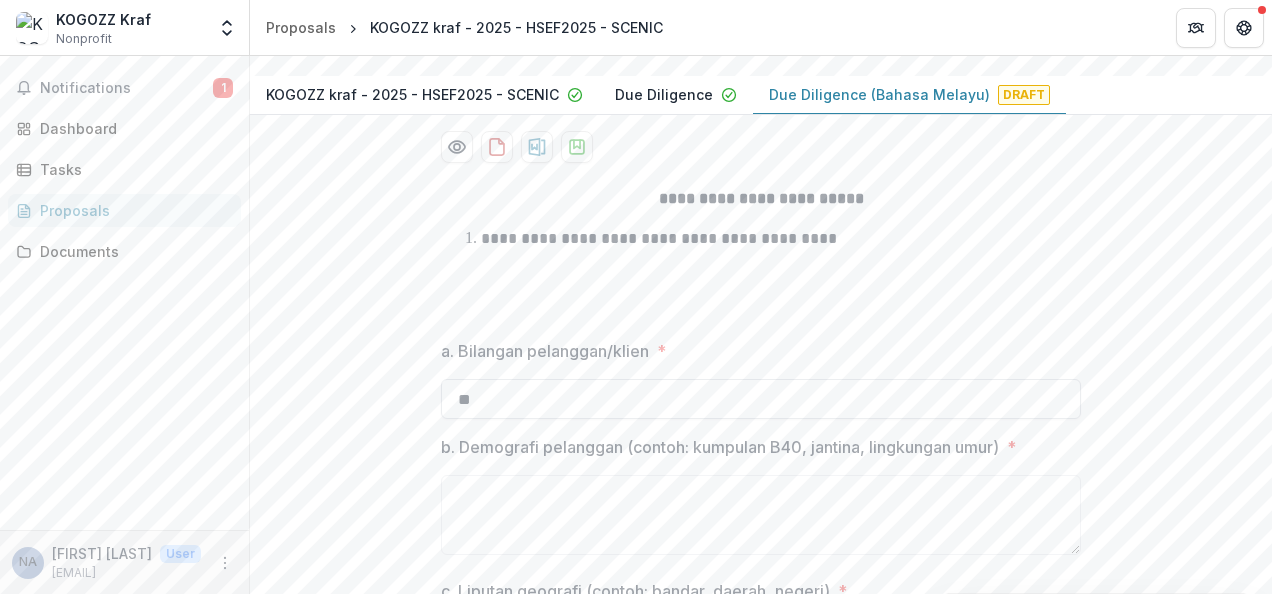 type on "*" 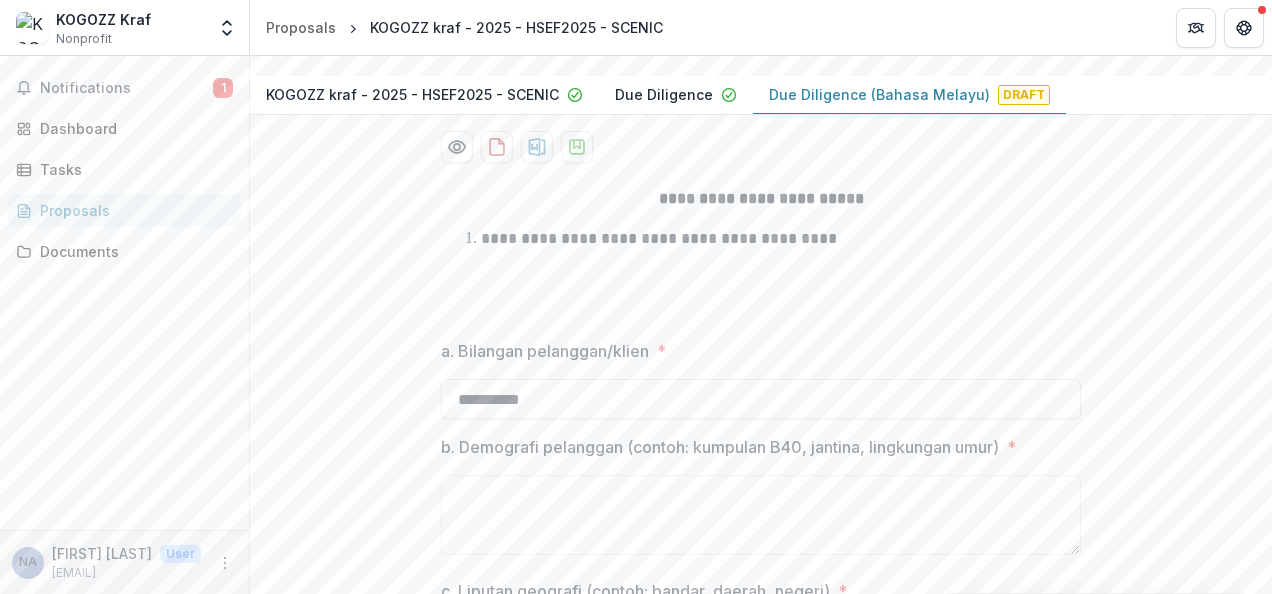 type on "**********" 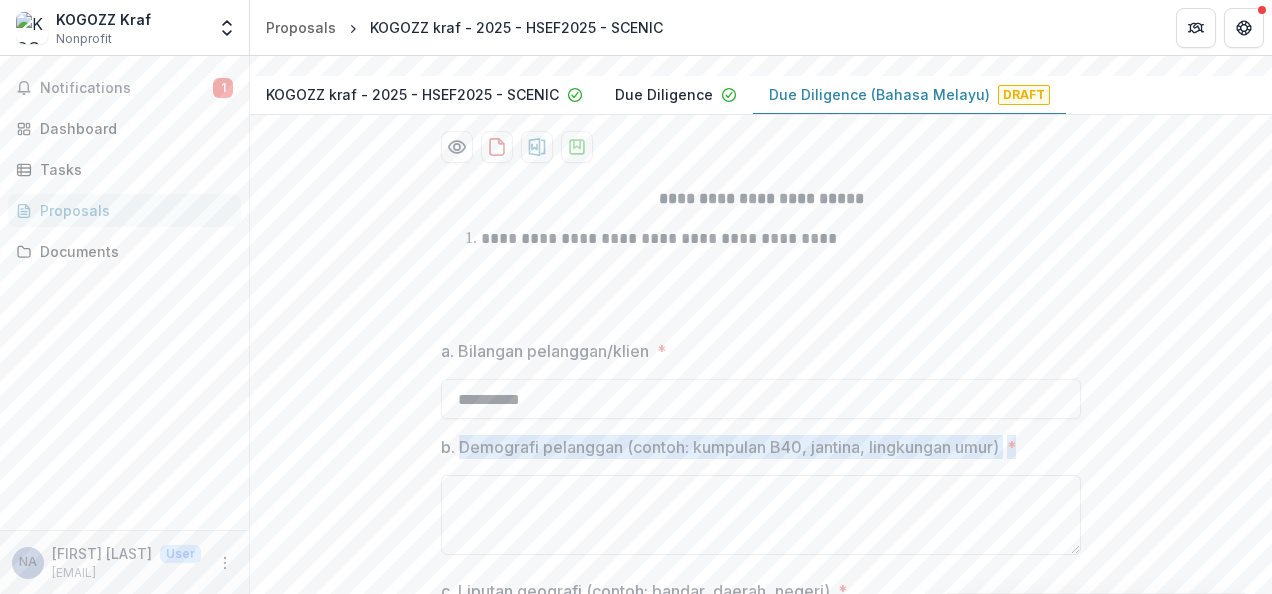 drag, startPoint x: 458, startPoint y: 444, endPoint x: 730, endPoint y: 480, distance: 274.372 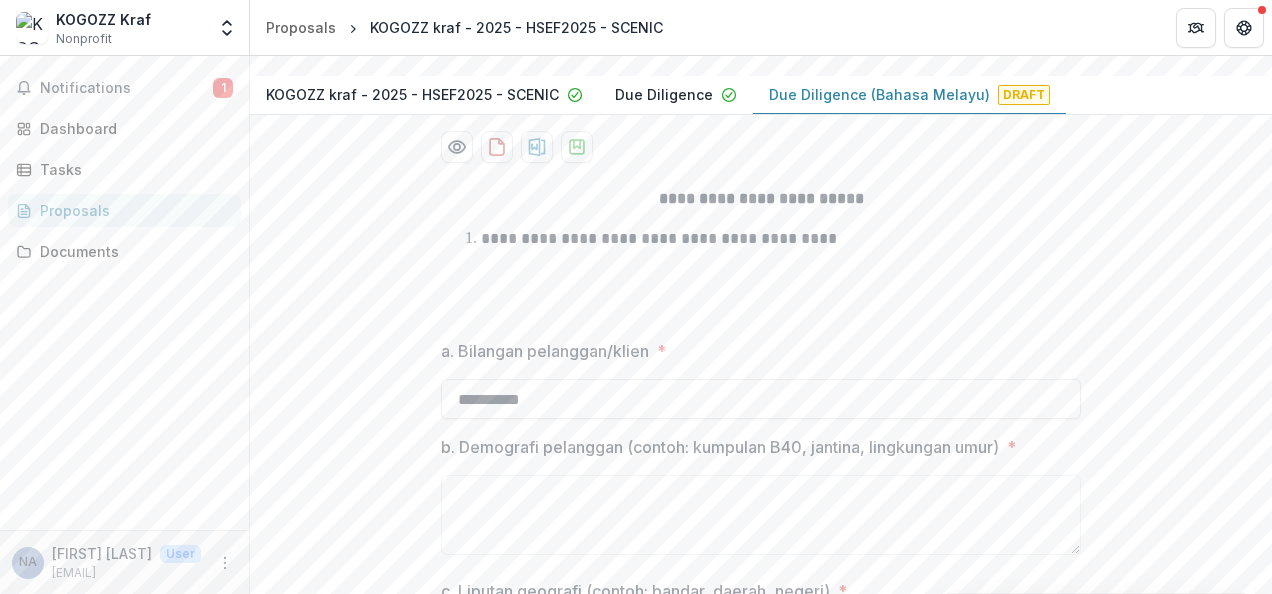 drag, startPoint x: 730, startPoint y: 480, endPoint x: 322, endPoint y: 388, distance: 418.24396 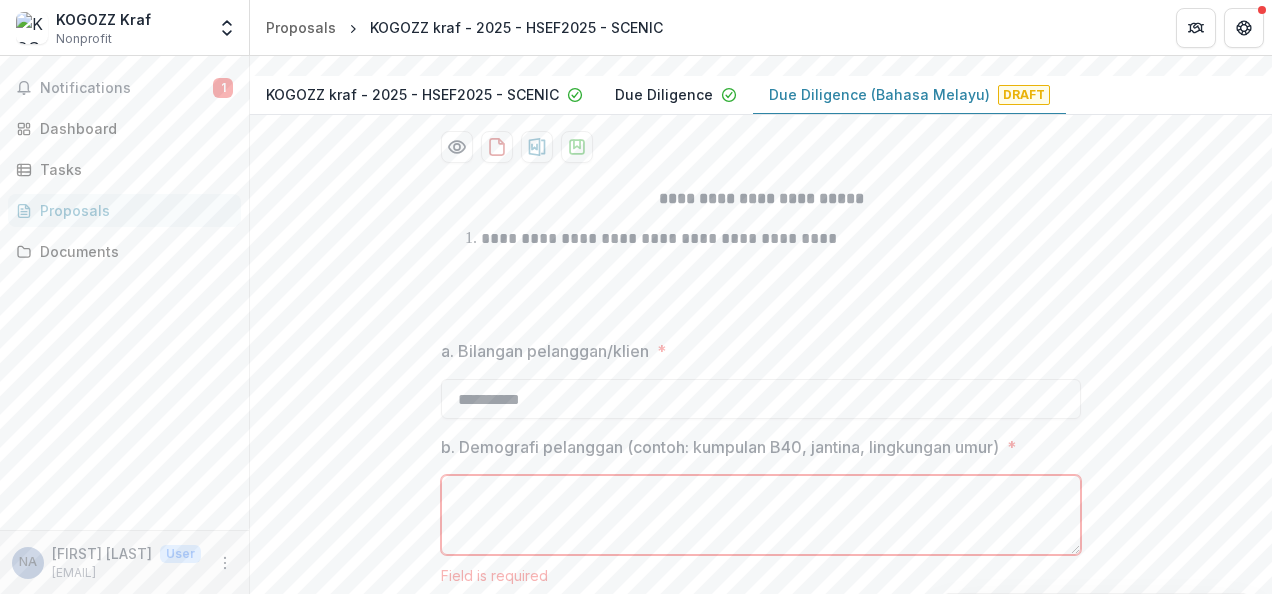 click on "b. Demografi pelanggan (contoh: kumpulan B40, jantina, lingkungan umur)" at bounding box center (720, 447) 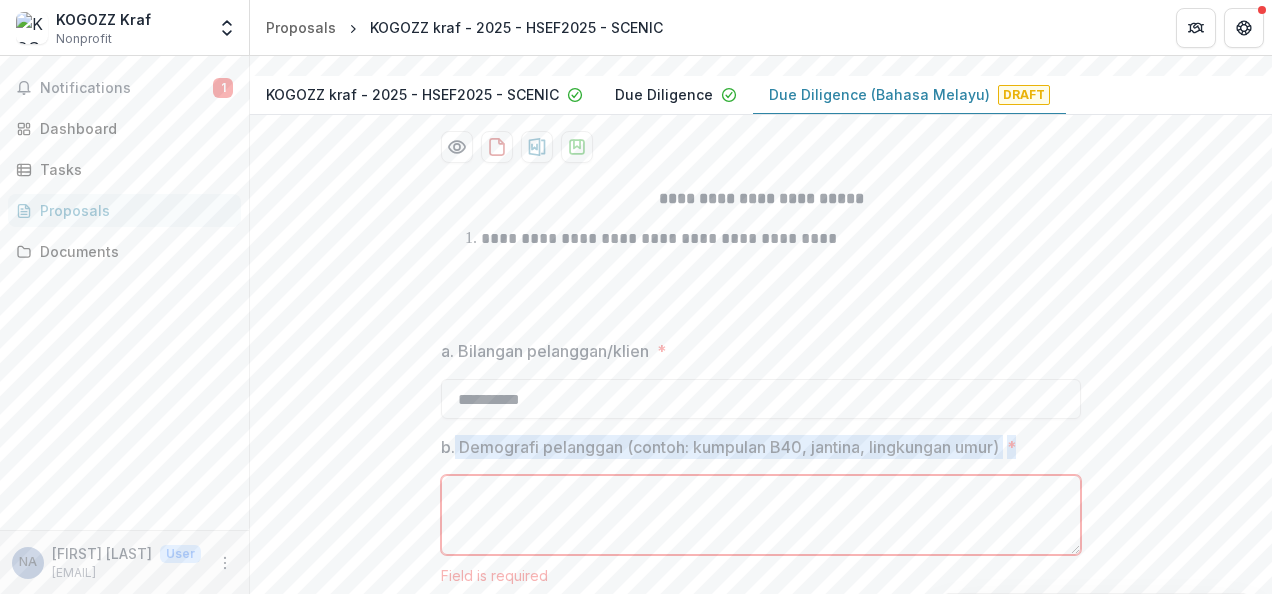 drag, startPoint x: 451, startPoint y: 441, endPoint x: 968, endPoint y: 482, distance: 518.62317 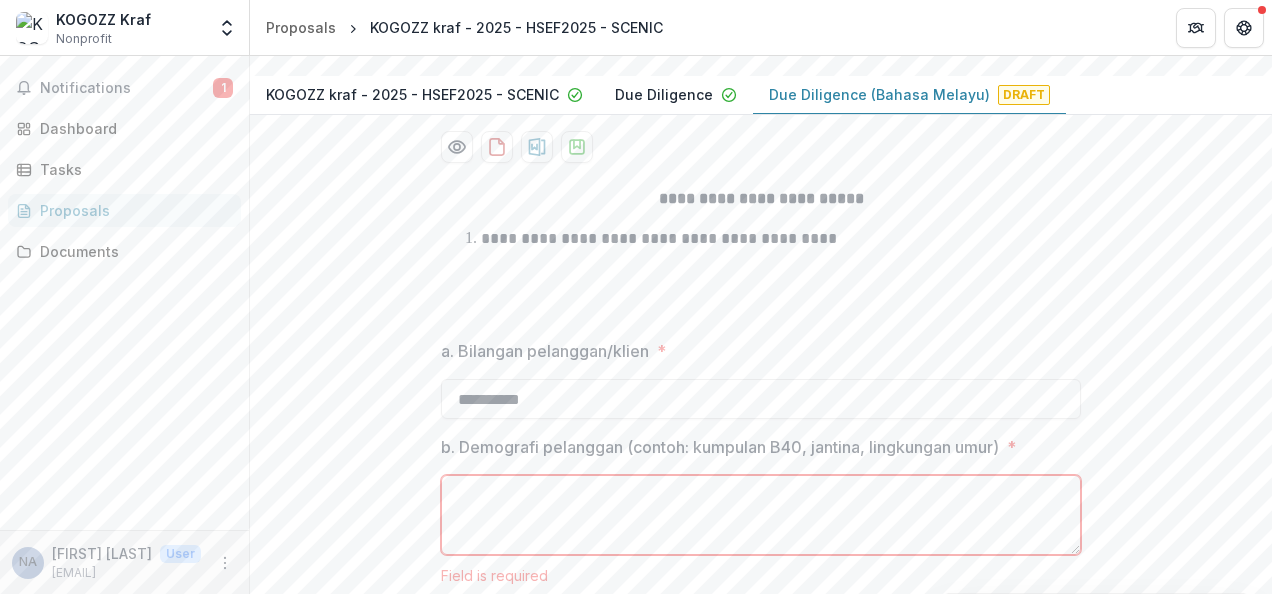 drag, startPoint x: 968, startPoint y: 482, endPoint x: 453, endPoint y: 434, distance: 517.23206 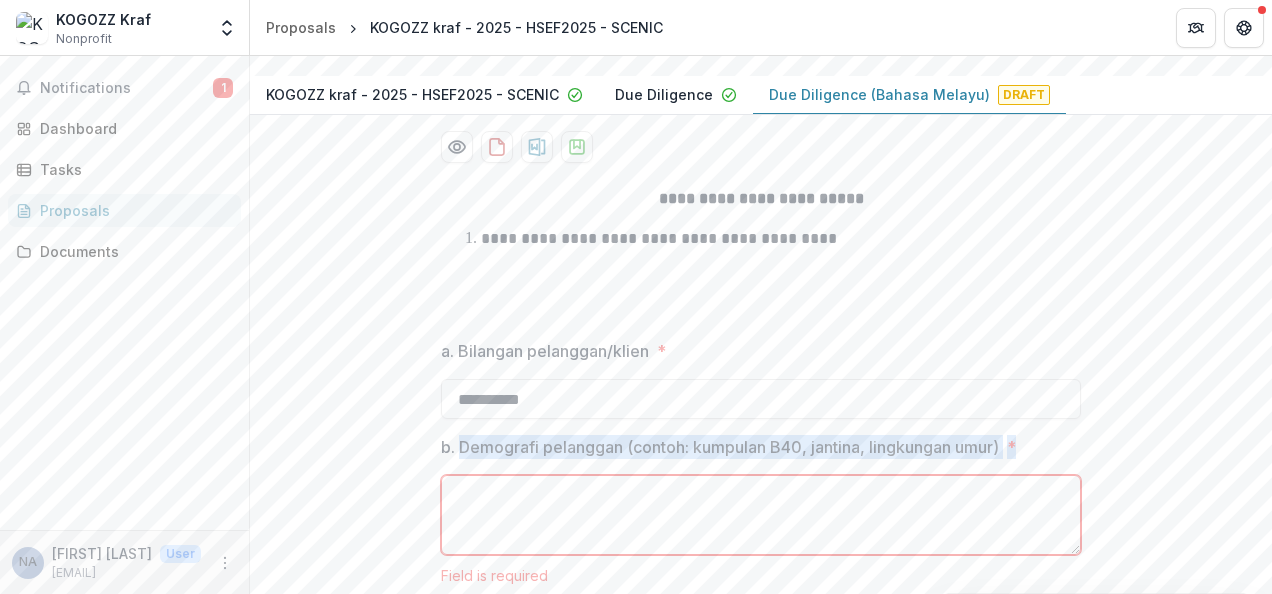 drag, startPoint x: 458, startPoint y: 446, endPoint x: 1057, endPoint y: 446, distance: 599 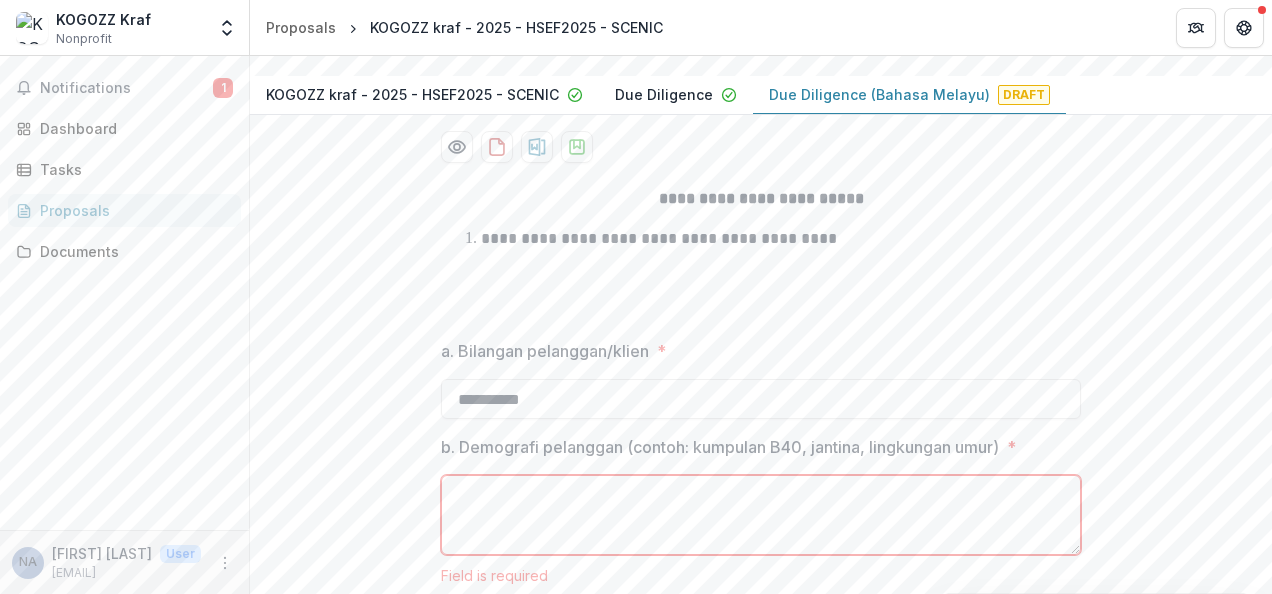 click on "b. Demografi pelanggan (contoh: kumpulan B40, jantina, lingkungan umur) *" at bounding box center [761, 515] 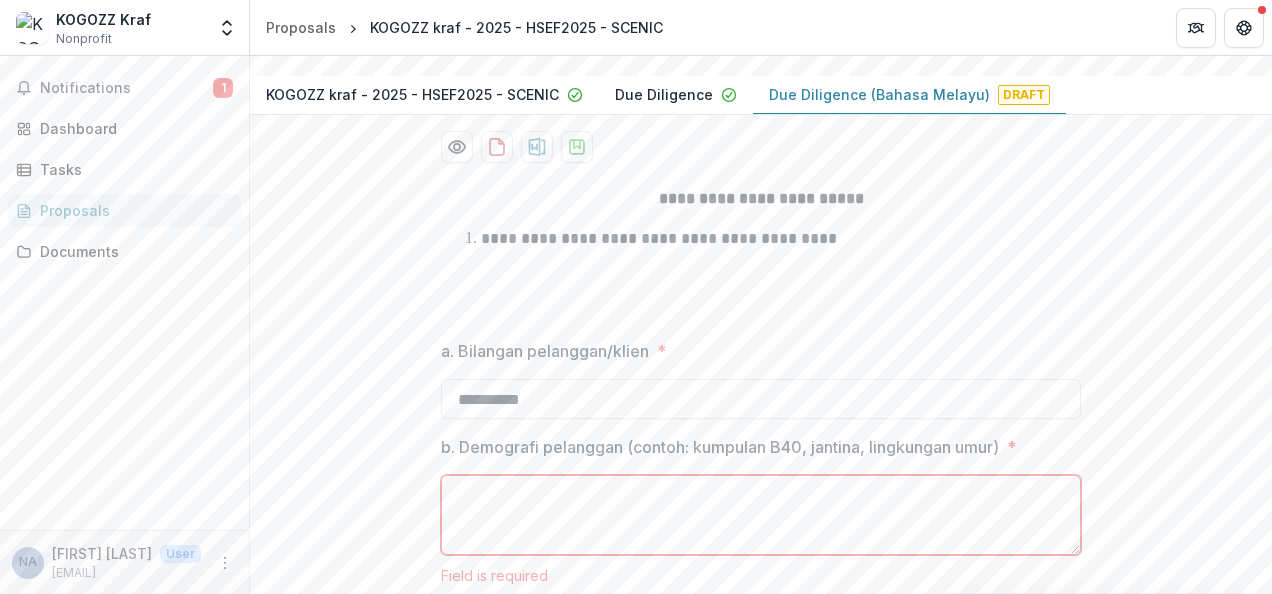 paste on "**********" 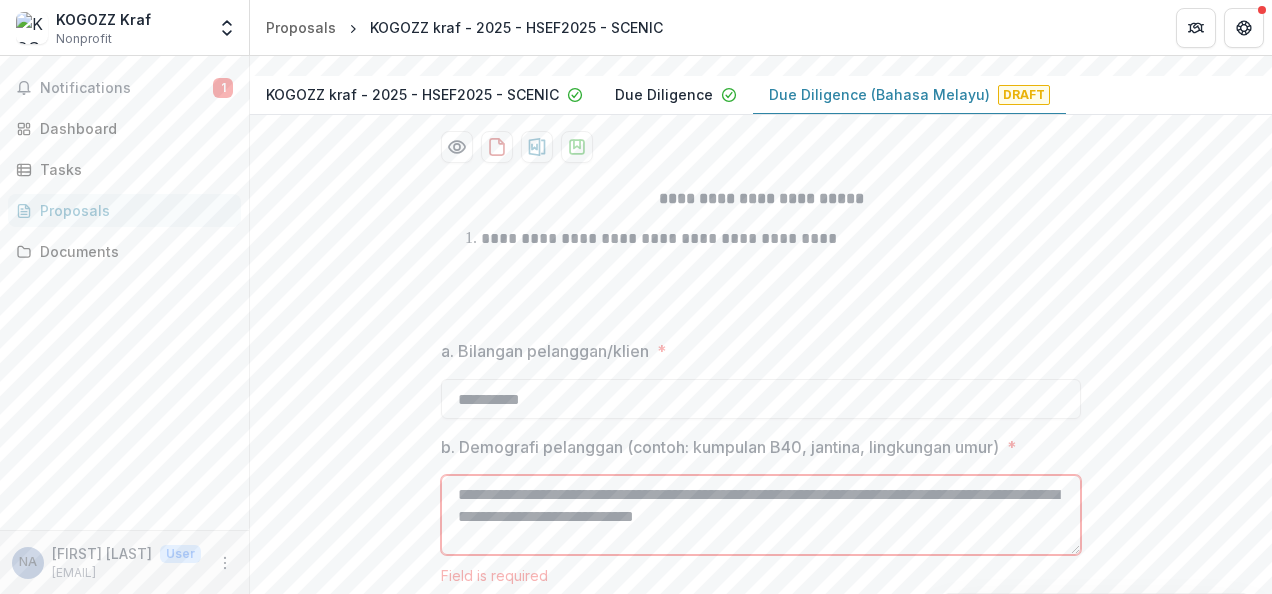 scroll, scrollTop: 390, scrollLeft: 0, axis: vertical 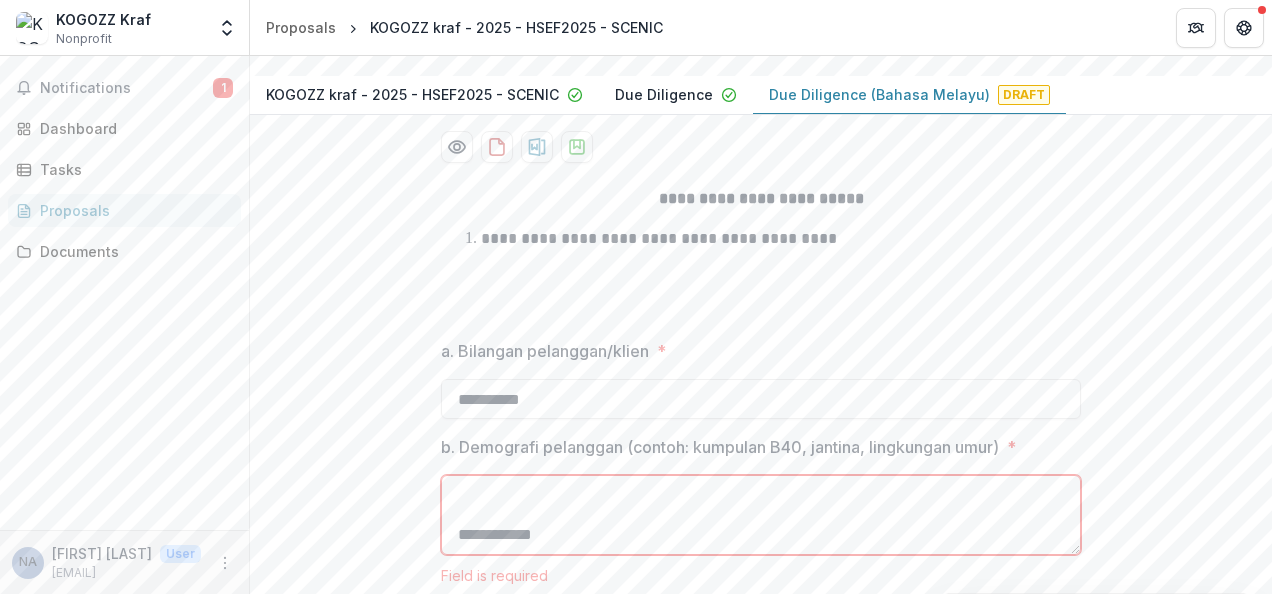 click on "**********" at bounding box center [761, 515] 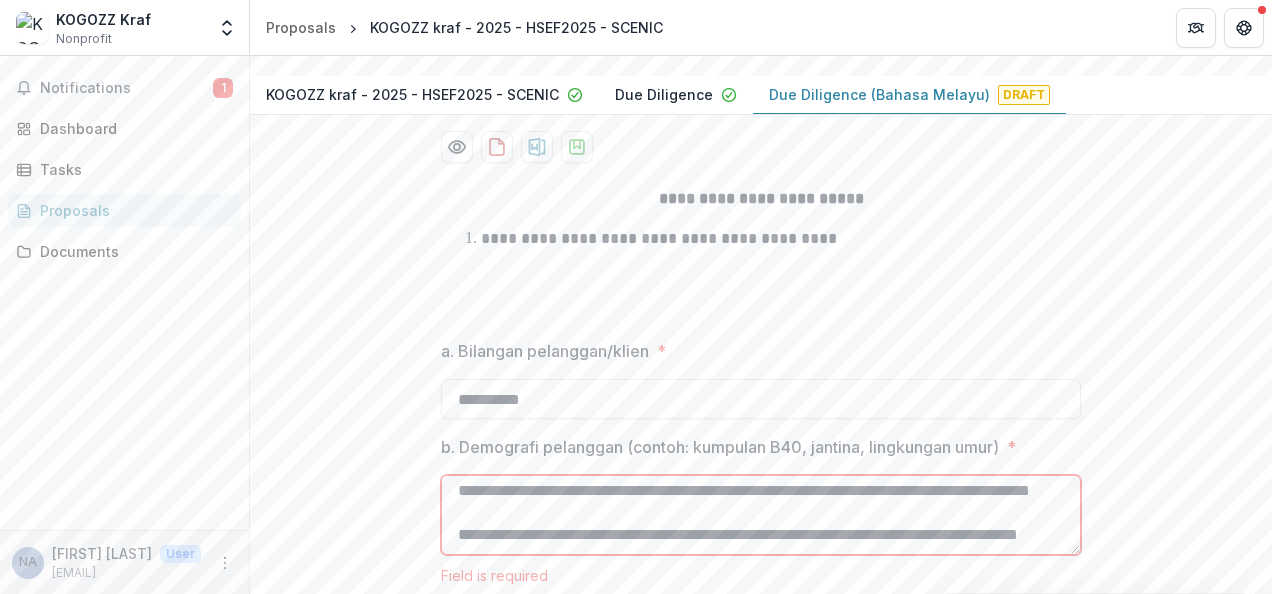scroll, scrollTop: 177, scrollLeft: 0, axis: vertical 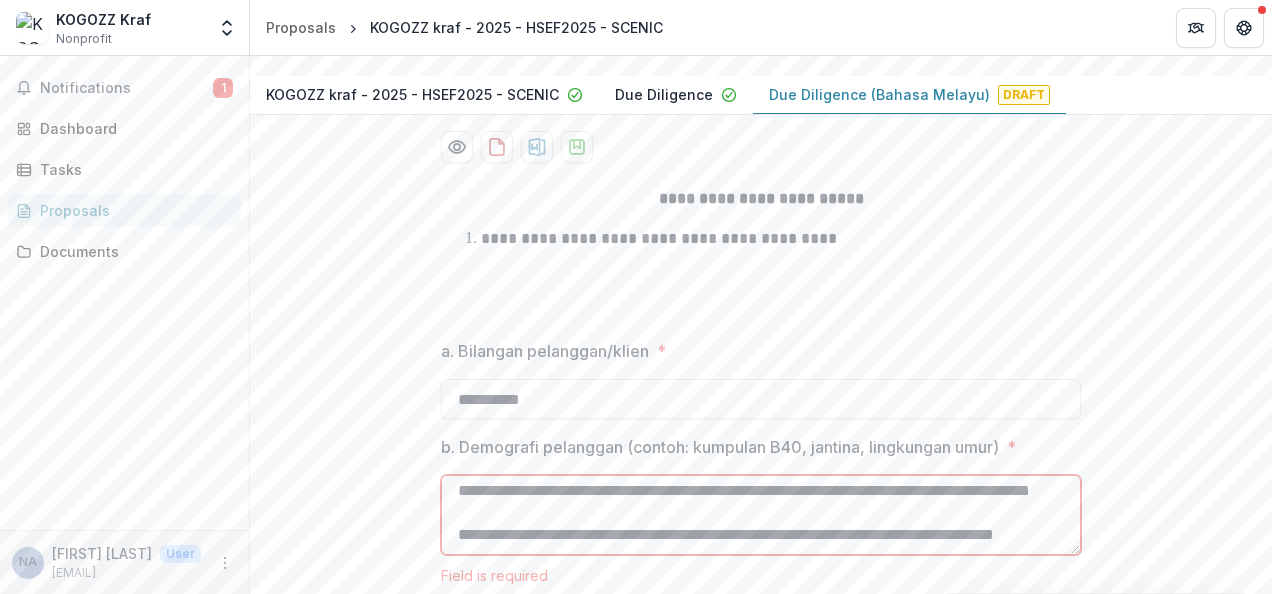 click on "**********" at bounding box center [761, 515] 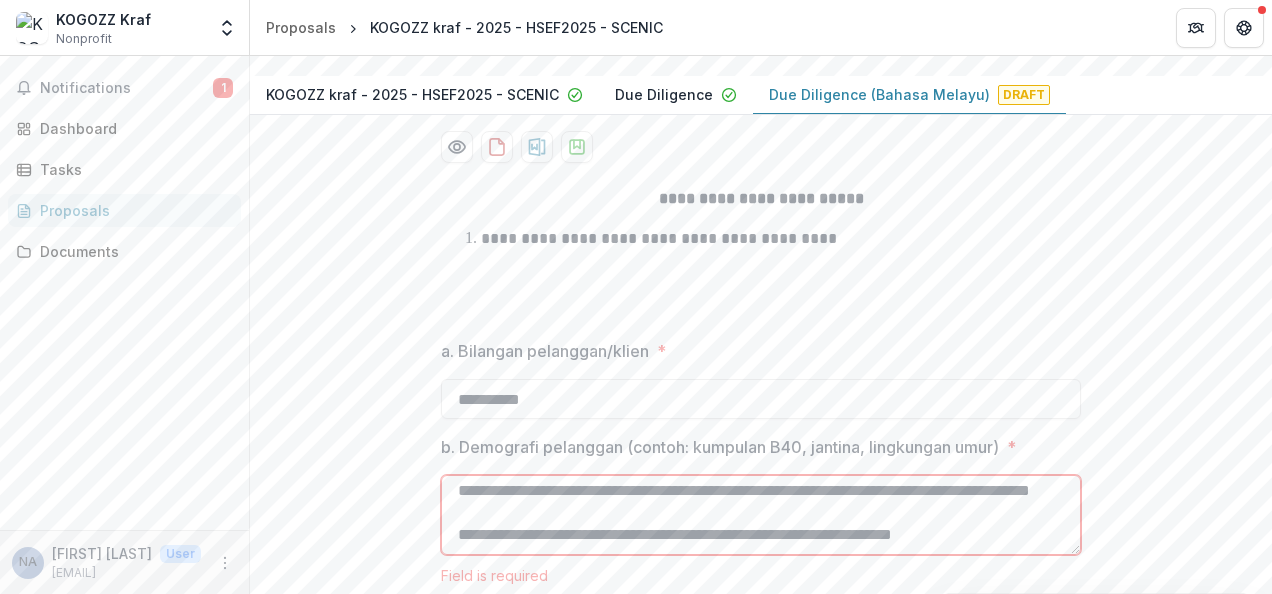click on "**********" at bounding box center [761, 515] 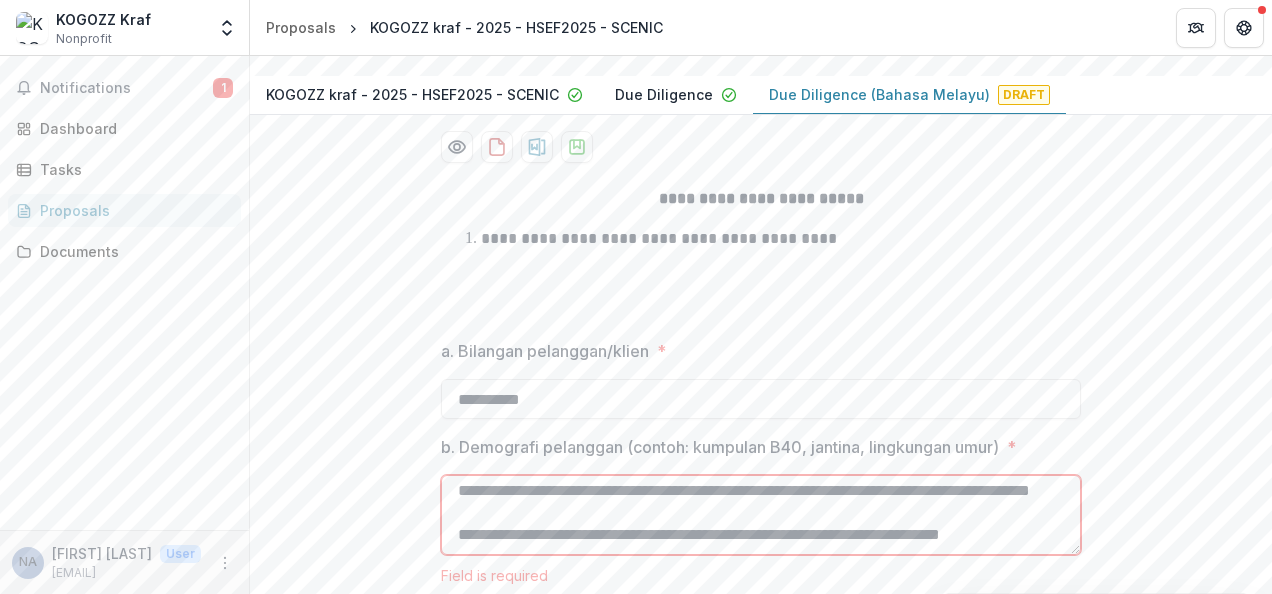 click on "**********" at bounding box center (761, 515) 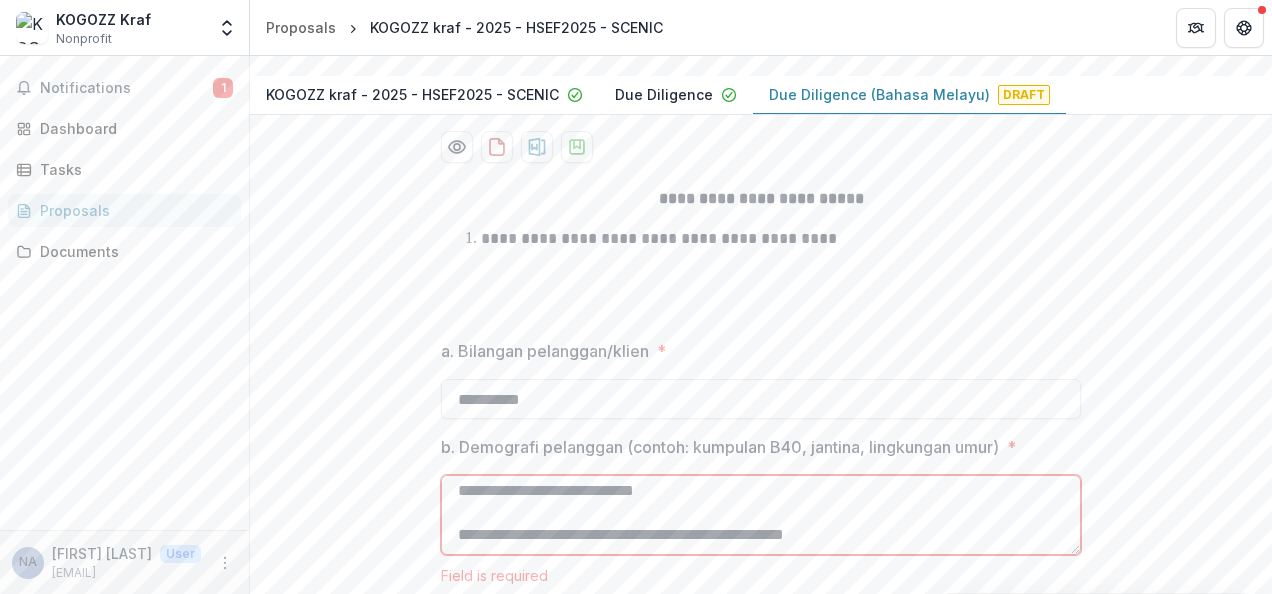 scroll, scrollTop: 0, scrollLeft: 0, axis: both 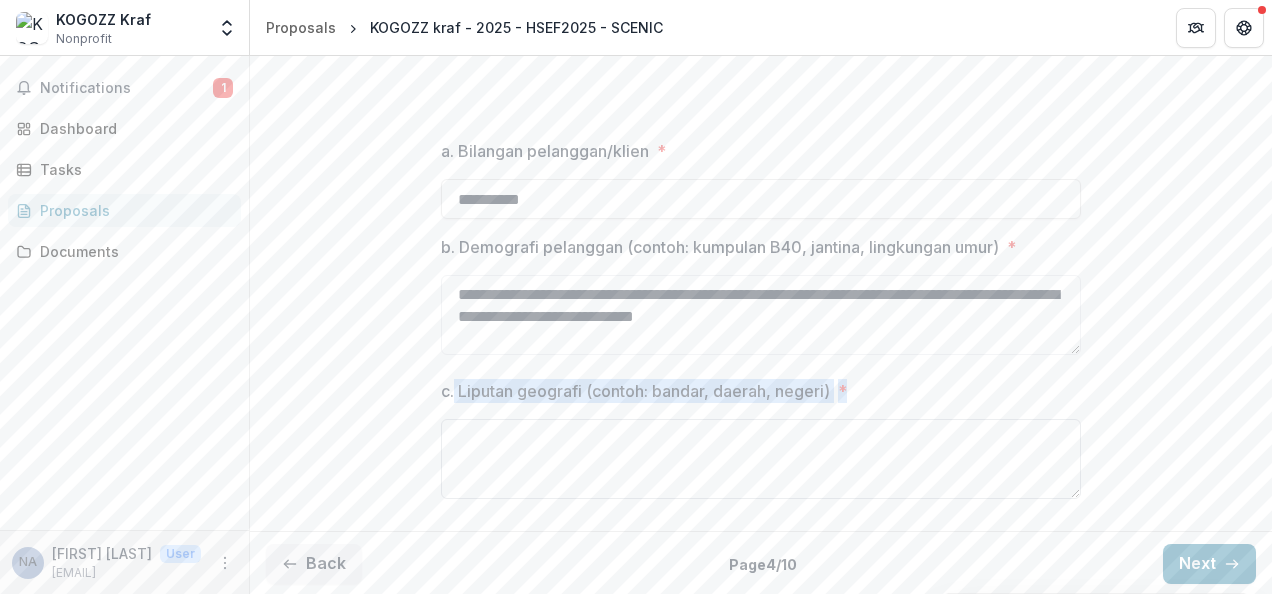 drag, startPoint x: 453, startPoint y: 391, endPoint x: 858, endPoint y: 420, distance: 406.03696 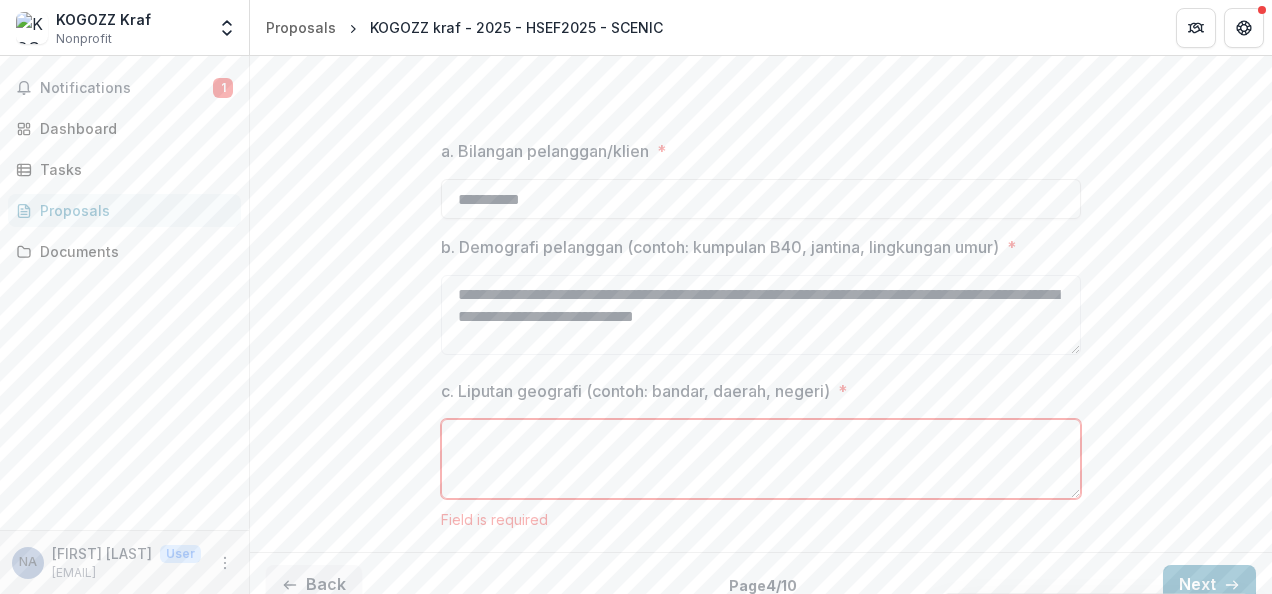 type on "**********" 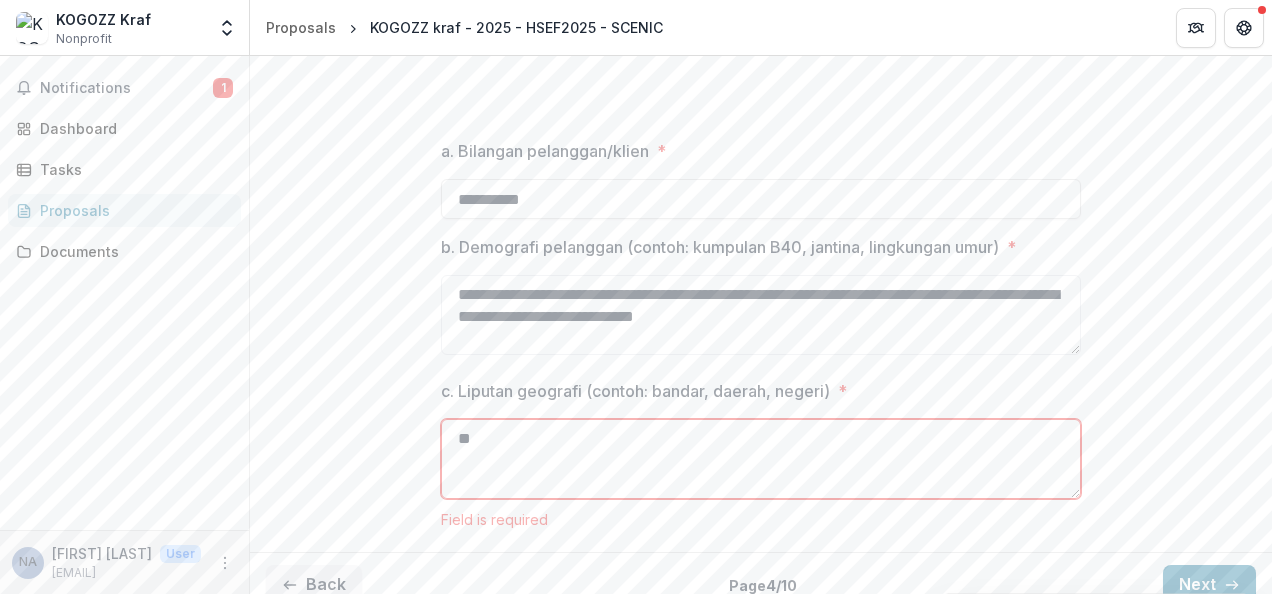 type on "*" 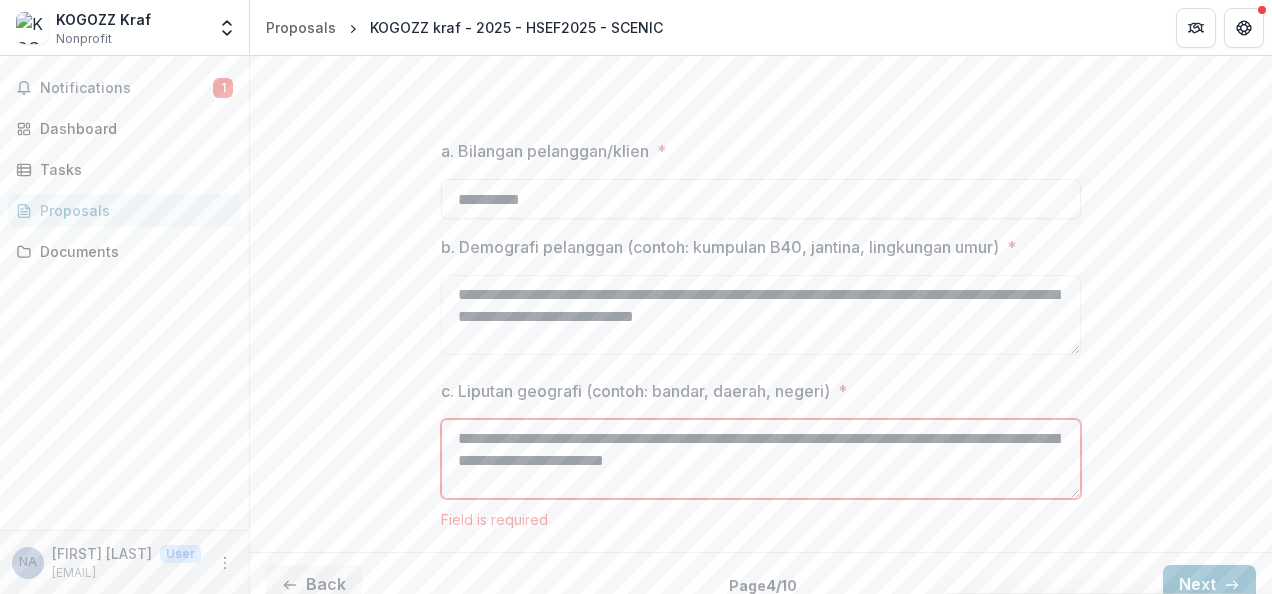click on "**********" at bounding box center [761, 459] 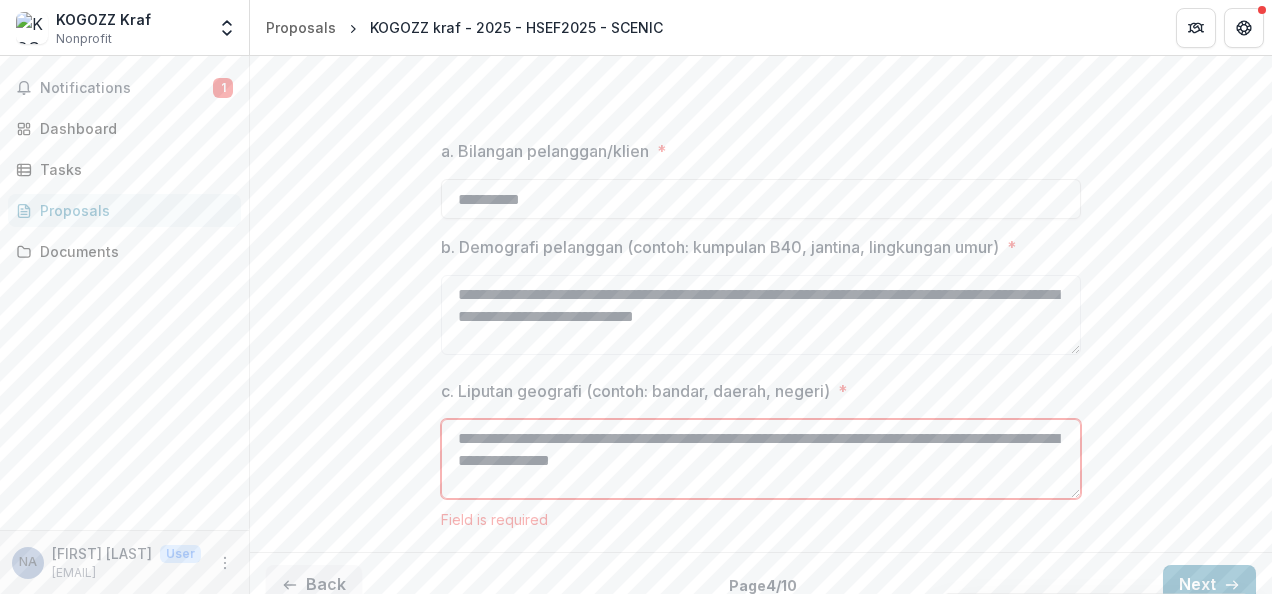 click on "**********" at bounding box center [761, 459] 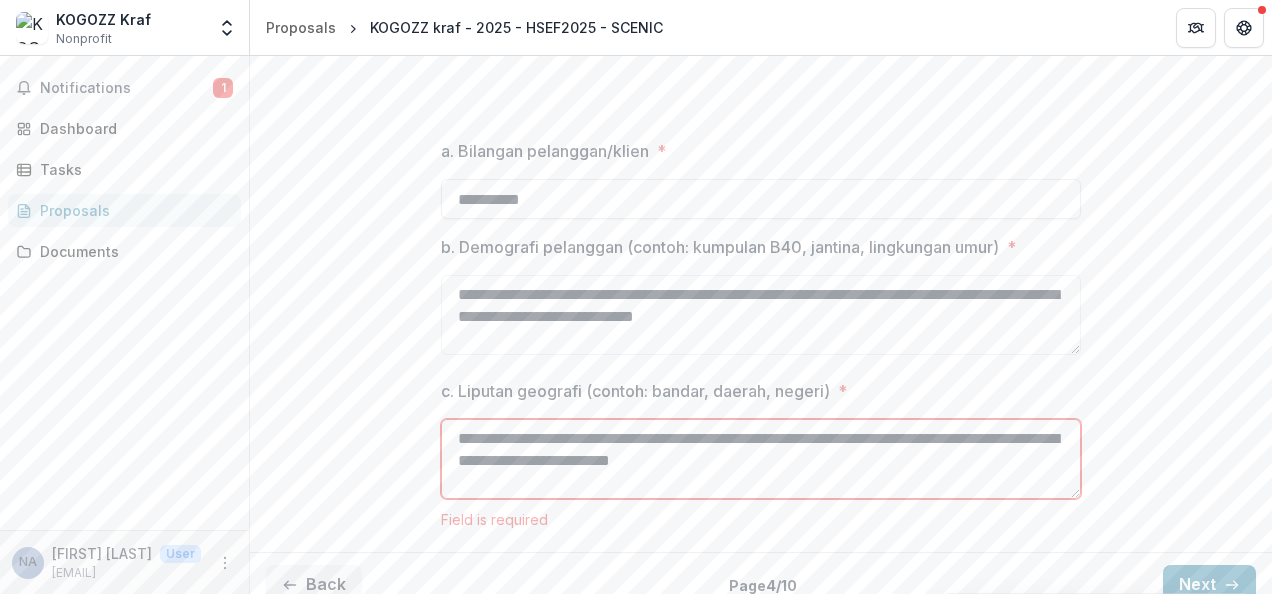 scroll, scrollTop: 541, scrollLeft: 0, axis: vertical 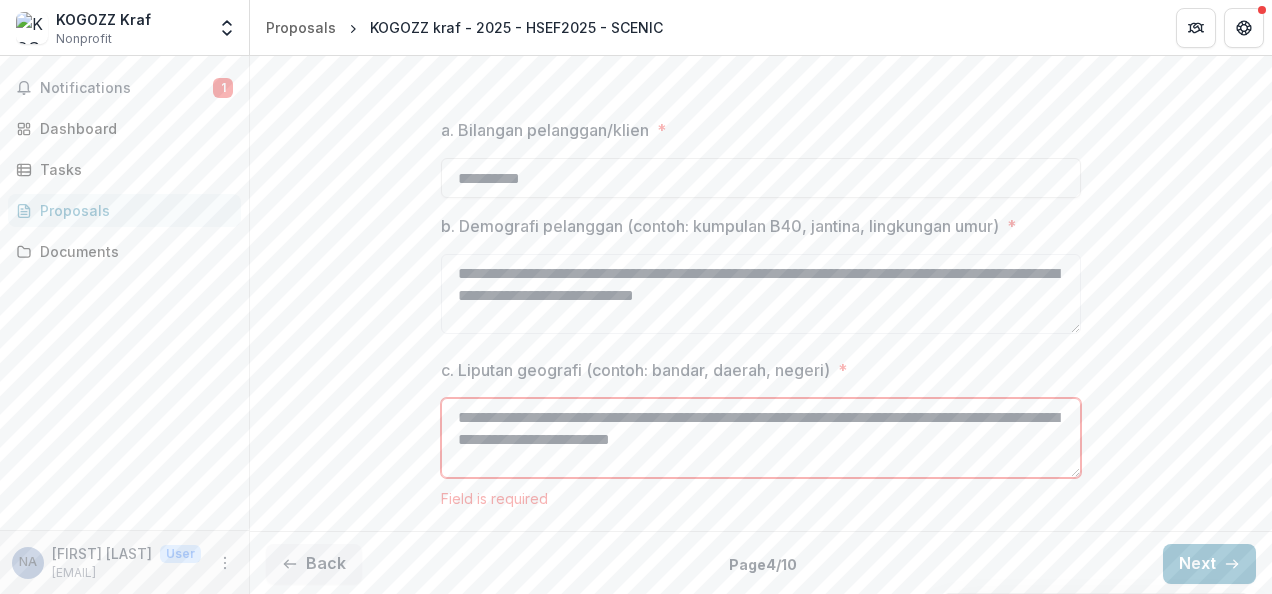 type on "**********" 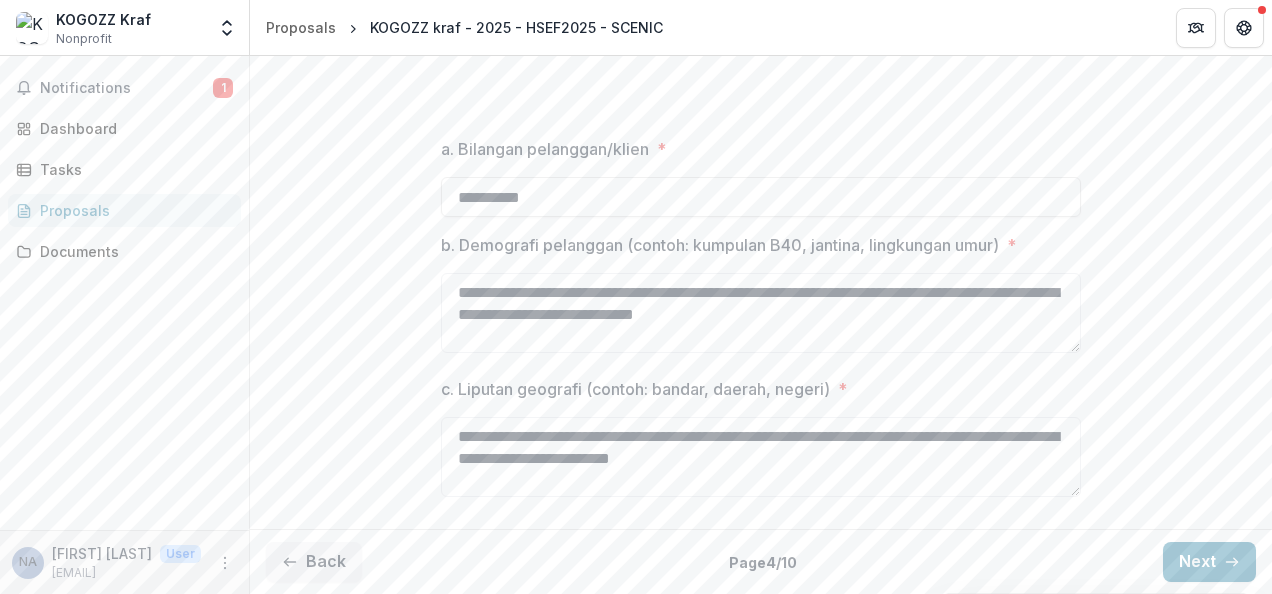 scroll, scrollTop: 520, scrollLeft: 0, axis: vertical 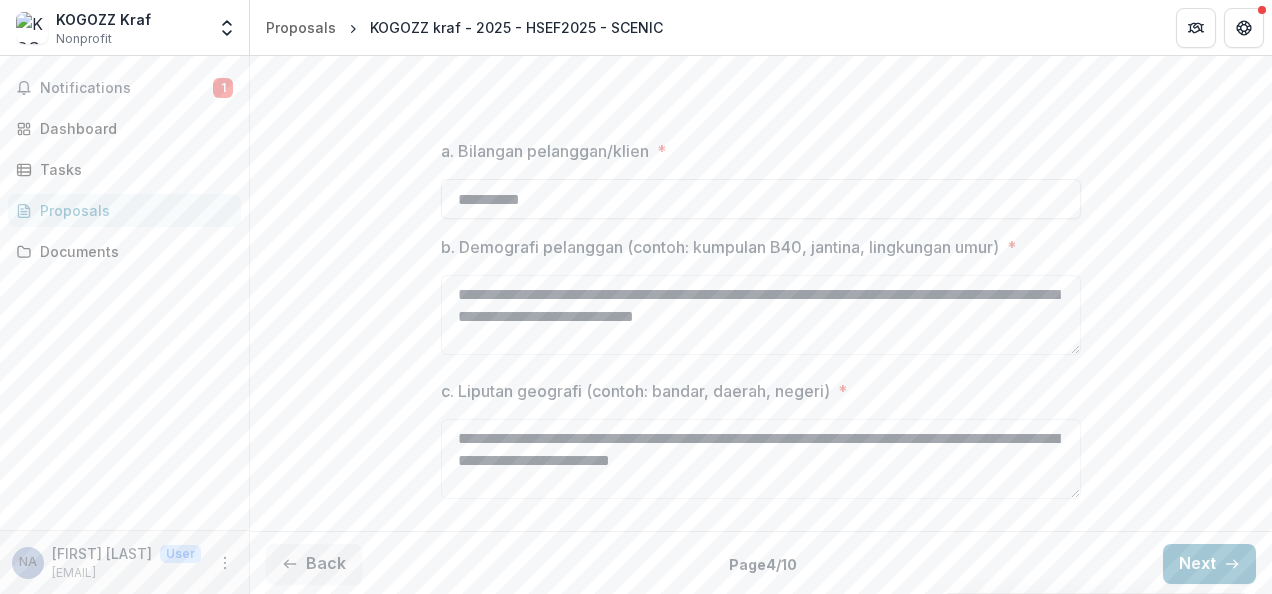 click on "Page  4  /  10" at bounding box center (763, 564) 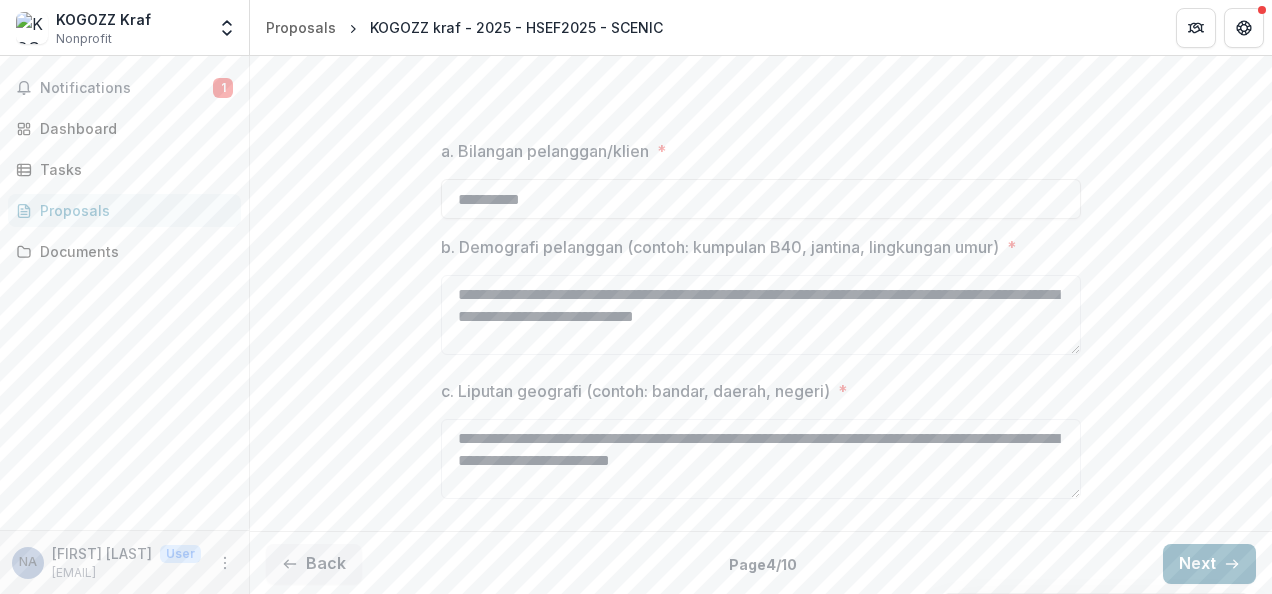 click on "Next" at bounding box center [1209, 564] 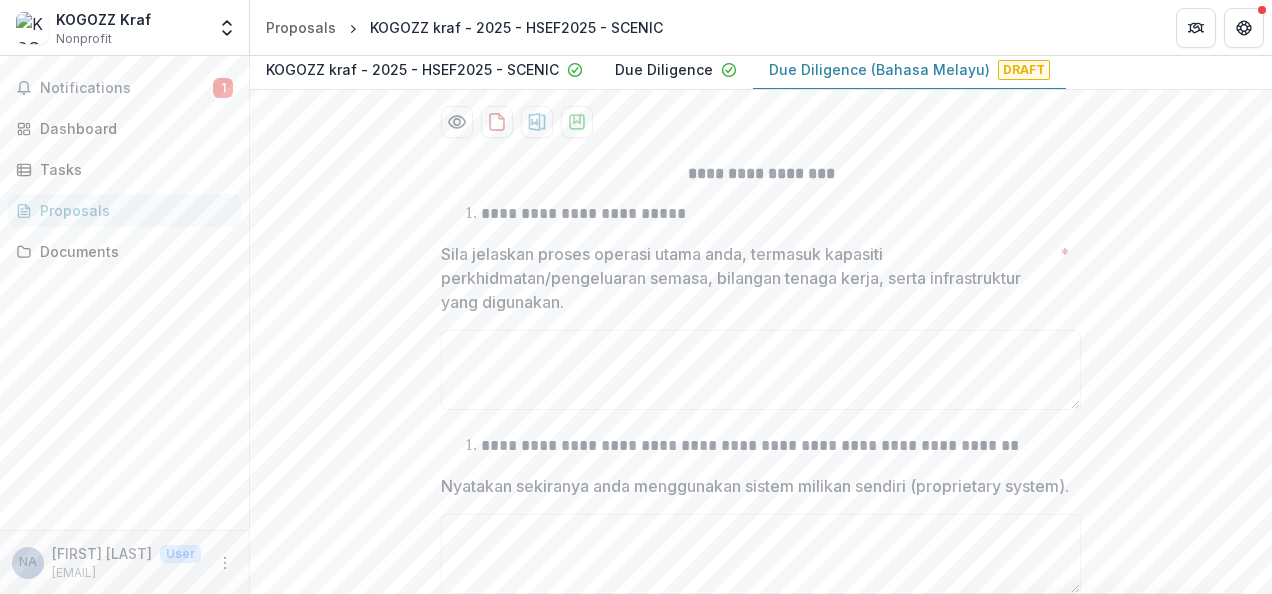scroll, scrollTop: 364, scrollLeft: 0, axis: vertical 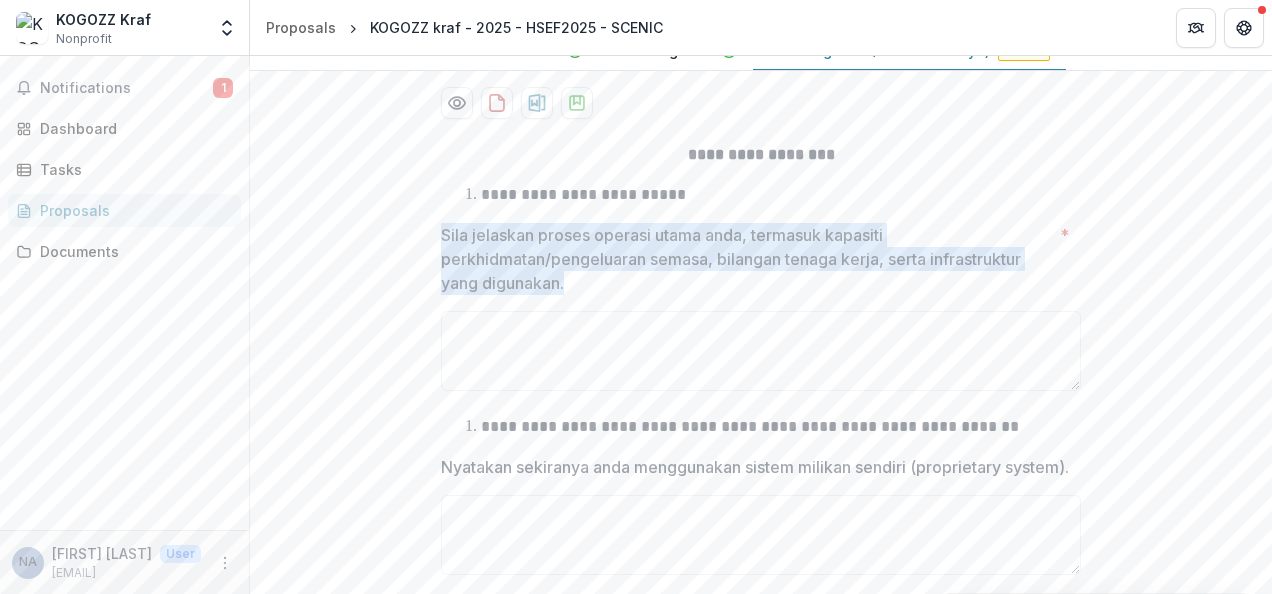 drag, startPoint x: 438, startPoint y: 230, endPoint x: 1029, endPoint y: 272, distance: 592.4905 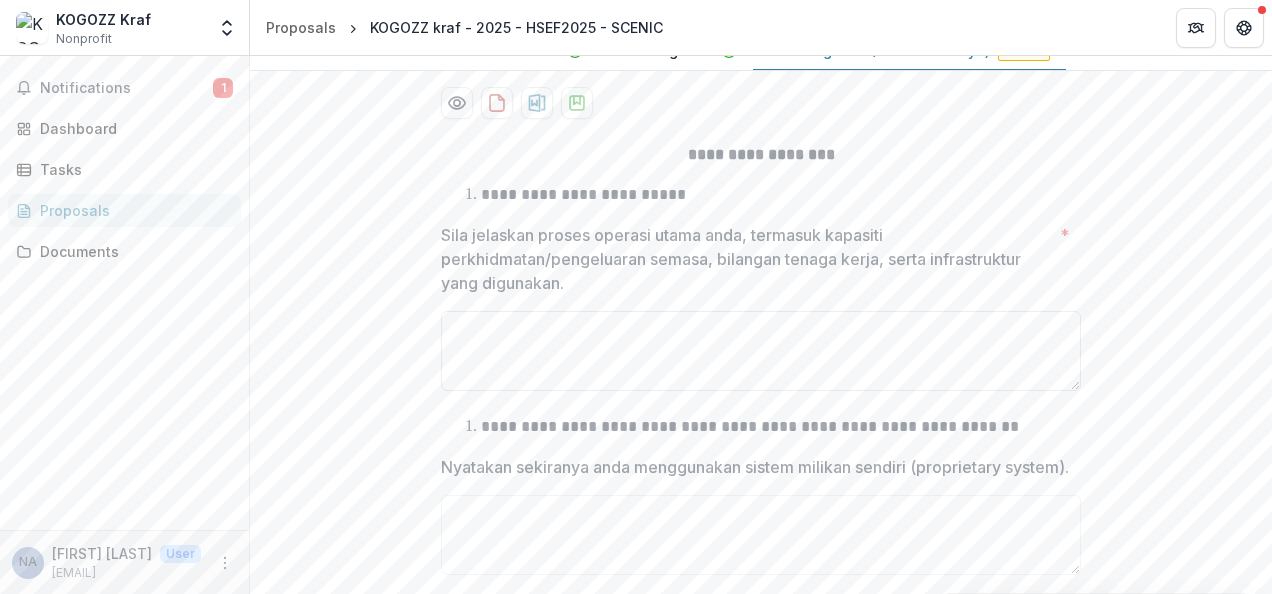 click on "Sila jelaskan proses operasi utama anda, termasuk kapasiti perkhidmatan/pengeluaran semasa, bilangan tenaga kerja, serta infrastruktur yang digunakan. *" at bounding box center [761, 351] 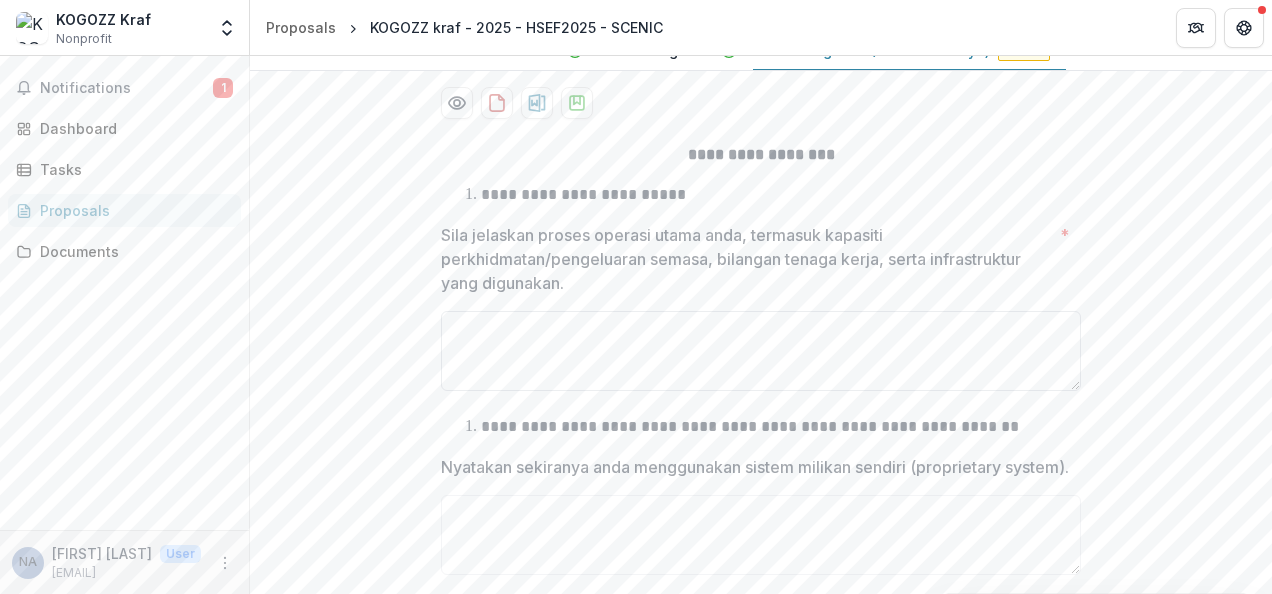 paste on "**********" 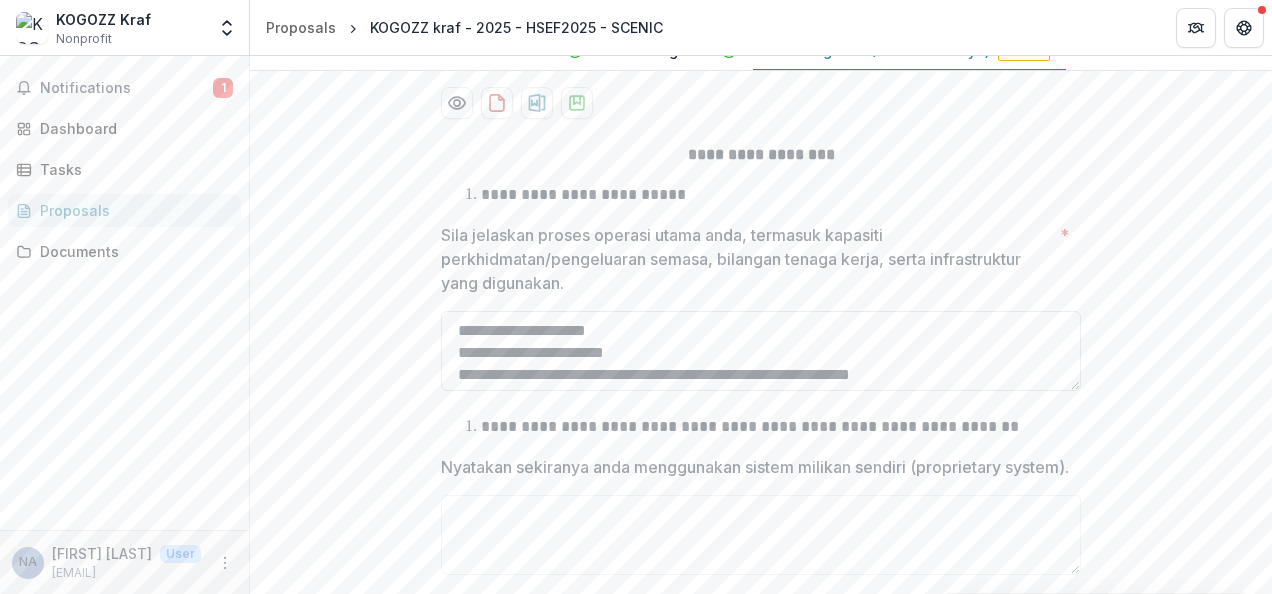 scroll, scrollTop: 0, scrollLeft: 0, axis: both 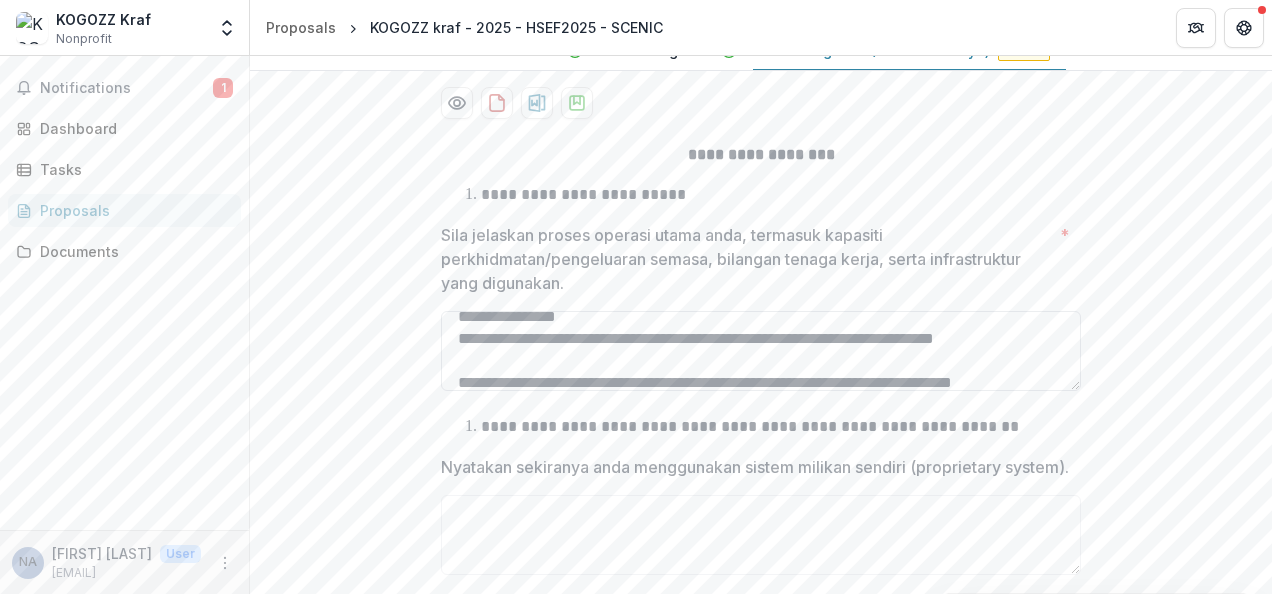 click on "**********" at bounding box center [761, 351] 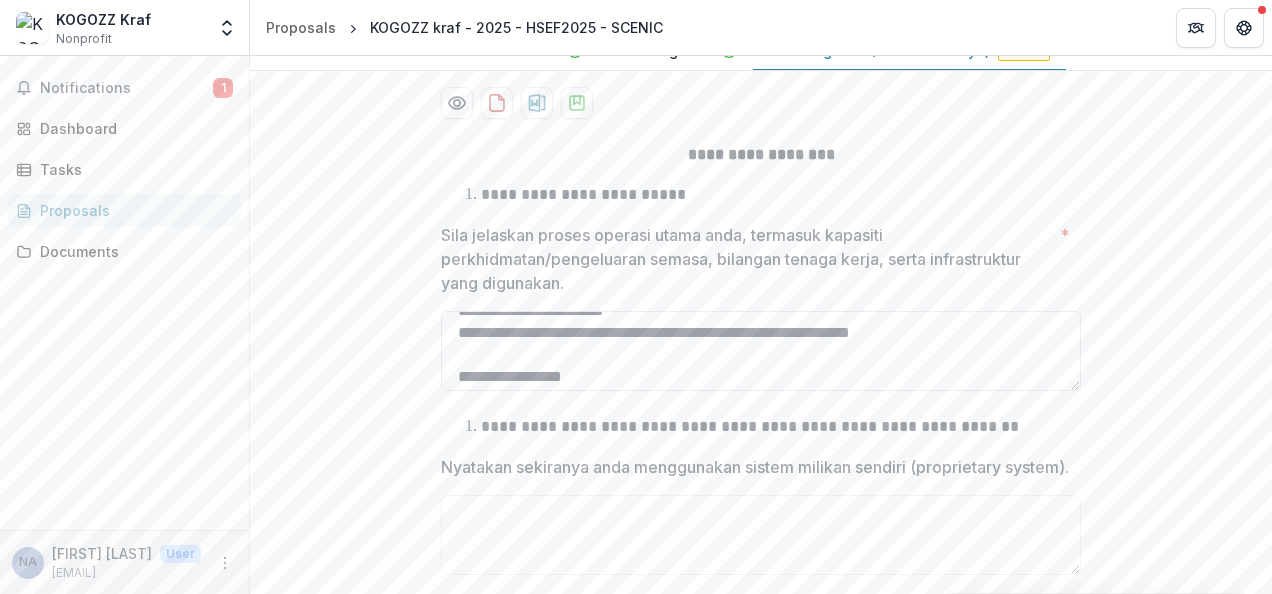 scroll, scrollTop: 9, scrollLeft: 0, axis: vertical 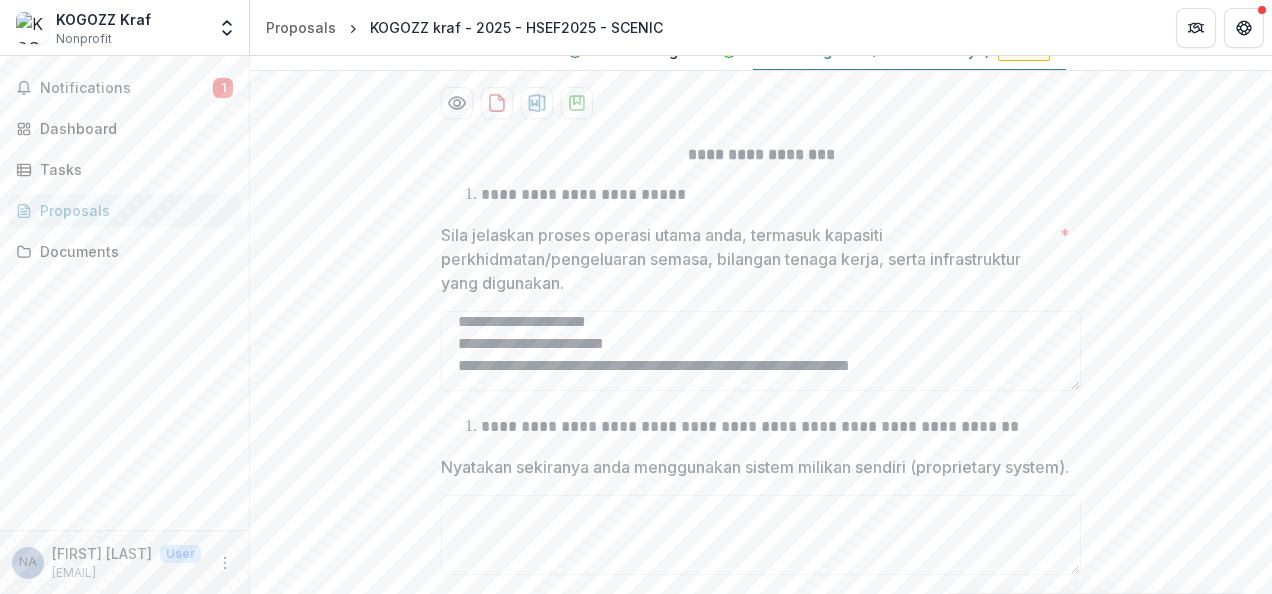 type on "**********" 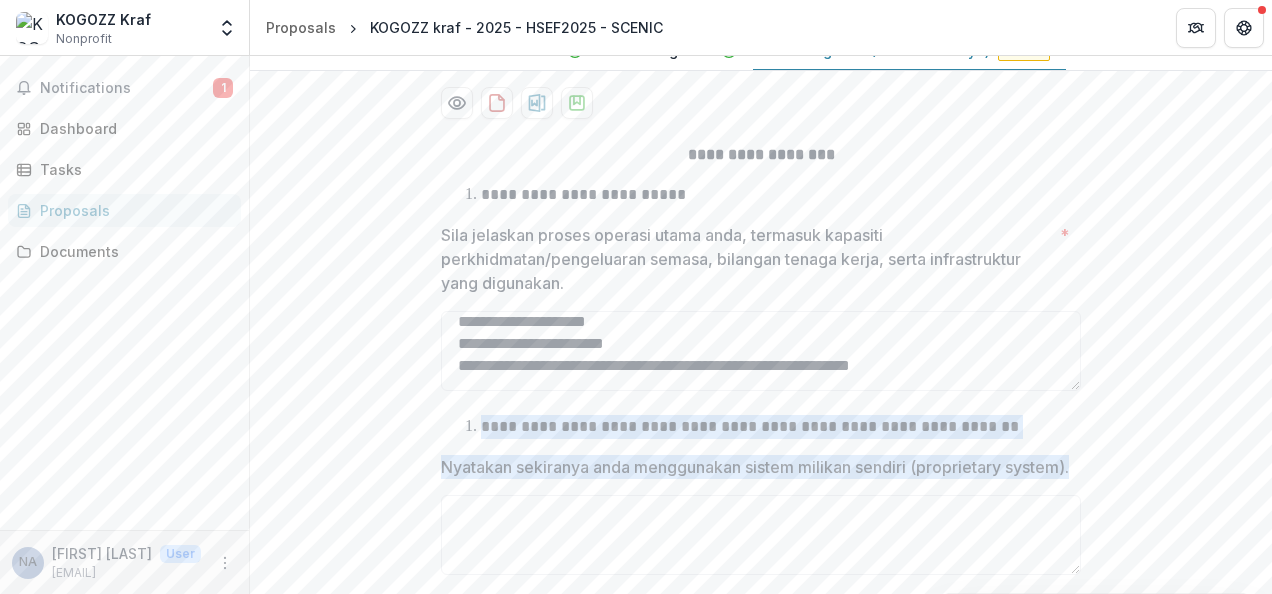 drag, startPoint x: 479, startPoint y: 426, endPoint x: 1007, endPoint y: 496, distance: 532.61993 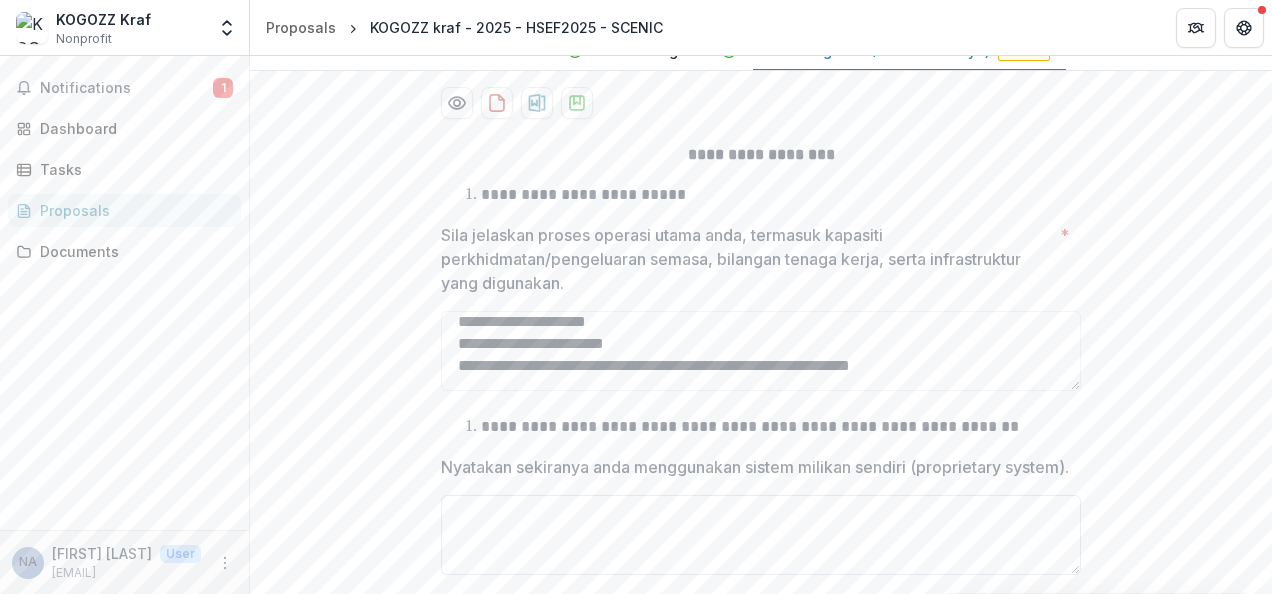 click on "Nyatakan sekiranya anda menggunakan sistem milikan sendiri (proprietary system)." at bounding box center [761, 535] 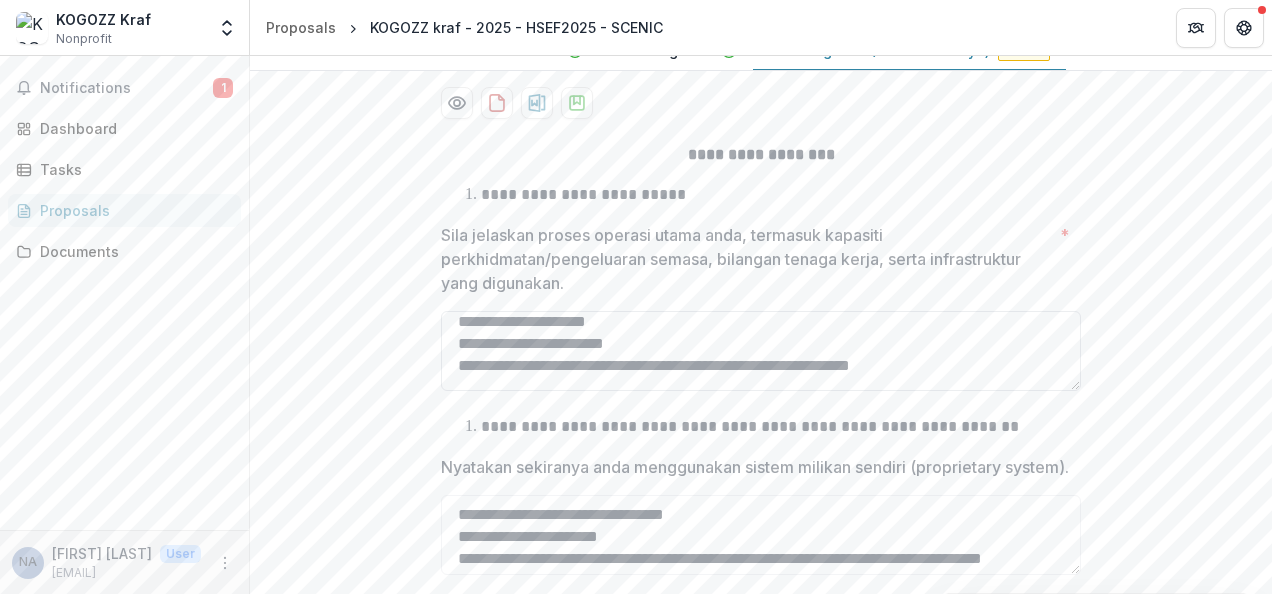 scroll, scrollTop: 610, scrollLeft: 0, axis: vertical 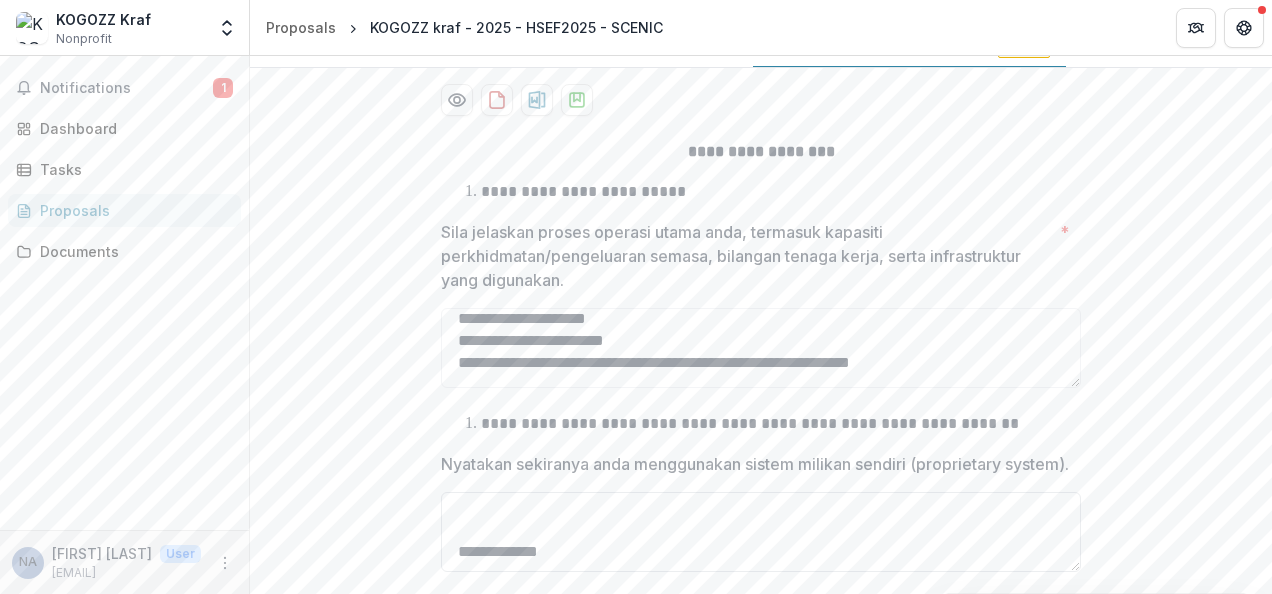 click on "**********" at bounding box center (761, 532) 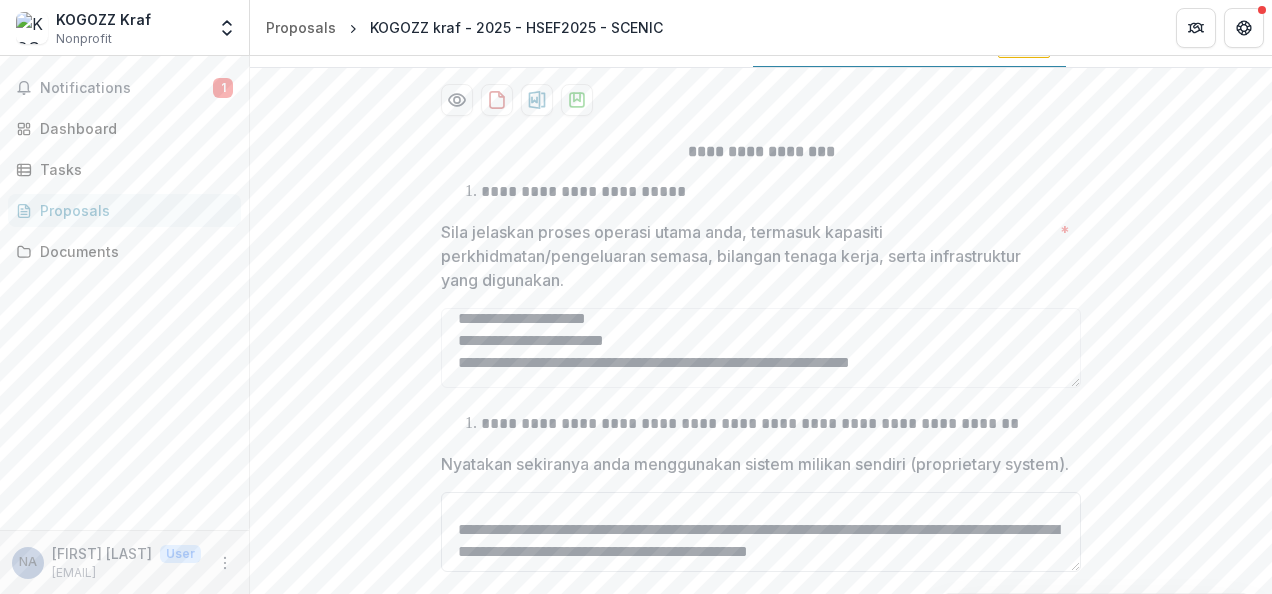 scroll, scrollTop: 377, scrollLeft: 0, axis: vertical 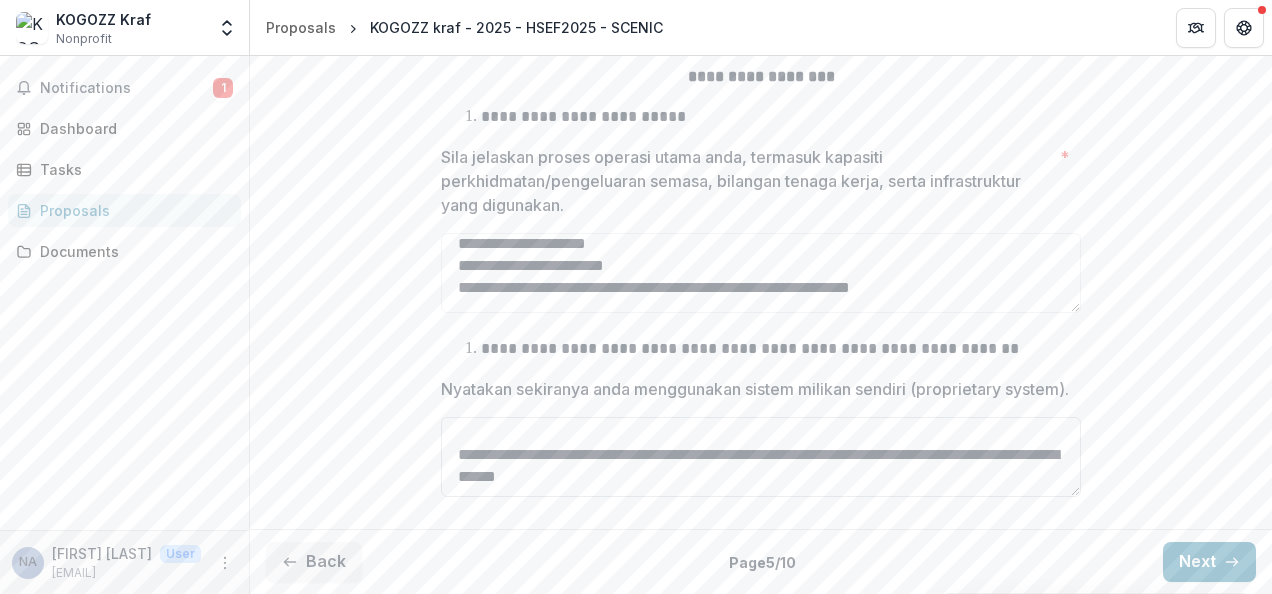 click on "**********" at bounding box center (761, 457) 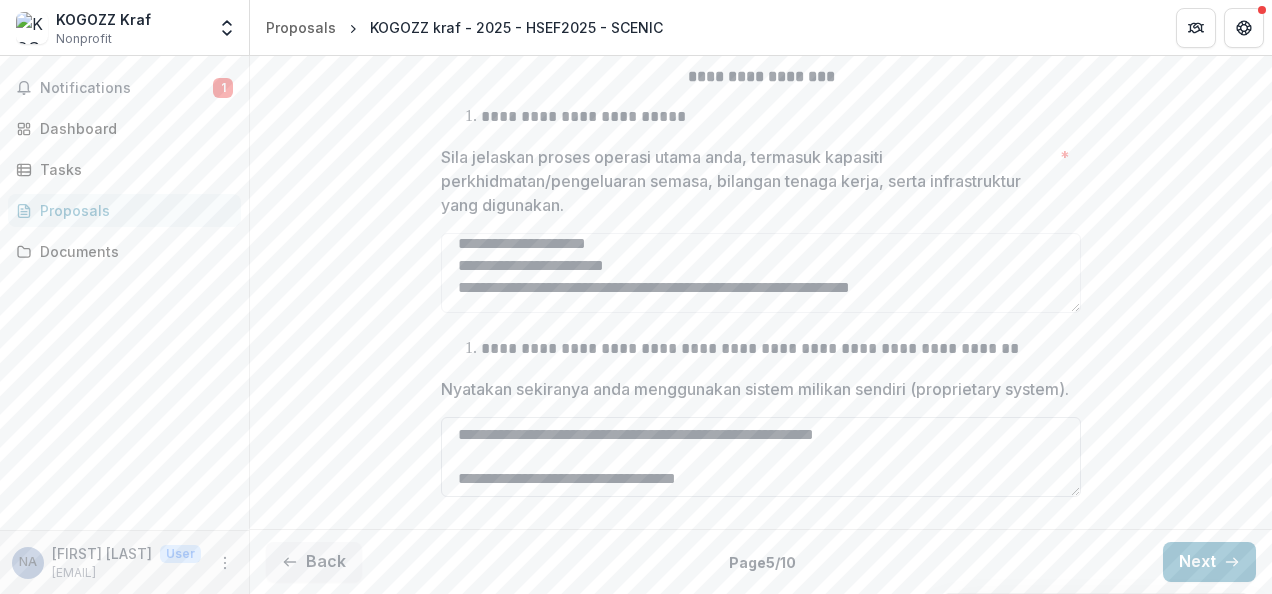 scroll, scrollTop: 0, scrollLeft: 0, axis: both 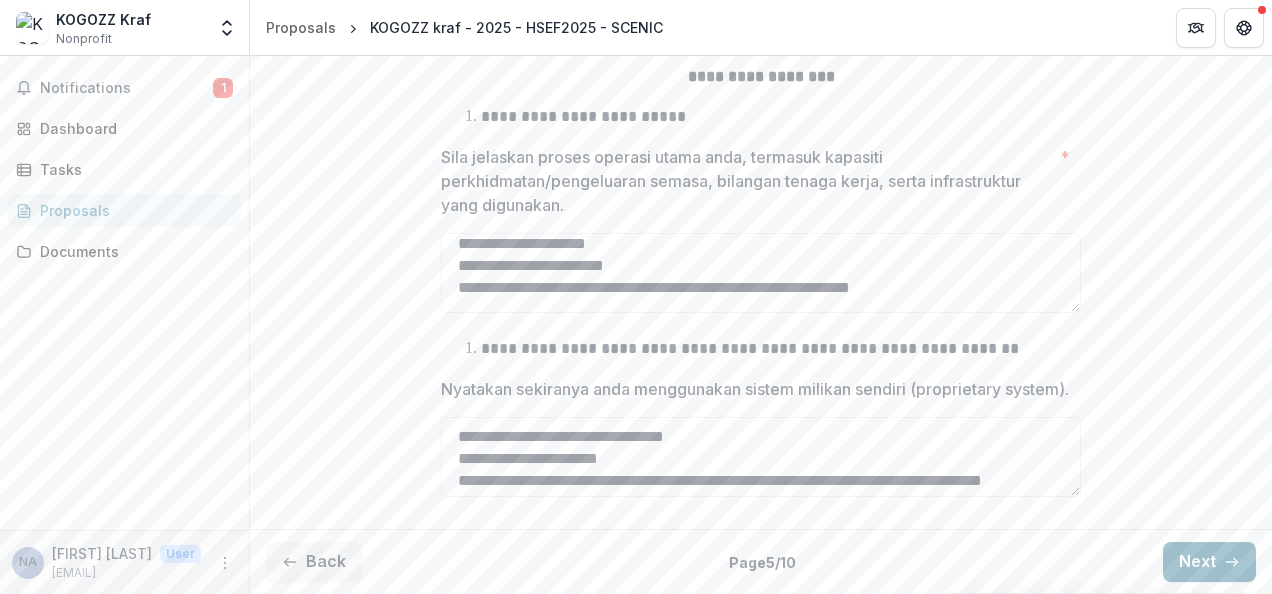 type on "**********" 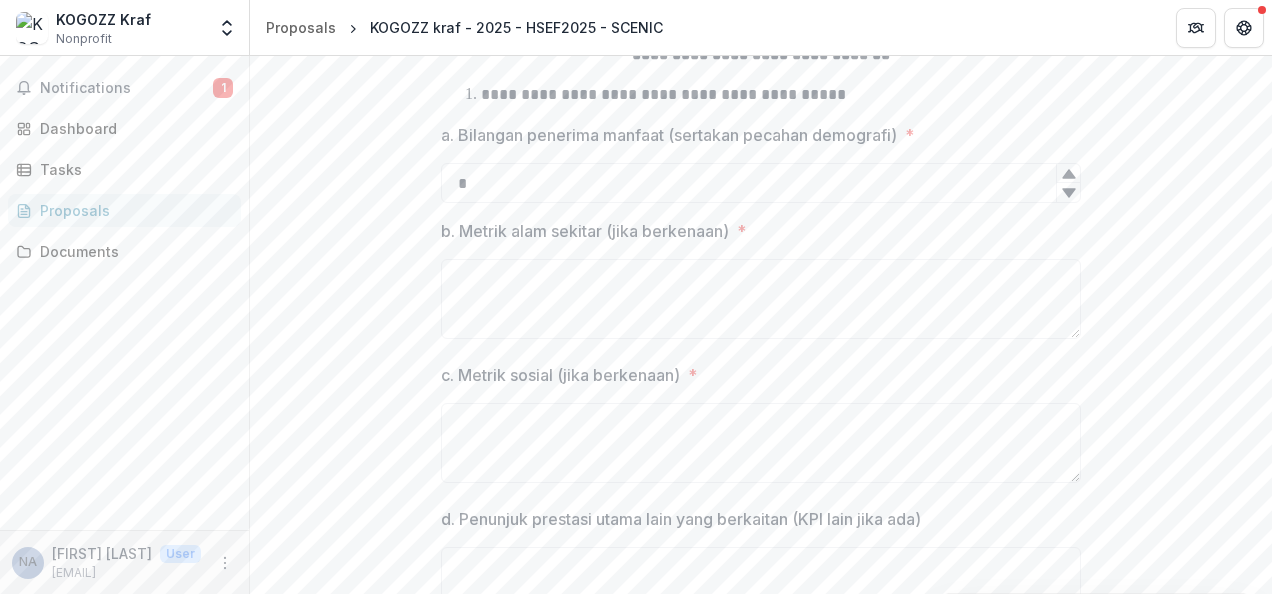 click 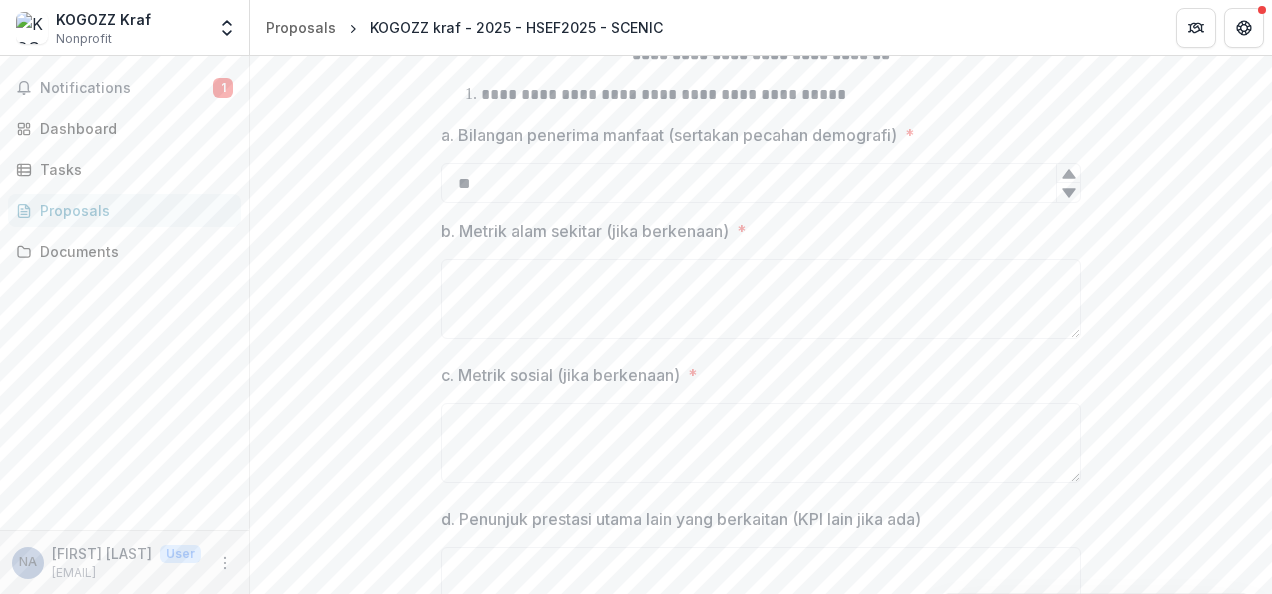 click 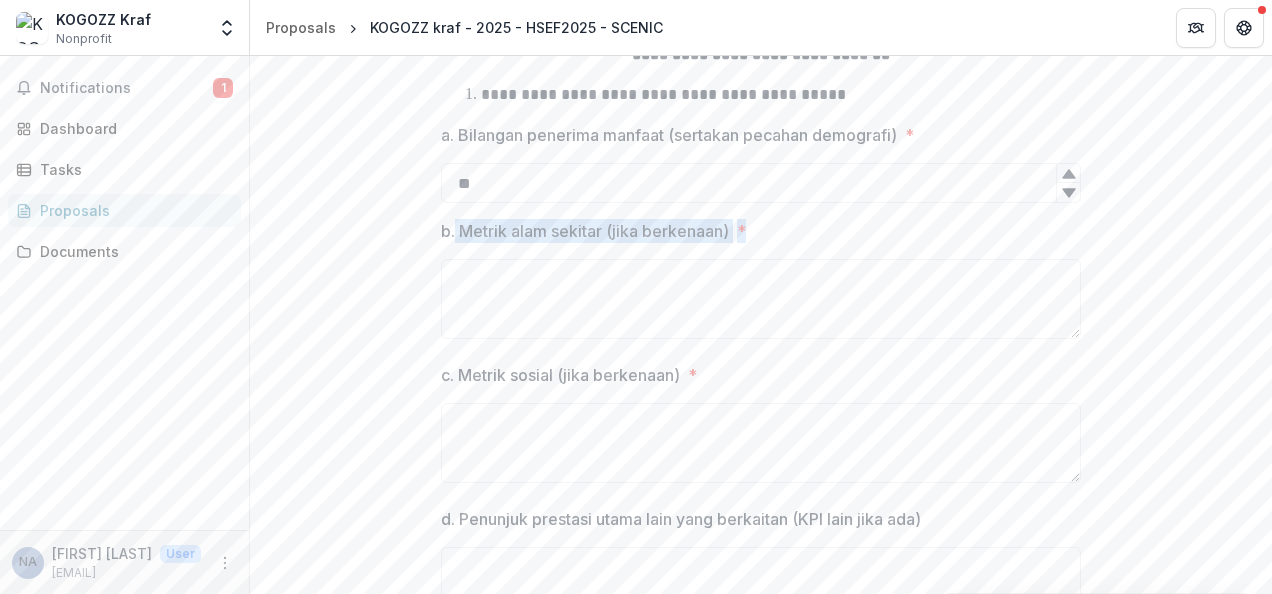 drag, startPoint x: 451, startPoint y: 226, endPoint x: 620, endPoint y: 242, distance: 169.7557 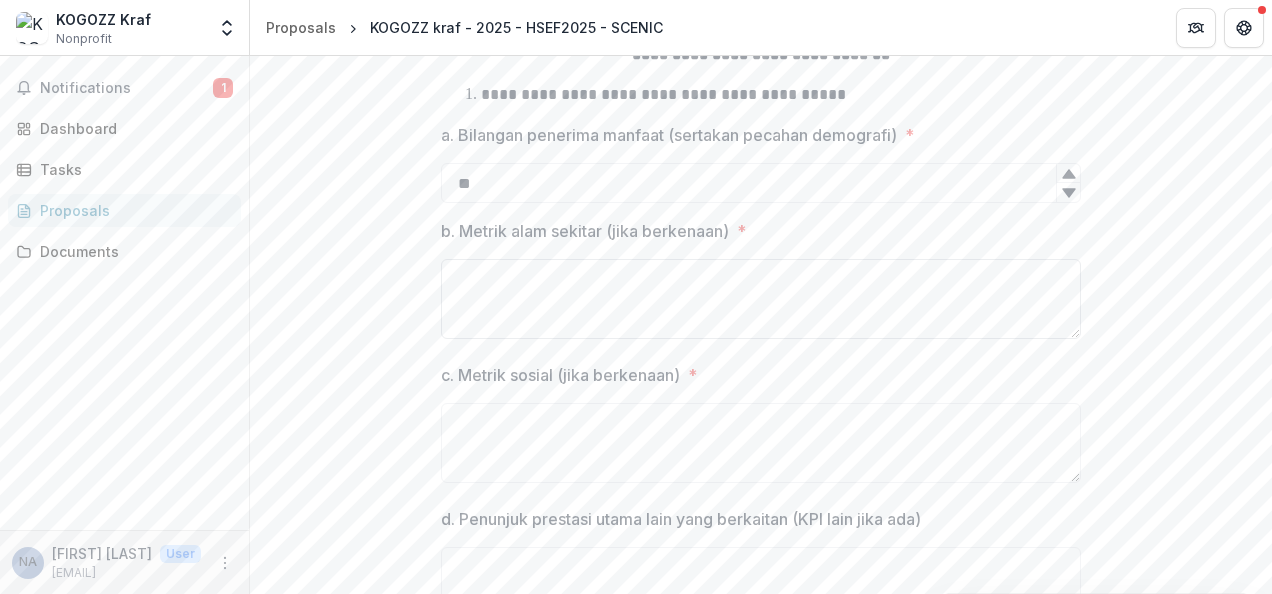 click on "b. Metrik alam sekitar (jika berkenaan) *" at bounding box center [761, 299] 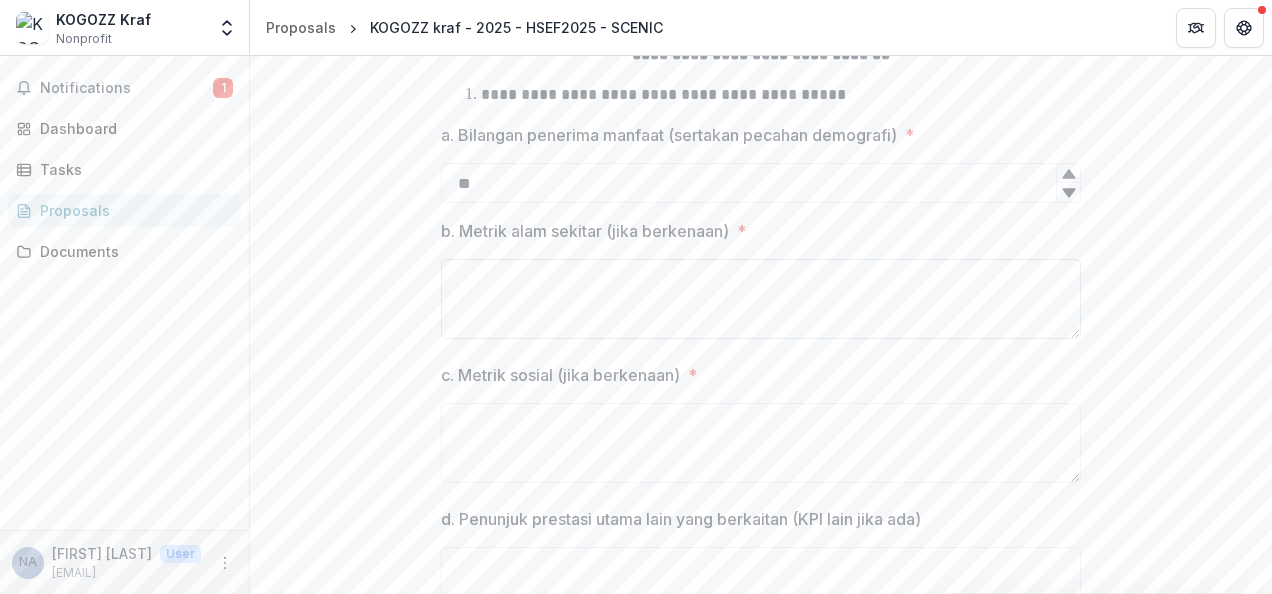 paste on "**********" 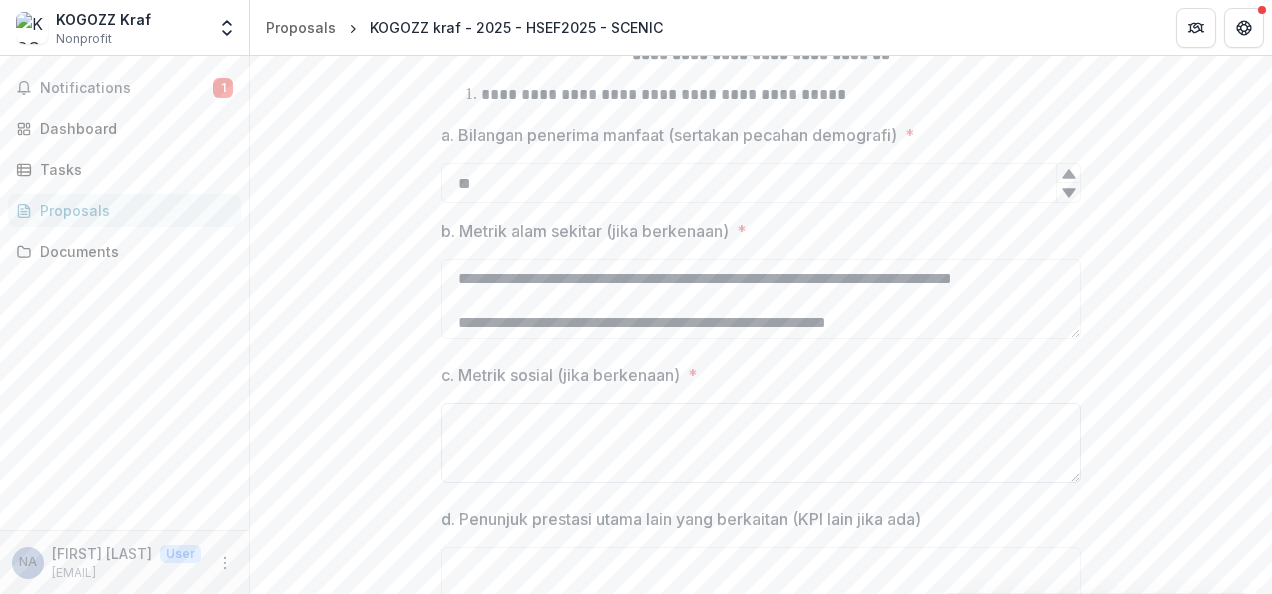 scroll, scrollTop: 104, scrollLeft: 0, axis: vertical 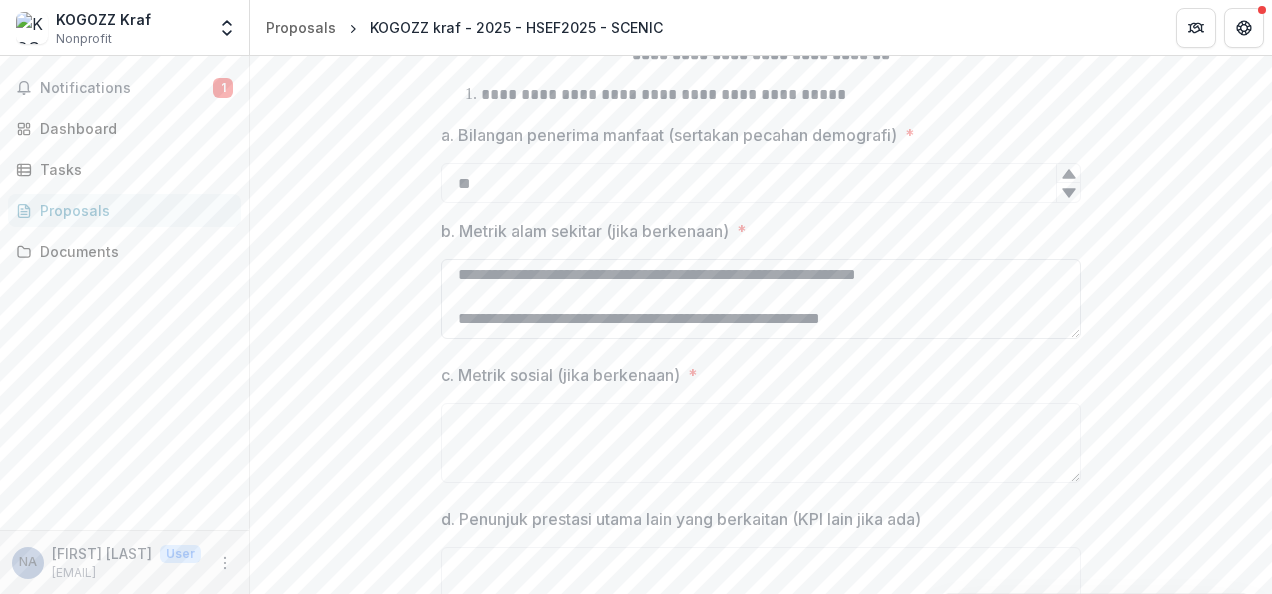 click on "**********" at bounding box center (761, 299) 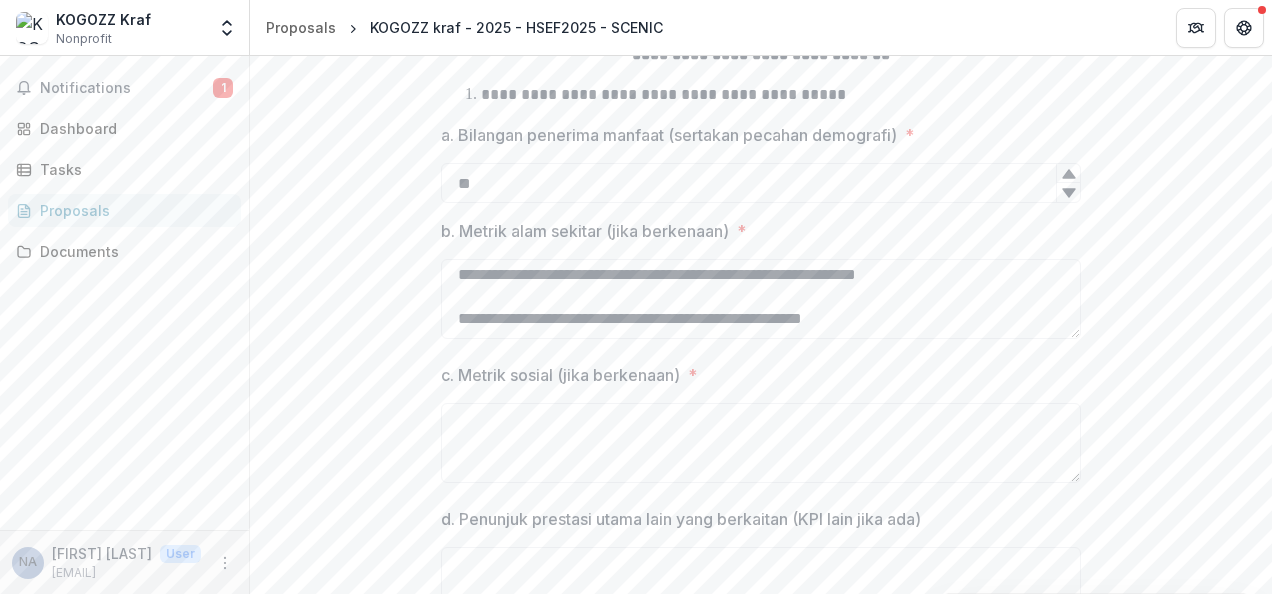 type on "**********" 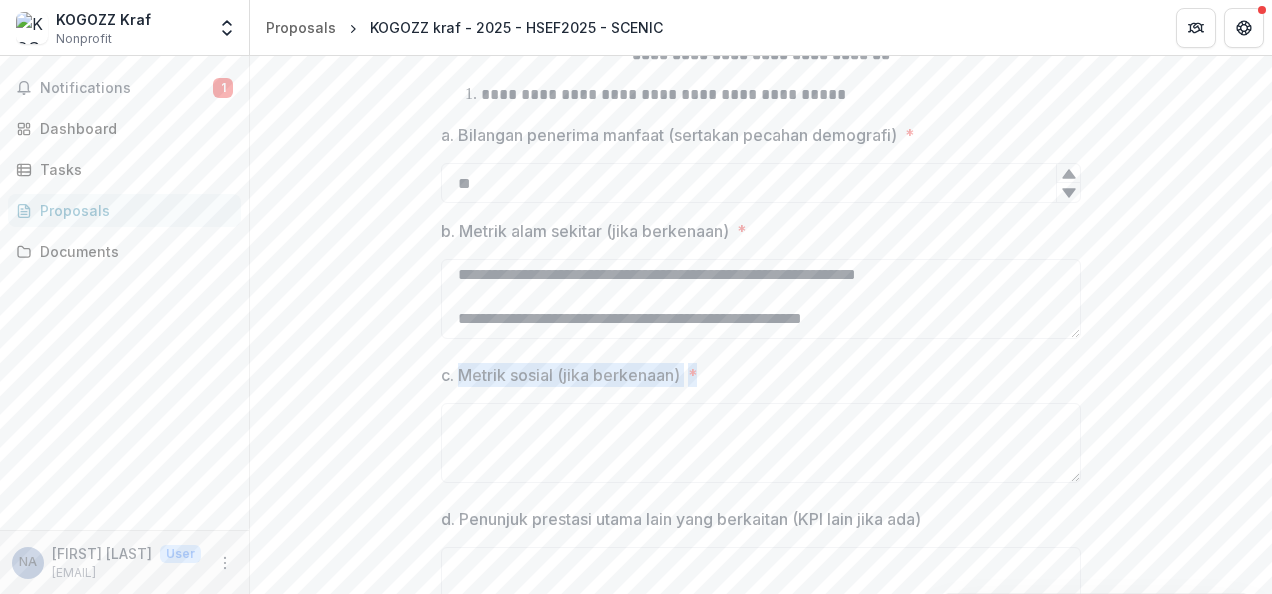 drag, startPoint x: 454, startPoint y: 370, endPoint x: 696, endPoint y: 389, distance: 242.74472 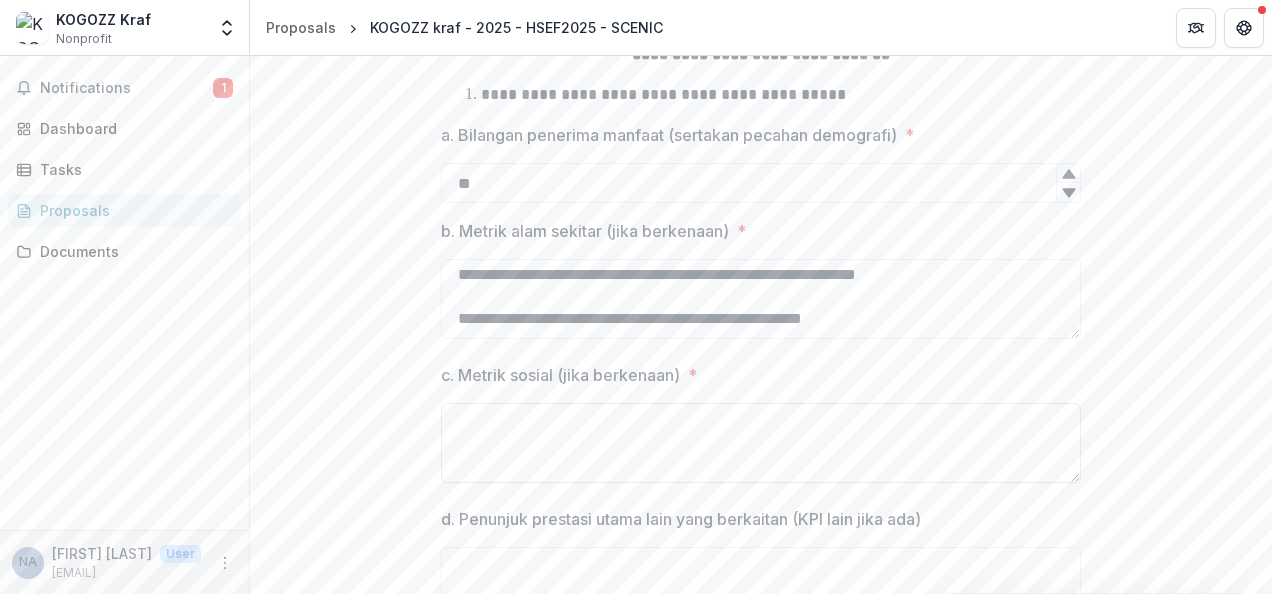 click on "c. Metrik sosial (jika berkenaan) *" at bounding box center (761, 443) 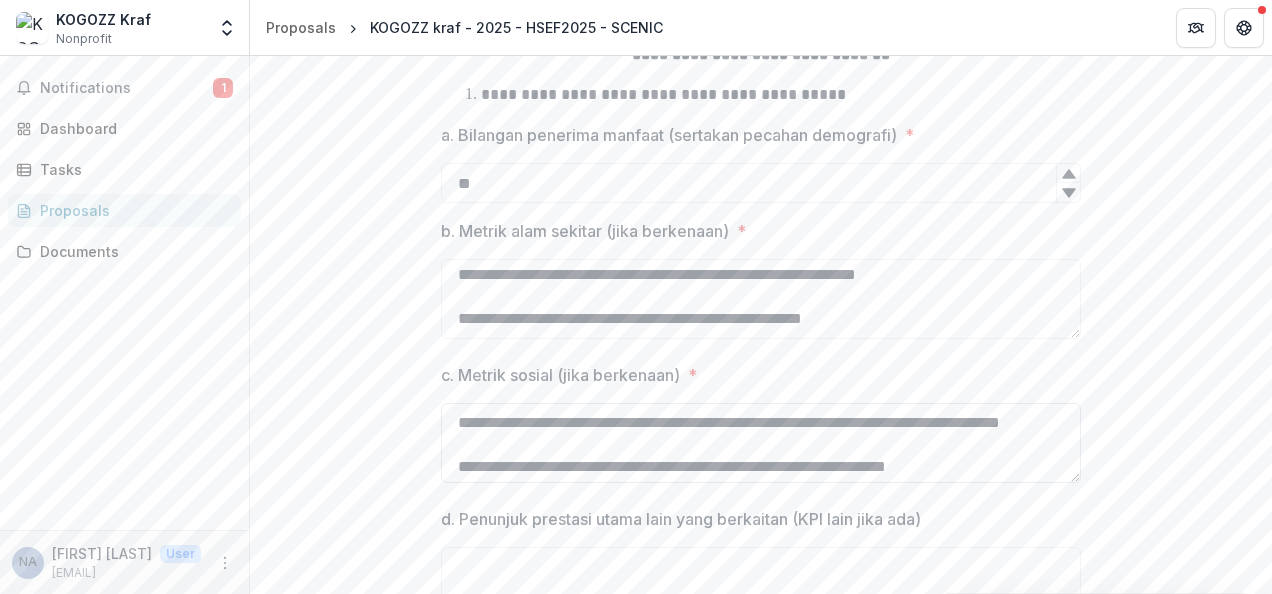 scroll, scrollTop: 113, scrollLeft: 0, axis: vertical 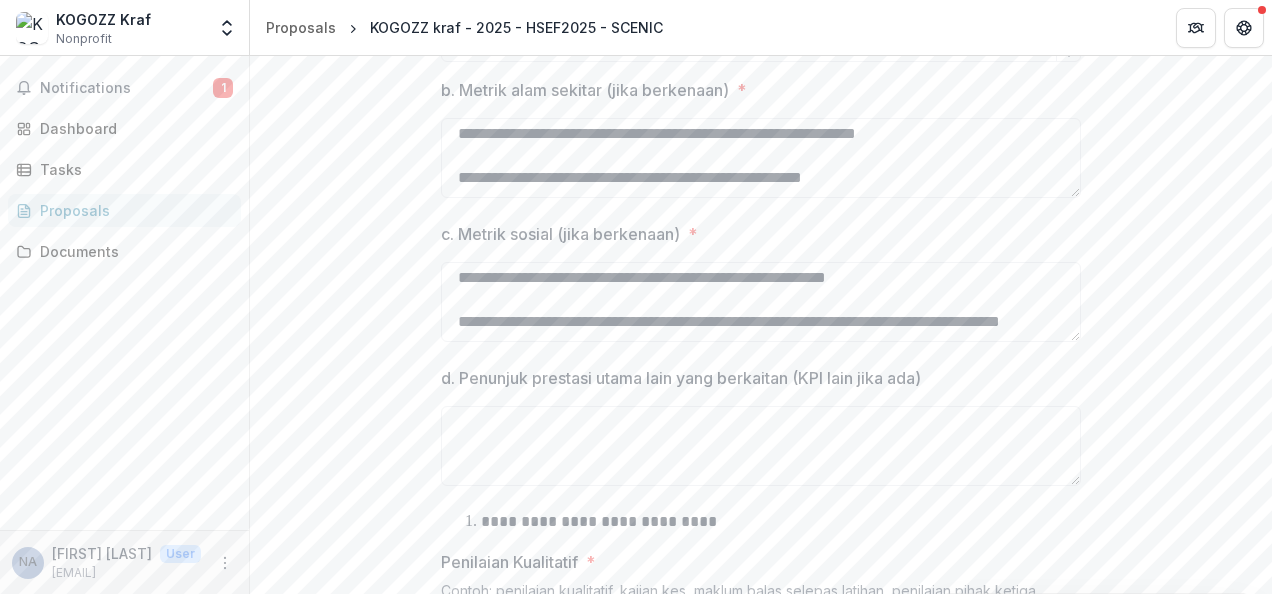type on "**********" 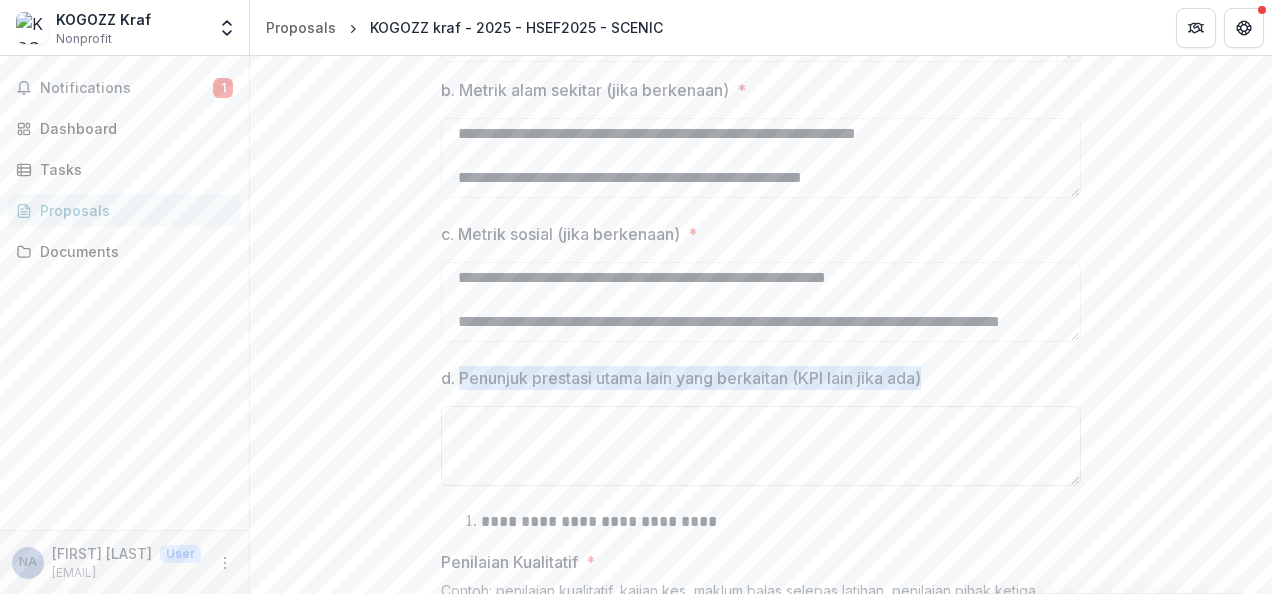 drag, startPoint x: 459, startPoint y: 374, endPoint x: 820, endPoint y: 450, distance: 368.91327 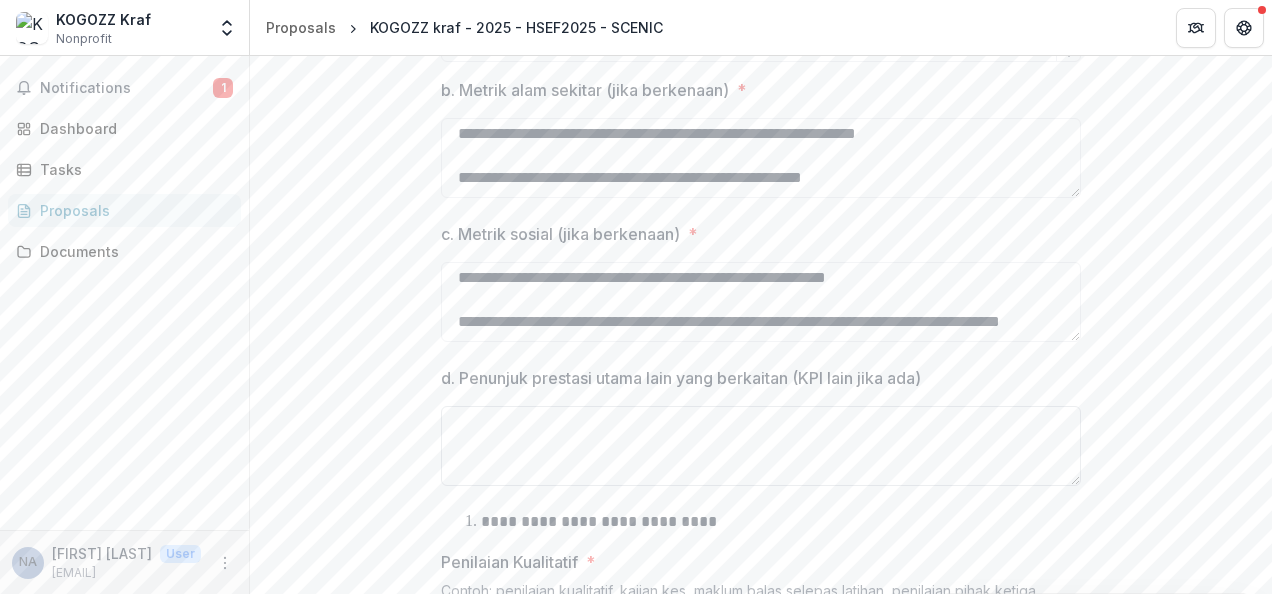 paste on "**********" 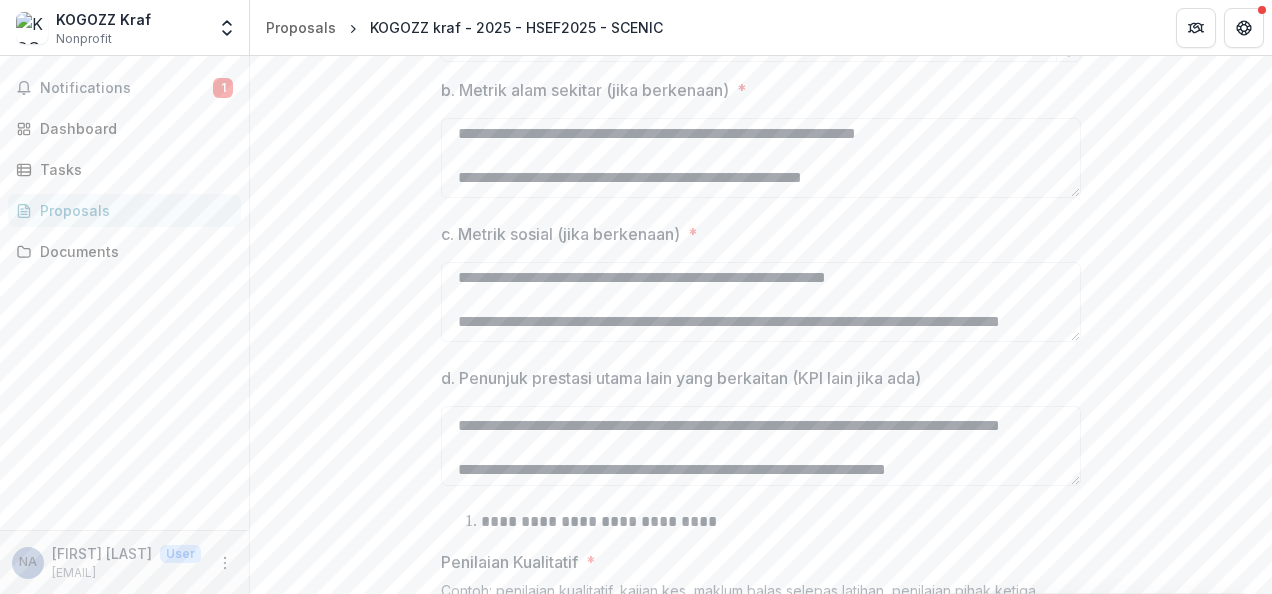 scroll, scrollTop: 104, scrollLeft: 0, axis: vertical 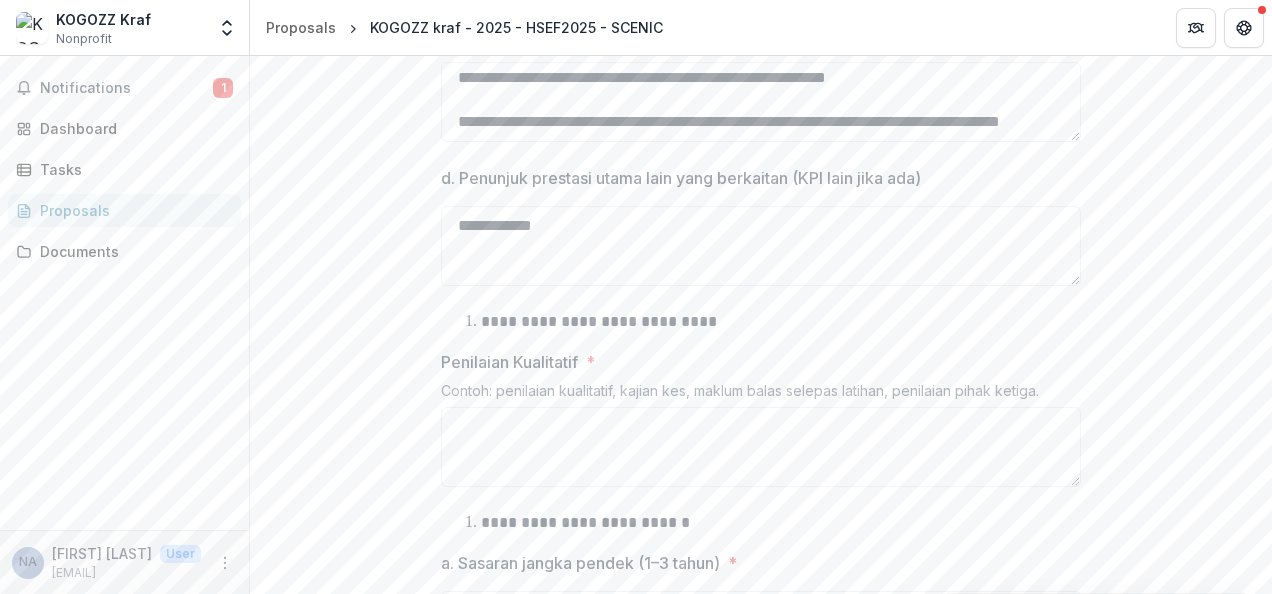 type on "**********" 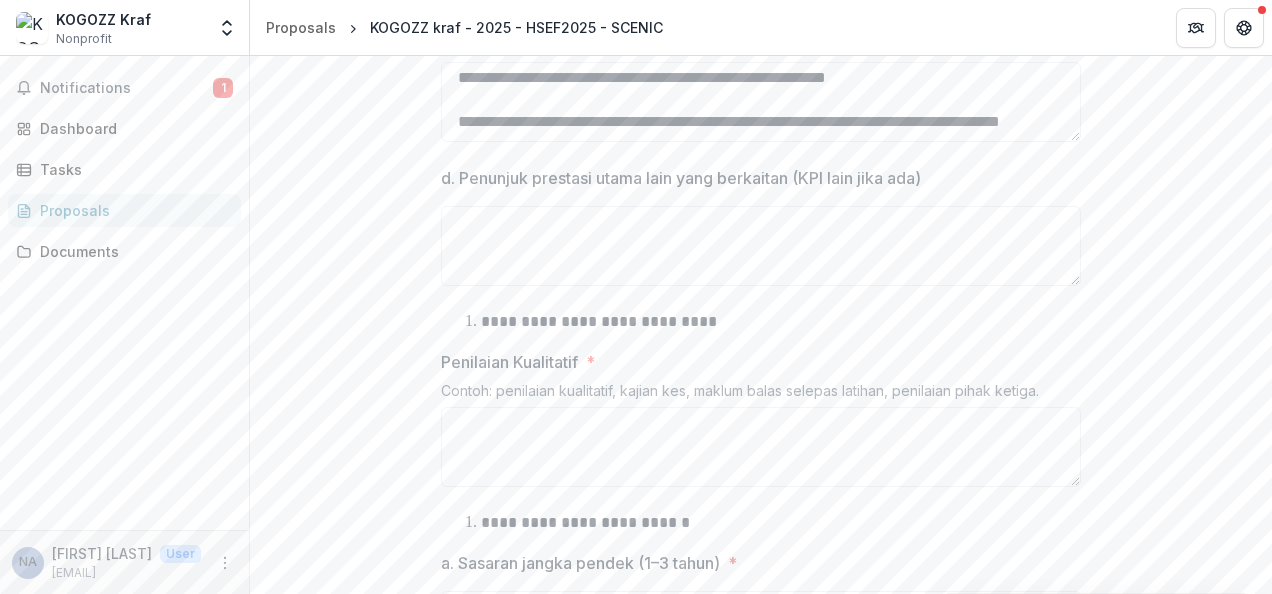 scroll, scrollTop: 705, scrollLeft: 0, axis: vertical 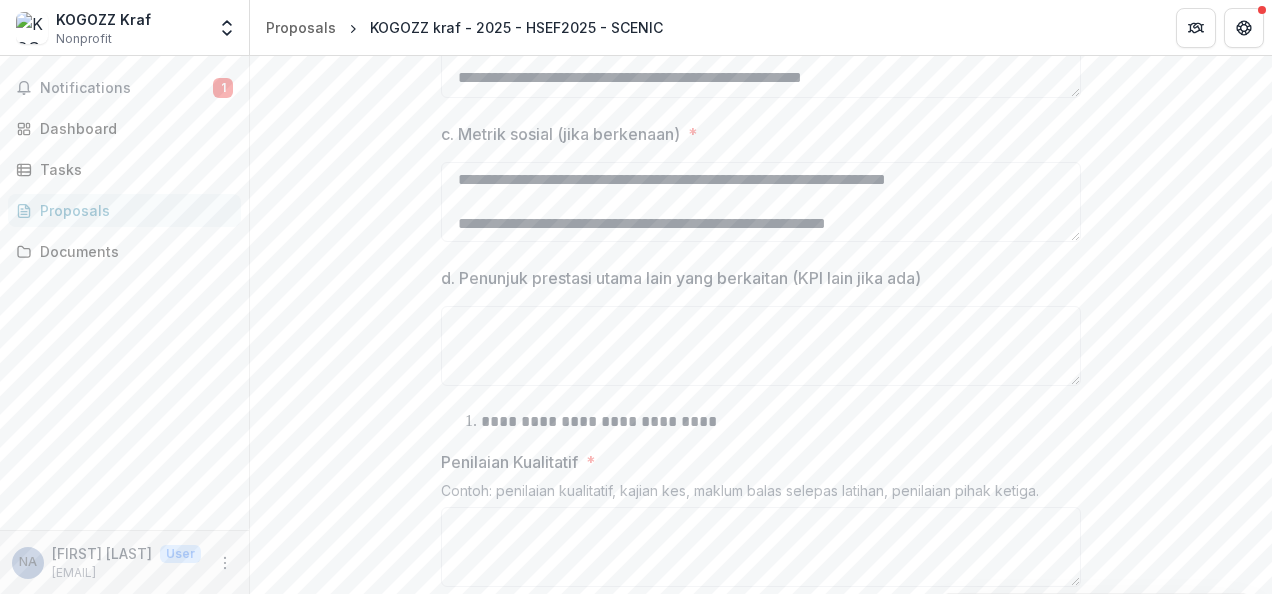 click on "d. Penunjuk prestasi utama lain yang berkaitan (KPI lain jika ada)" at bounding box center (681, 278) 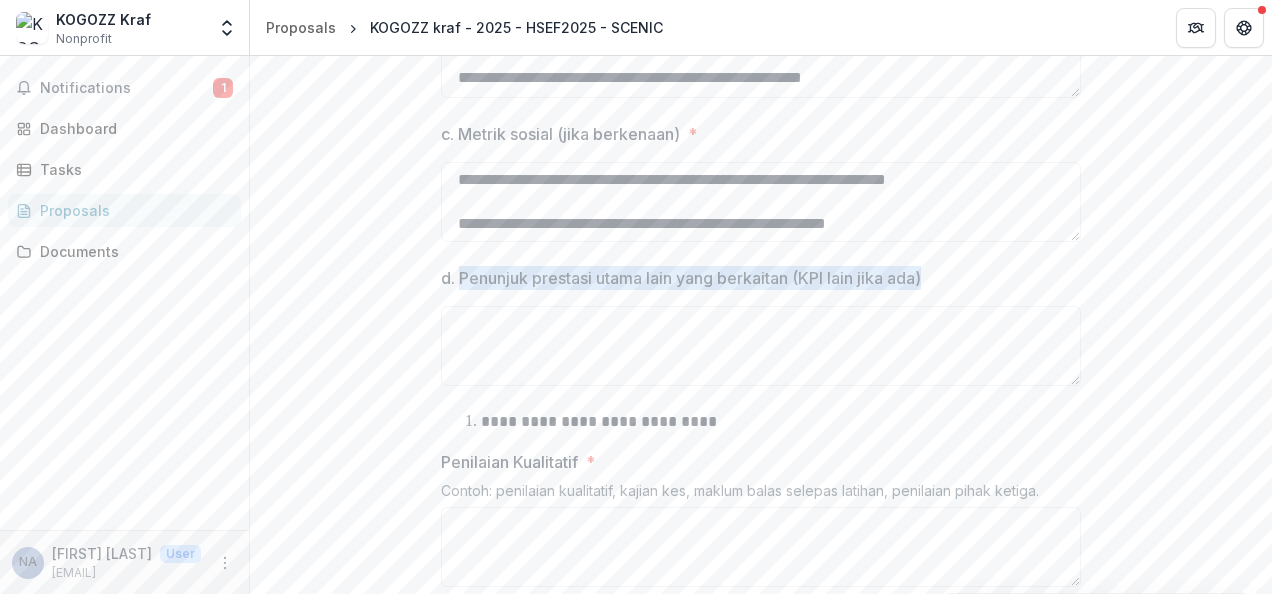 drag, startPoint x: 455, startPoint y: 272, endPoint x: 888, endPoint y: 302, distance: 434.03802 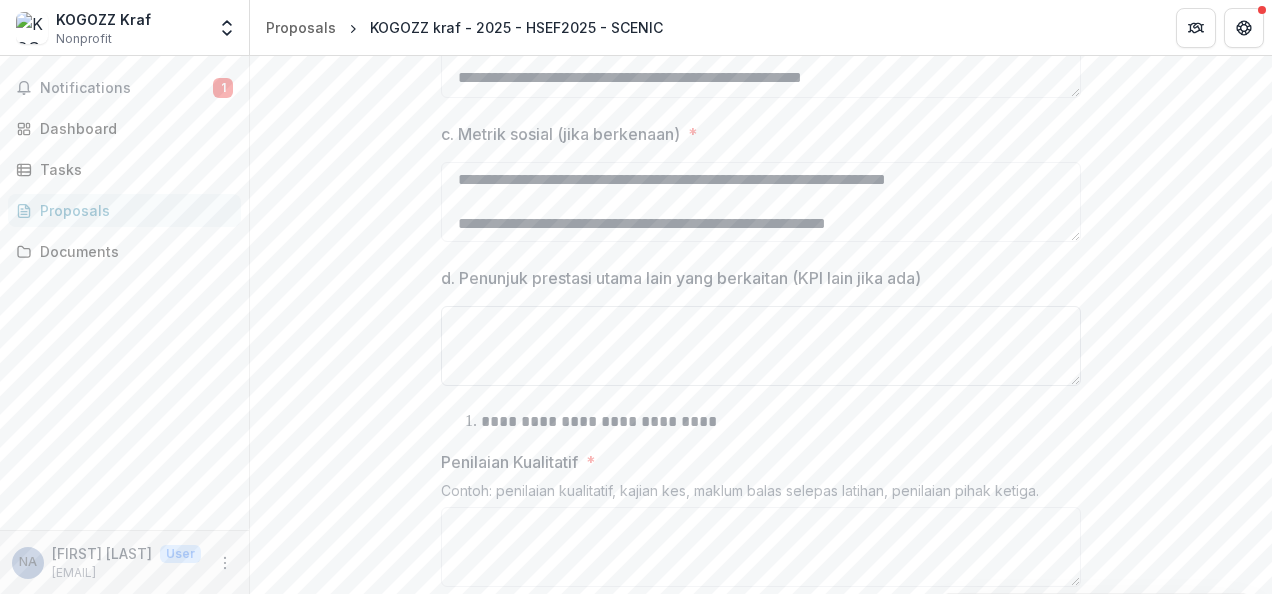 click on "d. Penunjuk prestasi utama lain yang berkaitan (KPI lain jika ada)" at bounding box center [761, 346] 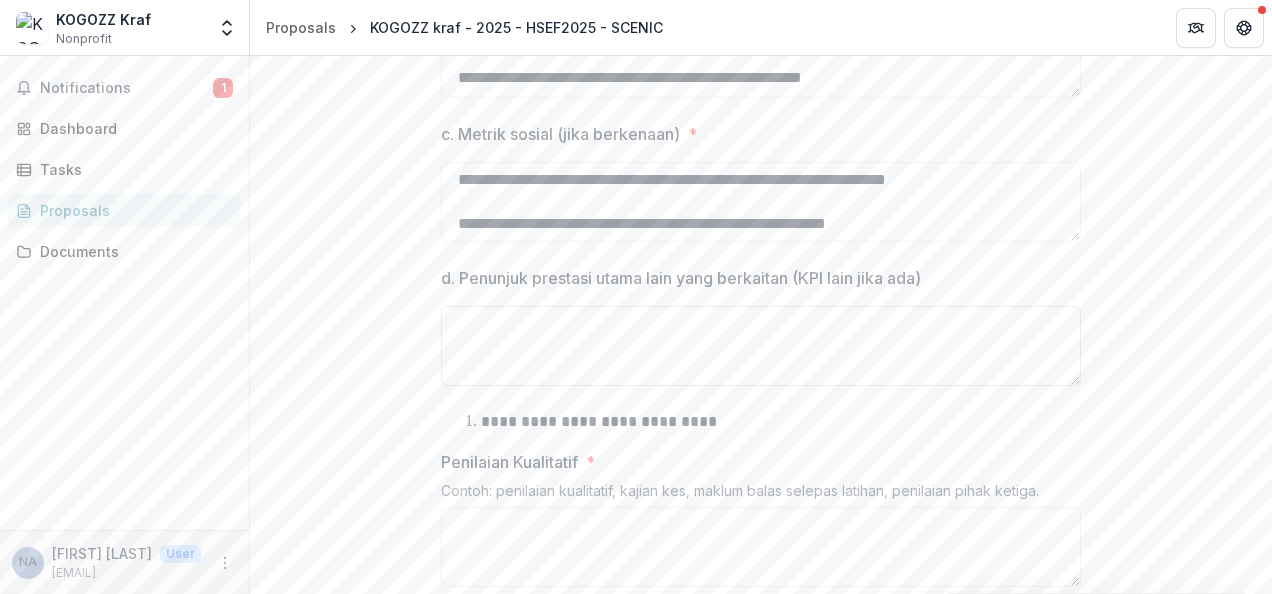 paste on "**********" 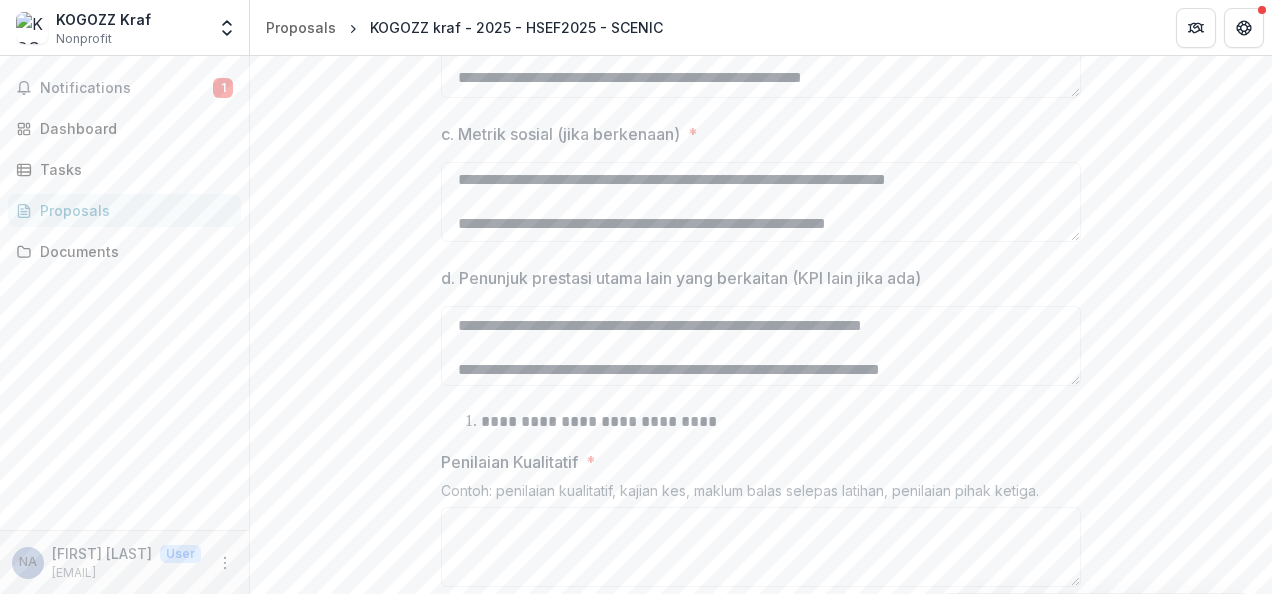 scroll, scrollTop: 236, scrollLeft: 0, axis: vertical 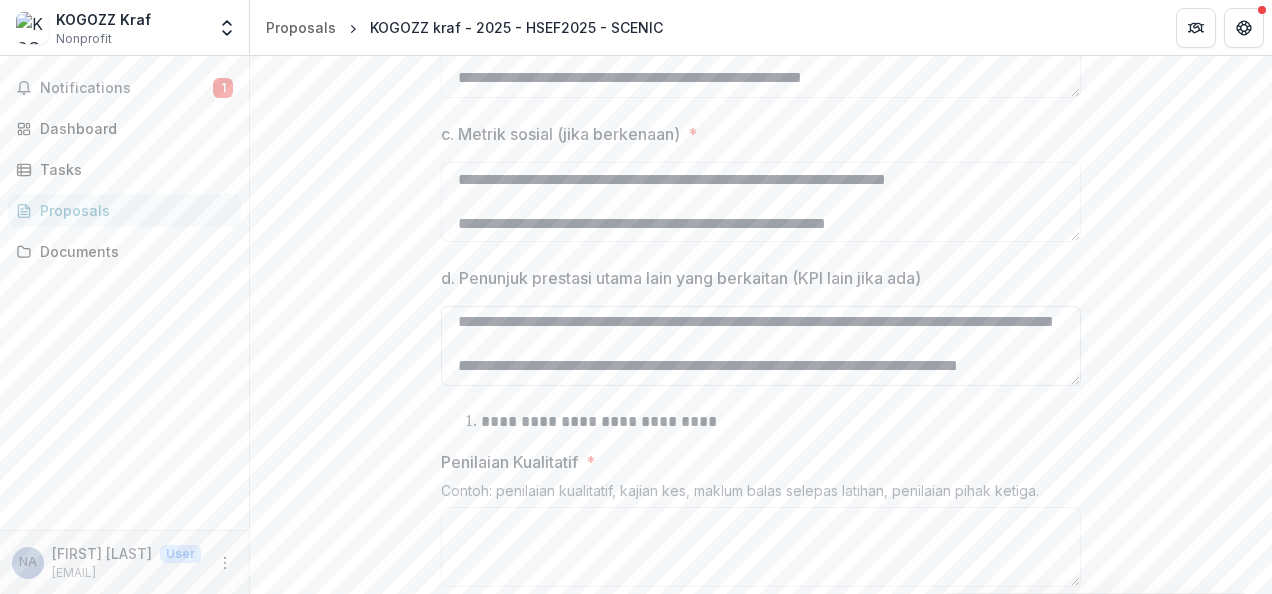 drag, startPoint x: 1070, startPoint y: 368, endPoint x: 1065, endPoint y: 338, distance: 30.413813 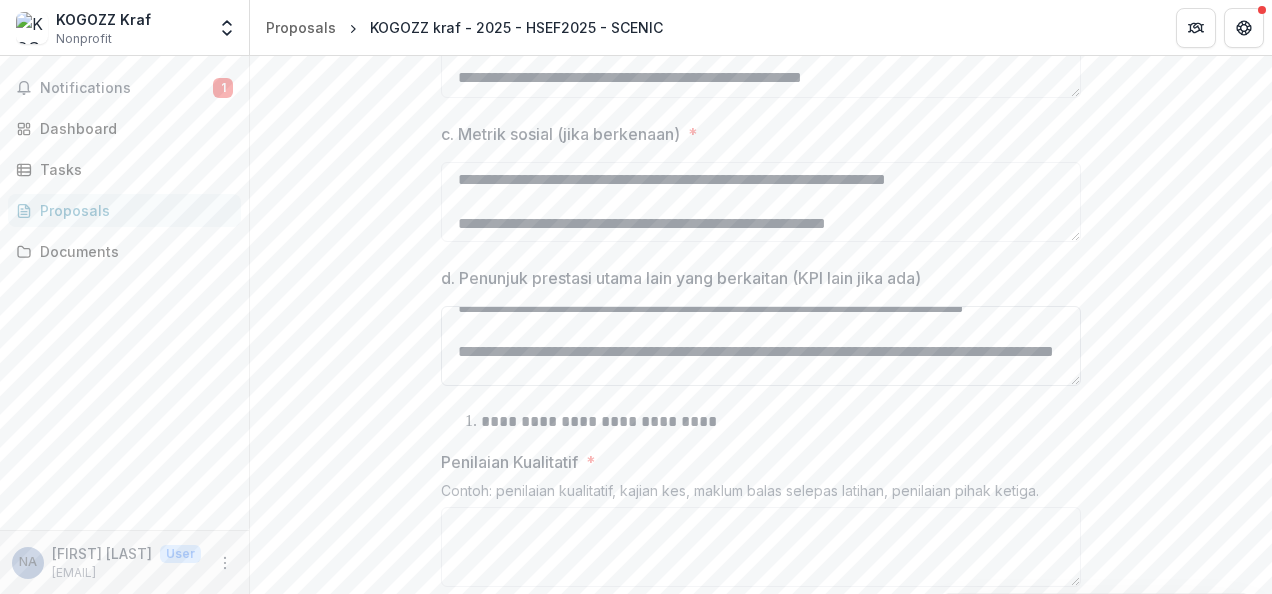 scroll, scrollTop: 62, scrollLeft: 0, axis: vertical 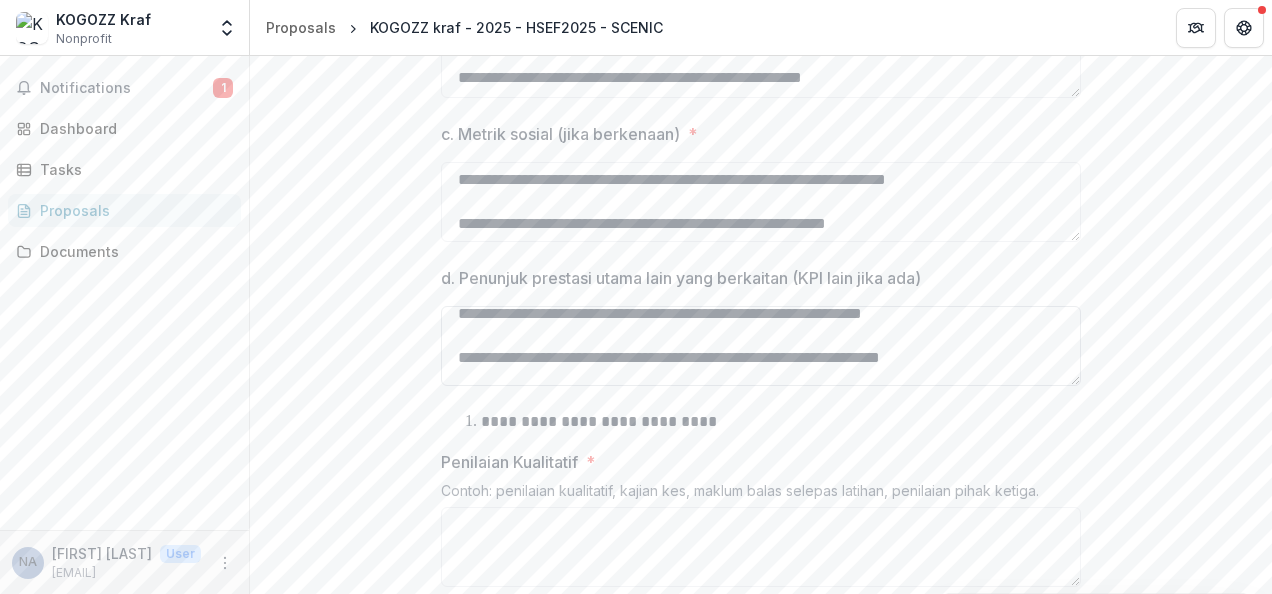 click on "**********" at bounding box center (761, 346) 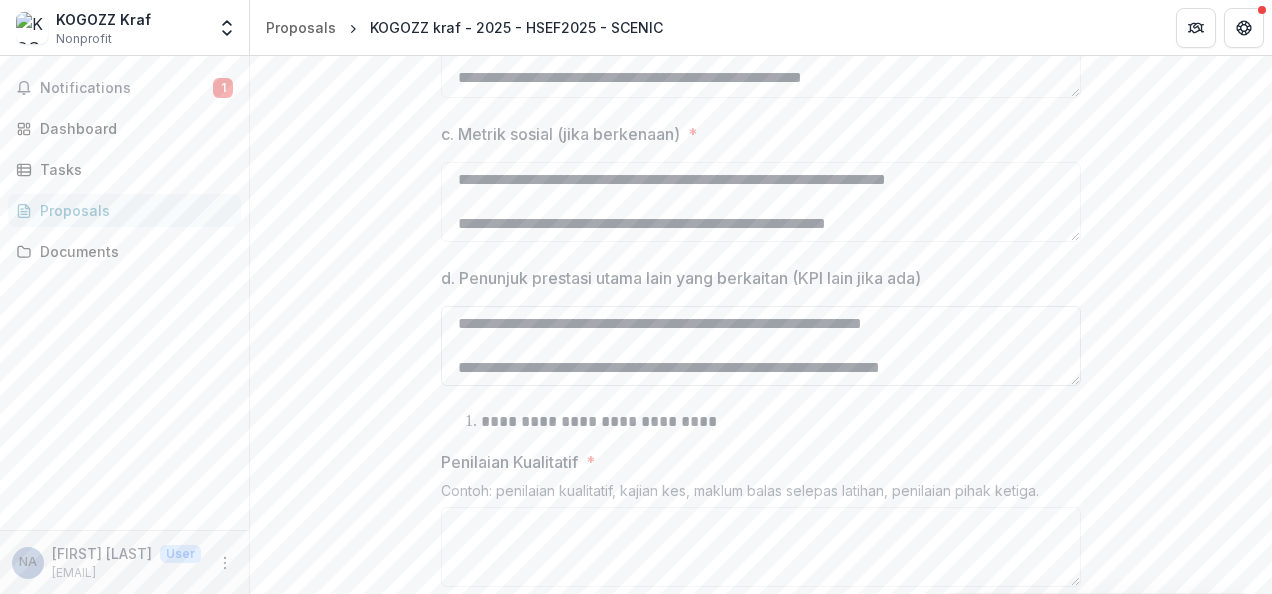 scroll, scrollTop: 0, scrollLeft: 0, axis: both 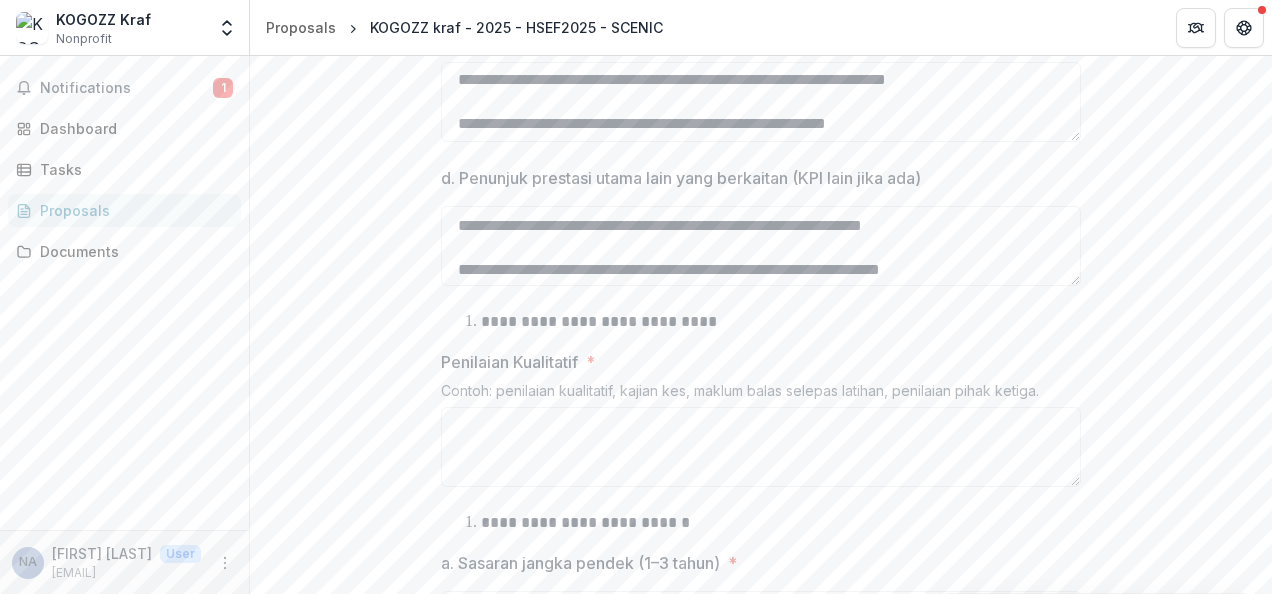 type on "**********" 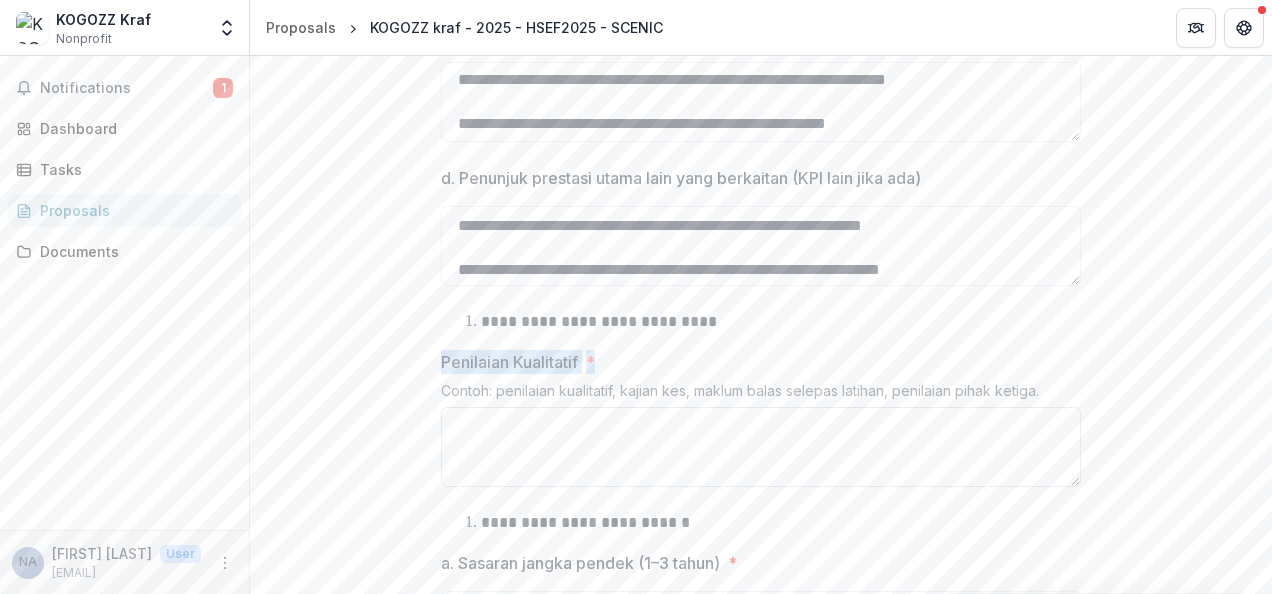 drag, startPoint x: 437, startPoint y: 360, endPoint x: 1002, endPoint y: 453, distance: 572.60284 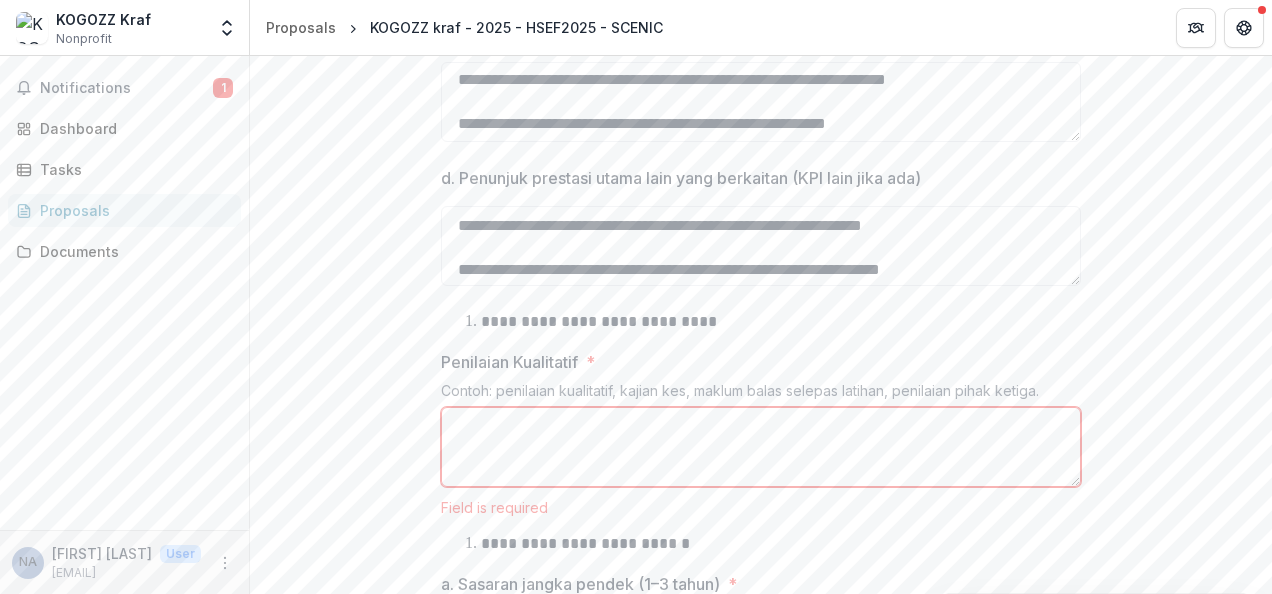 drag, startPoint x: 1002, startPoint y: 453, endPoint x: 441, endPoint y: 386, distance: 564.98676 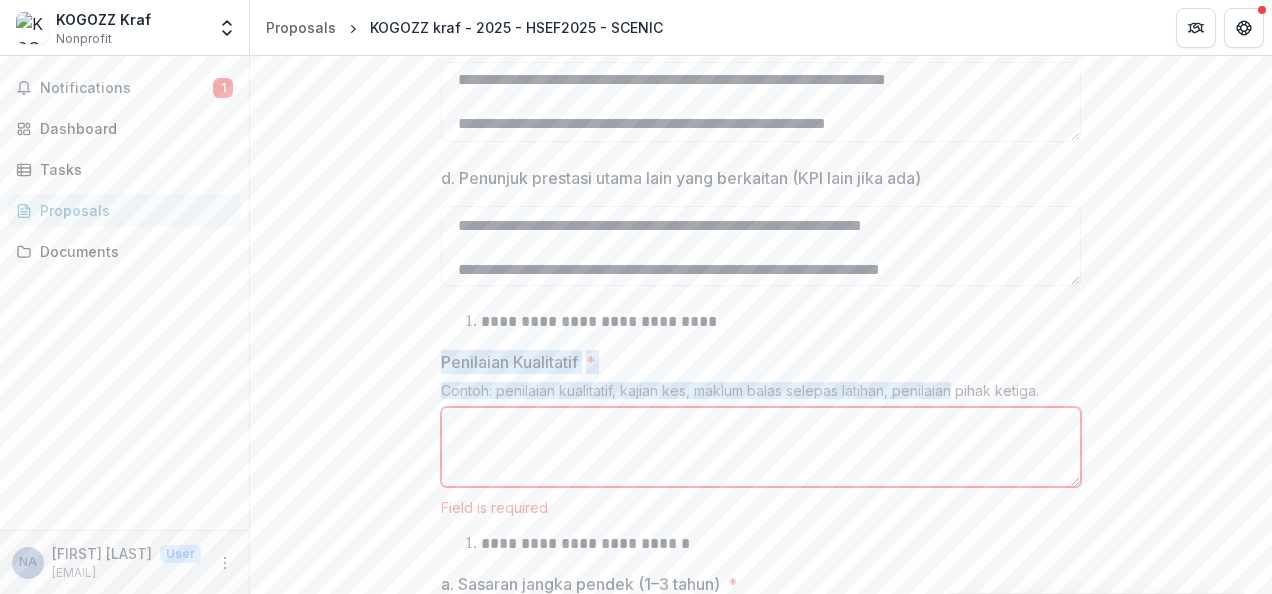 drag, startPoint x: 435, startPoint y: 359, endPoint x: 954, endPoint y: 398, distance: 520.46326 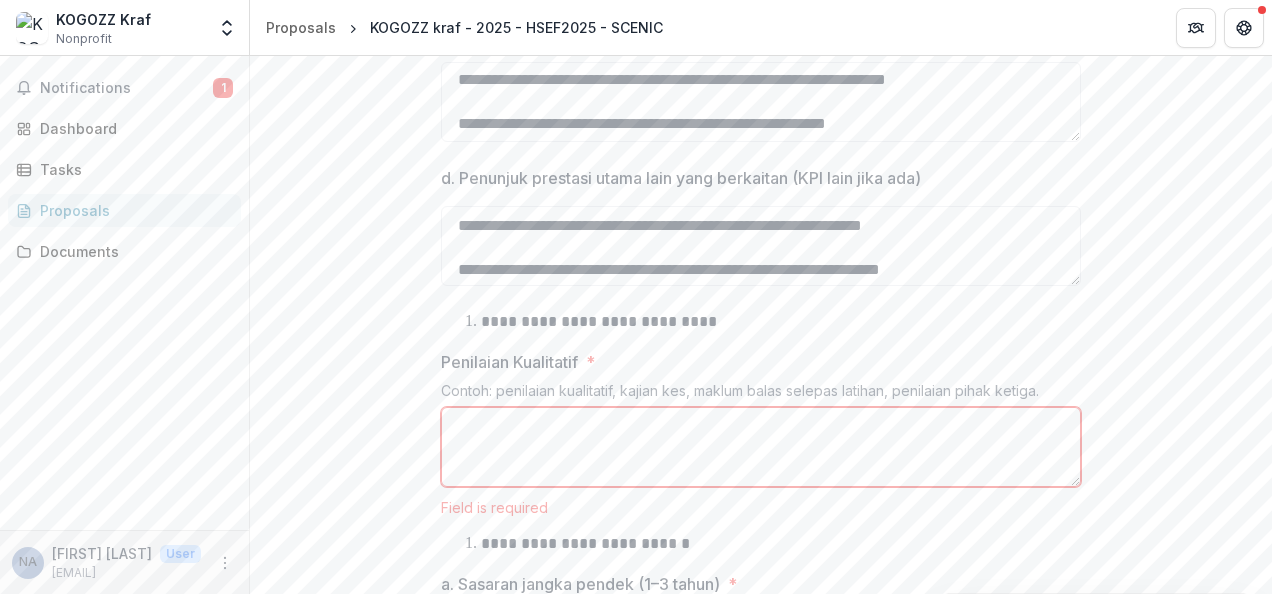 drag, startPoint x: 592, startPoint y: 440, endPoint x: 310, endPoint y: 331, distance: 302.3326 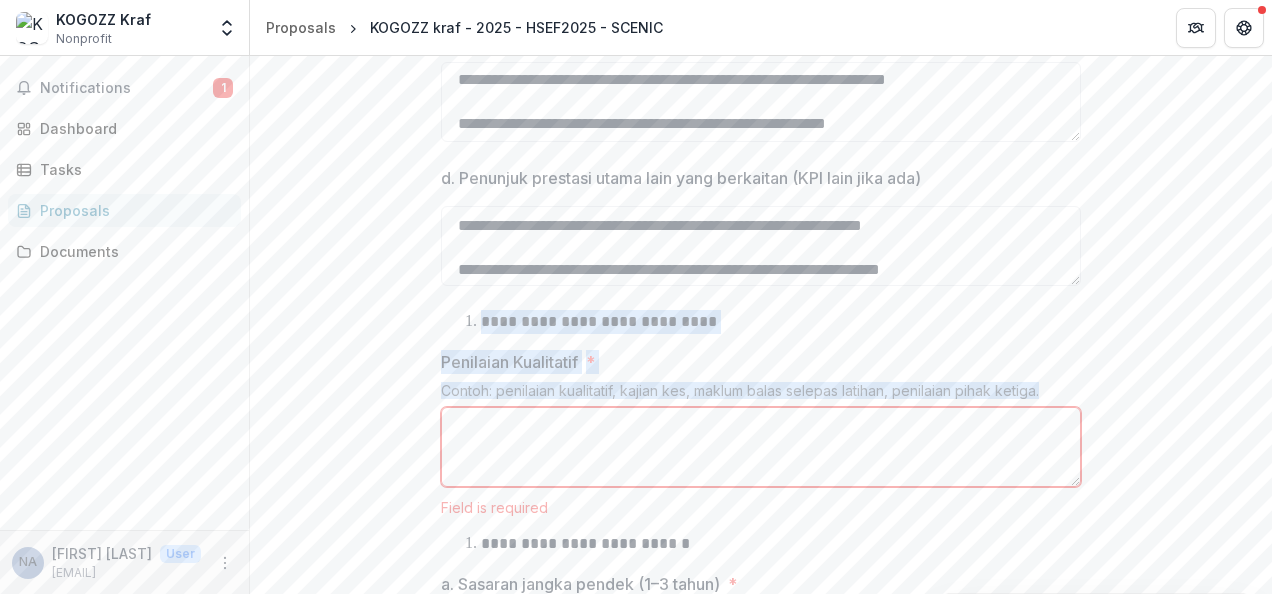 drag, startPoint x: 459, startPoint y: 322, endPoint x: 1071, endPoint y: 389, distance: 615.65656 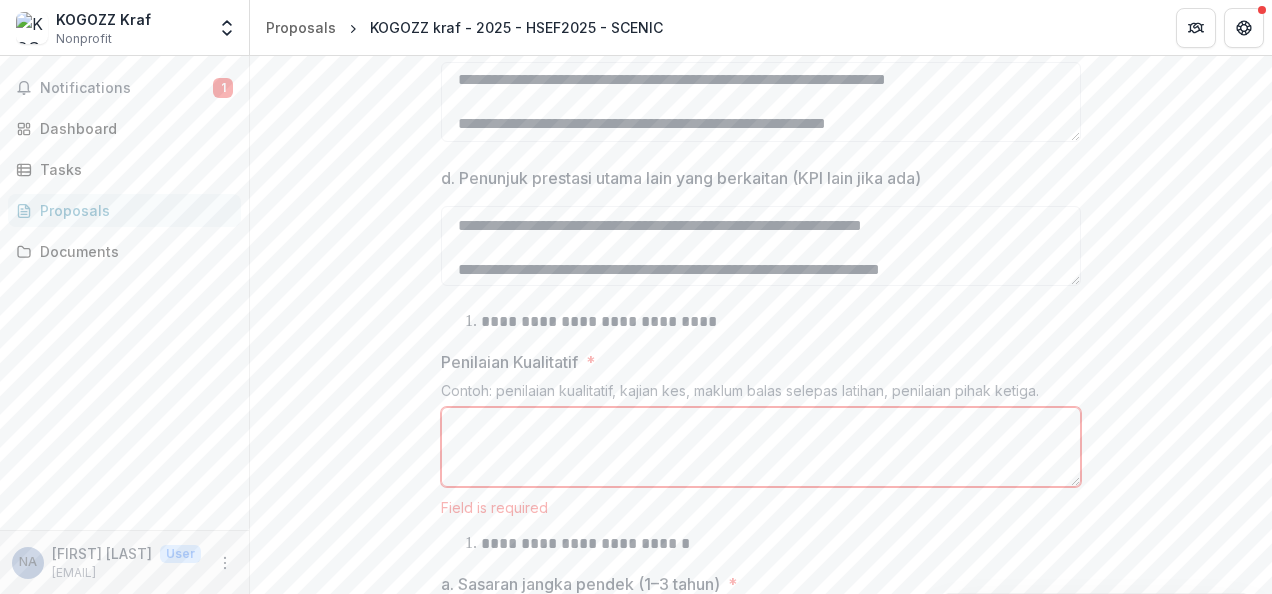 click on "**********" at bounding box center (761, 345) 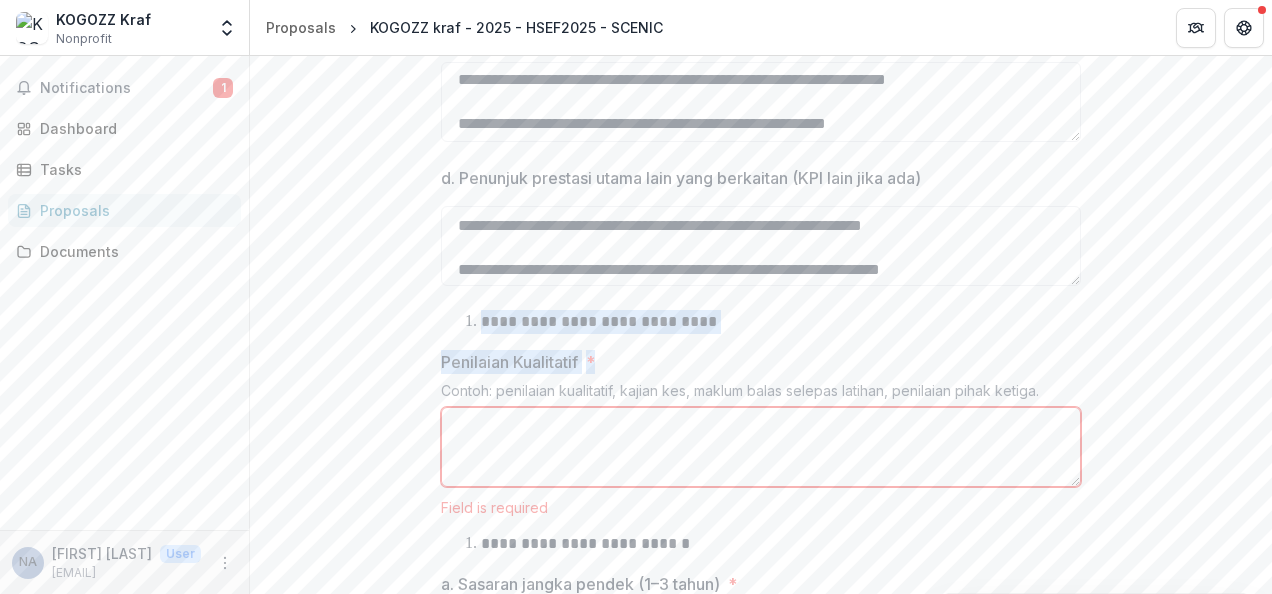 drag, startPoint x: 461, startPoint y: 326, endPoint x: 923, endPoint y: 434, distance: 474.45547 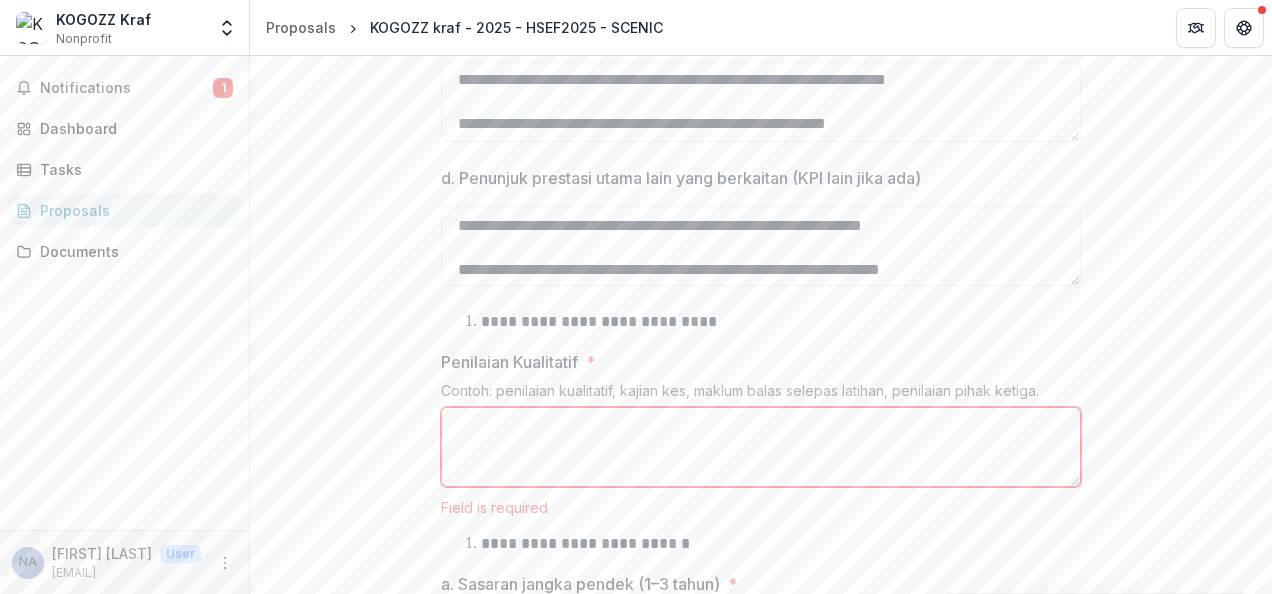 drag, startPoint x: 923, startPoint y: 434, endPoint x: 544, endPoint y: 387, distance: 381.90314 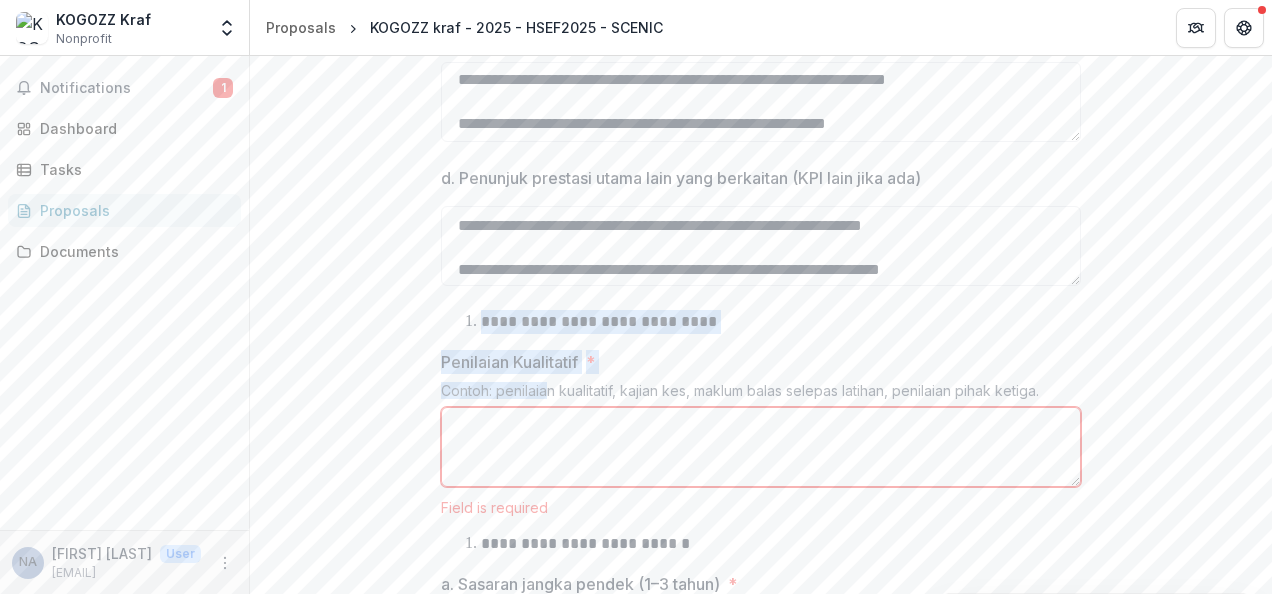 drag, startPoint x: 544, startPoint y: 387, endPoint x: 376, endPoint y: 338, distance: 175 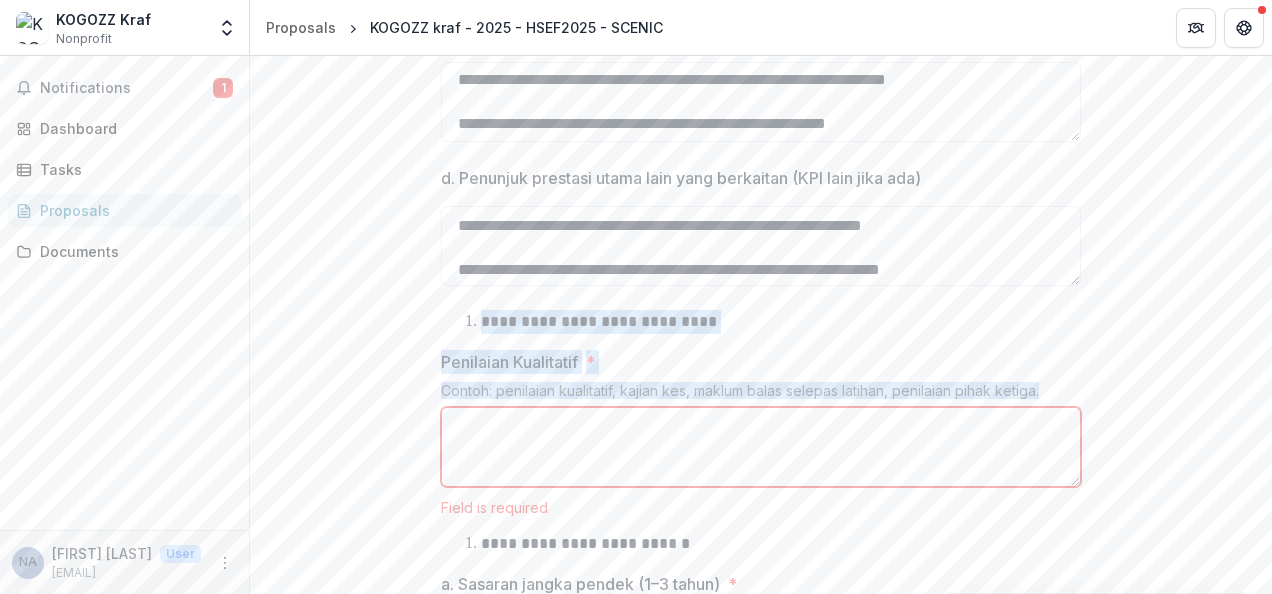 drag, startPoint x: 460, startPoint y: 322, endPoint x: 1062, endPoint y: 391, distance: 605.9414 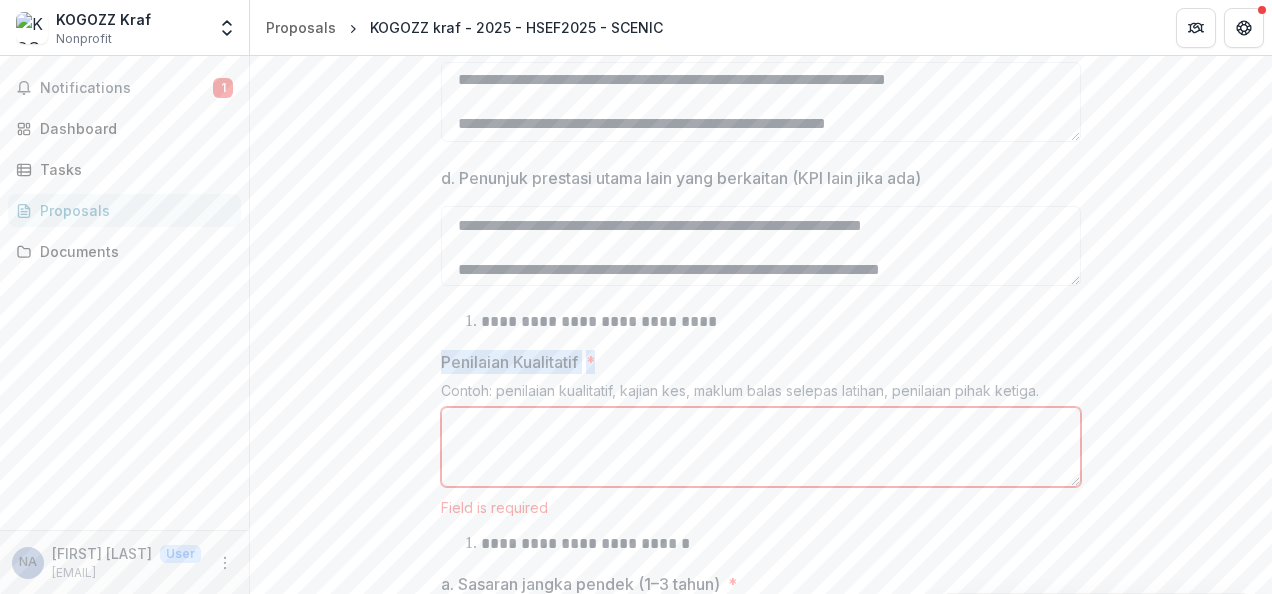 drag, startPoint x: 442, startPoint y: 362, endPoint x: 668, endPoint y: 405, distance: 230.05434 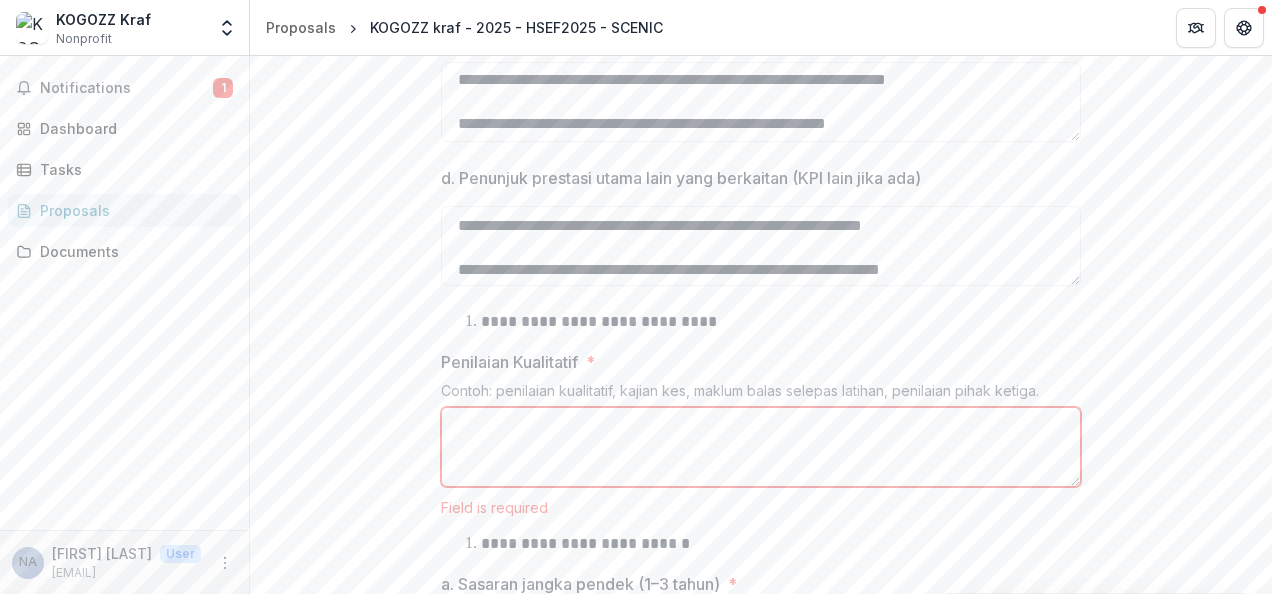 drag, startPoint x: 669, startPoint y: 405, endPoint x: 474, endPoint y: 398, distance: 195.1256 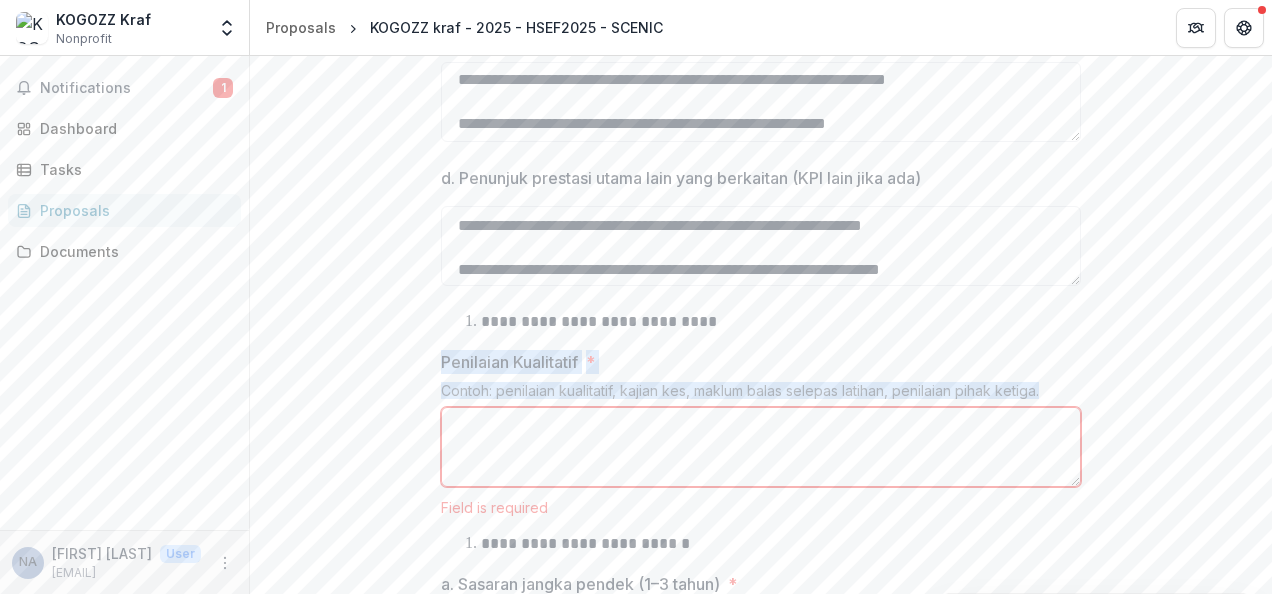 drag, startPoint x: 436, startPoint y: 354, endPoint x: 1082, endPoint y: 393, distance: 647.17615 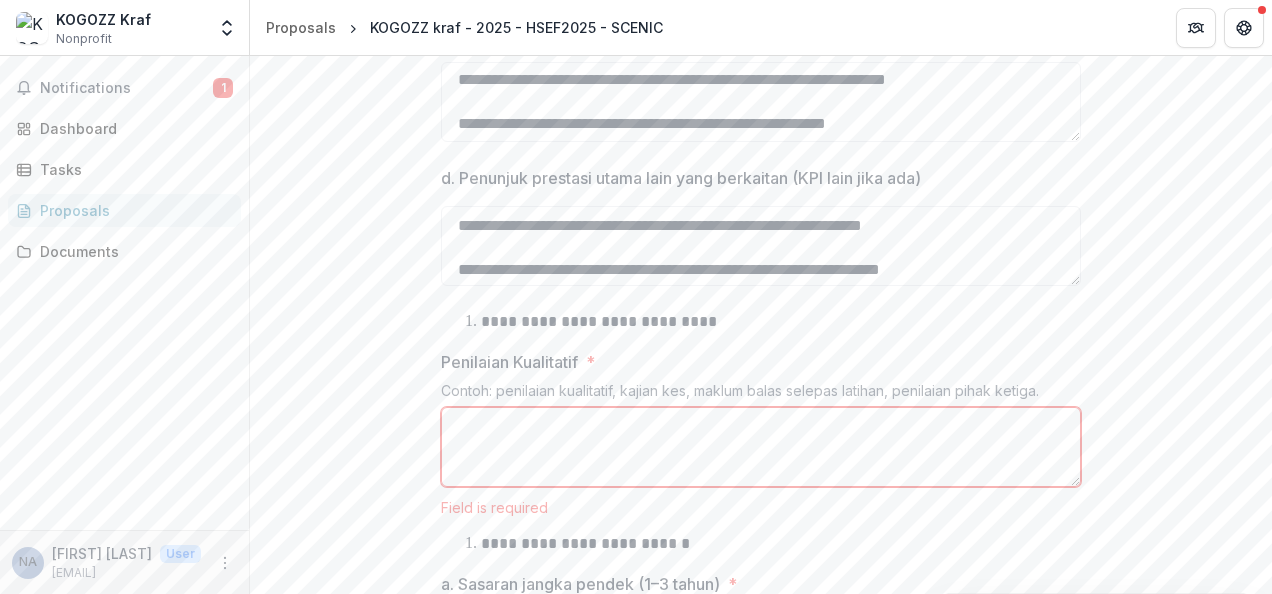 click on "Penilaian Kualitatif *" at bounding box center [761, 447] 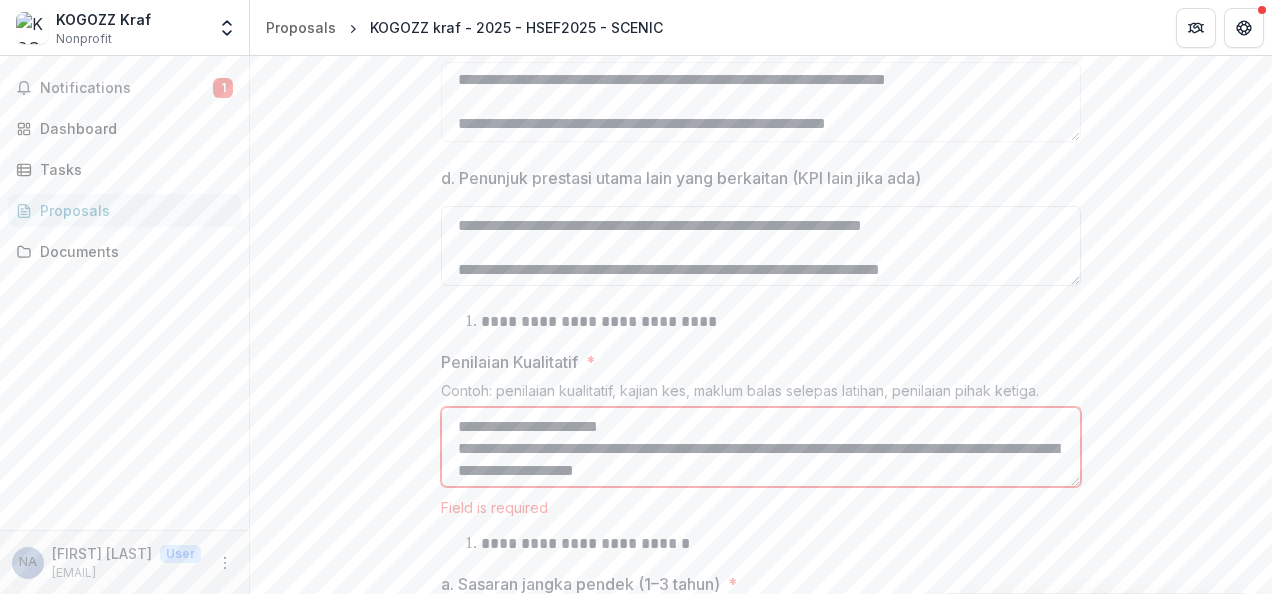 scroll, scrollTop: 170, scrollLeft: 0, axis: vertical 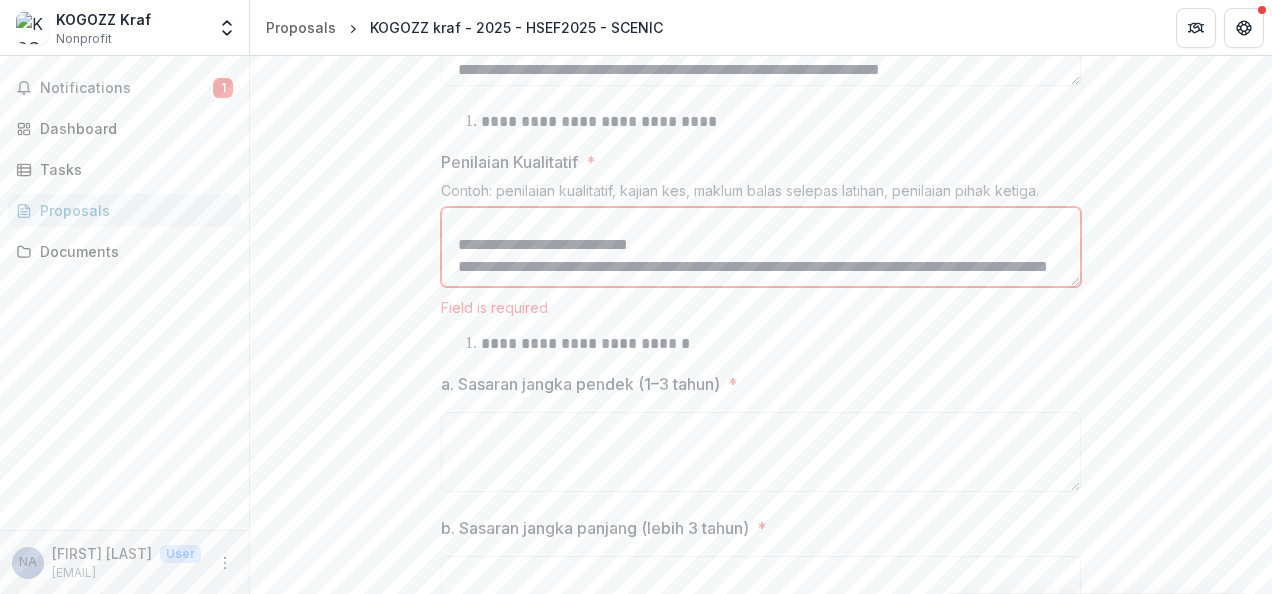 type on "**********" 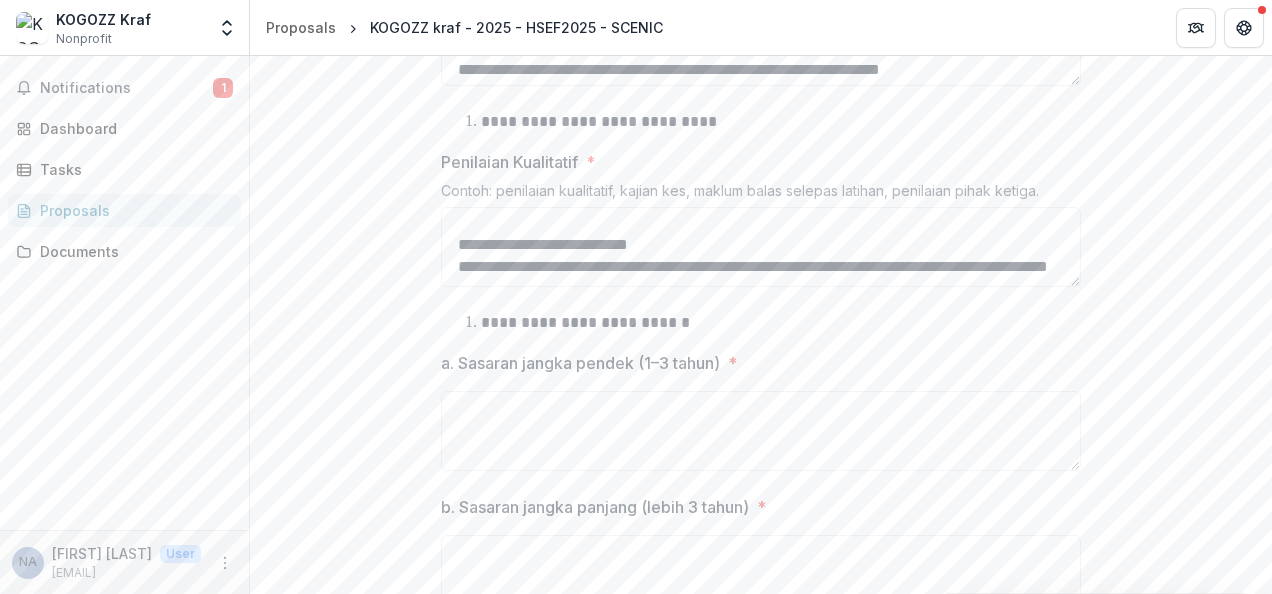 click on "a. Sasaran jangka pendek (1–3 tahun) *" at bounding box center (761, 415) 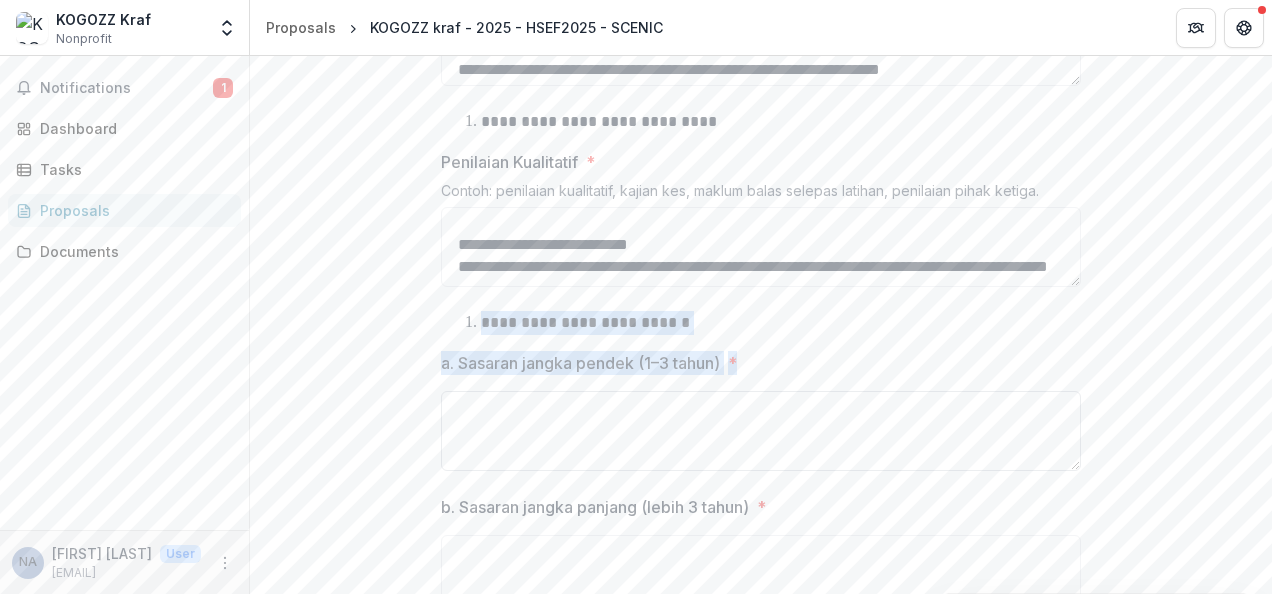 drag, startPoint x: 478, startPoint y: 322, endPoint x: 800, endPoint y: 436, distance: 341.58453 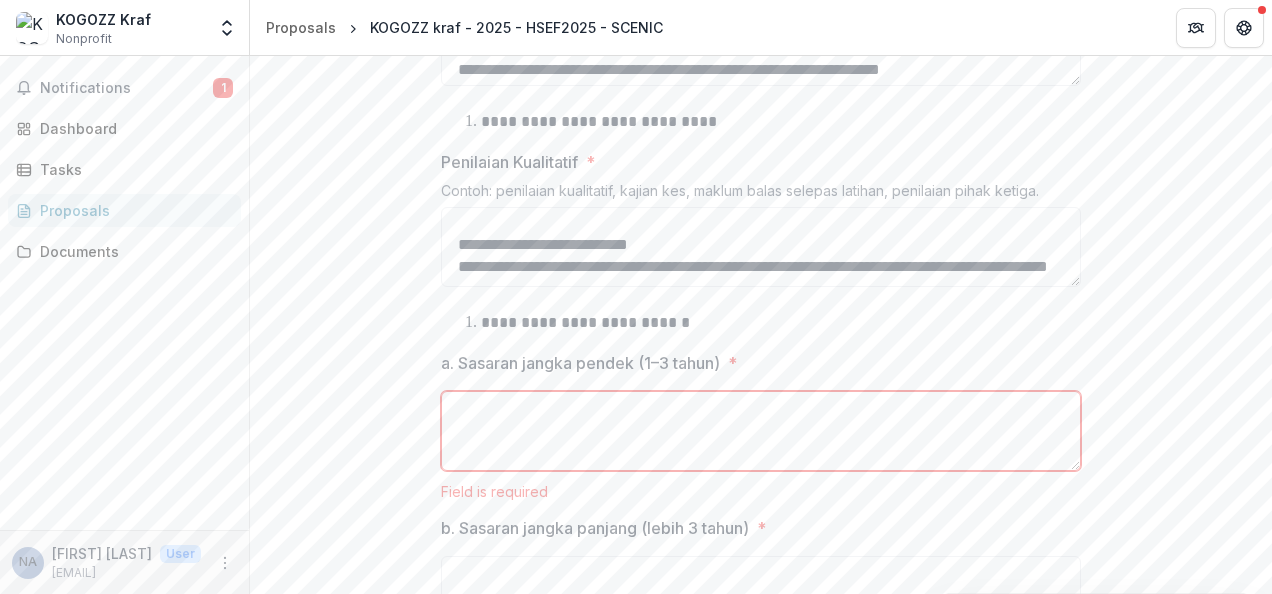 drag, startPoint x: 802, startPoint y: 409, endPoint x: 400, endPoint y: 325, distance: 410.68237 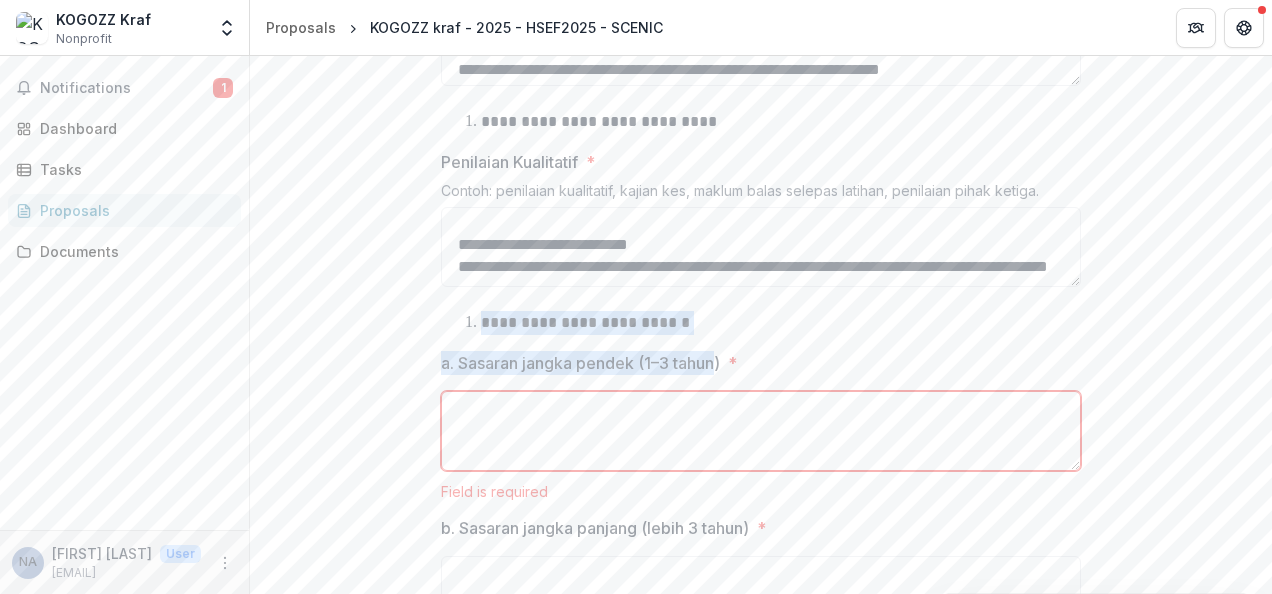 drag, startPoint x: 479, startPoint y: 322, endPoint x: 716, endPoint y: 363, distance: 240.52026 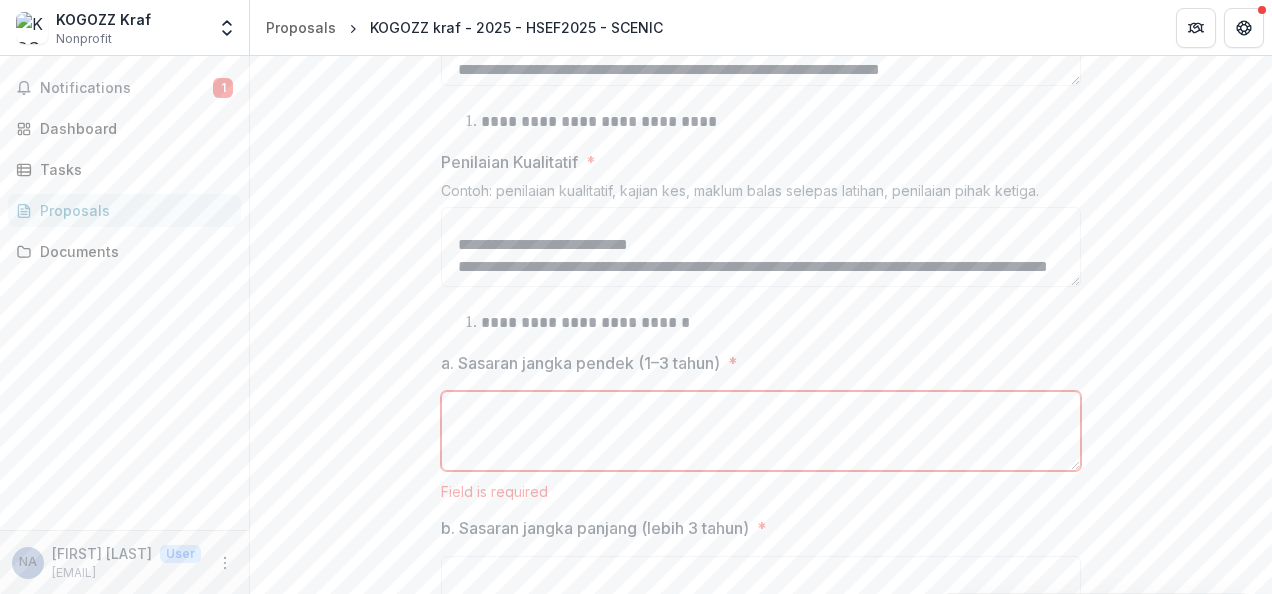 click on "a. Sasaran jangka pendek (1–3 tahun) * Field is required" at bounding box center (761, 425) 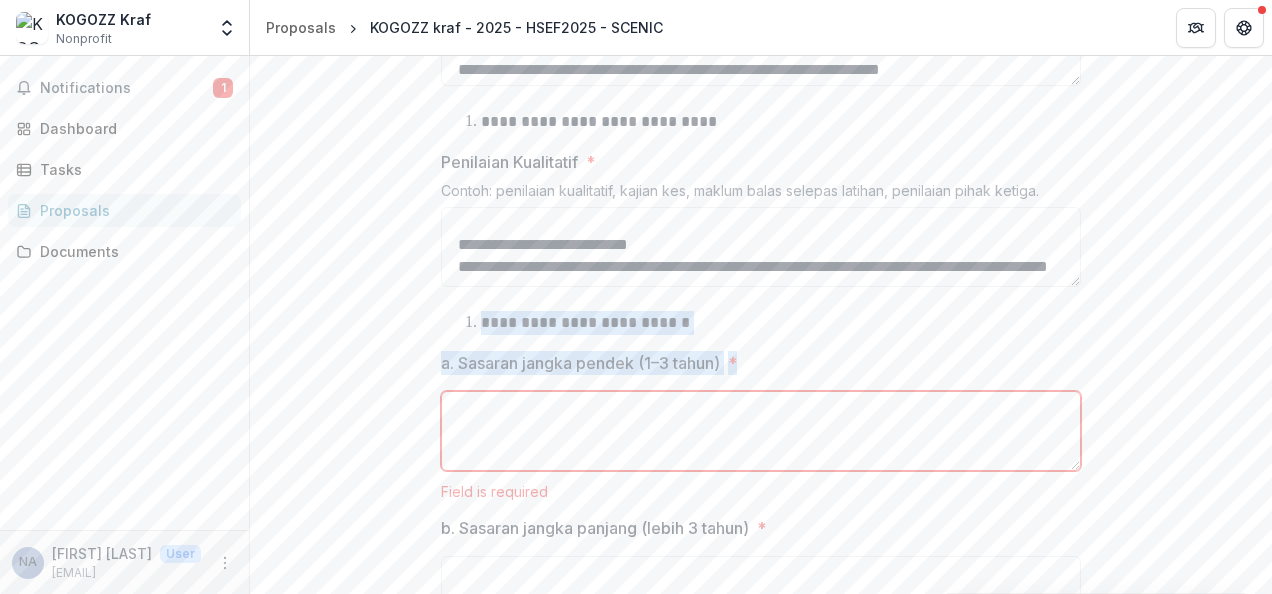 drag, startPoint x: 474, startPoint y: 320, endPoint x: 752, endPoint y: 378, distance: 283.9859 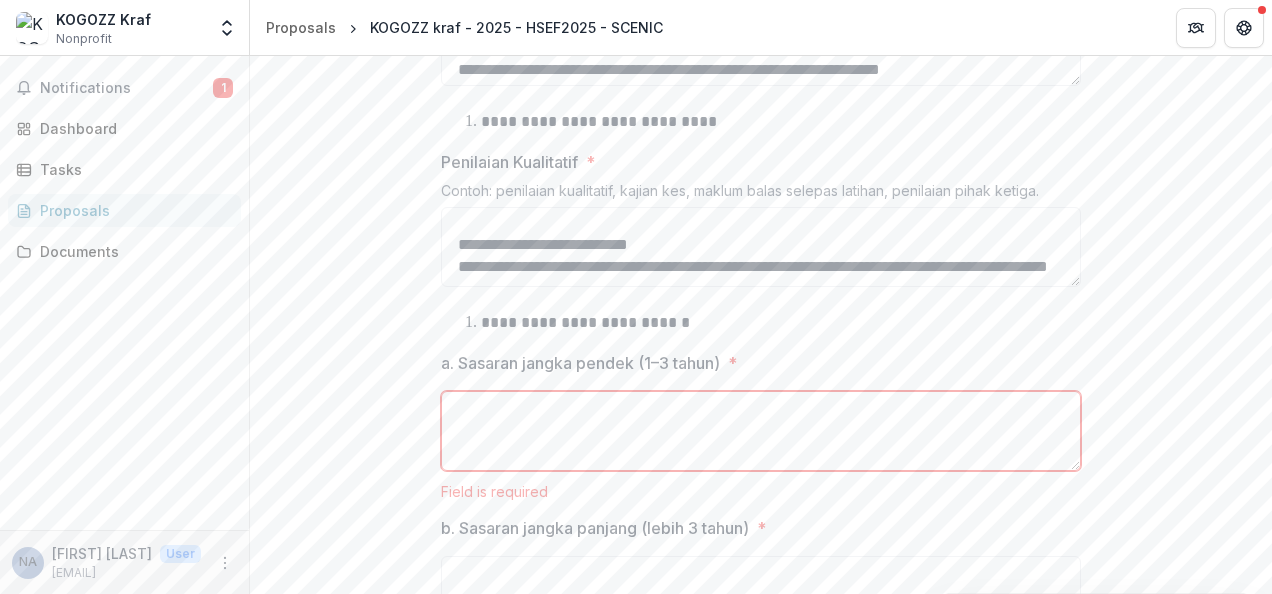 paste on "**********" 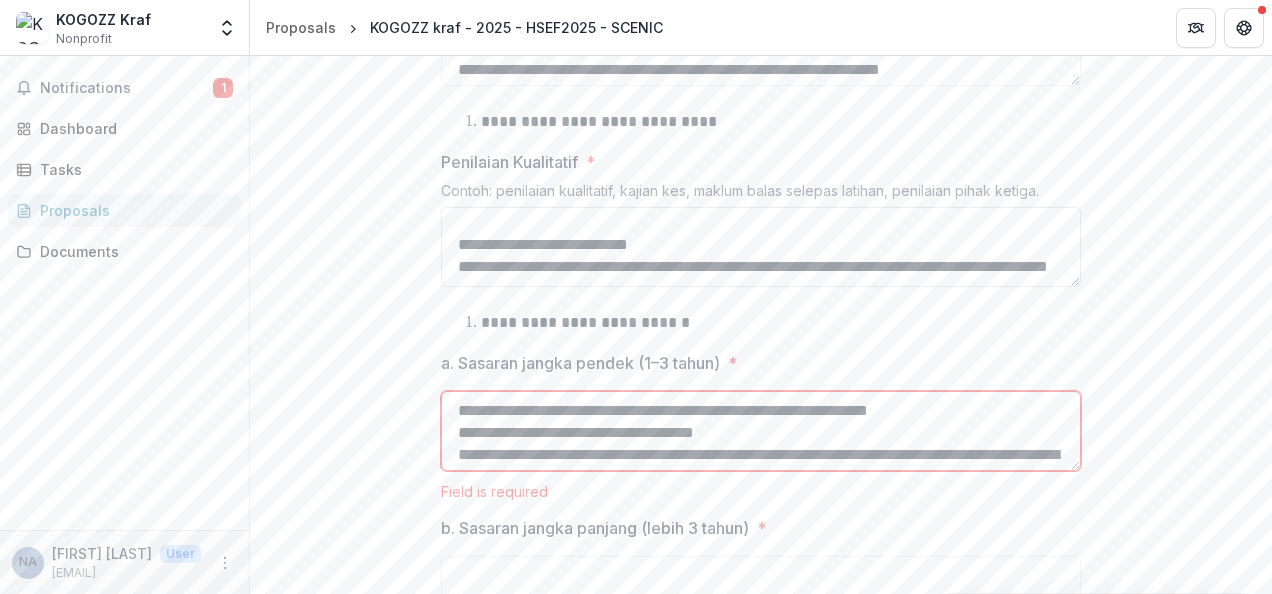 scroll, scrollTop: 940, scrollLeft: 0, axis: vertical 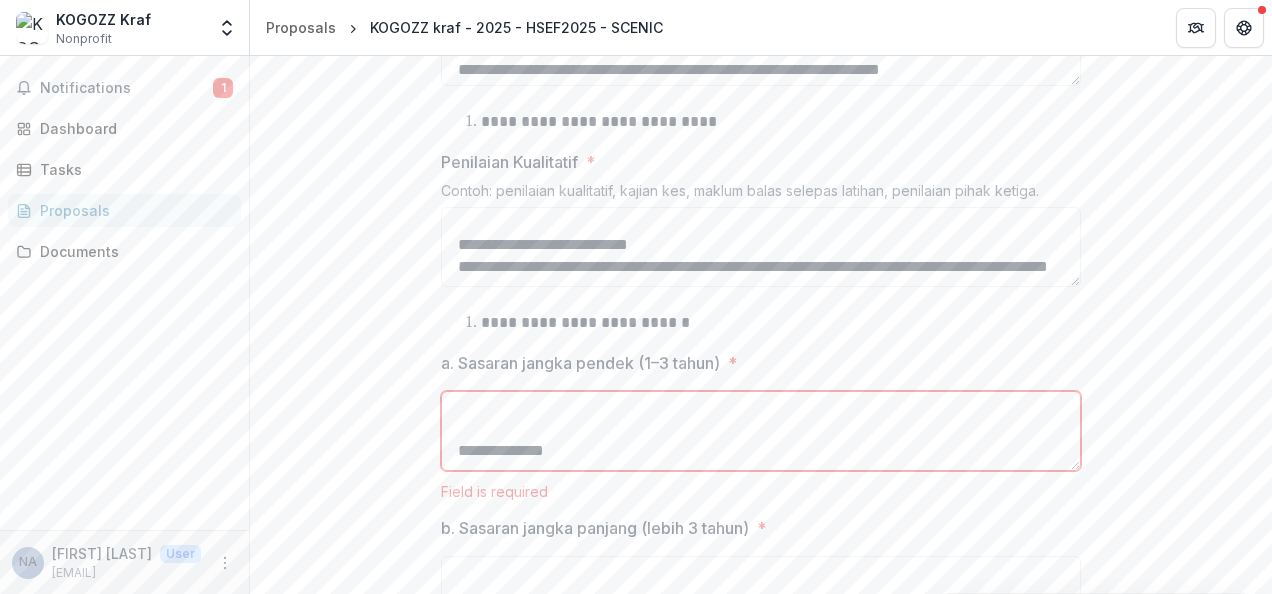 click on "a. Sasaran jangka pendek (1–3 tahun) *" at bounding box center (761, 431) 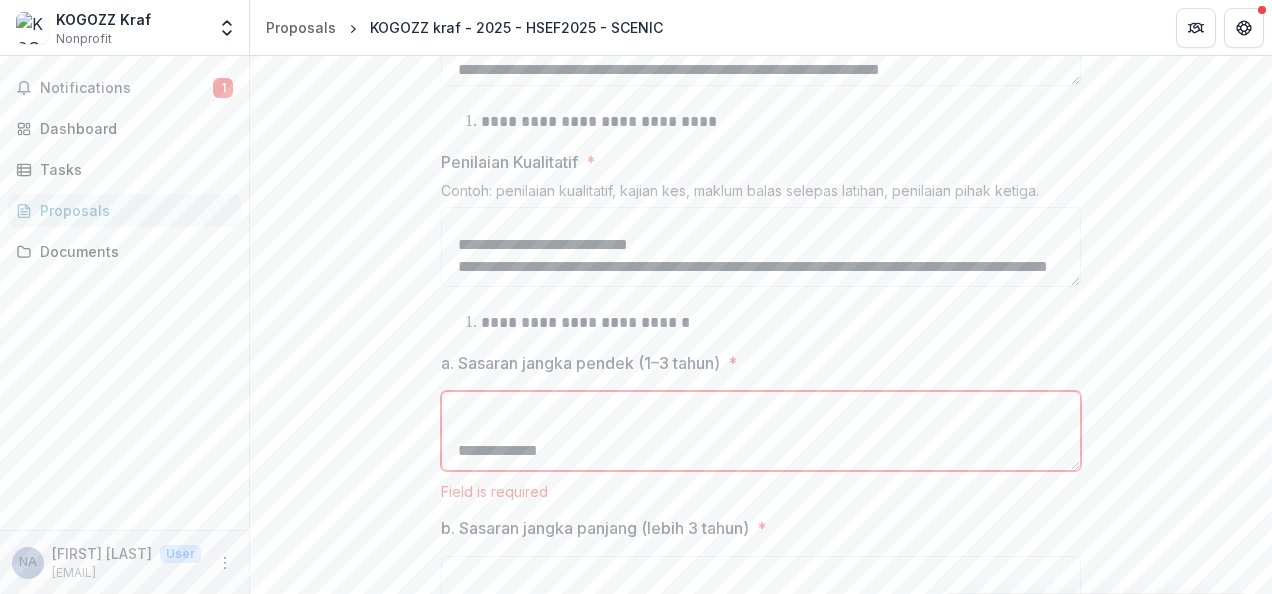 scroll, scrollTop: 933, scrollLeft: 0, axis: vertical 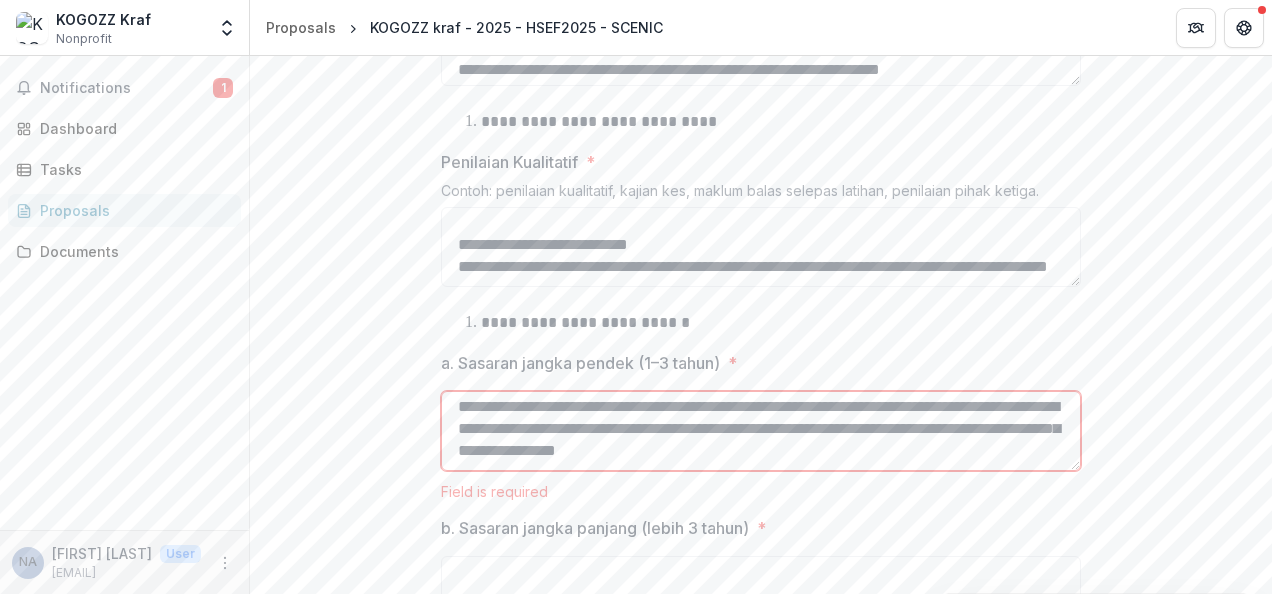 click on "a. Sasaran jangka pendek (1–3 tahun) *" at bounding box center (761, 431) 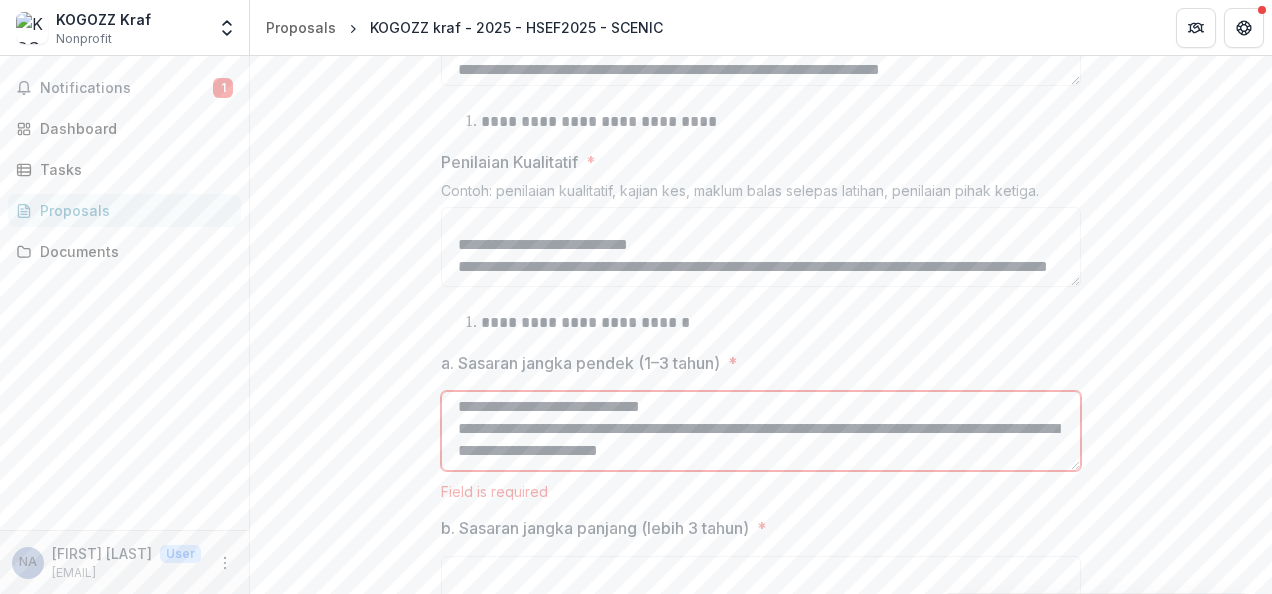 scroll, scrollTop: 647, scrollLeft: 0, axis: vertical 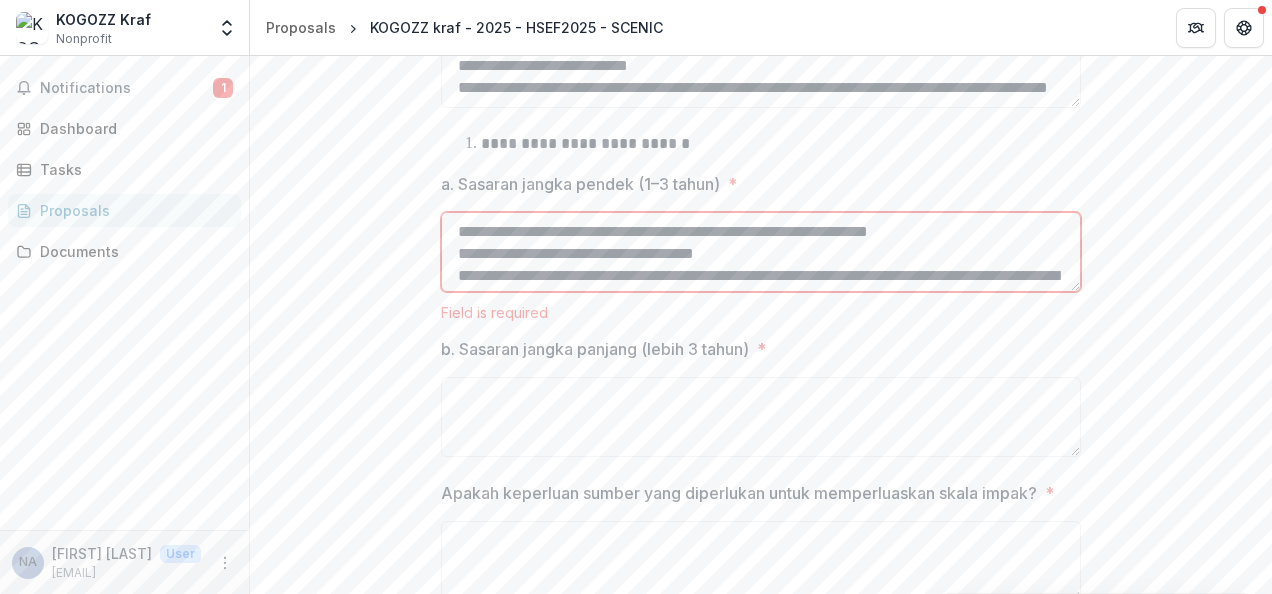 type on "**********" 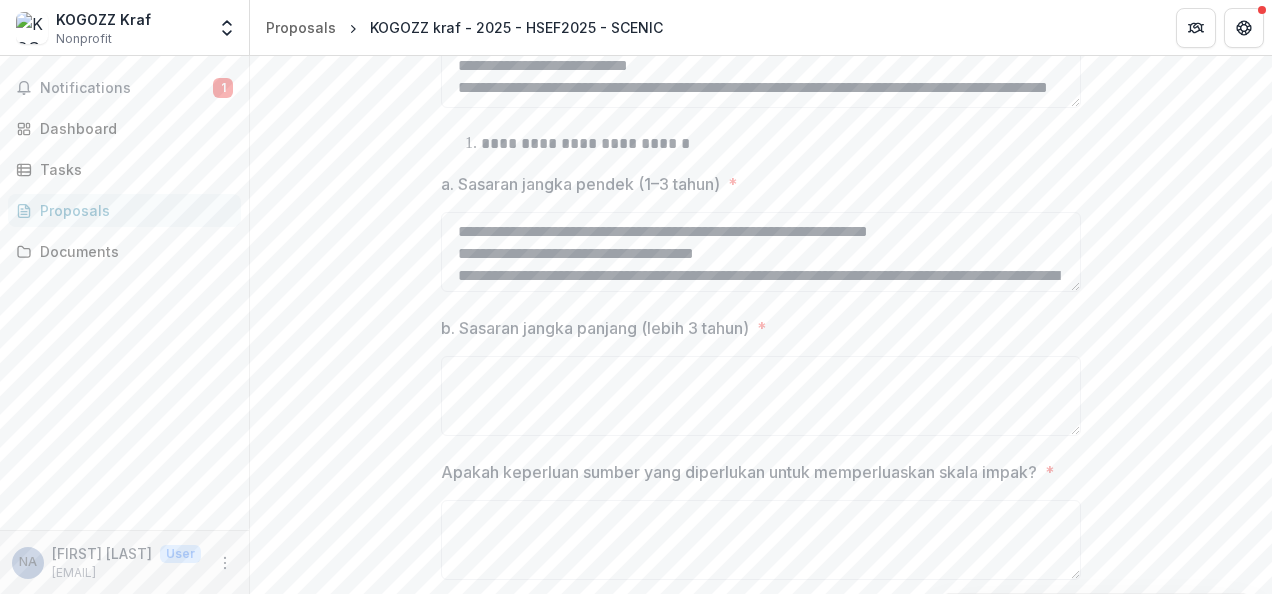 drag, startPoint x: 458, startPoint y: 342, endPoint x: 749, endPoint y: 354, distance: 291.2473 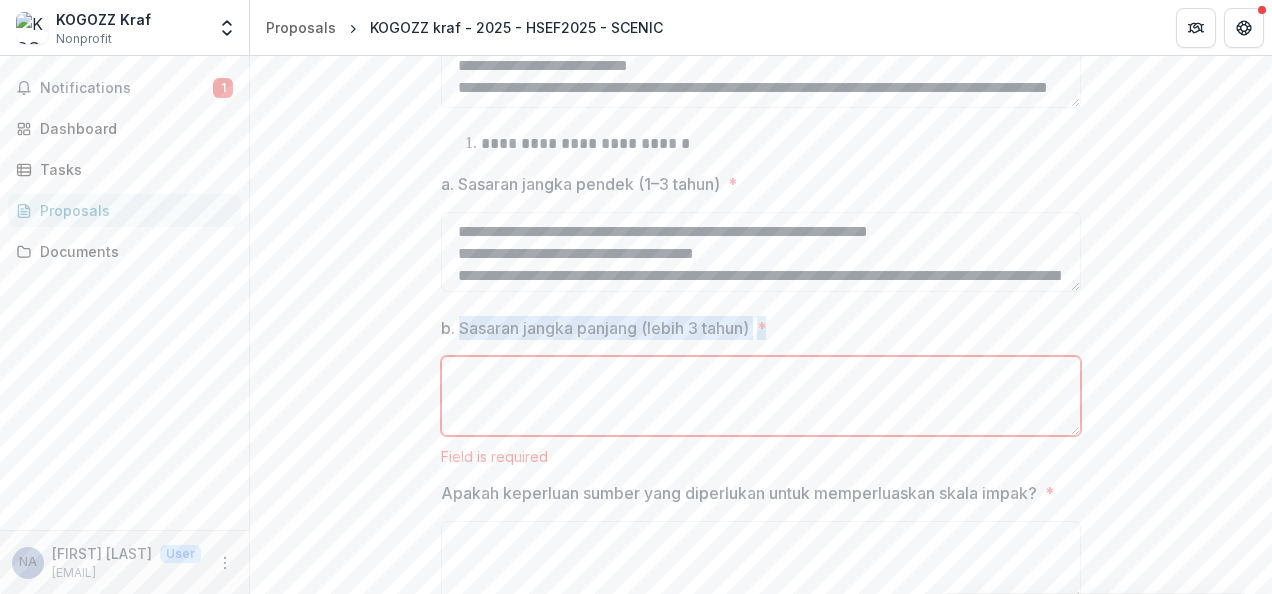 drag, startPoint x: 458, startPoint y: 321, endPoint x: 811, endPoint y: 344, distance: 353.7485 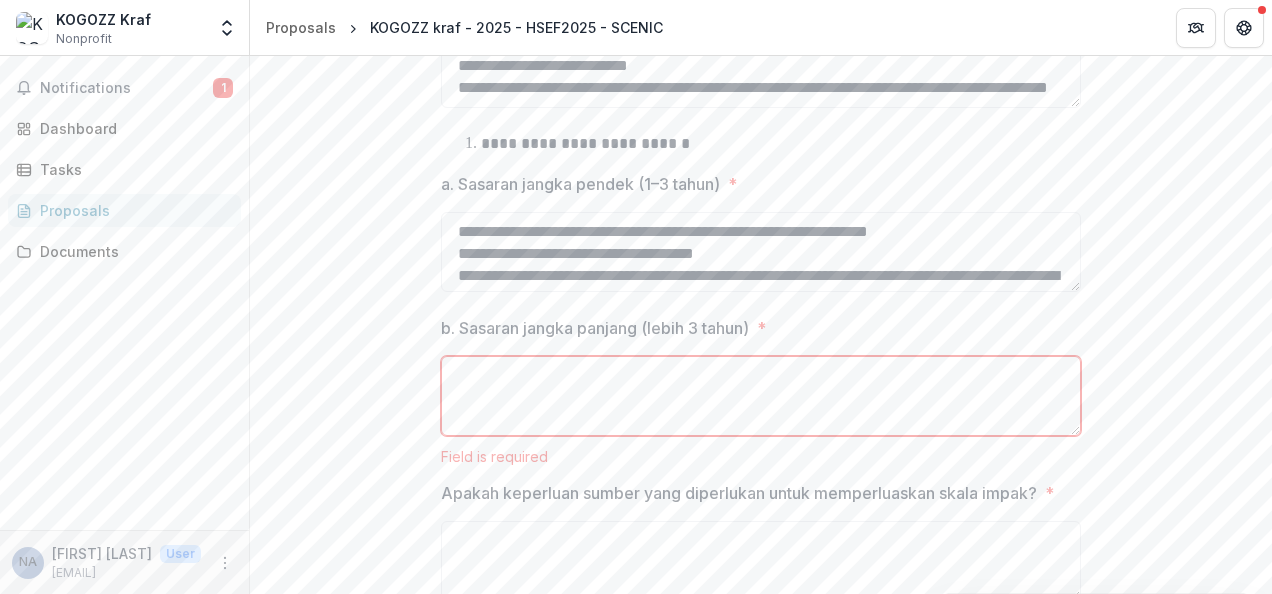 click on "b. Sasaran jangka panjang (lebih 3 tahun) *" at bounding box center [761, 396] 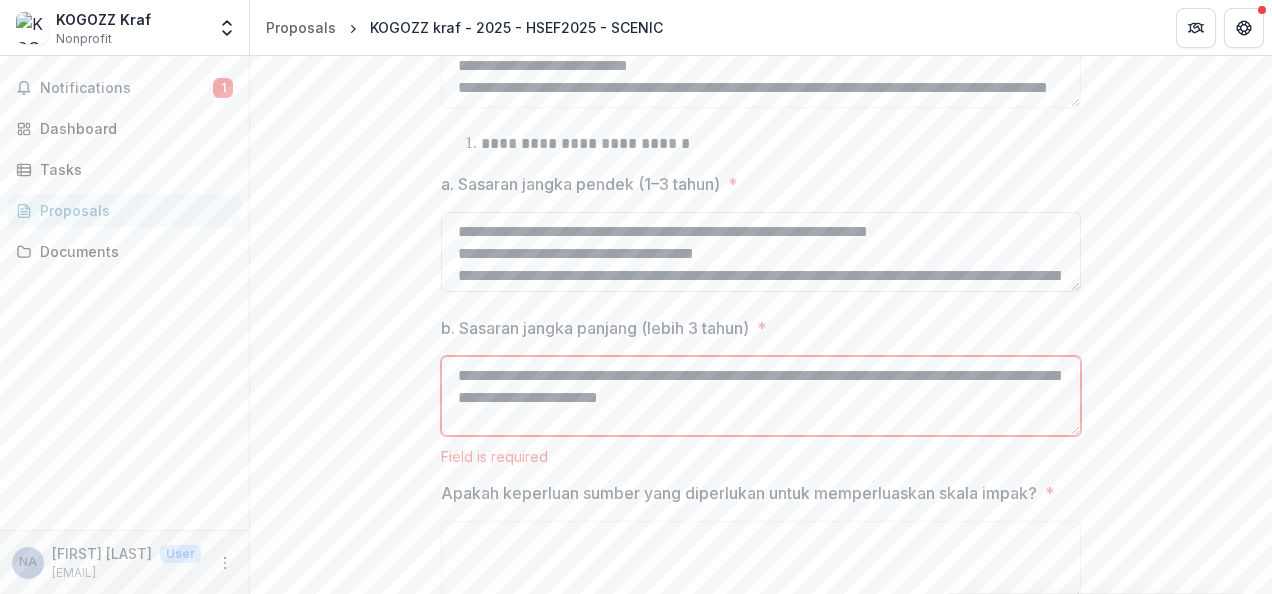 scroll, scrollTop: 280, scrollLeft: 0, axis: vertical 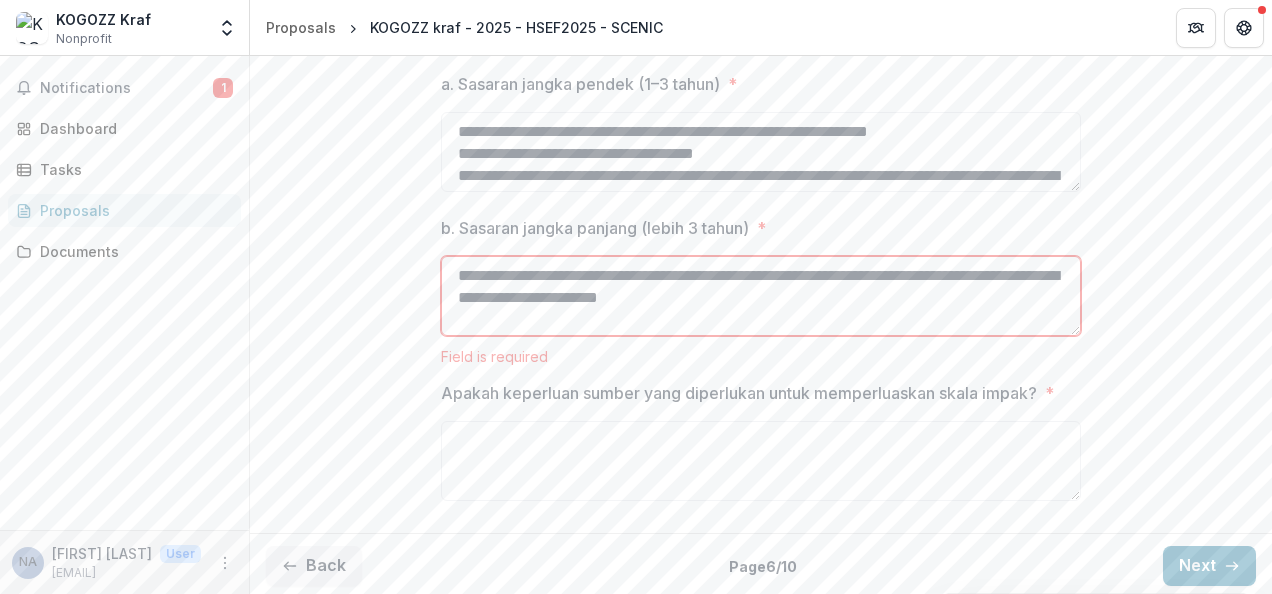 type on "**********" 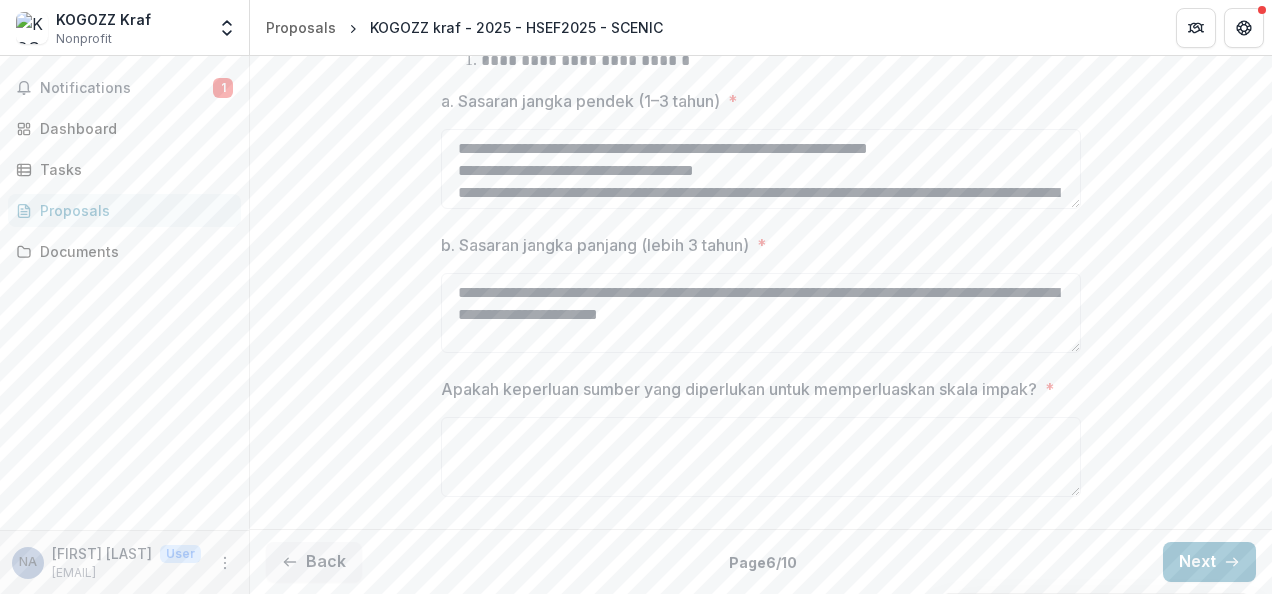 scroll, scrollTop: 1265, scrollLeft: 0, axis: vertical 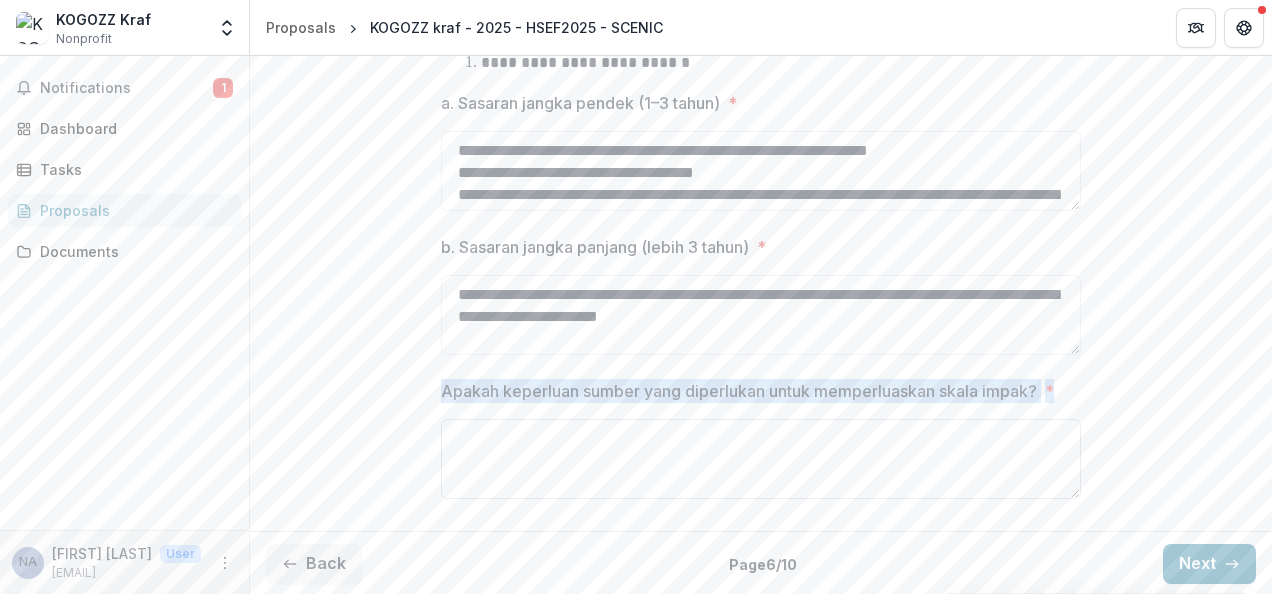 drag, startPoint x: 439, startPoint y: 394, endPoint x: 1072, endPoint y: 424, distance: 633.7105 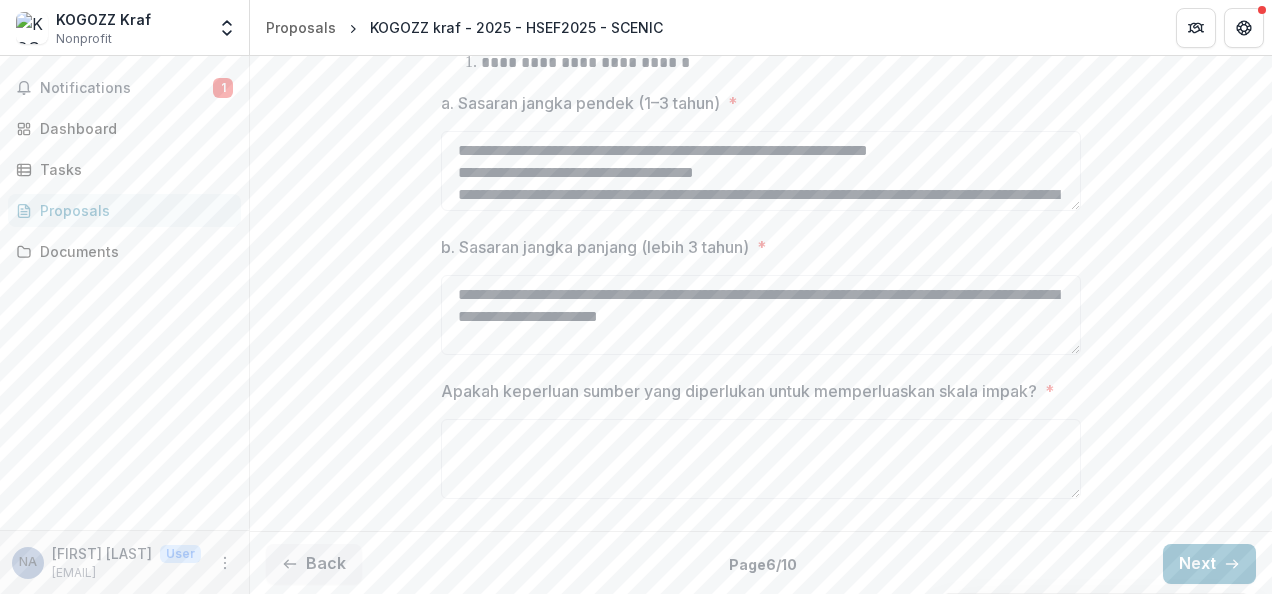 drag, startPoint x: 1062, startPoint y: 418, endPoint x: 429, endPoint y: 381, distance: 634.08044 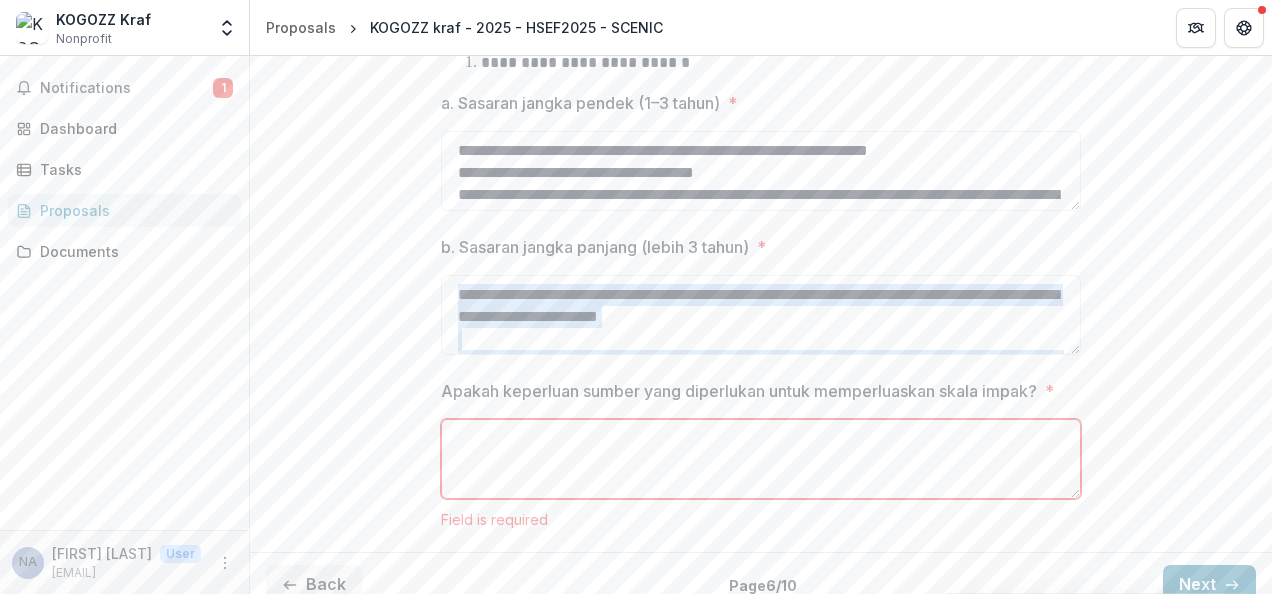 drag, startPoint x: 429, startPoint y: 381, endPoint x: 439, endPoint y: 393, distance: 15.6205 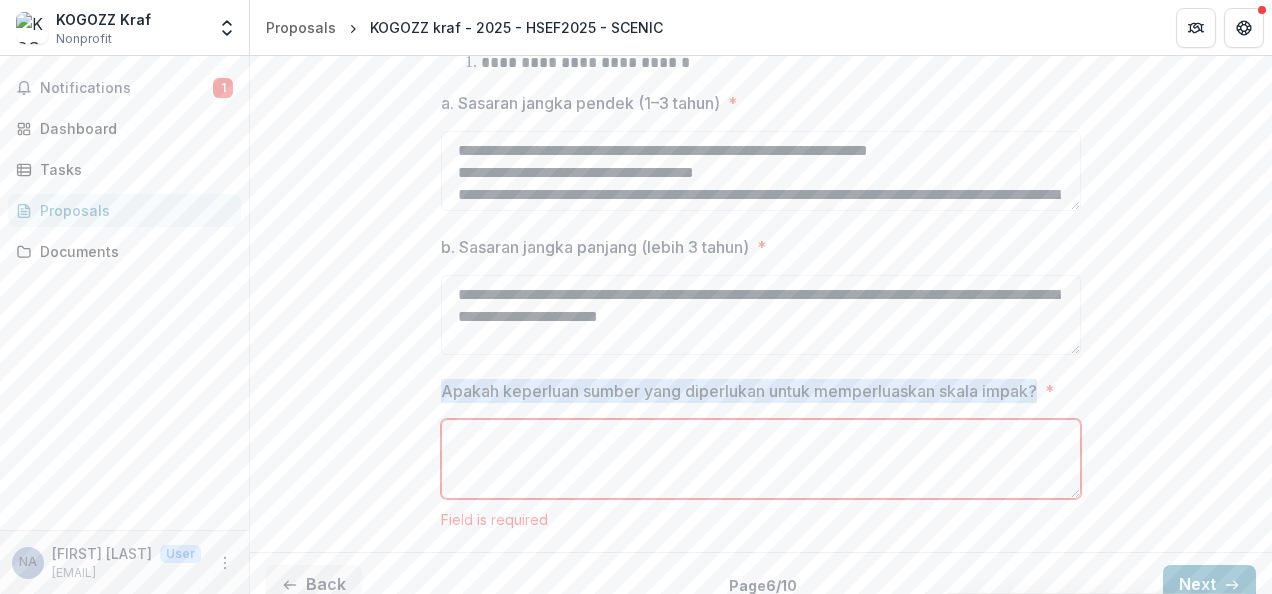 drag, startPoint x: 439, startPoint y: 386, endPoint x: 1040, endPoint y: 387, distance: 601.00085 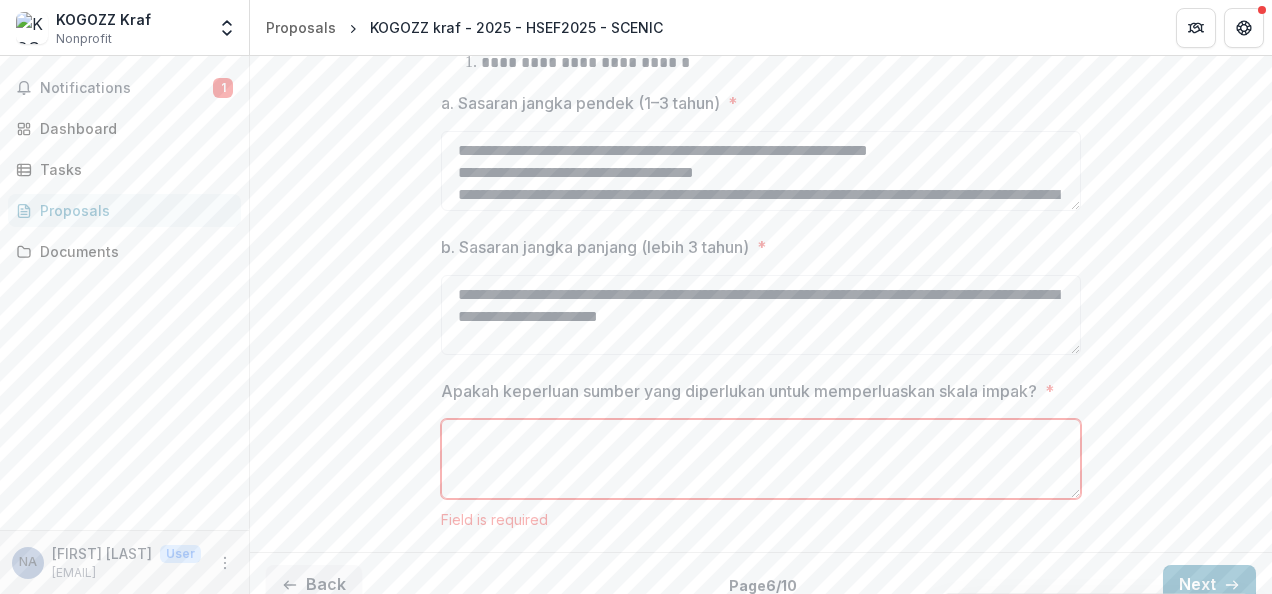 click on "Apakah keperluan sumber yang diperlukan untuk memperluaskan skala impak? *" at bounding box center [761, 459] 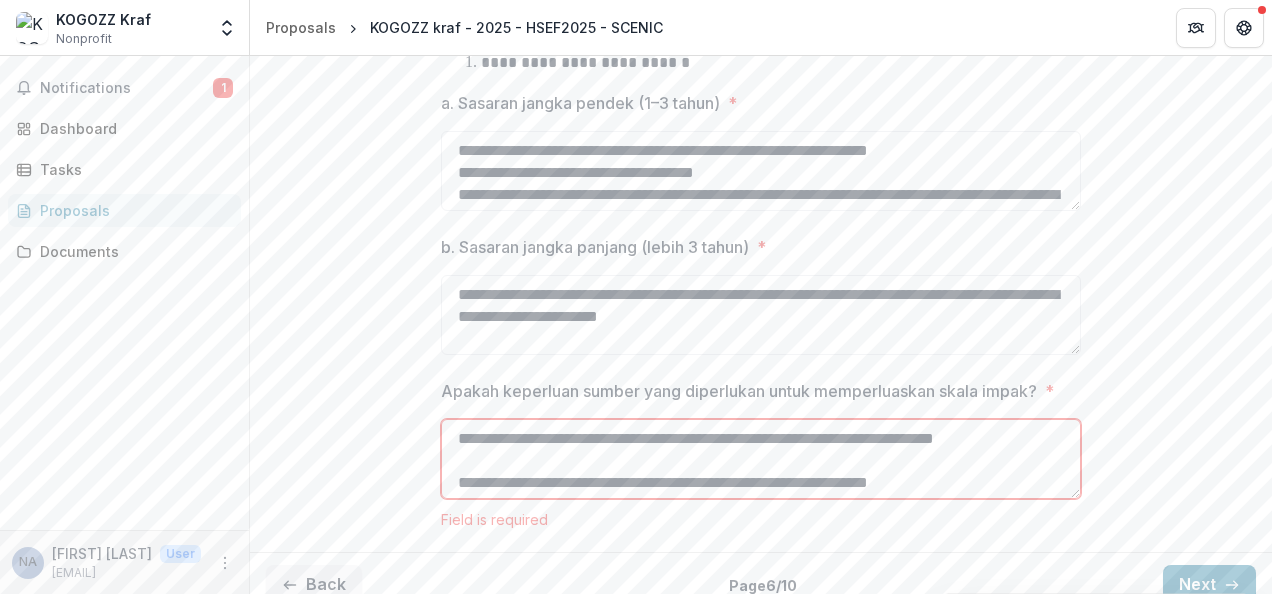 scroll, scrollTop: 324, scrollLeft: 0, axis: vertical 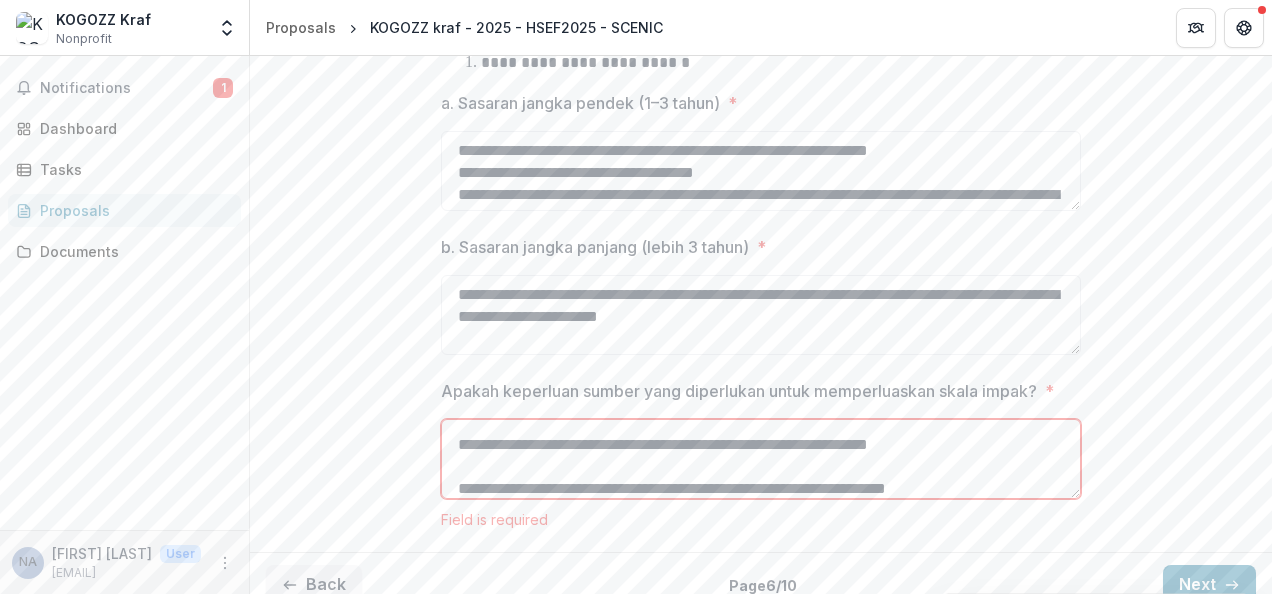 click on "**********" at bounding box center [761, 459] 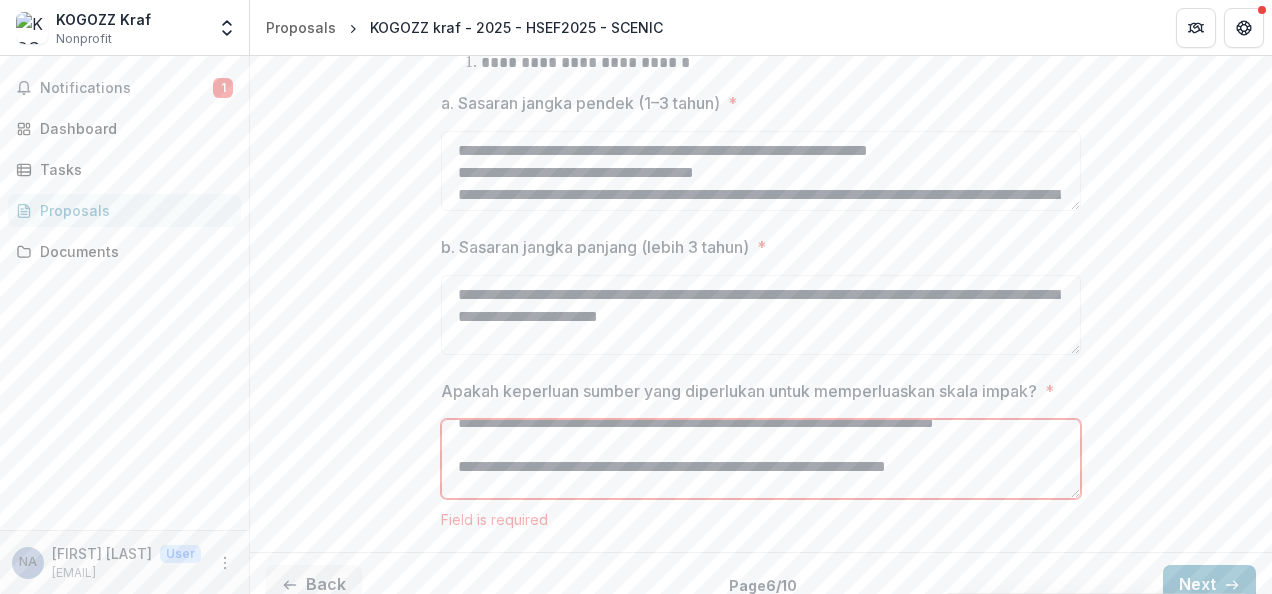 scroll, scrollTop: 0, scrollLeft: 0, axis: both 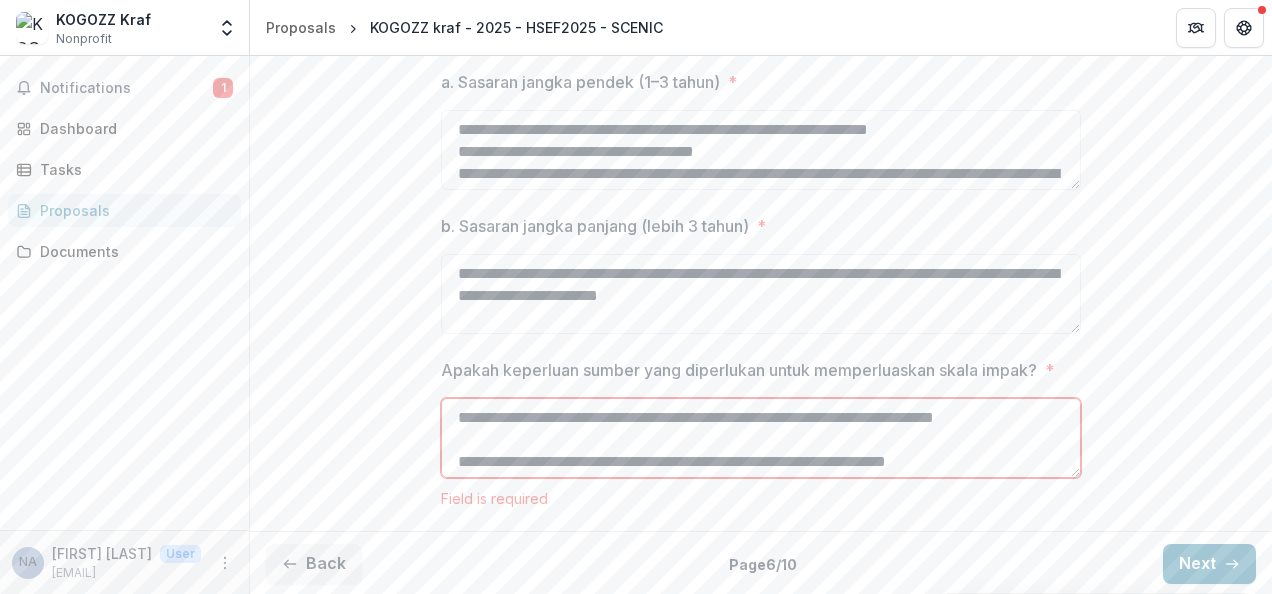 type on "**********" 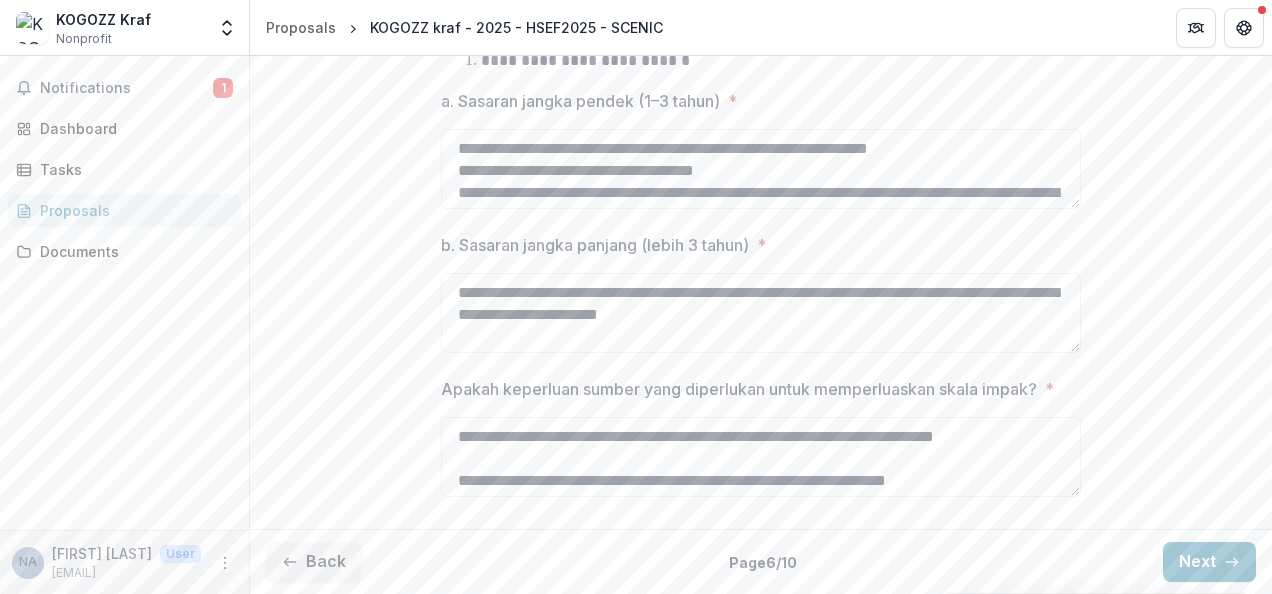 scroll, scrollTop: 1265, scrollLeft: 0, axis: vertical 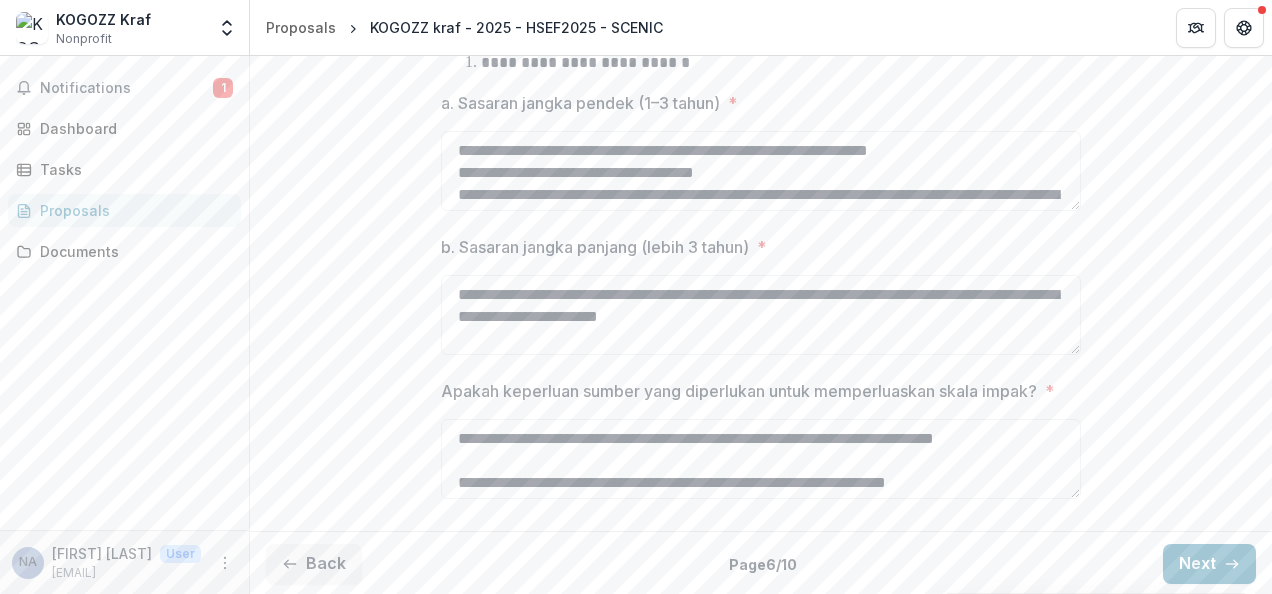 click on "Page  6  /  10" at bounding box center (763, 564) 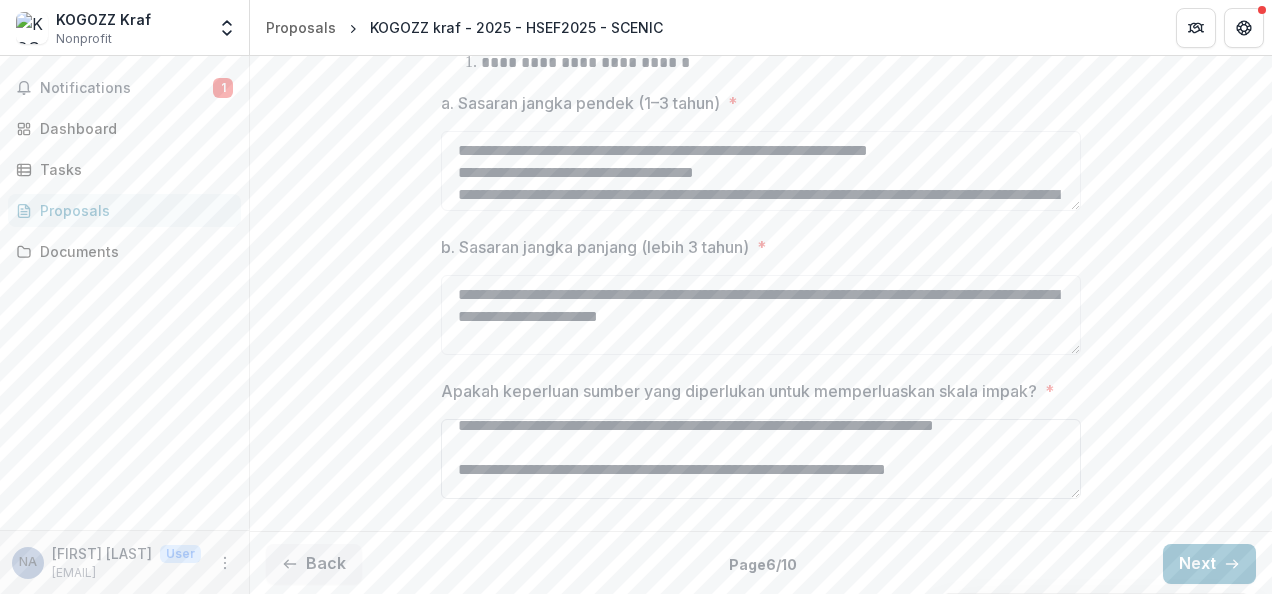 scroll, scrollTop: 0, scrollLeft: 0, axis: both 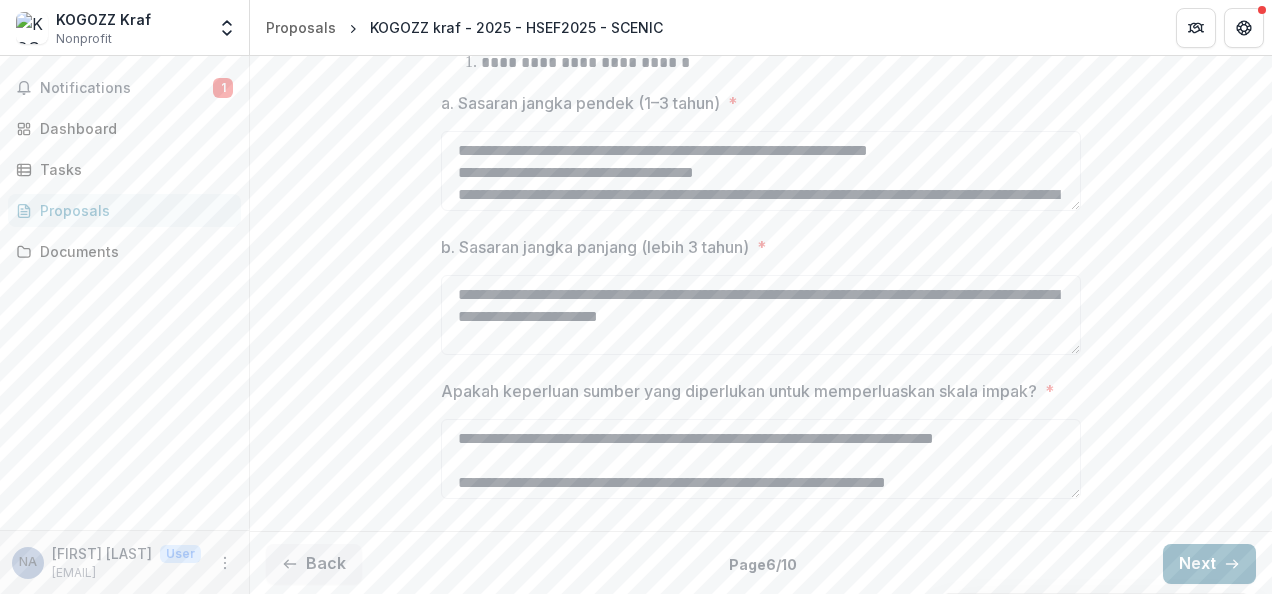 click on "Next" at bounding box center (1209, 564) 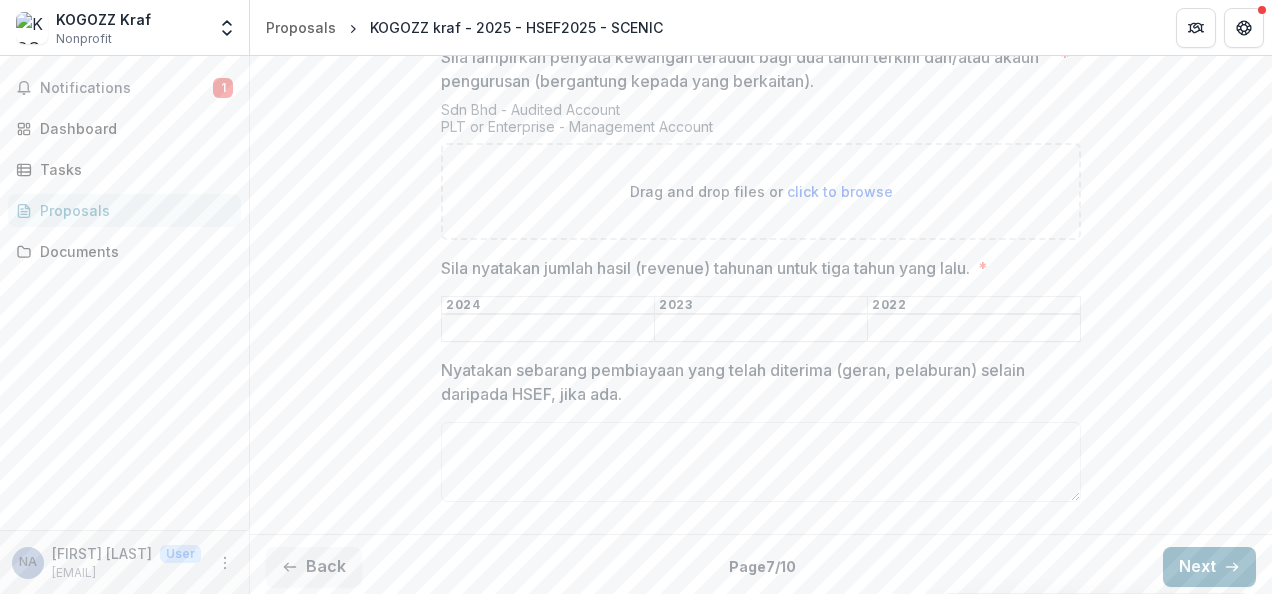 scroll, scrollTop: 402, scrollLeft: 0, axis: vertical 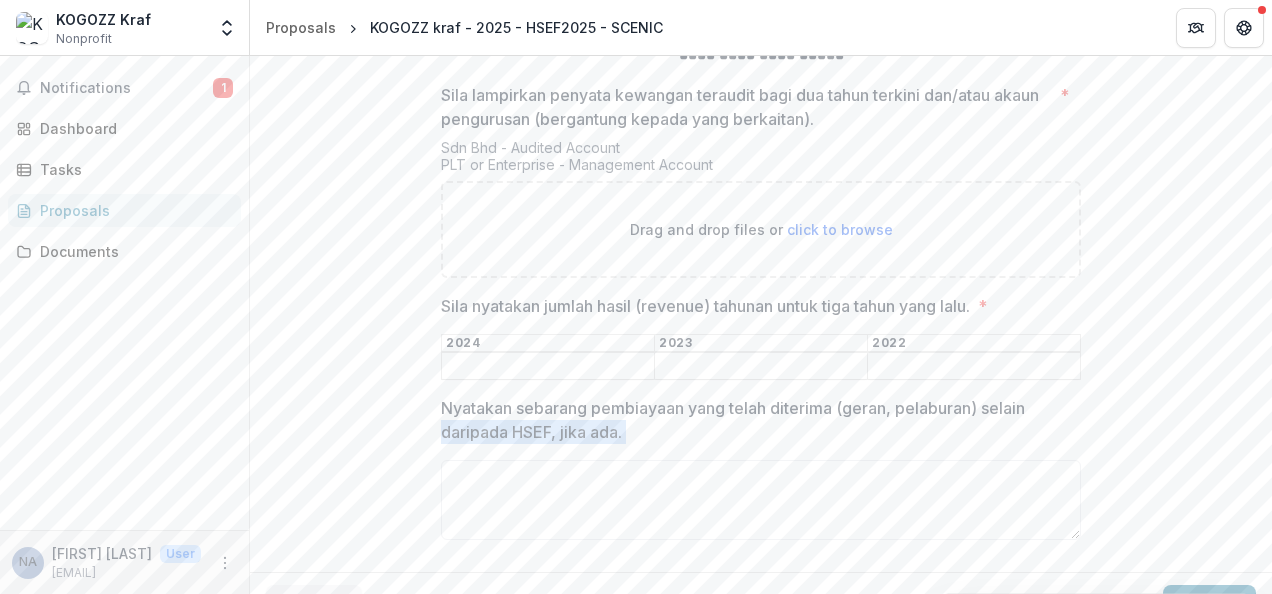 drag, startPoint x: 1190, startPoint y: 446, endPoint x: 1196, endPoint y: 594, distance: 148.12157 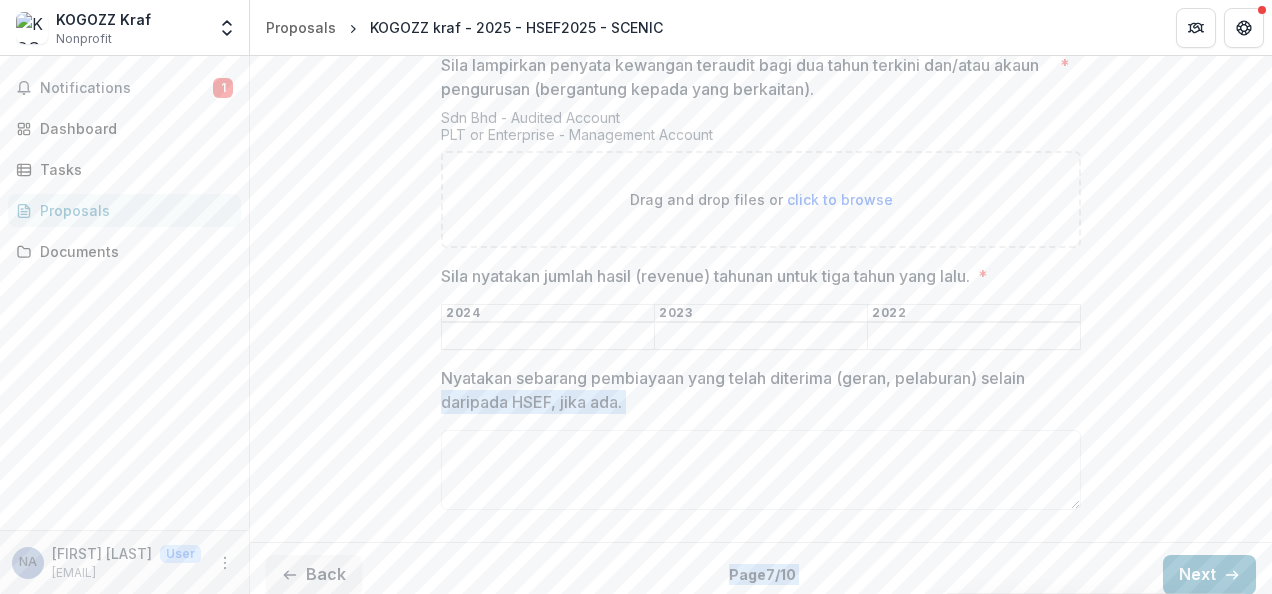 click on "Page  7  /  10" at bounding box center [762, 574] 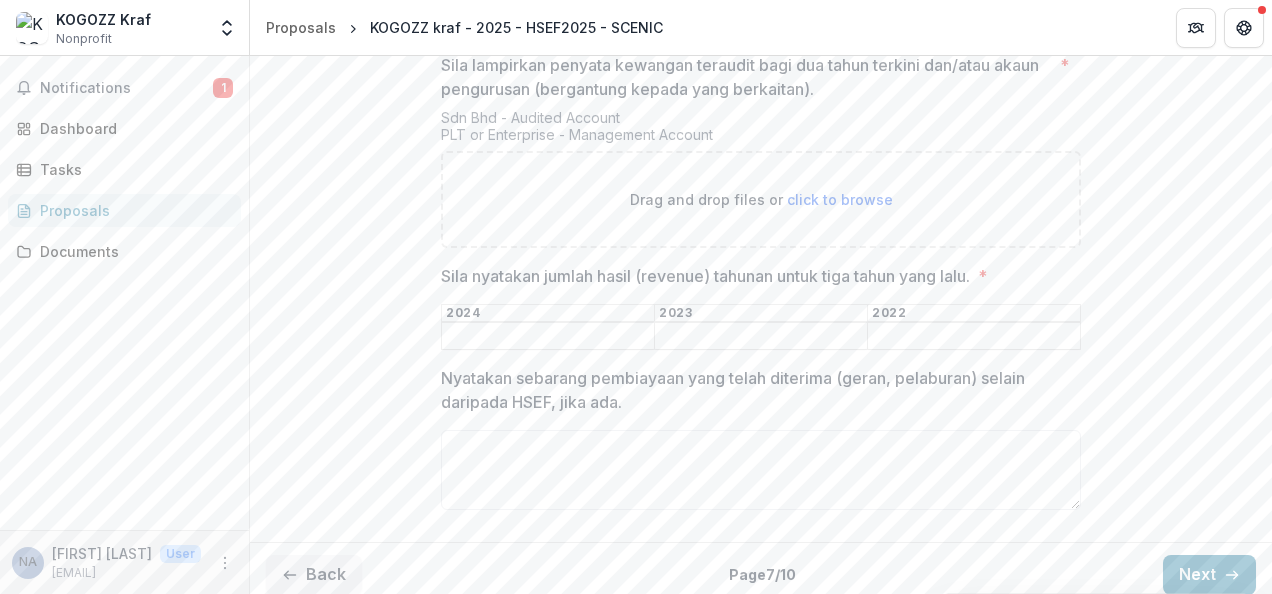 click on "Page  7  /  10" at bounding box center (762, 574) 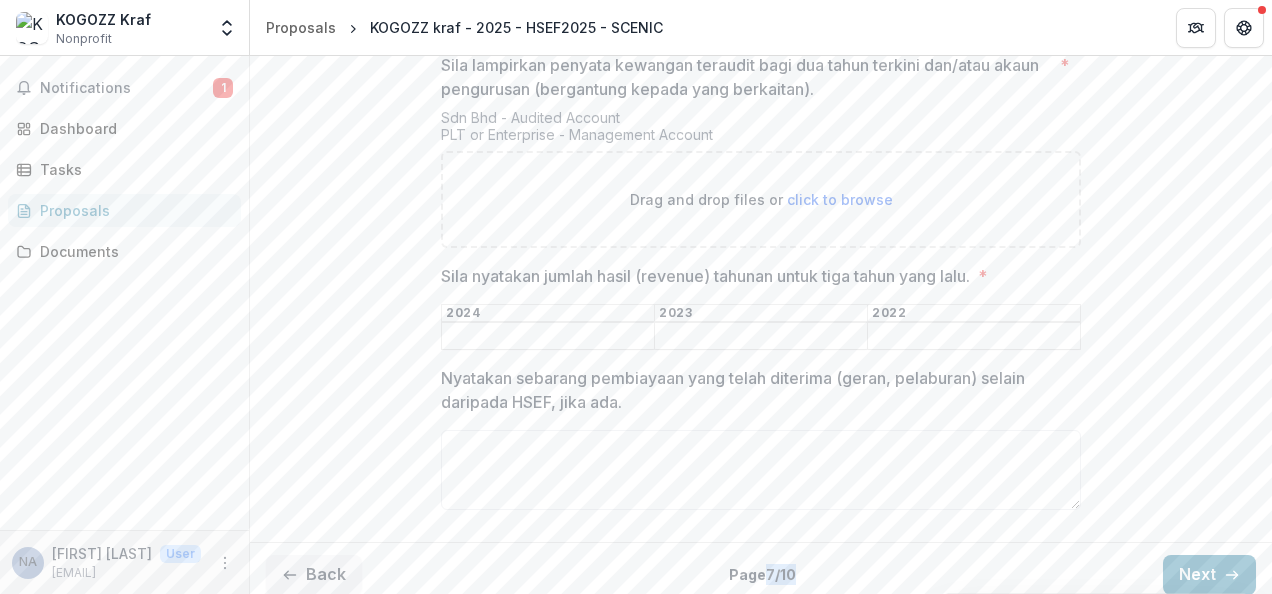 scroll, scrollTop: 502, scrollLeft: 0, axis: vertical 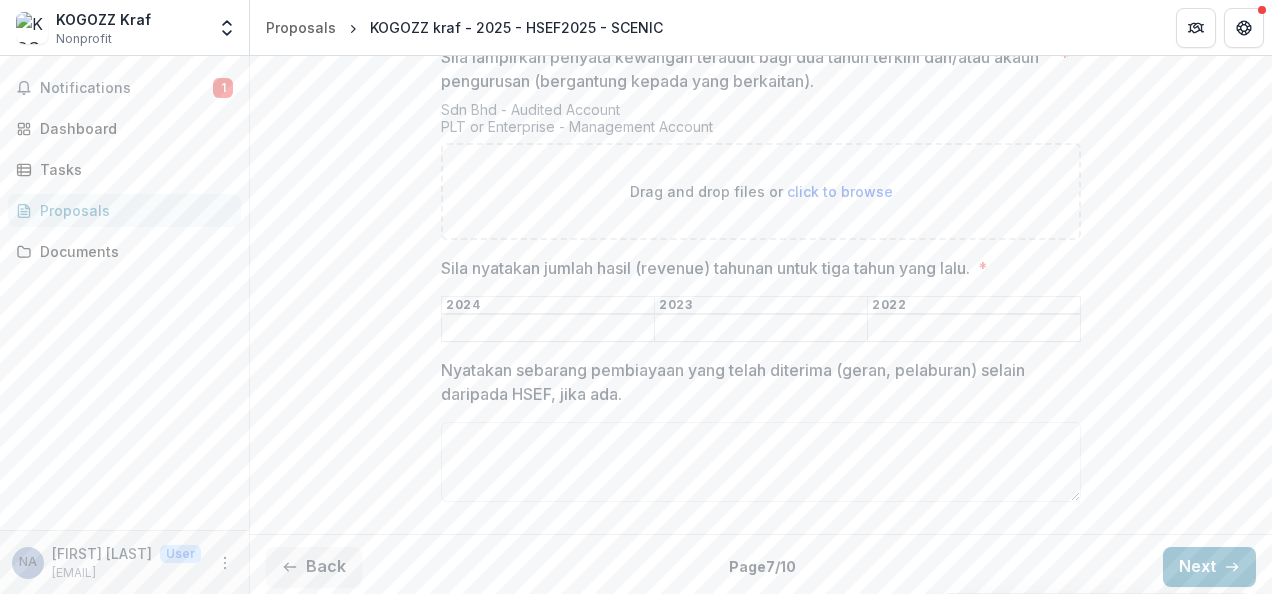 drag, startPoint x: 882, startPoint y: 558, endPoint x: 936, endPoint y: 568, distance: 54.91812 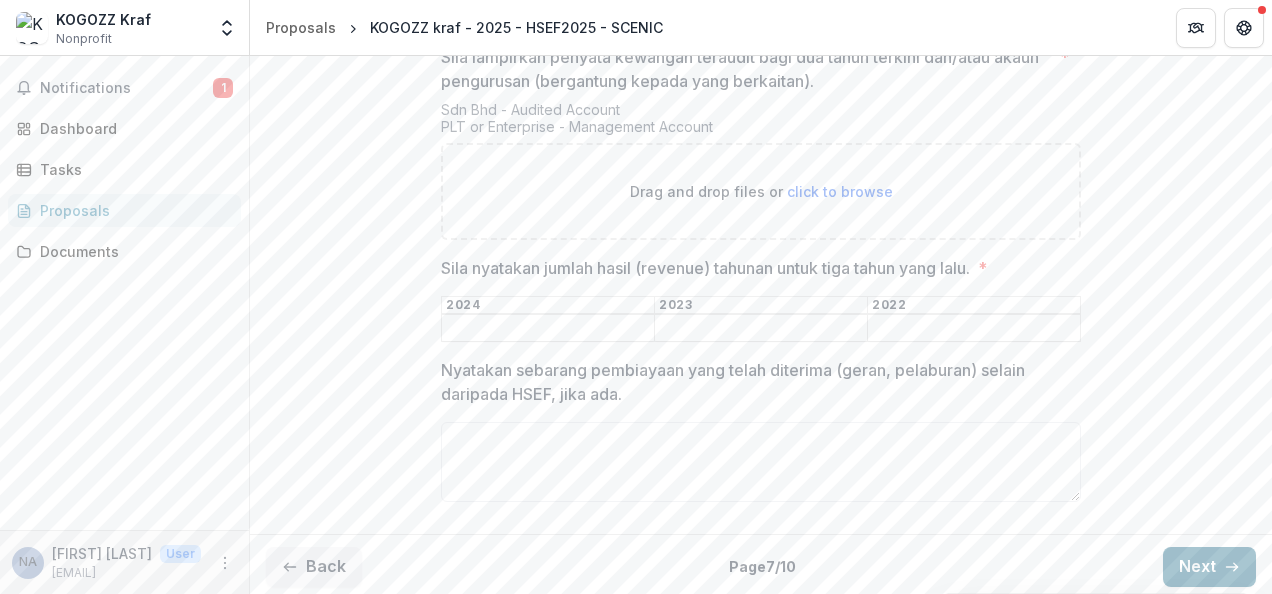 click on "Next" at bounding box center (1209, 567) 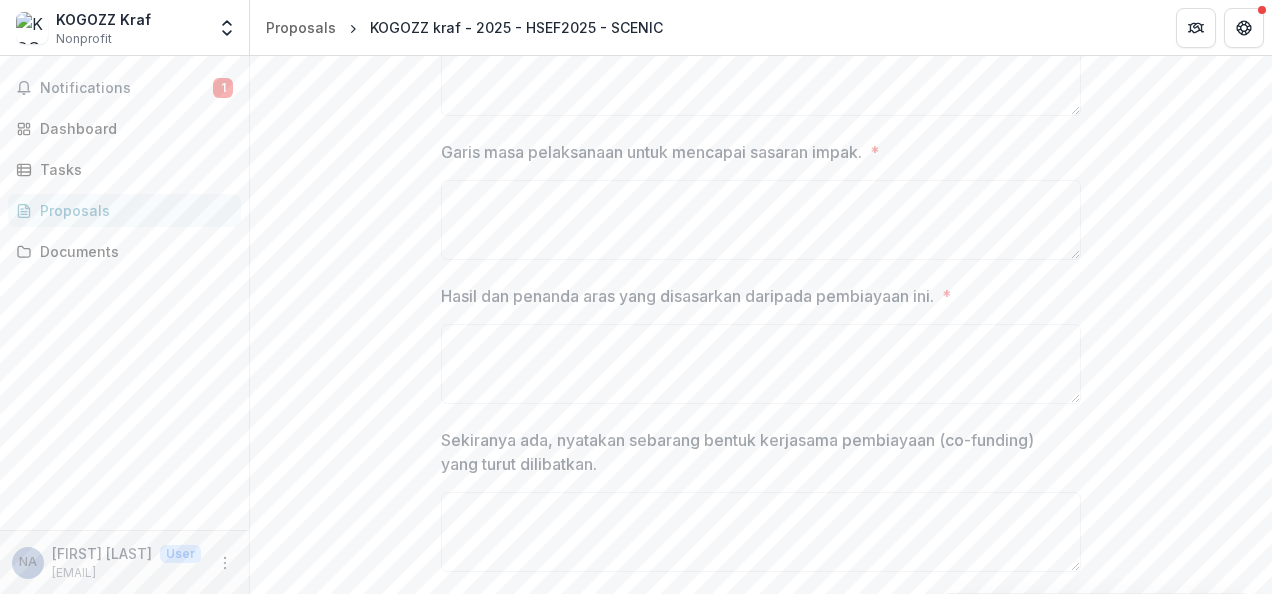 scroll, scrollTop: 648, scrollLeft: 0, axis: vertical 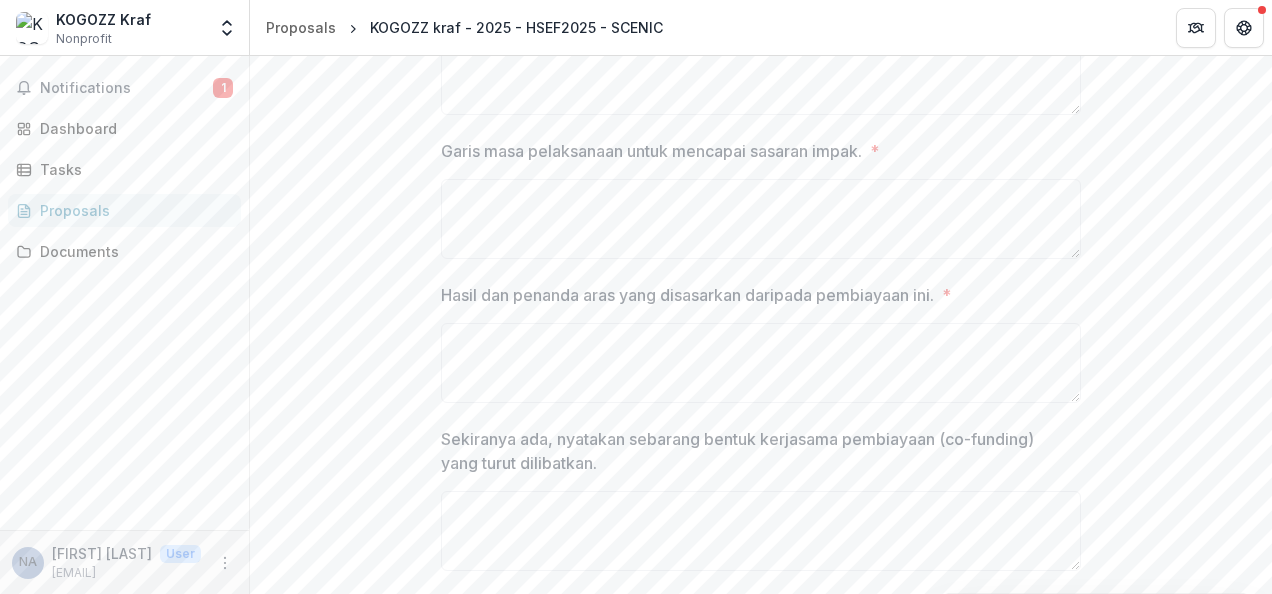click on "**********" at bounding box center [761, 219] 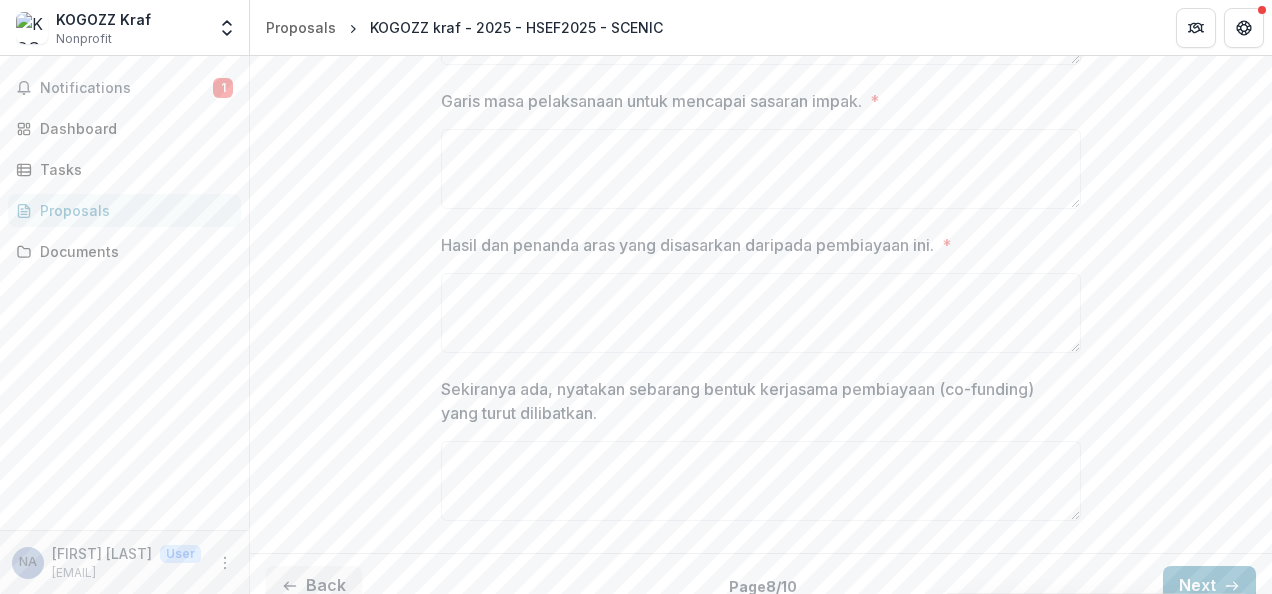 scroll, scrollTop: 720, scrollLeft: 0, axis: vertical 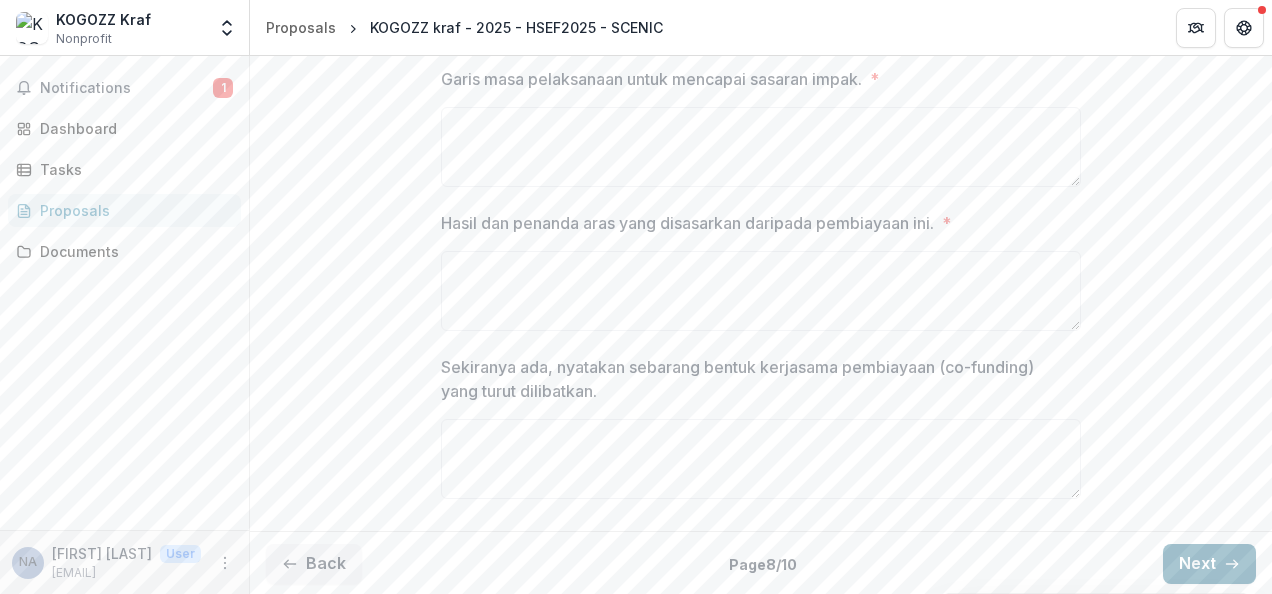 click on "Next" at bounding box center (1209, 564) 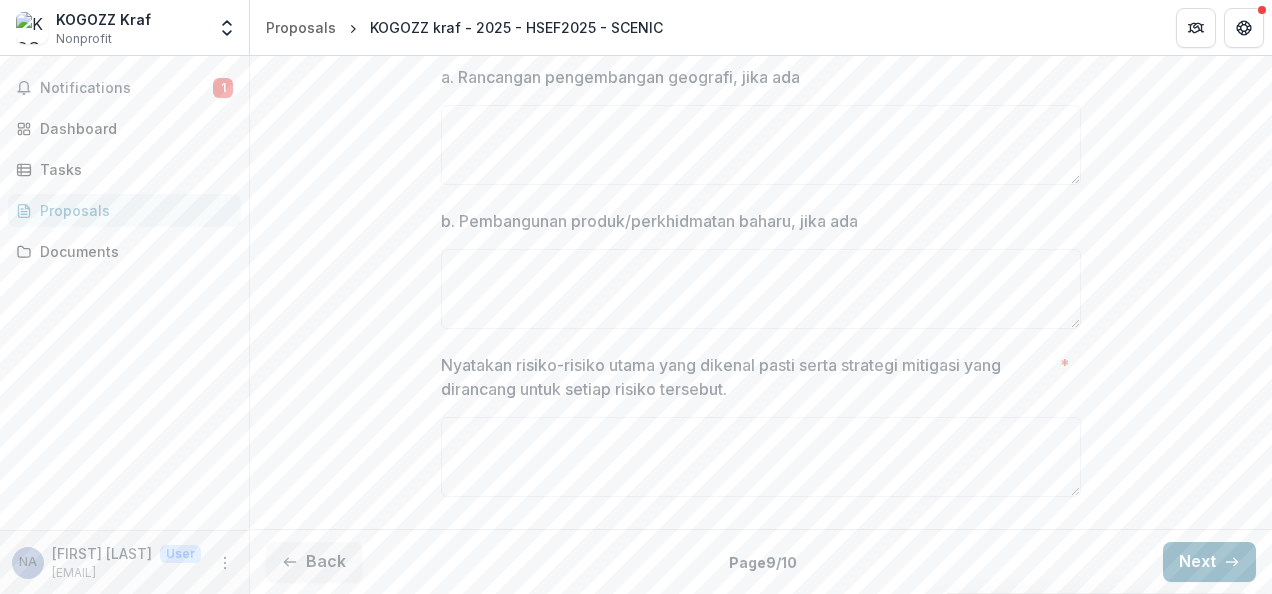 scroll, scrollTop: 688, scrollLeft: 0, axis: vertical 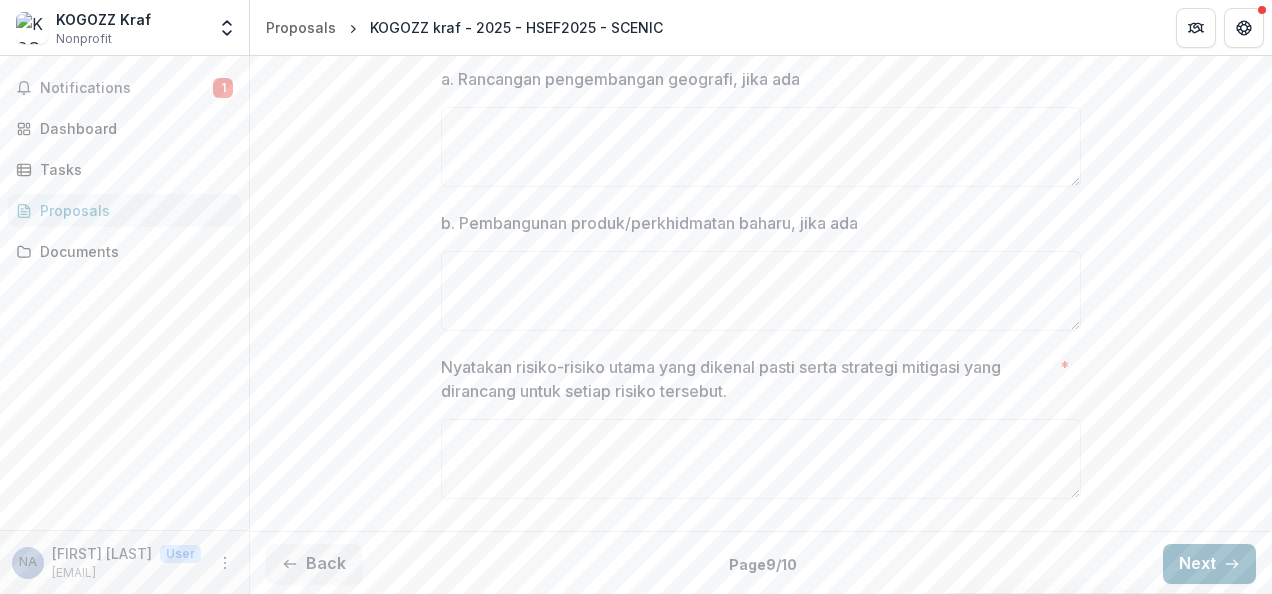 click on "Next" at bounding box center (1209, 564) 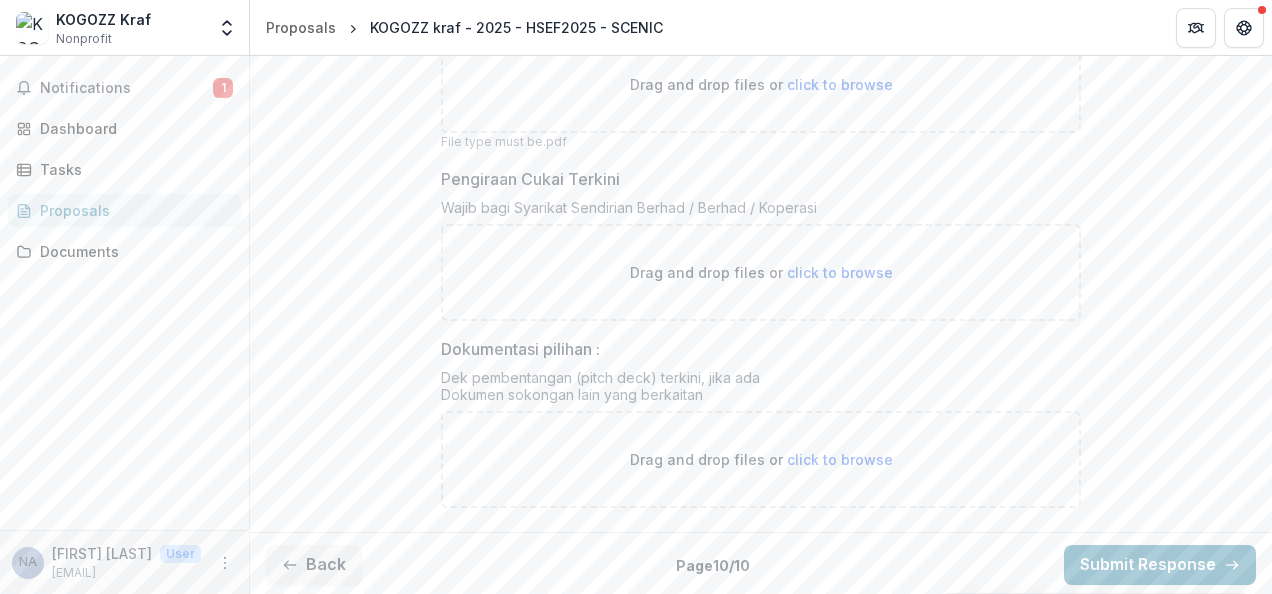 scroll, scrollTop: 688, scrollLeft: 0, axis: vertical 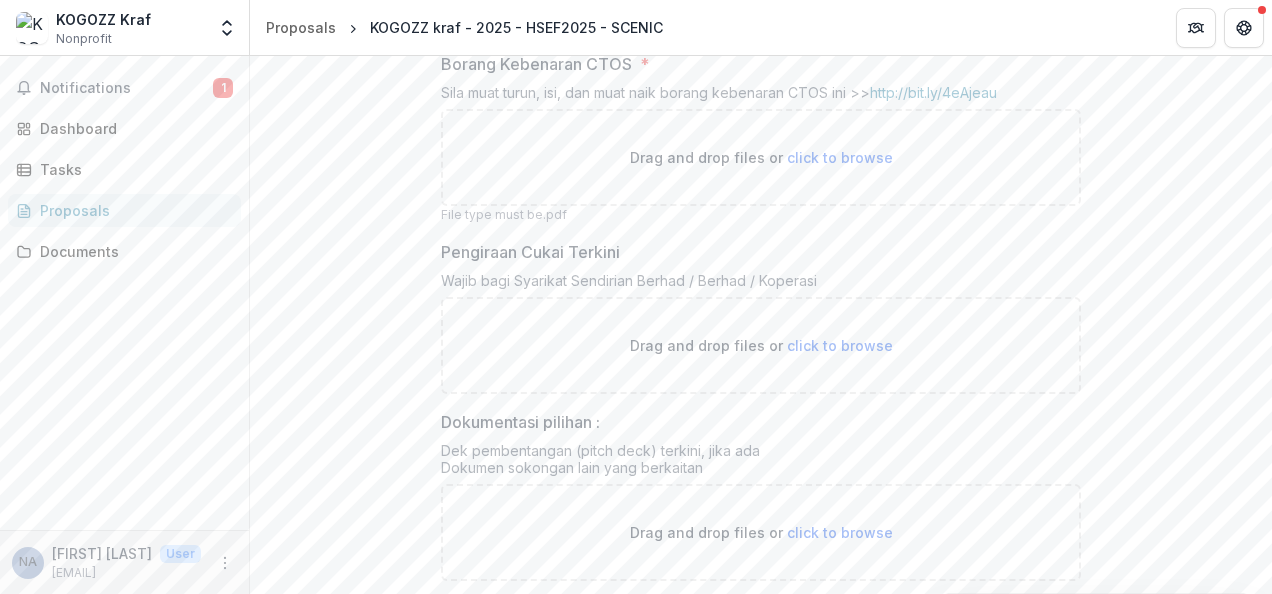 click on "[URL]" at bounding box center [761, 200] 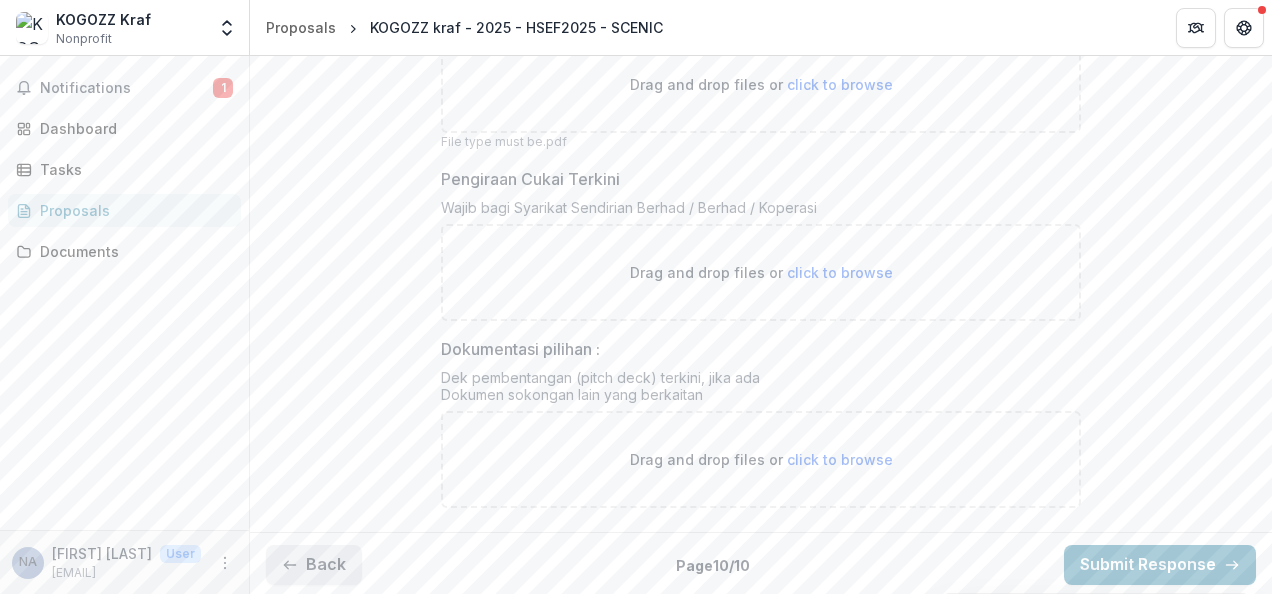 click on "Back" at bounding box center [314, 565] 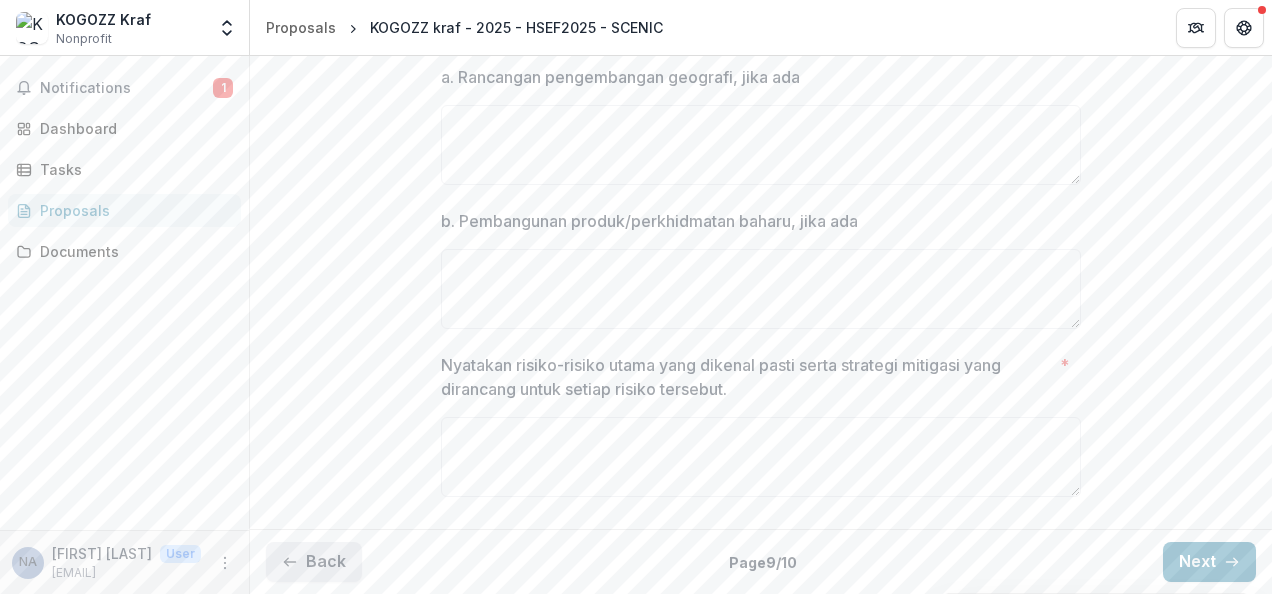 scroll, scrollTop: 688, scrollLeft: 0, axis: vertical 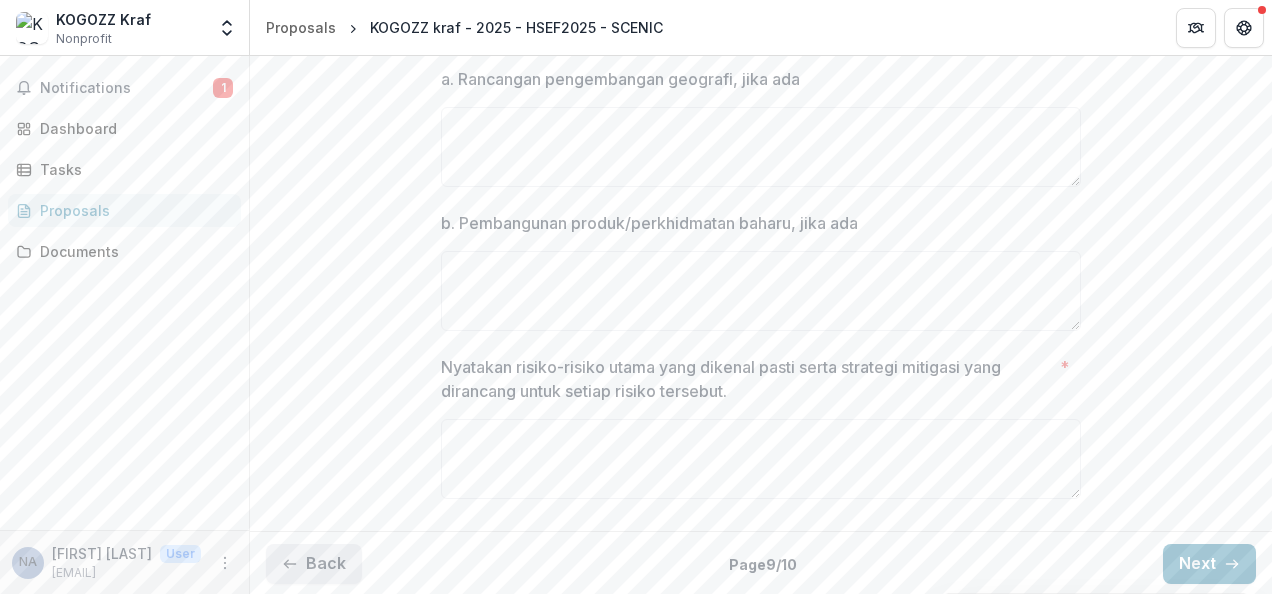 click on "Back" at bounding box center (314, 564) 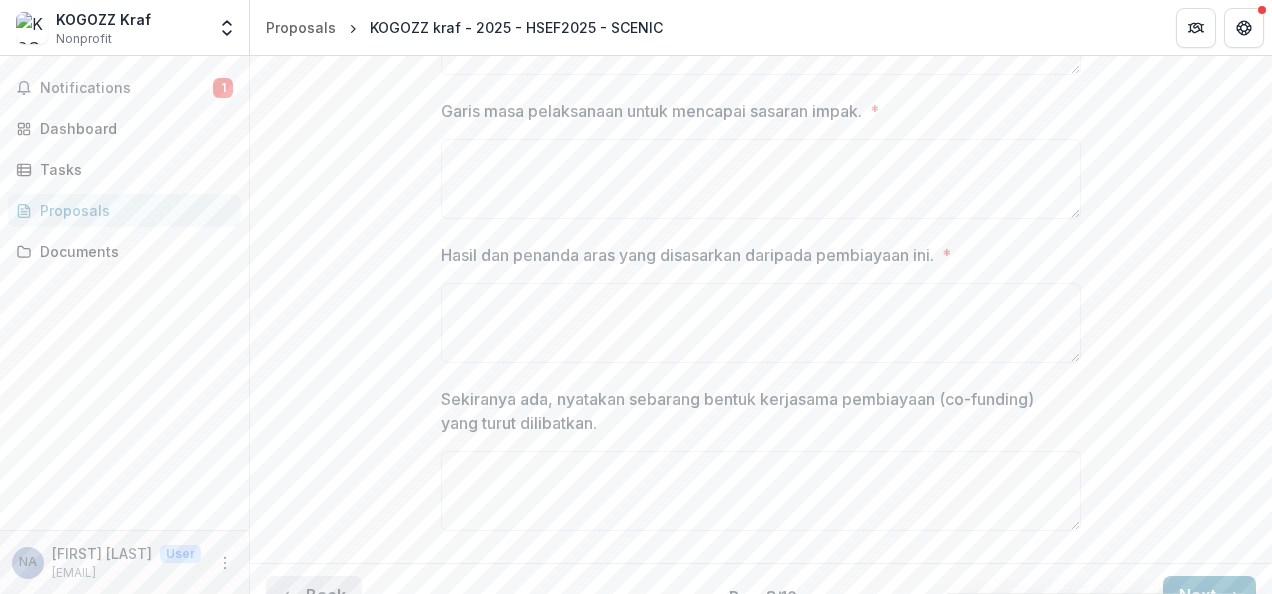 scroll, scrollTop: 720, scrollLeft: 0, axis: vertical 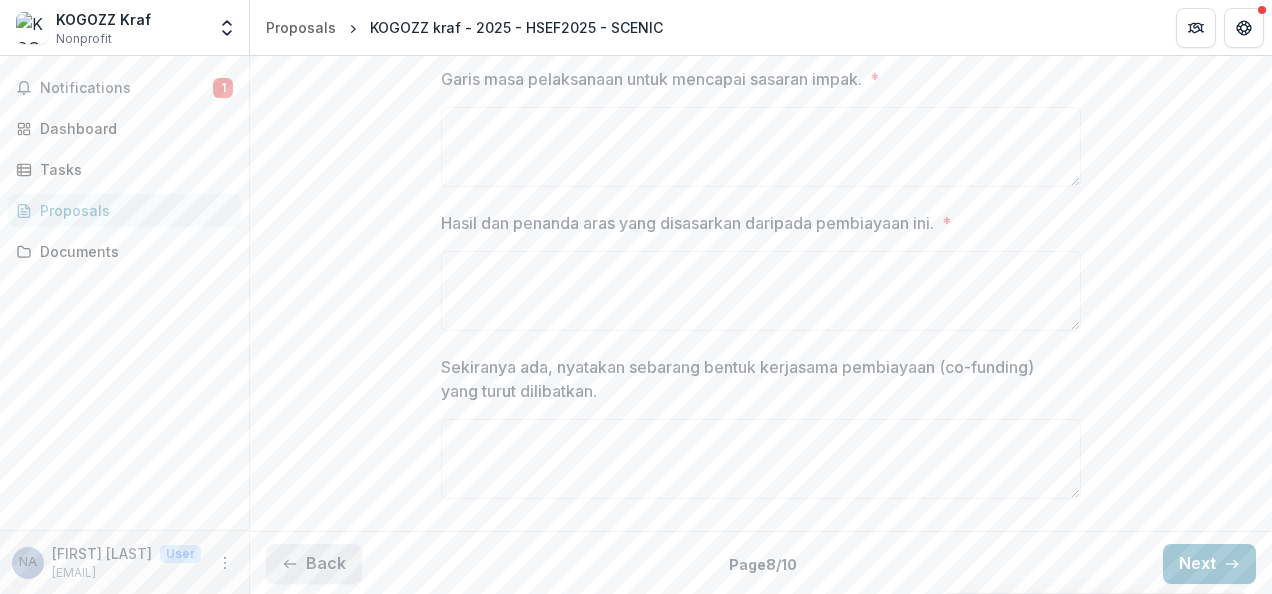 click on "Back" at bounding box center (314, 564) 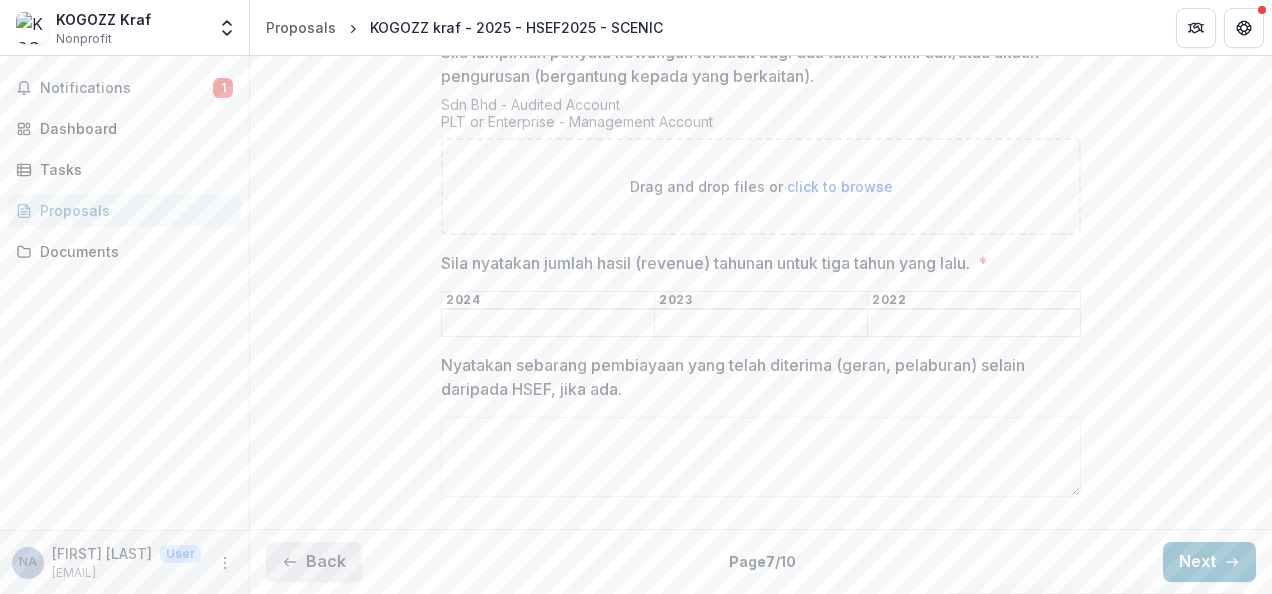 scroll, scrollTop: 502, scrollLeft: 0, axis: vertical 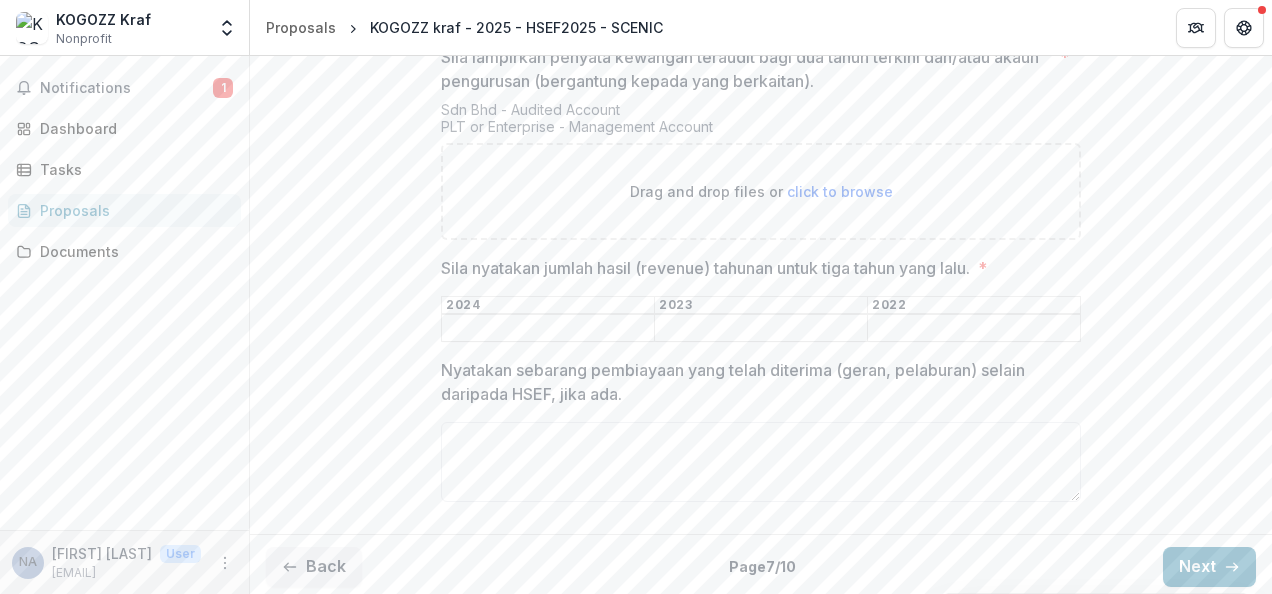 click on "click to browse" at bounding box center [840, 191] 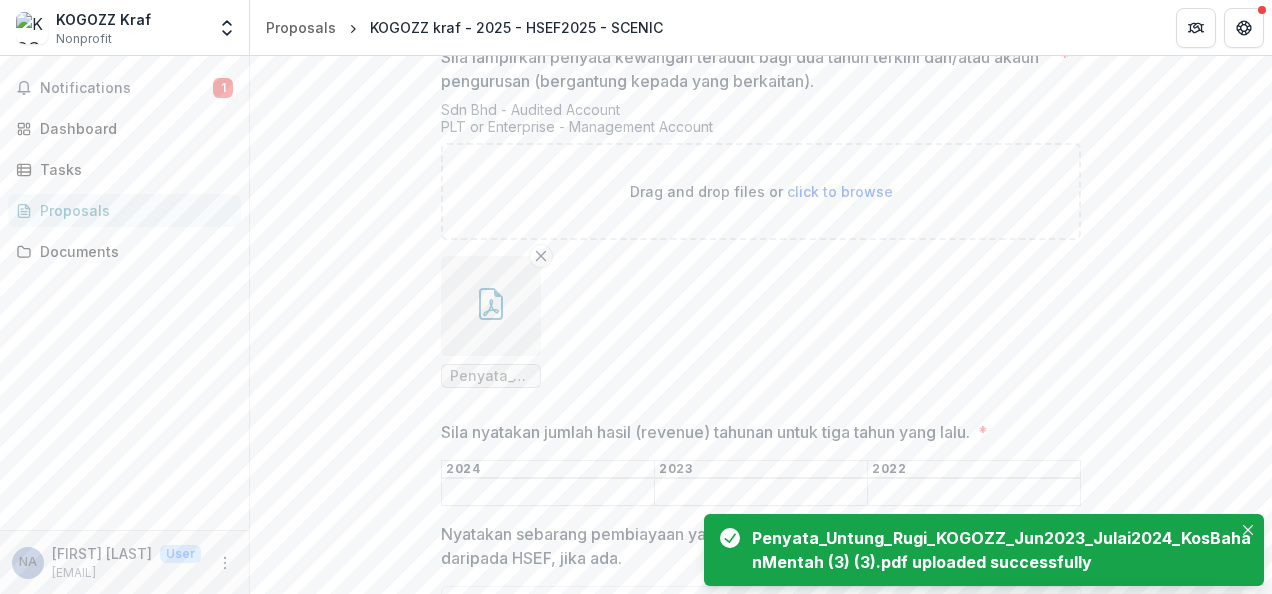 click on "Penyata_Untung_Rugi_KOGOZZ_Jun2023_Julai2024_KosBahanMentah (3) (3).pdf" at bounding box center (491, 376) 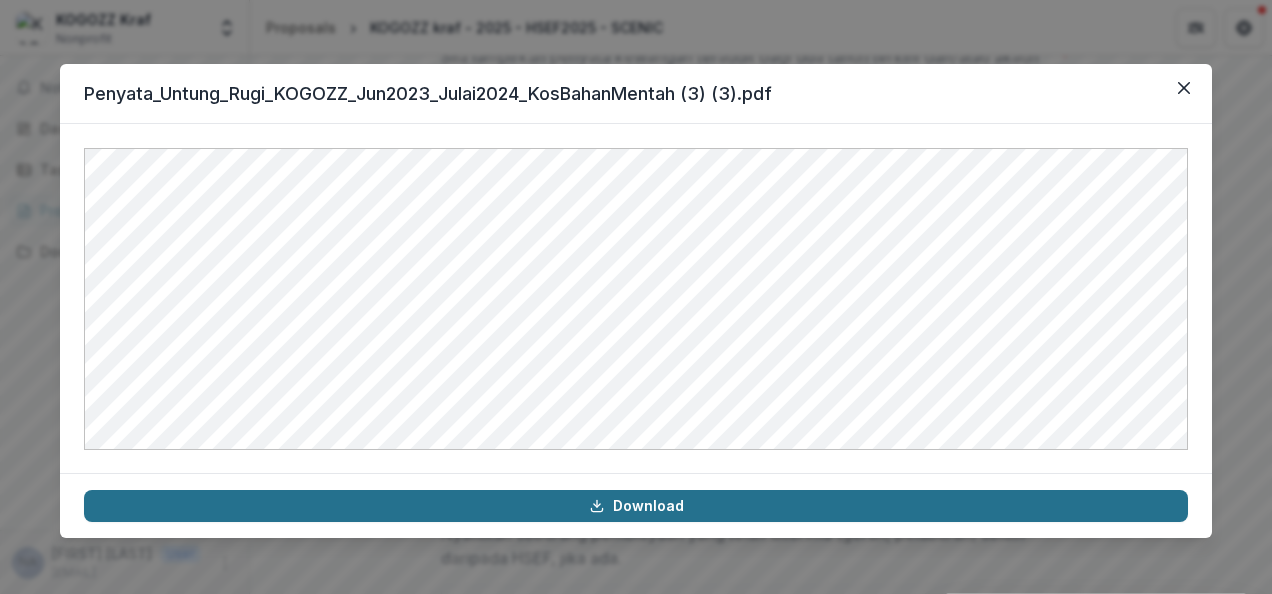 click on "Download" at bounding box center (636, 506) 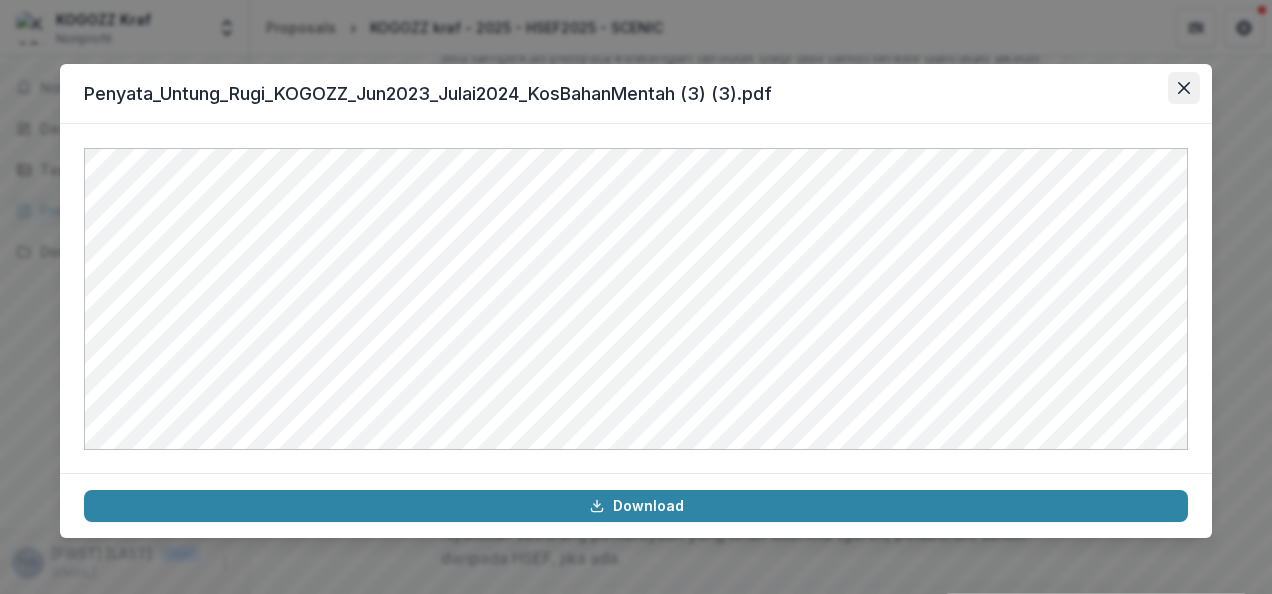 click 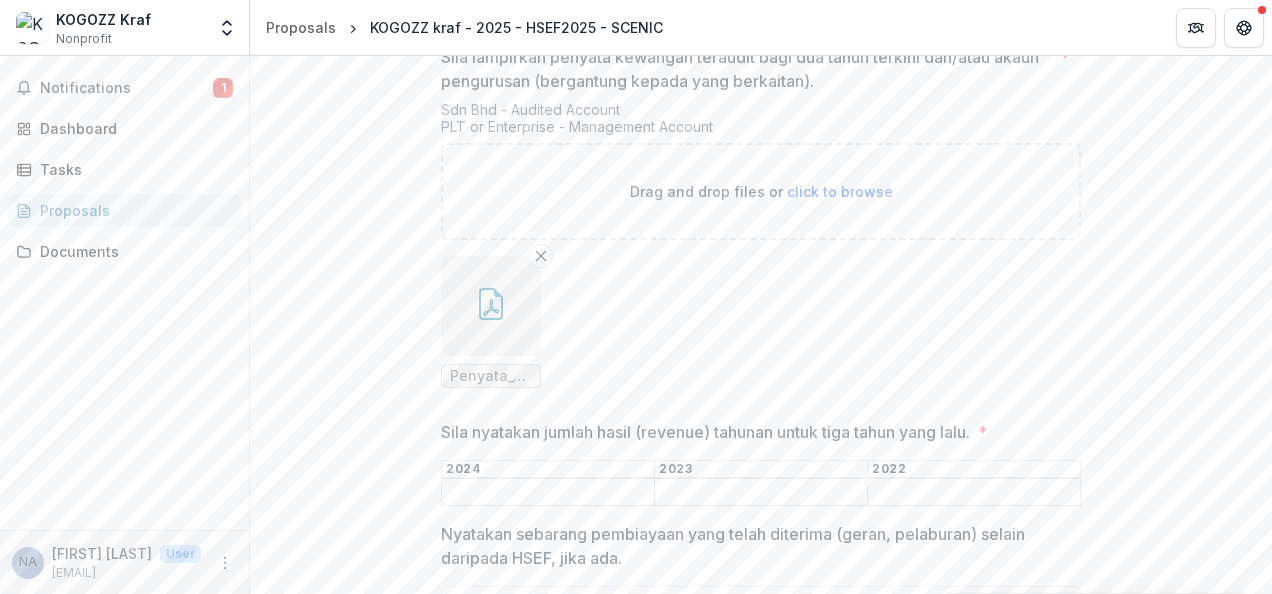 click on "click to browse" at bounding box center [840, 191] 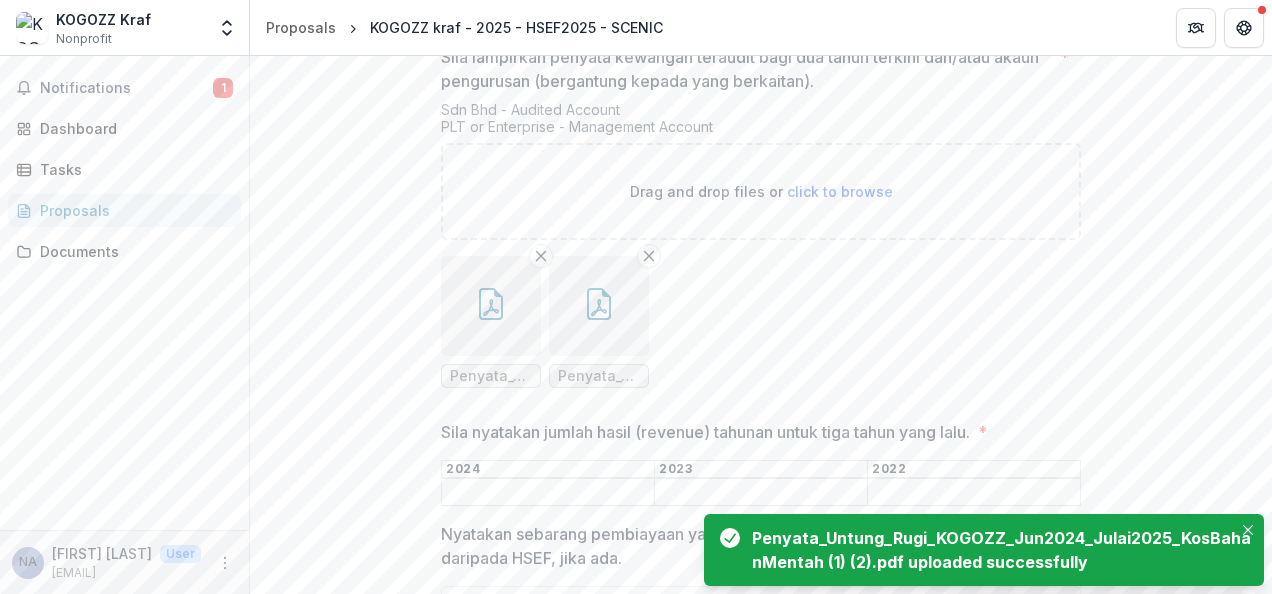 click 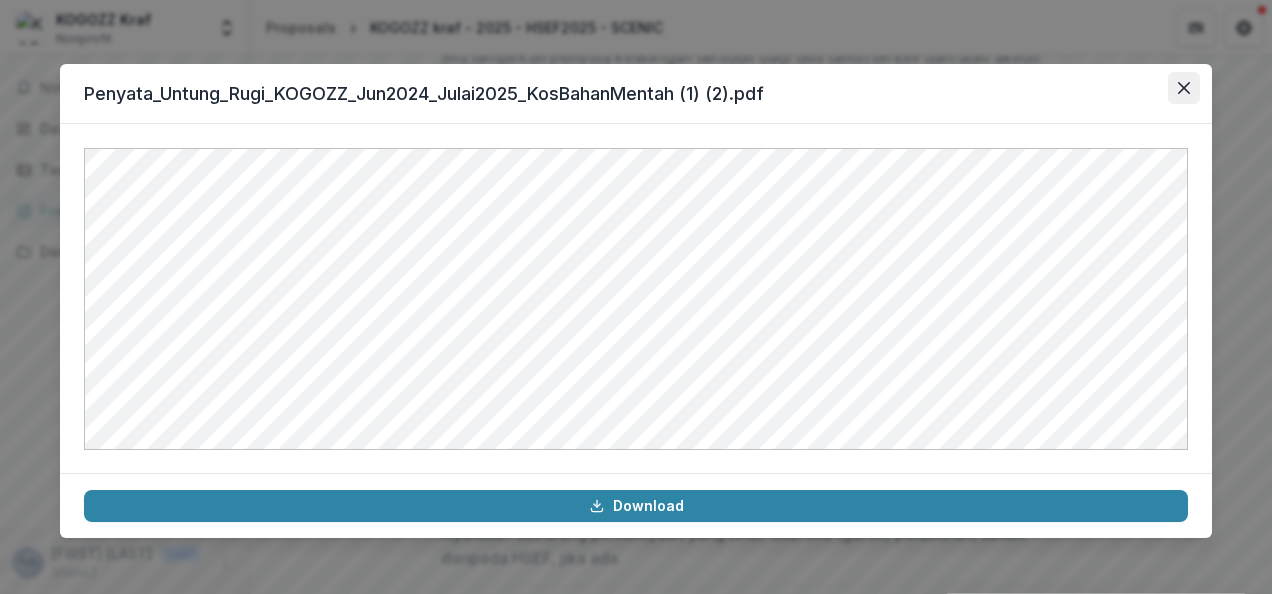 click at bounding box center [1184, 88] 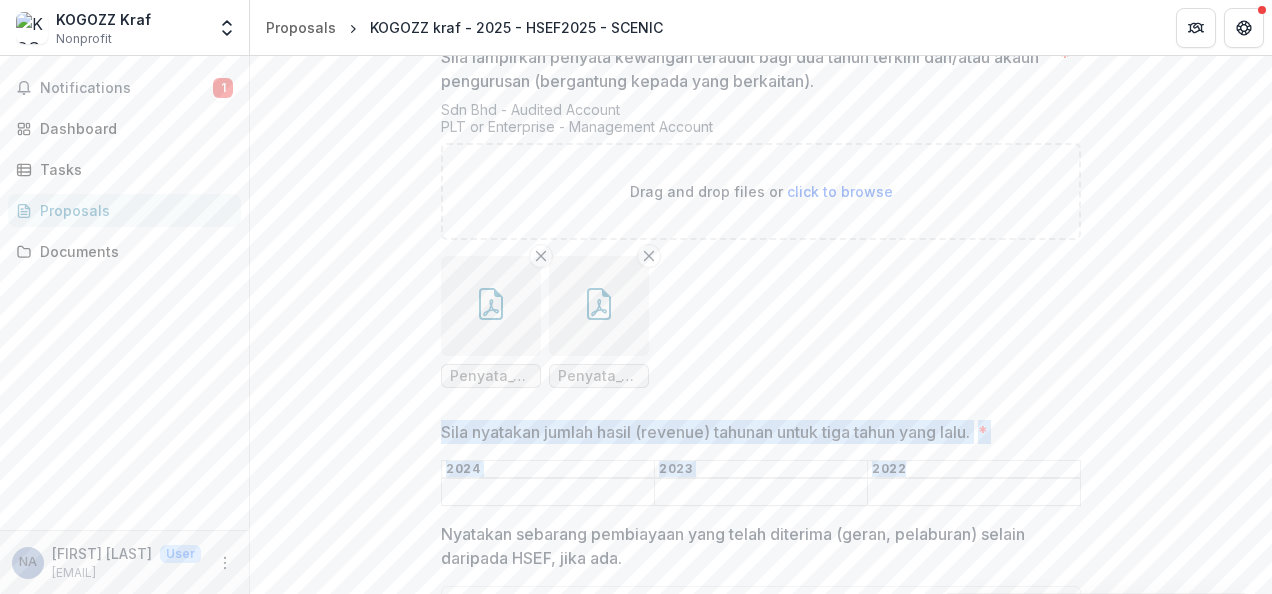 drag, startPoint x: 438, startPoint y: 426, endPoint x: 916, endPoint y: 472, distance: 480.20828 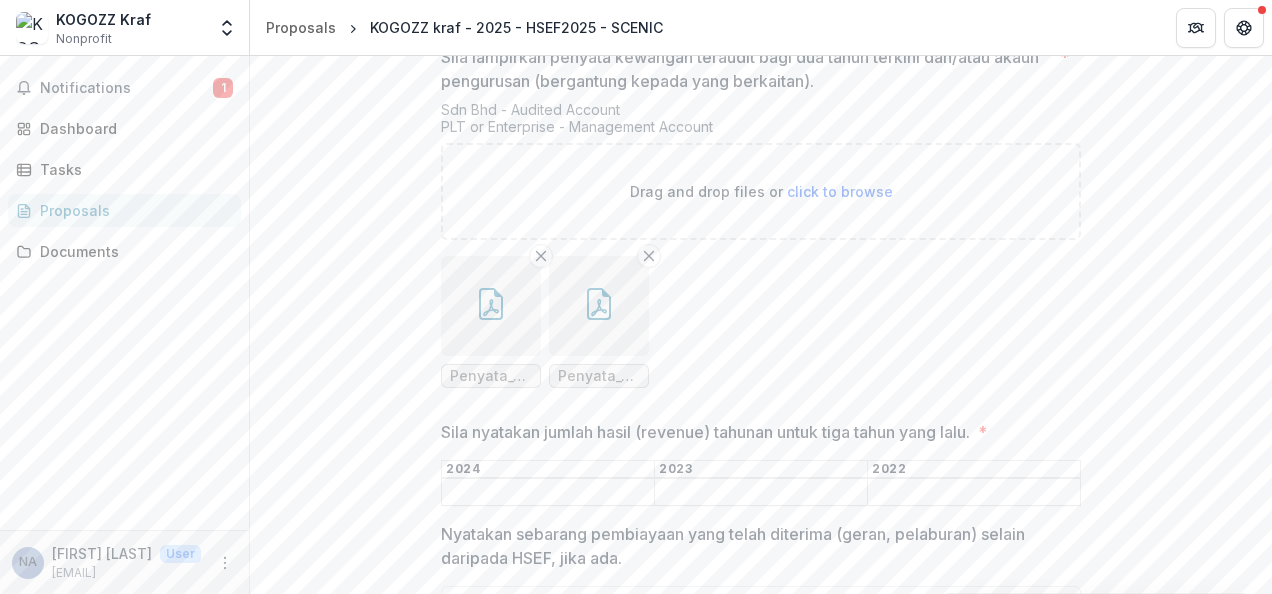 click on "Sila nyatakan jumlah hasil (revenue) tahunan untuk tiga tahun yang lalu. *" at bounding box center (761, 493) 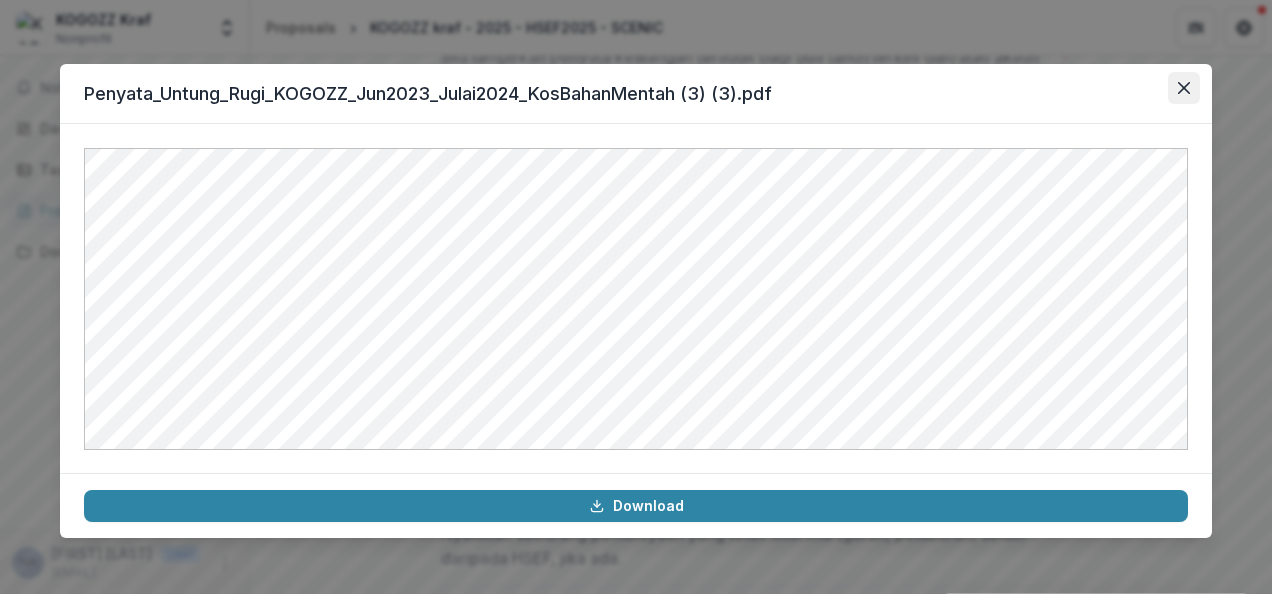 click 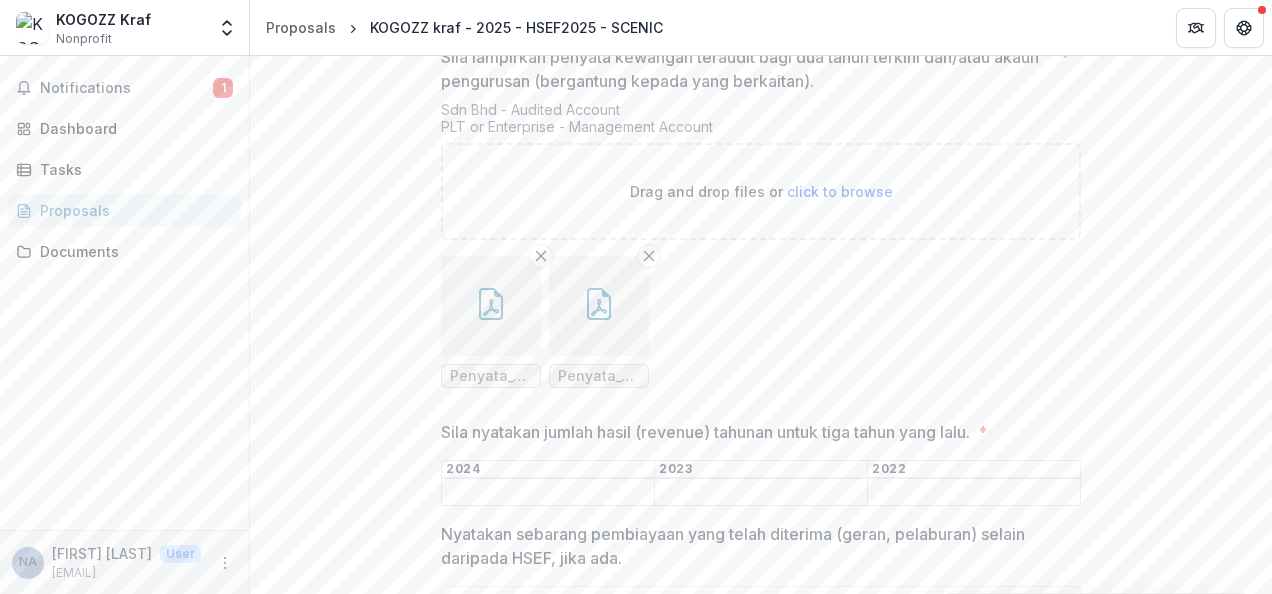 click on "Sila nyatakan jumlah hasil (revenue) tahunan untuk tiga tahun yang lalu. *" at bounding box center (761, 493) 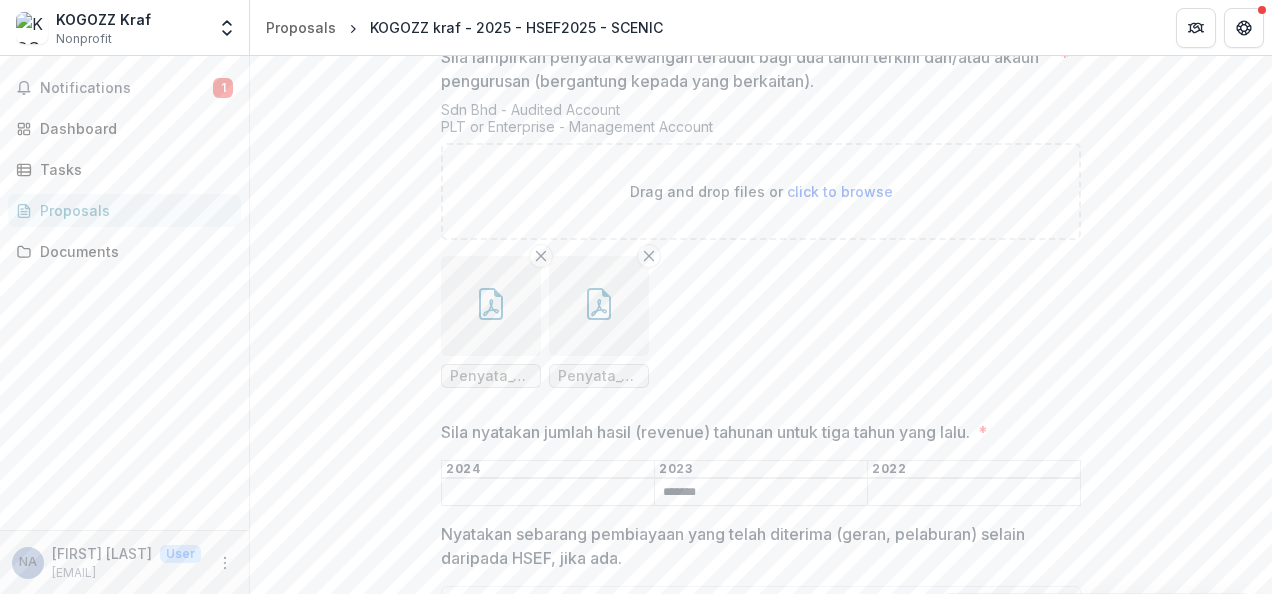 type on "*******" 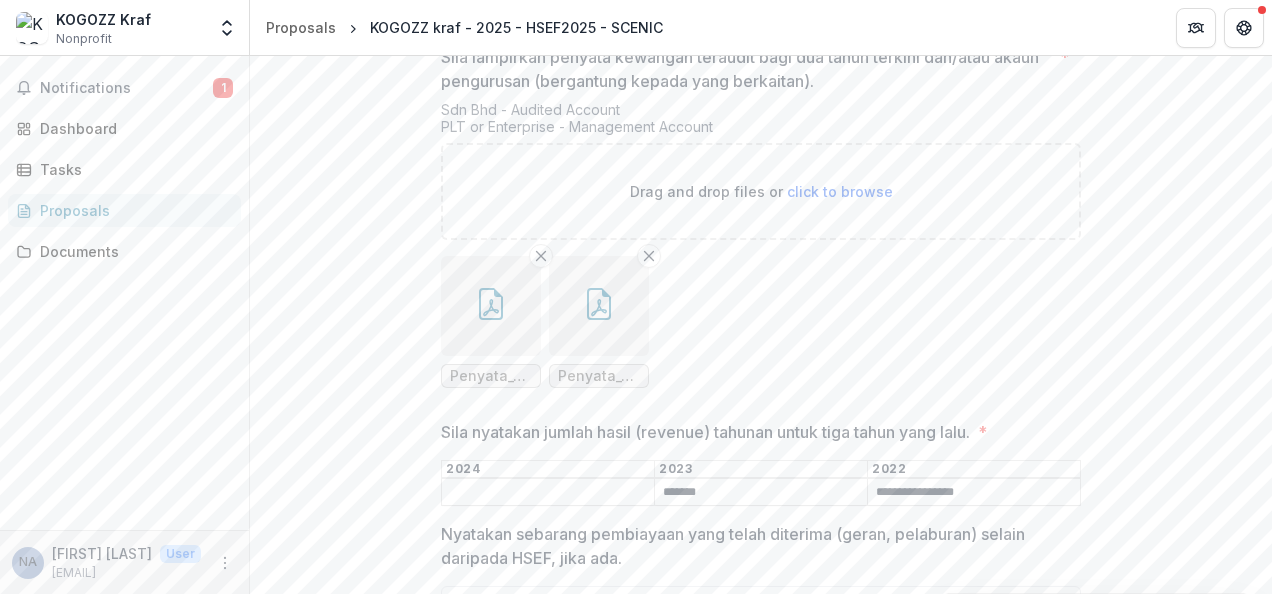 type on "**********" 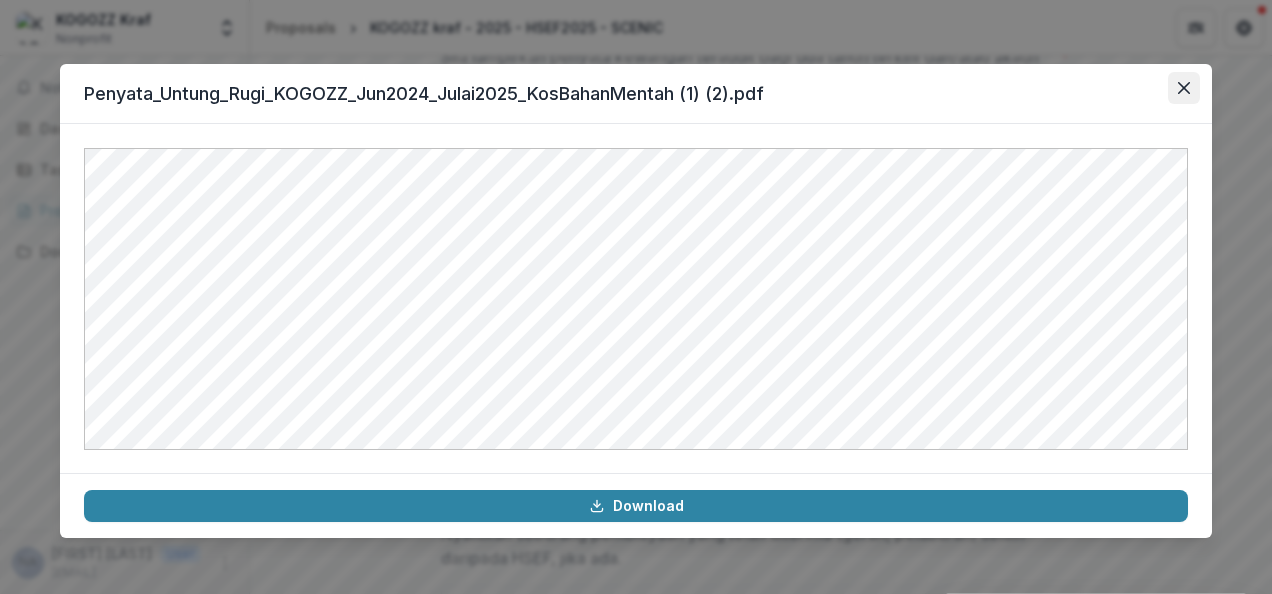 click at bounding box center (1184, 88) 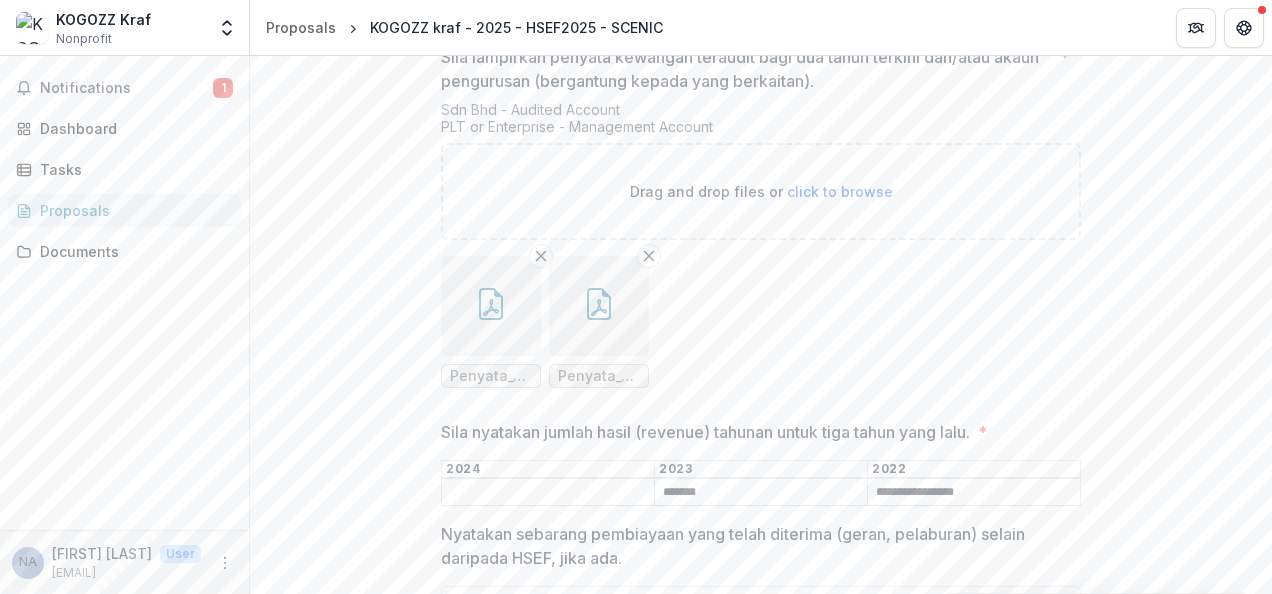click on "Sila nyatakan jumlah hasil (revenue) tahunan untuk tiga tahun yang lalu. *" at bounding box center (548, 493) 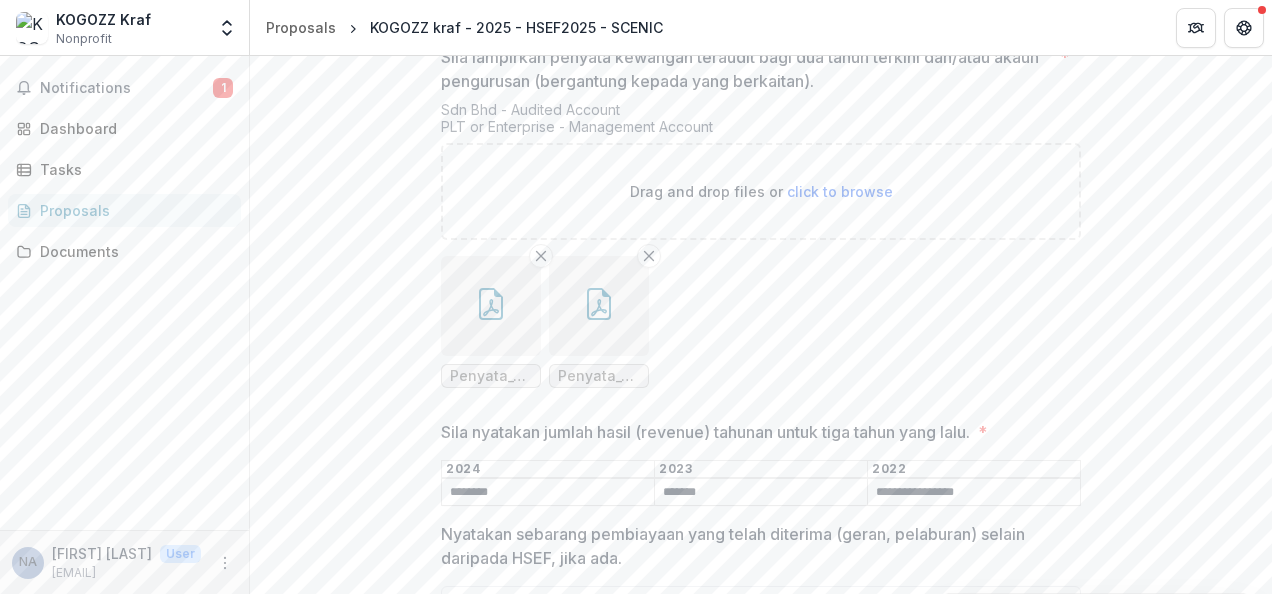 type on "********" 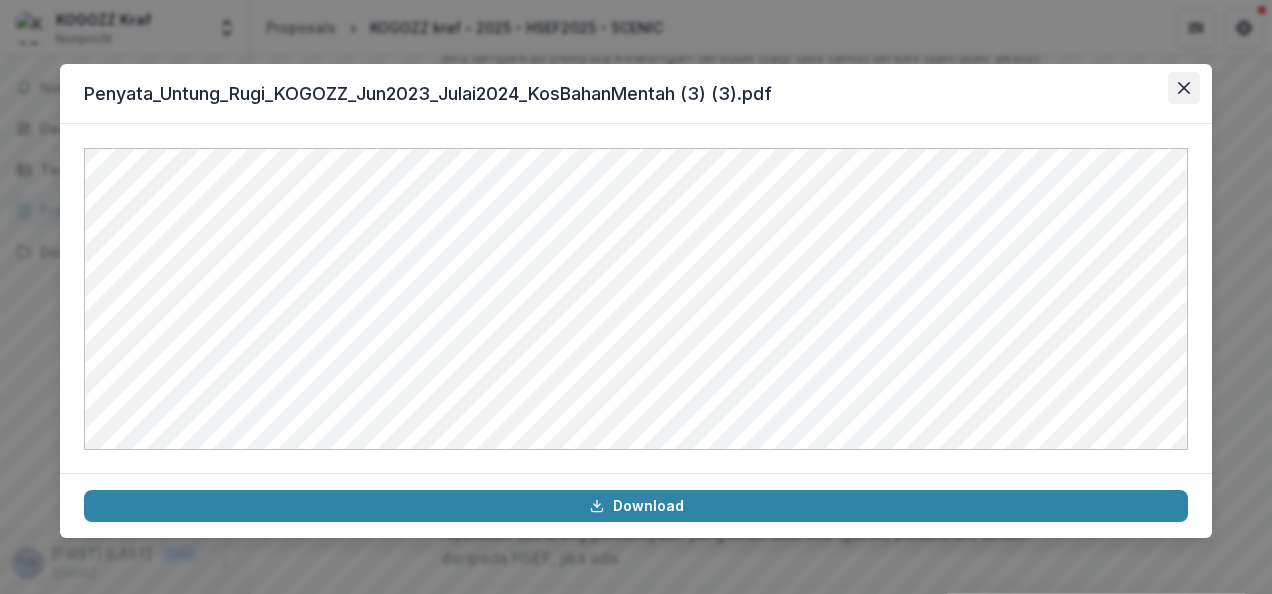 click at bounding box center (1184, 88) 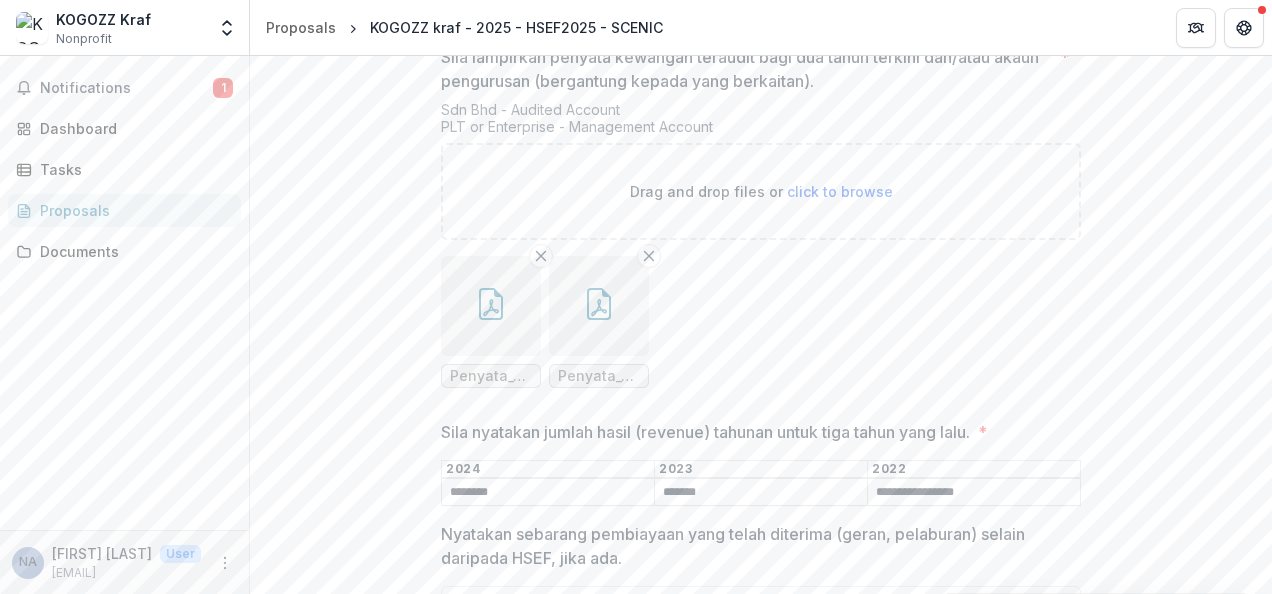 click on "*******" at bounding box center (761, 493) 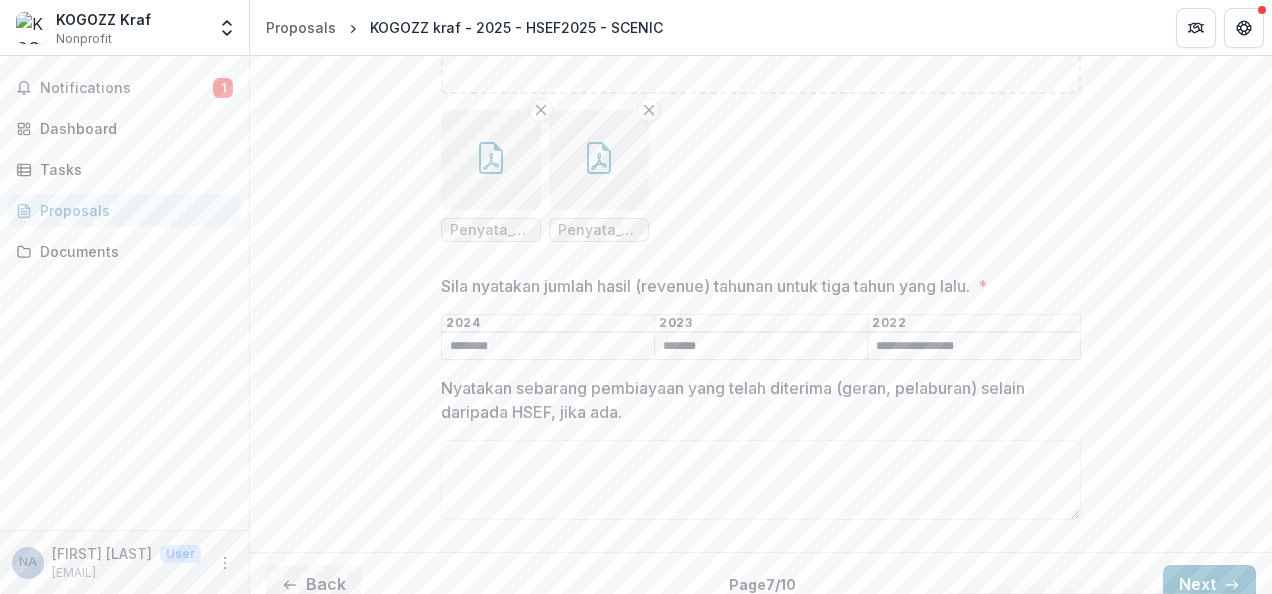 scroll, scrollTop: 666, scrollLeft: 0, axis: vertical 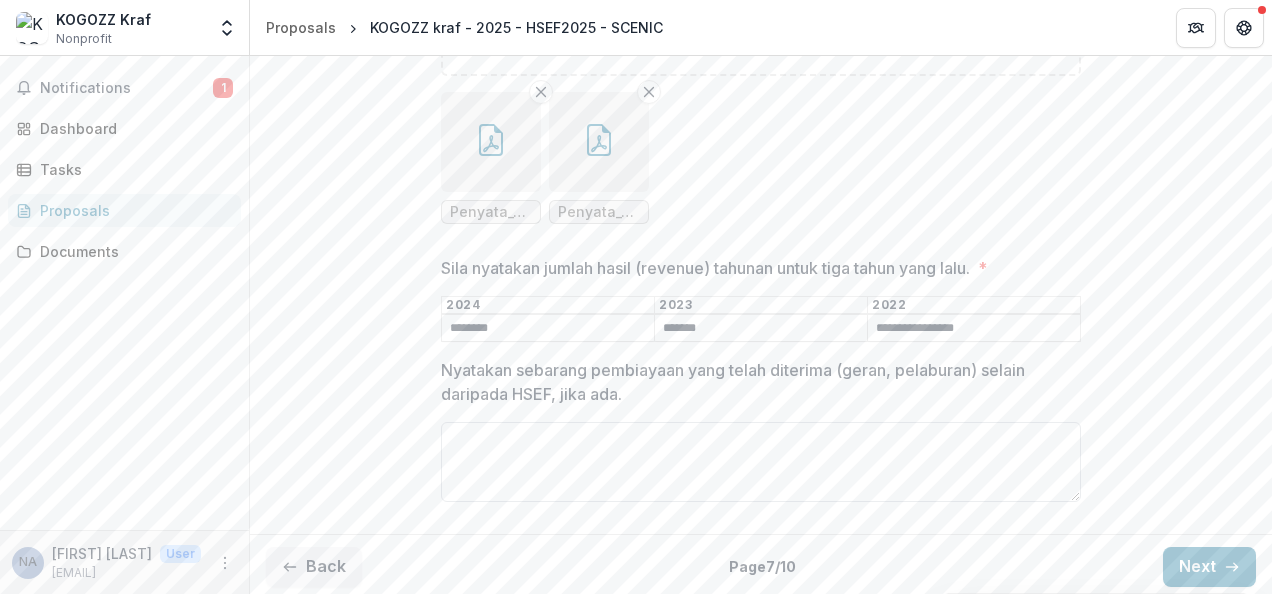type on "*******" 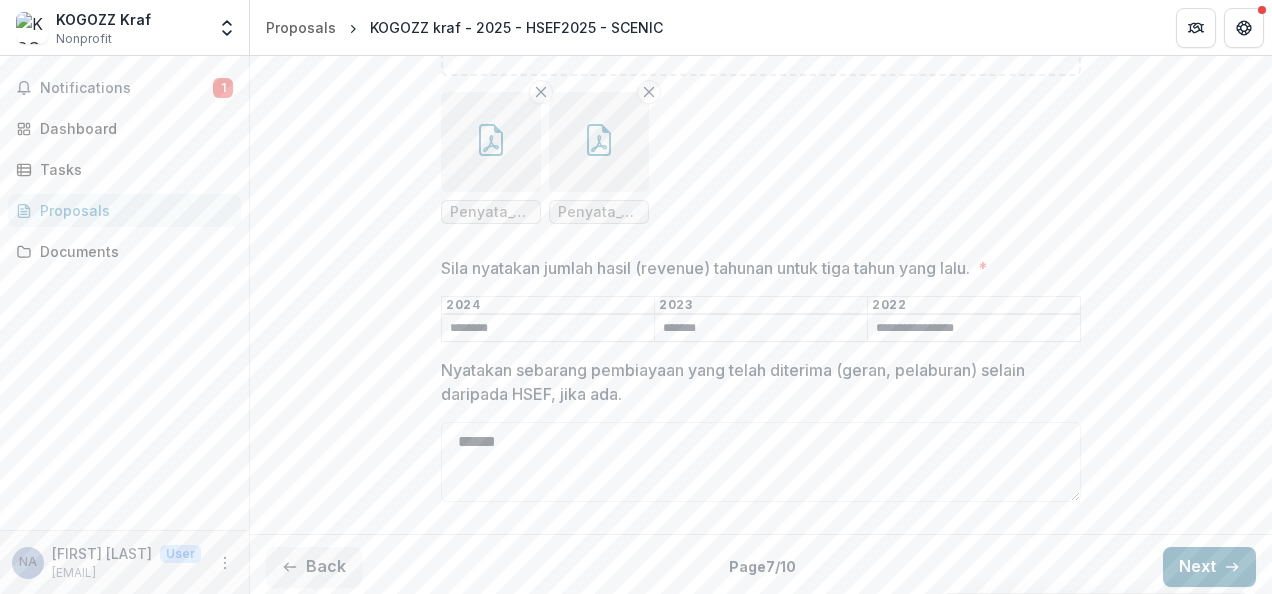 type on "******" 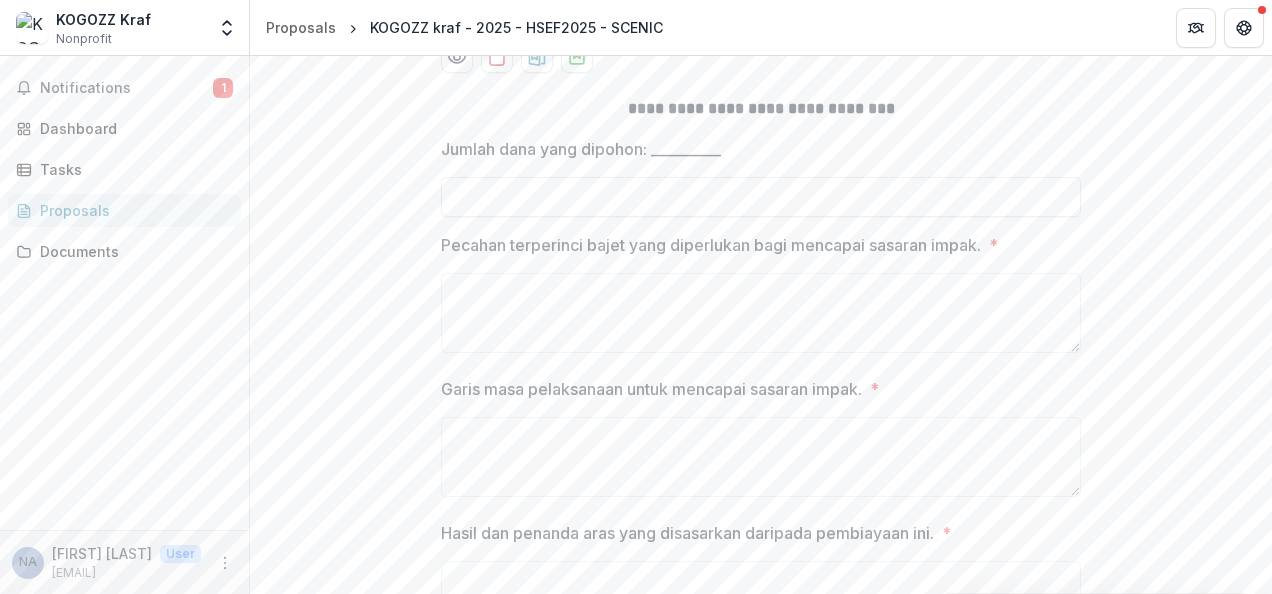 scroll, scrollTop: 366, scrollLeft: 0, axis: vertical 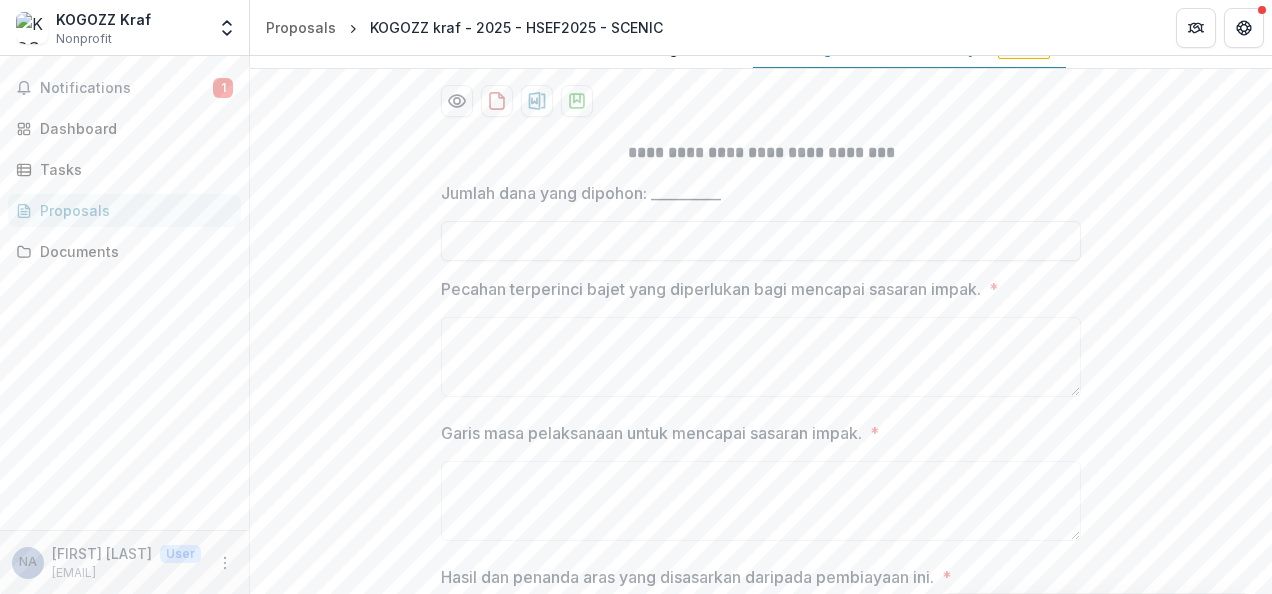 click on "**********" at bounding box center [761, 501] 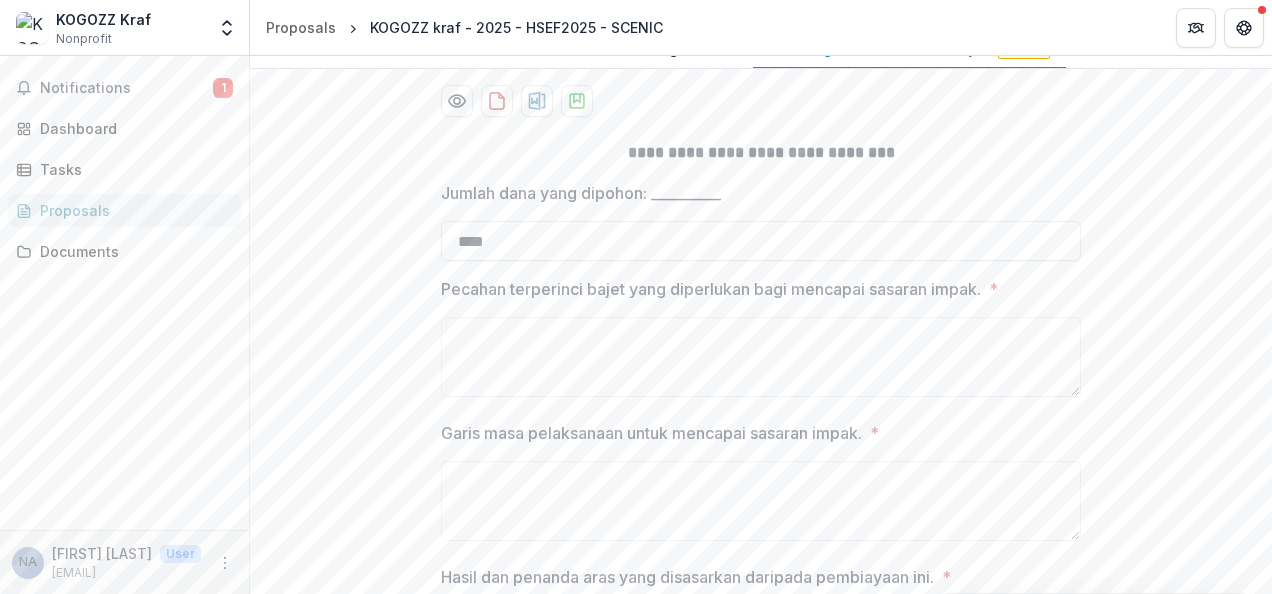 type on "***" 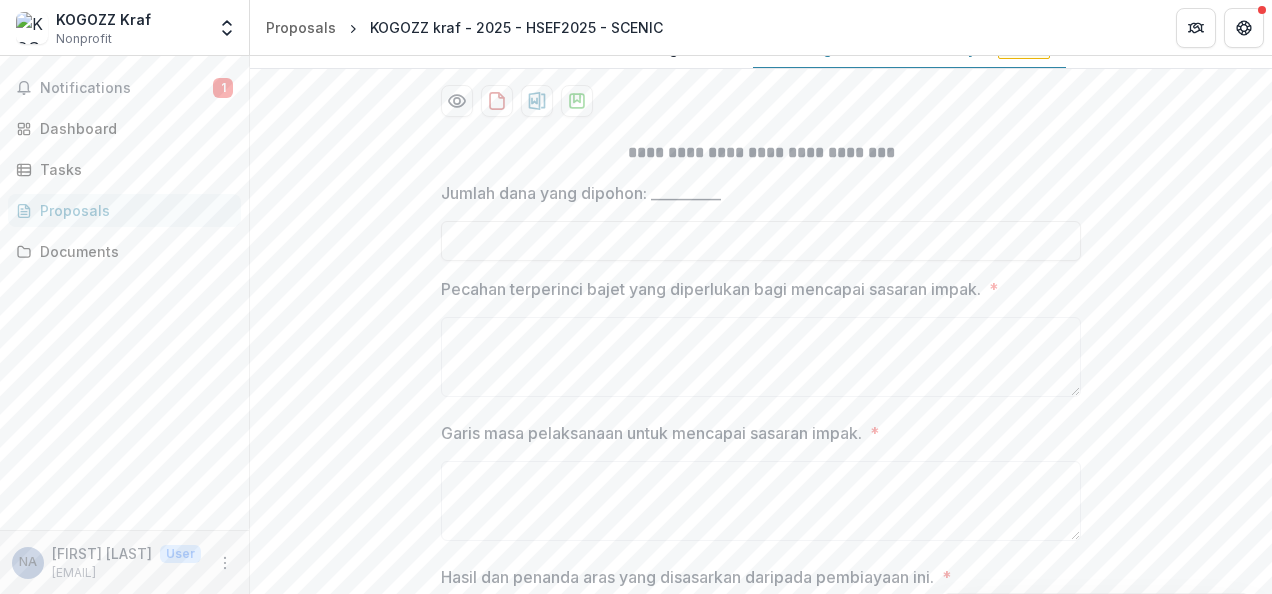 type on "***" 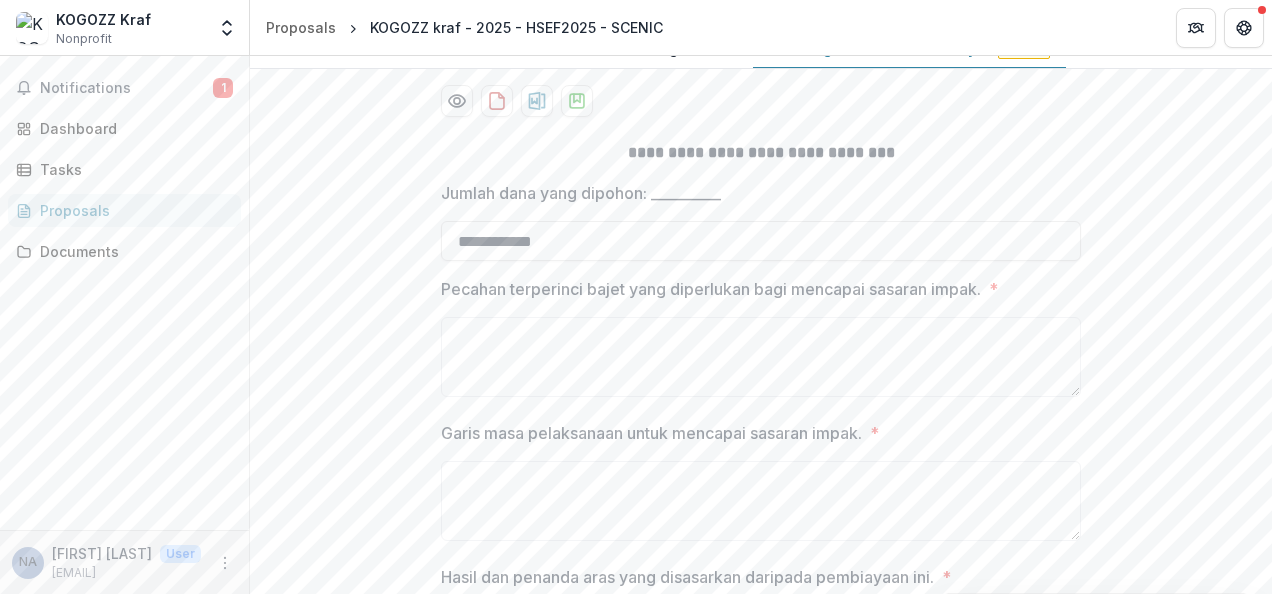 type on "*********" 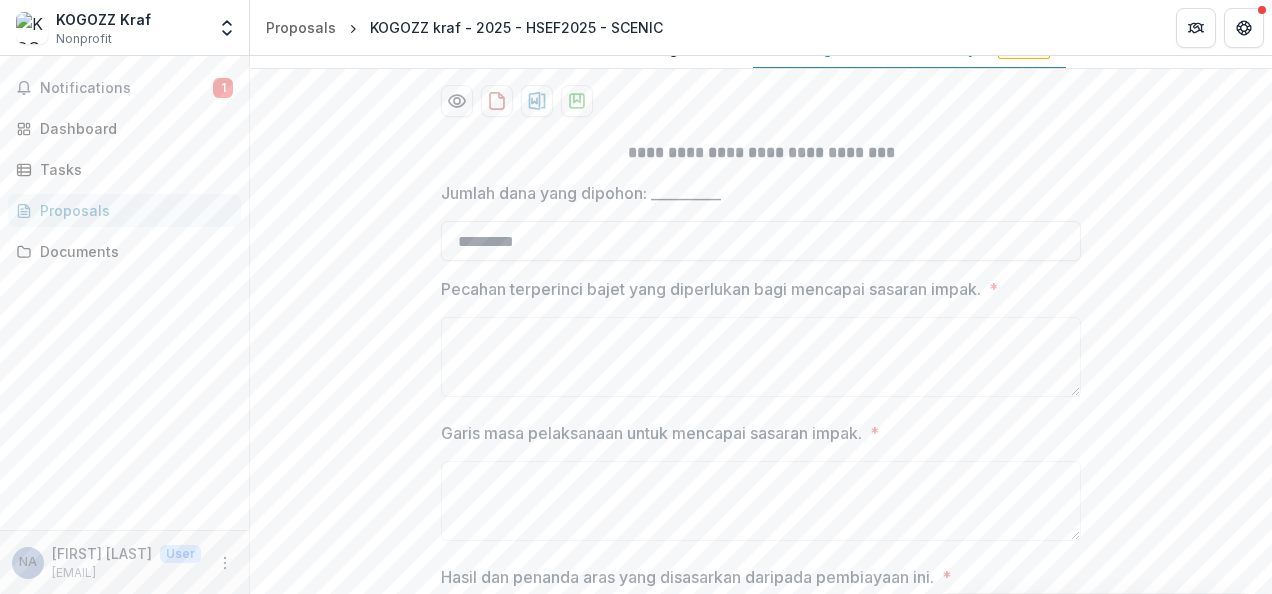 click on "Jumlah dana yang dipohon: __________" at bounding box center (581, 193) 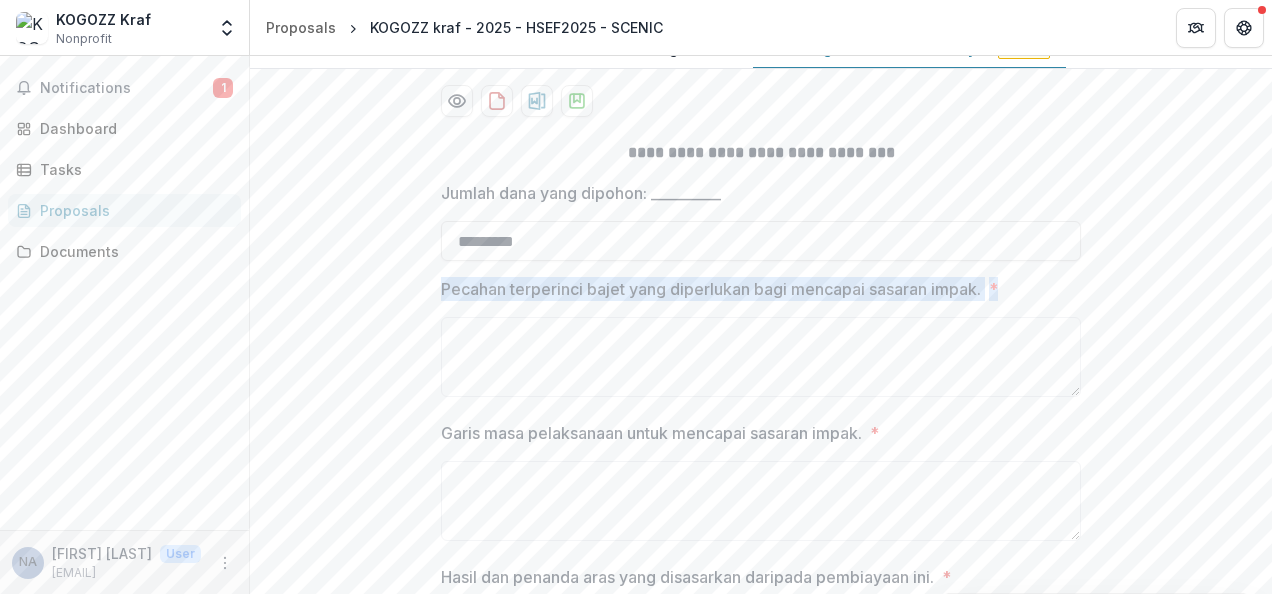 drag, startPoint x: 438, startPoint y: 289, endPoint x: 1102, endPoint y: 343, distance: 666.19214 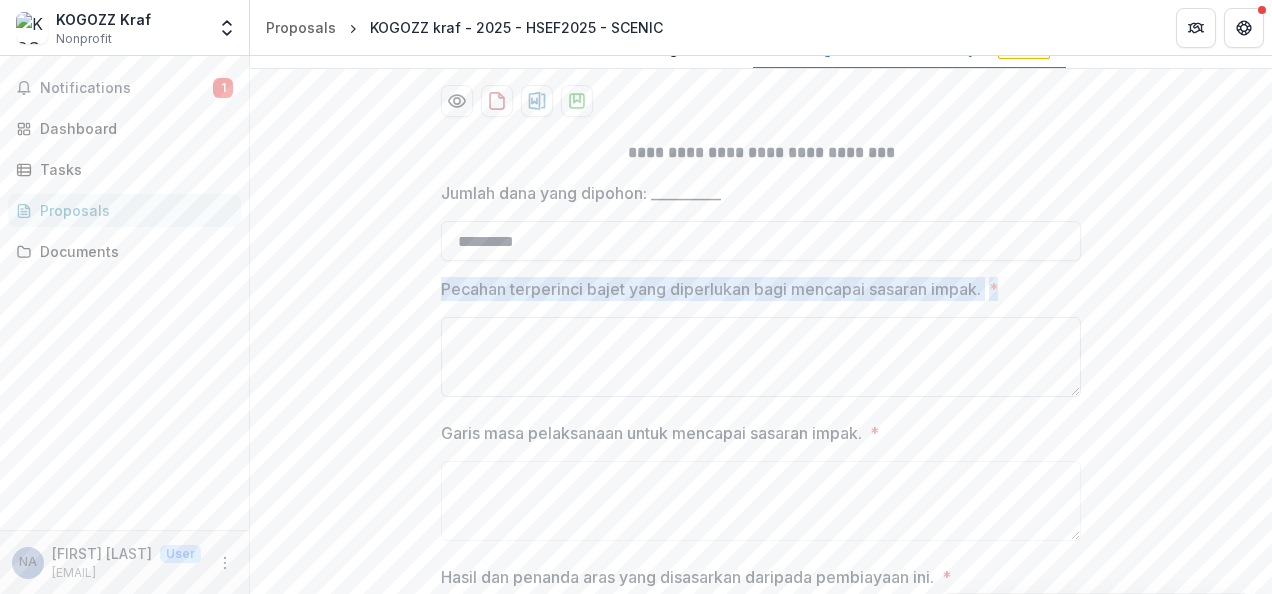 click on "Pecahan terperinci bajet yang diperlukan bagi mencapai sasaran impak. *" at bounding box center [761, 357] 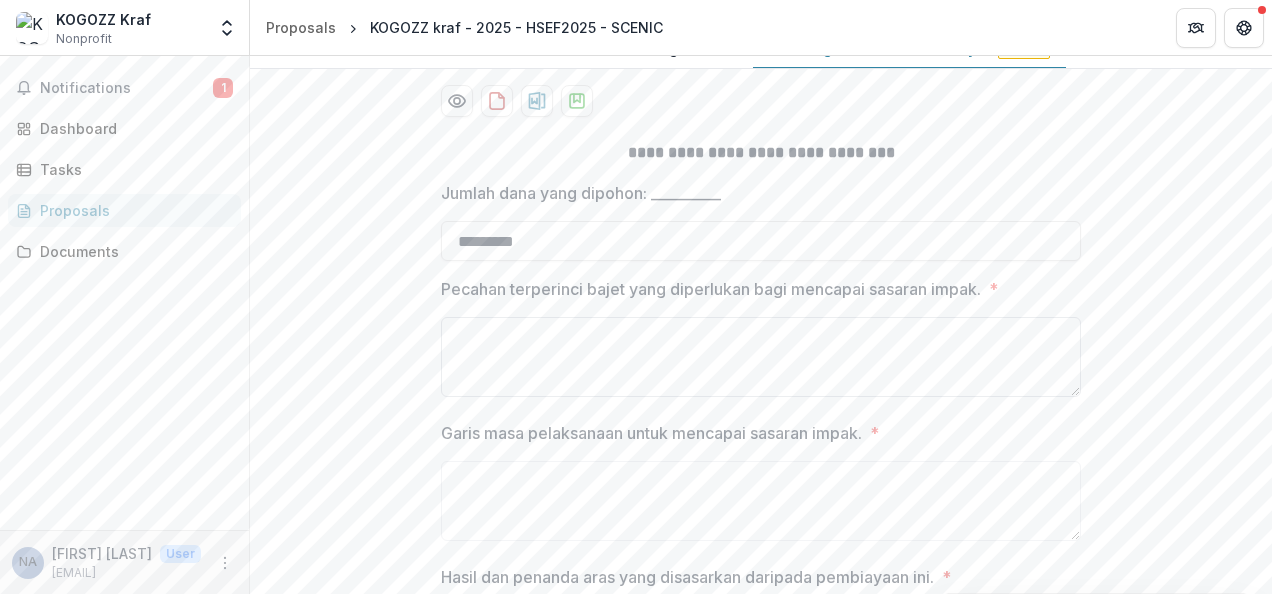 paste on "**********" 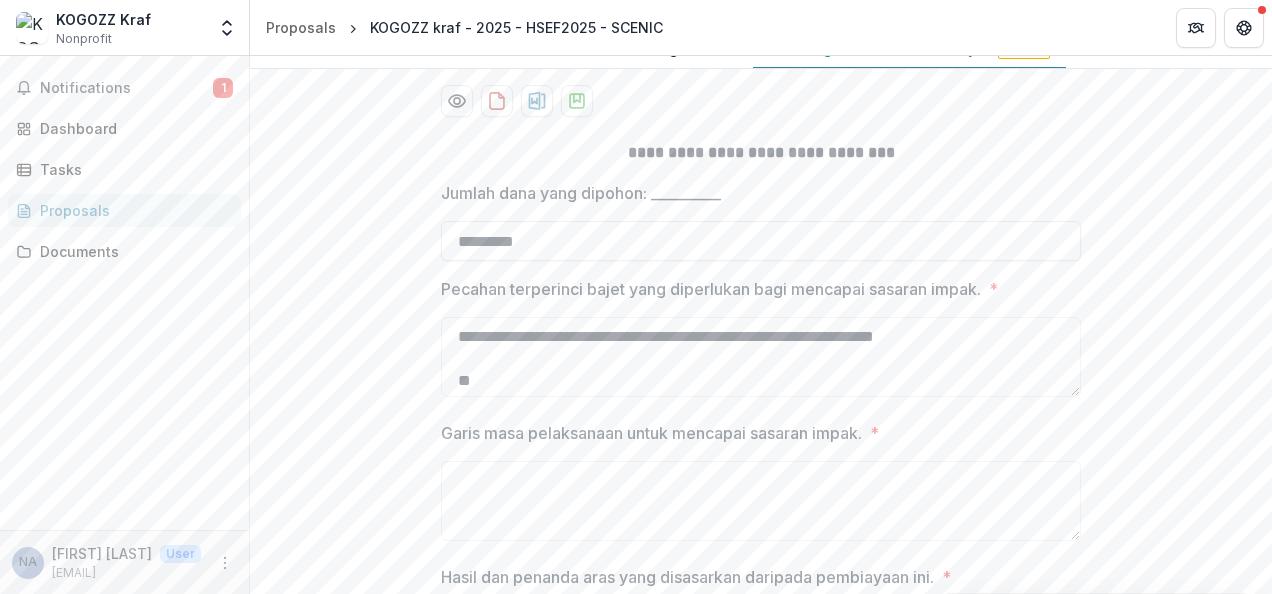 scroll, scrollTop: 16, scrollLeft: 0, axis: vertical 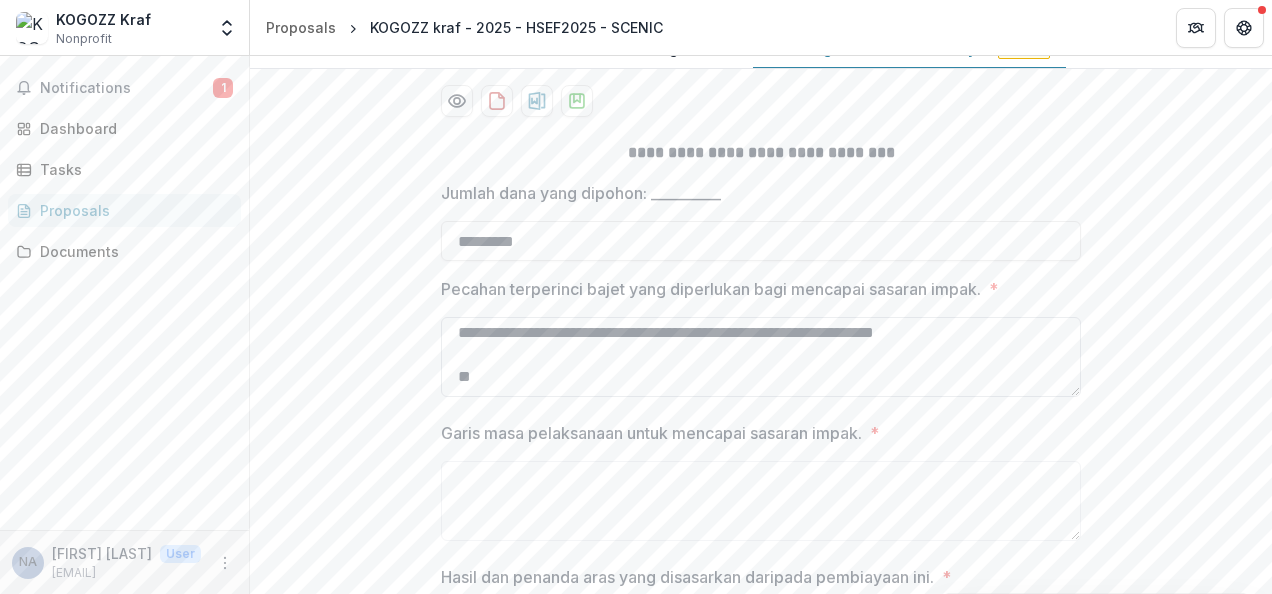 click on "**********" at bounding box center [761, 357] 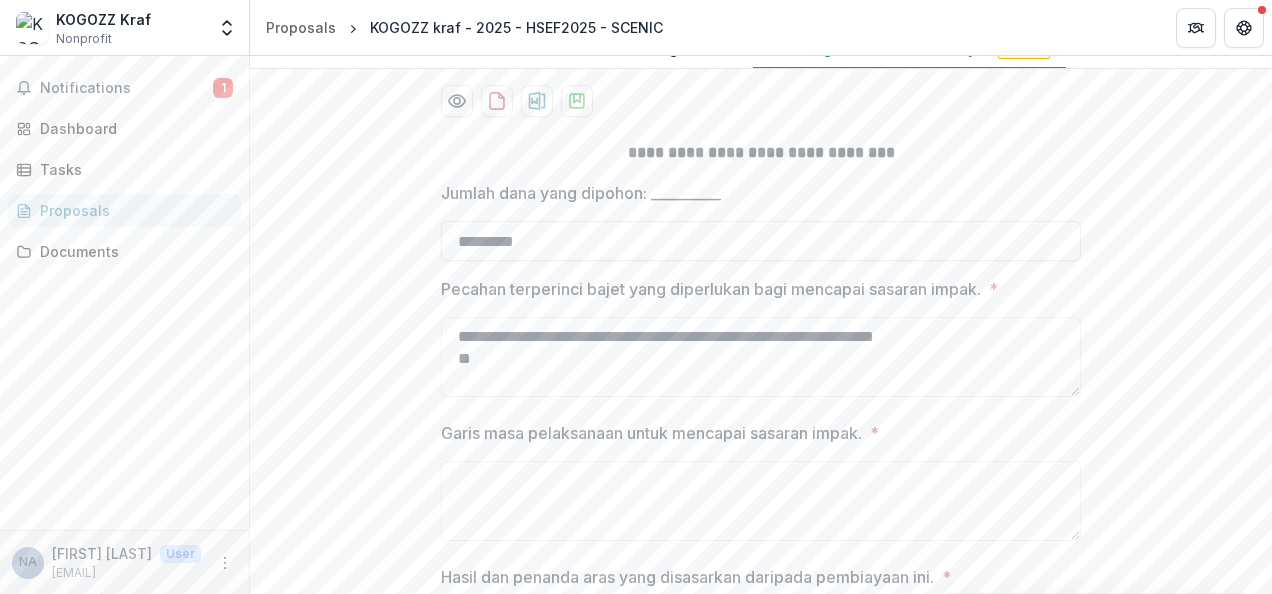 scroll, scrollTop: 0, scrollLeft: 0, axis: both 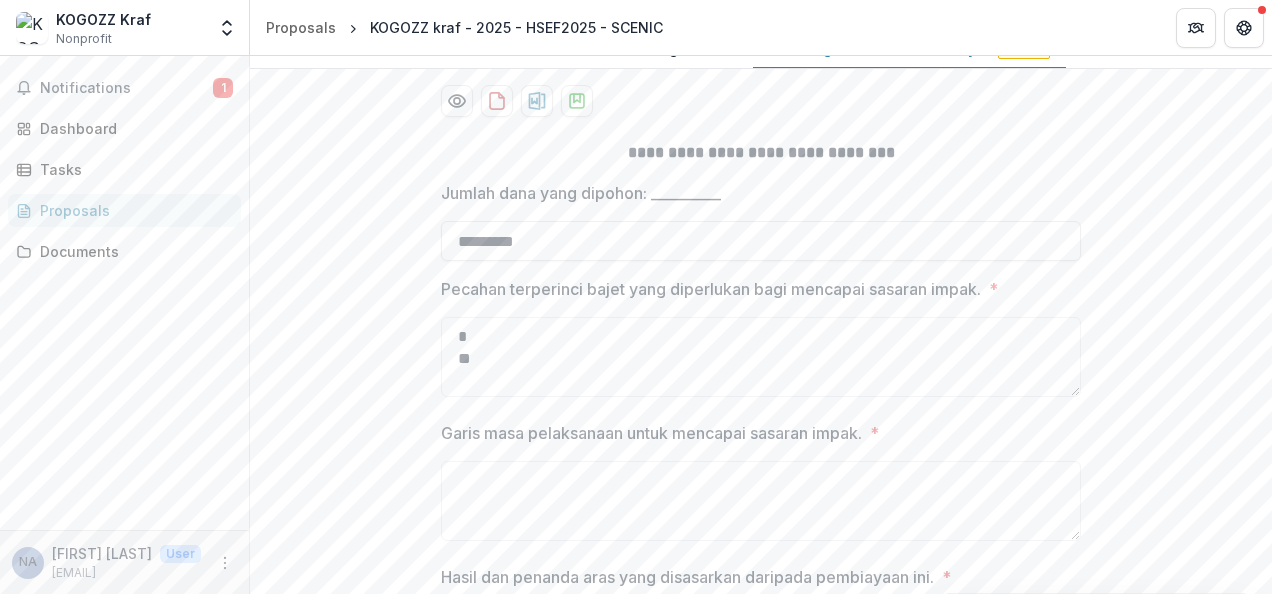 type on "*" 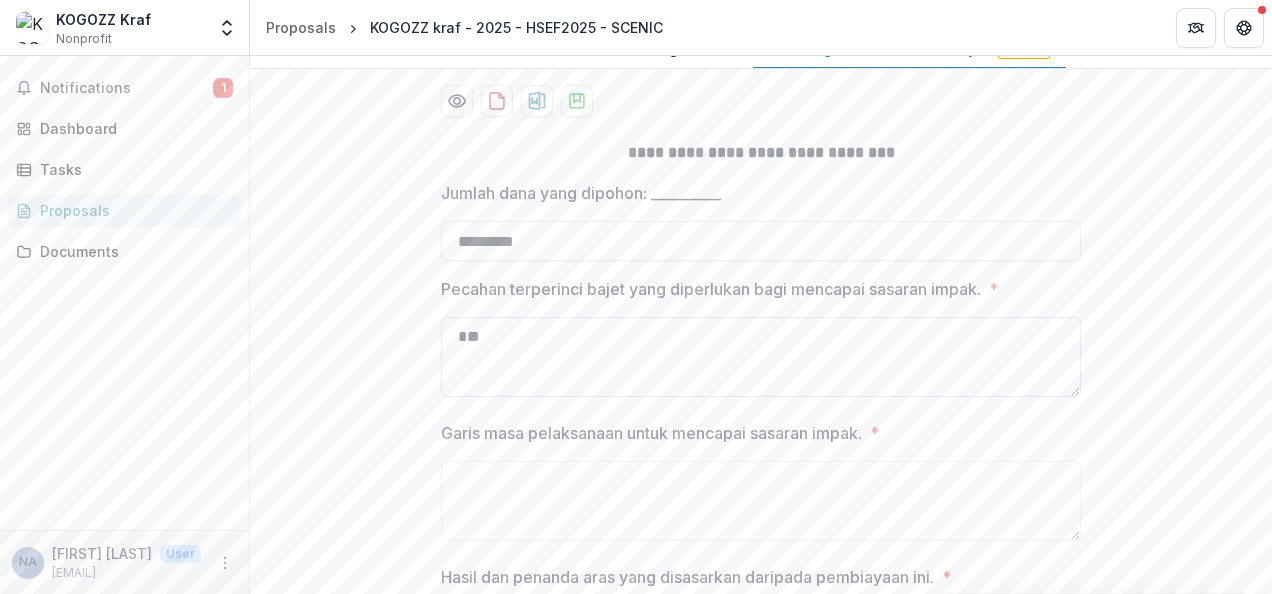 click on "*" at bounding box center [761, 357] 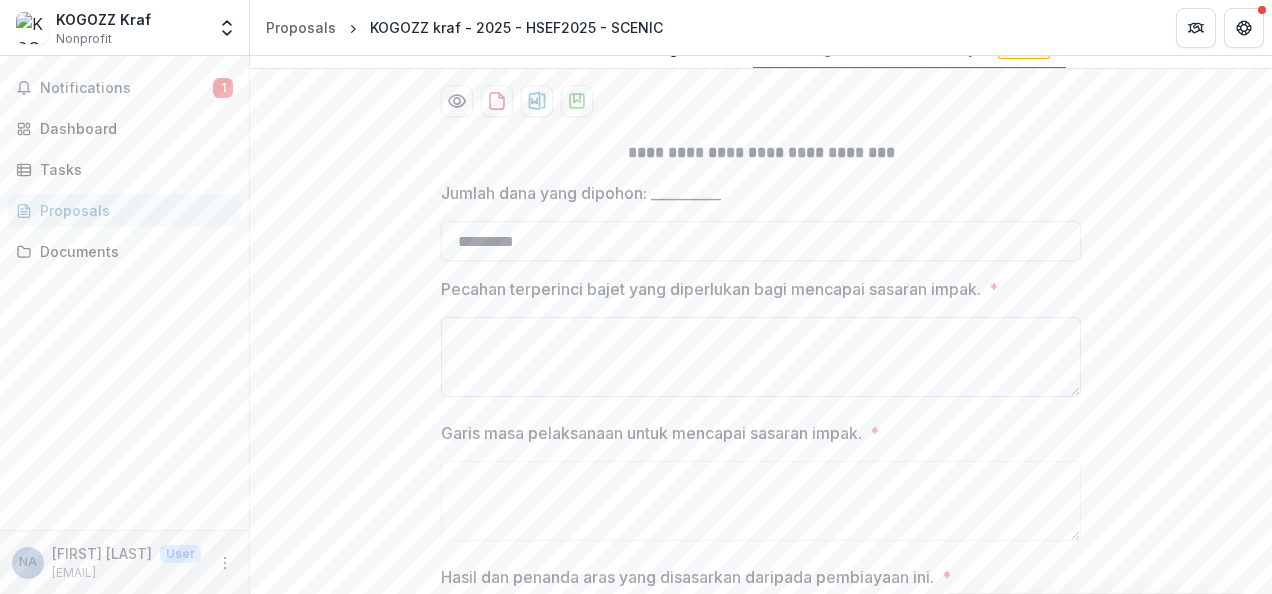 drag, startPoint x: 496, startPoint y: 325, endPoint x: 495, endPoint y: 362, distance: 37.01351 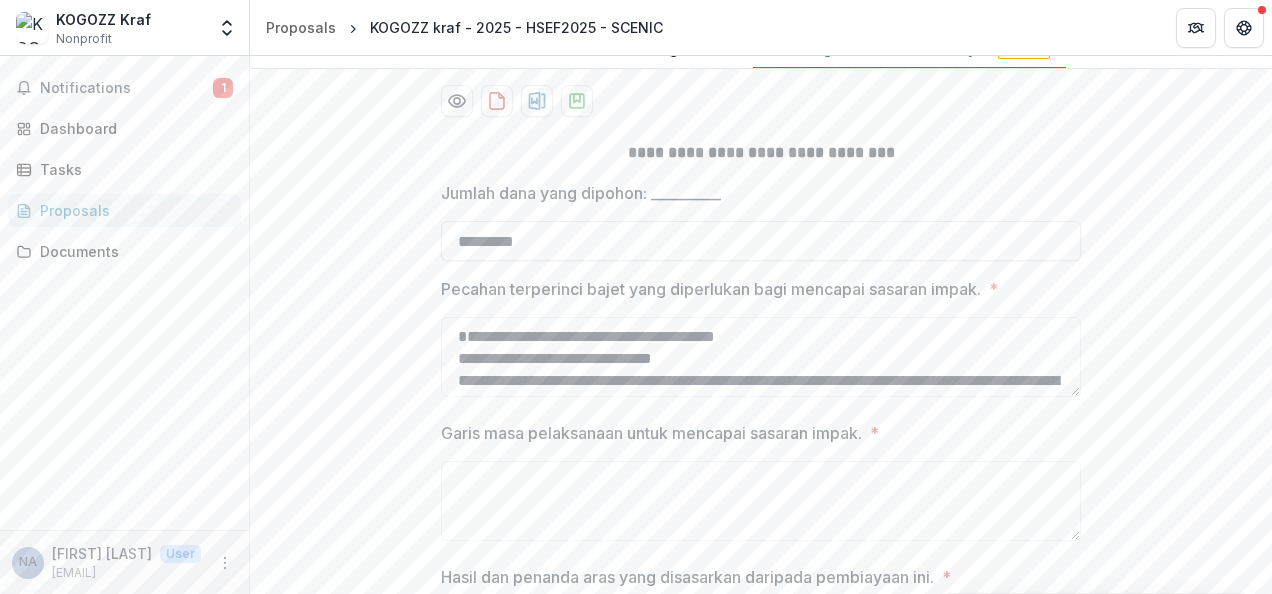 scroll, scrollTop: 368, scrollLeft: 0, axis: vertical 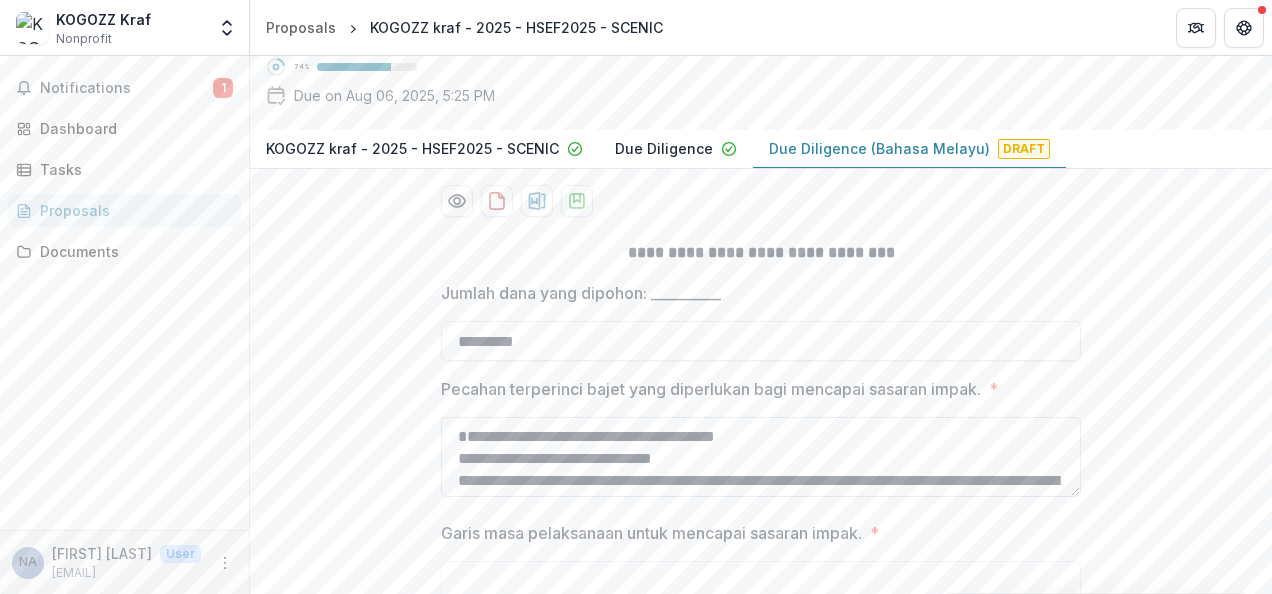 click on "**********" at bounding box center (761, 457) 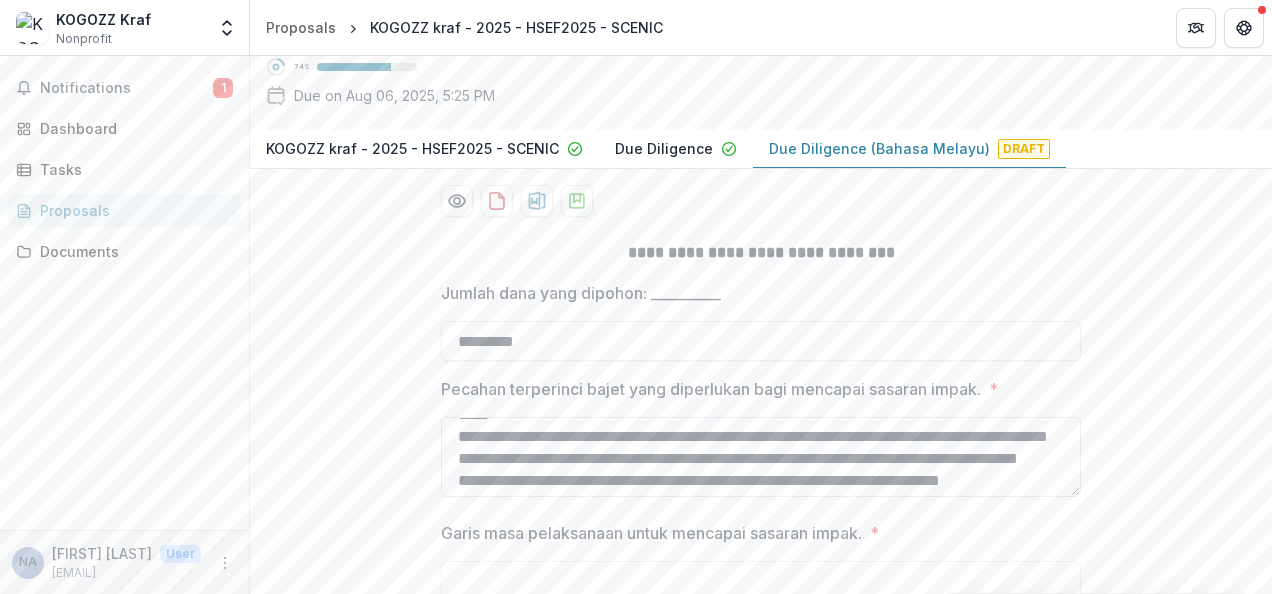 scroll, scrollTop: 24, scrollLeft: 0, axis: vertical 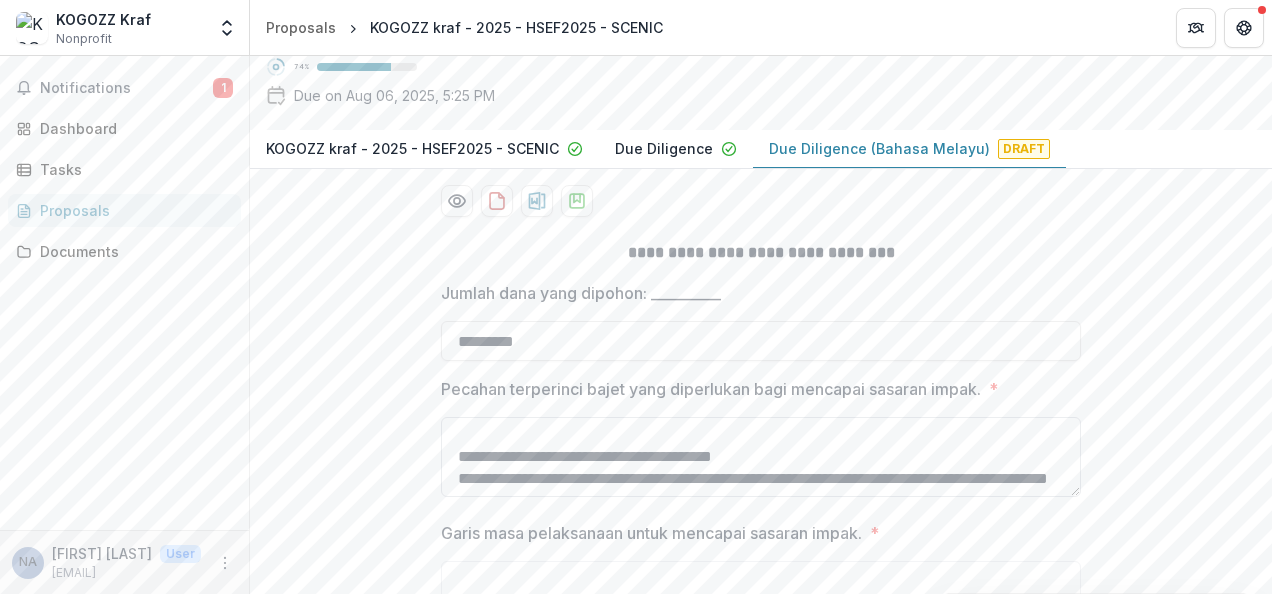click at bounding box center [761, 457] 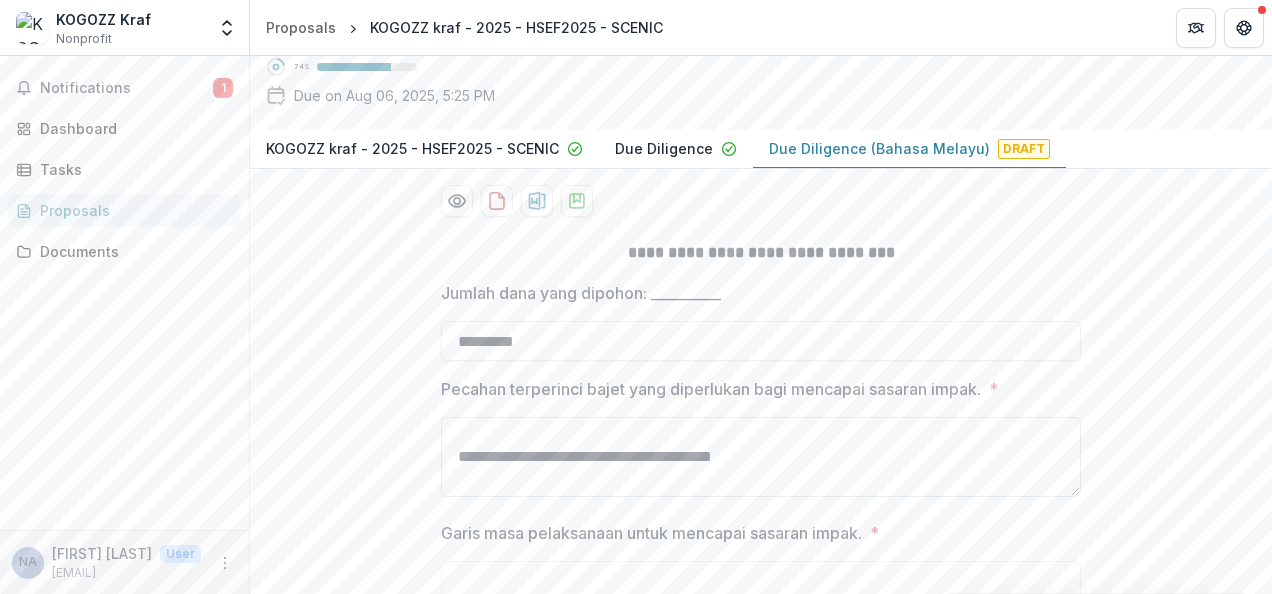 click on "**********" at bounding box center (761, 457) 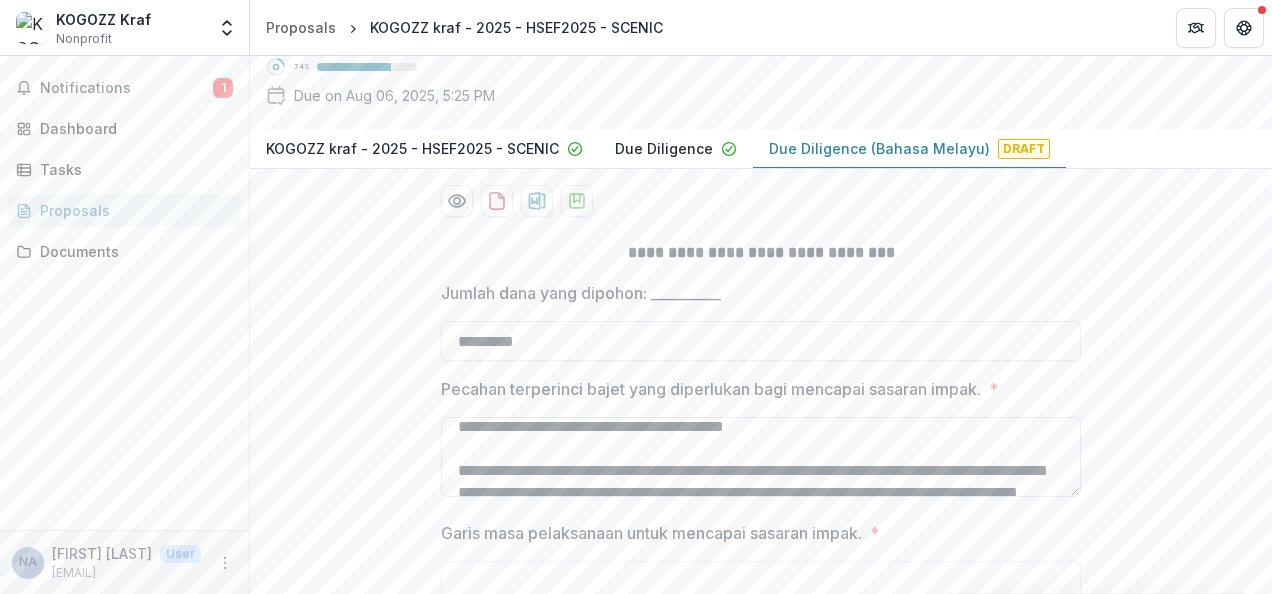 scroll, scrollTop: 73, scrollLeft: 0, axis: vertical 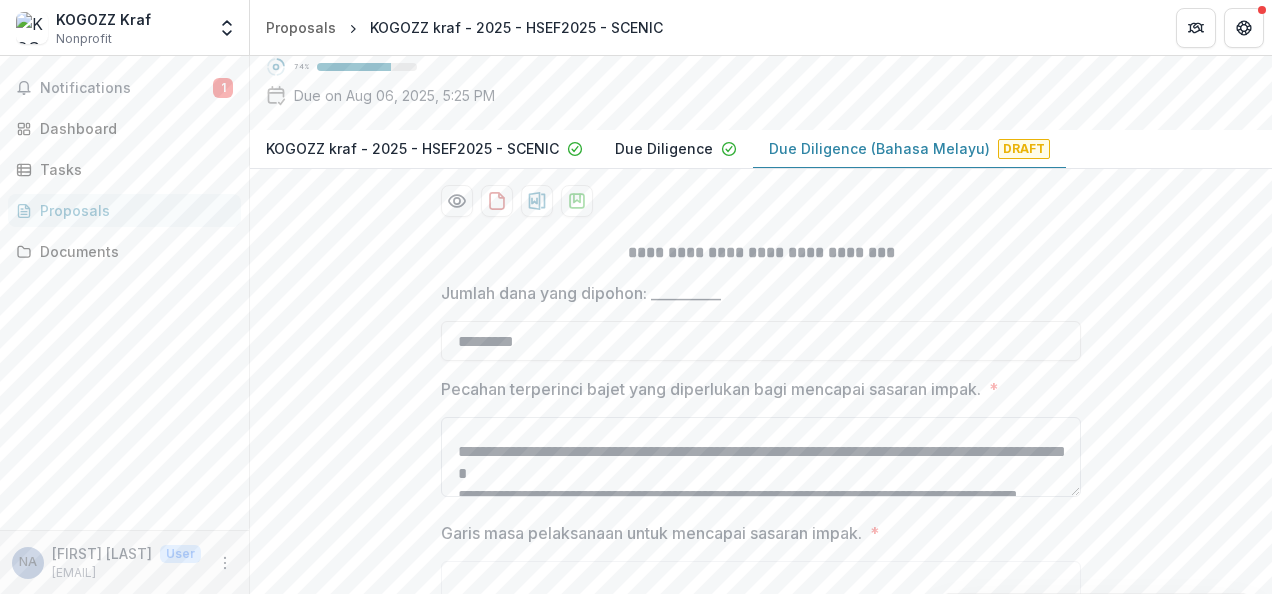 click on "**********" at bounding box center (761, 457) 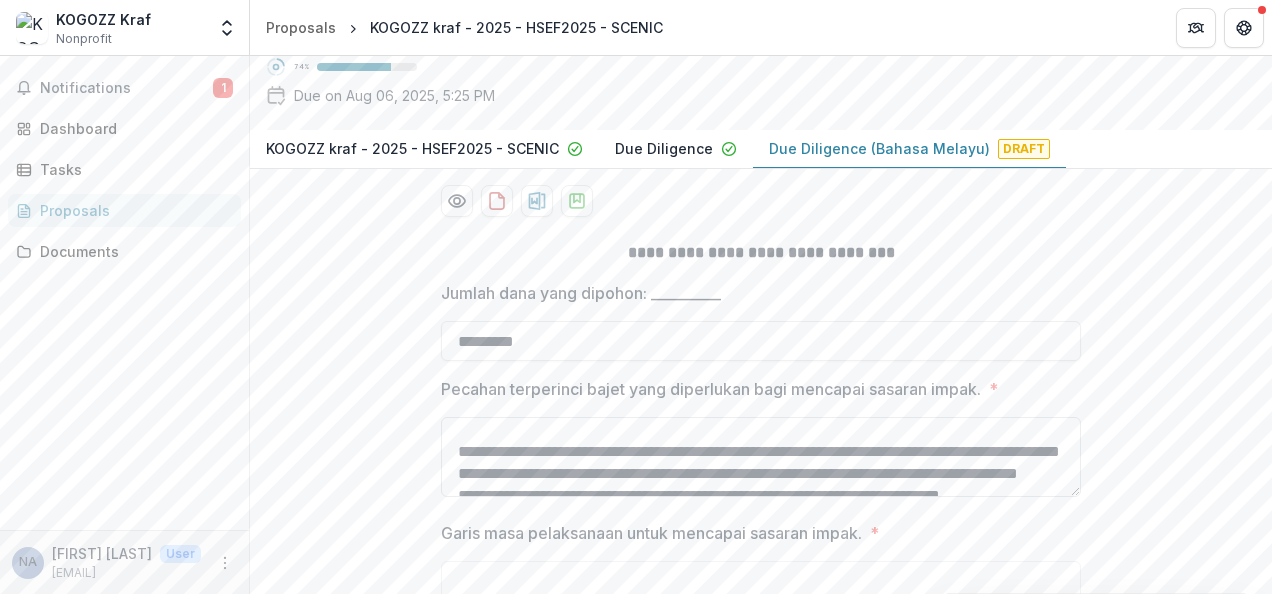 click on "**********" at bounding box center [761, 457] 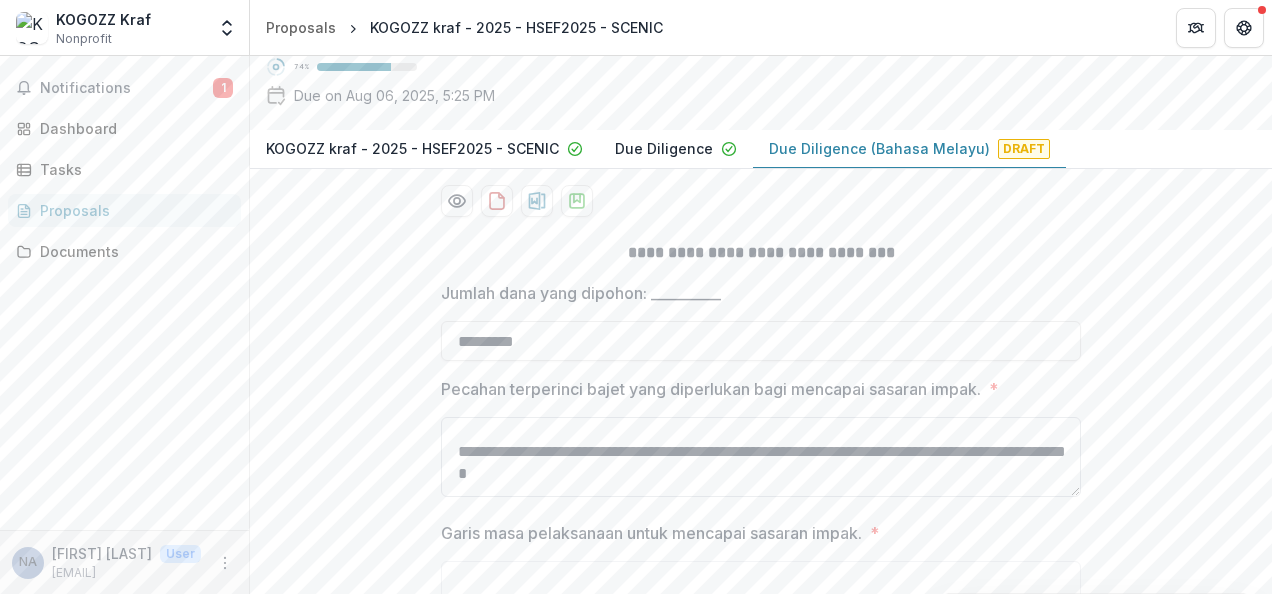 scroll, scrollTop: 95, scrollLeft: 0, axis: vertical 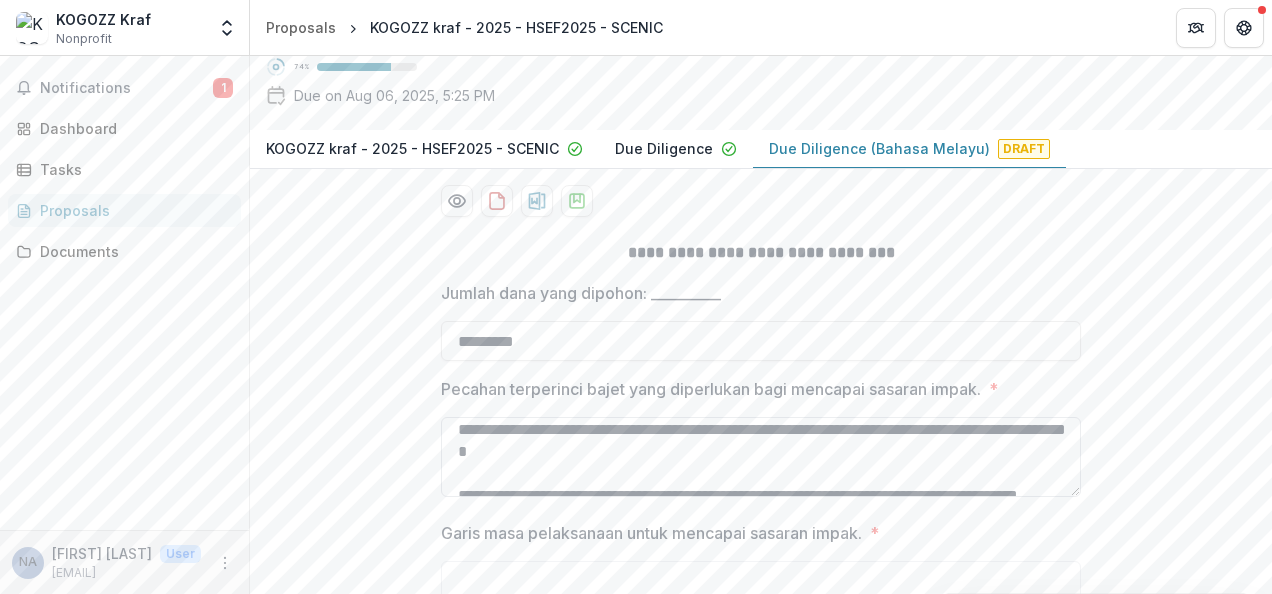 click on "**********" at bounding box center [761, 457] 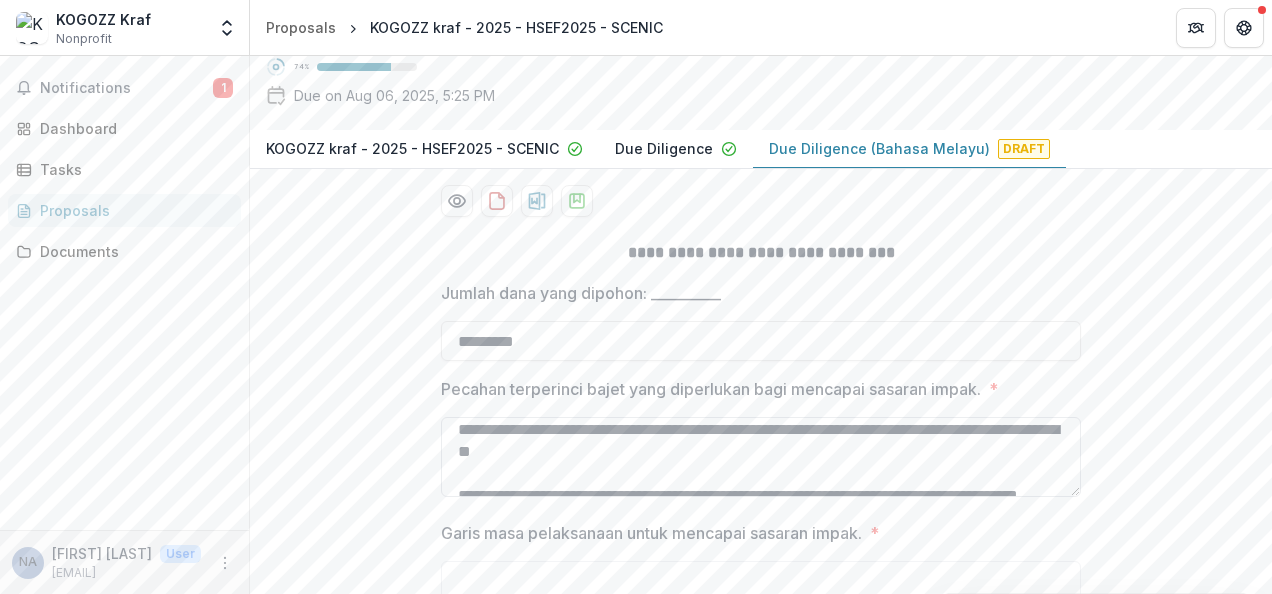 click on "**********" at bounding box center [761, 457] 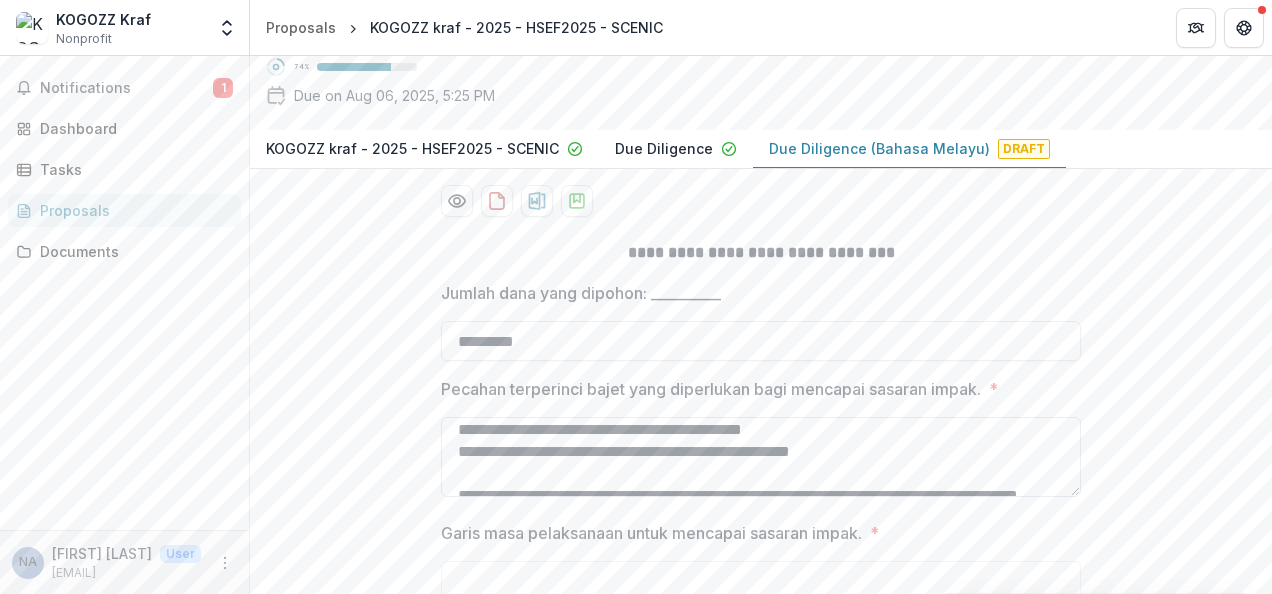 click on "**********" at bounding box center (761, 457) 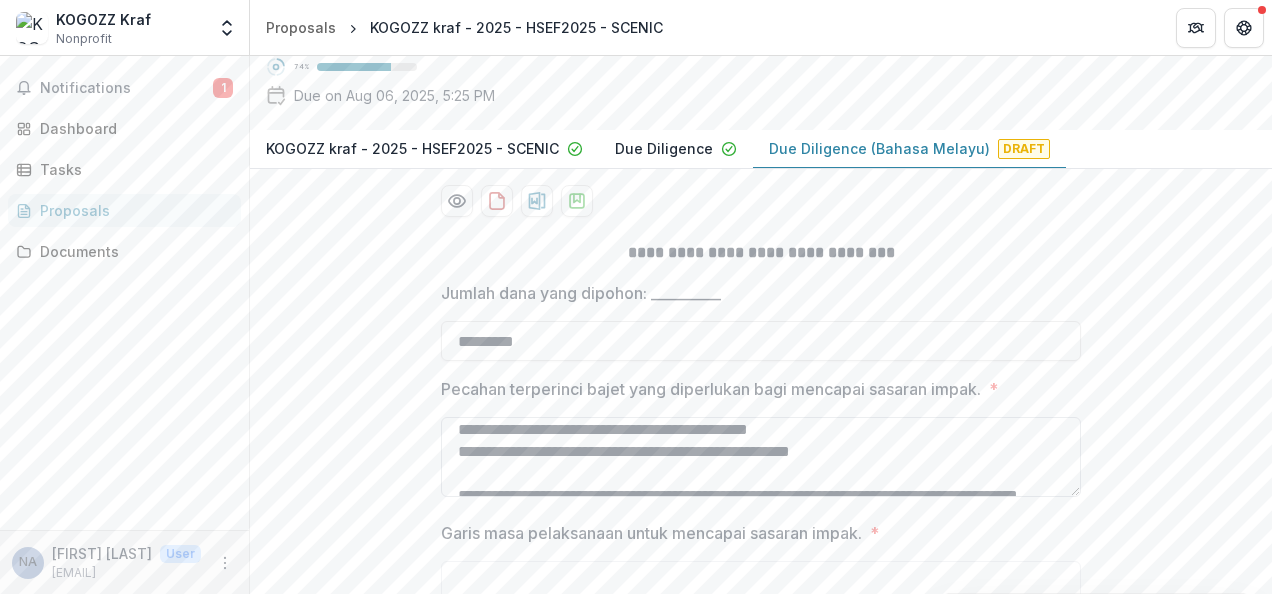 click on "**********" at bounding box center [761, 457] 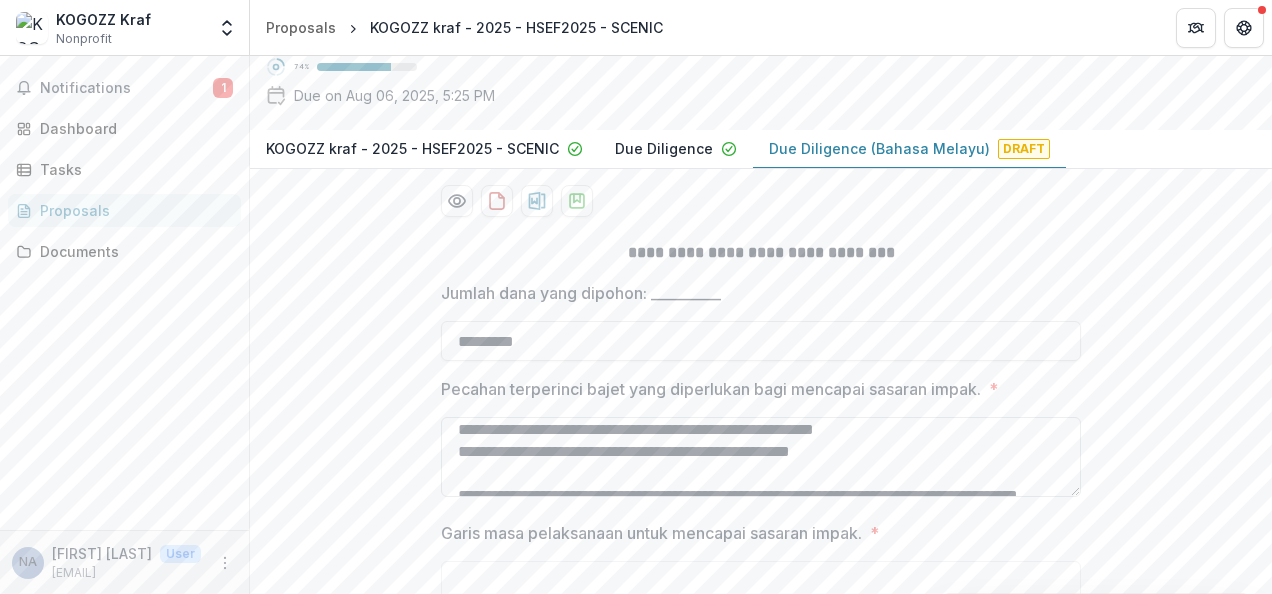 click on "**********" at bounding box center [761, 457] 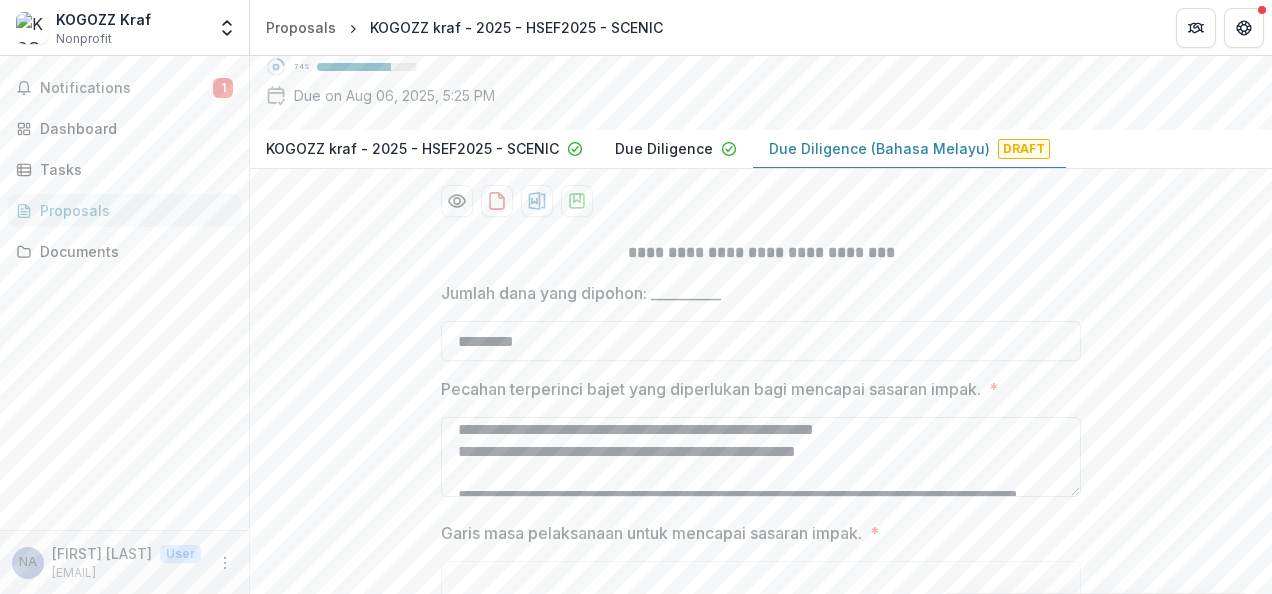 click on "**********" at bounding box center (761, 457) 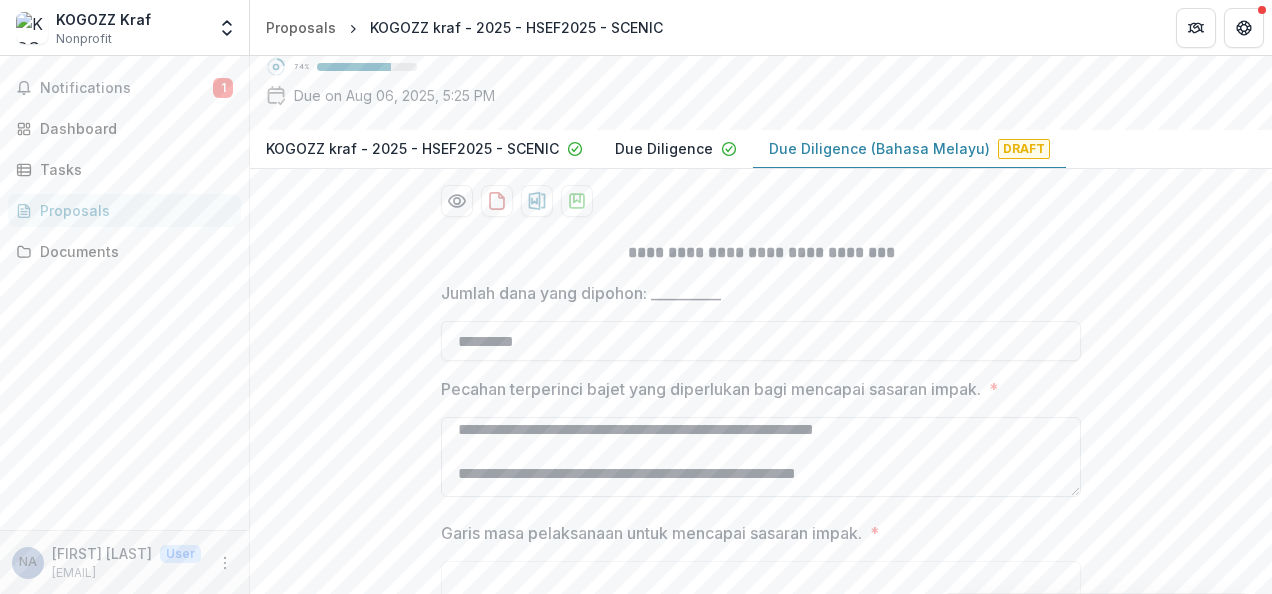 scroll, scrollTop: 117, scrollLeft: 0, axis: vertical 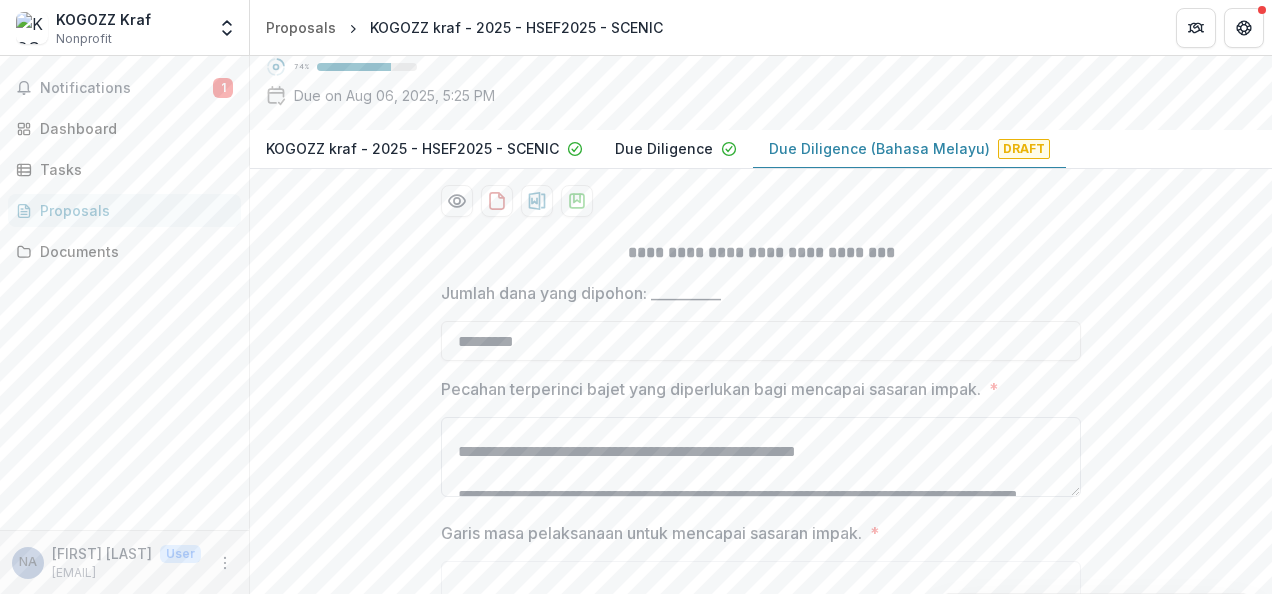 click on "**********" at bounding box center (761, 457) 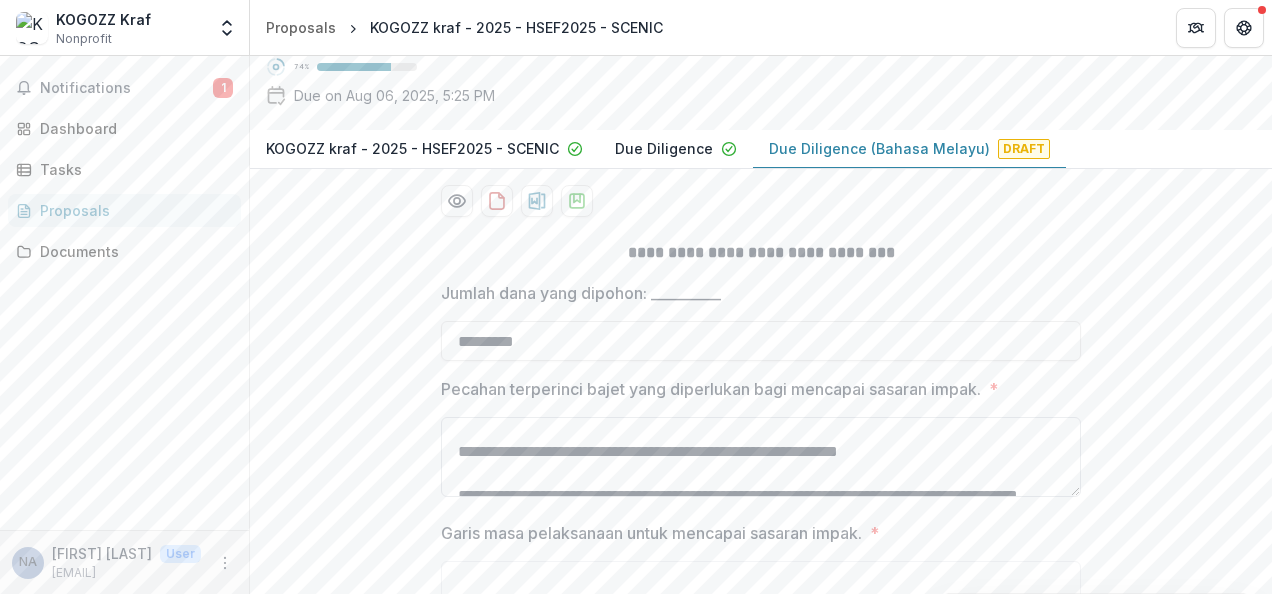 click on "**********" at bounding box center (761, 457) 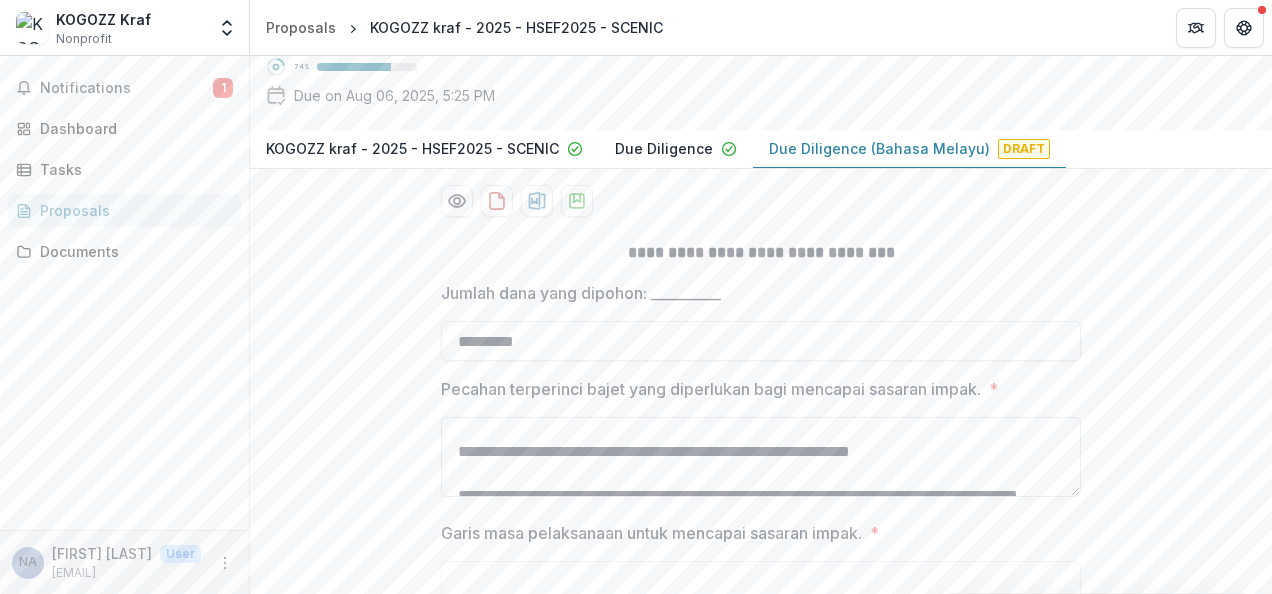 click on "**********" at bounding box center (761, 457) 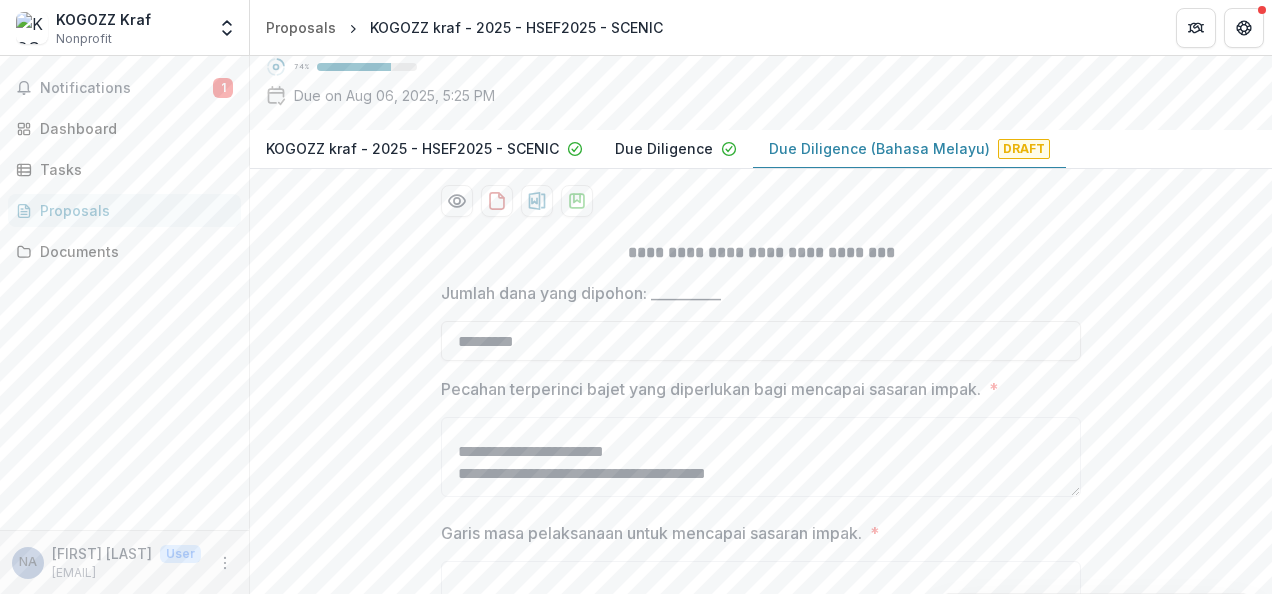 scroll, scrollTop: 139, scrollLeft: 0, axis: vertical 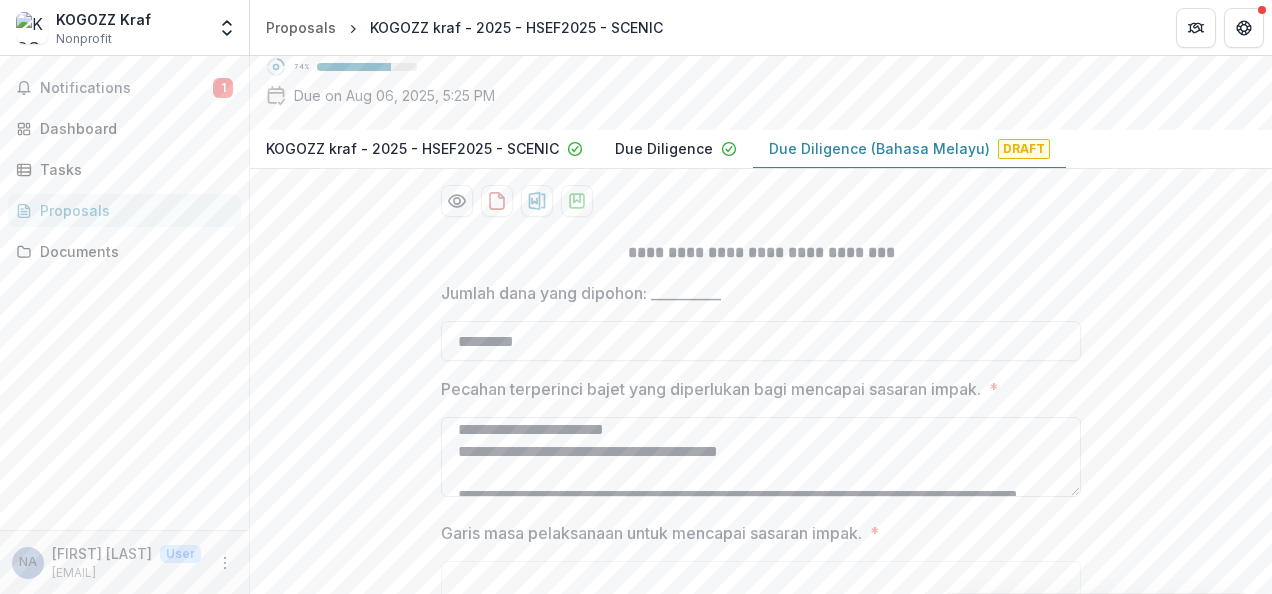 click on "**********" at bounding box center [761, 457] 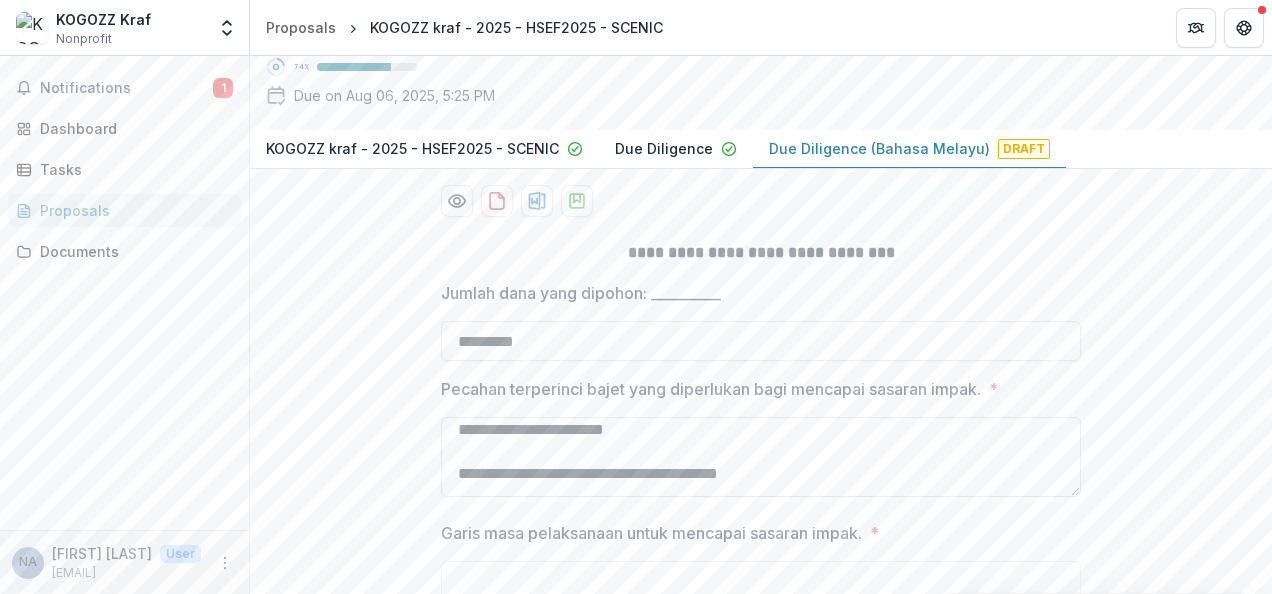 scroll, scrollTop: 161, scrollLeft: 0, axis: vertical 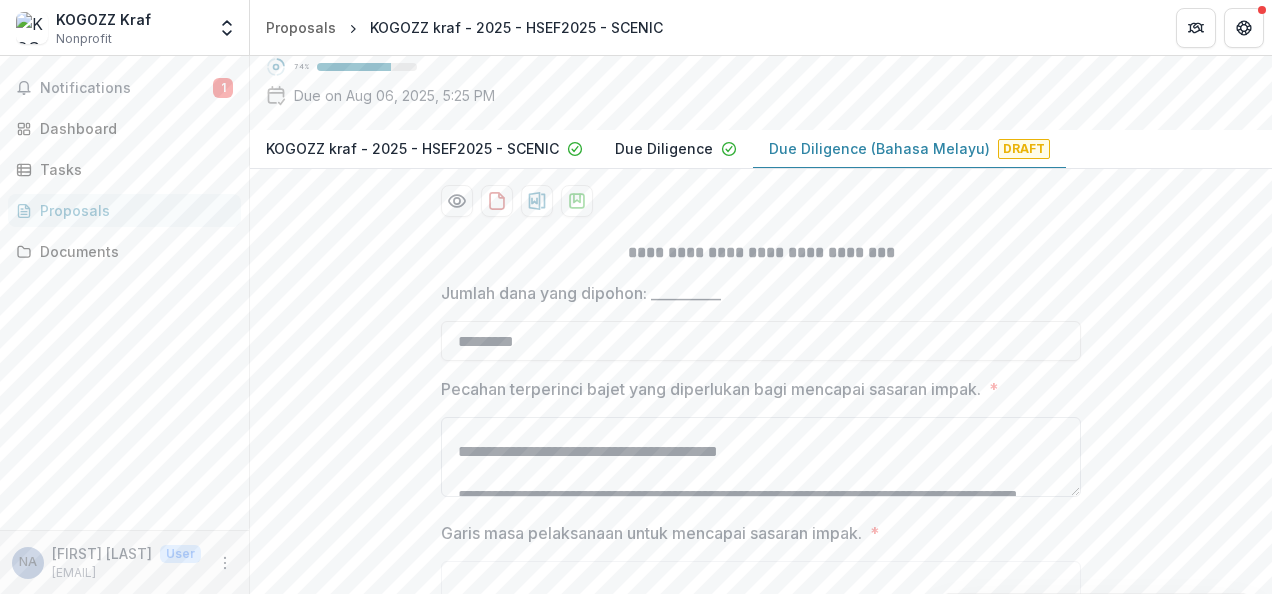 click on "**********" at bounding box center (761, 457) 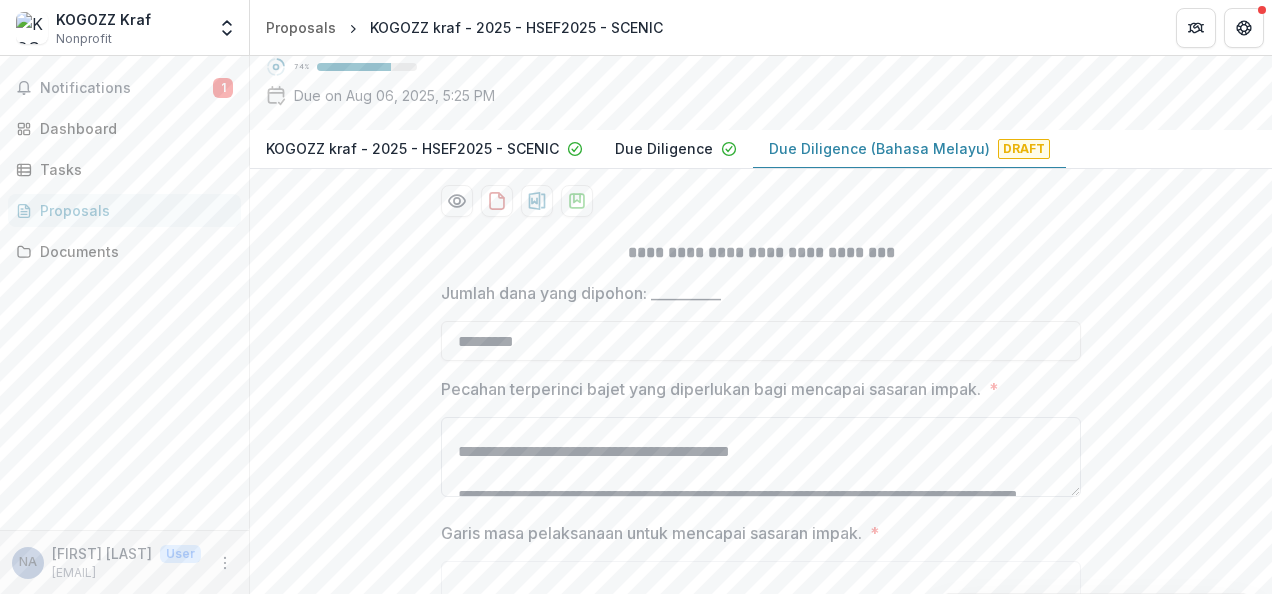 click on "**********" at bounding box center (761, 457) 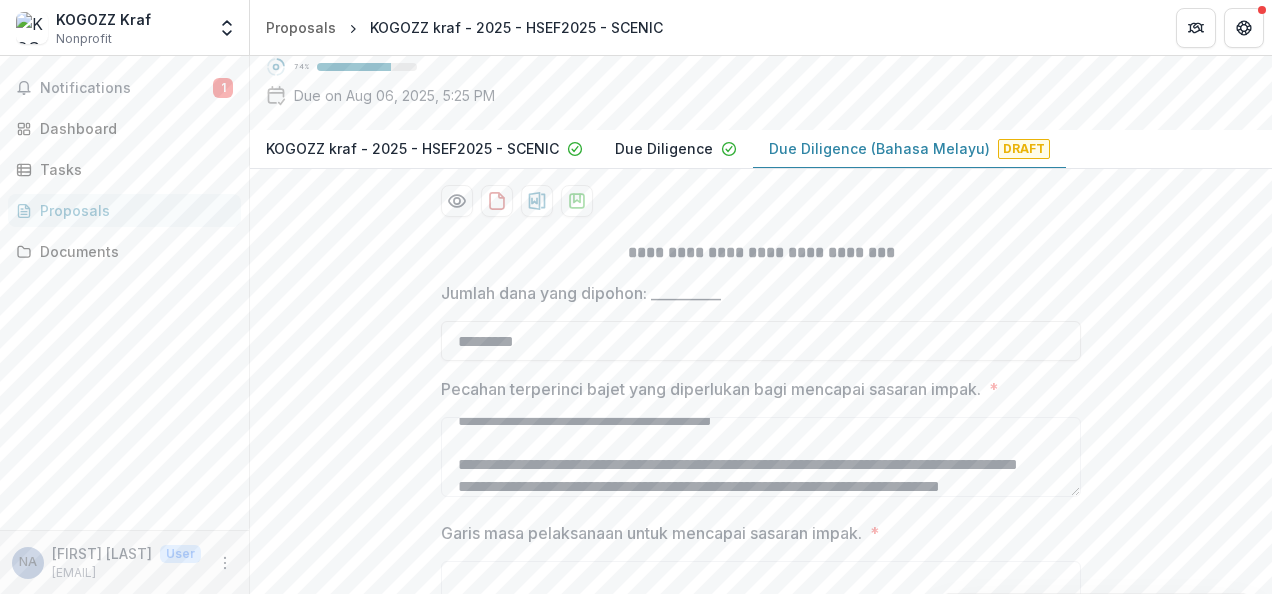 scroll, scrollTop: 161, scrollLeft: 0, axis: vertical 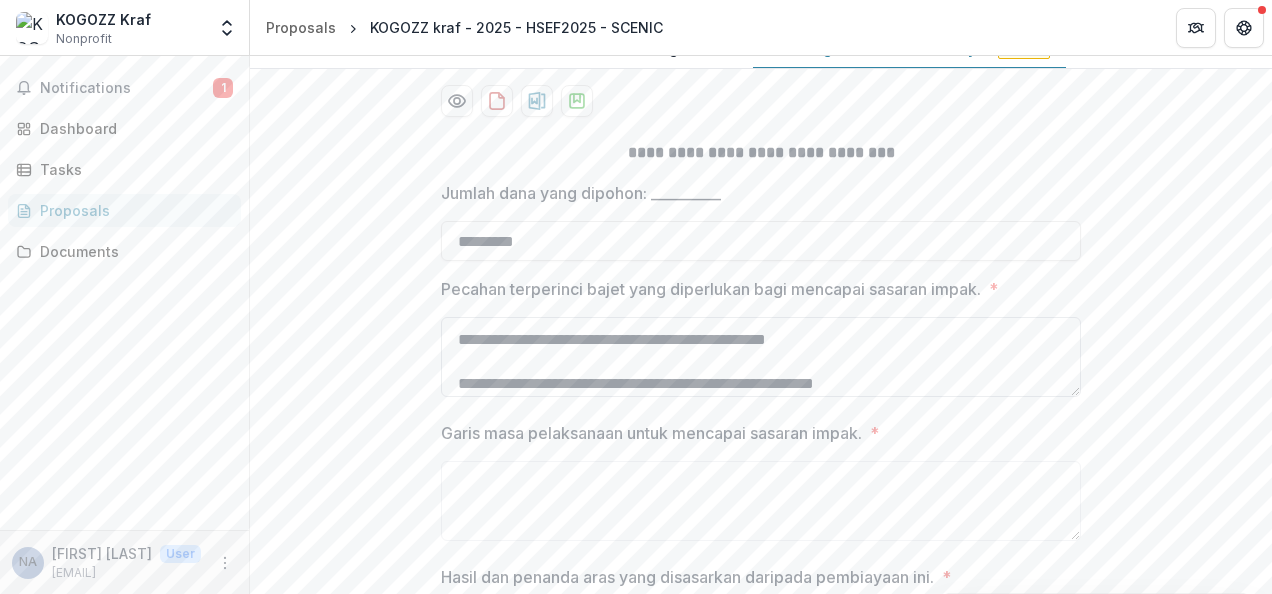 click on "**********" at bounding box center [761, 357] 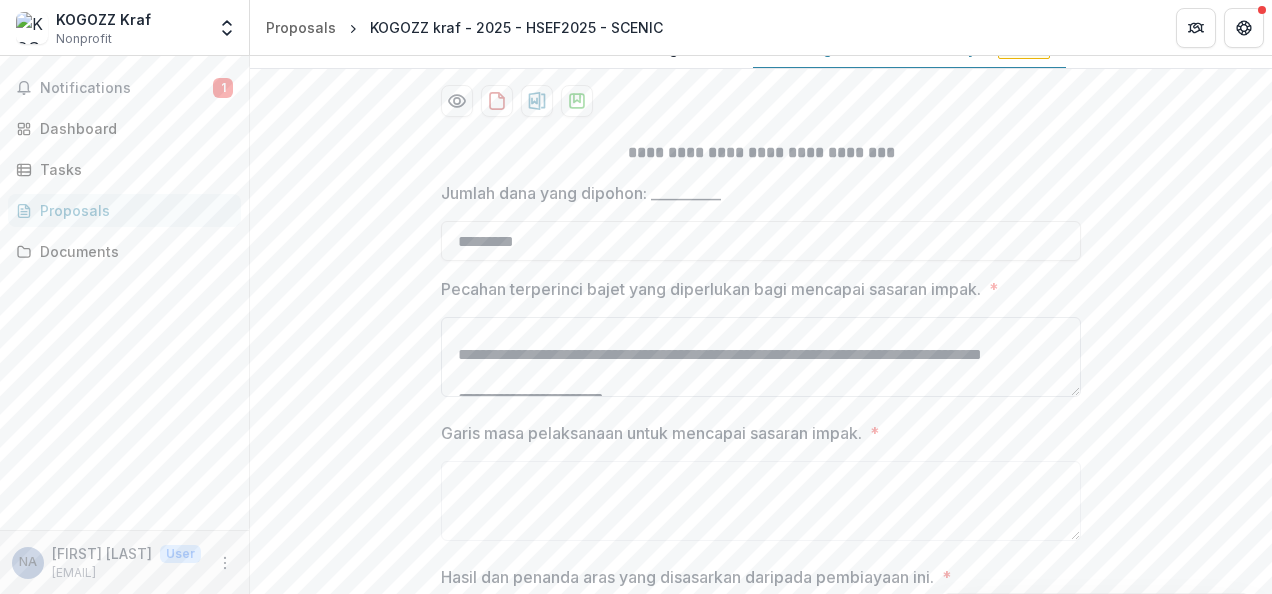 scroll, scrollTop: 41, scrollLeft: 0, axis: vertical 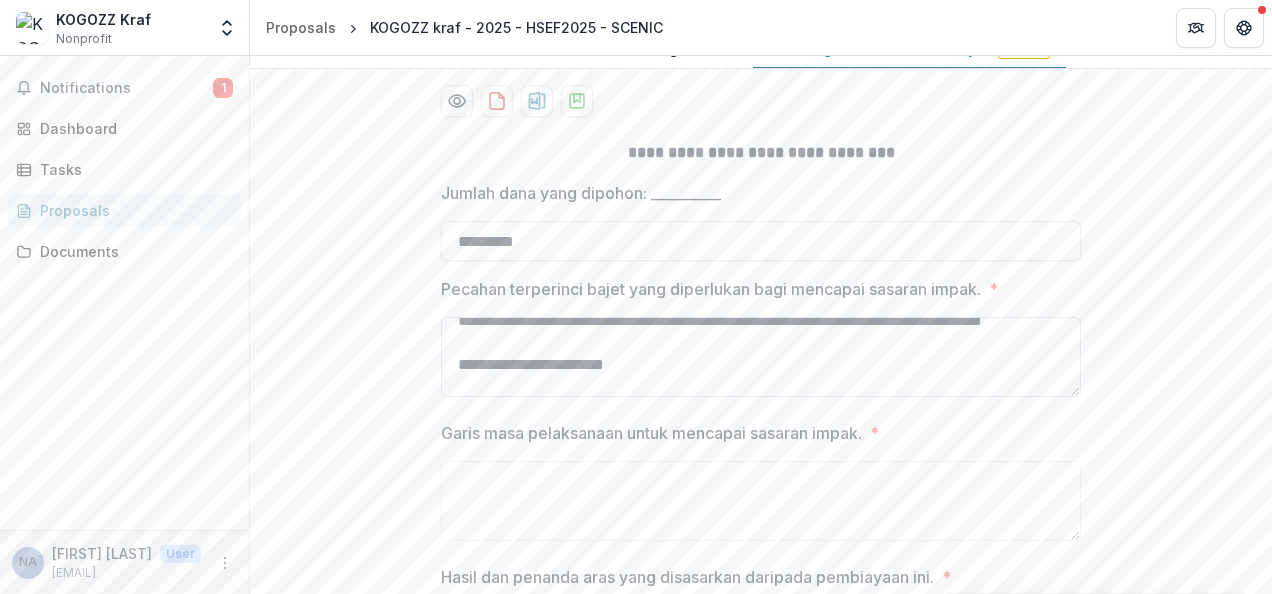 click on "**********" at bounding box center (761, 357) 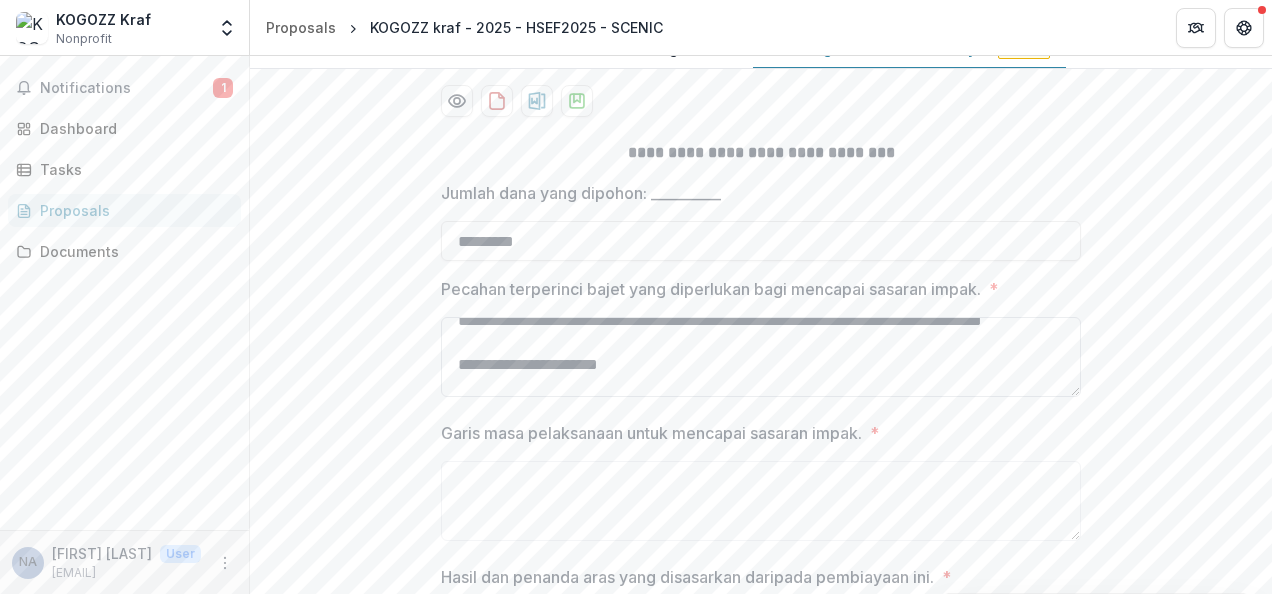 click on "**********" at bounding box center (761, 357) 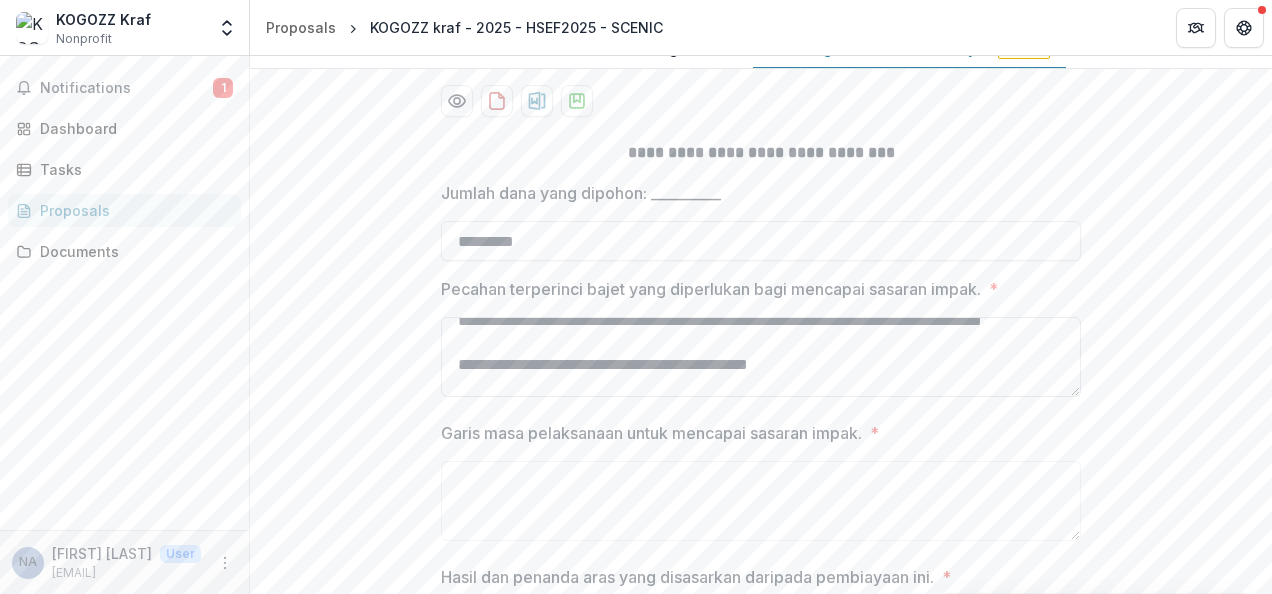 click on "**********" at bounding box center (761, 357) 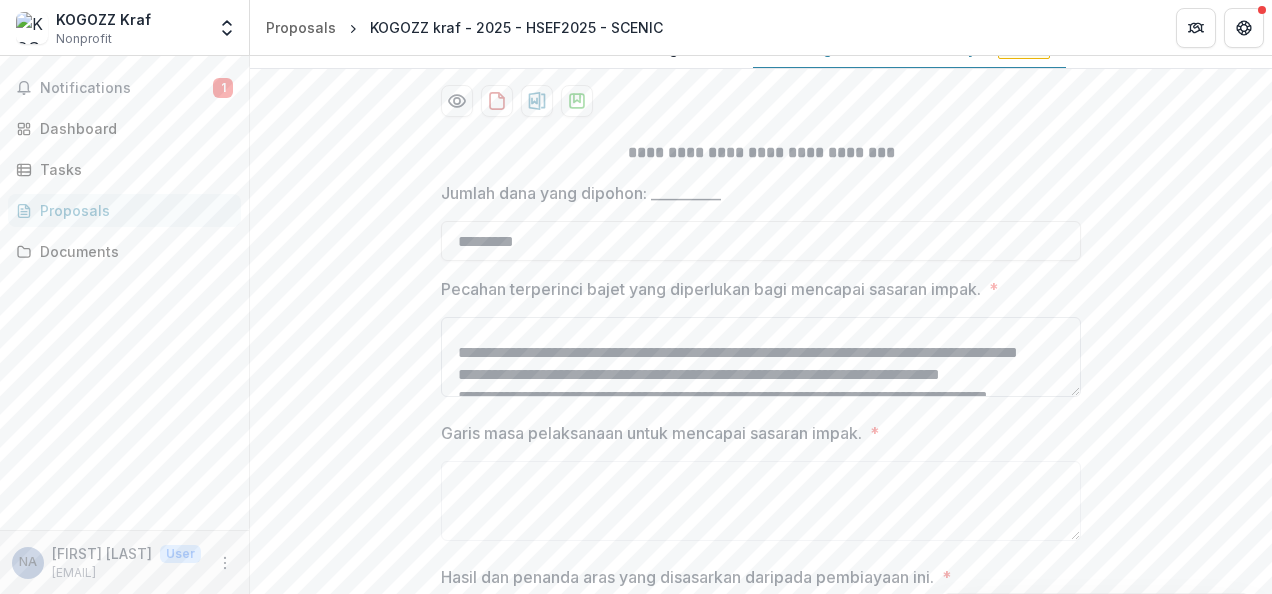 click on "**********" at bounding box center [761, 357] 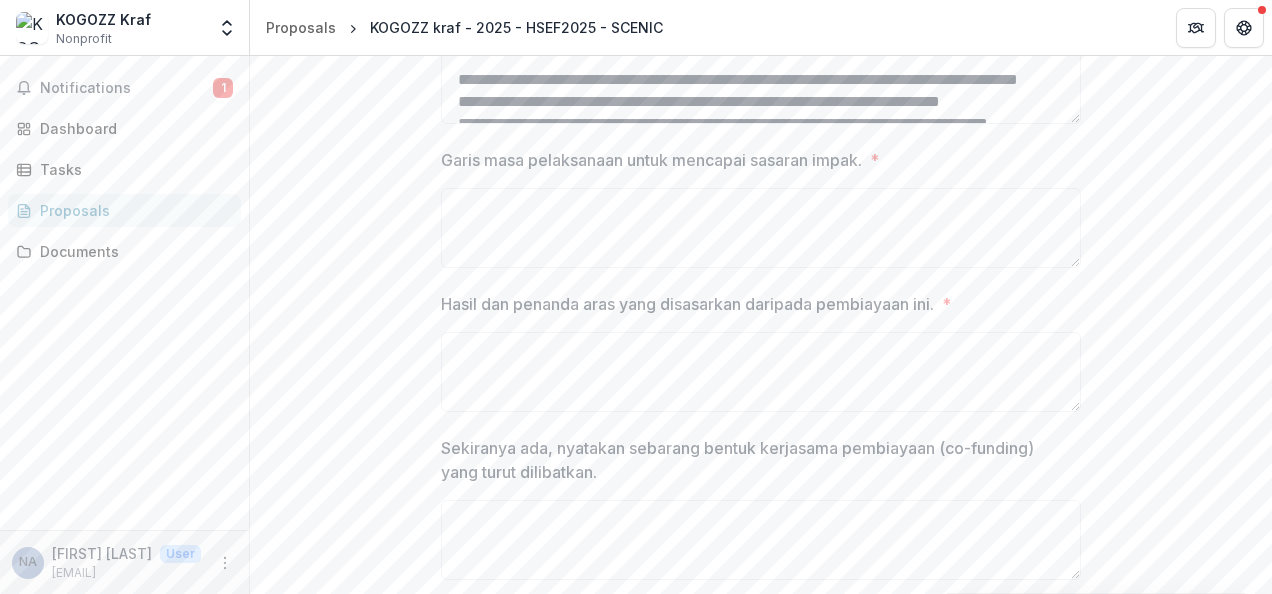 scroll, scrollTop: 720, scrollLeft: 0, axis: vertical 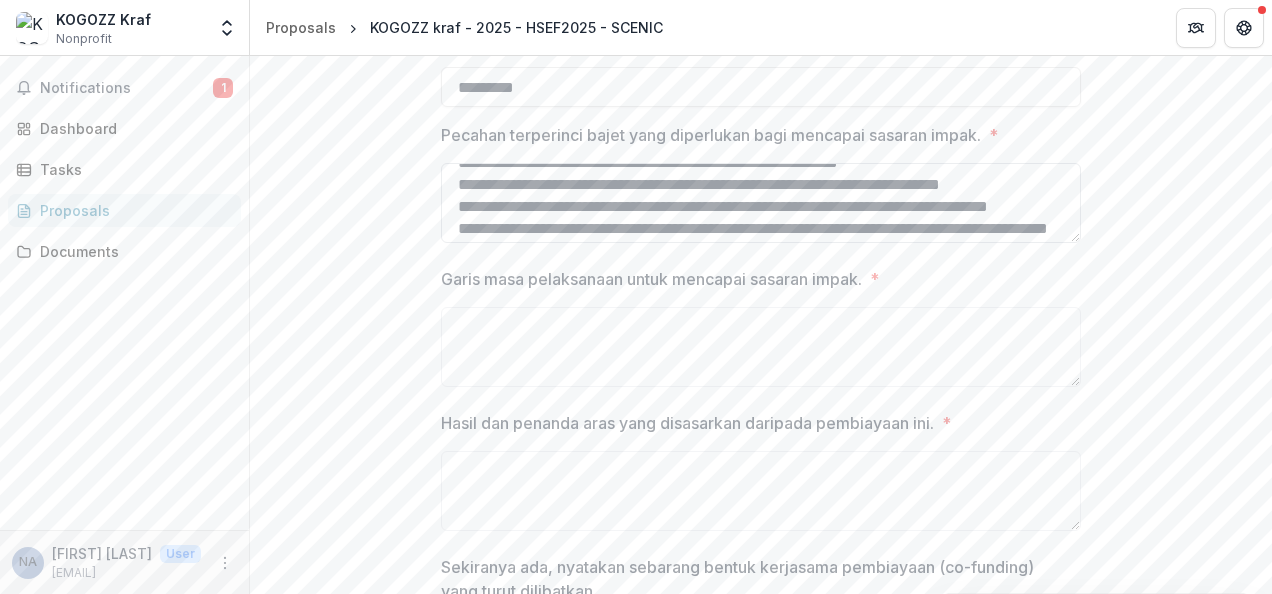 click on "**********" at bounding box center [761, 203] 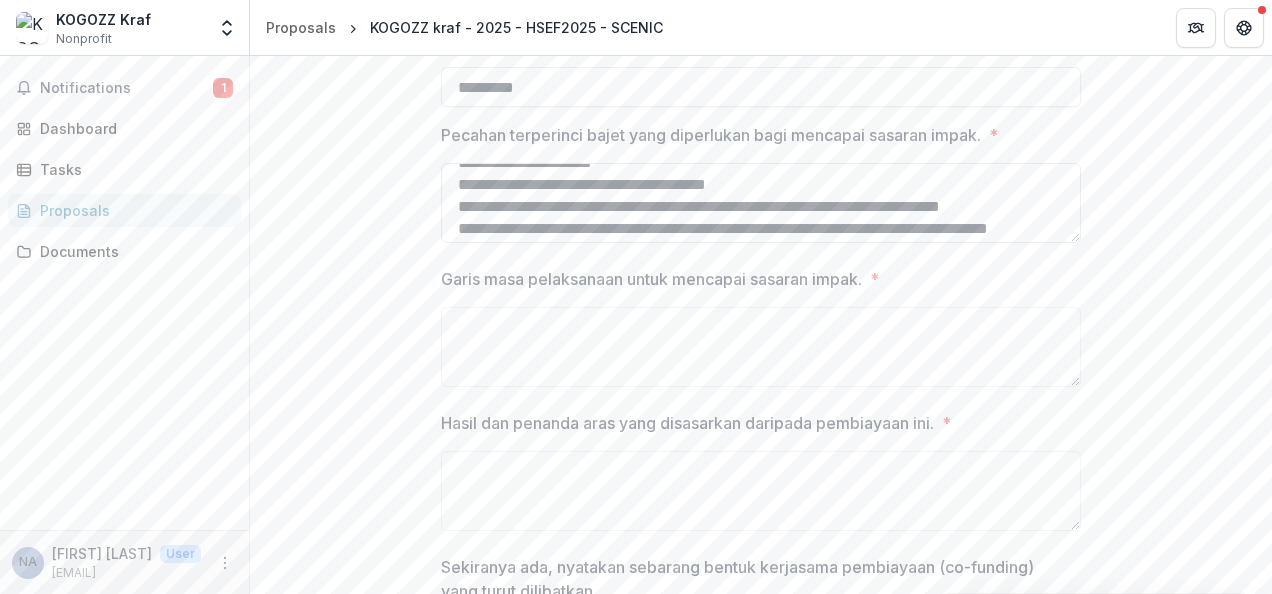scroll, scrollTop: 284, scrollLeft: 0, axis: vertical 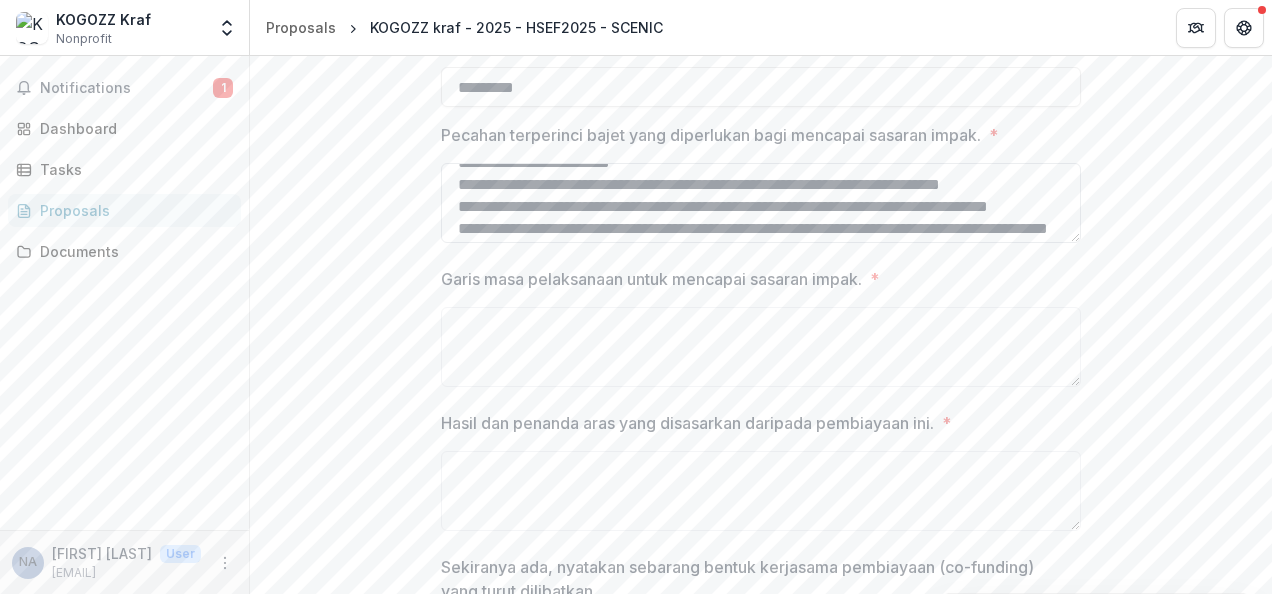 click on "**********" at bounding box center [761, 203] 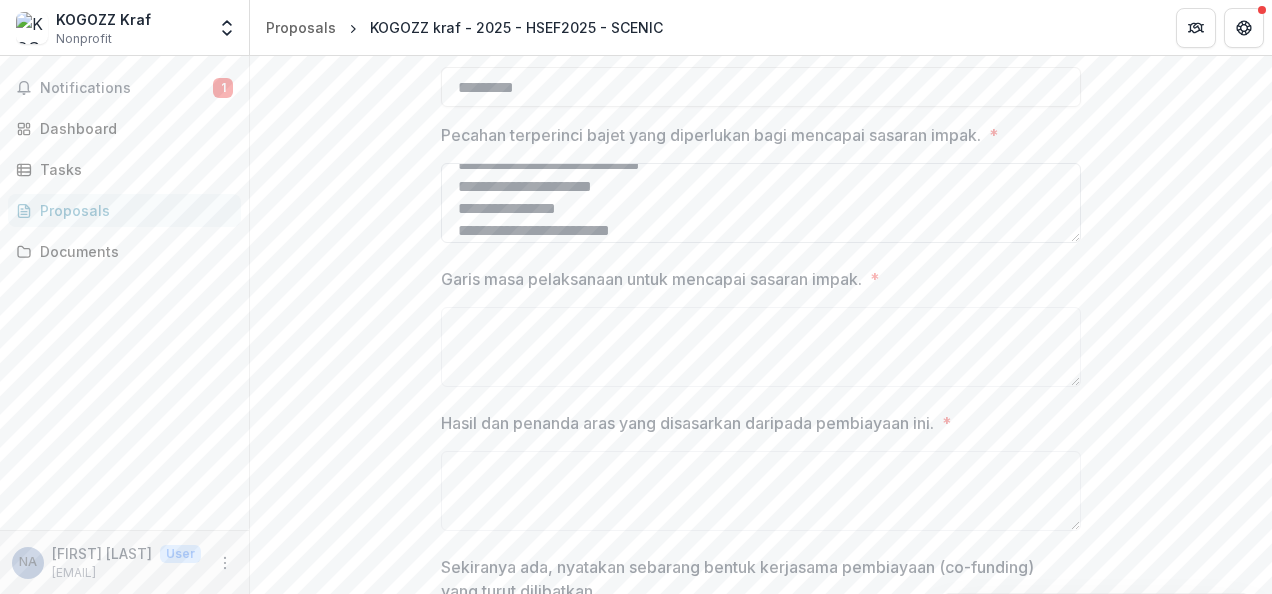scroll, scrollTop: 206, scrollLeft: 0, axis: vertical 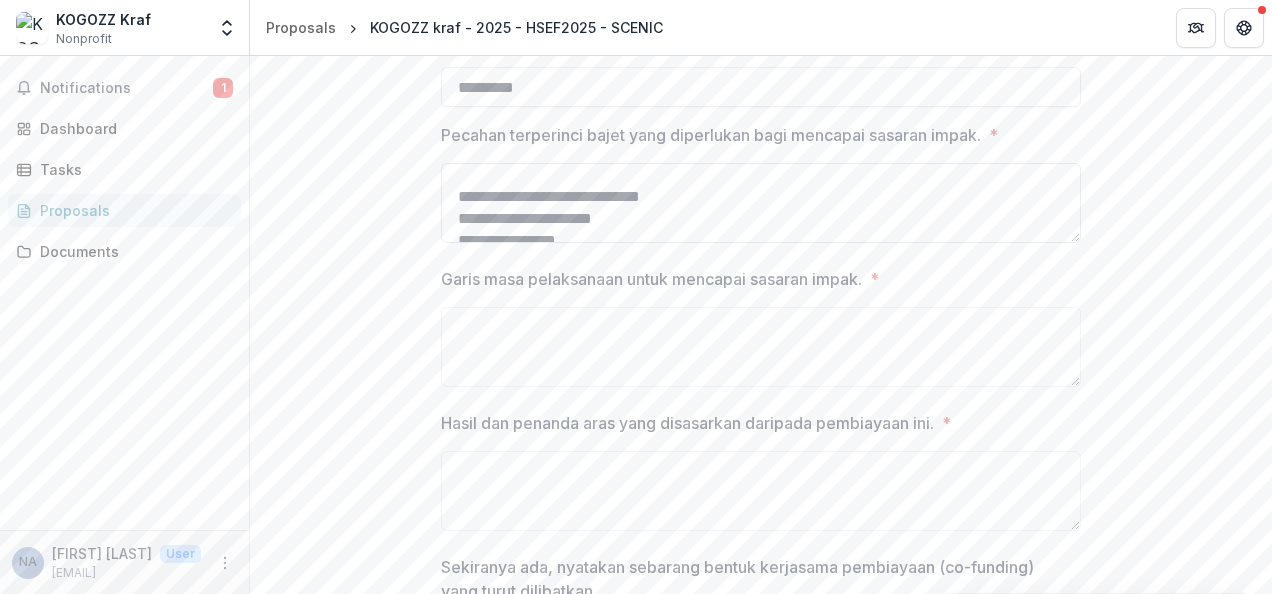 click on "**********" at bounding box center [761, 203] 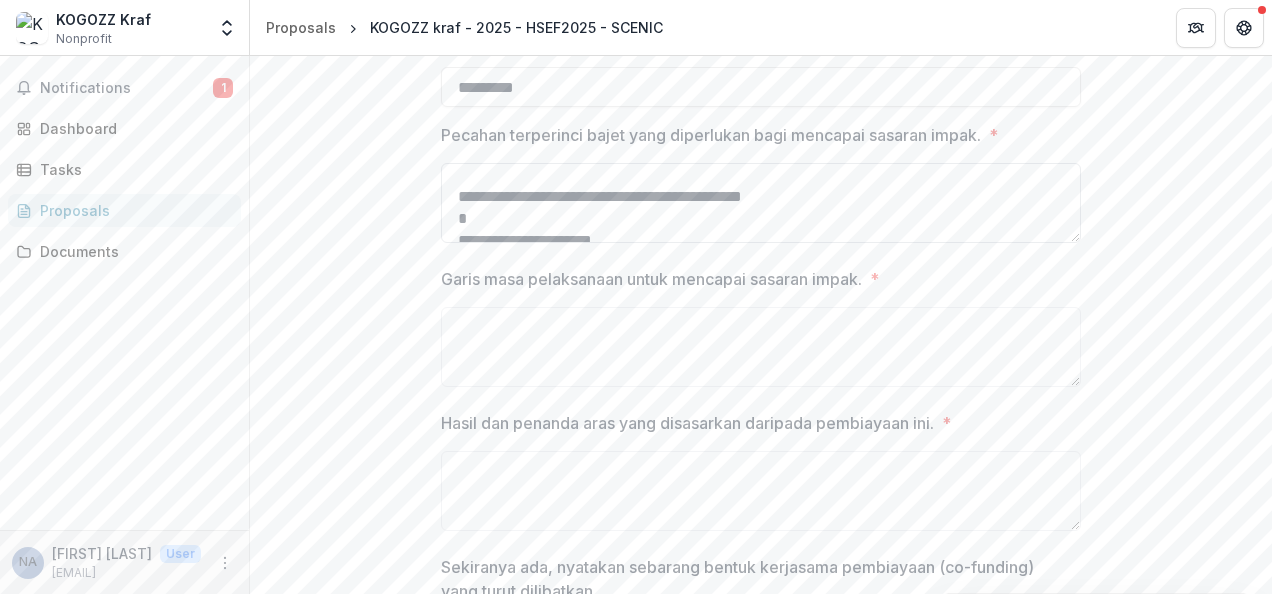 scroll, scrollTop: 214, scrollLeft: 0, axis: vertical 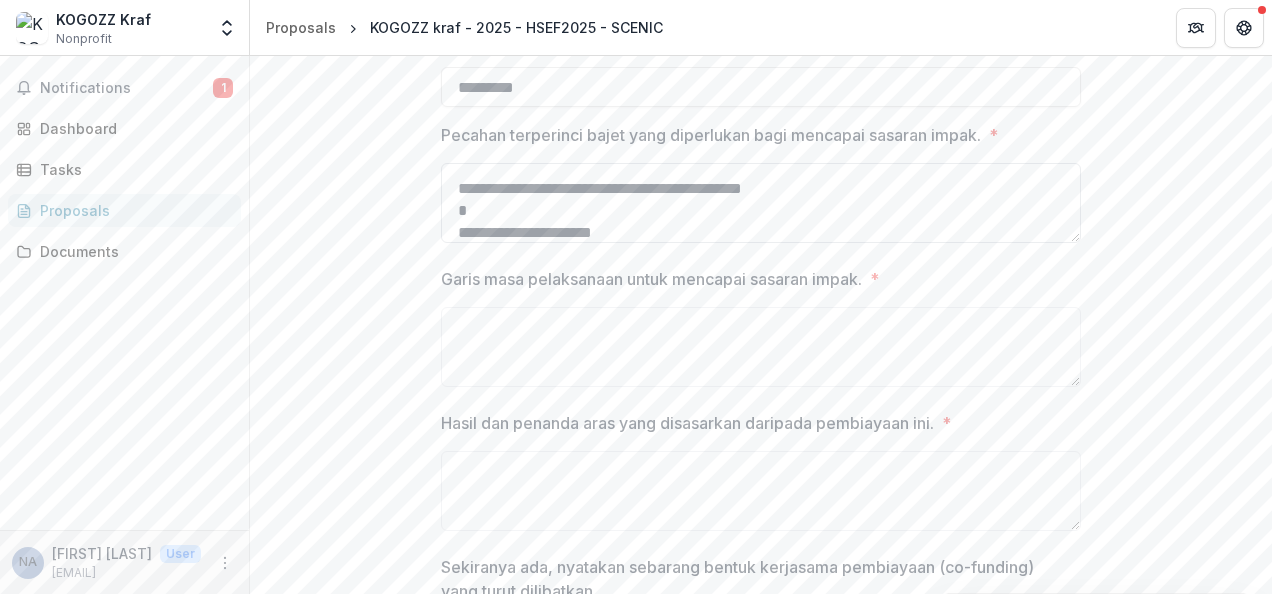 drag, startPoint x: 968, startPoint y: 187, endPoint x: 1067, endPoint y: 201, distance: 99.985 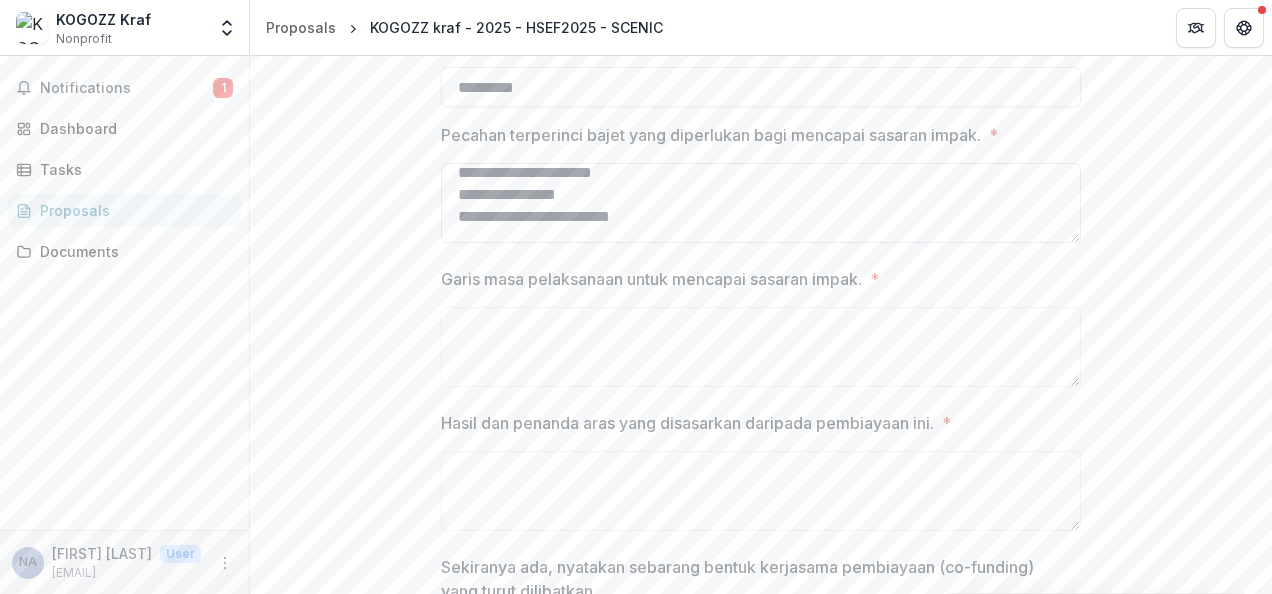 click on "**********" at bounding box center (761, 203) 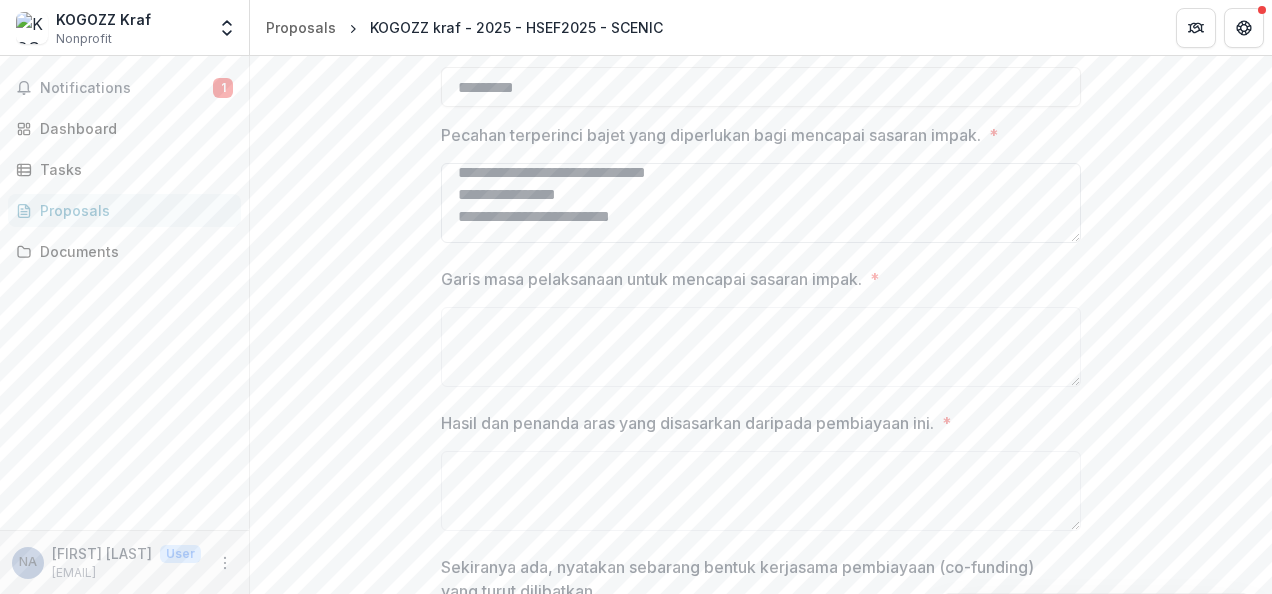 click at bounding box center [761, 203] 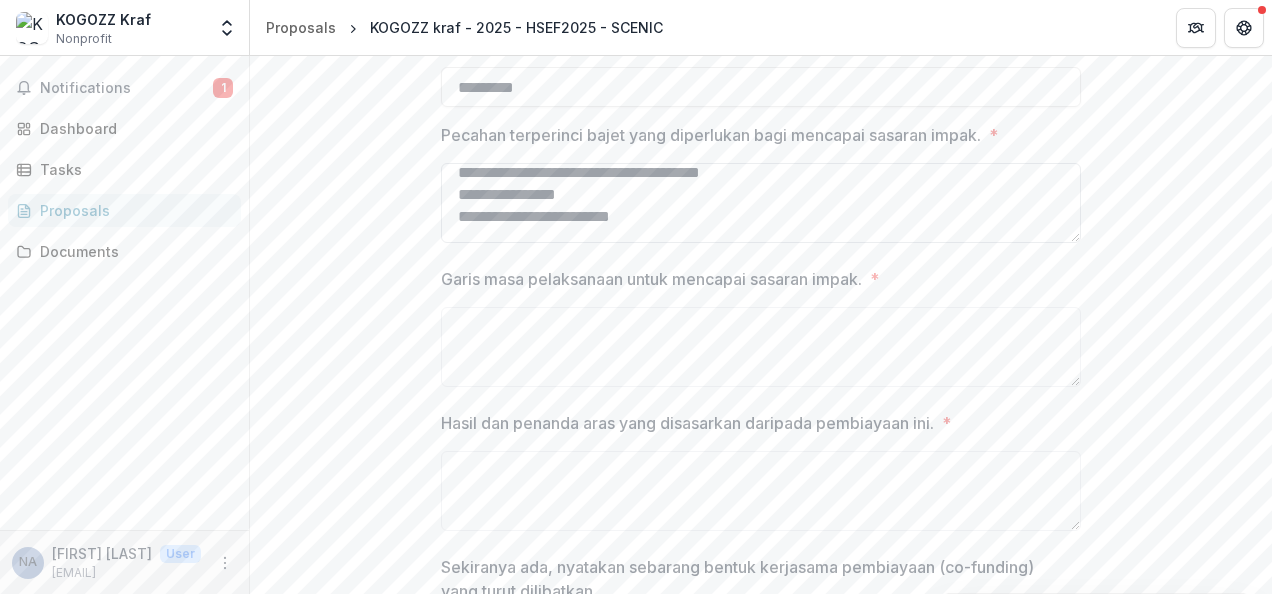 click on "**********" at bounding box center [761, 203] 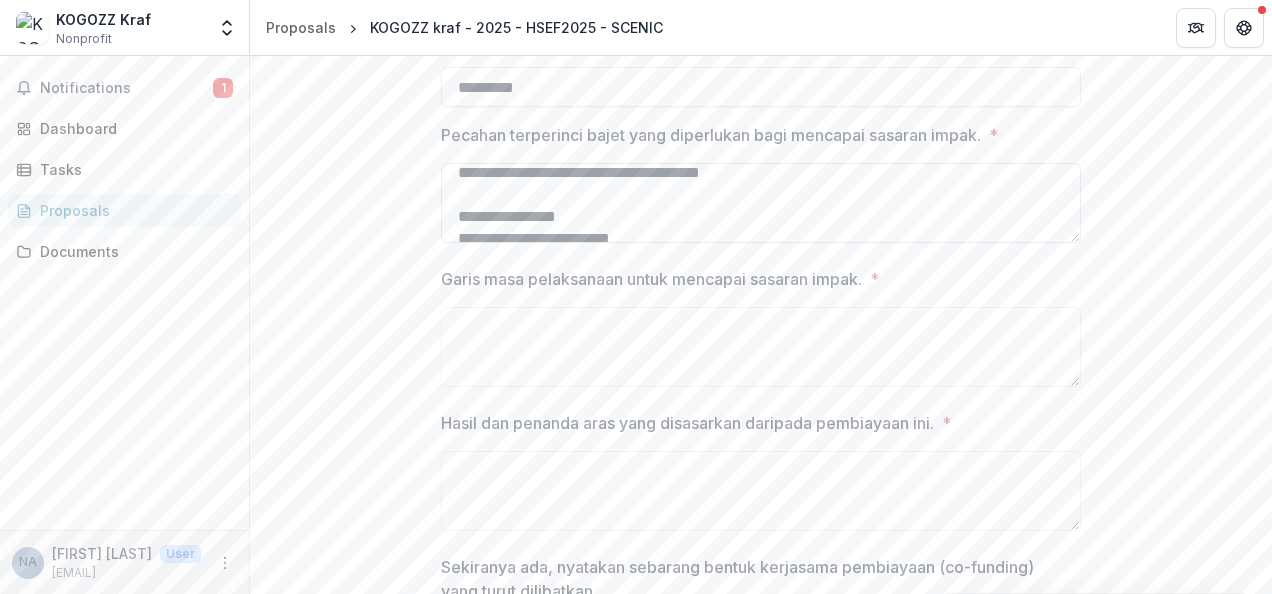 scroll, scrollTop: 374, scrollLeft: 0, axis: vertical 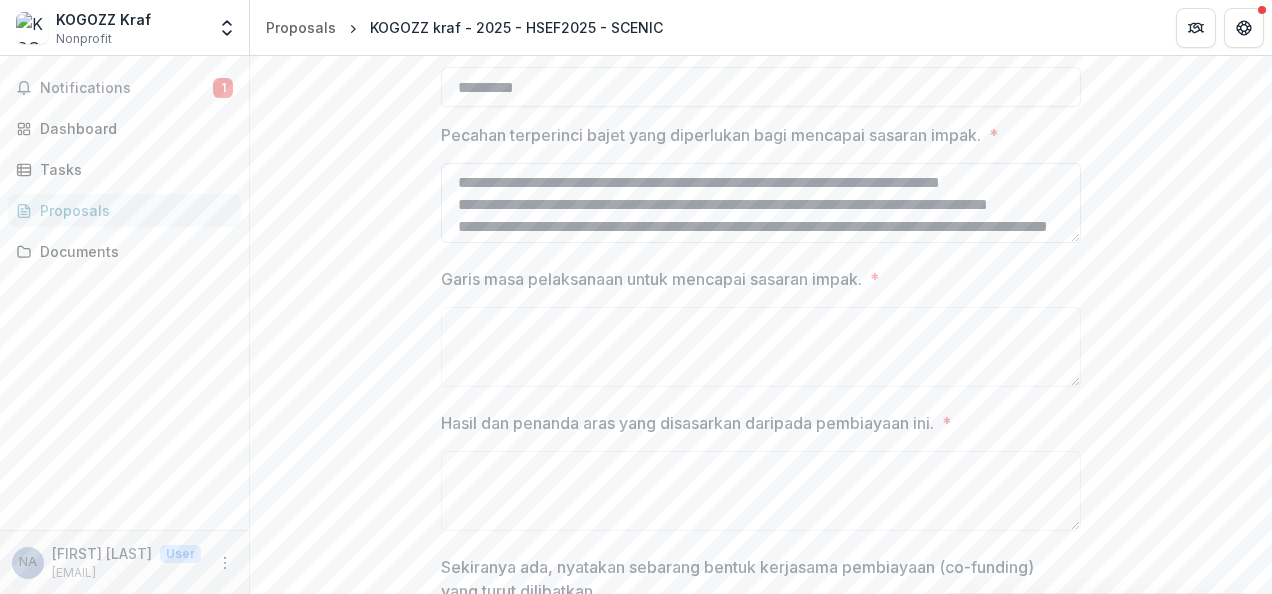 click on "**********" at bounding box center (761, 203) 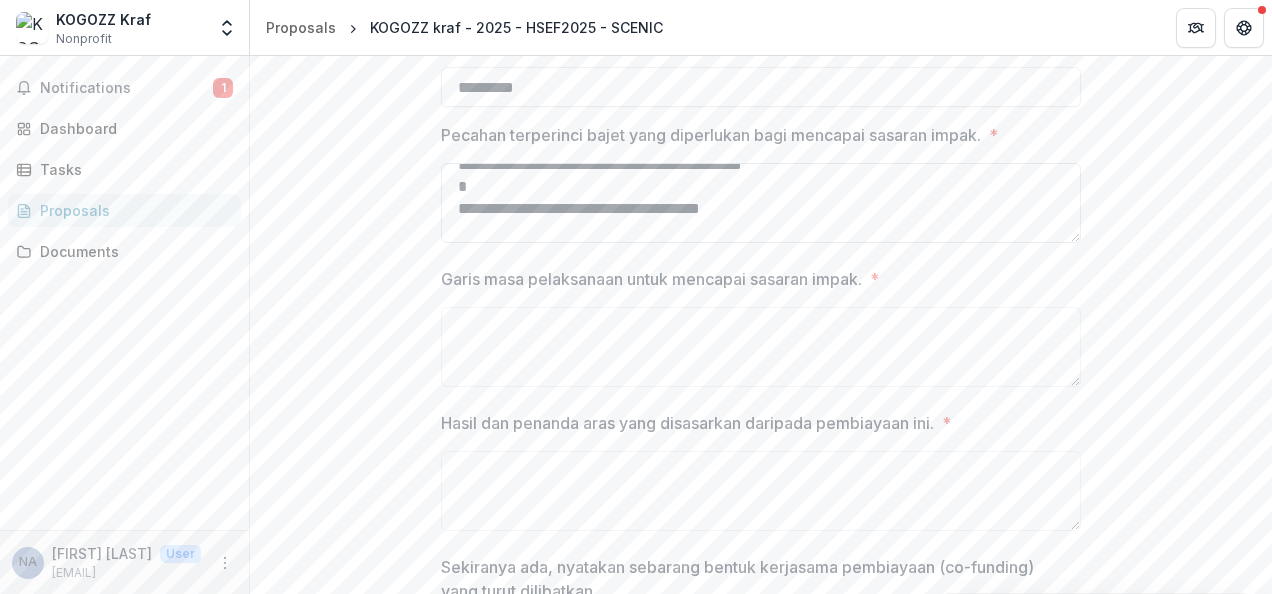 scroll, scrollTop: 320, scrollLeft: 0, axis: vertical 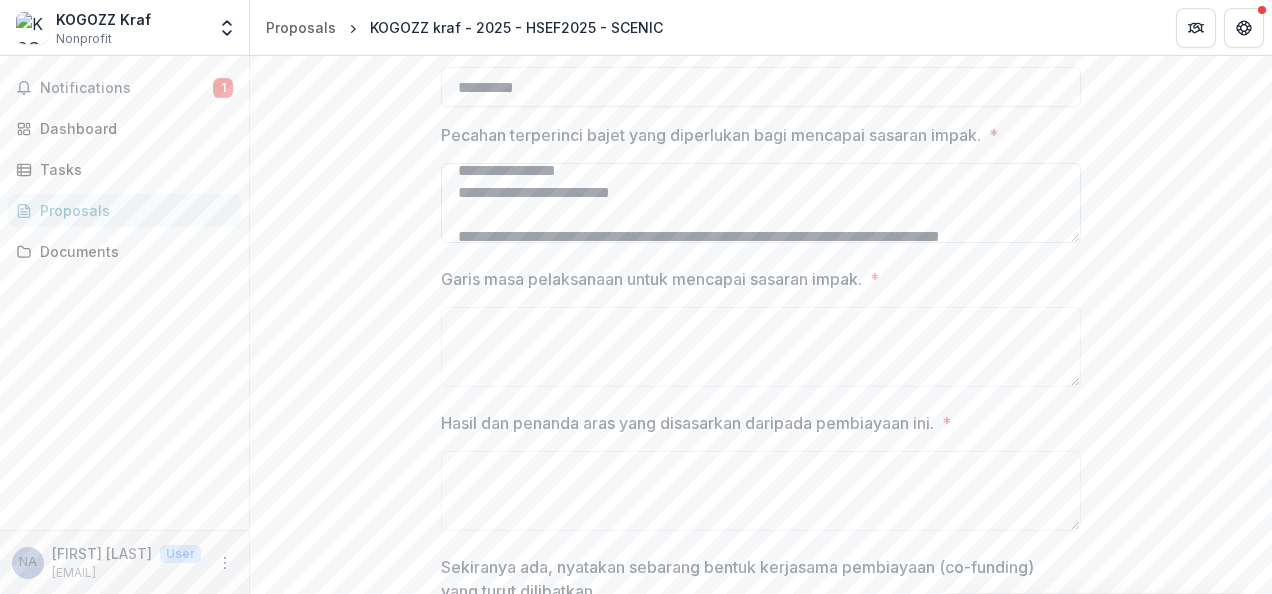 click on "**********" at bounding box center (761, 203) 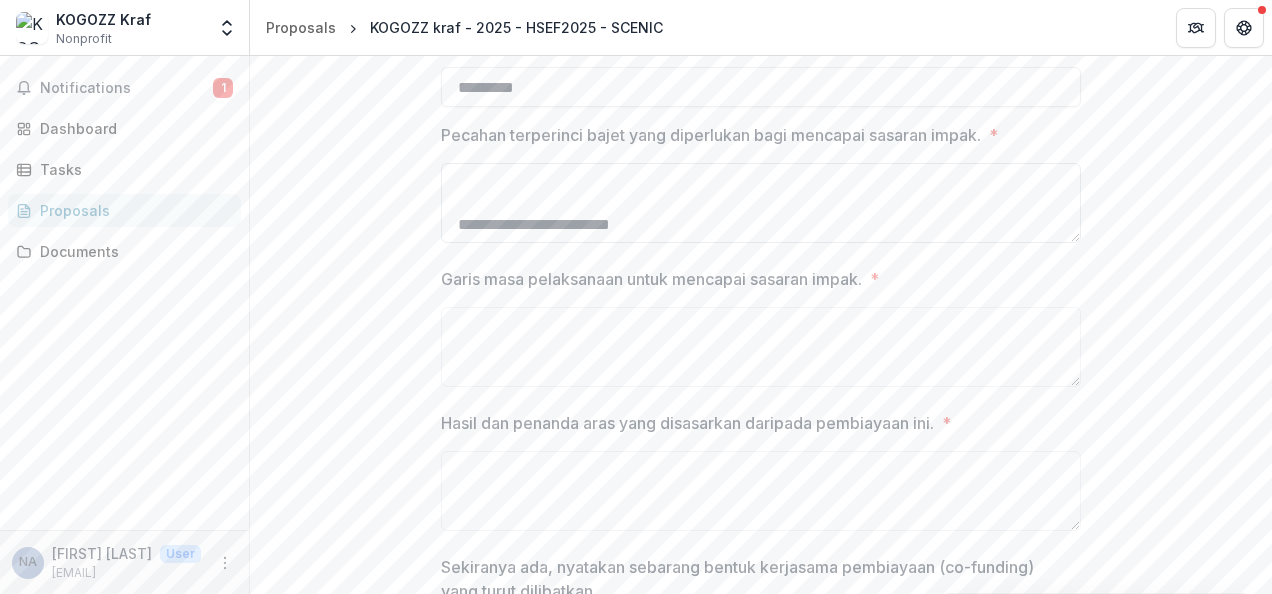 scroll, scrollTop: 320, scrollLeft: 0, axis: vertical 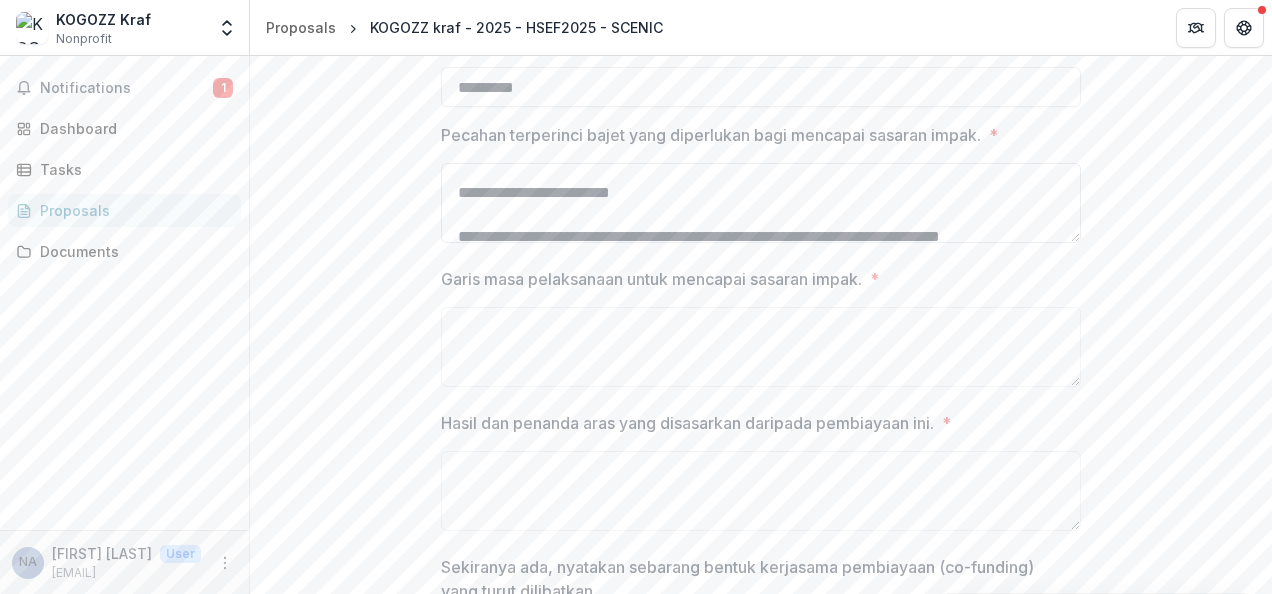 click on "**********" at bounding box center (761, 203) 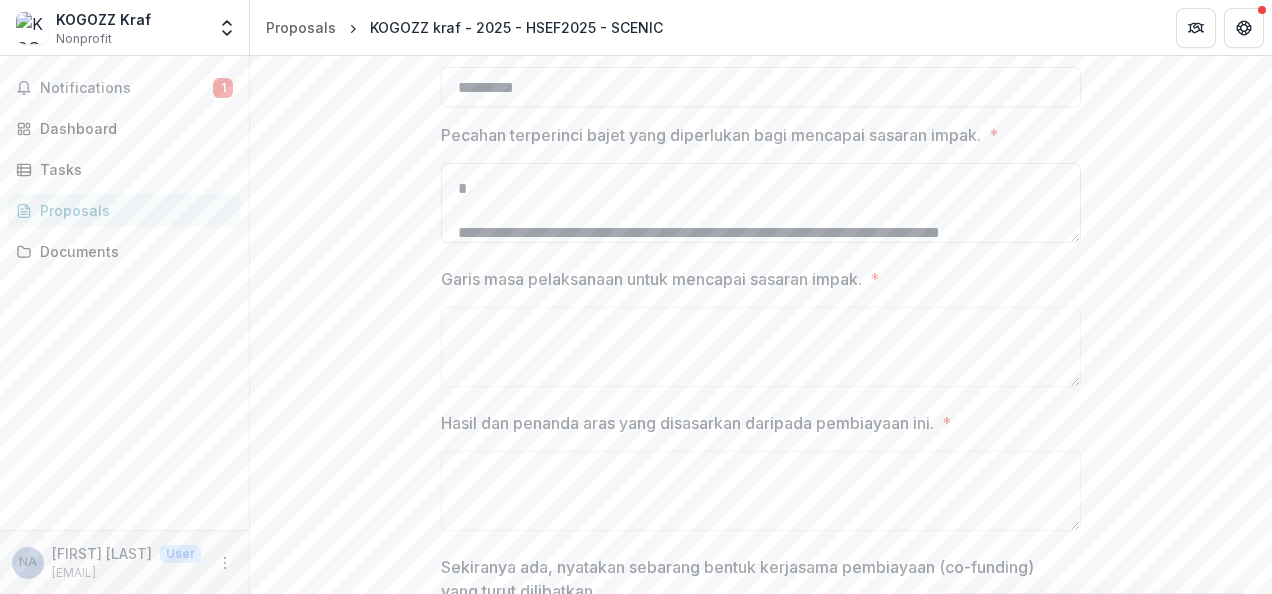 scroll, scrollTop: 374, scrollLeft: 0, axis: vertical 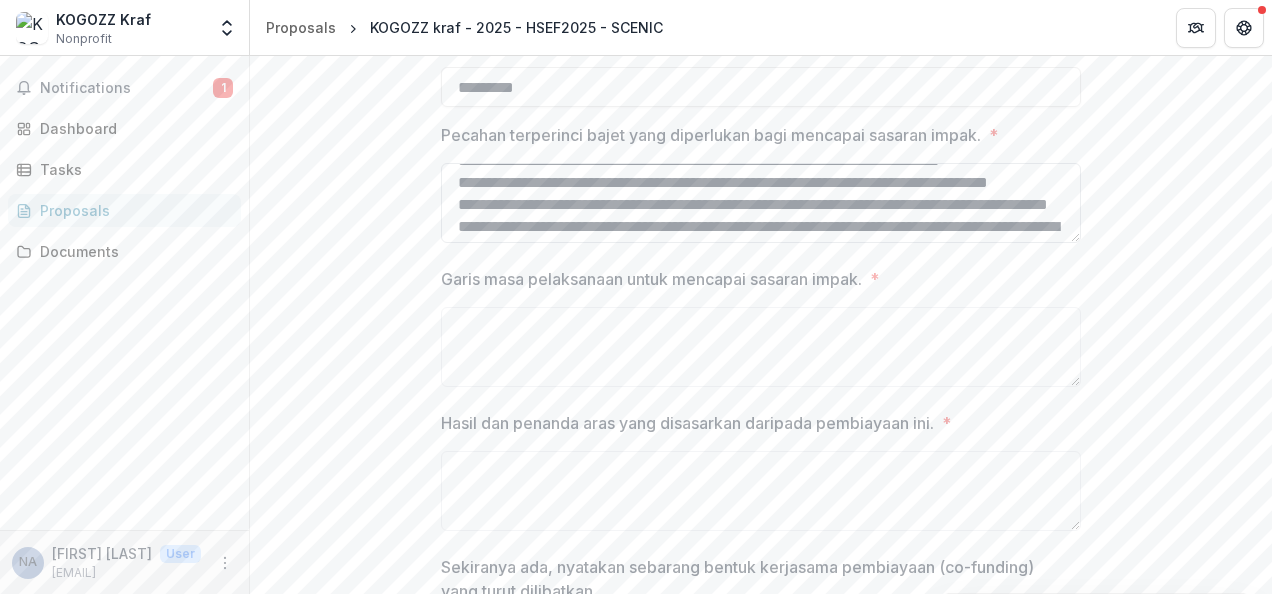 click on "**********" at bounding box center (761, 203) 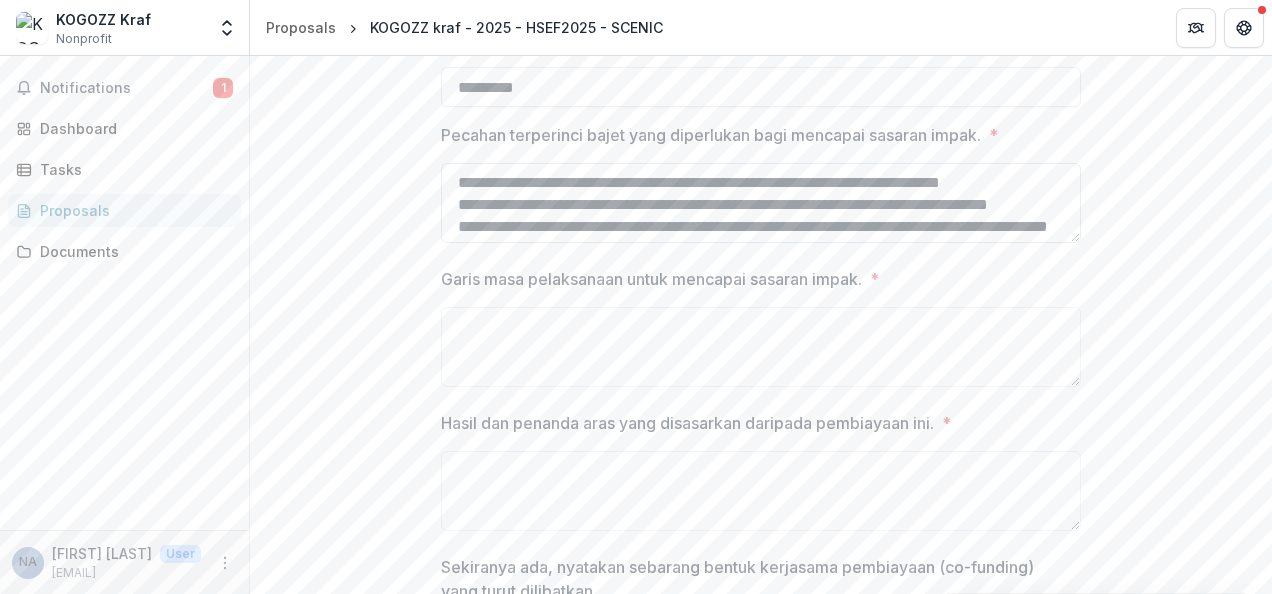 scroll, scrollTop: 352, scrollLeft: 0, axis: vertical 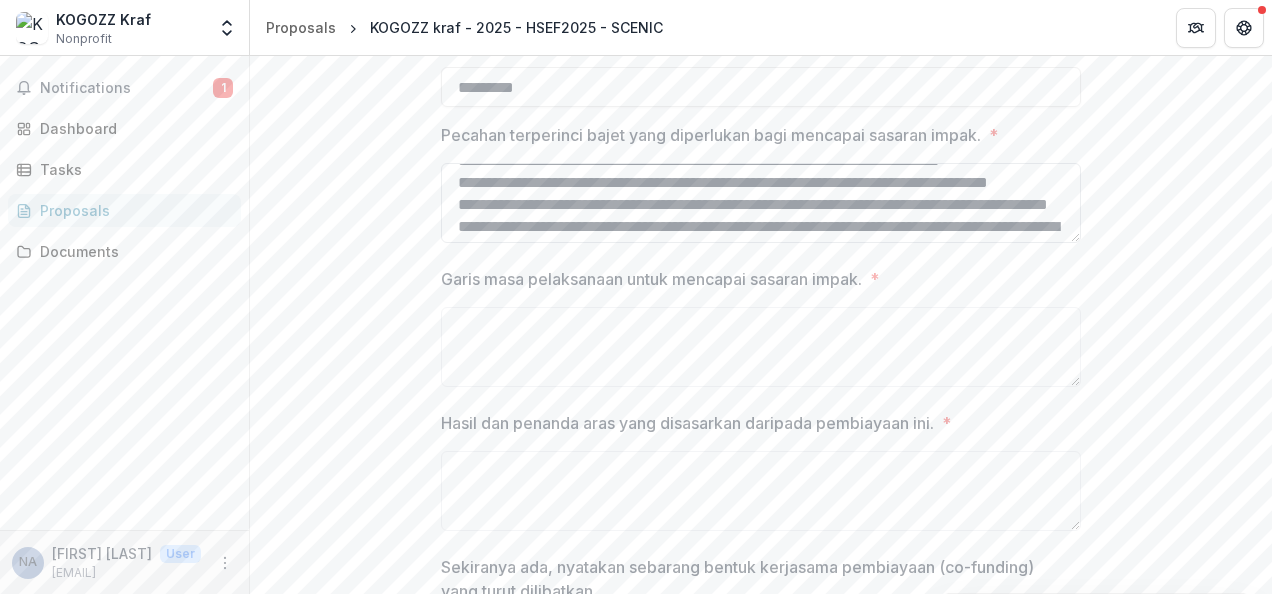 click on "**********" at bounding box center (761, 203) 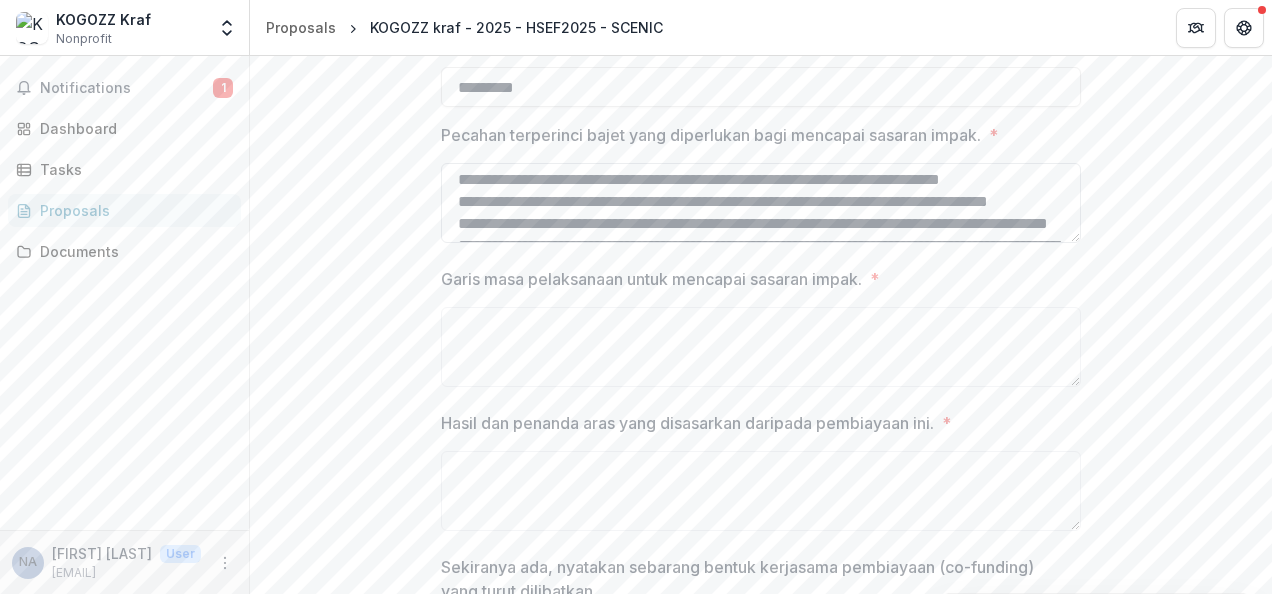 scroll, scrollTop: 306, scrollLeft: 0, axis: vertical 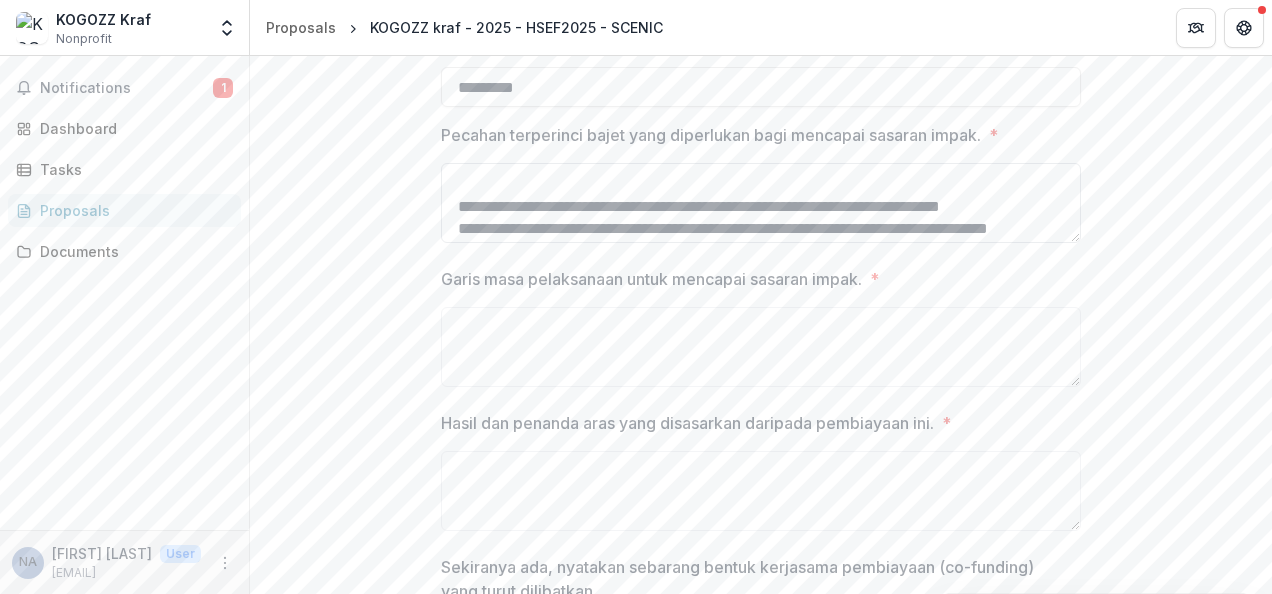 click on "**********" at bounding box center (761, 203) 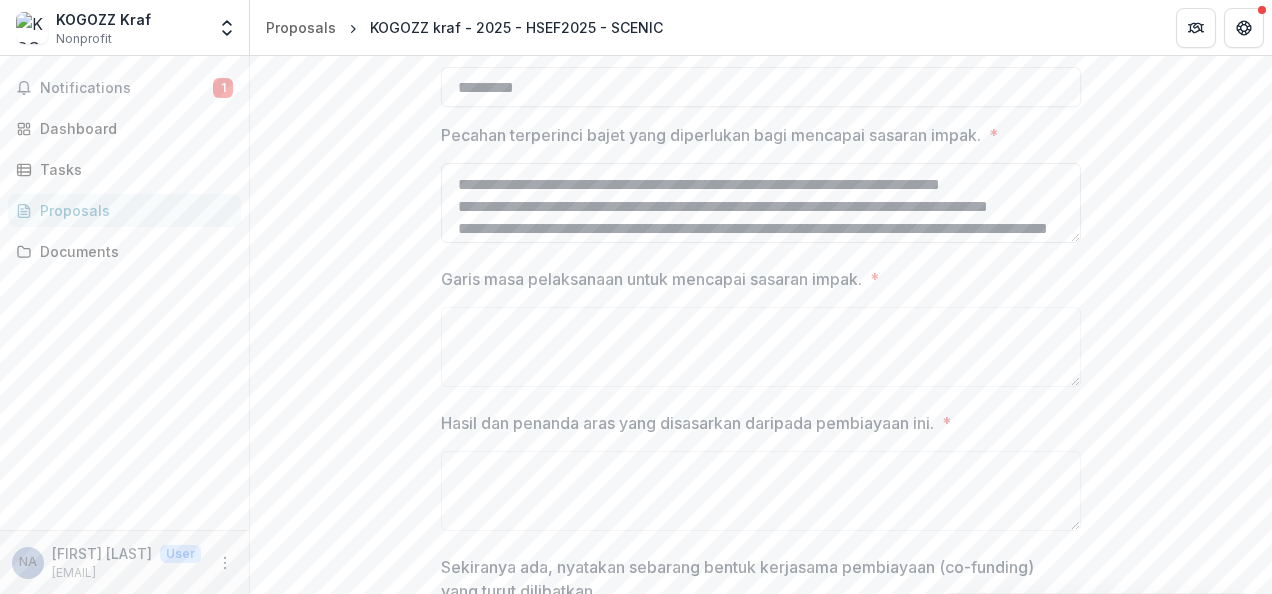 click on "**********" at bounding box center [761, 203] 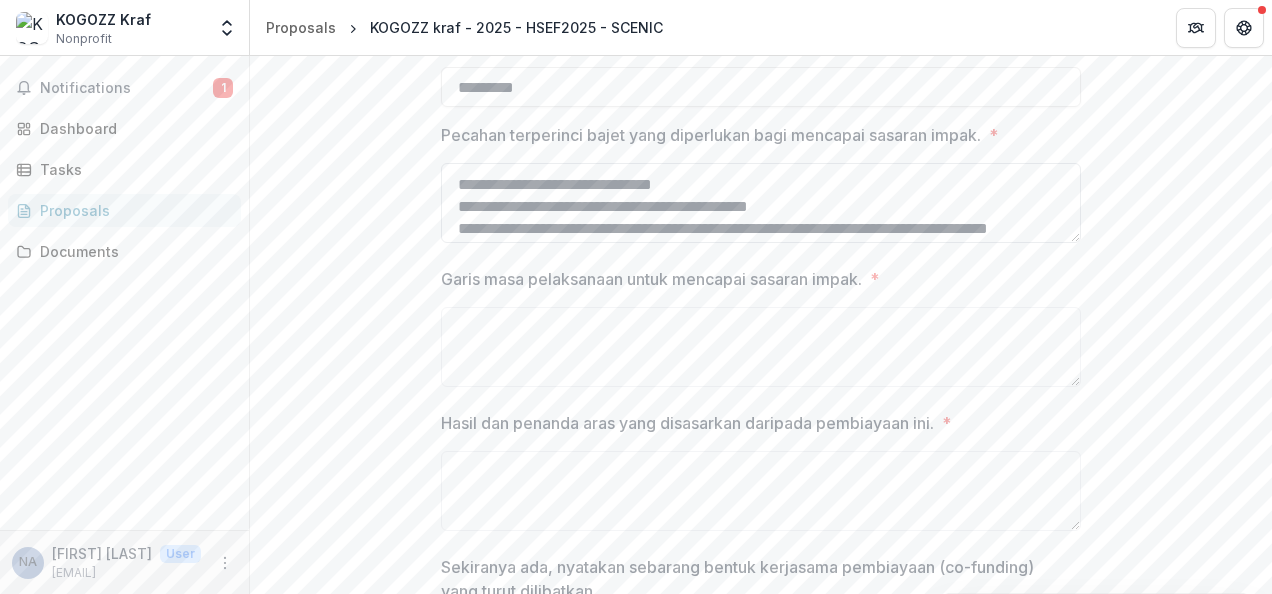 click at bounding box center [761, 203] 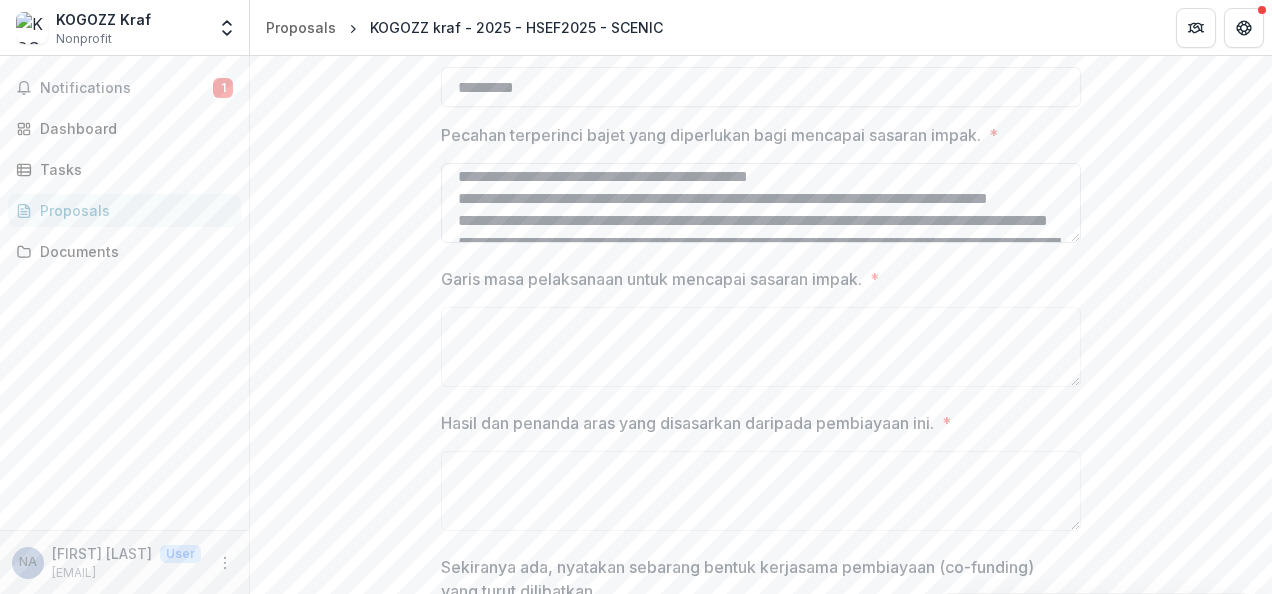 scroll, scrollTop: 306, scrollLeft: 0, axis: vertical 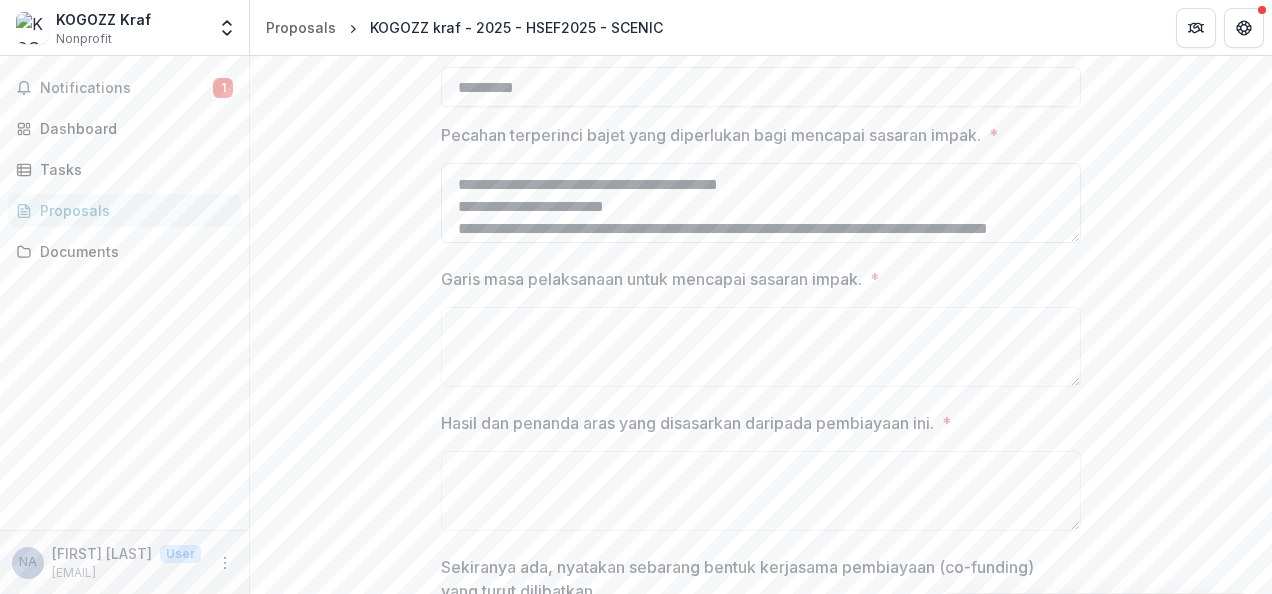 click on "**********" at bounding box center (761, 203) 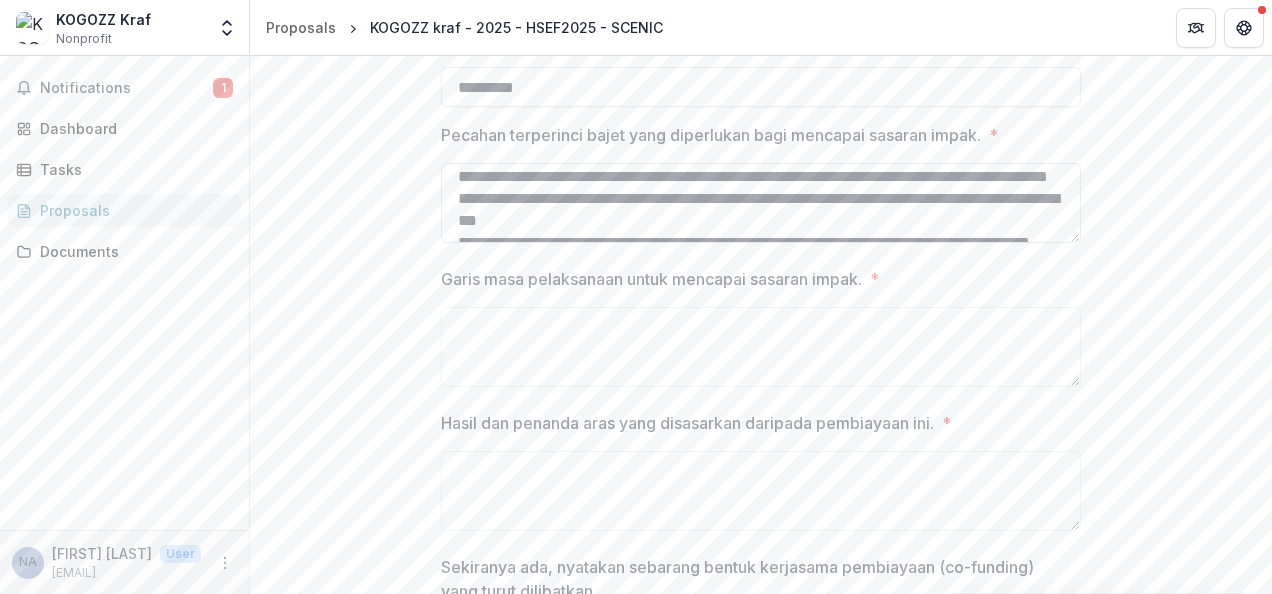 scroll, scrollTop: 324, scrollLeft: 0, axis: vertical 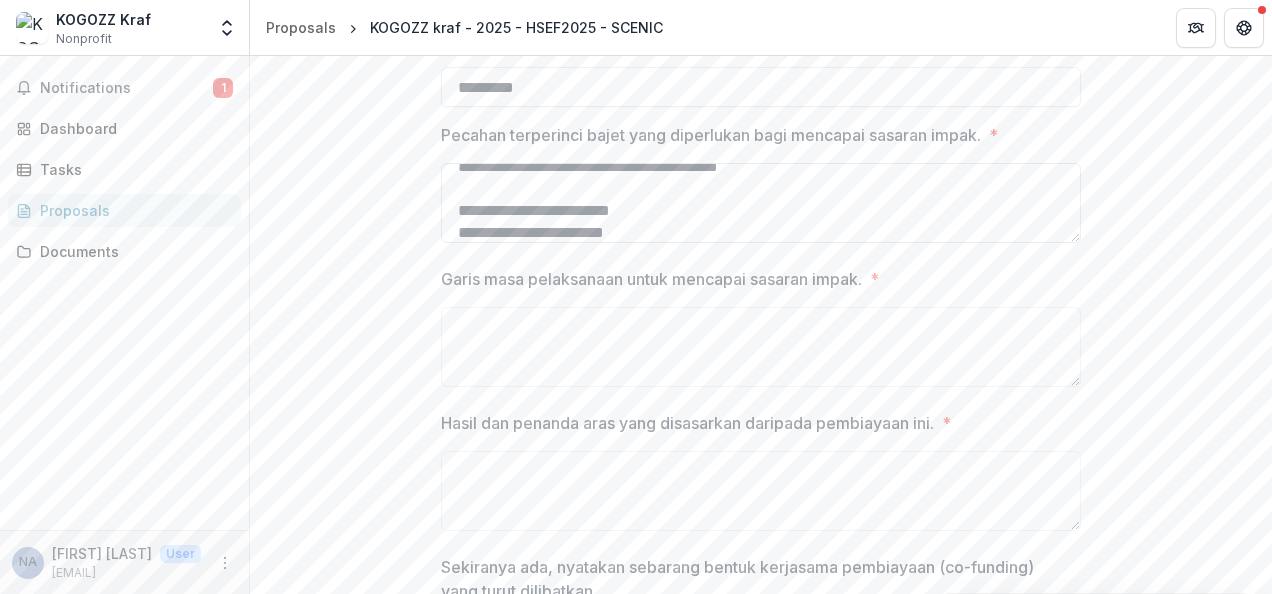 click on "**********" at bounding box center (761, 203) 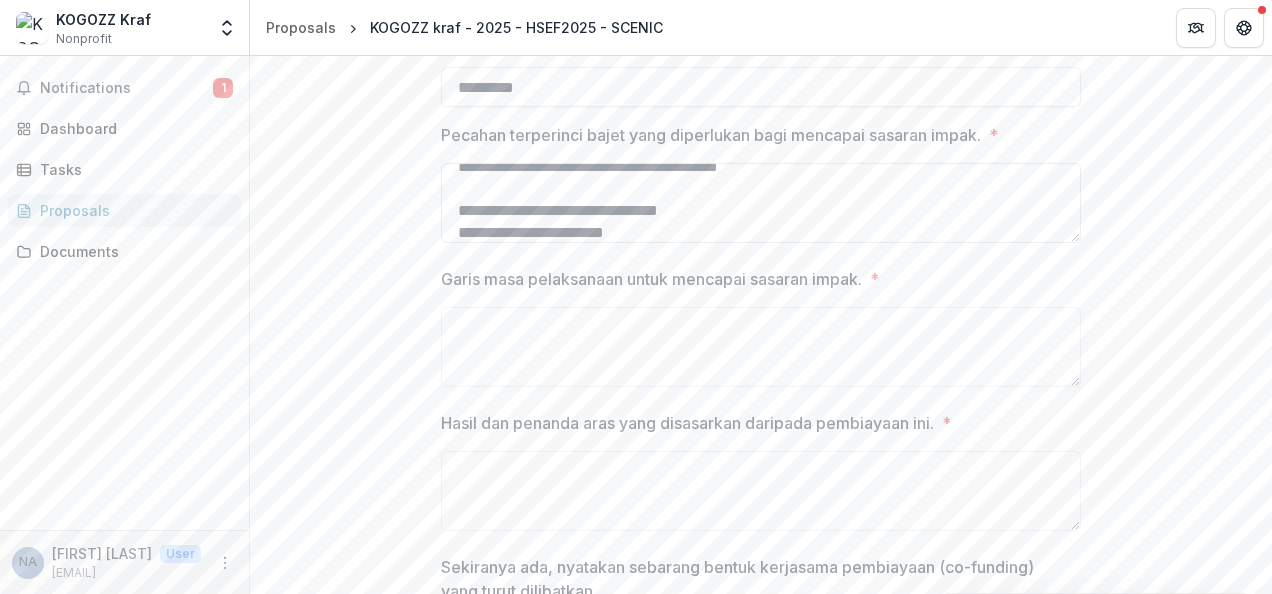 click on "**********" at bounding box center [761, 203] 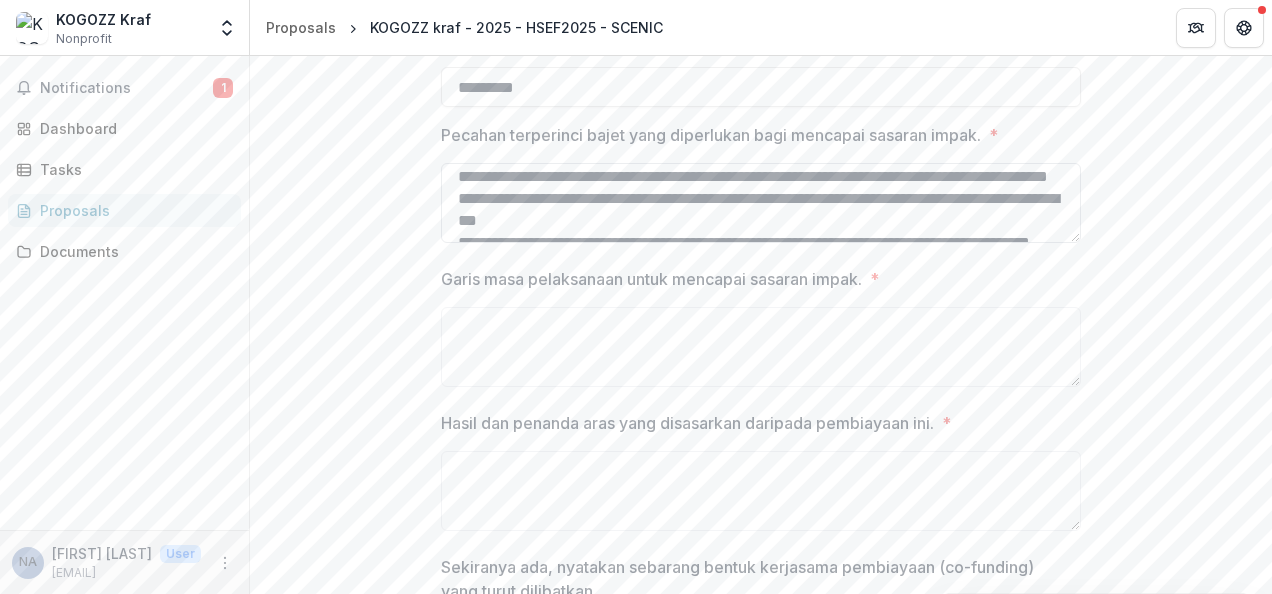 scroll, scrollTop: 368, scrollLeft: 0, axis: vertical 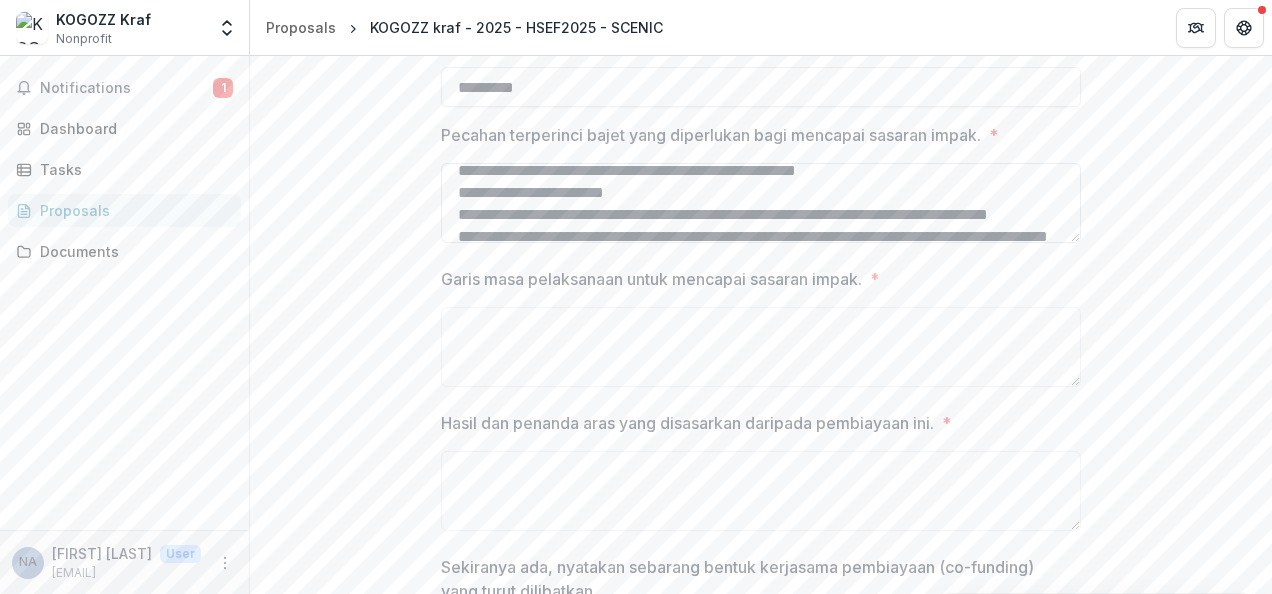 click on "**********" at bounding box center [761, 203] 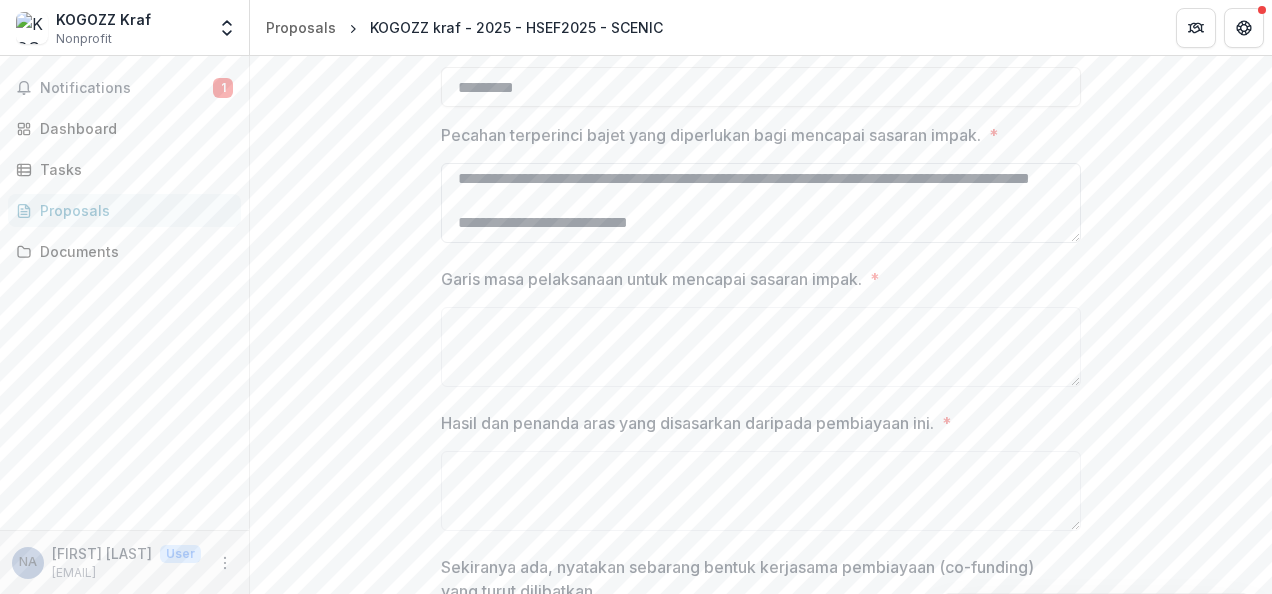 scroll, scrollTop: 608, scrollLeft: 0, axis: vertical 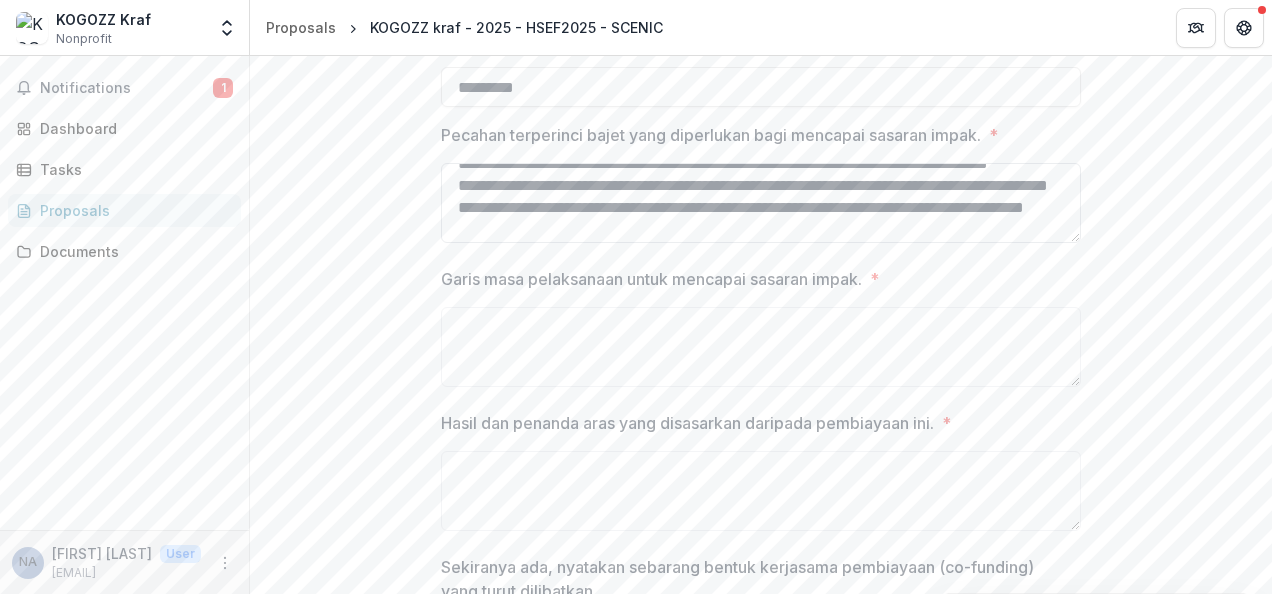 click on "**********" at bounding box center (761, 203) 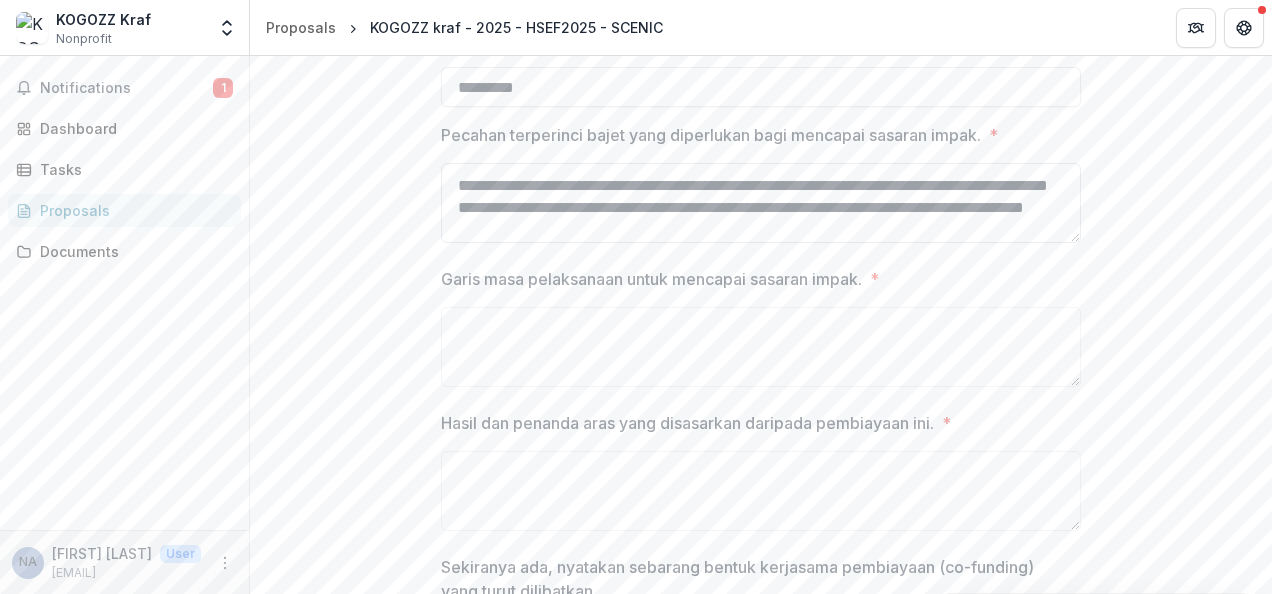 click on "**********" at bounding box center (761, 203) 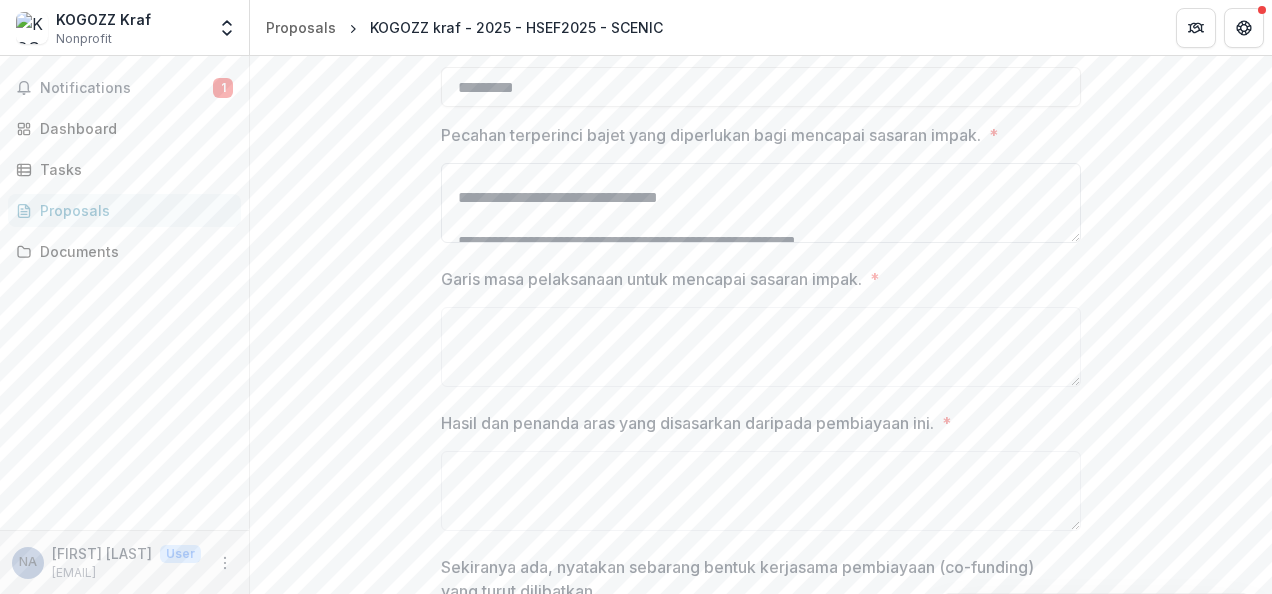 scroll, scrollTop: 437, scrollLeft: 0, axis: vertical 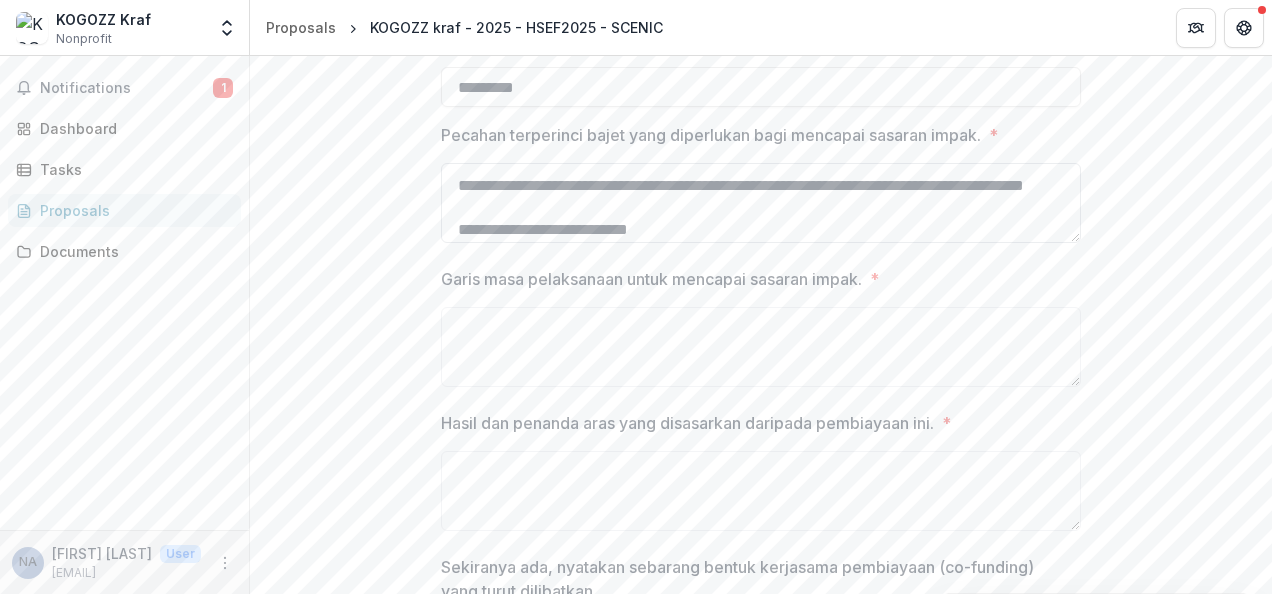 click at bounding box center (761, 203) 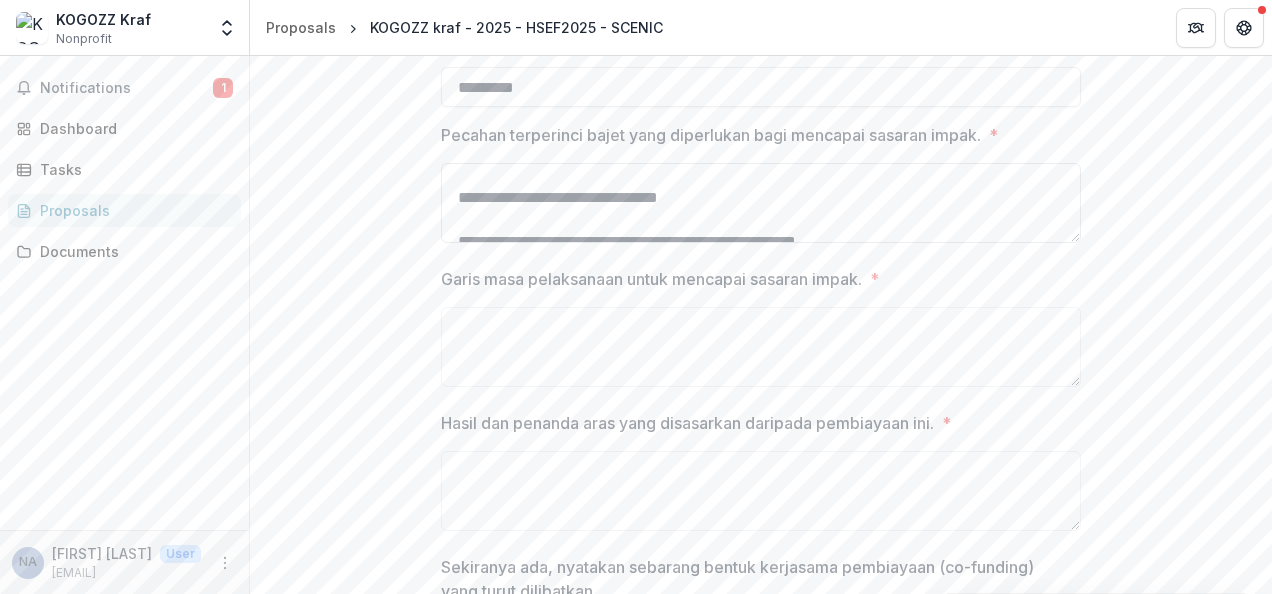 scroll, scrollTop: 237, scrollLeft: 0, axis: vertical 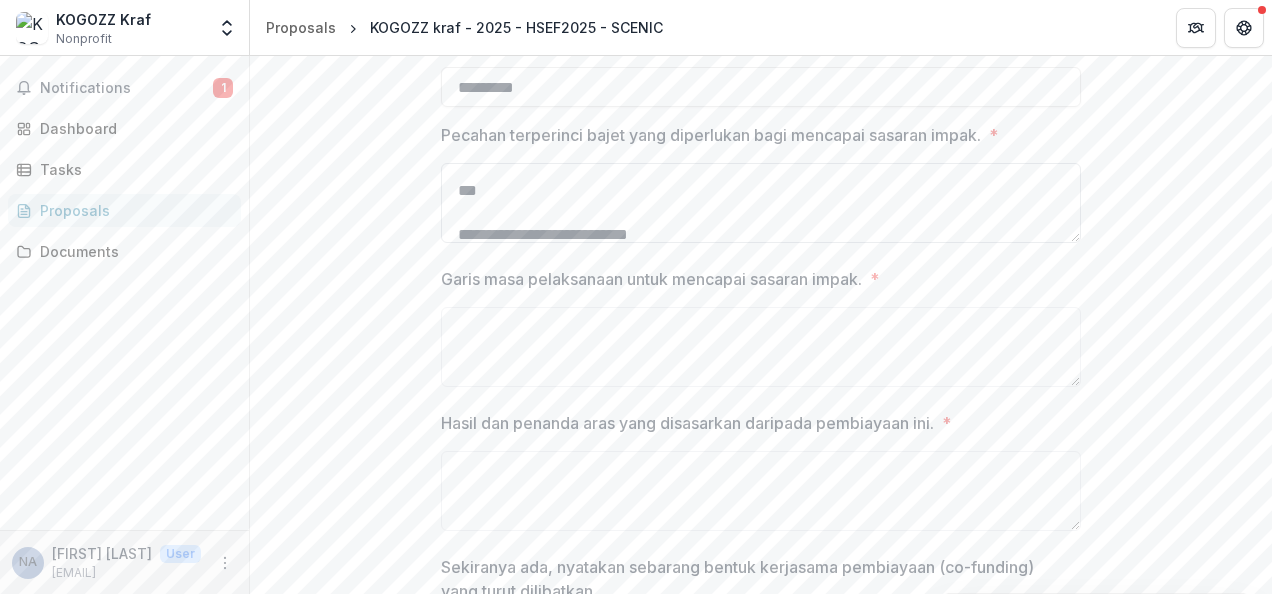 click on "**********" at bounding box center [761, 203] 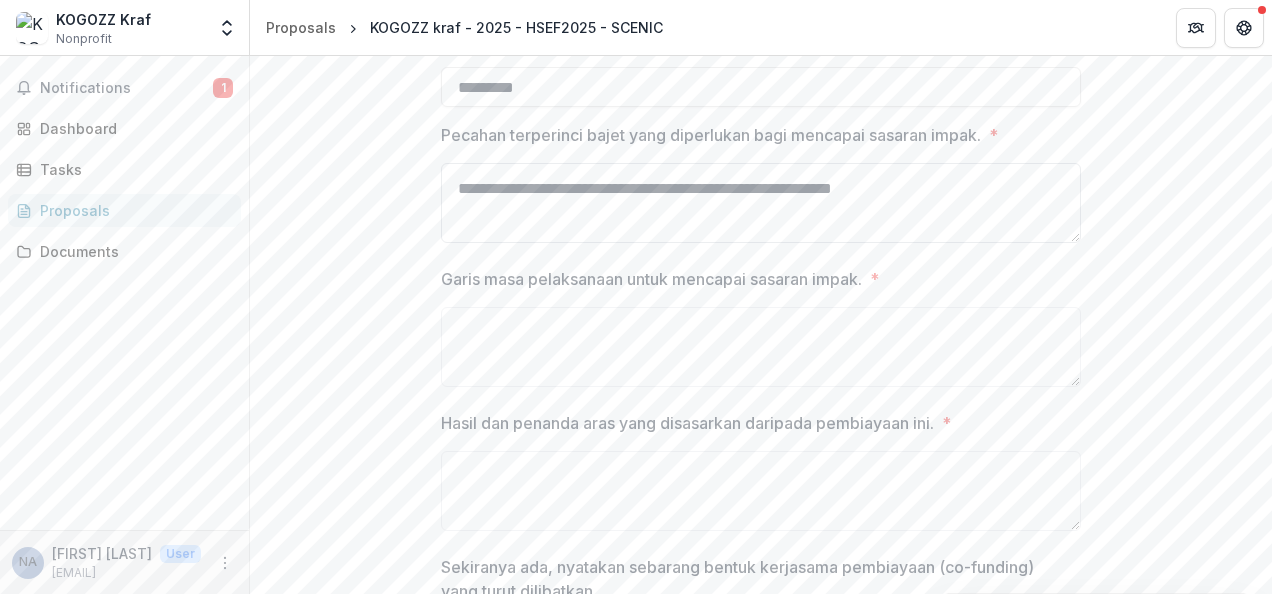 scroll, scrollTop: 456, scrollLeft: 0, axis: vertical 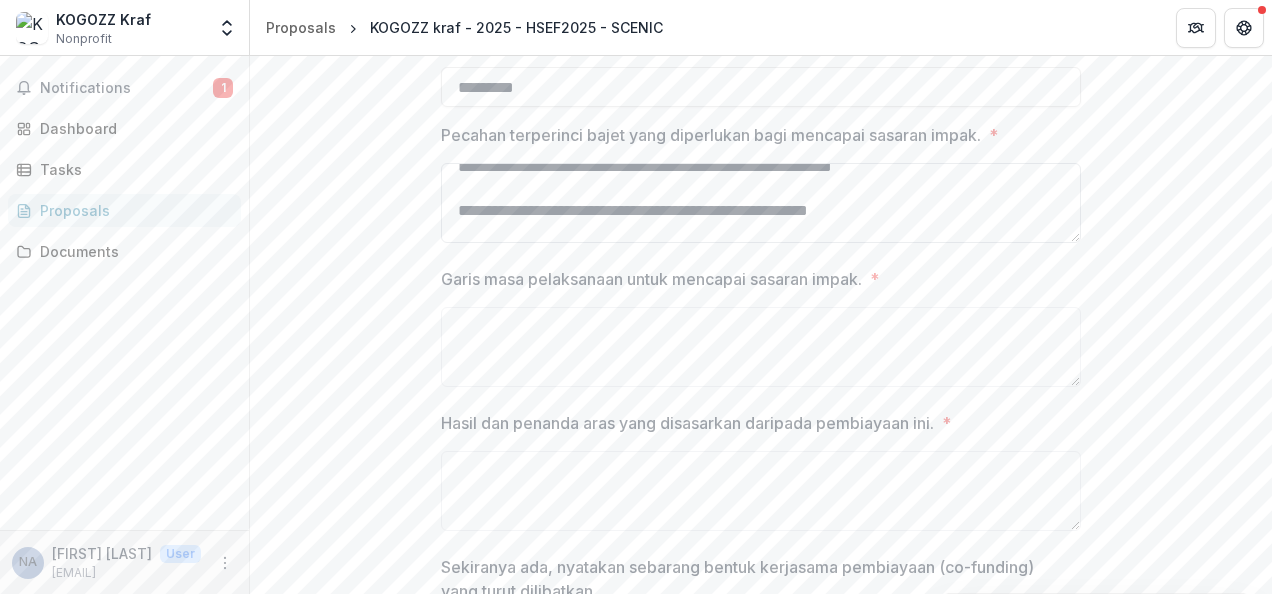 click on "**********" at bounding box center [761, 203] 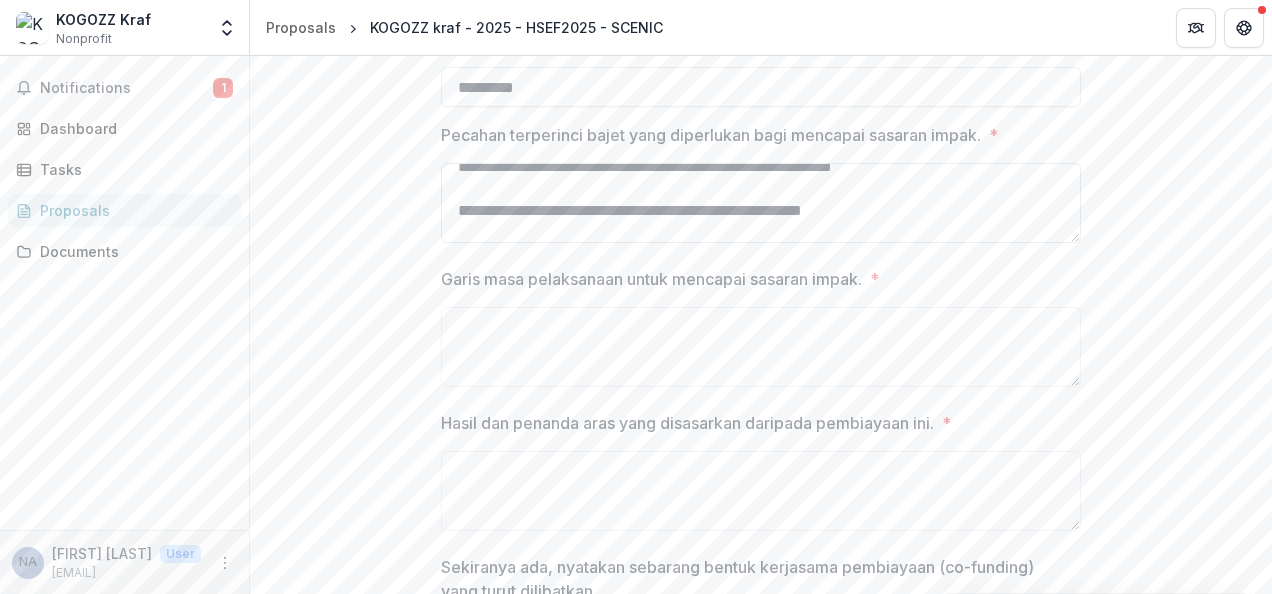 click on "**********" at bounding box center [761, 203] 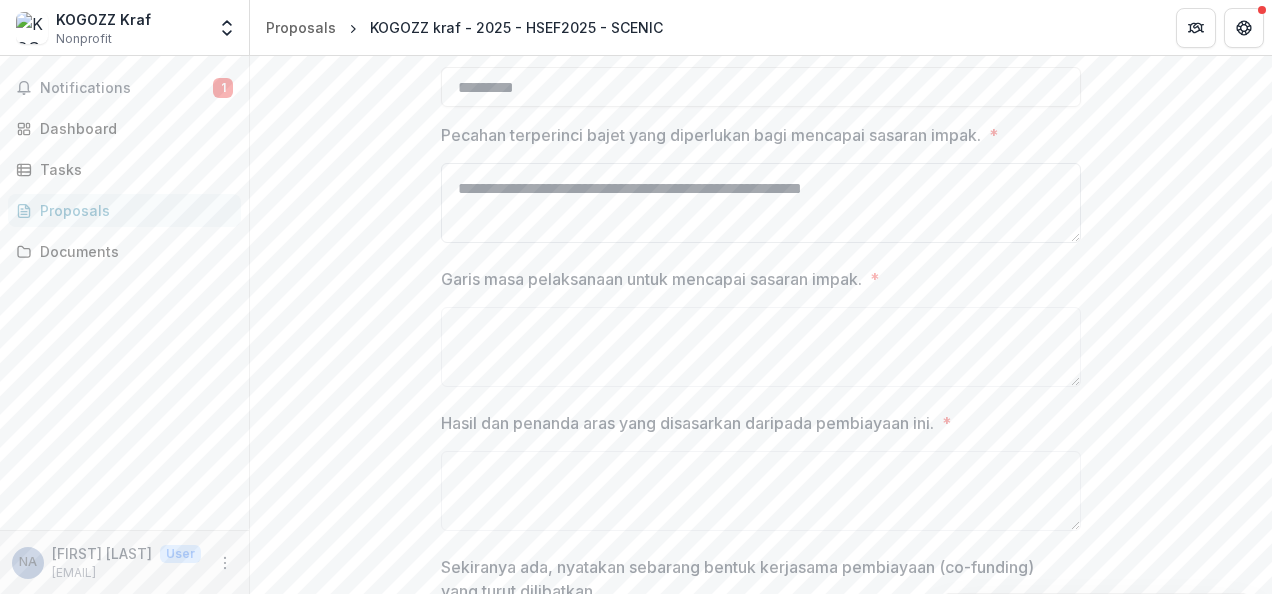 scroll, scrollTop: 500, scrollLeft: 0, axis: vertical 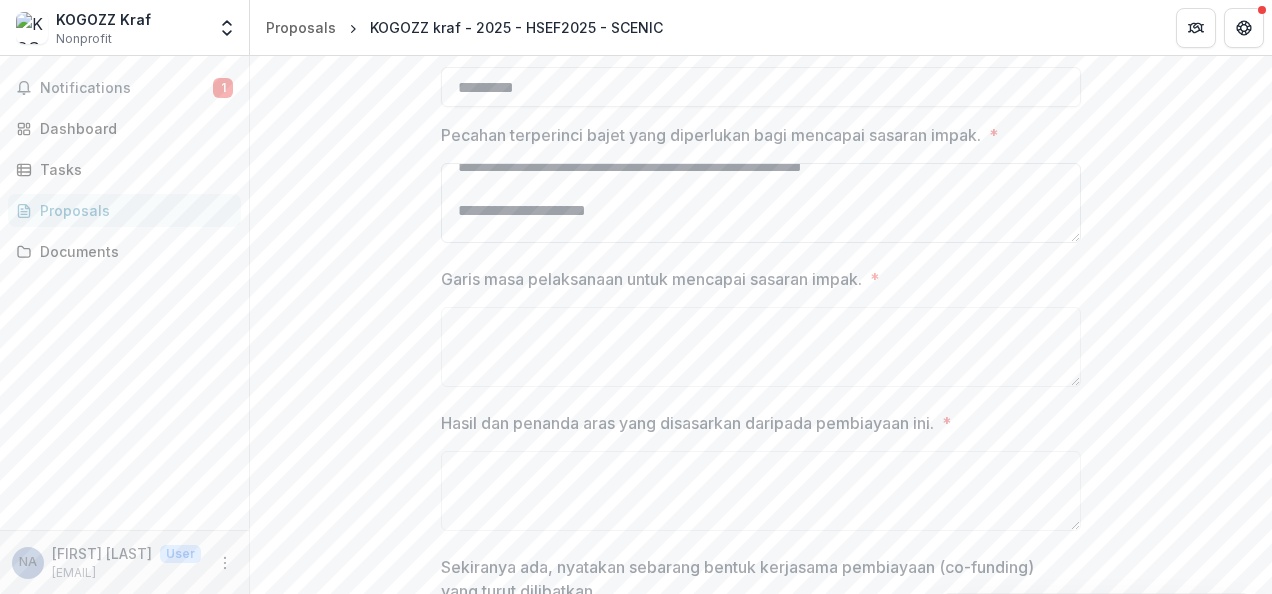click on "**********" at bounding box center (761, 203) 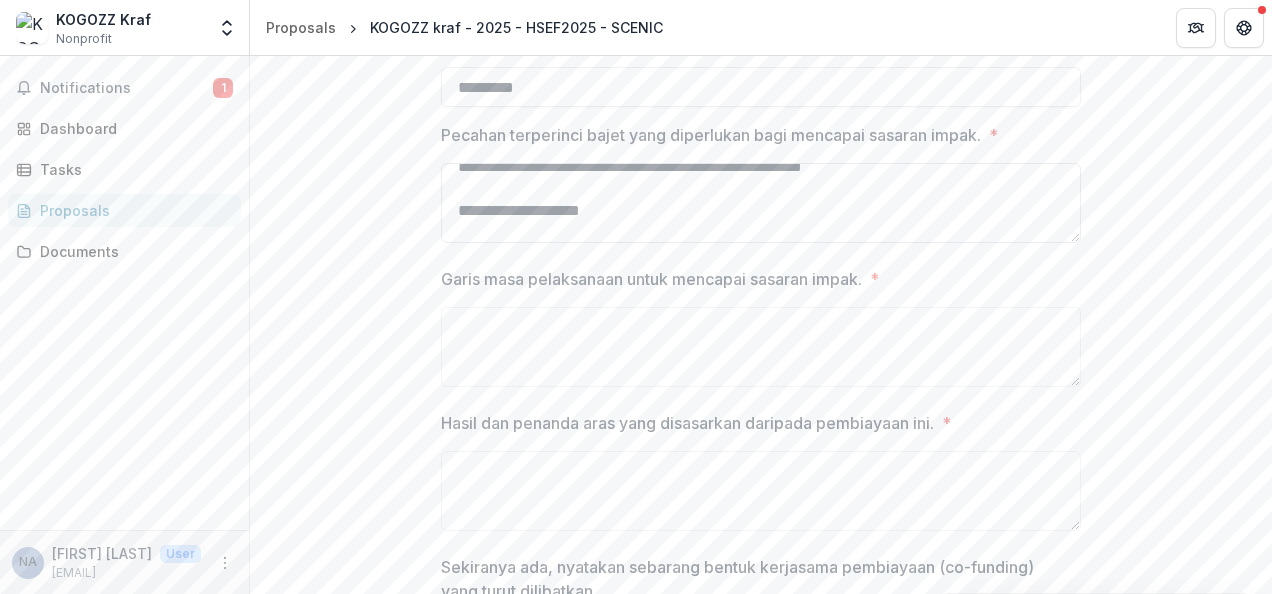 click at bounding box center [761, 203] 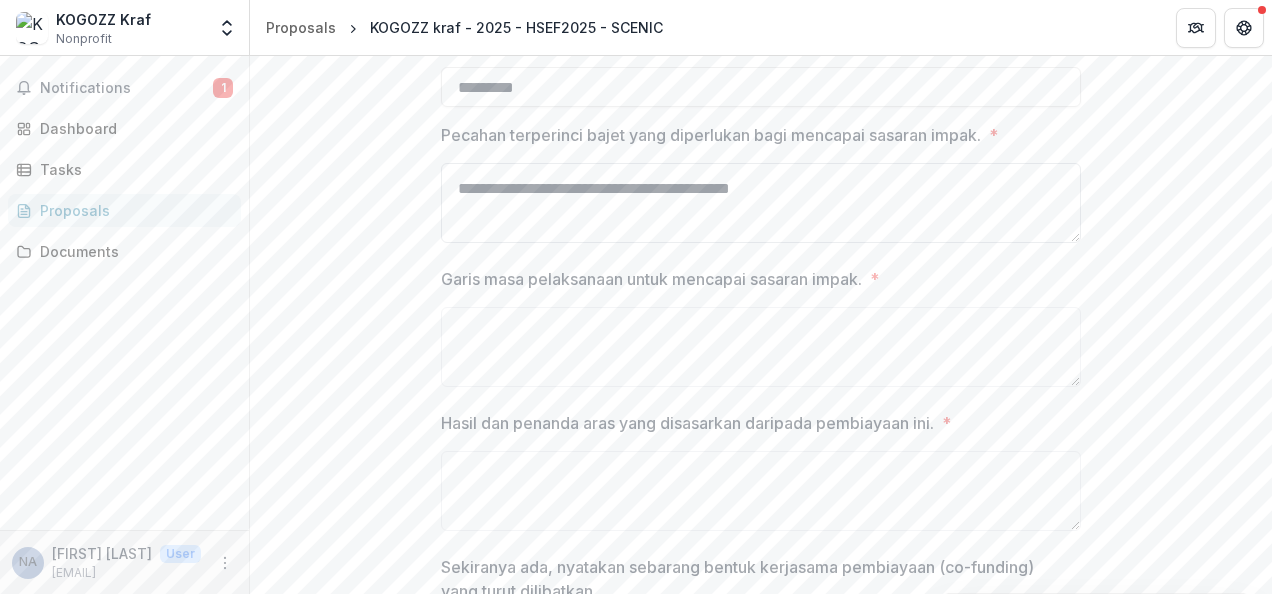 scroll, scrollTop: 544, scrollLeft: 0, axis: vertical 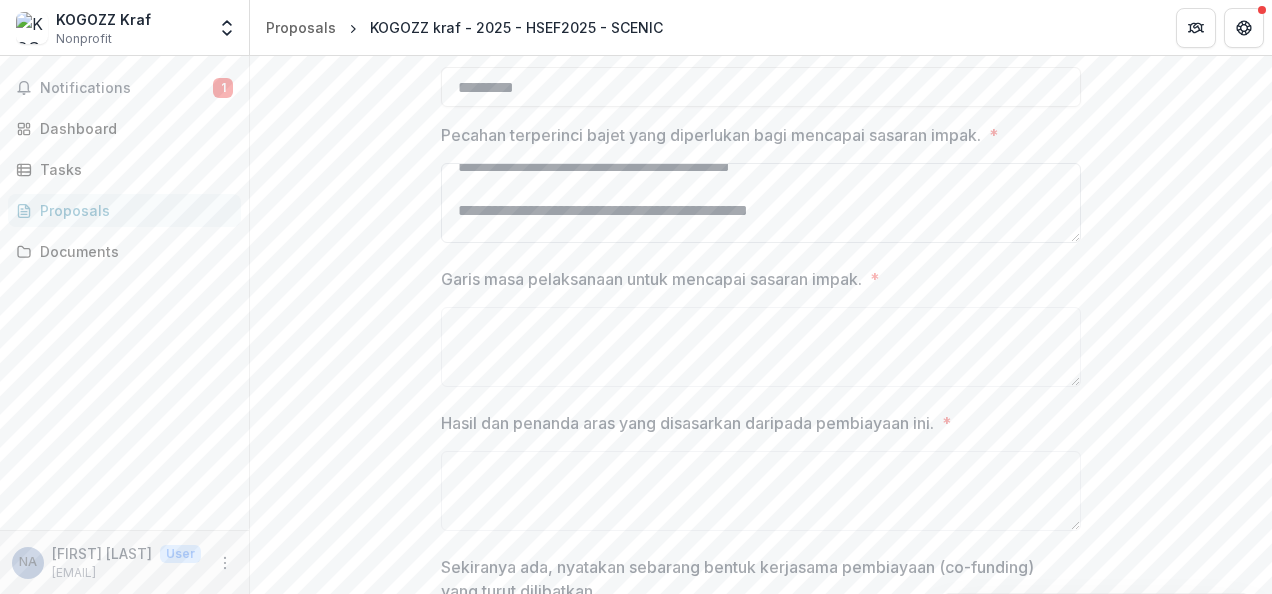 click on "**********" at bounding box center [761, 203] 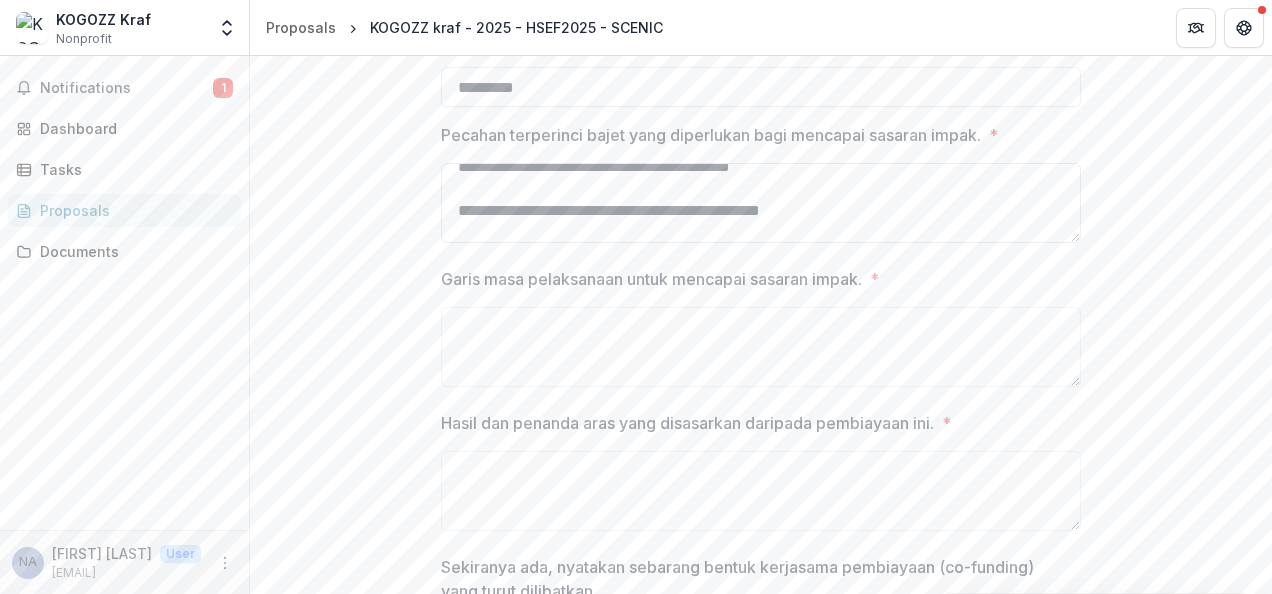 click on "**********" at bounding box center [761, 203] 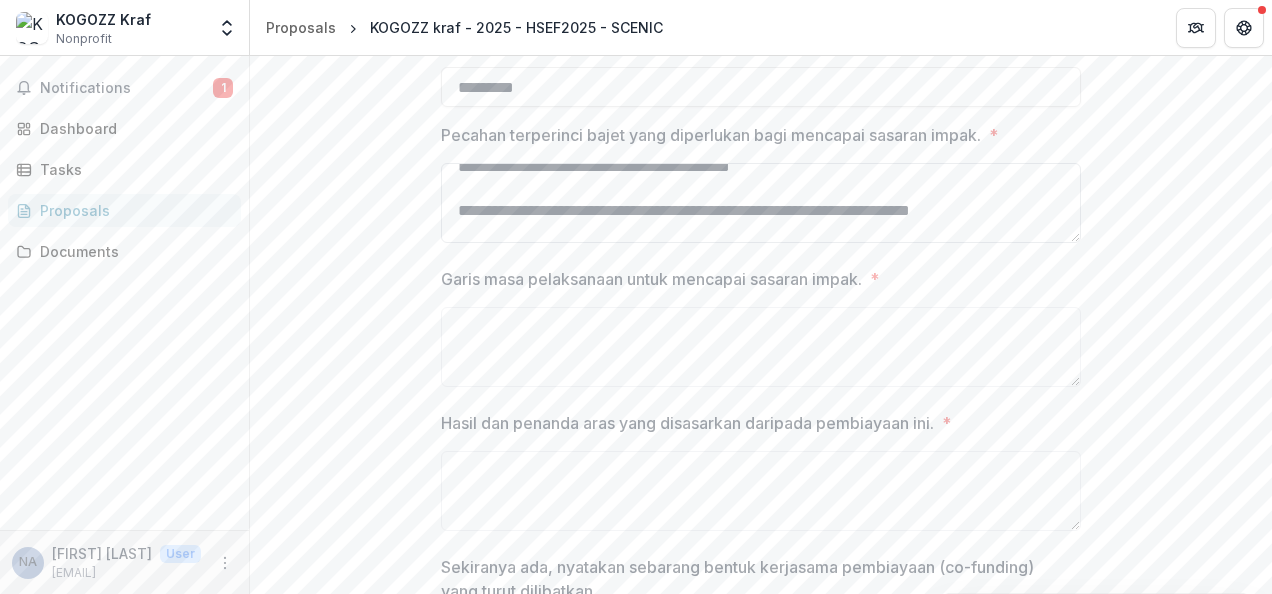 scroll, scrollTop: 566, scrollLeft: 0, axis: vertical 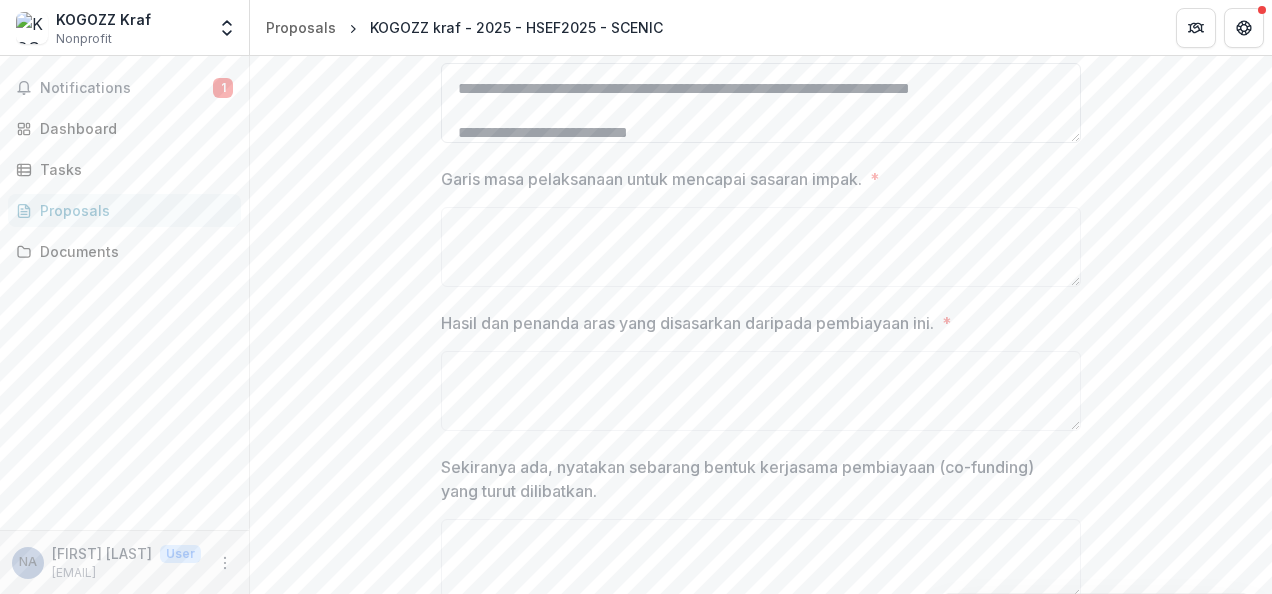 click on "**********" at bounding box center (761, 103) 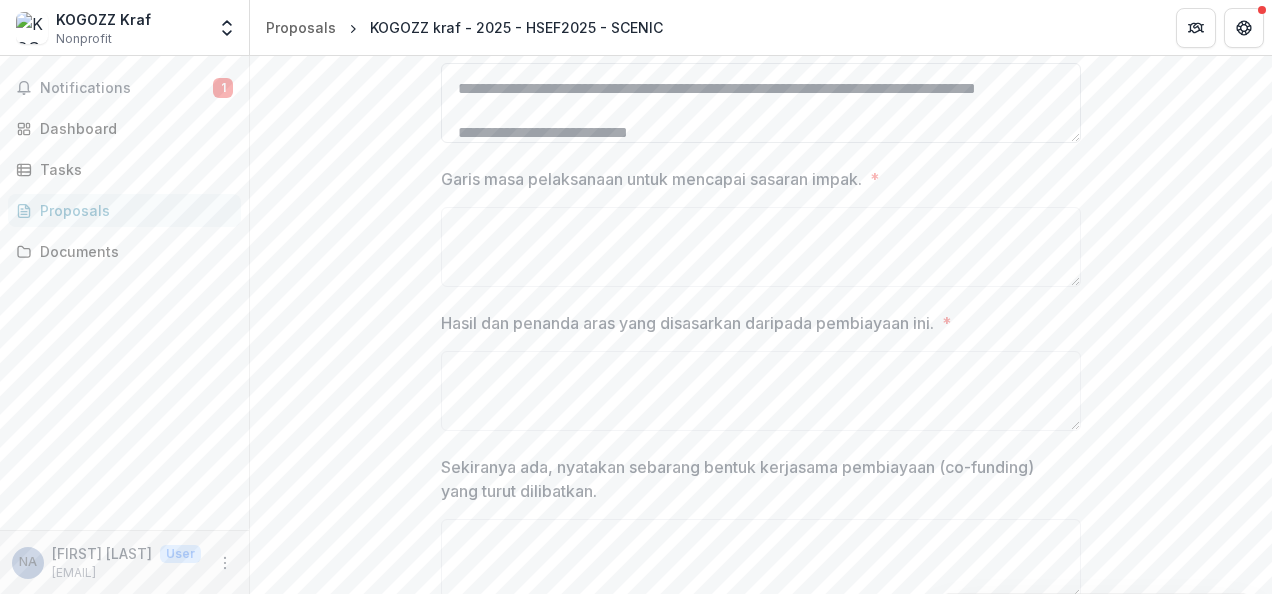 click on "**********" at bounding box center [761, 103] 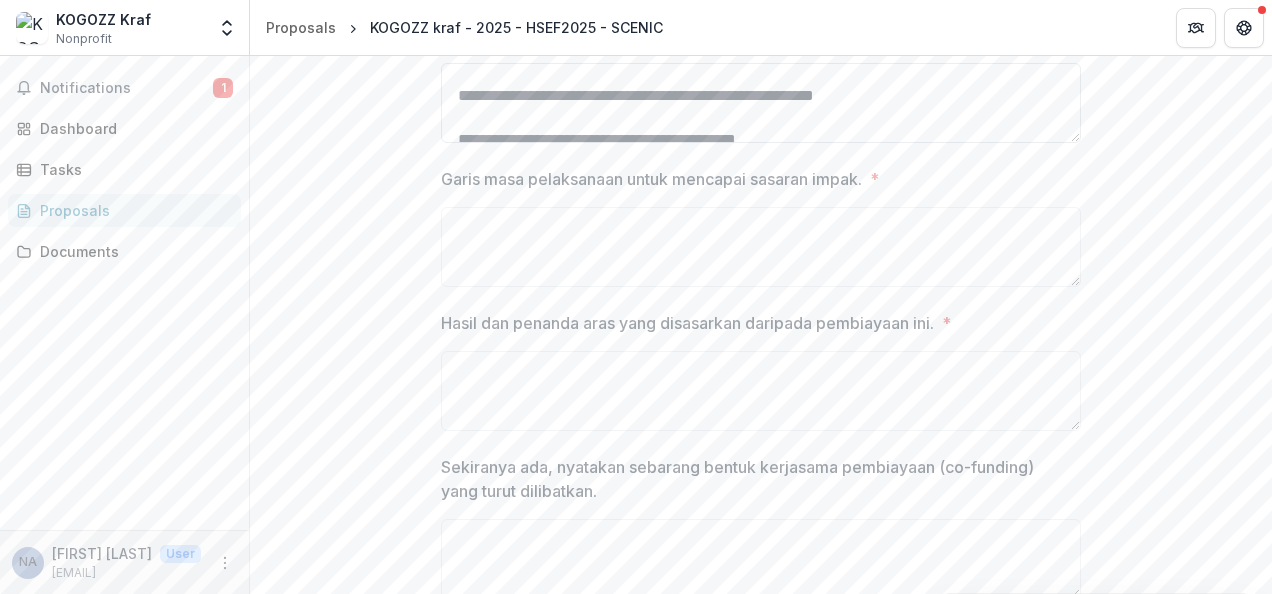 scroll, scrollTop: 0, scrollLeft: 0, axis: both 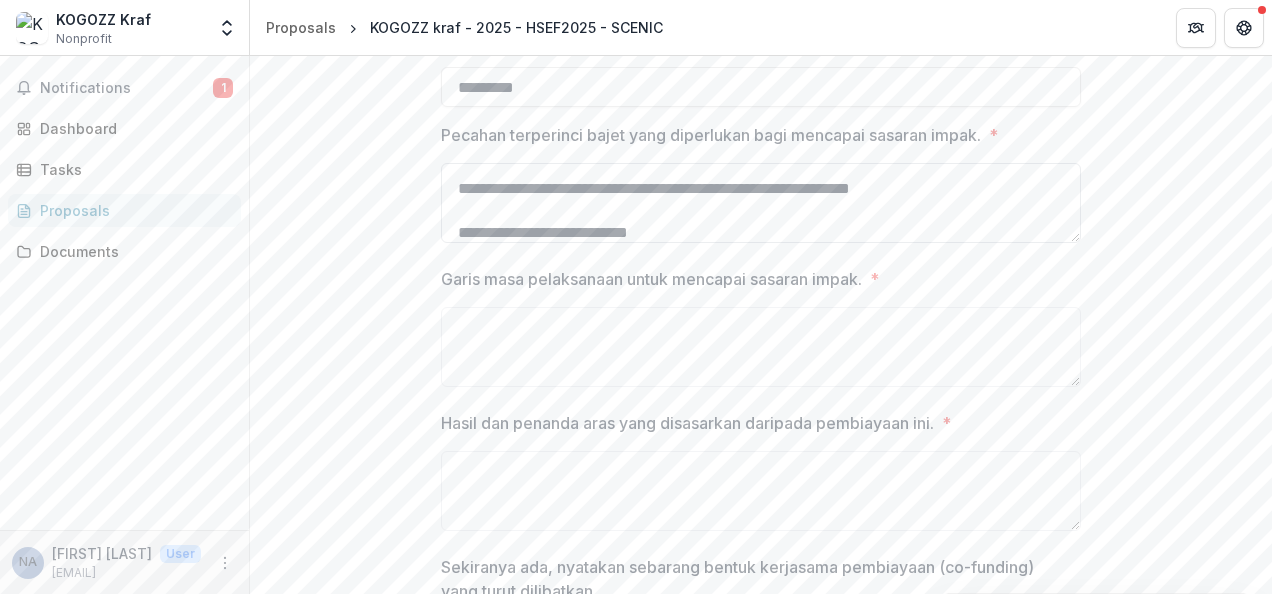 click on "**********" at bounding box center [761, 203] 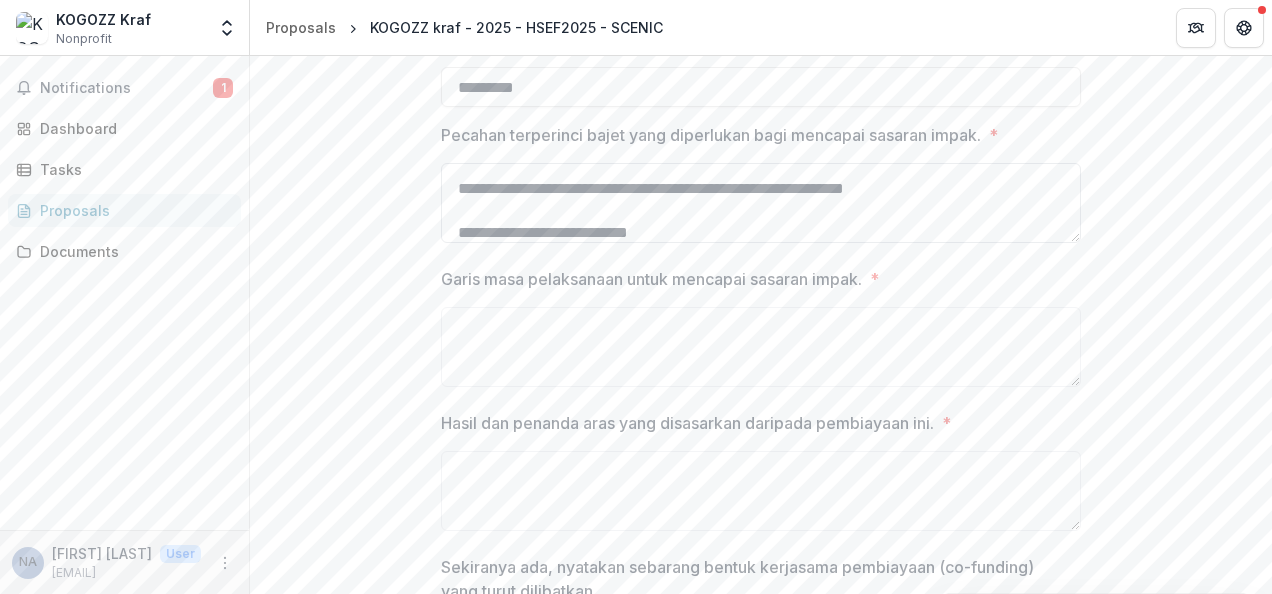 click on "**********" at bounding box center [761, 203] 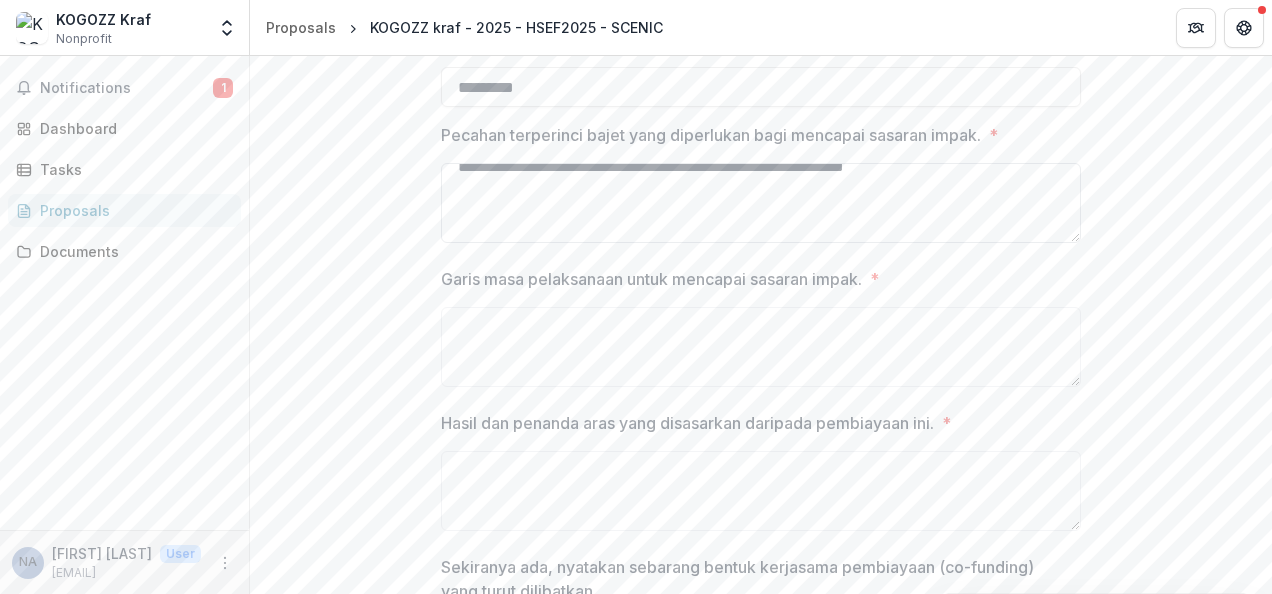 scroll, scrollTop: 654, scrollLeft: 0, axis: vertical 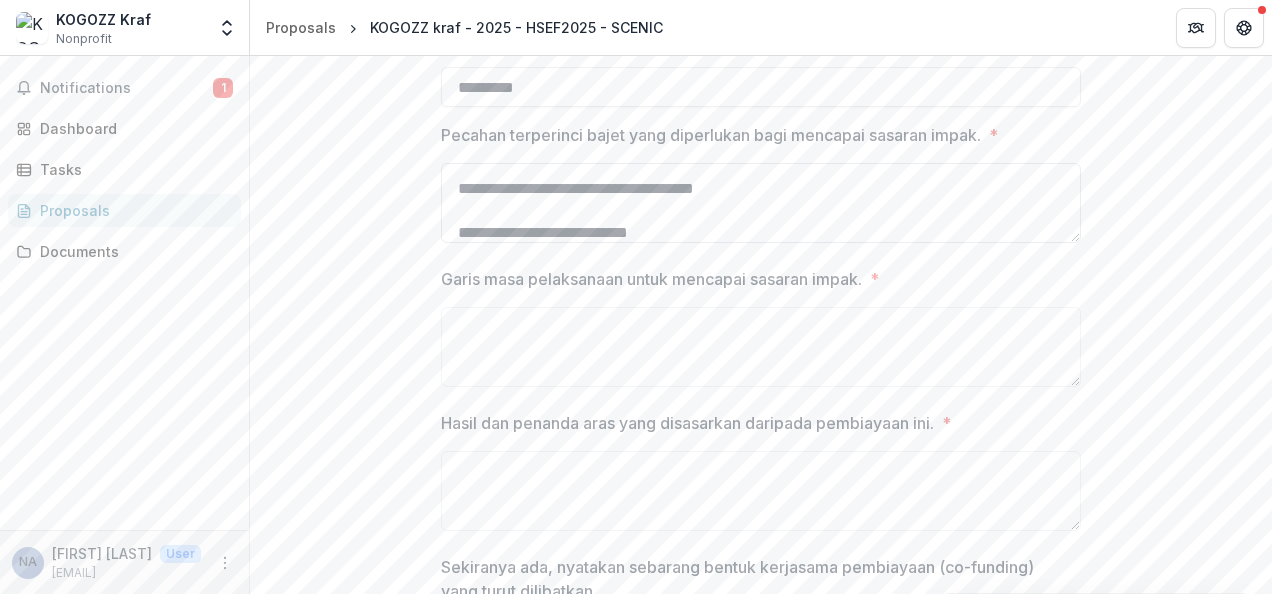 click on "**********" at bounding box center (761, 203) 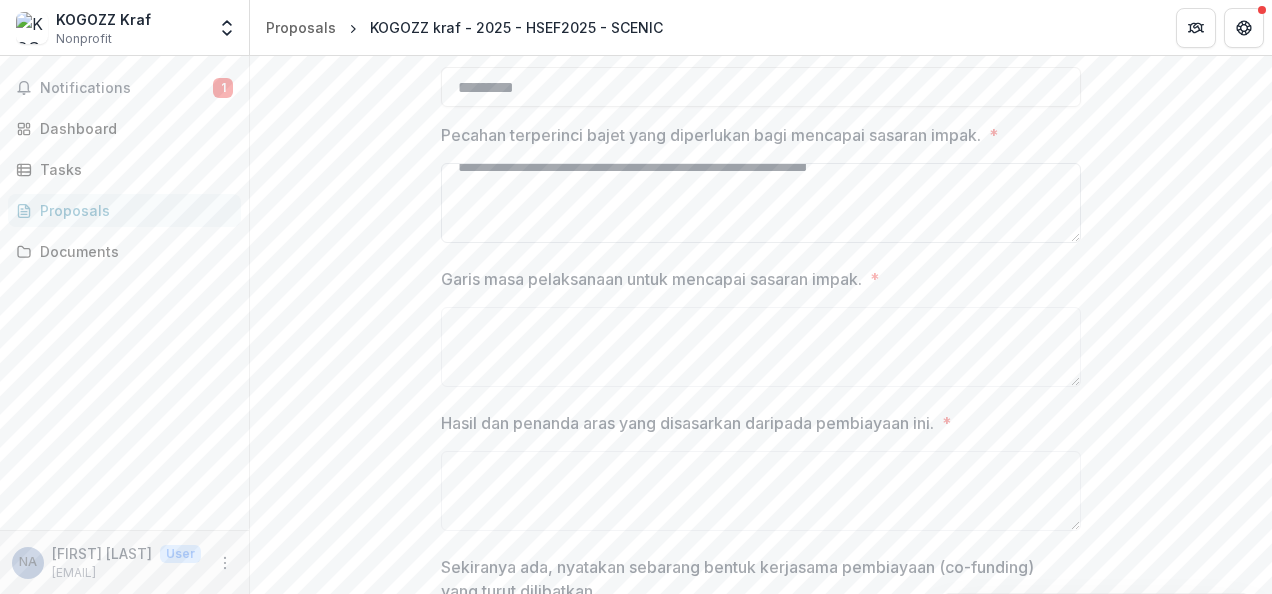 scroll, scrollTop: 698, scrollLeft: 0, axis: vertical 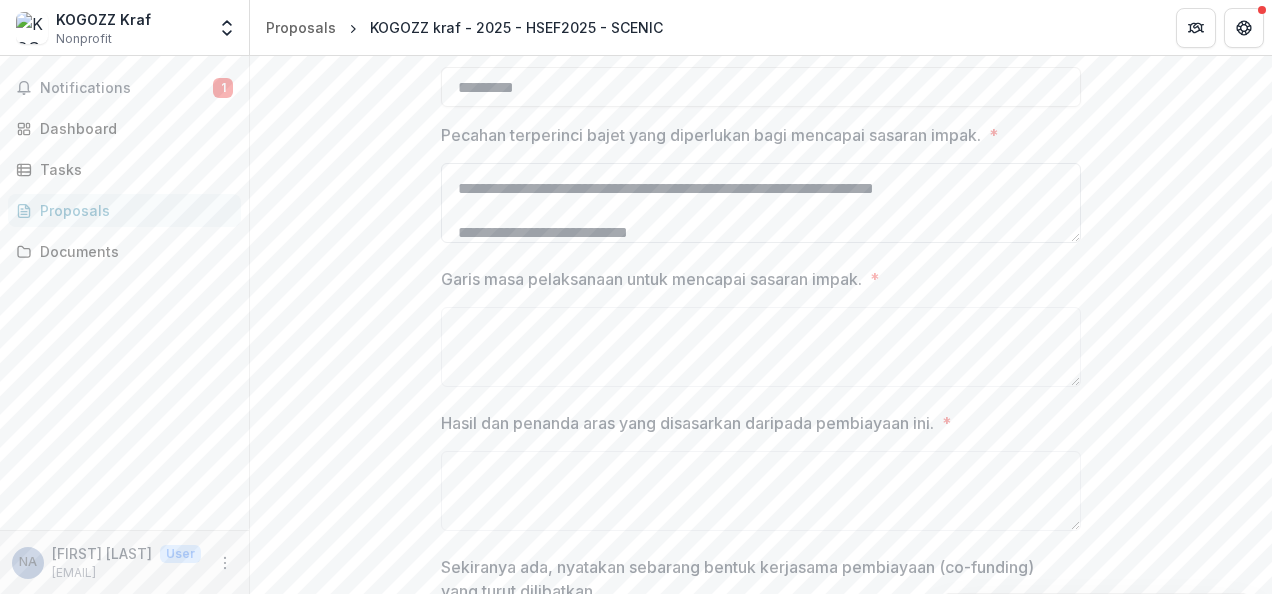click on "**********" at bounding box center [761, 203] 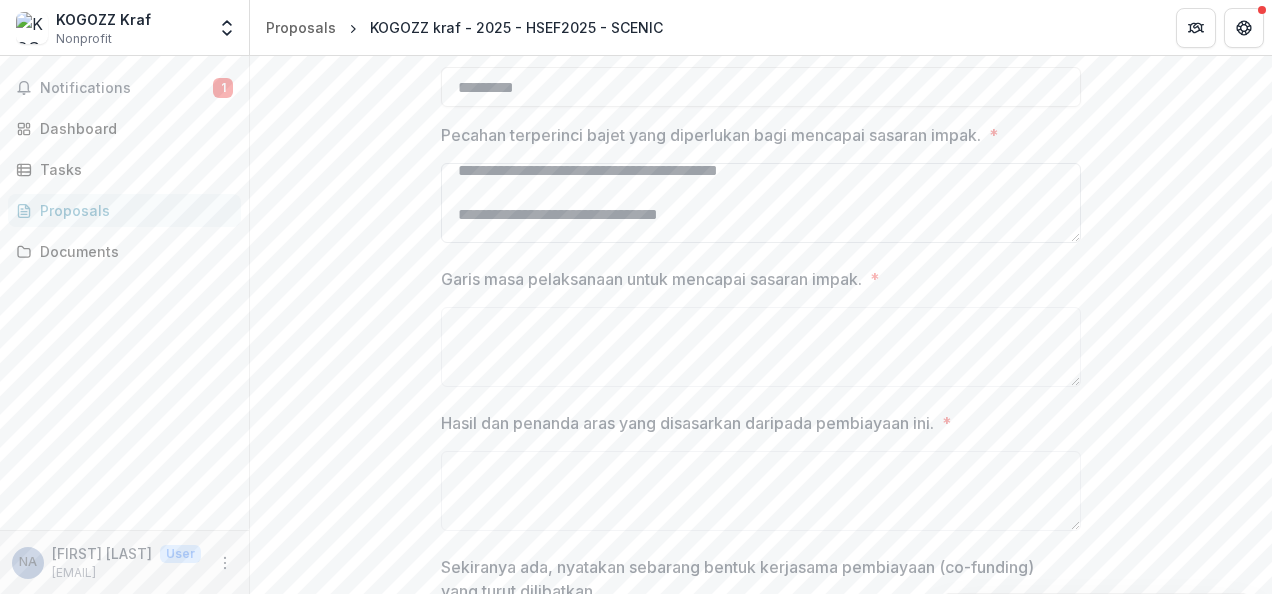 scroll, scrollTop: 420, scrollLeft: 0, axis: vertical 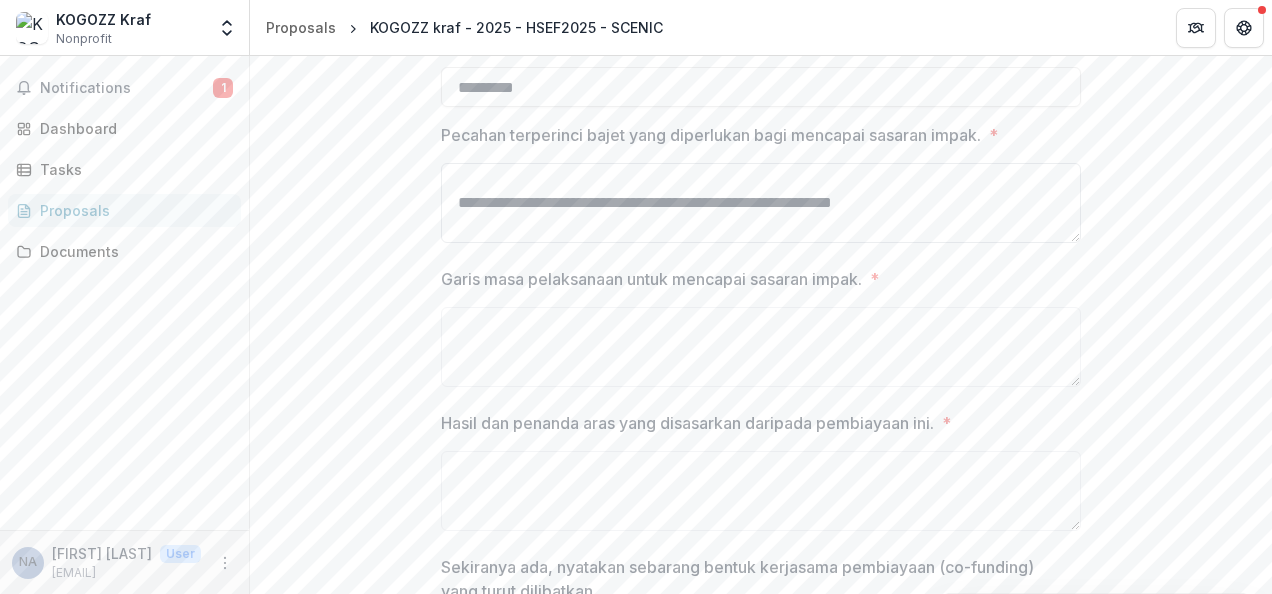 click on "**********" at bounding box center [761, 203] 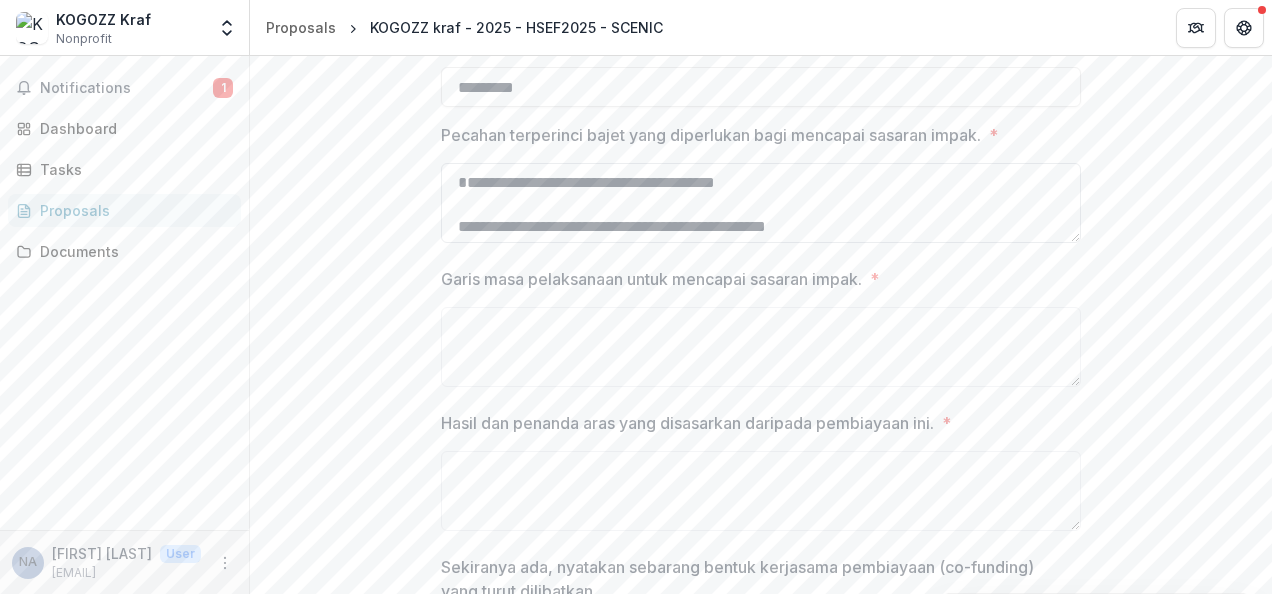 scroll, scrollTop: 0, scrollLeft: 0, axis: both 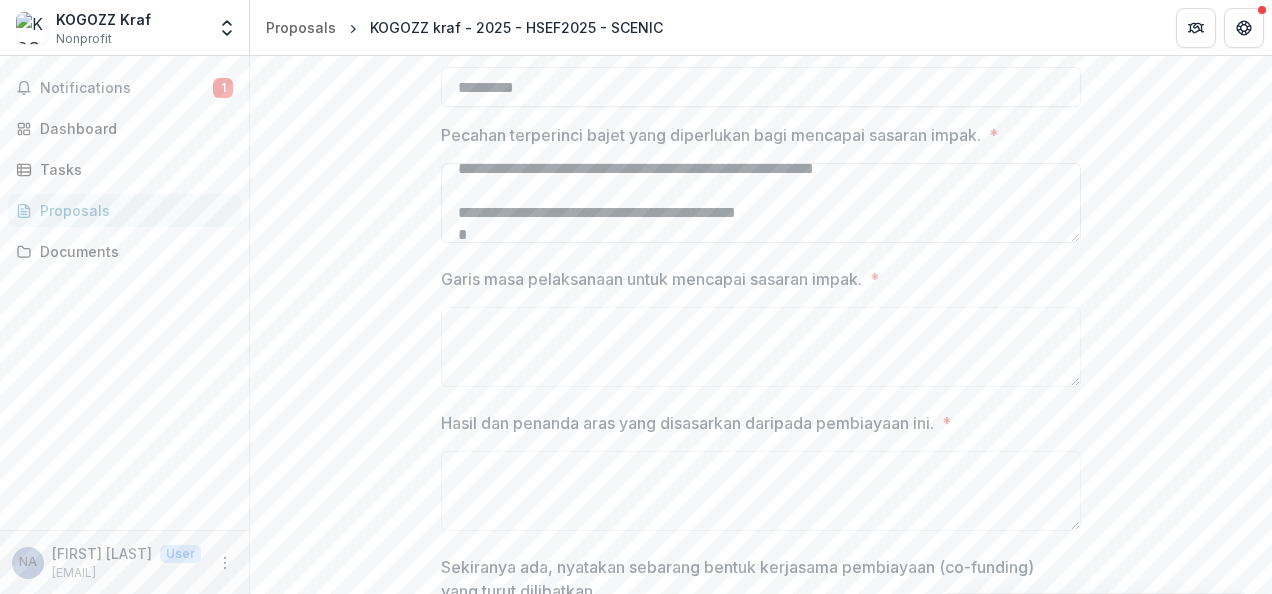 click on "**********" at bounding box center [761, 203] 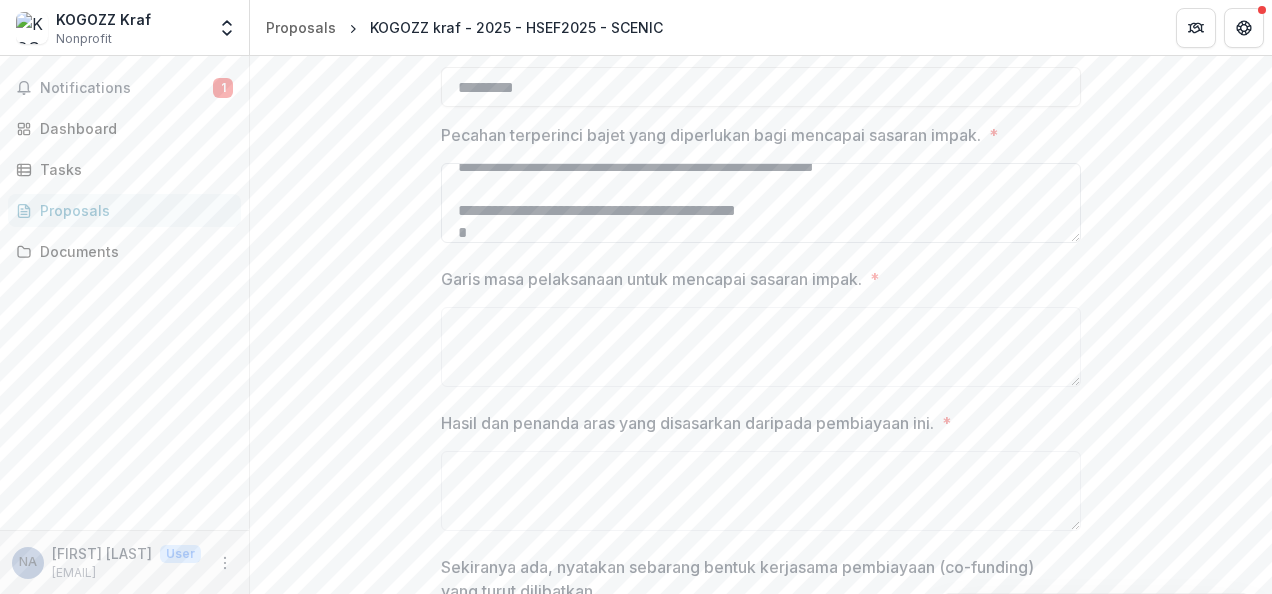 scroll, scrollTop: 92, scrollLeft: 0, axis: vertical 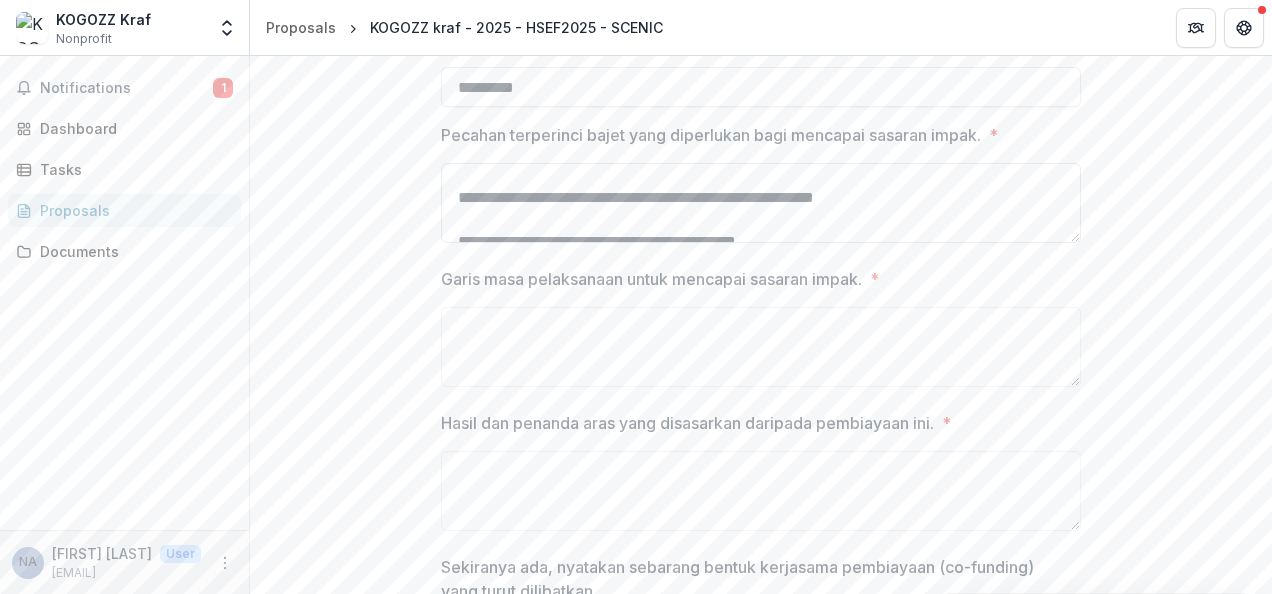 click on "**********" at bounding box center (761, 203) 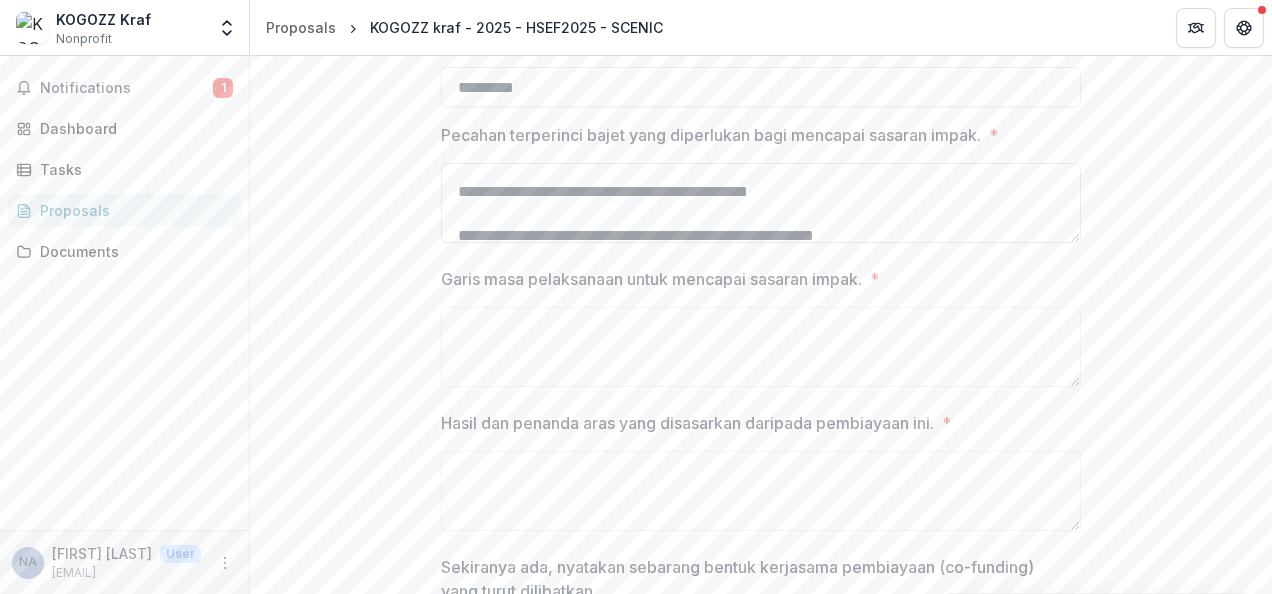 scroll, scrollTop: 209, scrollLeft: 0, axis: vertical 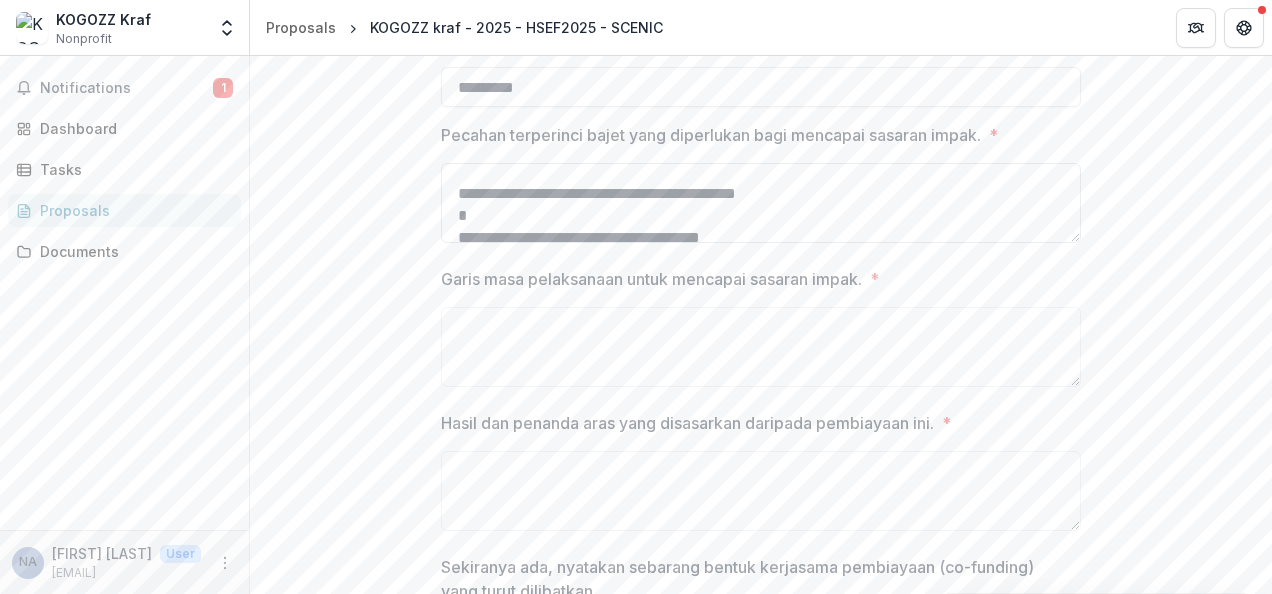 click on "**********" at bounding box center [761, 203] 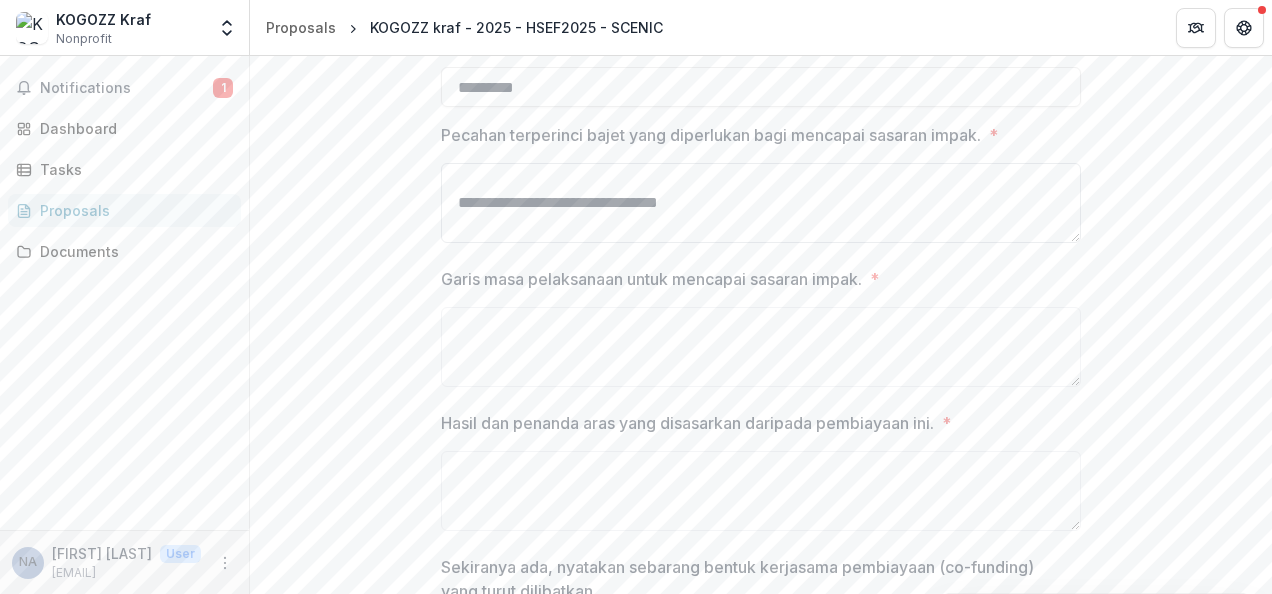 scroll, scrollTop: 256, scrollLeft: 0, axis: vertical 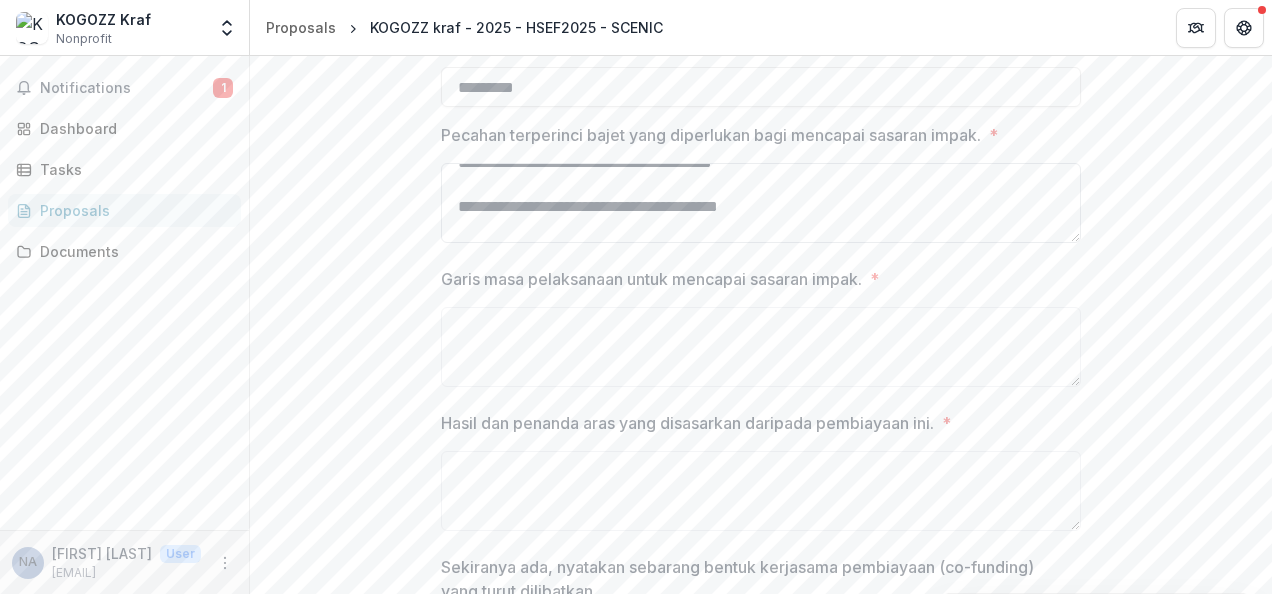 click on "**********" at bounding box center [761, 203] 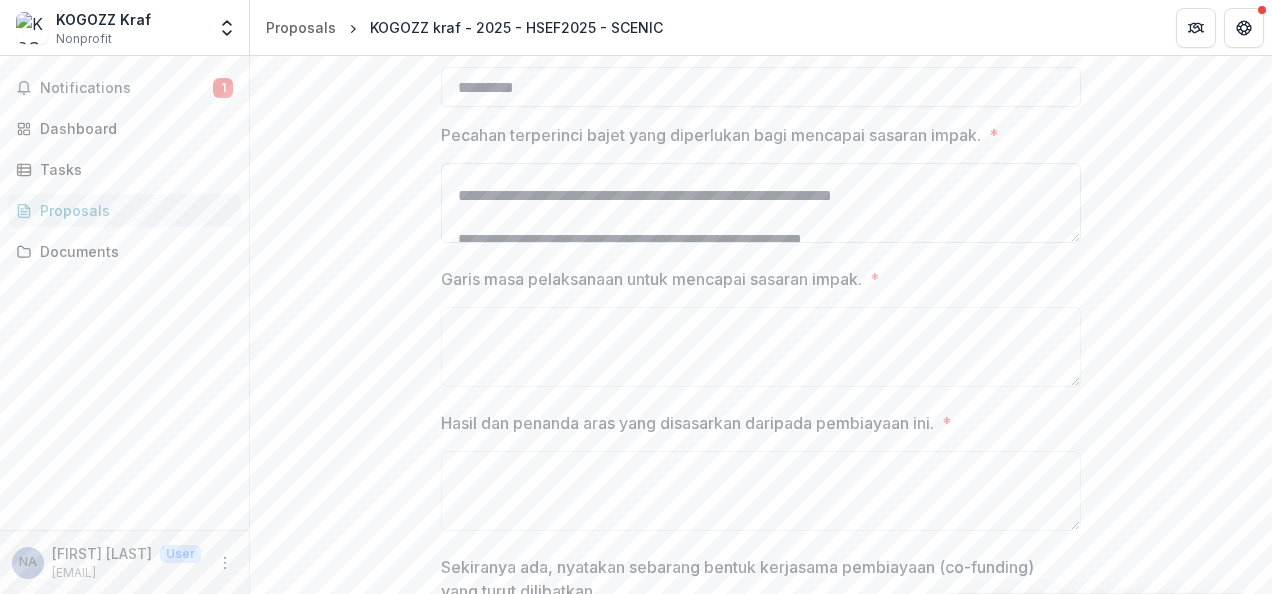 scroll, scrollTop: 256, scrollLeft: 0, axis: vertical 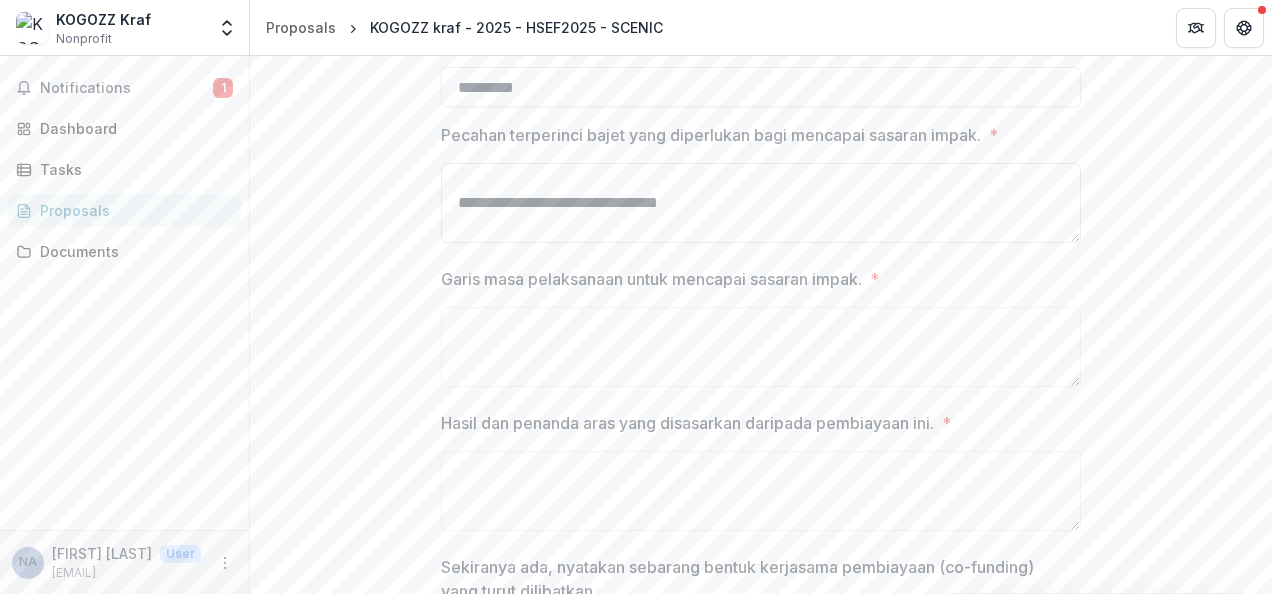 click on "**********" at bounding box center (761, 203) 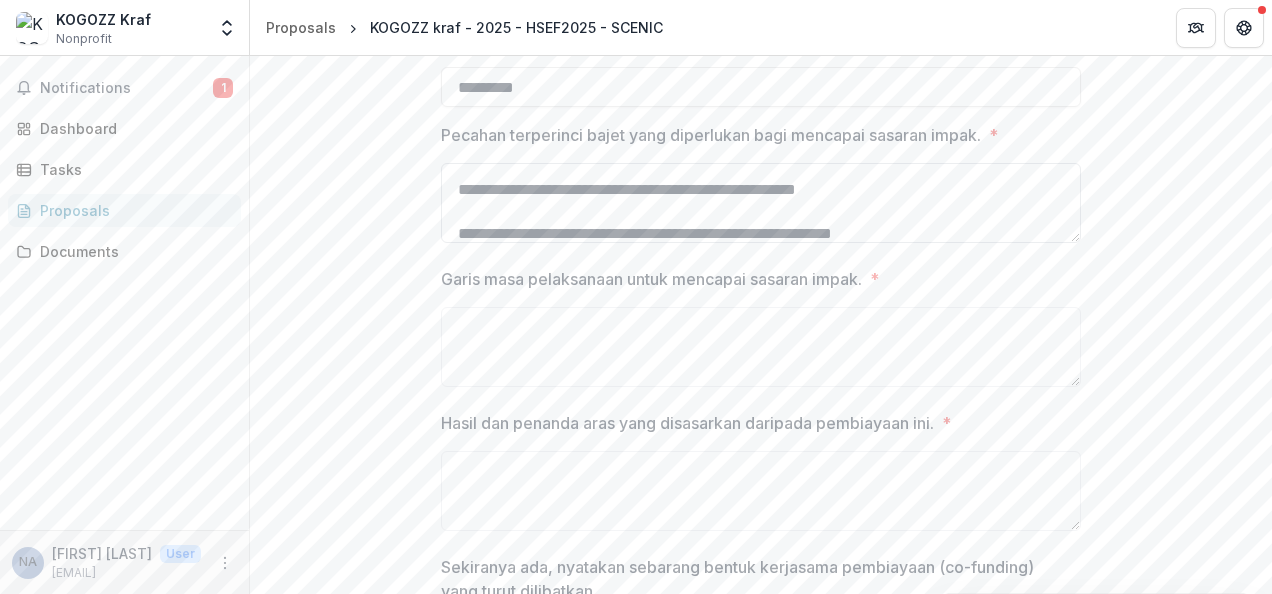 scroll, scrollTop: 332, scrollLeft: 0, axis: vertical 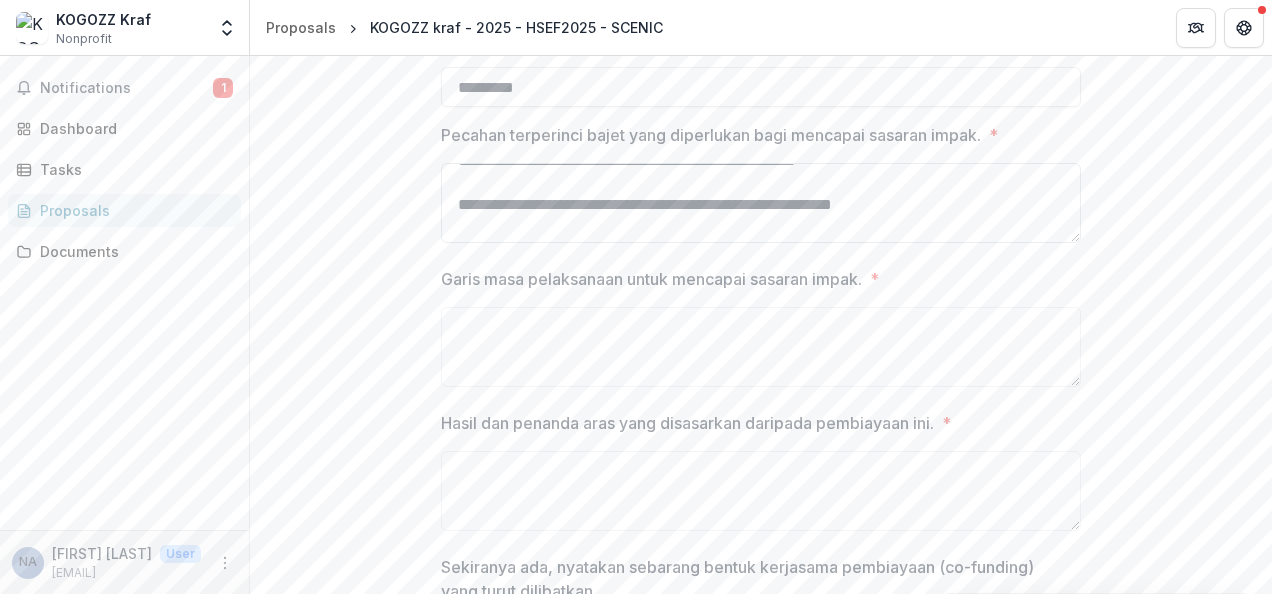 click on "**********" at bounding box center [761, 203] 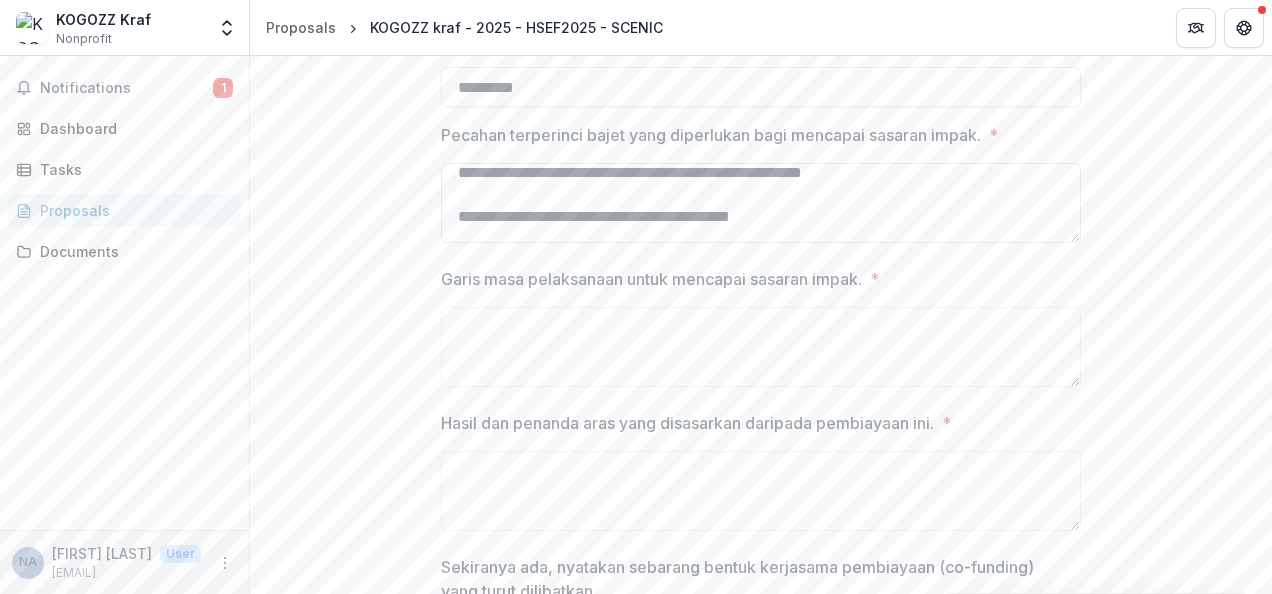 scroll, scrollTop: 456, scrollLeft: 0, axis: vertical 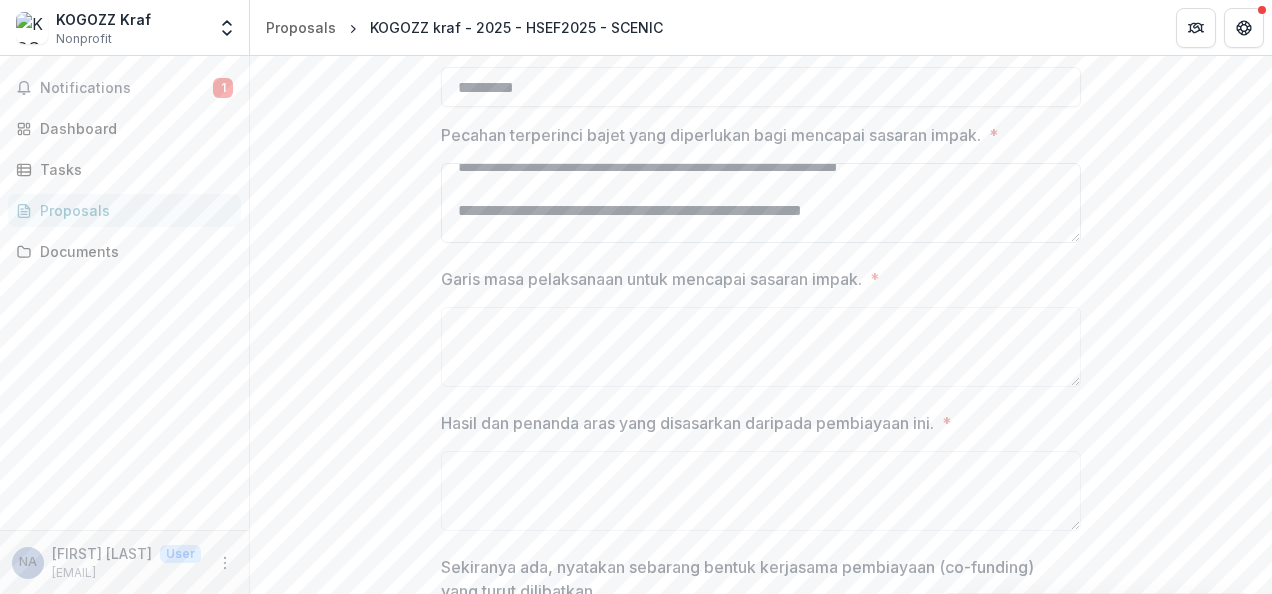 click on "**********" at bounding box center [761, 203] 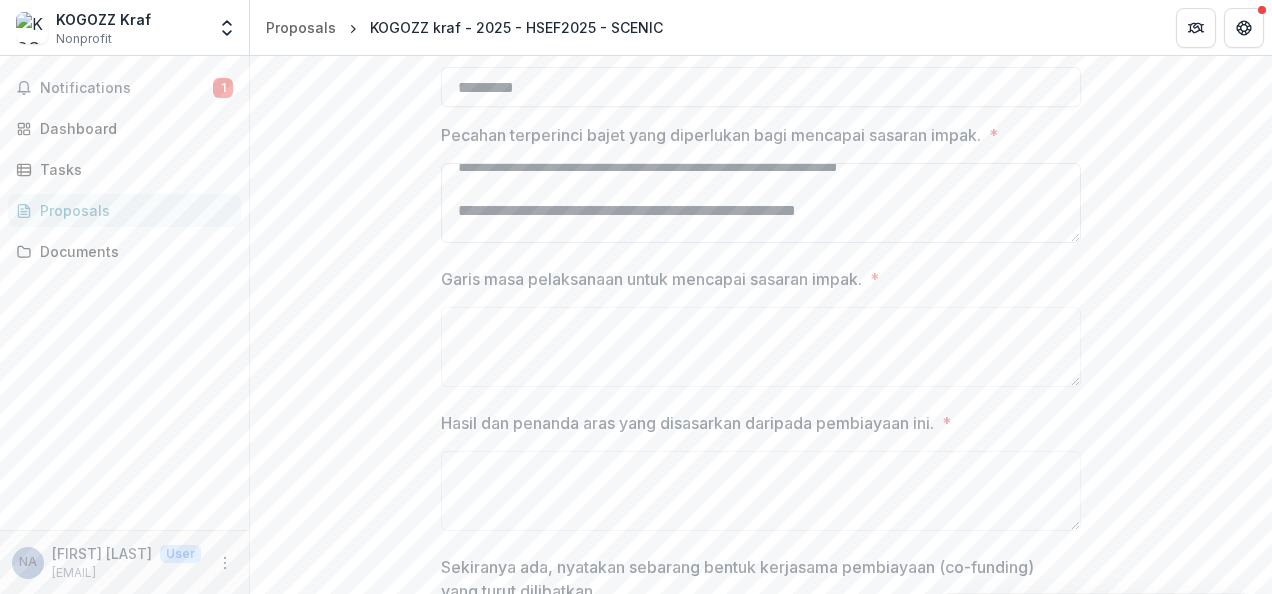 scroll, scrollTop: 456, scrollLeft: 0, axis: vertical 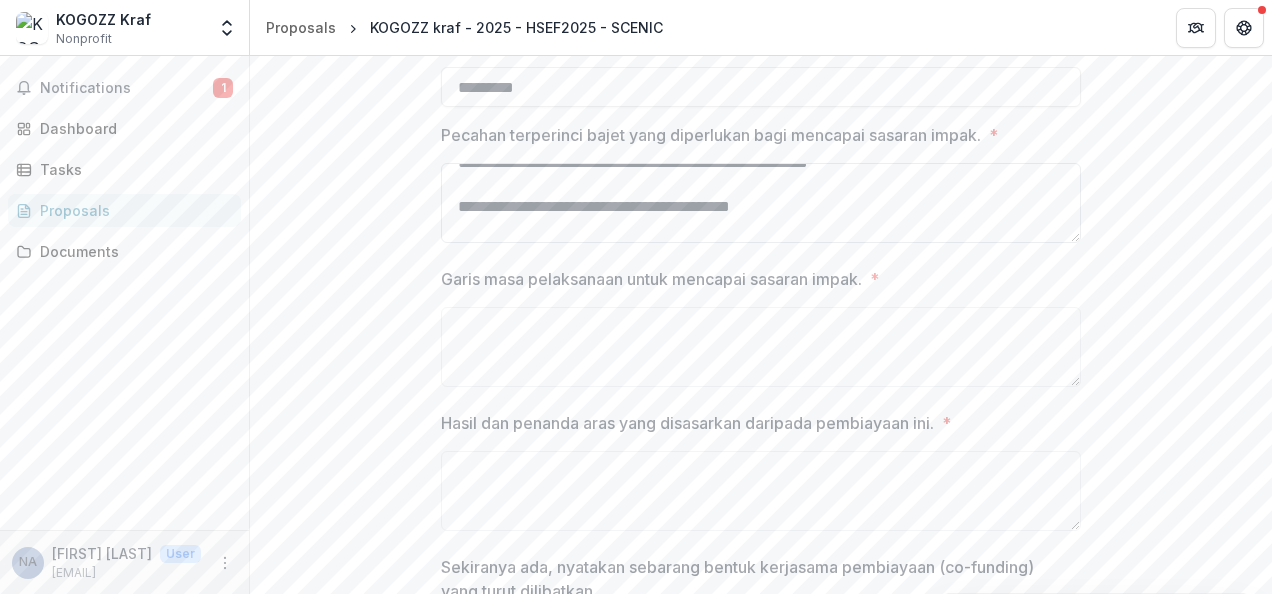 click on "**********" at bounding box center (761, 203) 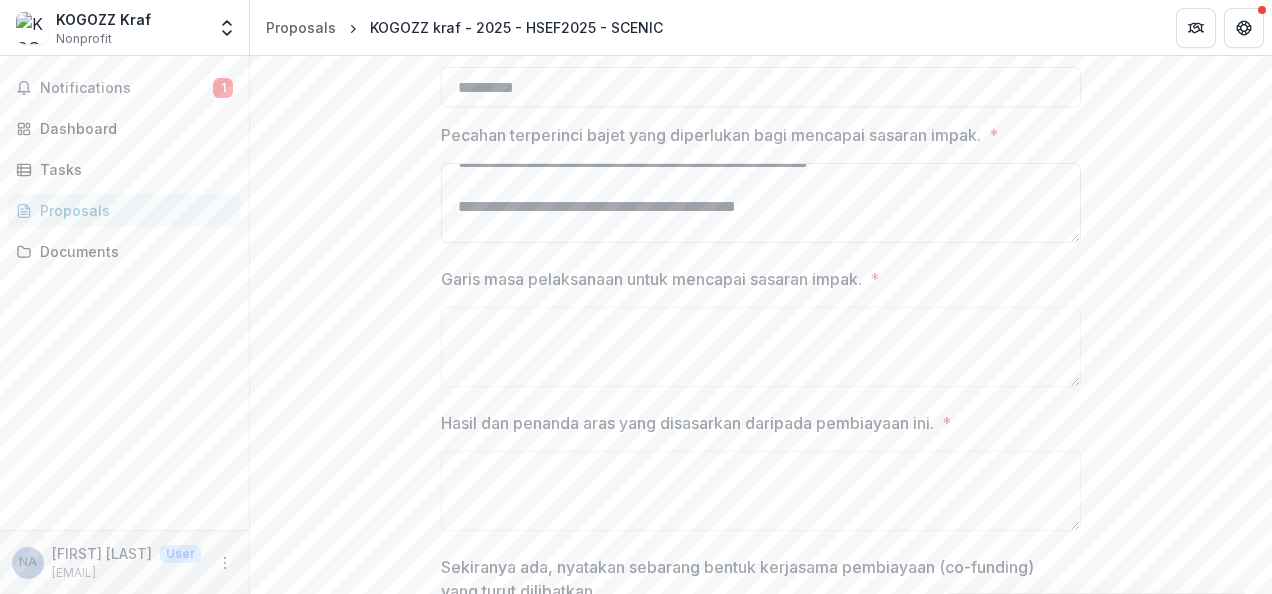 scroll, scrollTop: 560, scrollLeft: 0, axis: vertical 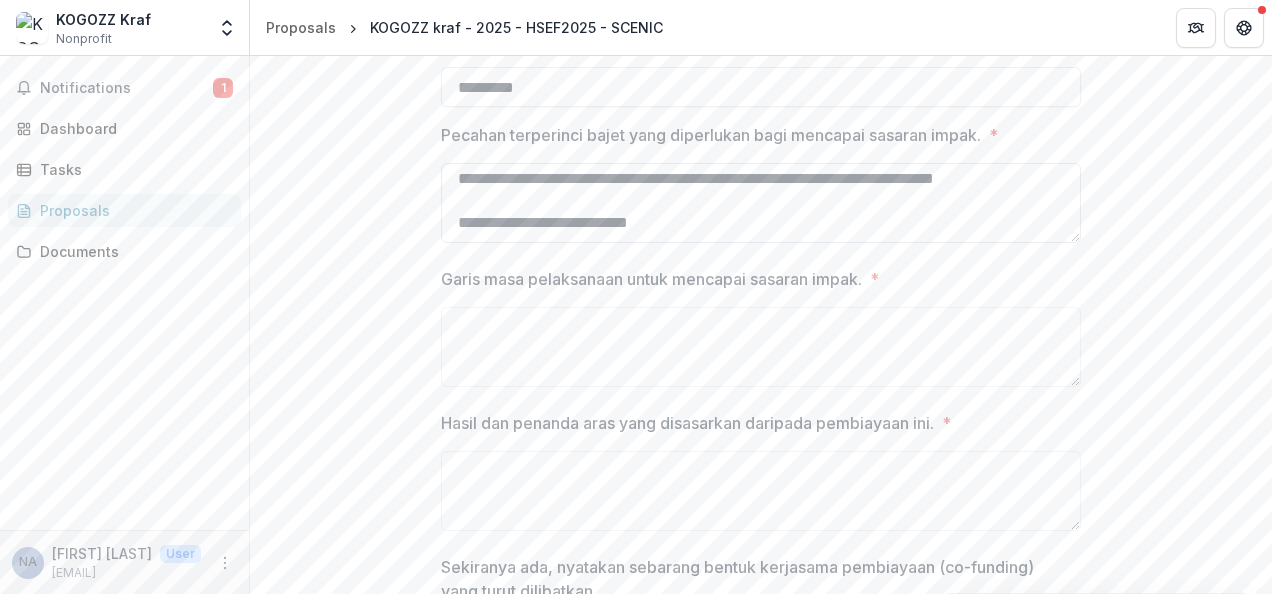 click on "**********" at bounding box center (761, 203) 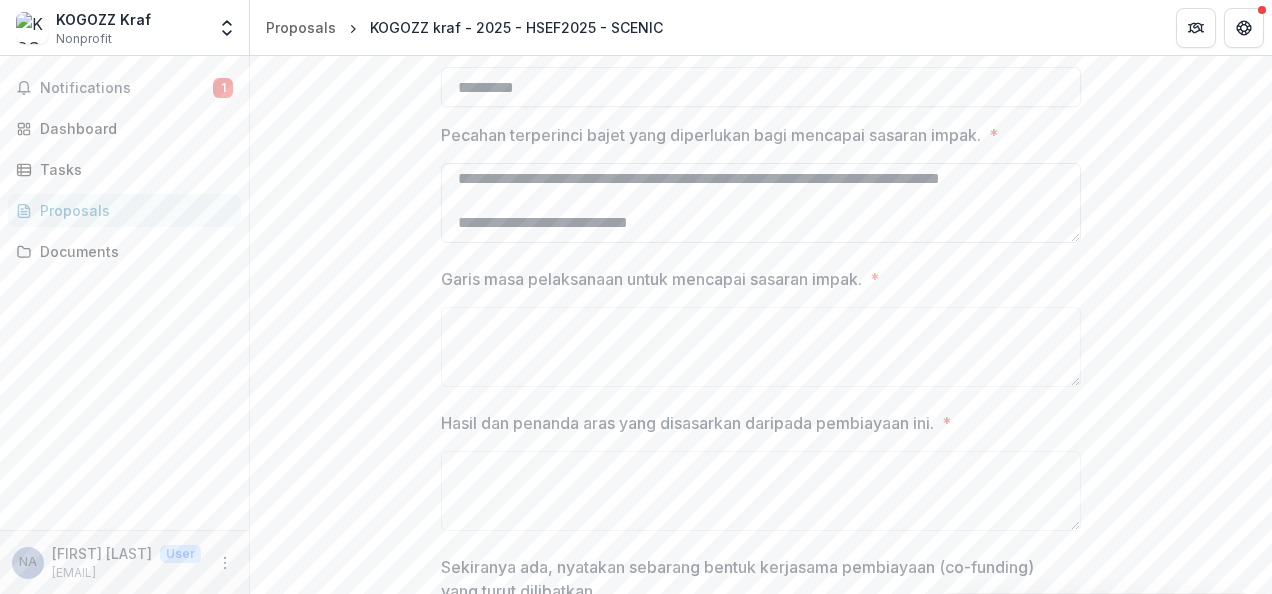 click at bounding box center (761, 203) 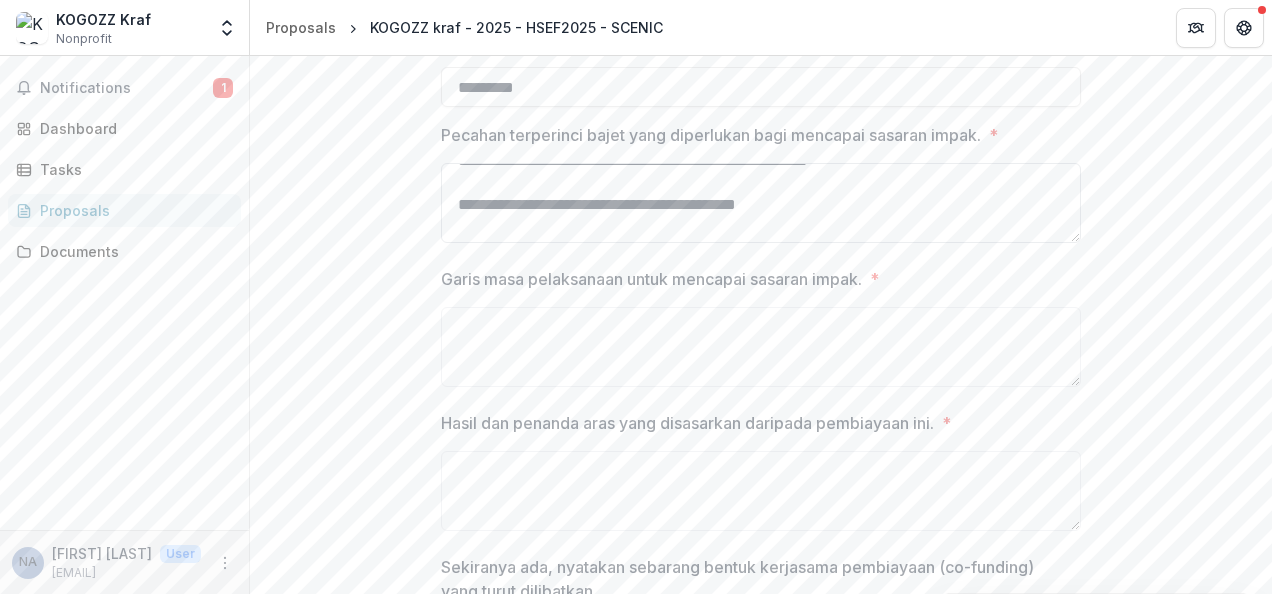 scroll, scrollTop: 550, scrollLeft: 0, axis: vertical 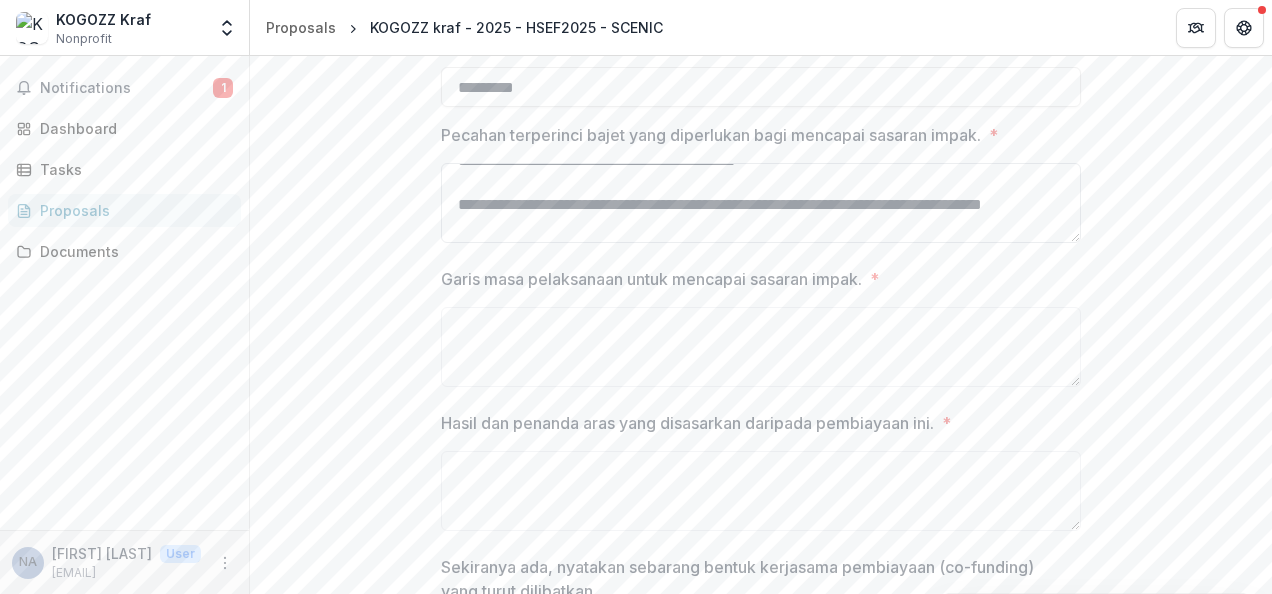 click at bounding box center (761, 203) 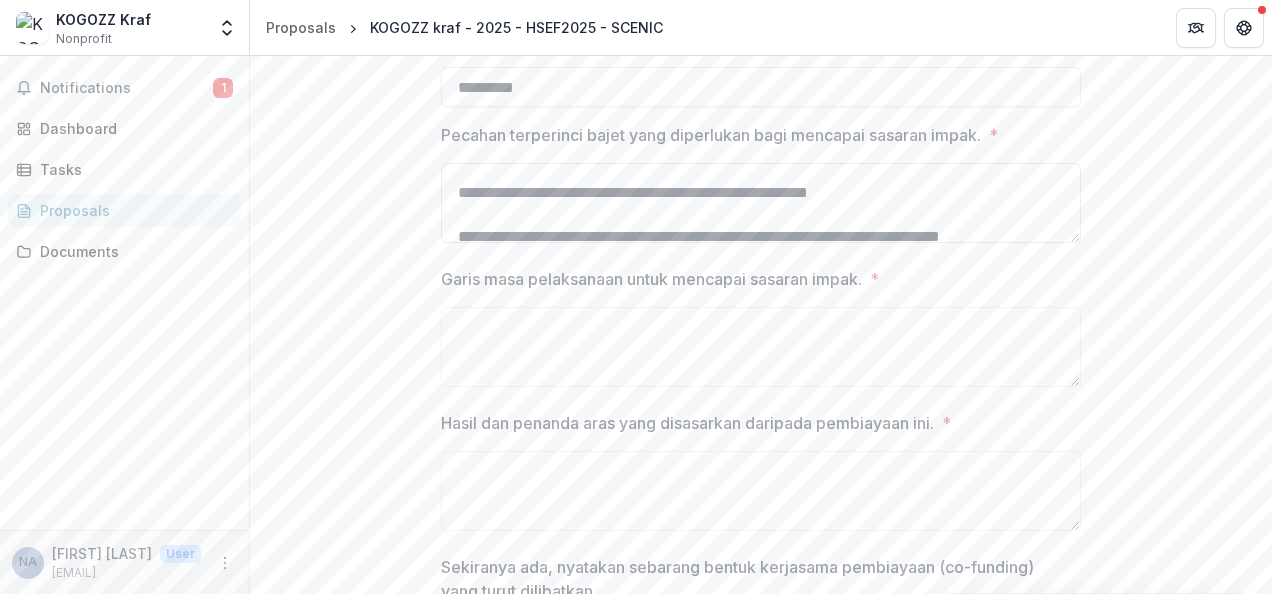 click at bounding box center [761, 203] 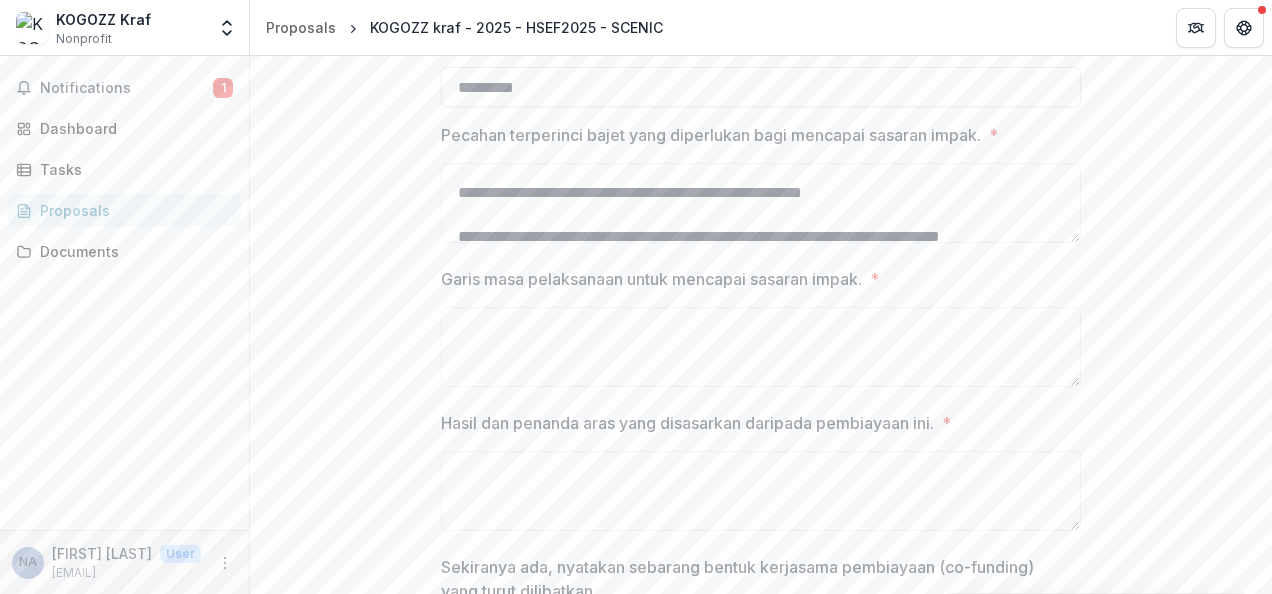 scroll, scrollTop: 654, scrollLeft: 0, axis: vertical 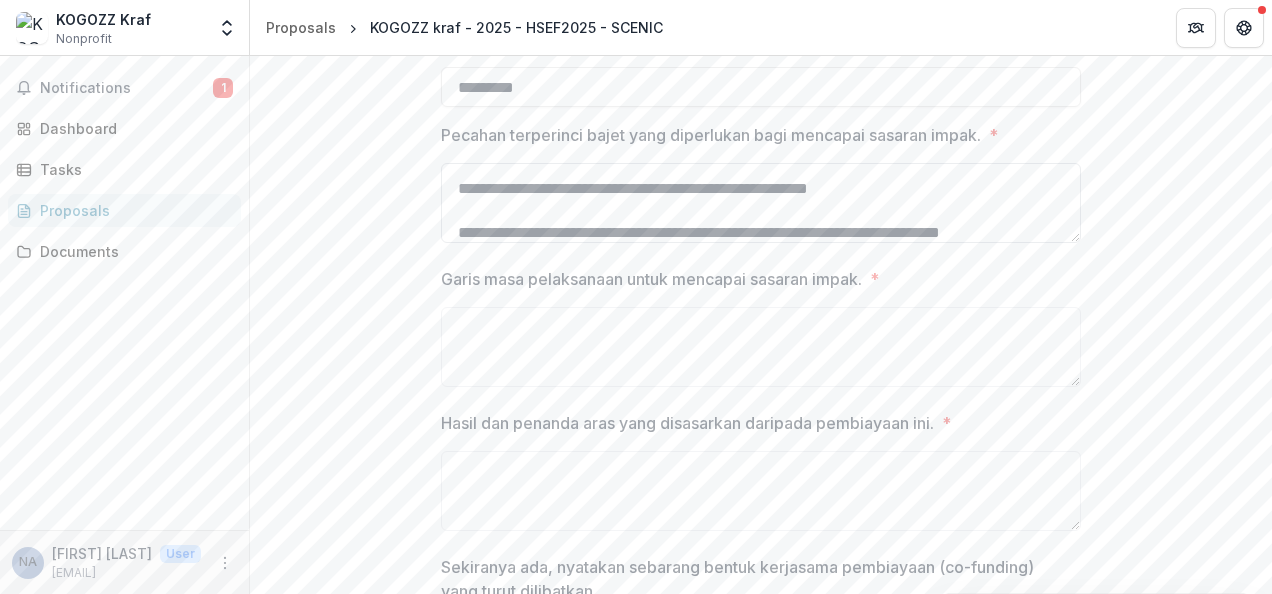 click at bounding box center [761, 203] 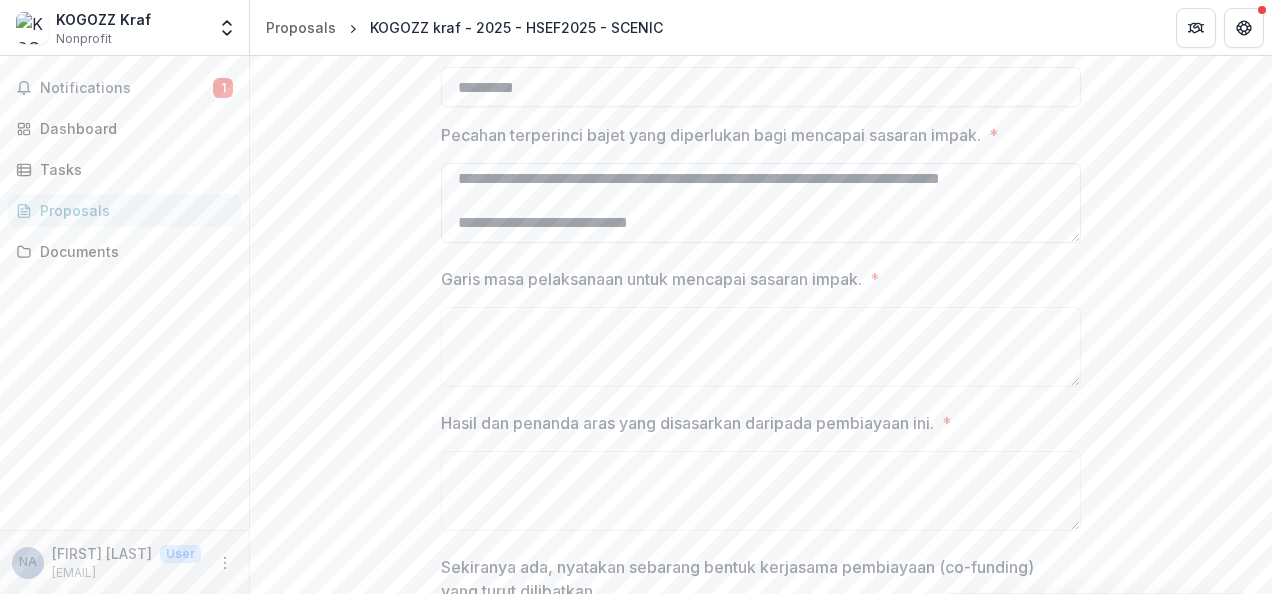 click at bounding box center [761, 203] 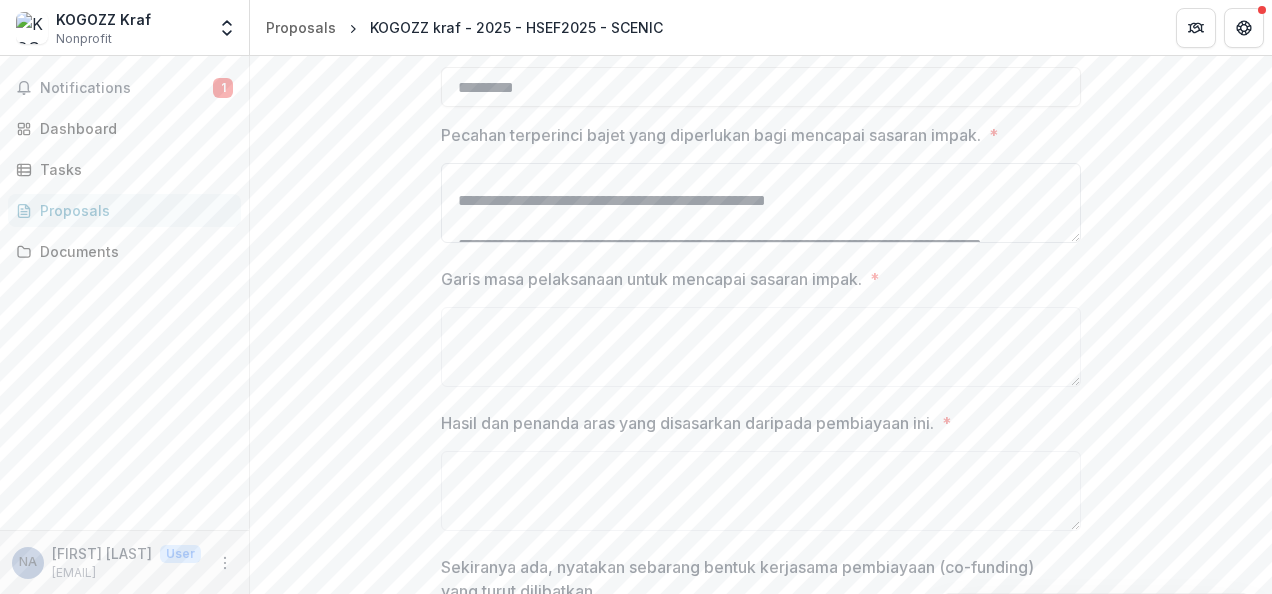 scroll, scrollTop: 0, scrollLeft: 0, axis: both 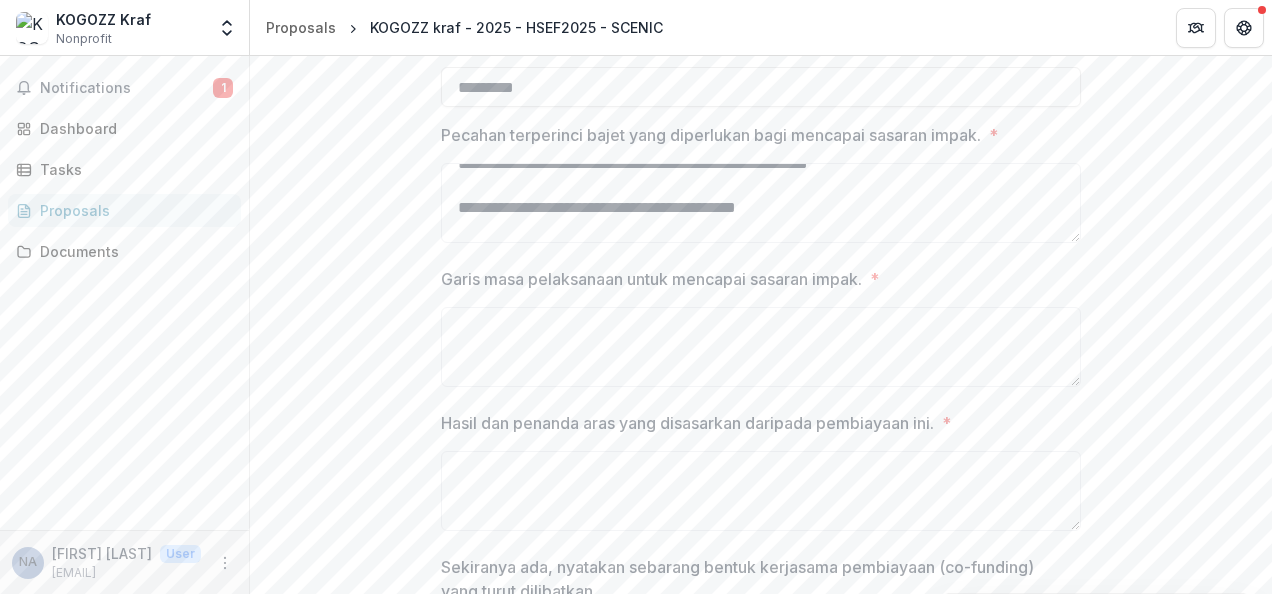 click on "**********" at bounding box center [761, 347] 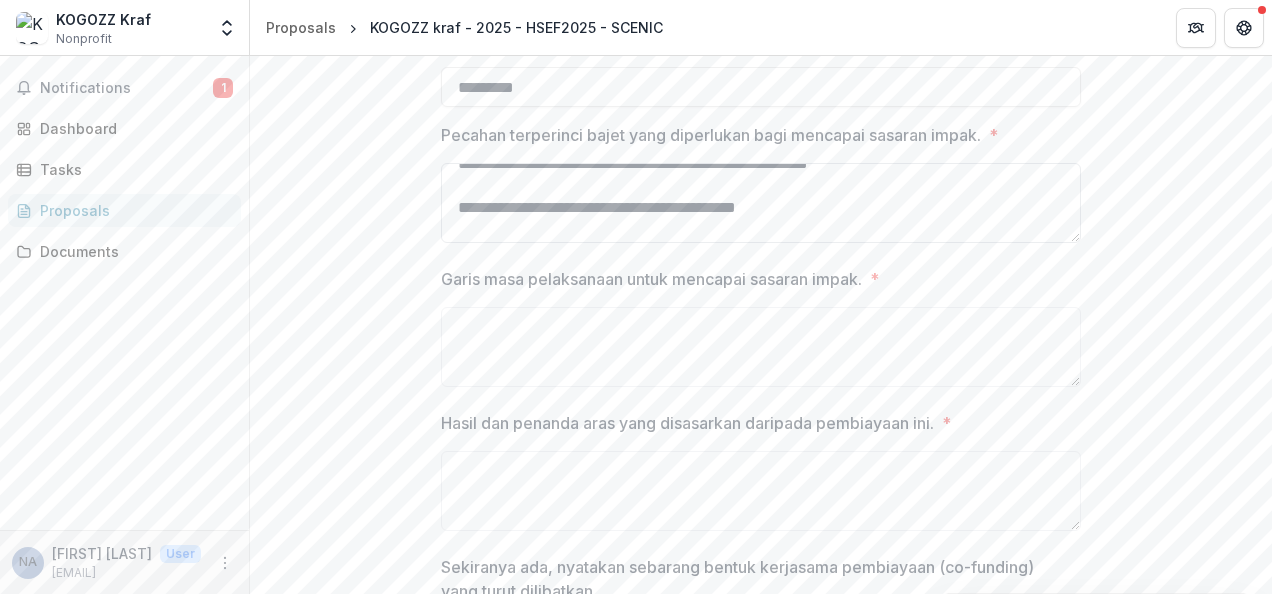 click at bounding box center (761, 203) 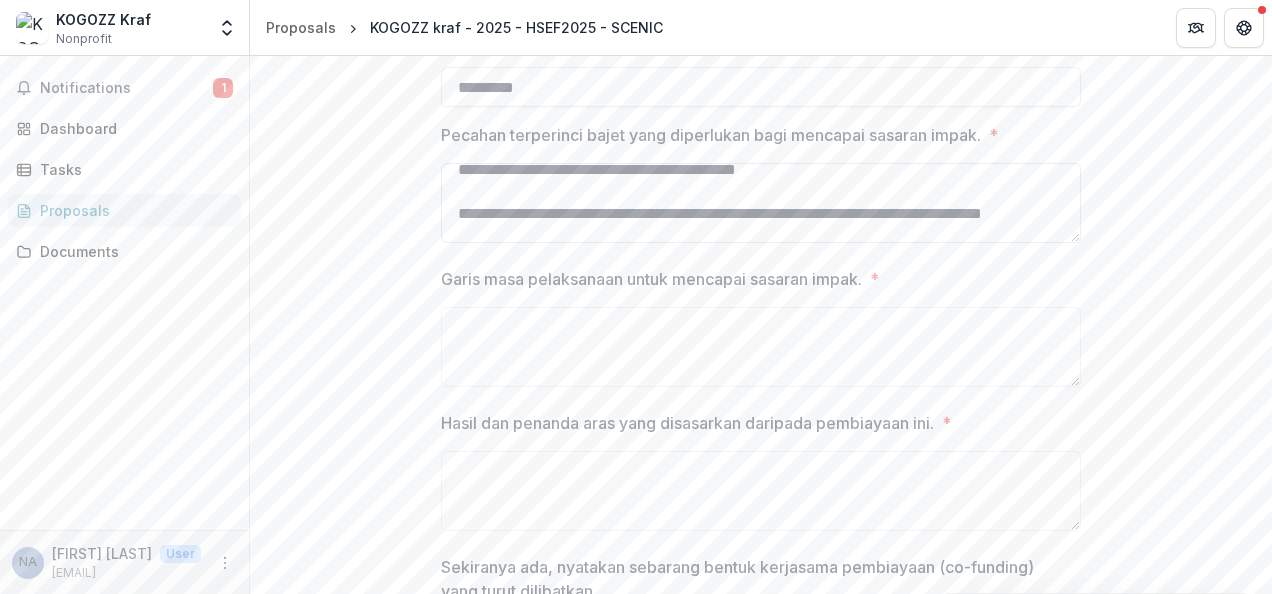 scroll, scrollTop: 627, scrollLeft: 0, axis: vertical 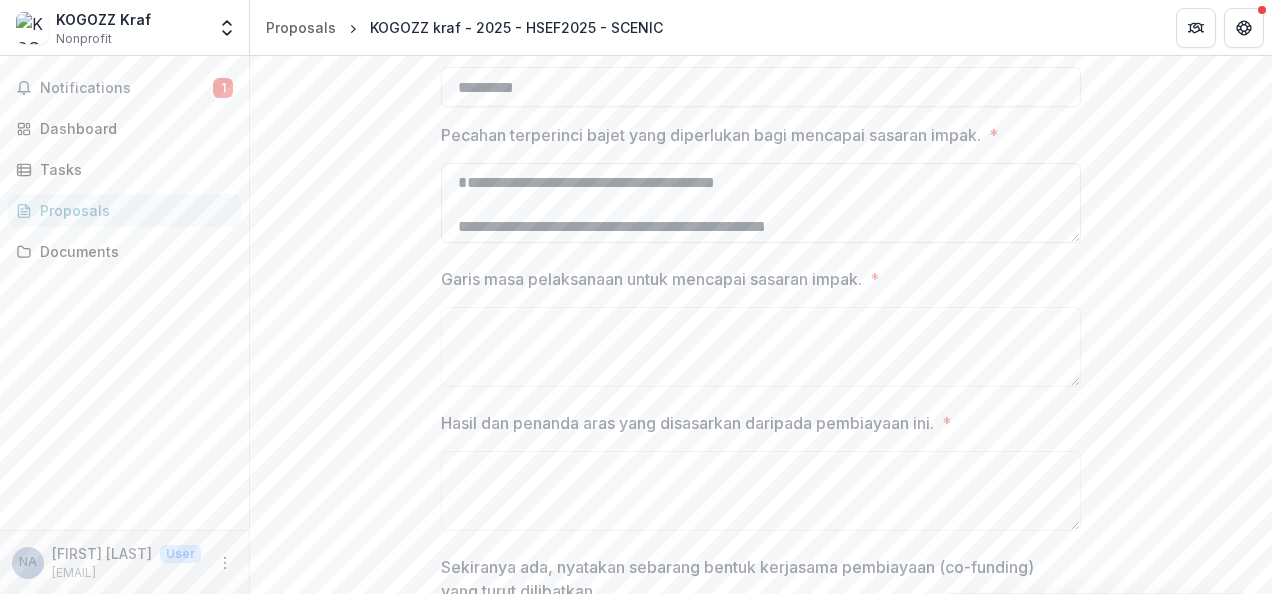 click at bounding box center (761, 203) 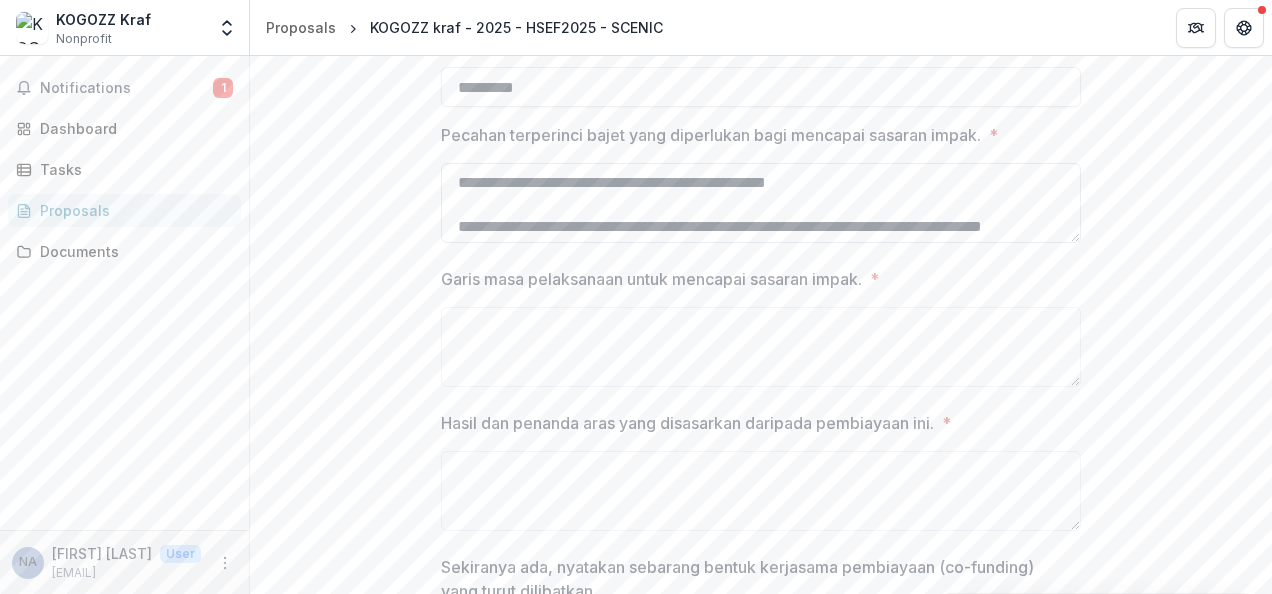 scroll, scrollTop: 68, scrollLeft: 0, axis: vertical 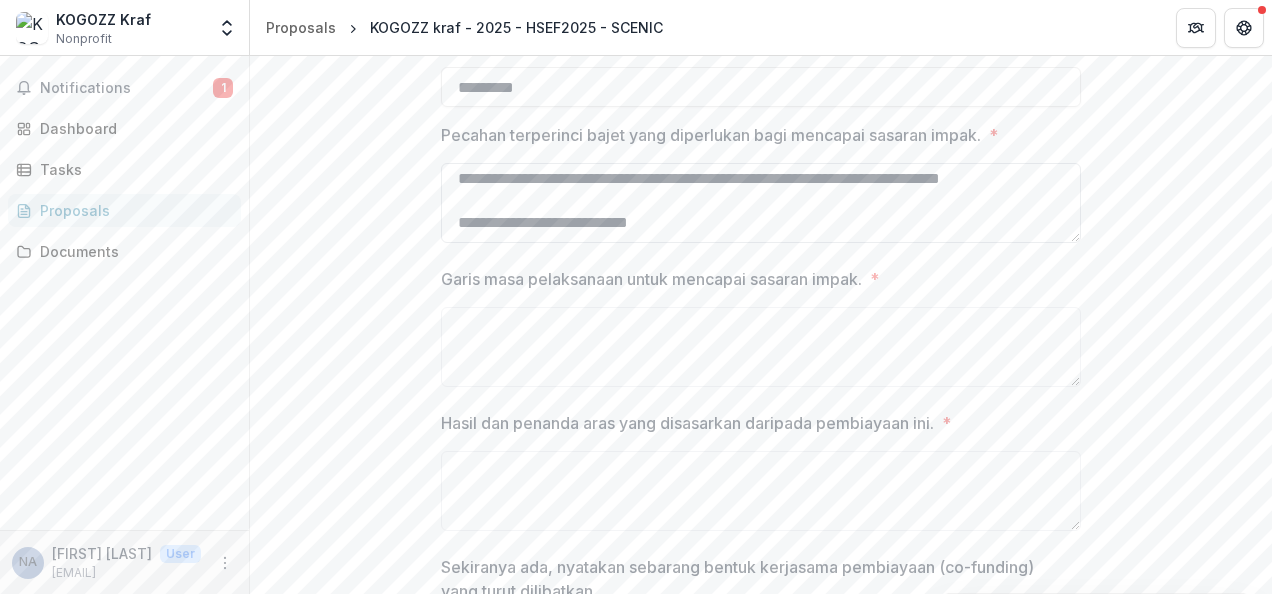 click at bounding box center (761, 203) 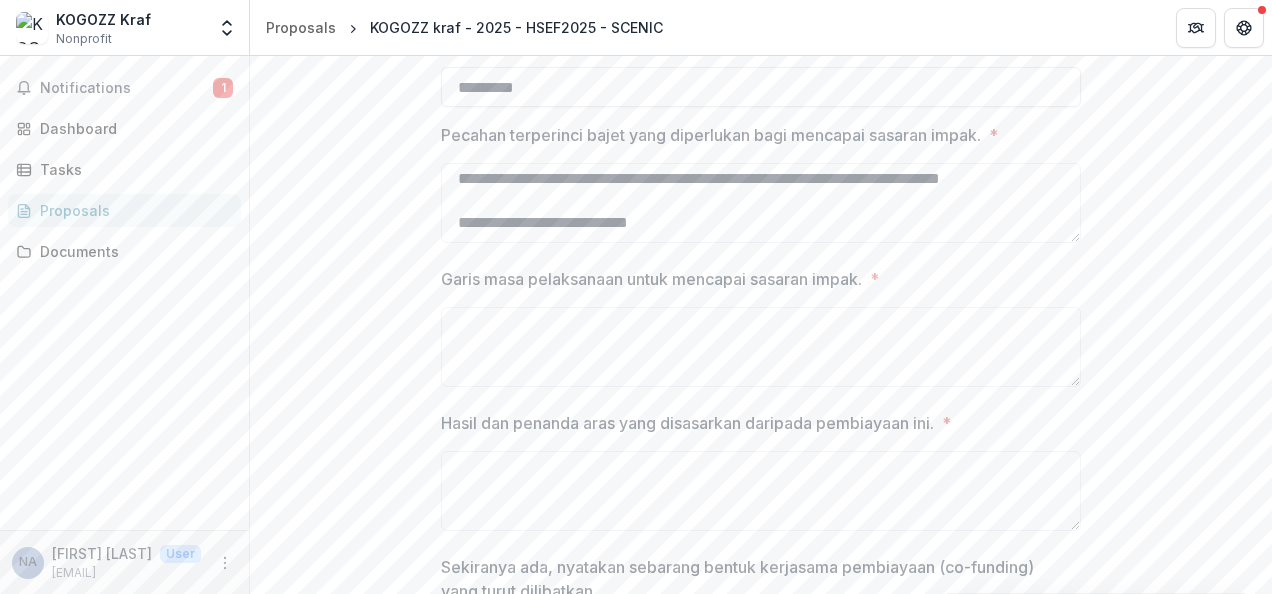 type 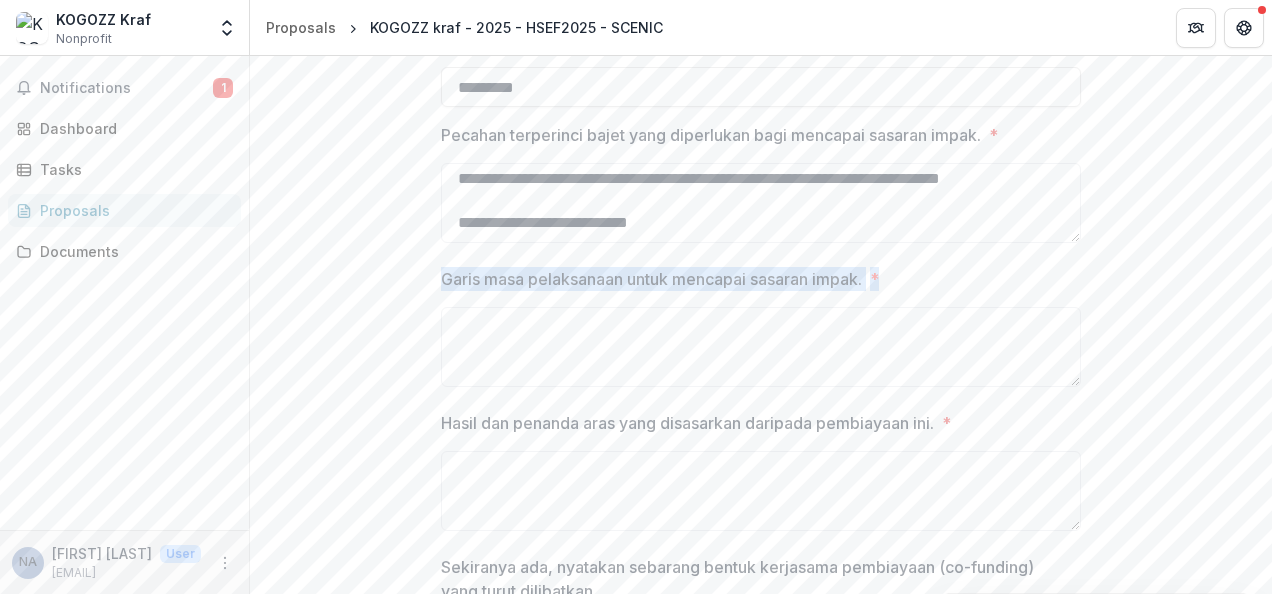 drag, startPoint x: 440, startPoint y: 280, endPoint x: 913, endPoint y: 277, distance: 473.00952 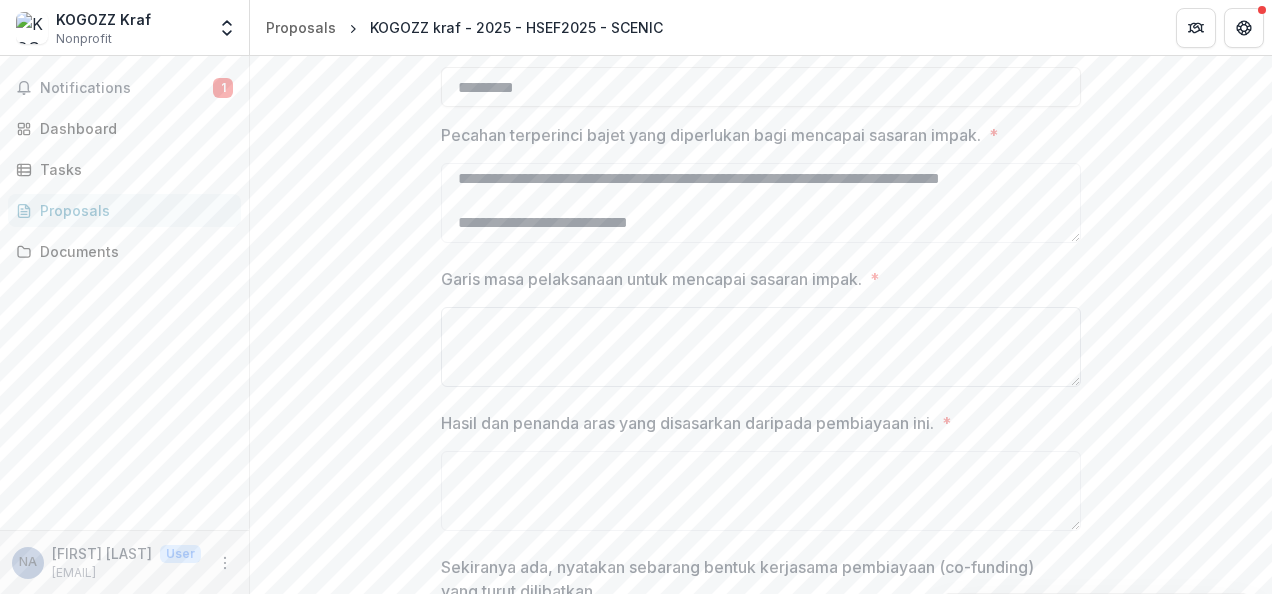 click on "Garis masa pelaksanaan untuk mencapai sasaran impak. *" at bounding box center [761, 347] 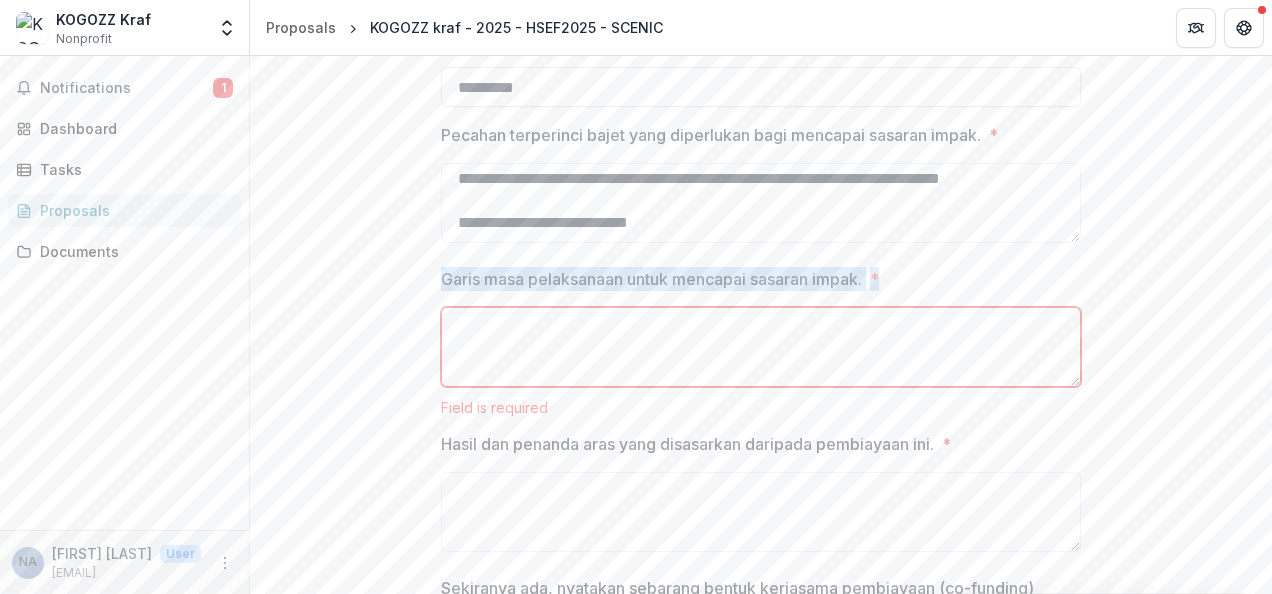 drag, startPoint x: 437, startPoint y: 277, endPoint x: 589, endPoint y: 316, distance: 156.92355 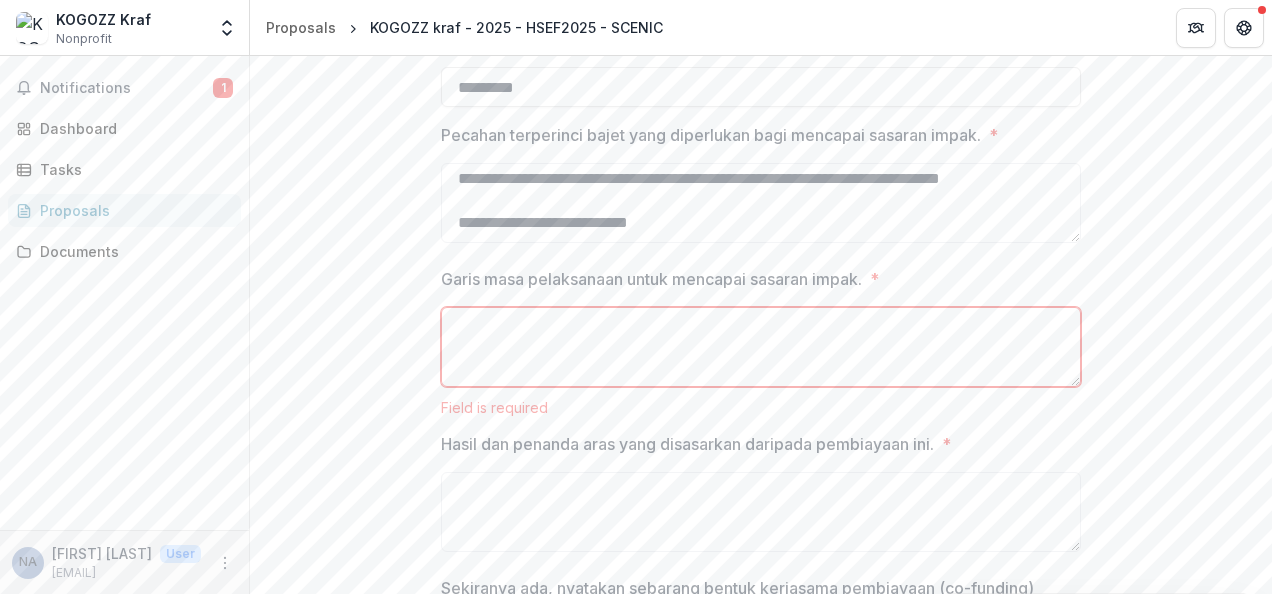 drag, startPoint x: 589, startPoint y: 316, endPoint x: 390, endPoint y: 277, distance: 202.7856 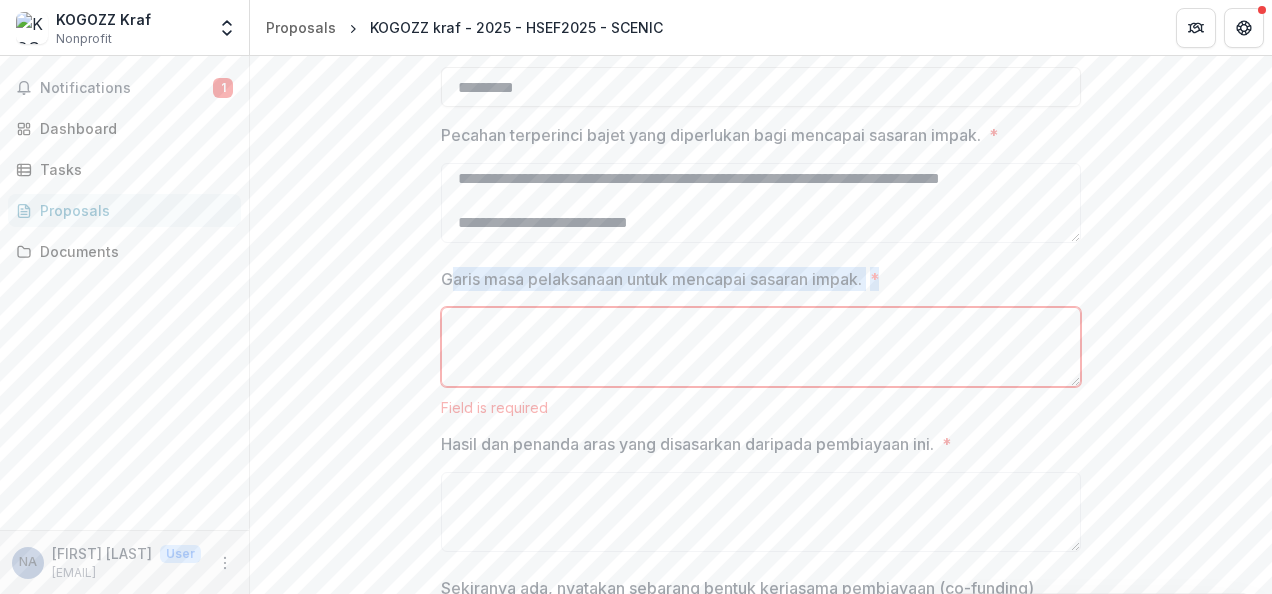 drag, startPoint x: 444, startPoint y: 276, endPoint x: 666, endPoint y: 322, distance: 226.71568 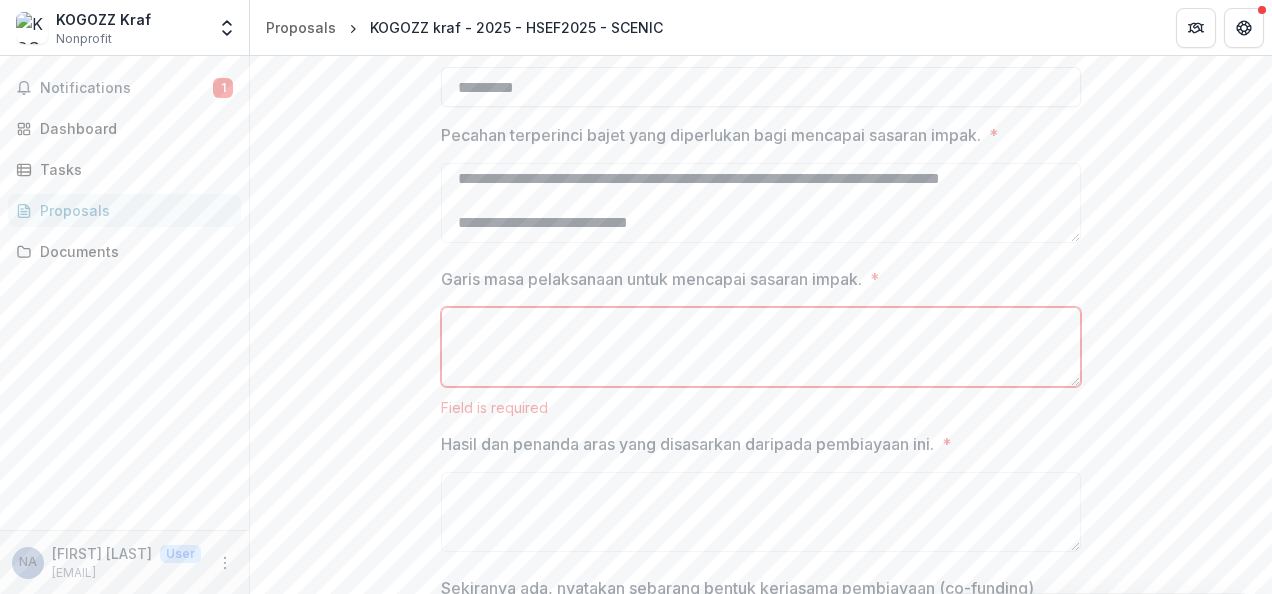click on "**********" at bounding box center [761, 357] 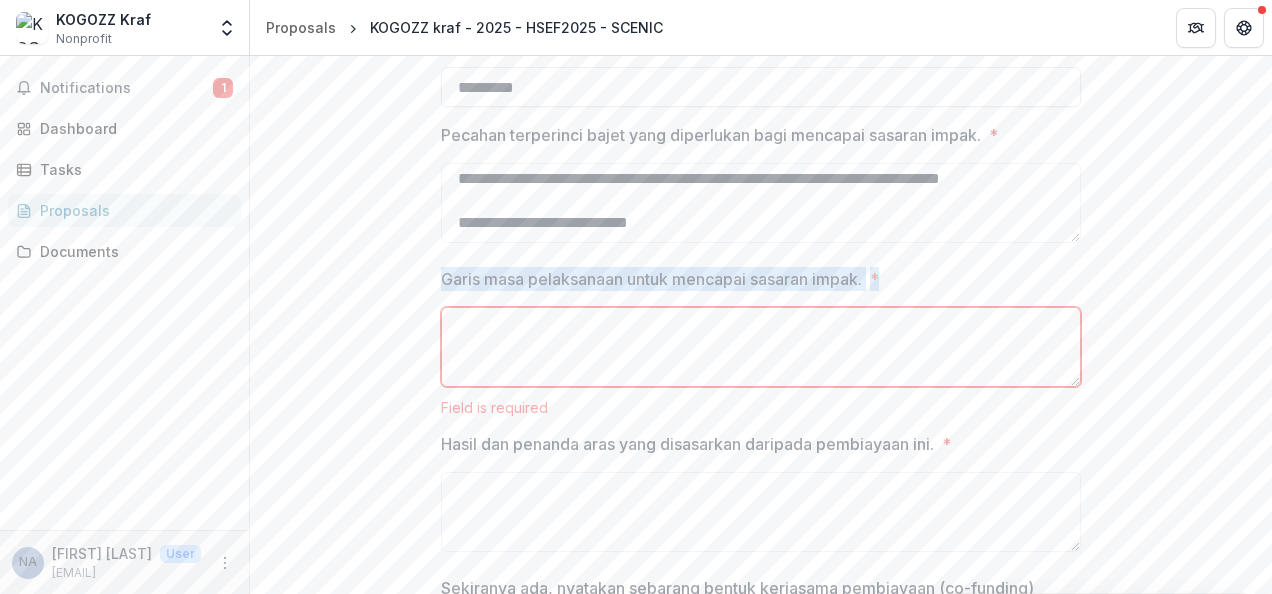 drag, startPoint x: 438, startPoint y: 276, endPoint x: 810, endPoint y: 333, distance: 376.3416 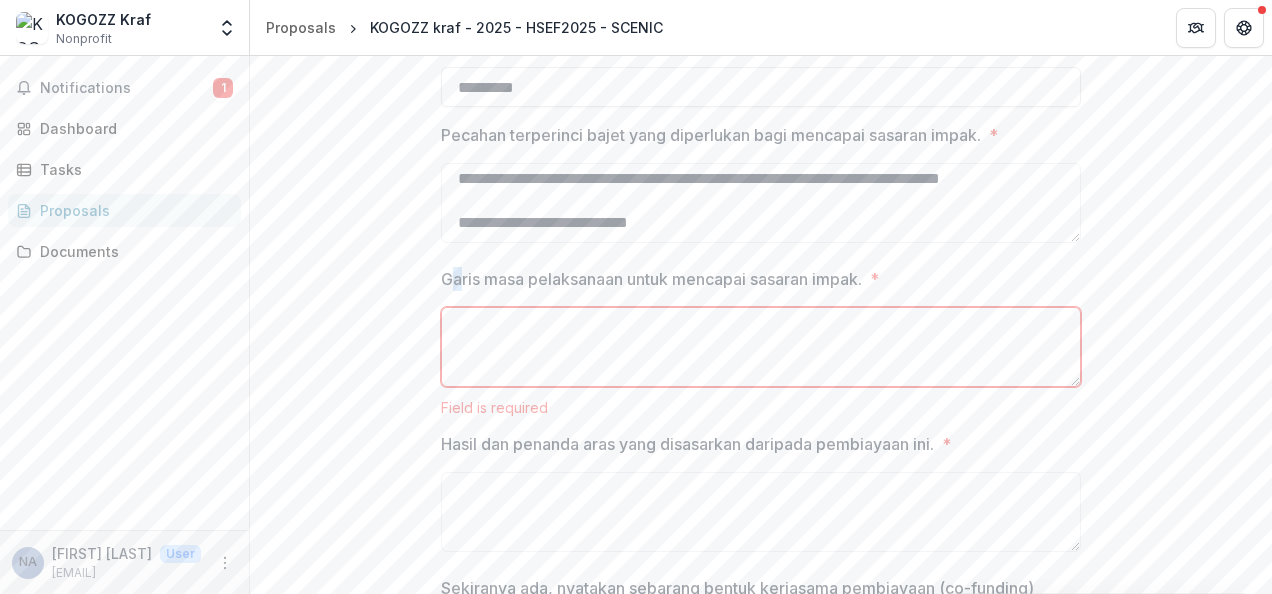 drag, startPoint x: 810, startPoint y: 333, endPoint x: 455, endPoint y: 279, distance: 359.08356 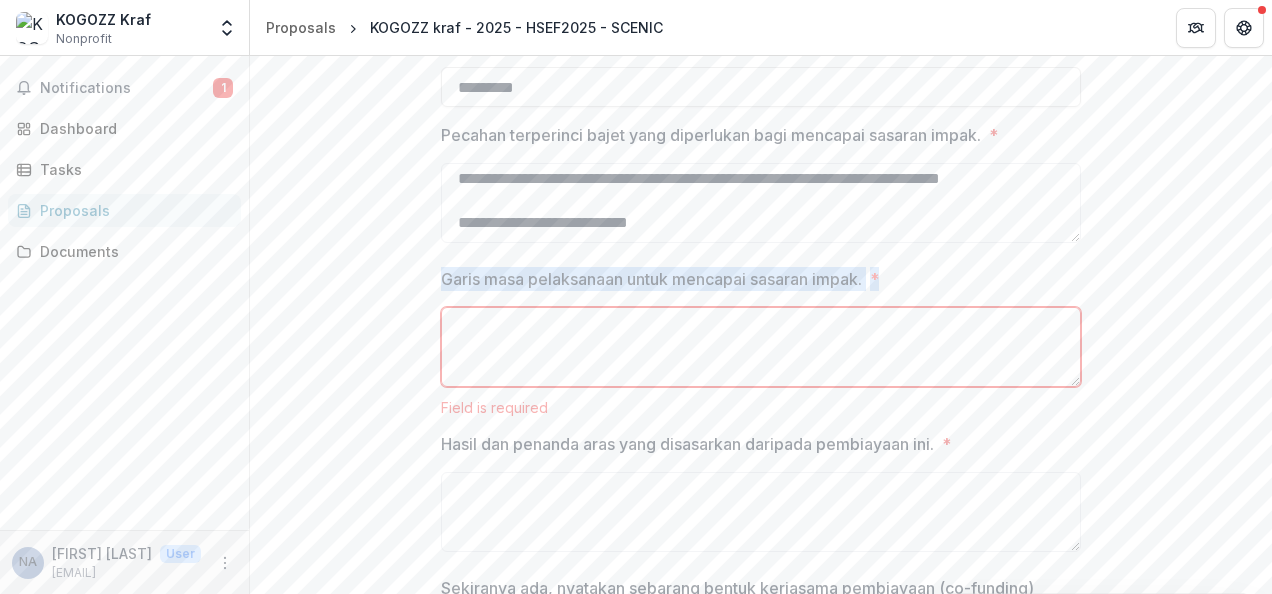 drag, startPoint x: 455, startPoint y: 279, endPoint x: 742, endPoint y: 309, distance: 288.5637 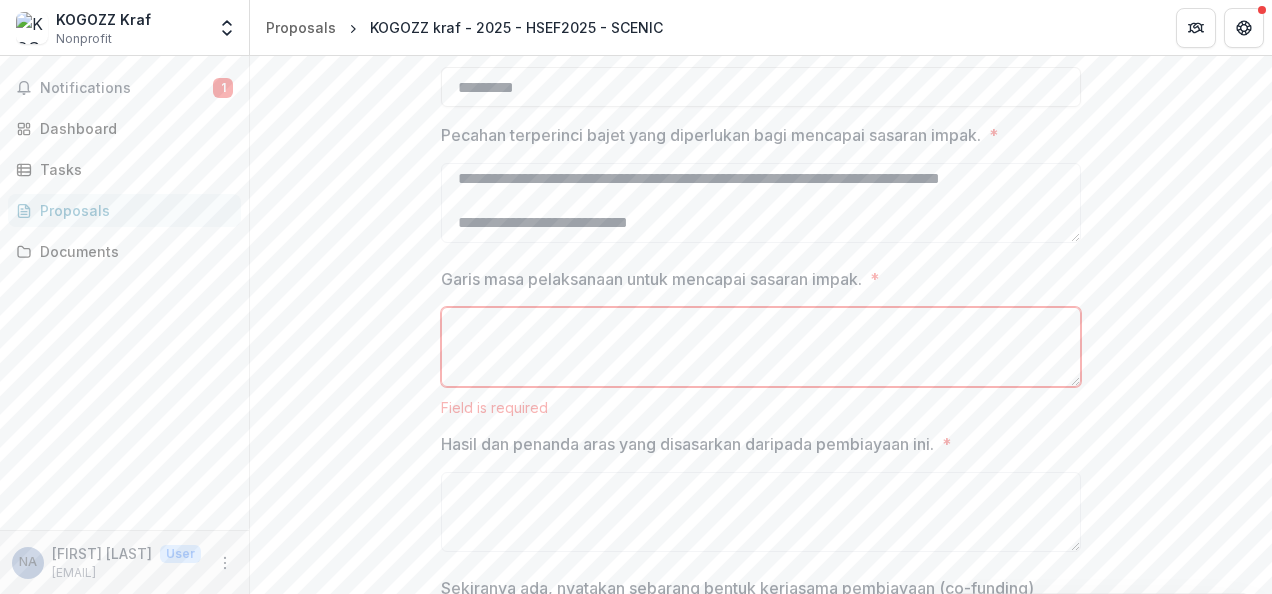 click on "Garis masa pelaksanaan untuk mencapai sasaran impak. *" at bounding box center [761, 347] 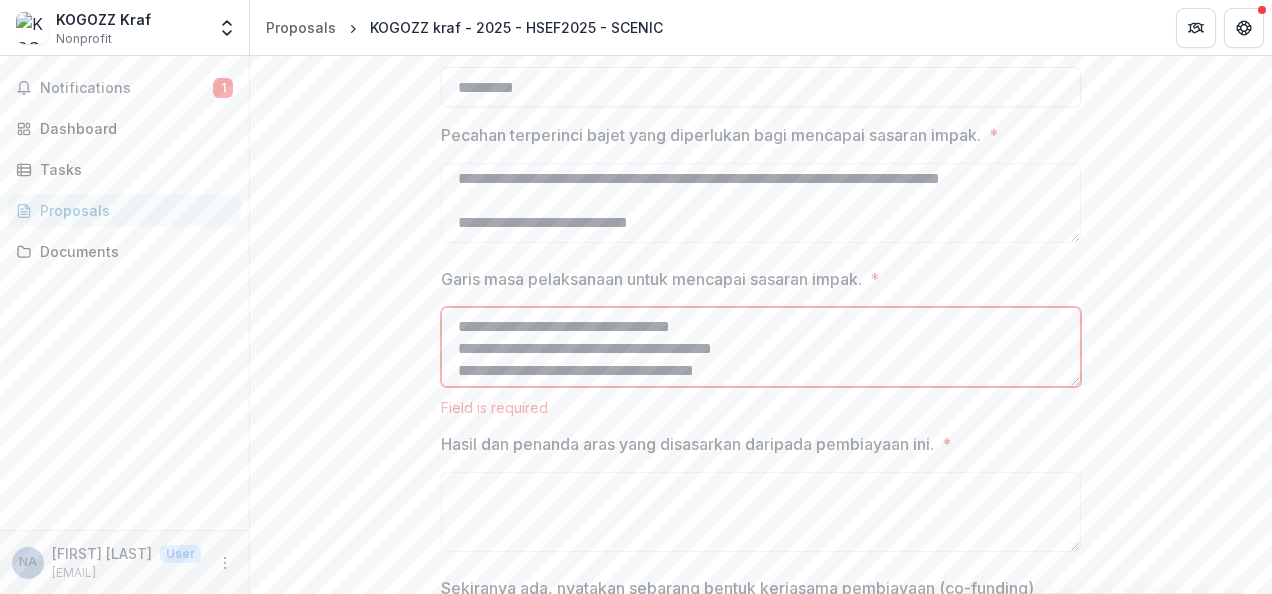 scroll, scrollTop: 456, scrollLeft: 0, axis: vertical 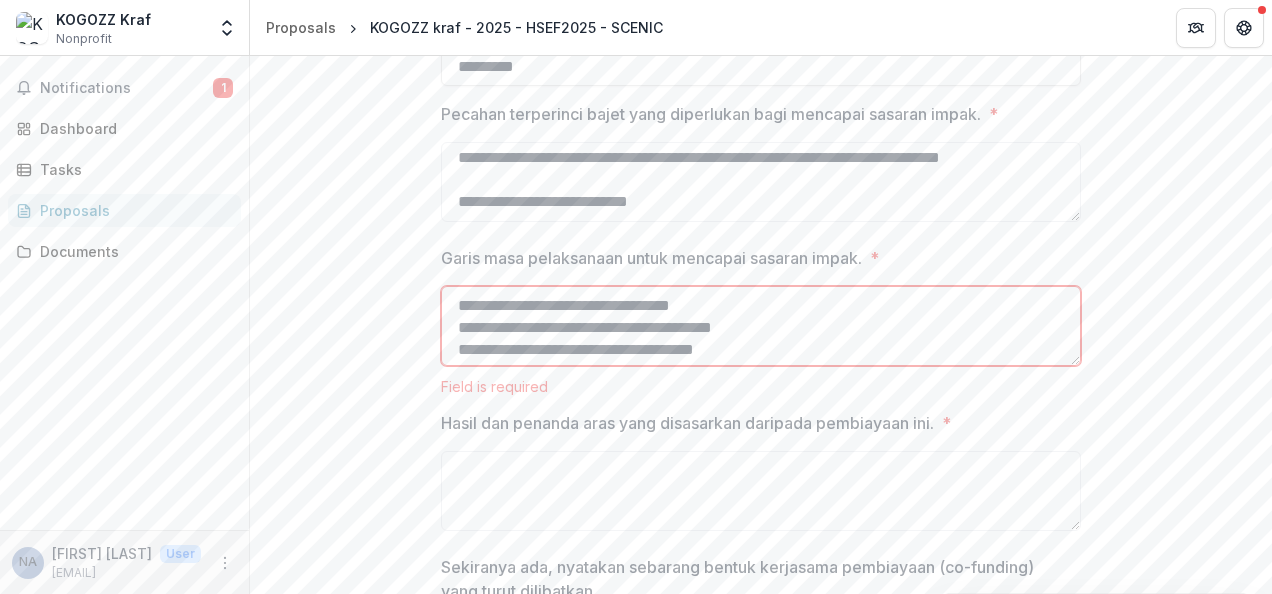 drag, startPoint x: 1077, startPoint y: 295, endPoint x: 1081, endPoint y: 307, distance: 12.649111 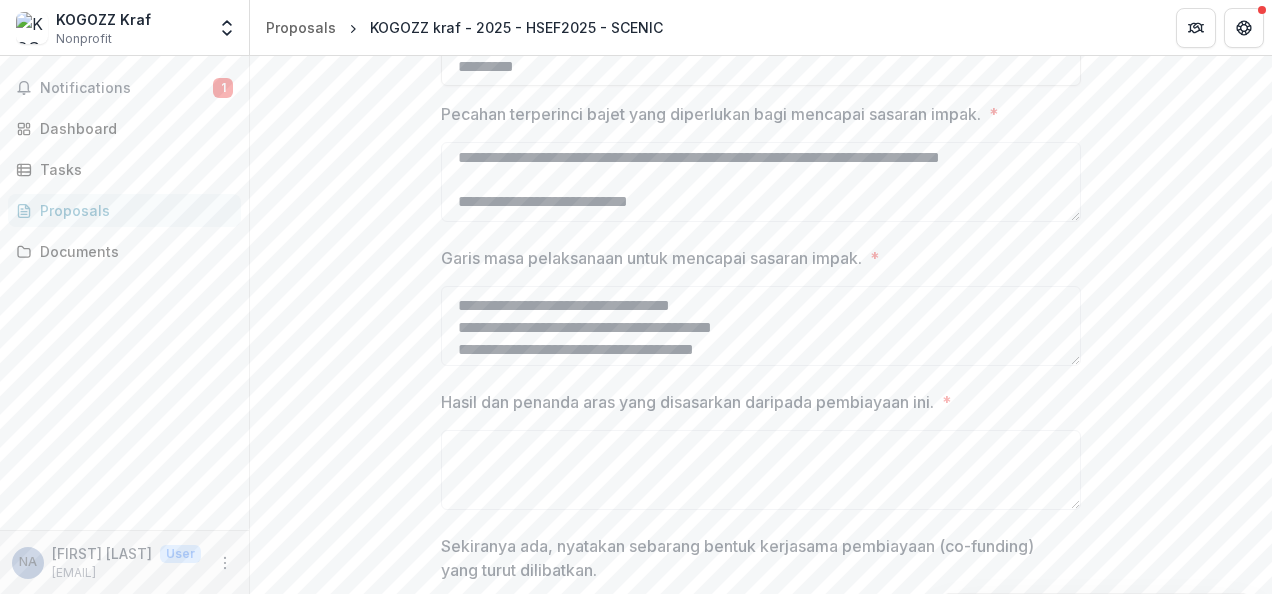 click on "**********" at bounding box center [761, 326] 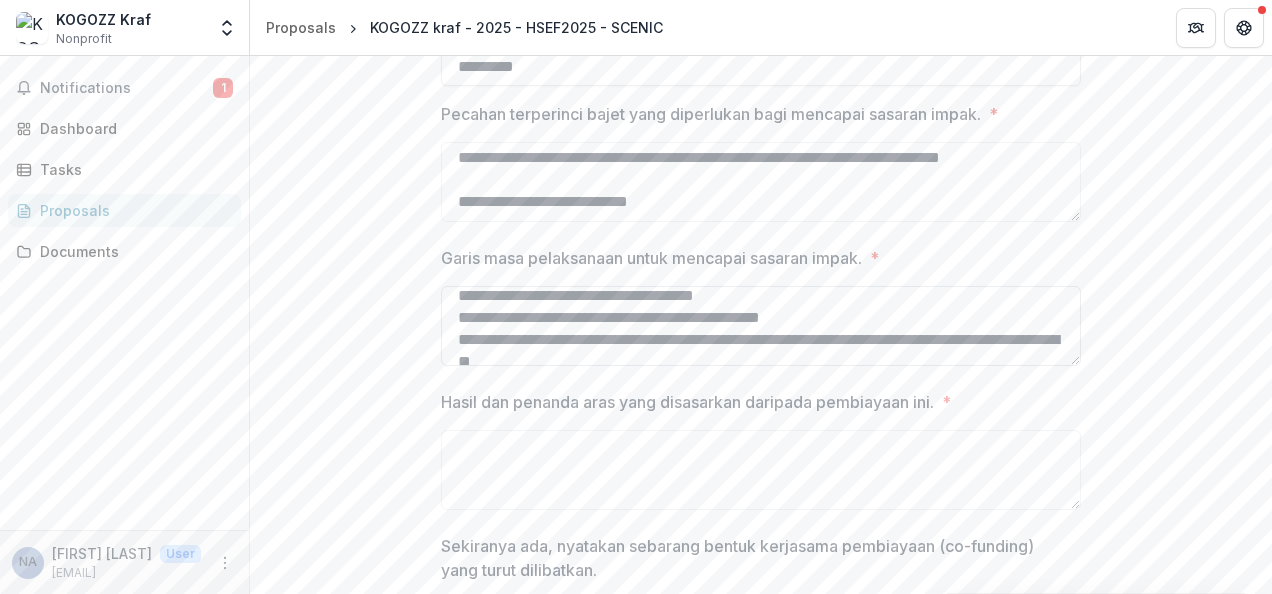 scroll, scrollTop: 48, scrollLeft: 0, axis: vertical 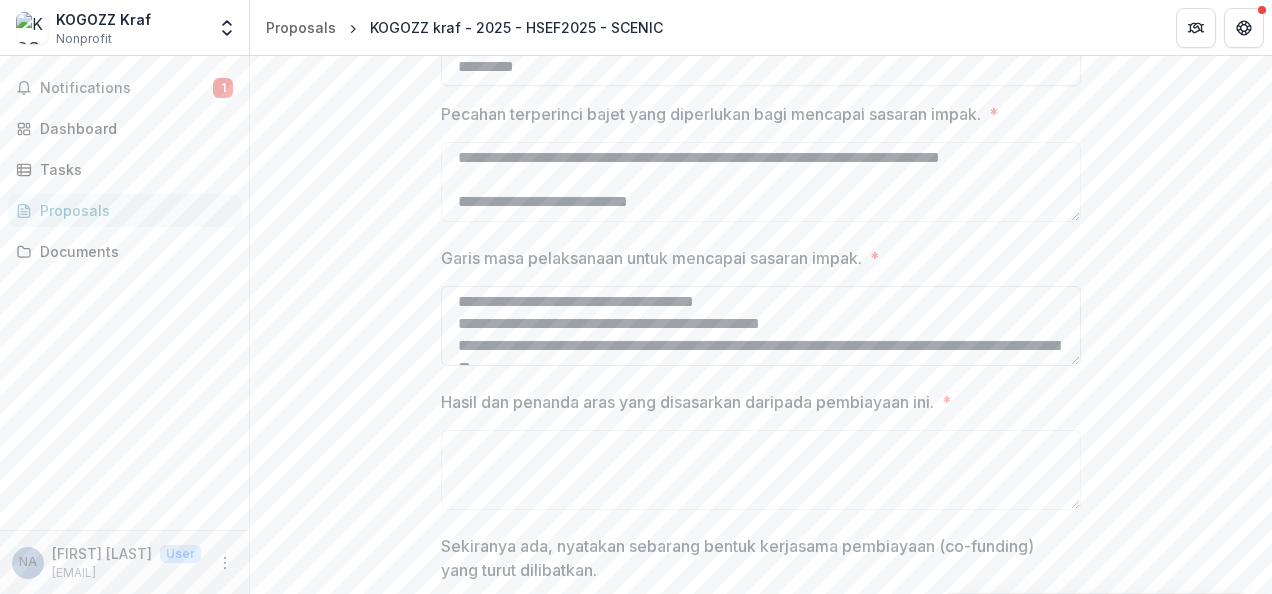 click on "**********" at bounding box center [761, 326] 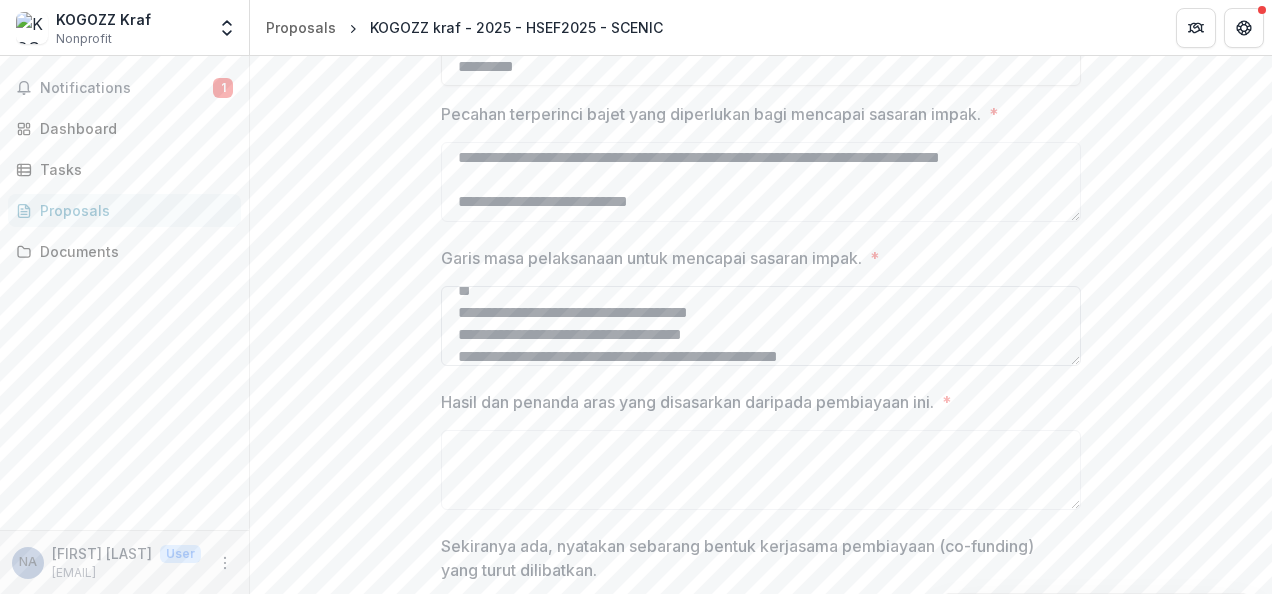 scroll, scrollTop: 108, scrollLeft: 0, axis: vertical 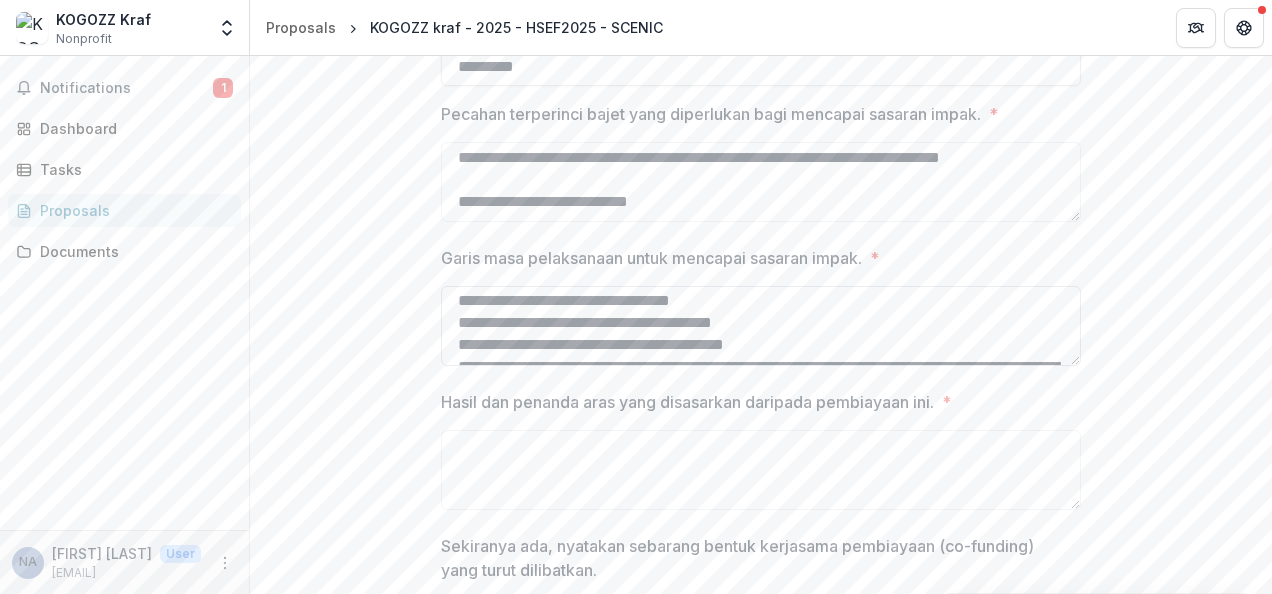 click on "**********" at bounding box center [761, 326] 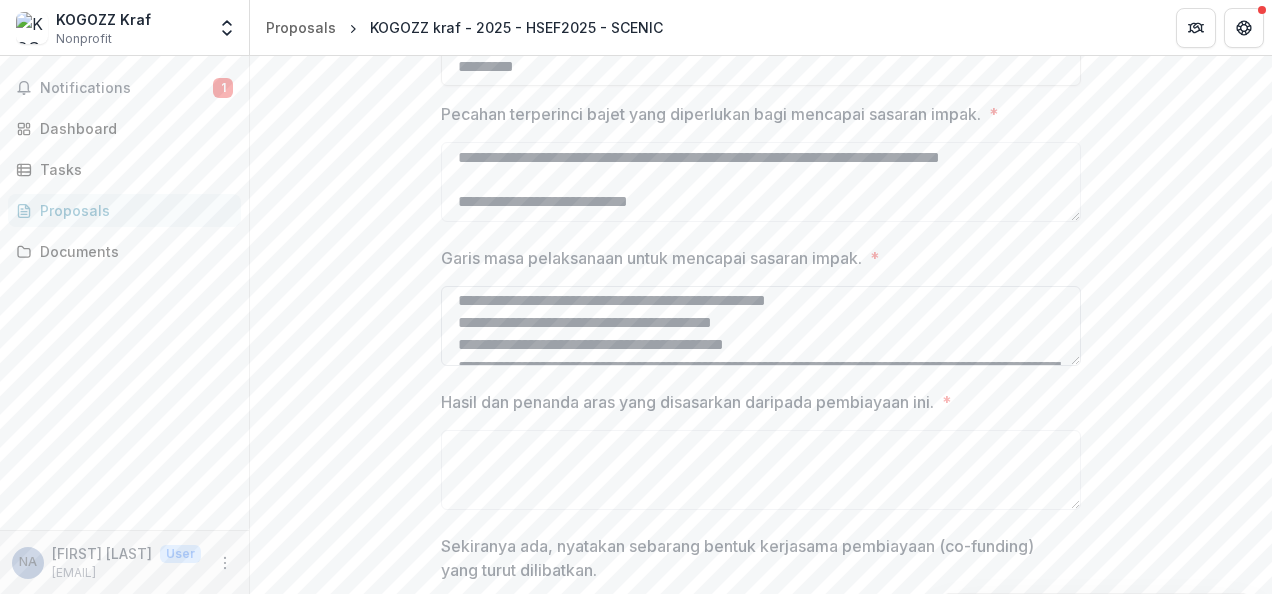 click on "**********" at bounding box center [761, 326] 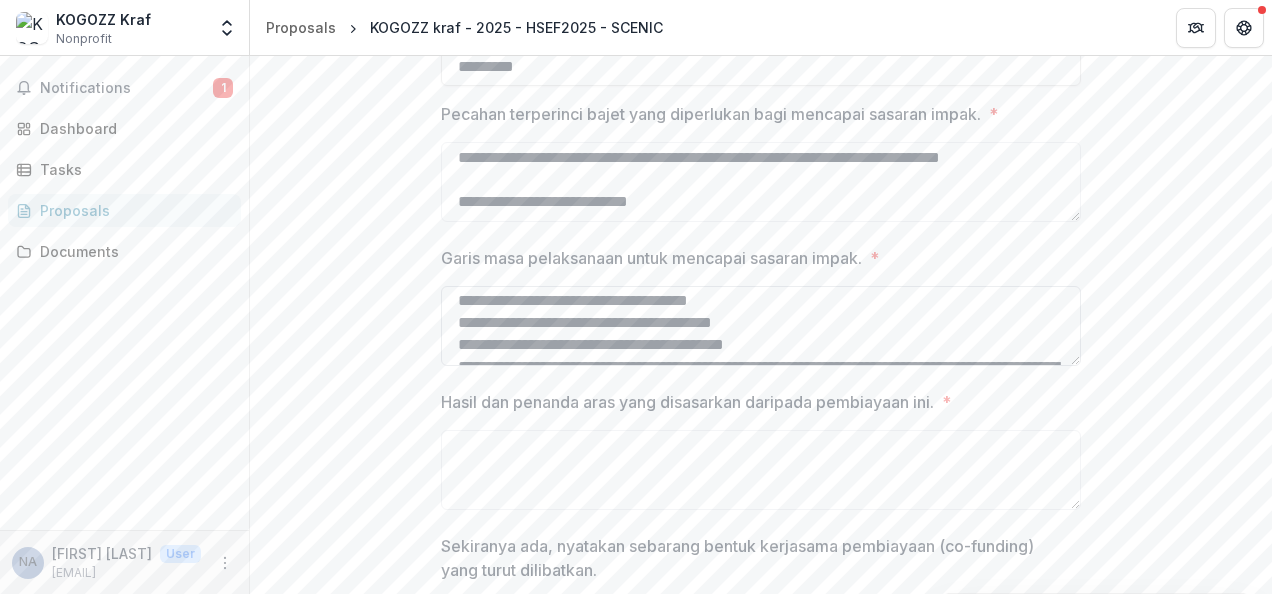 click on "**********" at bounding box center (761, 326) 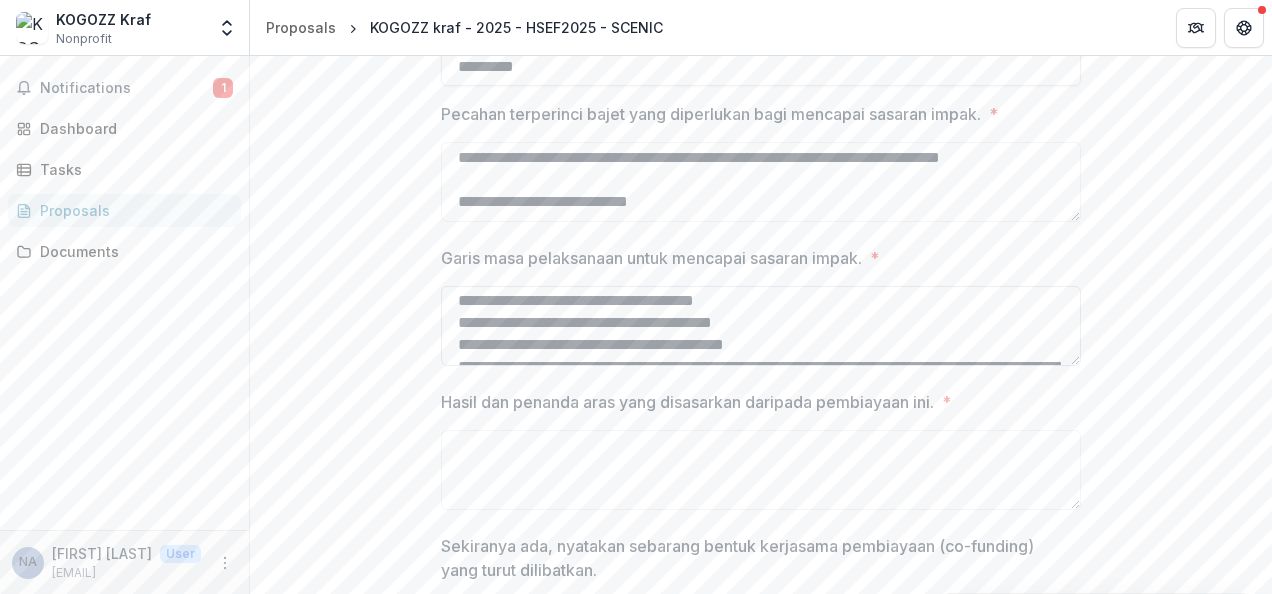 click on "**********" at bounding box center (761, 326) 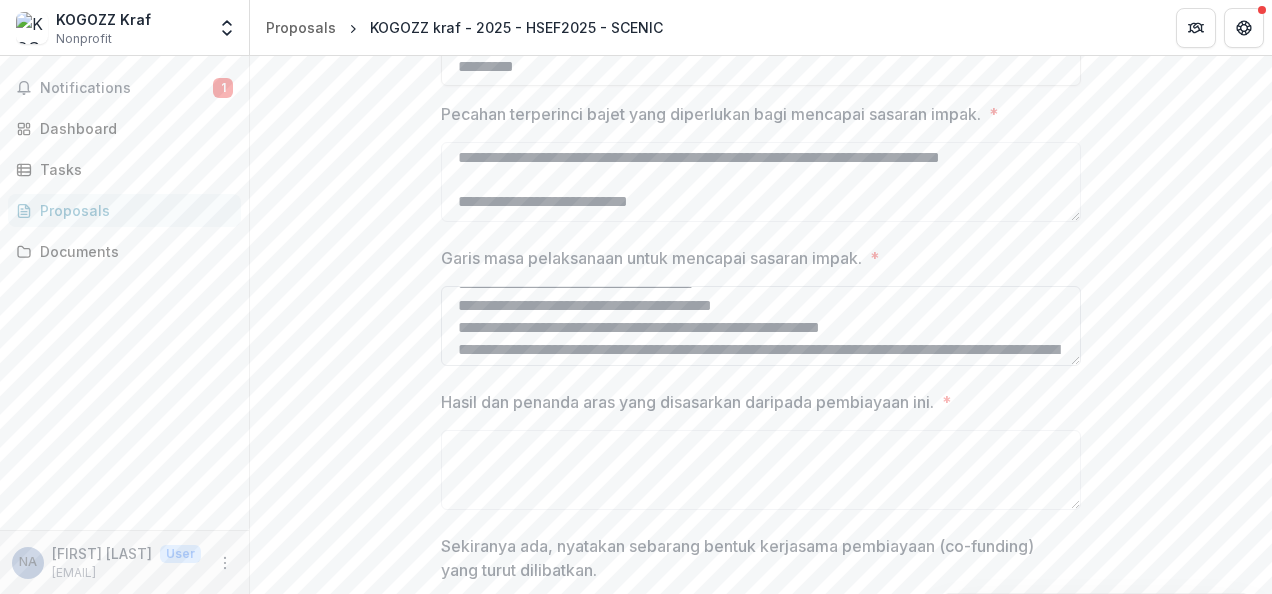 scroll, scrollTop: 32, scrollLeft: 0, axis: vertical 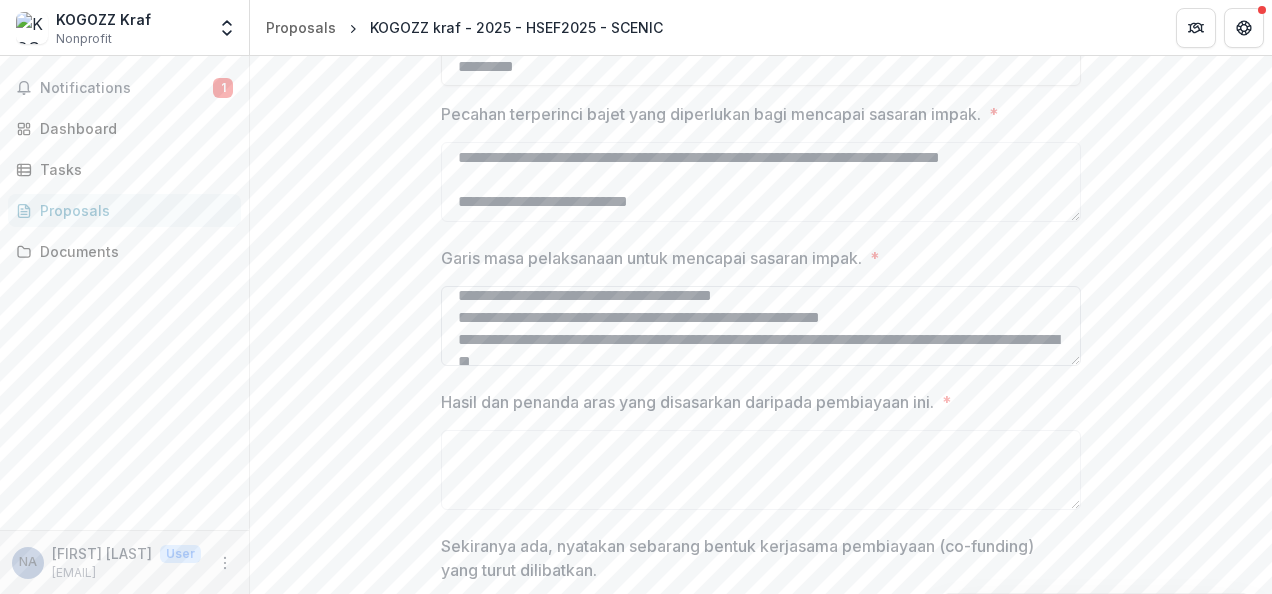 click on "**********" at bounding box center [761, 326] 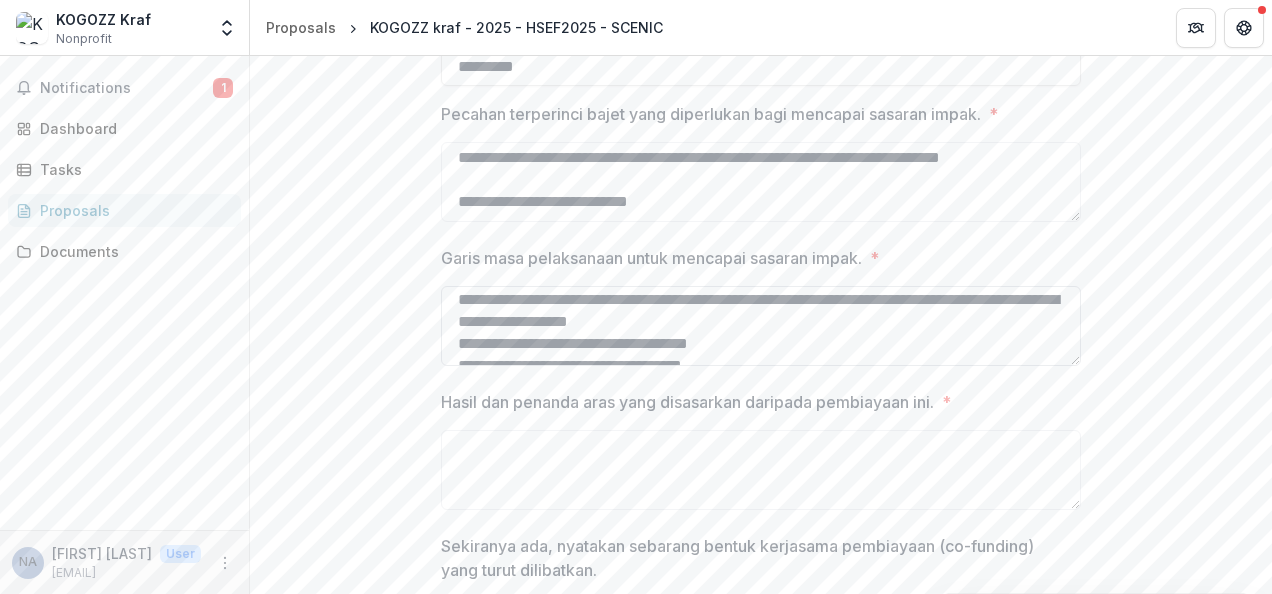 scroll, scrollTop: 32, scrollLeft: 0, axis: vertical 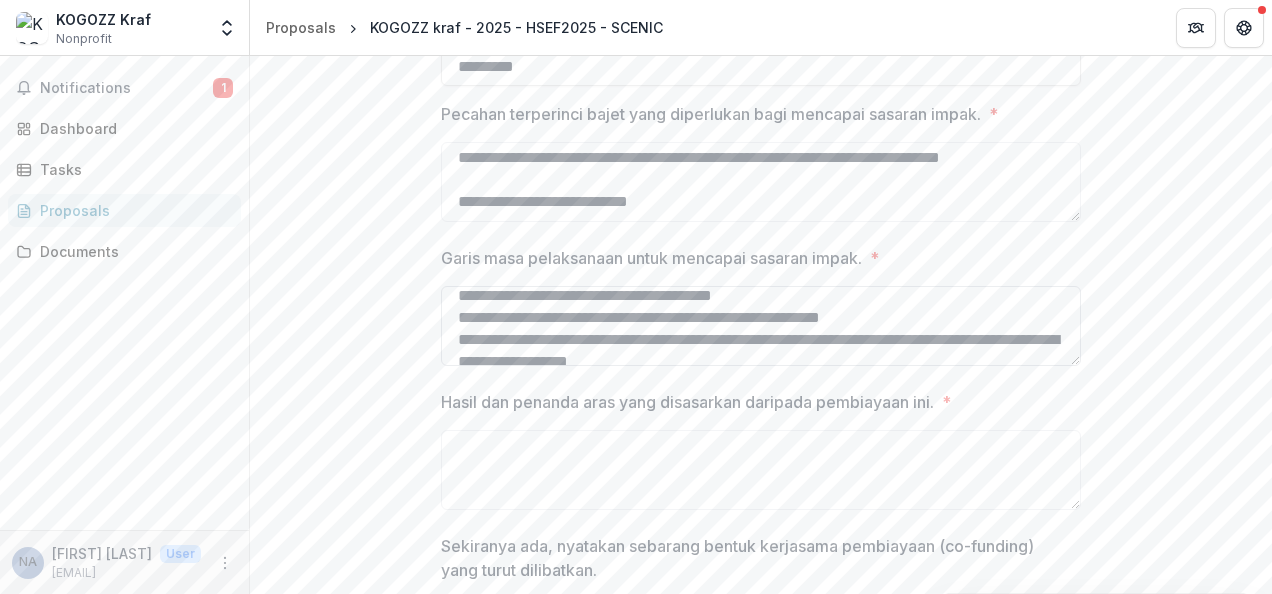 click on "**********" at bounding box center [761, 326] 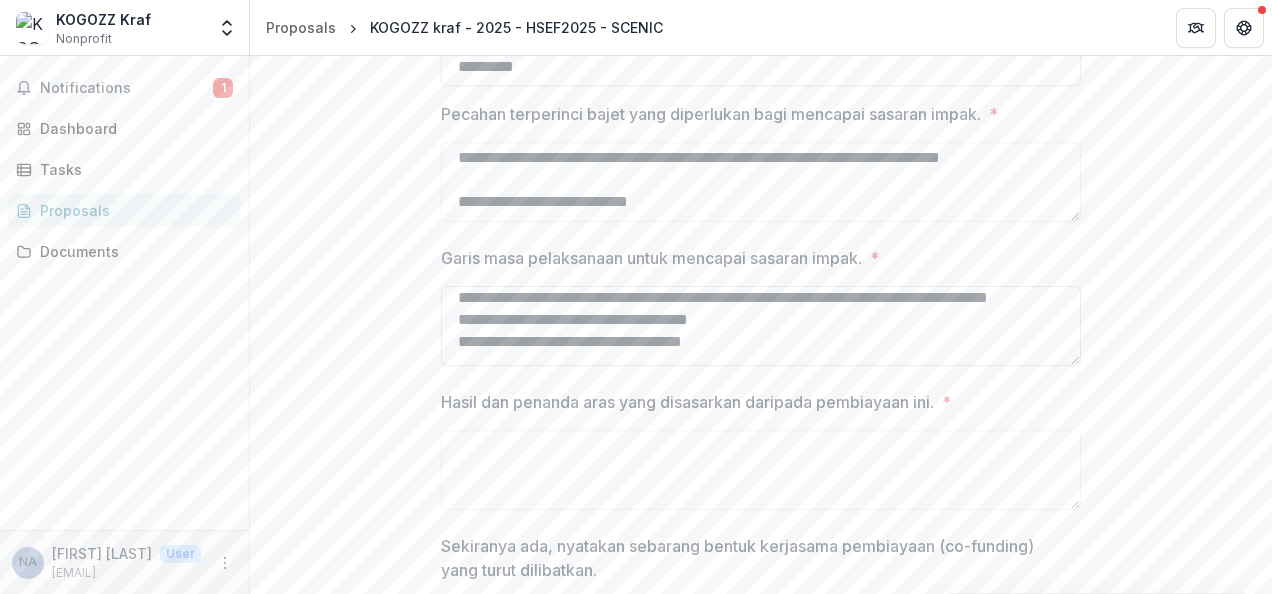 scroll, scrollTop: 138, scrollLeft: 0, axis: vertical 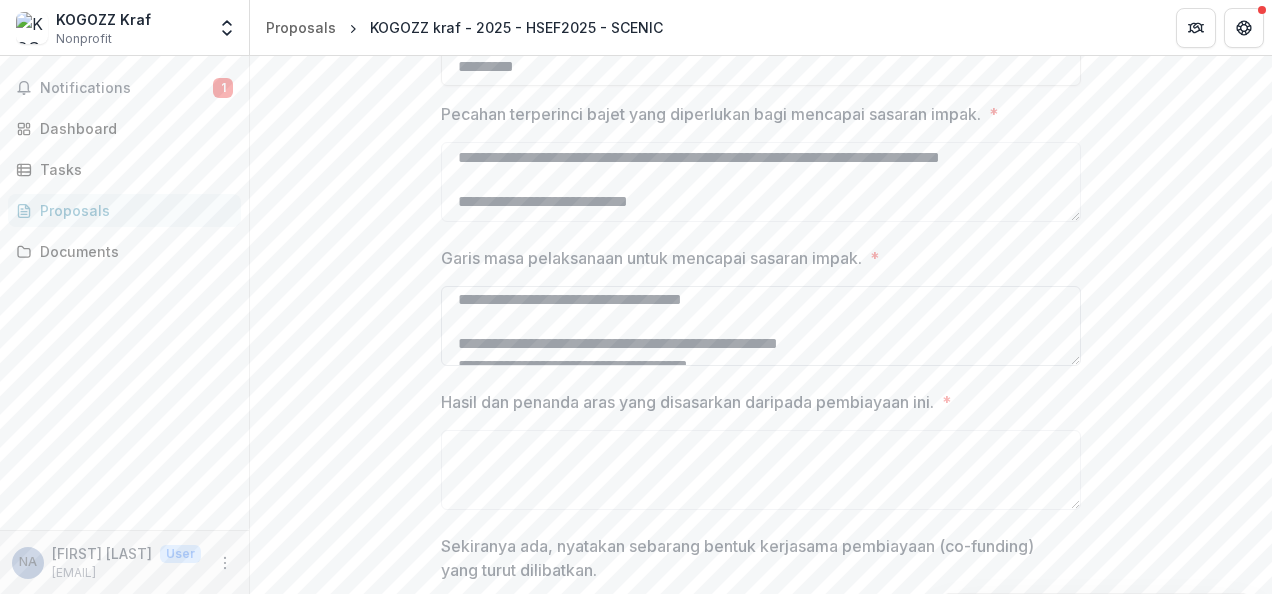 click on "**********" at bounding box center [761, 326] 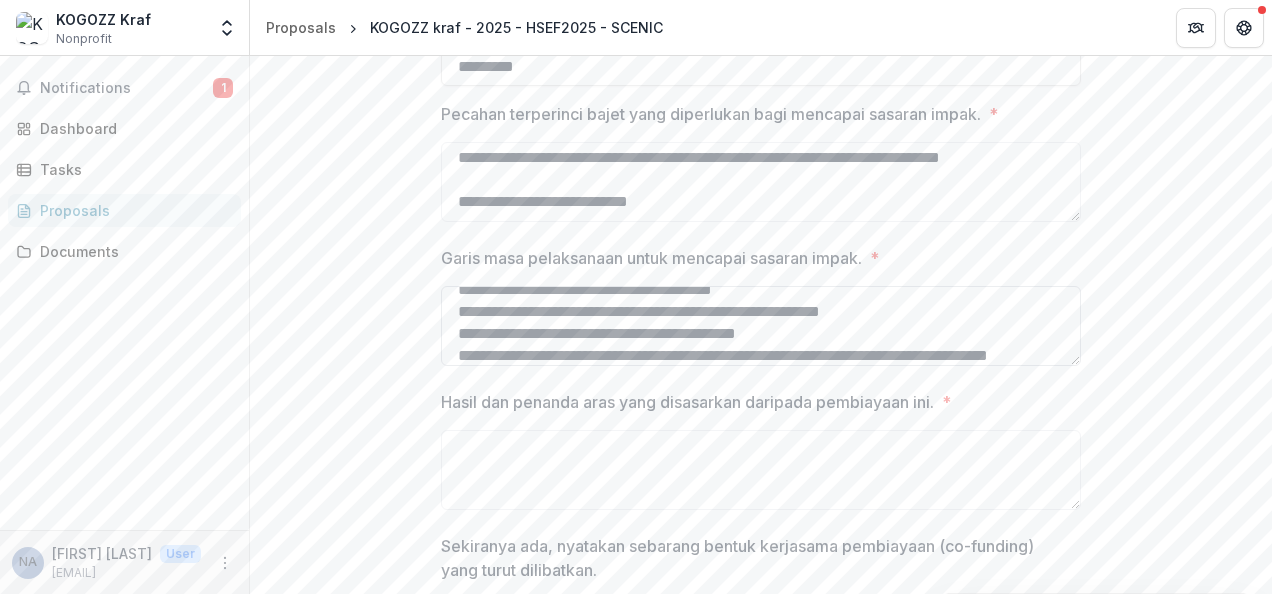 scroll, scrollTop: 138, scrollLeft: 0, axis: vertical 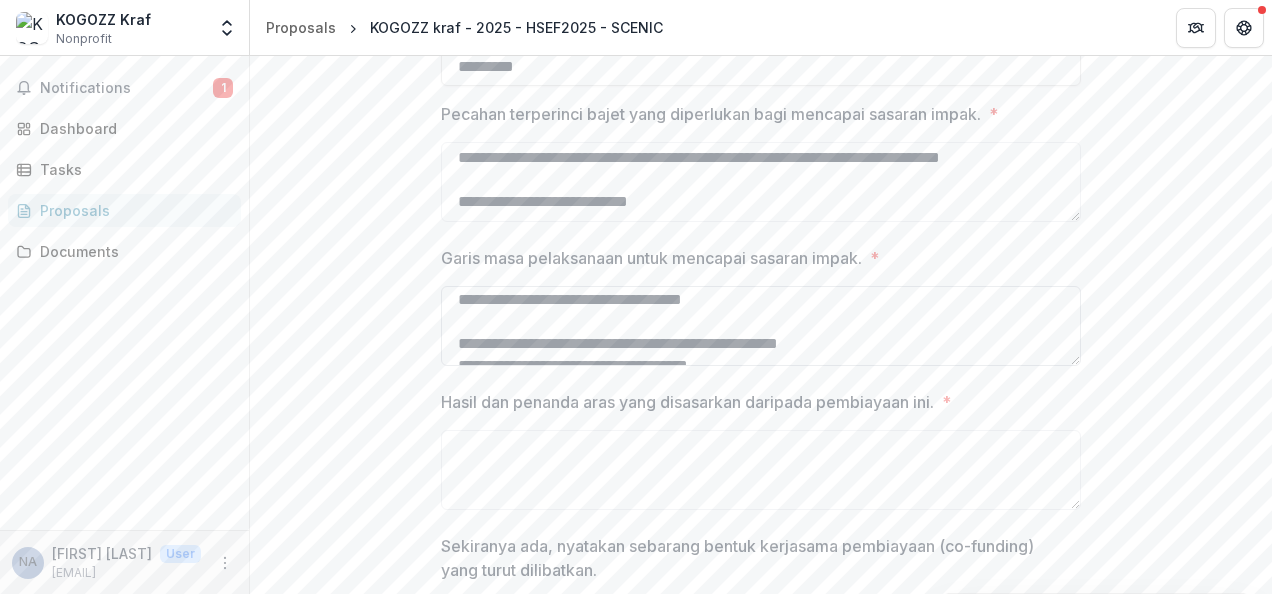 click on "Garis masa pelaksanaan untuk mencapai sasaran impak. *" at bounding box center [761, 326] 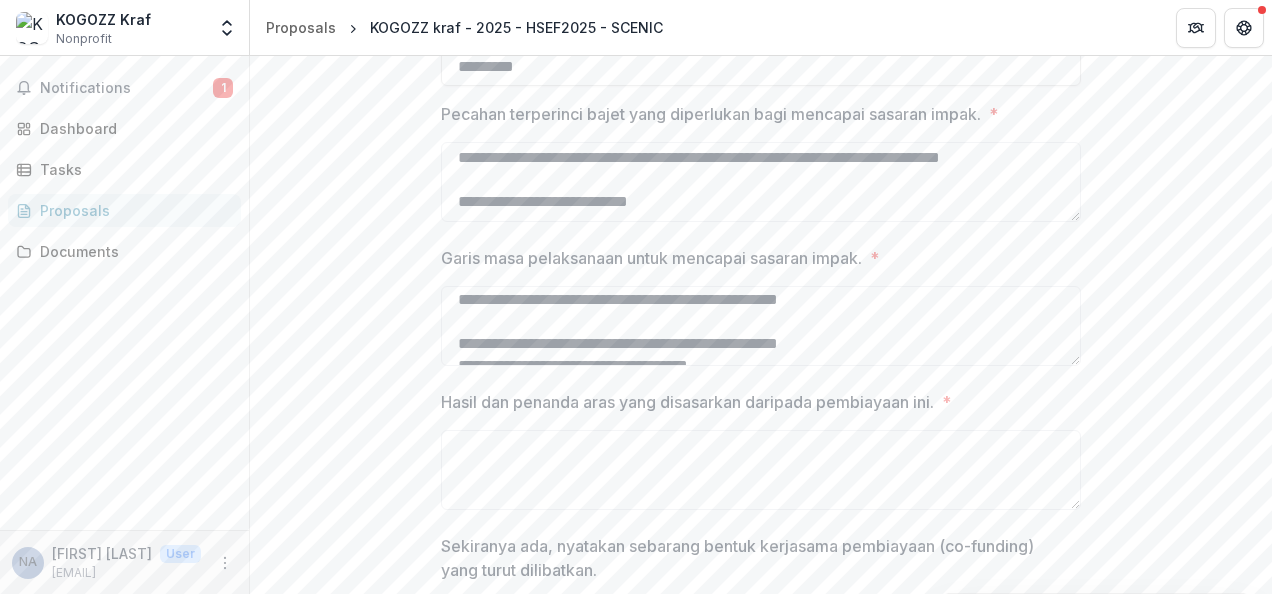 scroll, scrollTop: 441, scrollLeft: 0, axis: vertical 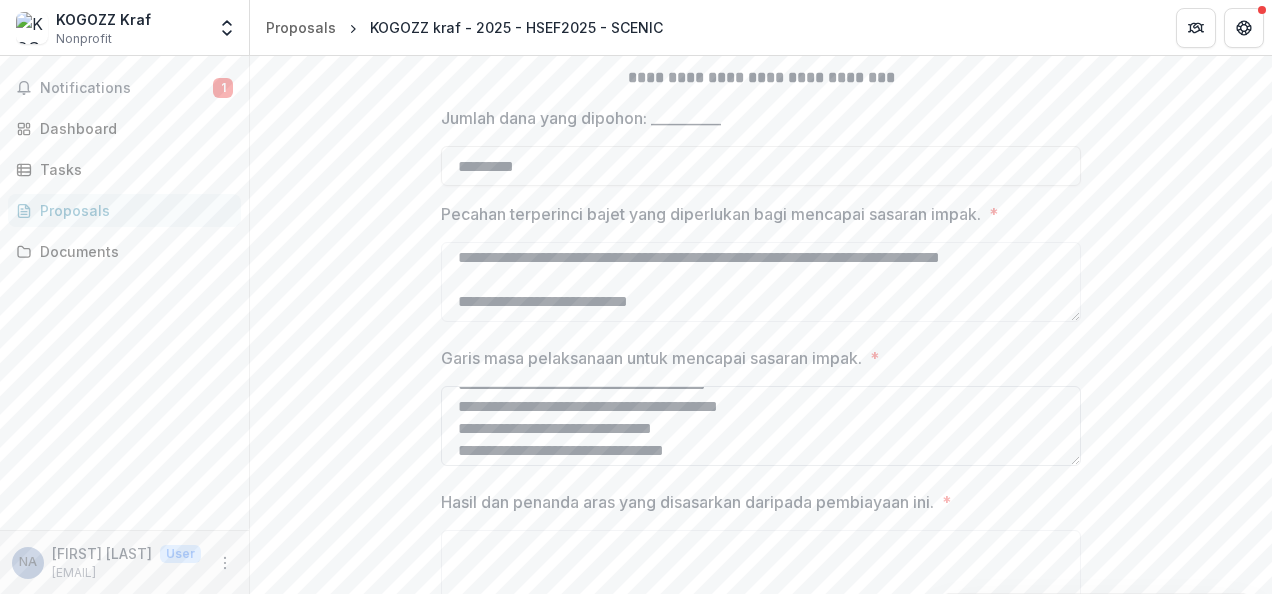 drag, startPoint x: 1042, startPoint y: 443, endPoint x: 1052, endPoint y: 432, distance: 14.866069 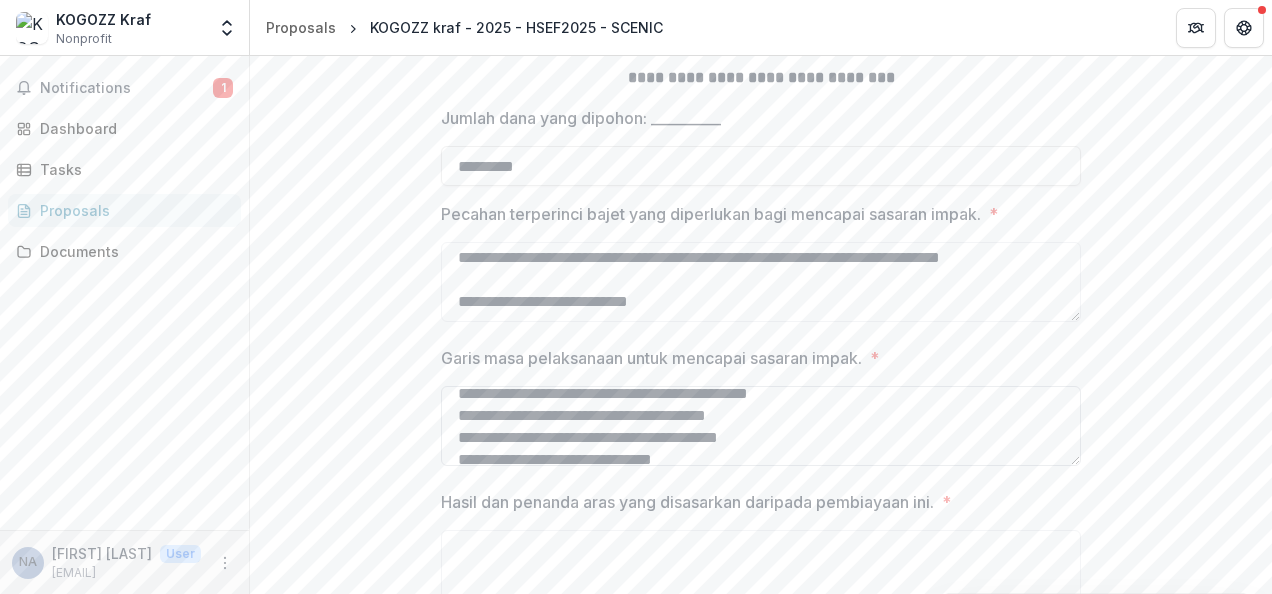 scroll, scrollTop: 307, scrollLeft: 0, axis: vertical 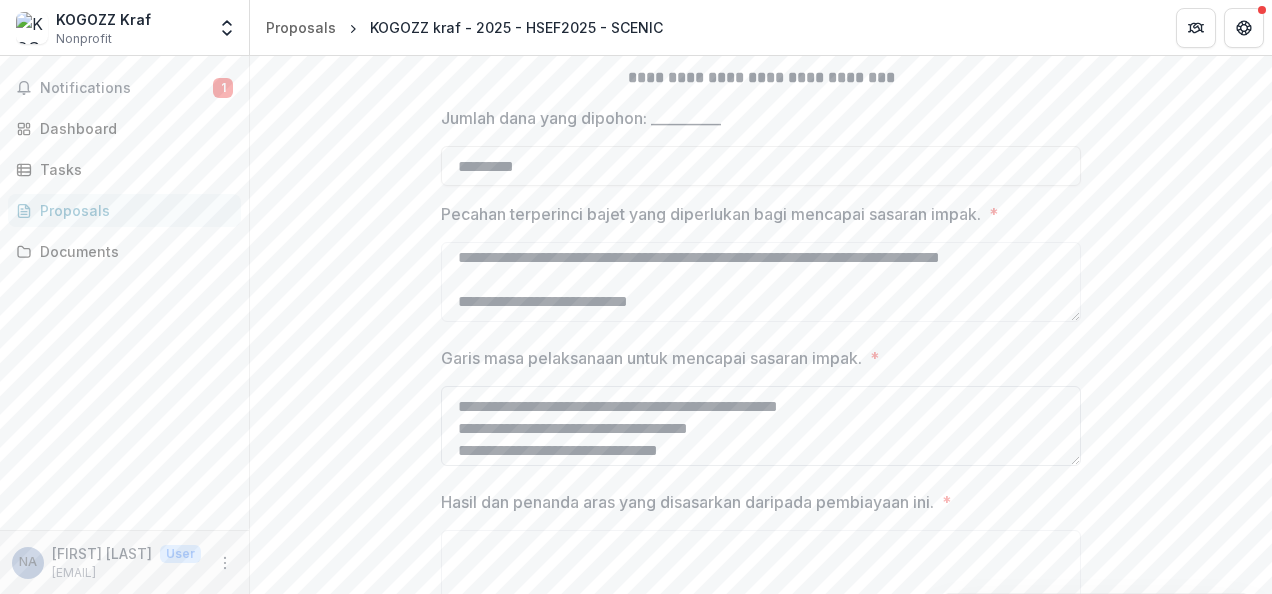 click on "Garis masa pelaksanaan untuk mencapai sasaran impak. *" at bounding box center [761, 426] 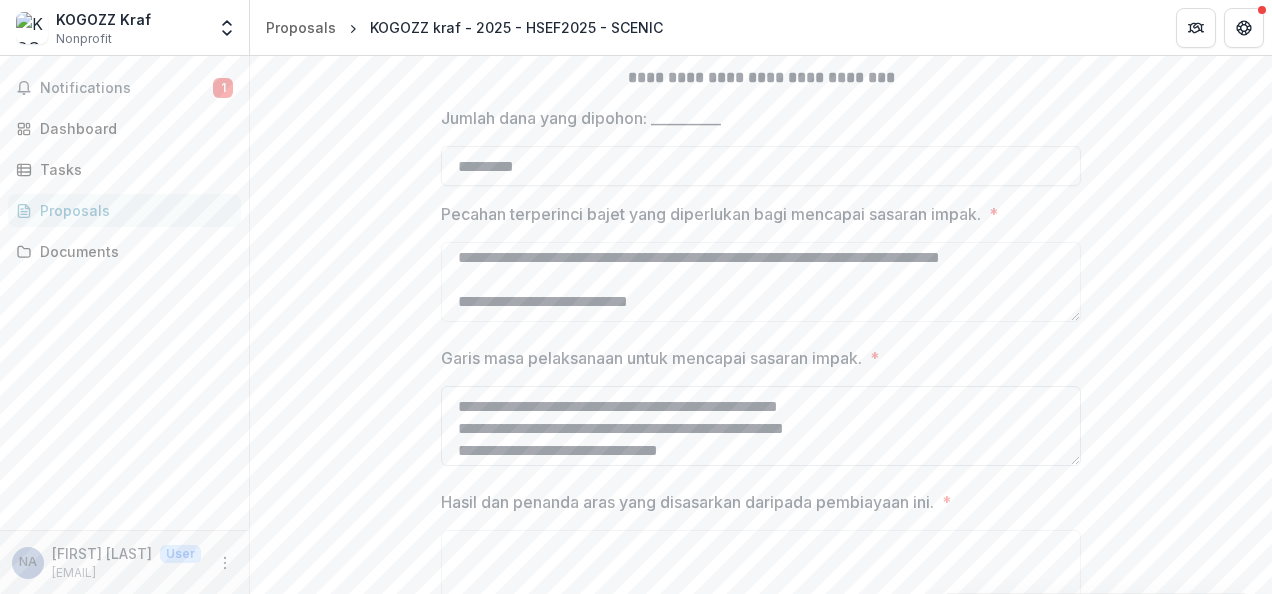 click on "Garis masa pelaksanaan untuk mencapai sasaran impak. *" at bounding box center (761, 426) 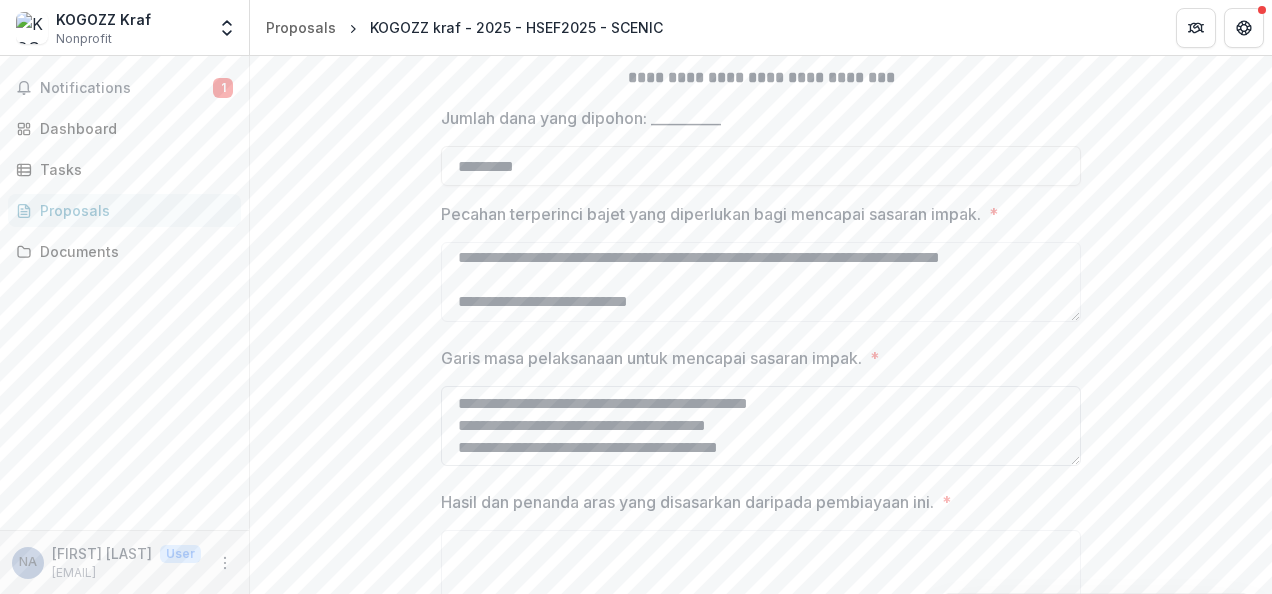 scroll, scrollTop: 198, scrollLeft: 0, axis: vertical 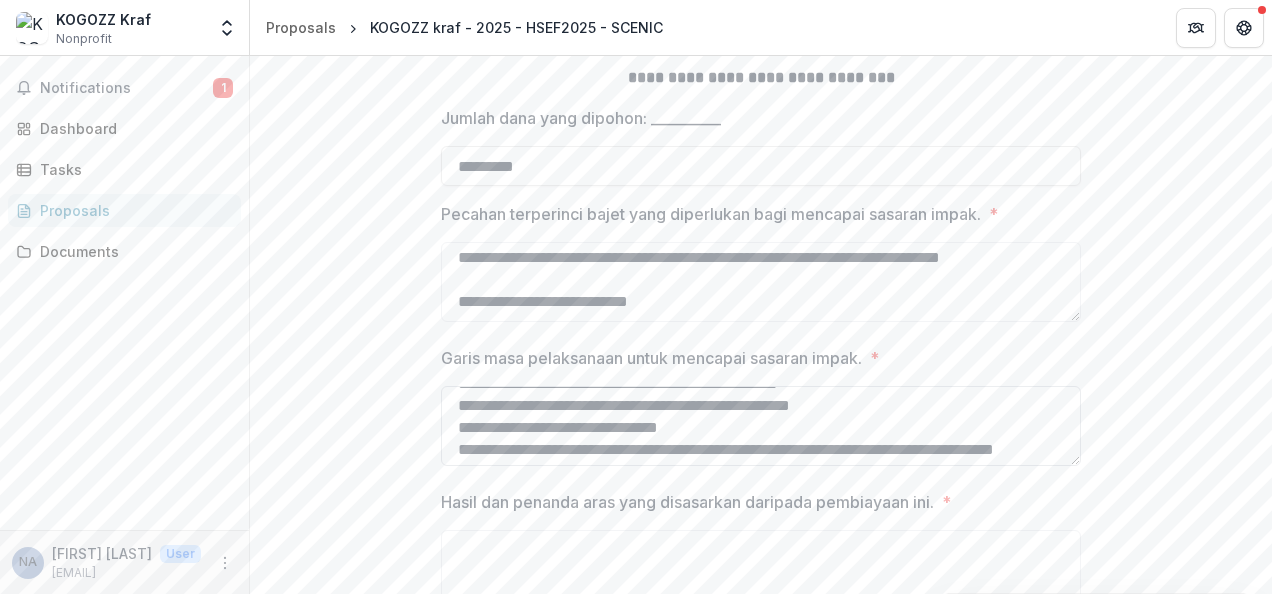 click on "Garis masa pelaksanaan untuk mencapai sasaran impak. *" at bounding box center (761, 426) 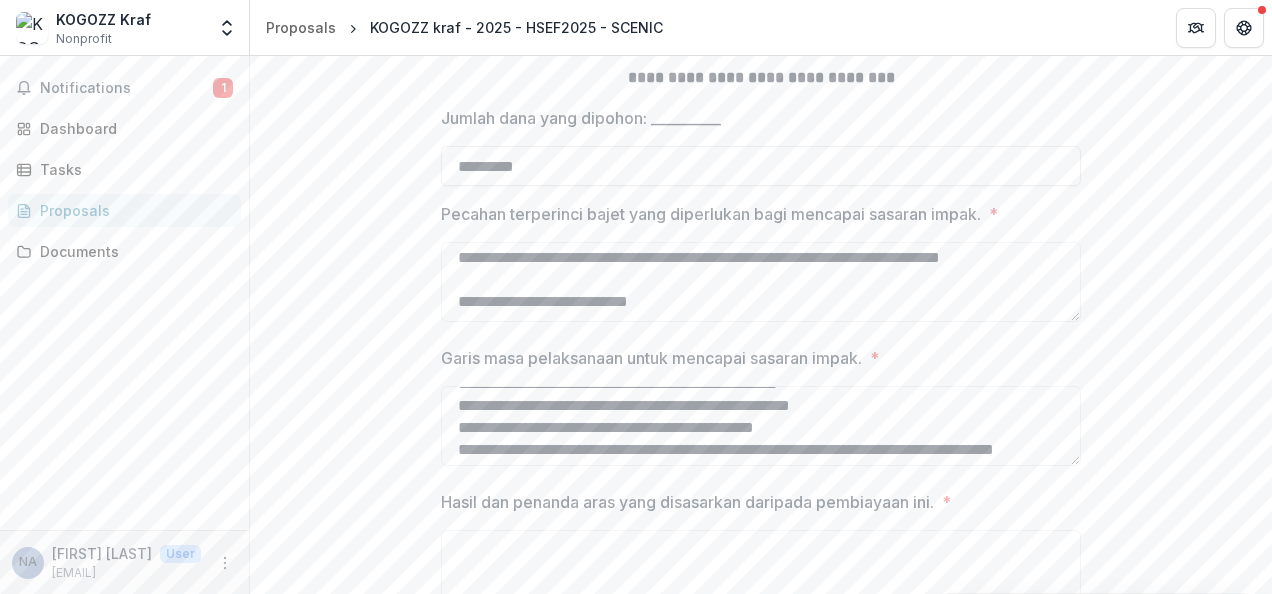 scroll, scrollTop: 541, scrollLeft: 0, axis: vertical 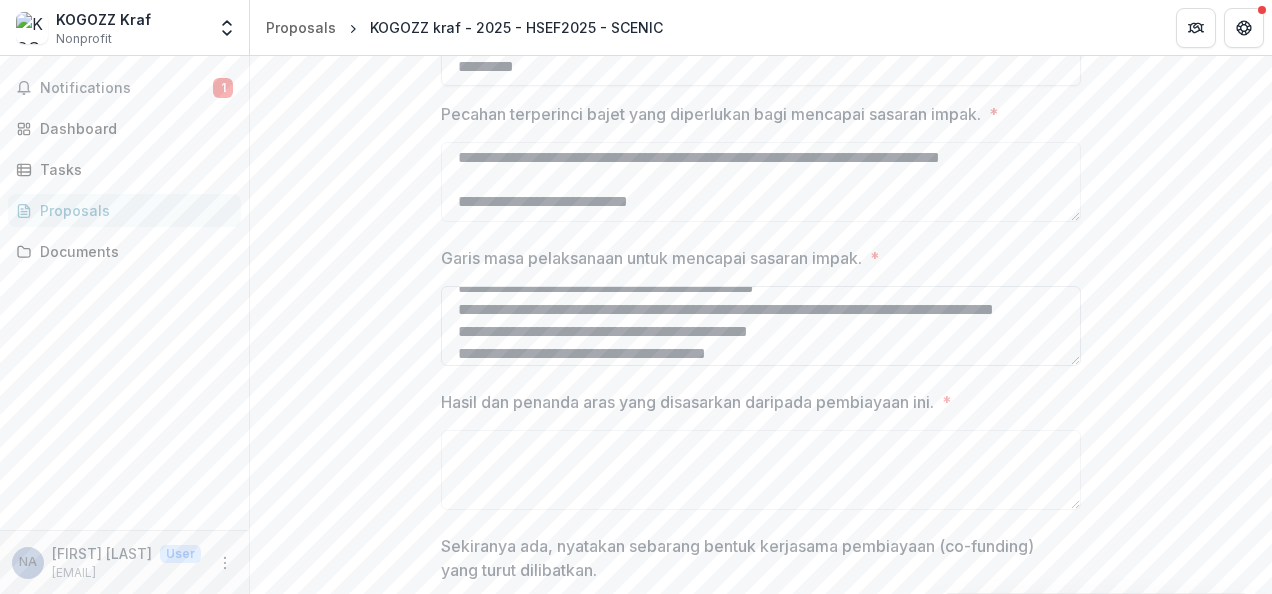 click on "Garis masa pelaksanaan untuk mencapai sasaran impak. *" at bounding box center (761, 326) 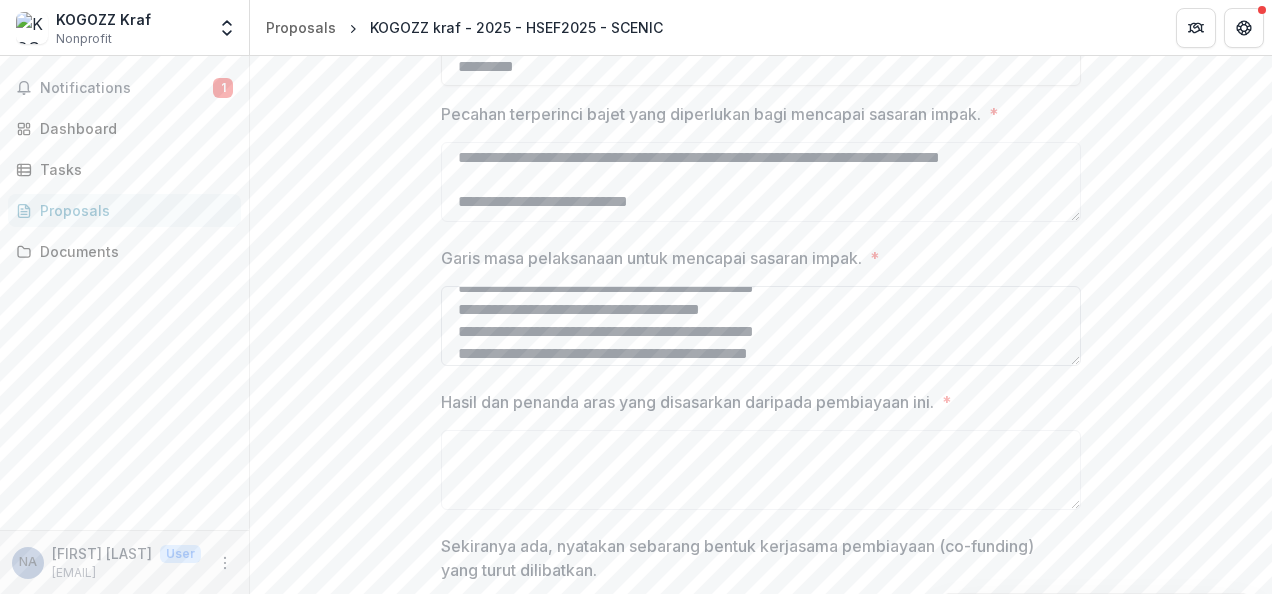 click on "Garis masa pelaksanaan untuk mencapai sasaran impak. *" at bounding box center [761, 326] 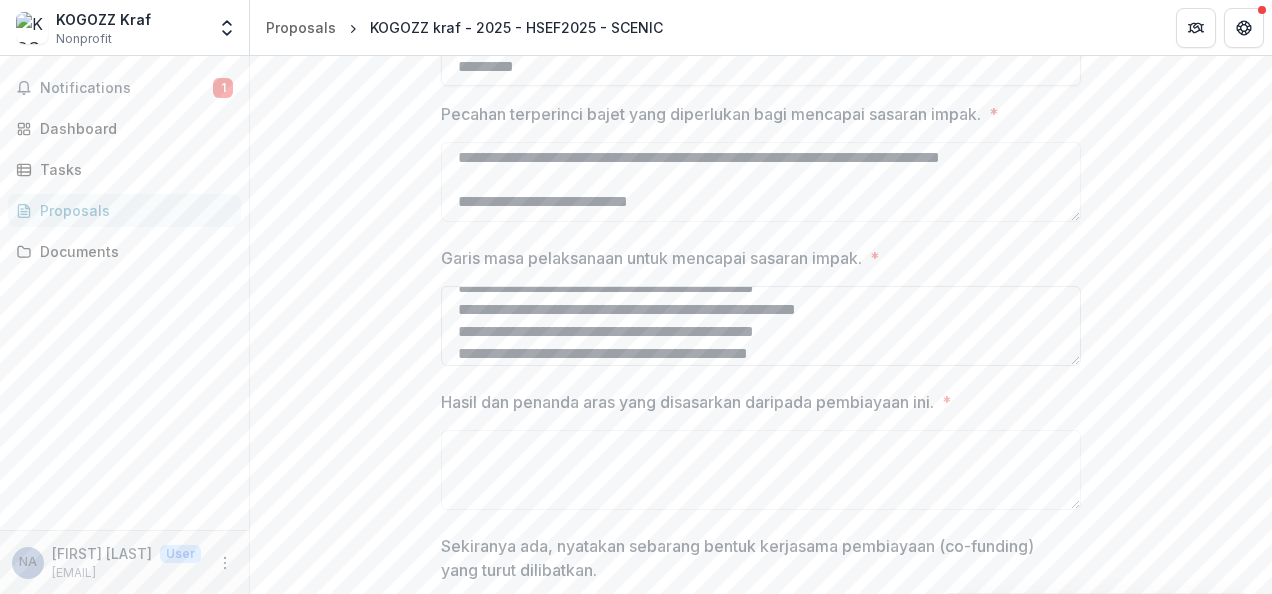 click on "Garis masa pelaksanaan untuk mencapai sasaran impak. *" at bounding box center (761, 326) 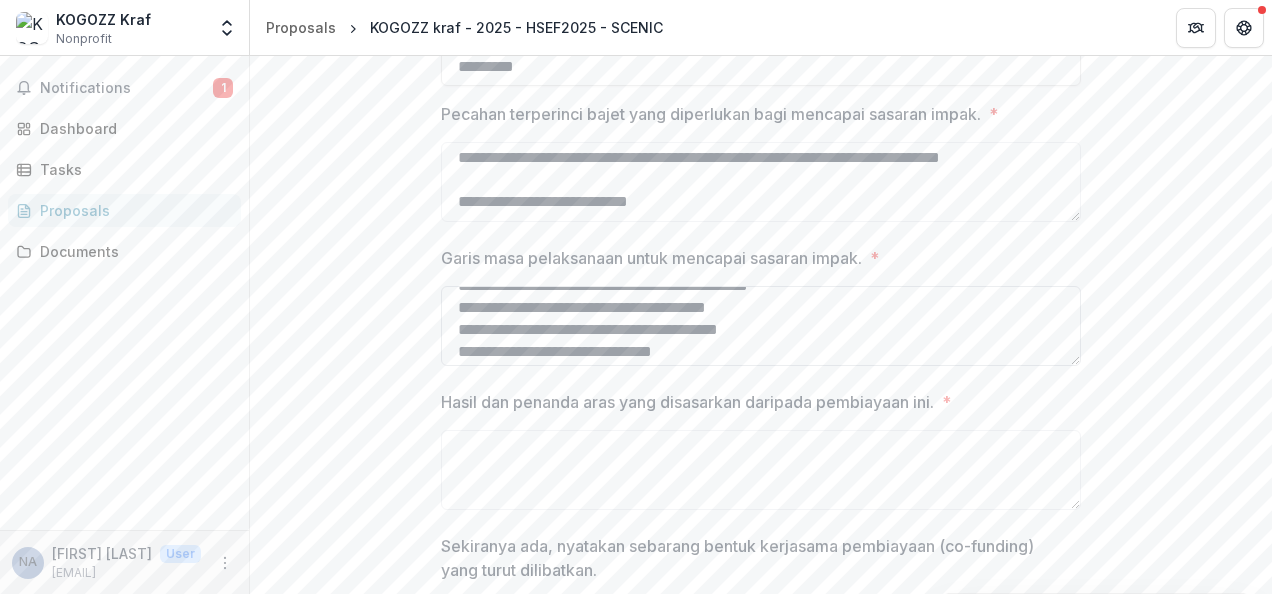 scroll, scrollTop: 338, scrollLeft: 0, axis: vertical 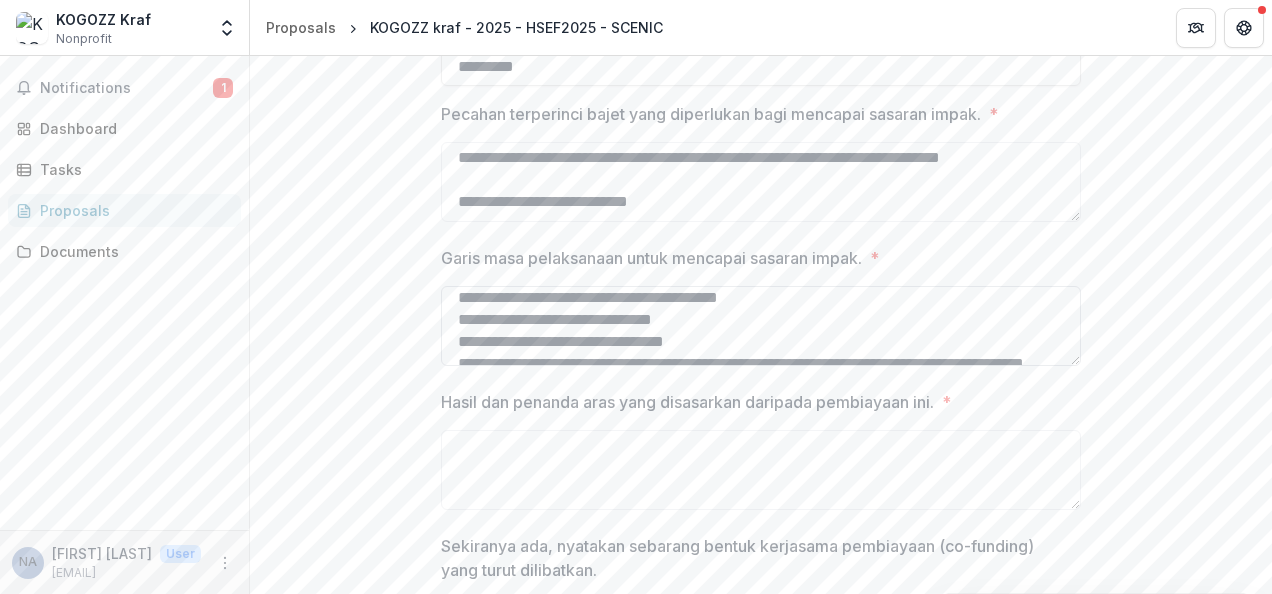 click on "Garis masa pelaksanaan untuk mencapai sasaran impak. *" at bounding box center [761, 326] 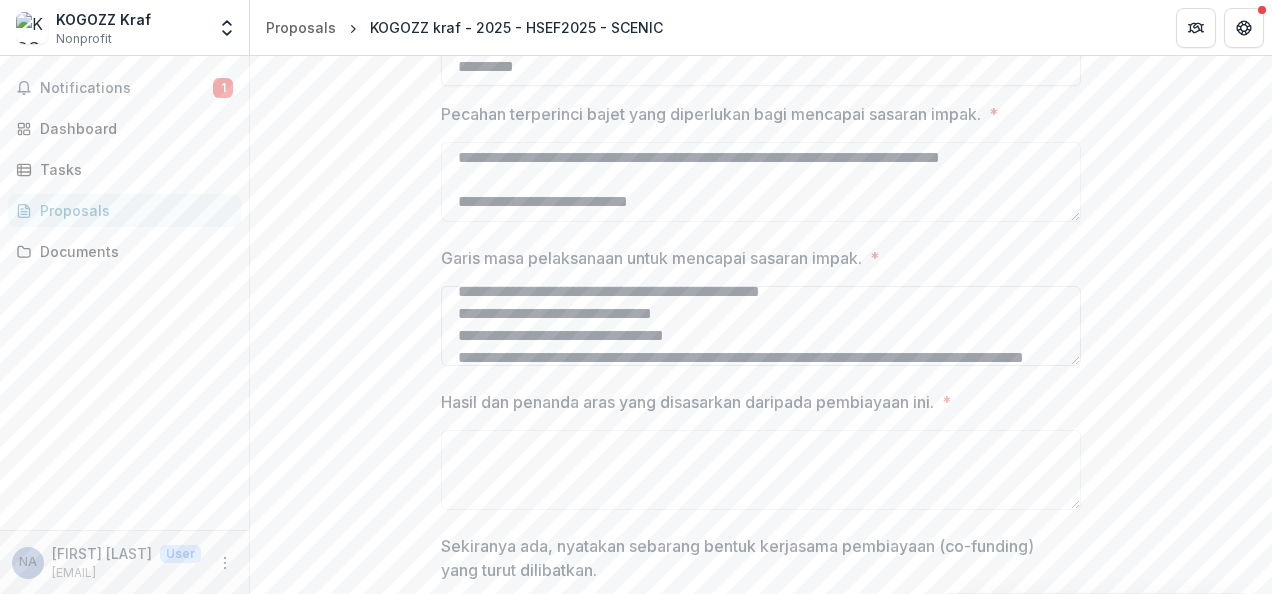 scroll, scrollTop: 338, scrollLeft: 0, axis: vertical 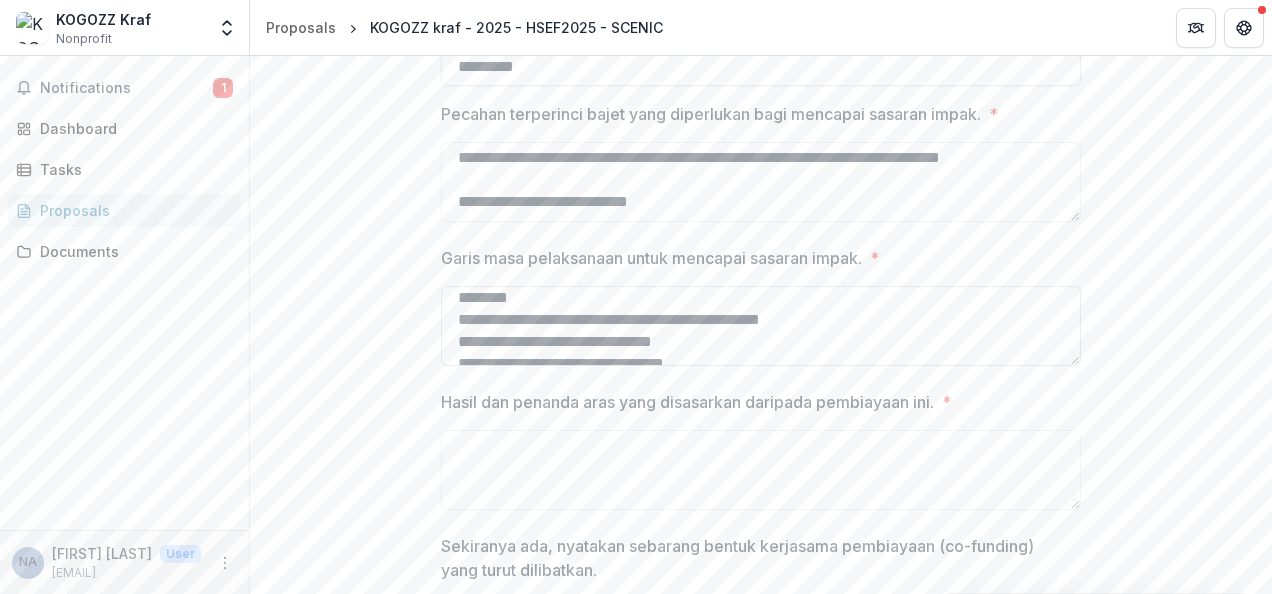 click on "Garis masa pelaksanaan untuk mencapai sasaran impak. *" at bounding box center [761, 326] 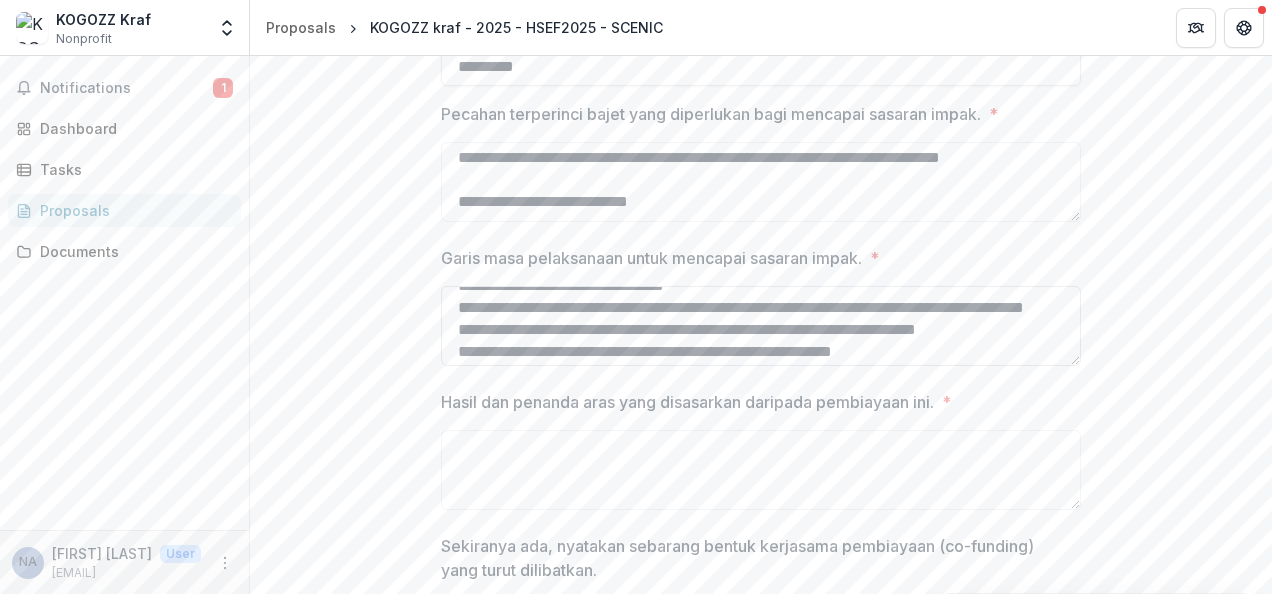 scroll, scrollTop: 446, scrollLeft: 0, axis: vertical 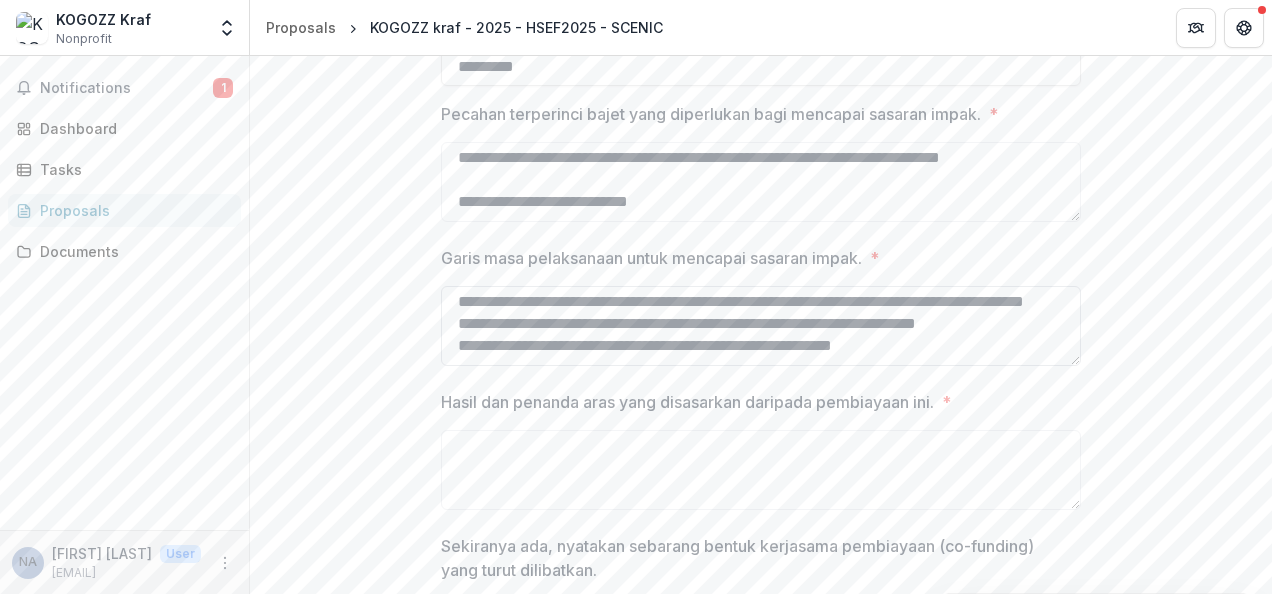 click on "Garis masa pelaksanaan untuk mencapai sasaran impak. *" at bounding box center (761, 326) 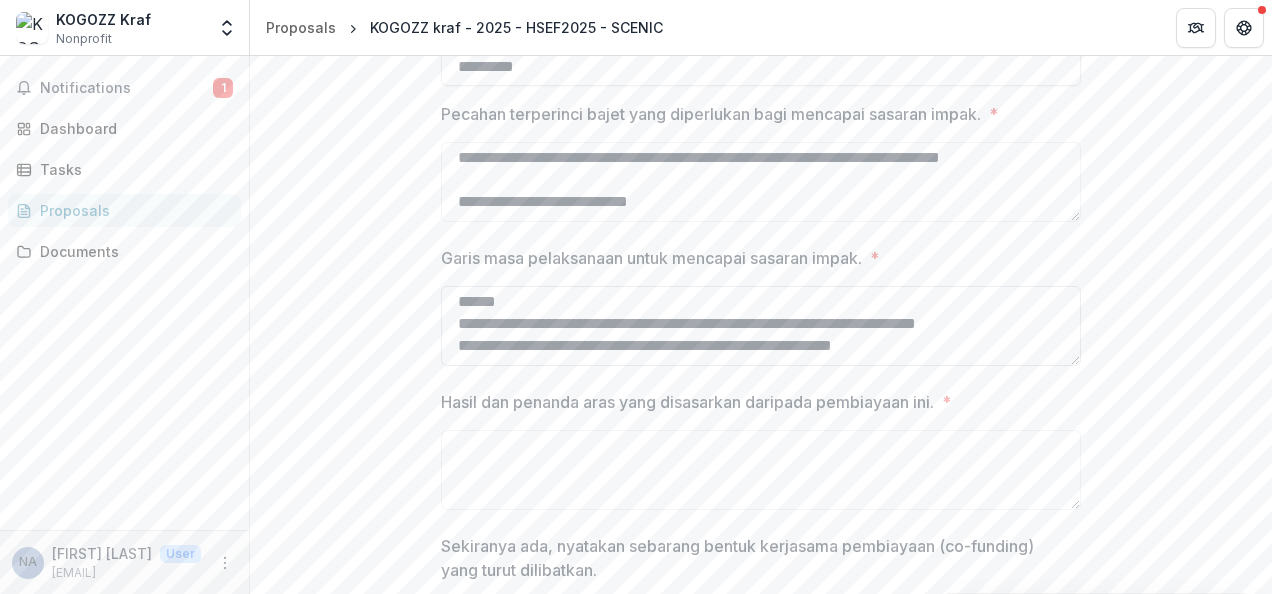 click on "Garis masa pelaksanaan untuk mencapai sasaran impak. *" at bounding box center [761, 326] 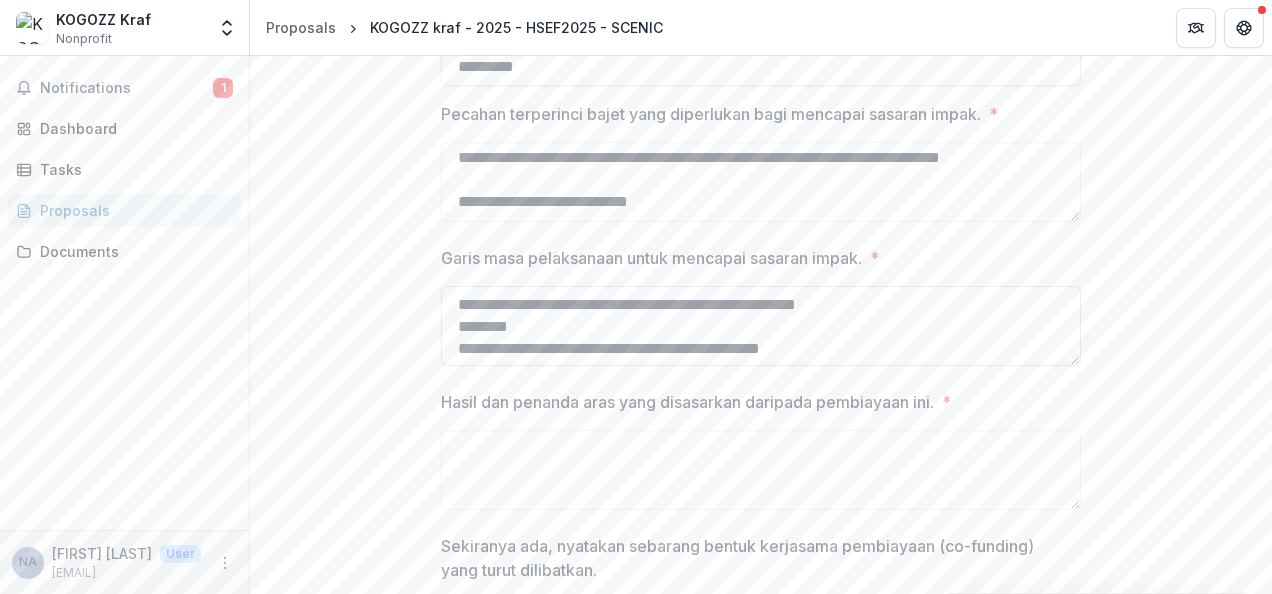 scroll, scrollTop: 409, scrollLeft: 0, axis: vertical 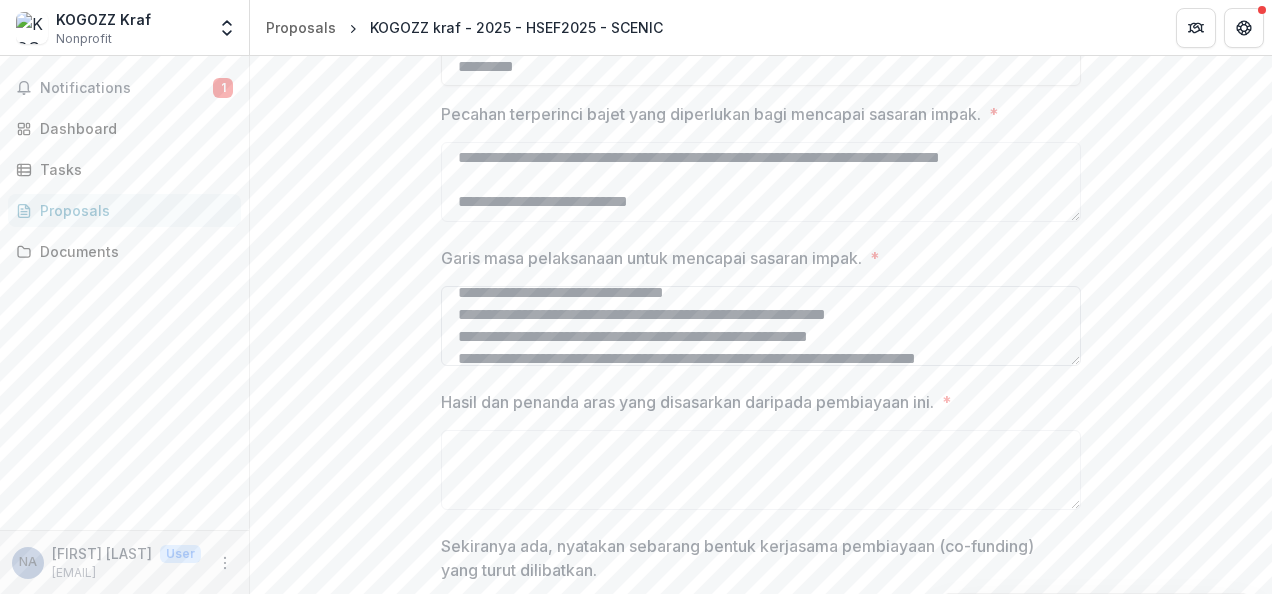 click on "Garis masa pelaksanaan untuk mencapai sasaran impak. *" at bounding box center [761, 326] 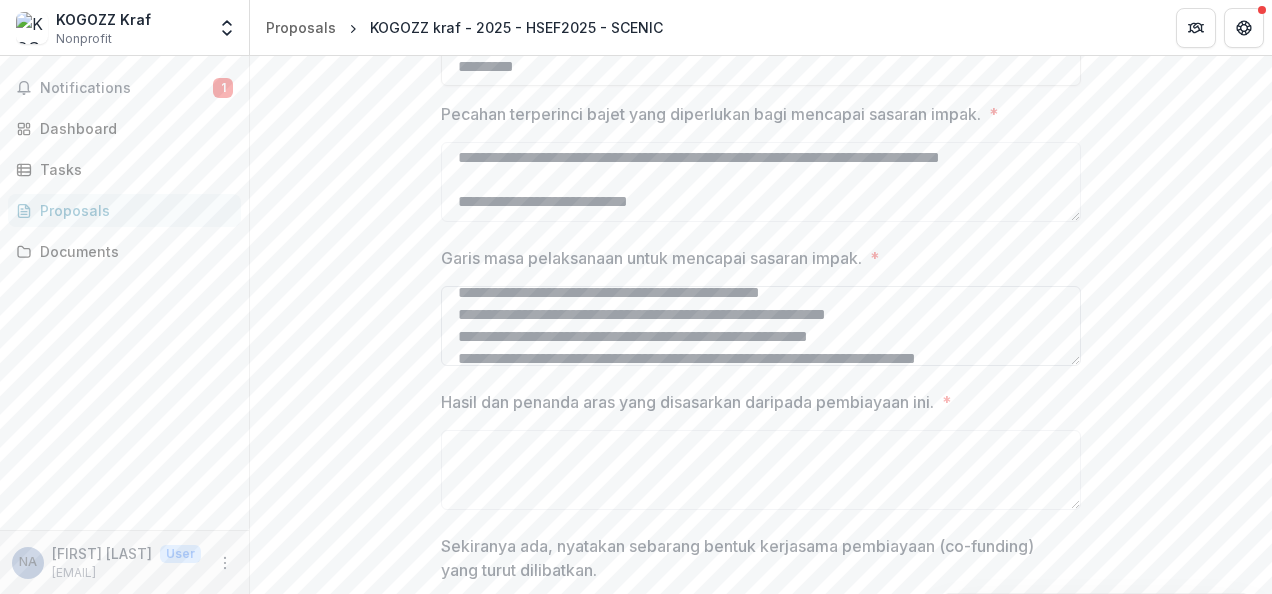 click on "Garis masa pelaksanaan untuk mencapai sasaran impak. *" at bounding box center (761, 326) 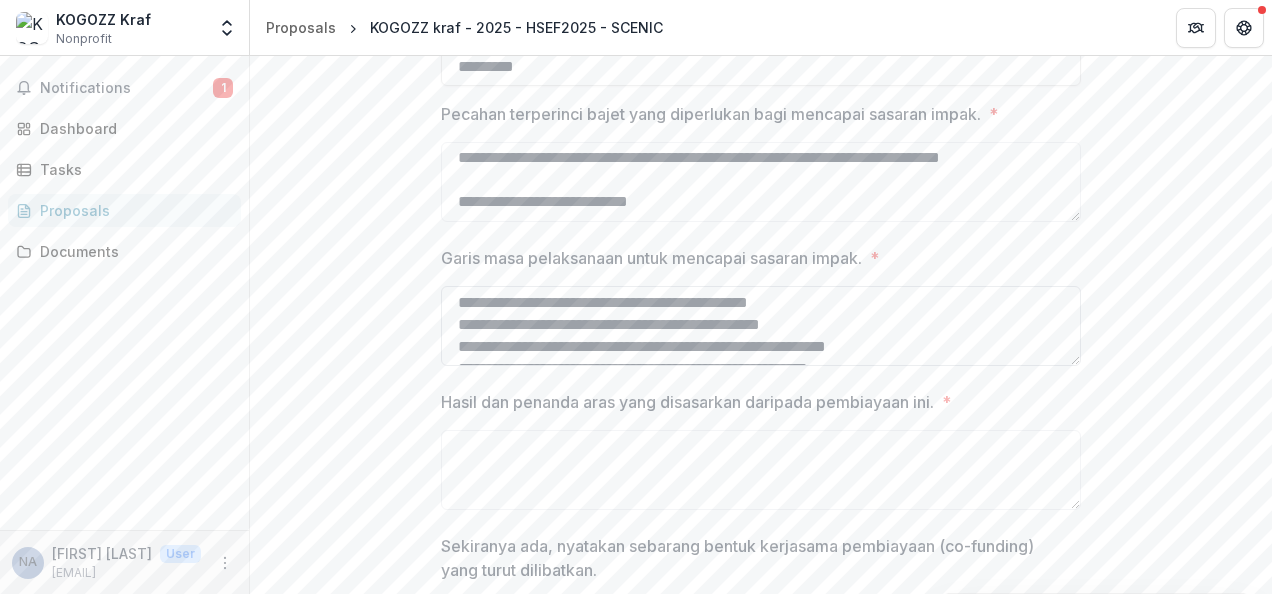 scroll, scrollTop: 405, scrollLeft: 0, axis: vertical 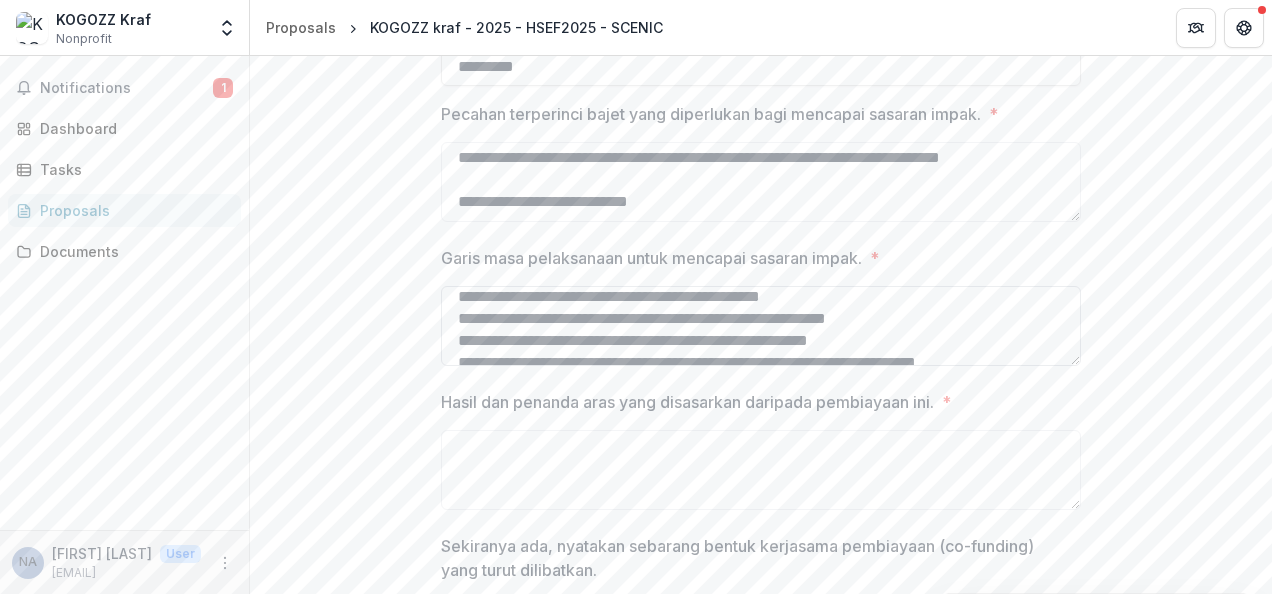 click on "Garis masa pelaksanaan untuk mencapai sasaran impak. *" at bounding box center (761, 326) 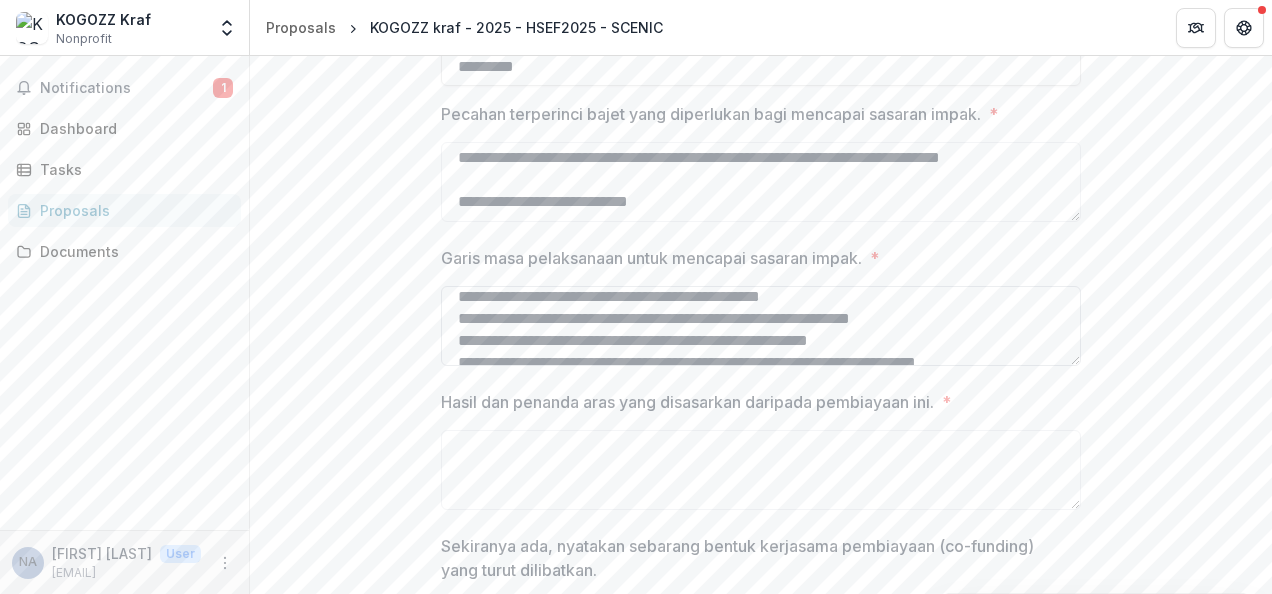 click on "Garis masa pelaksanaan untuk mencapai sasaran impak. *" at bounding box center [761, 326] 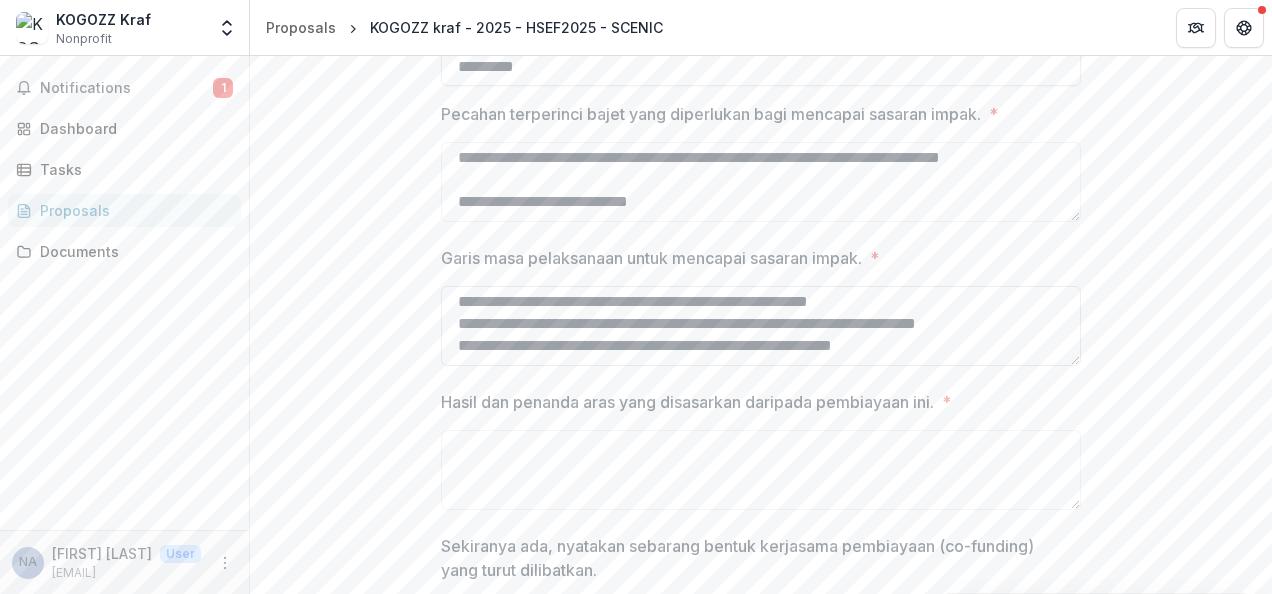 scroll, scrollTop: 405, scrollLeft: 0, axis: vertical 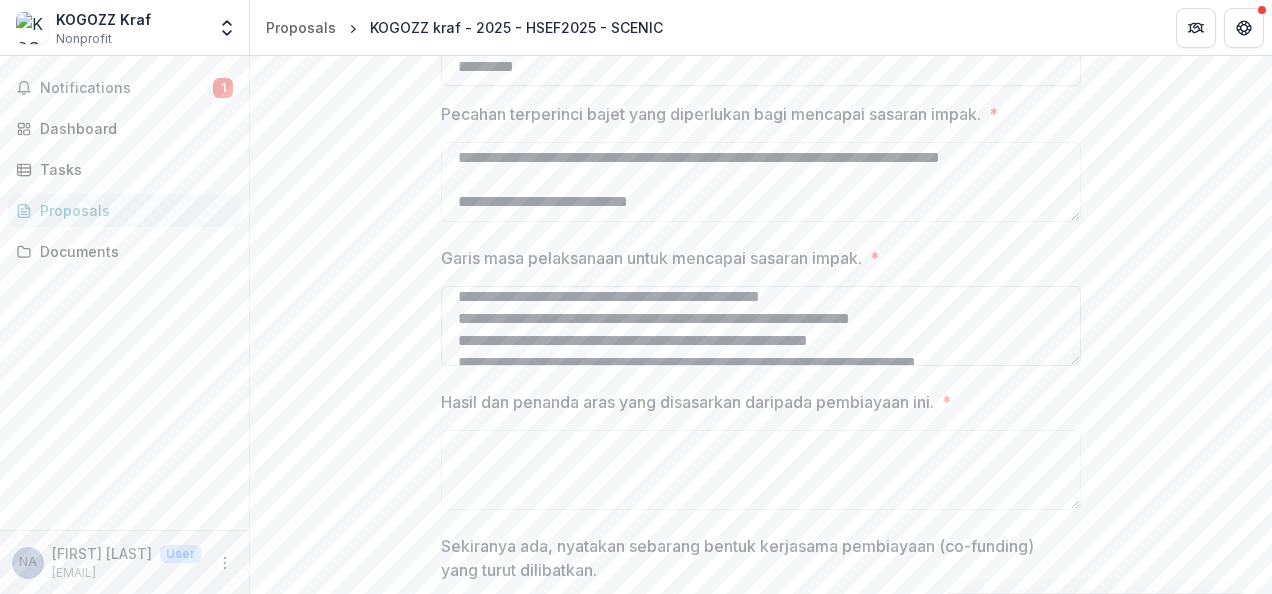 click on "Garis masa pelaksanaan untuk mencapai sasaran impak. *" at bounding box center (761, 326) 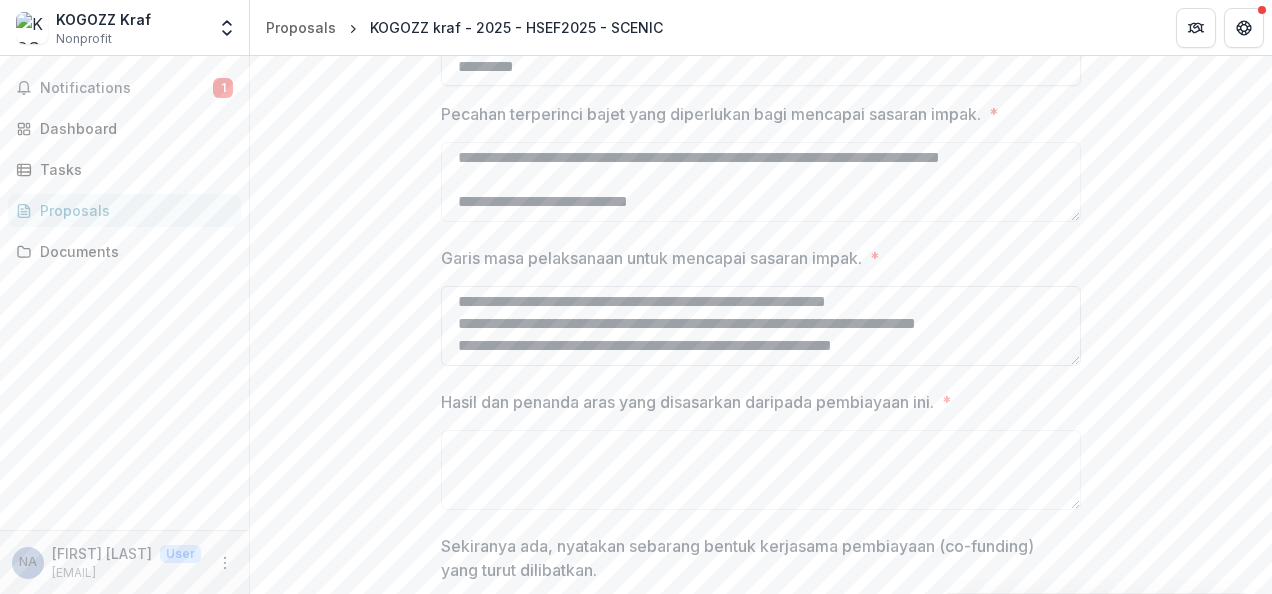 scroll, scrollTop: 509, scrollLeft: 0, axis: vertical 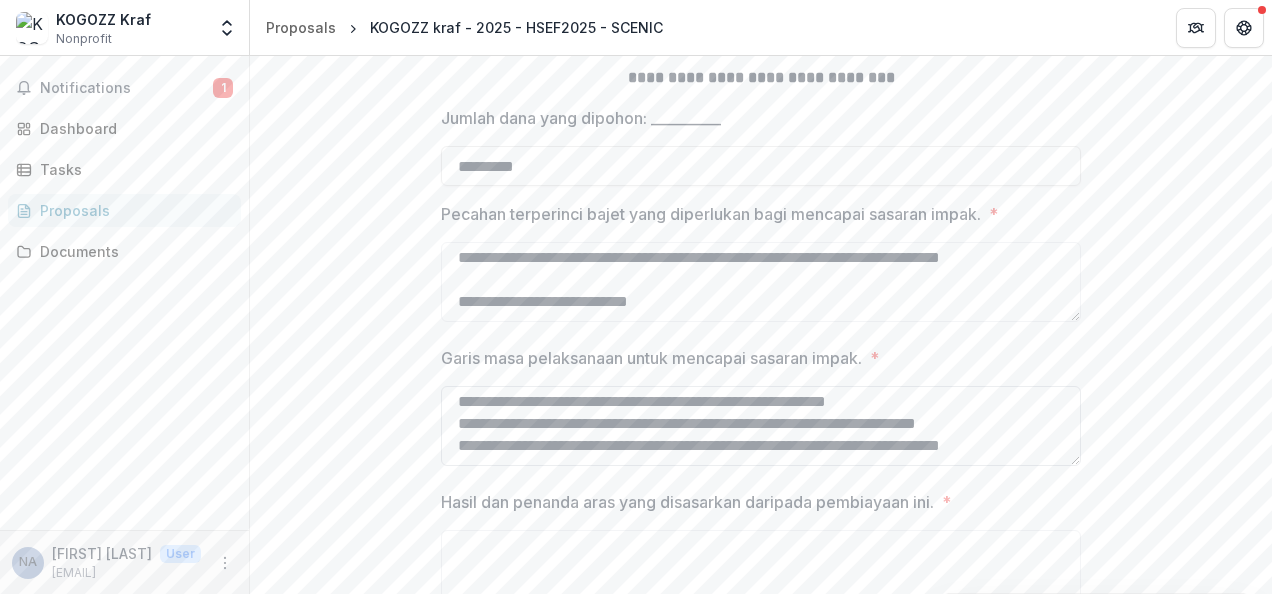 click on "Garis masa pelaksanaan untuk mencapai sasaran impak. *" at bounding box center [761, 426] 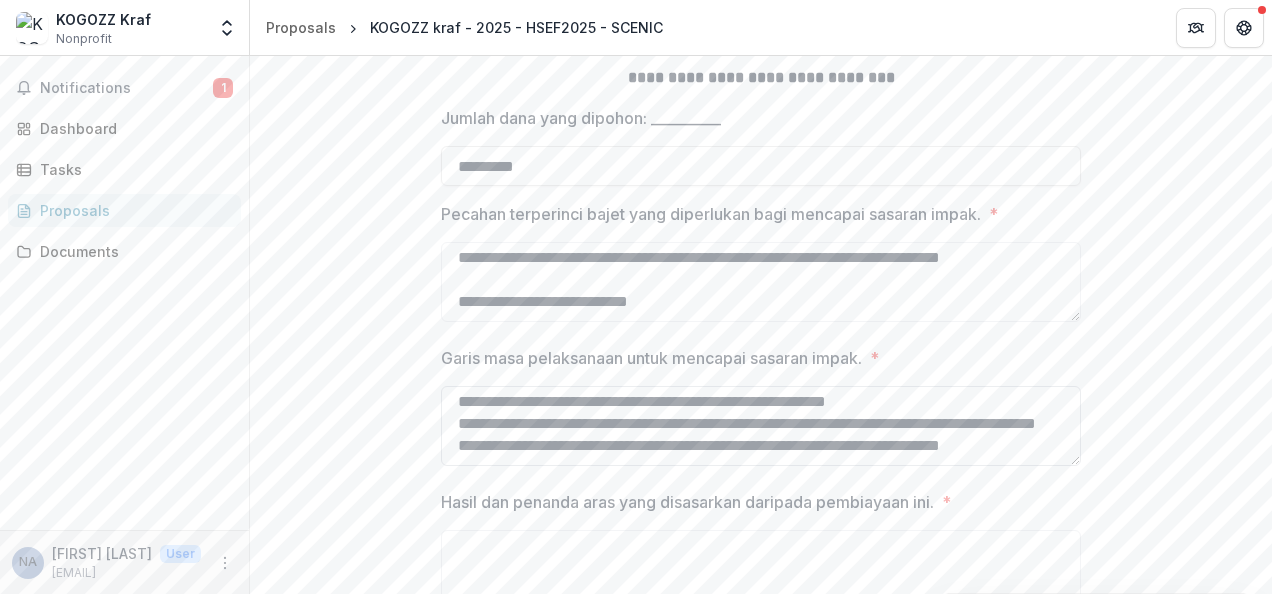 click on "Garis masa pelaksanaan untuk mencapai sasaran impak. *" at bounding box center [761, 426] 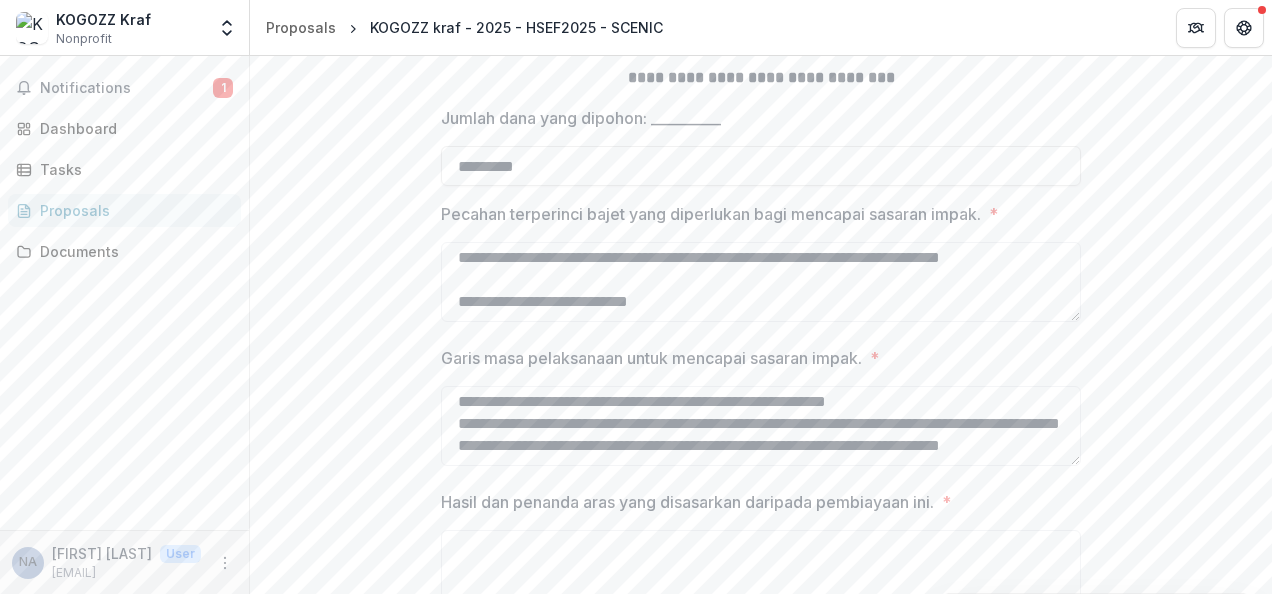 click on "Garis masa pelaksanaan untuk mencapai sasaran impak. *" at bounding box center [761, 410] 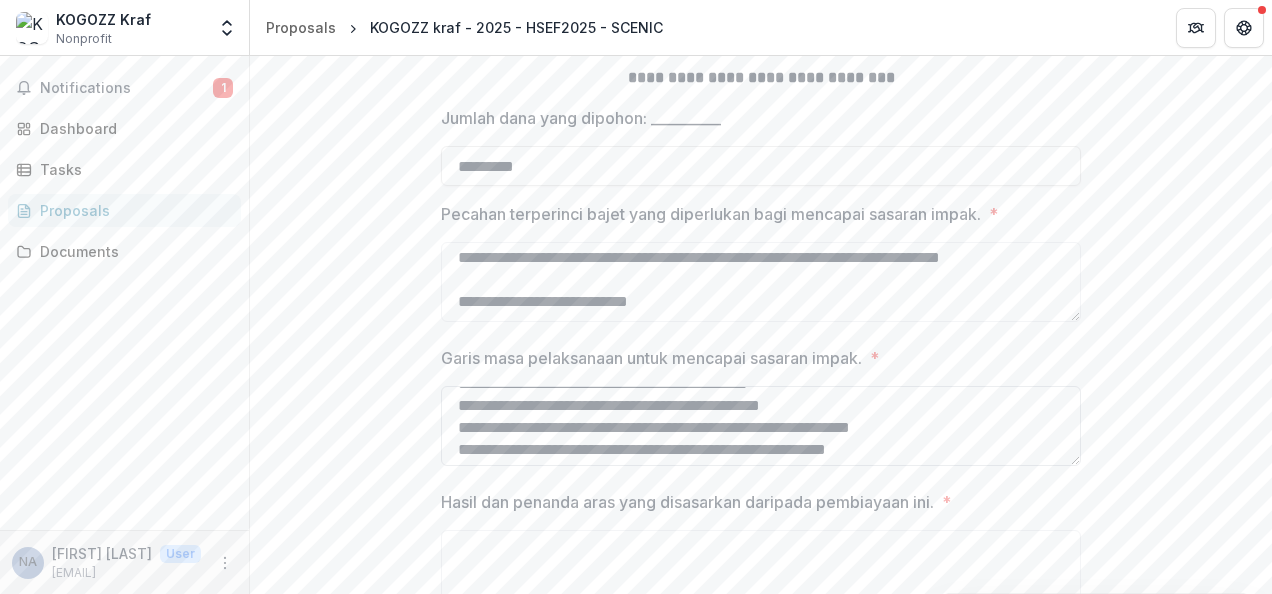scroll, scrollTop: 486, scrollLeft: 0, axis: vertical 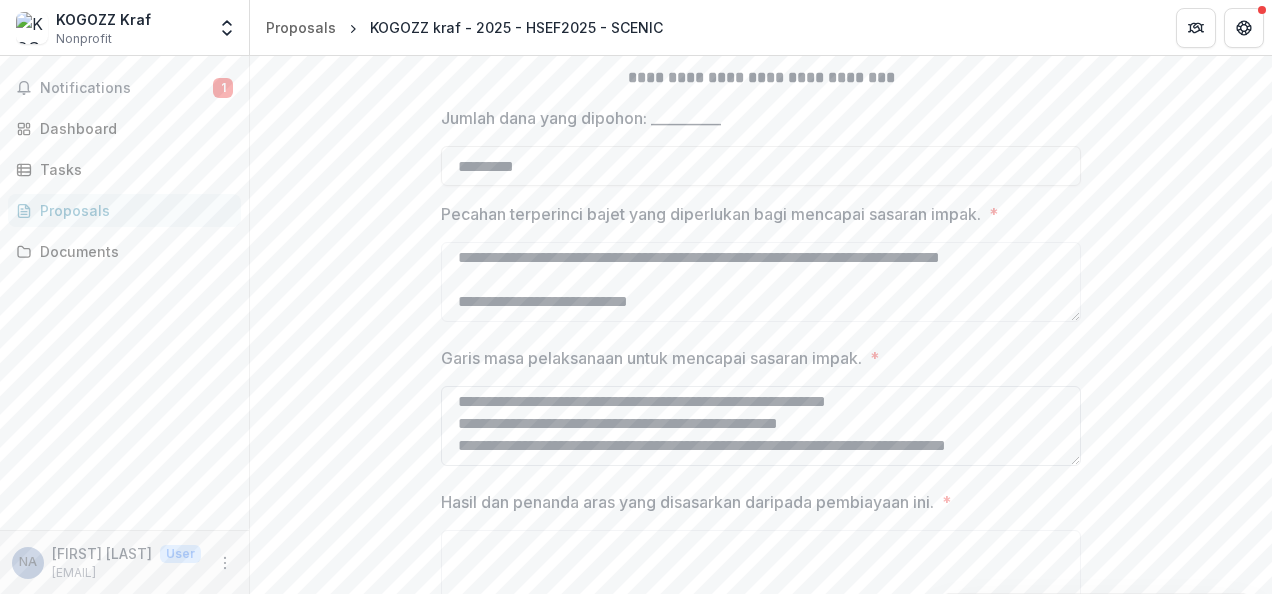 click on "Garis masa pelaksanaan untuk mencapai sasaran impak. *" at bounding box center (761, 426) 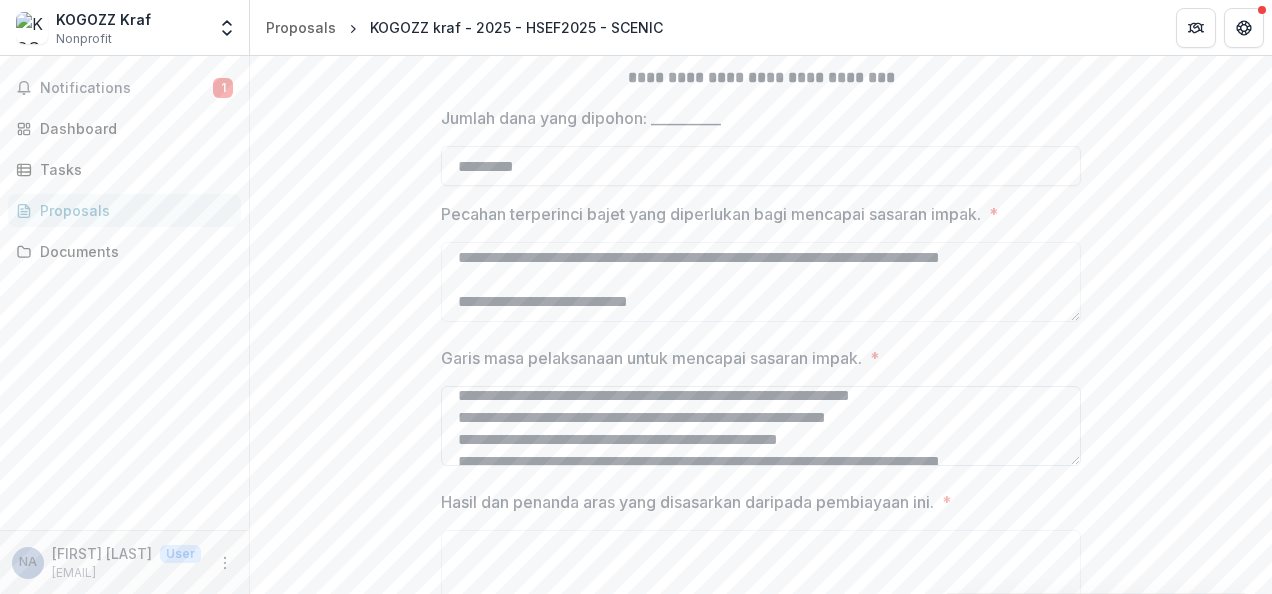 scroll, scrollTop: 386, scrollLeft: 0, axis: vertical 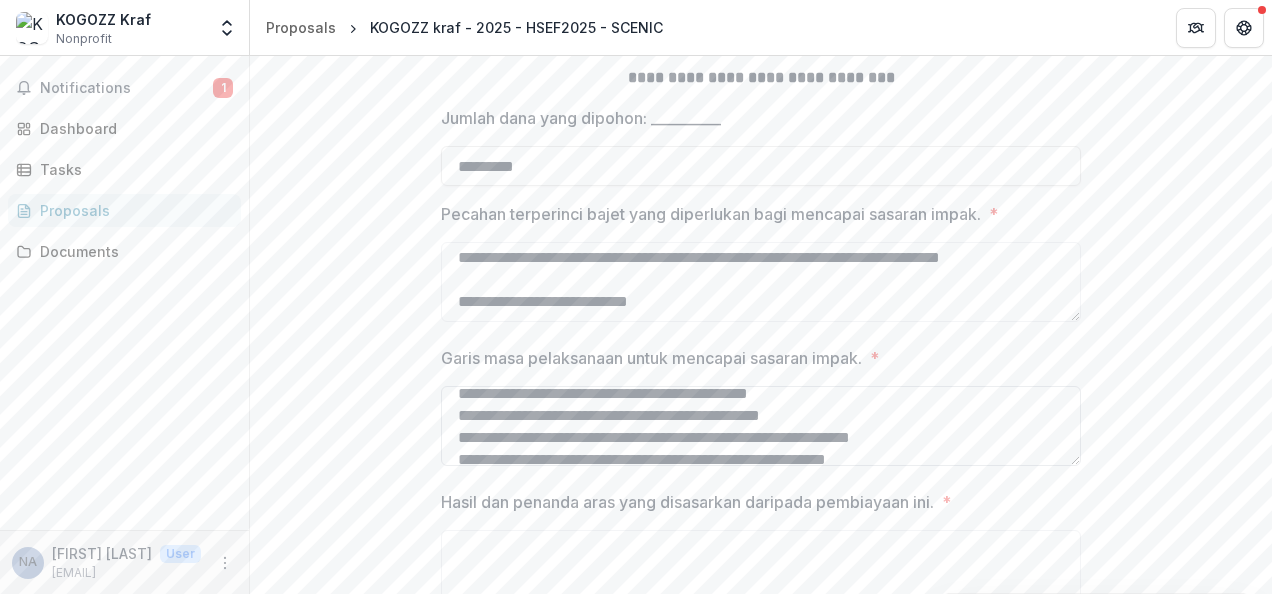 click on "Garis masa pelaksanaan untuk mencapai sasaran impak. *" at bounding box center [761, 426] 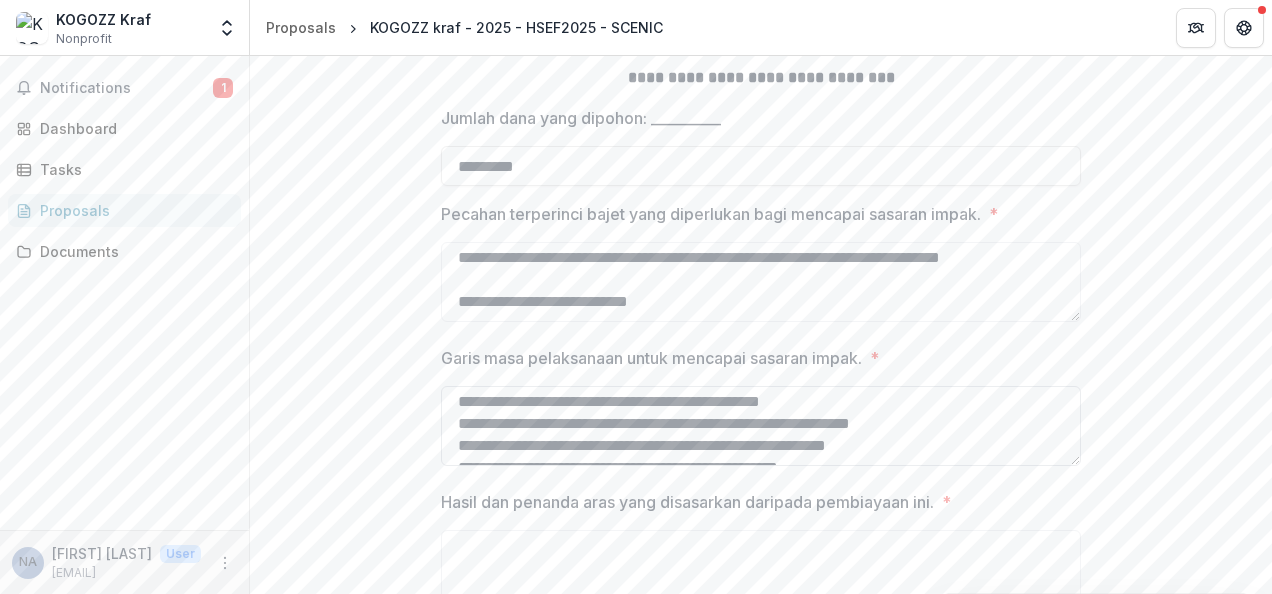 scroll, scrollTop: 509, scrollLeft: 0, axis: vertical 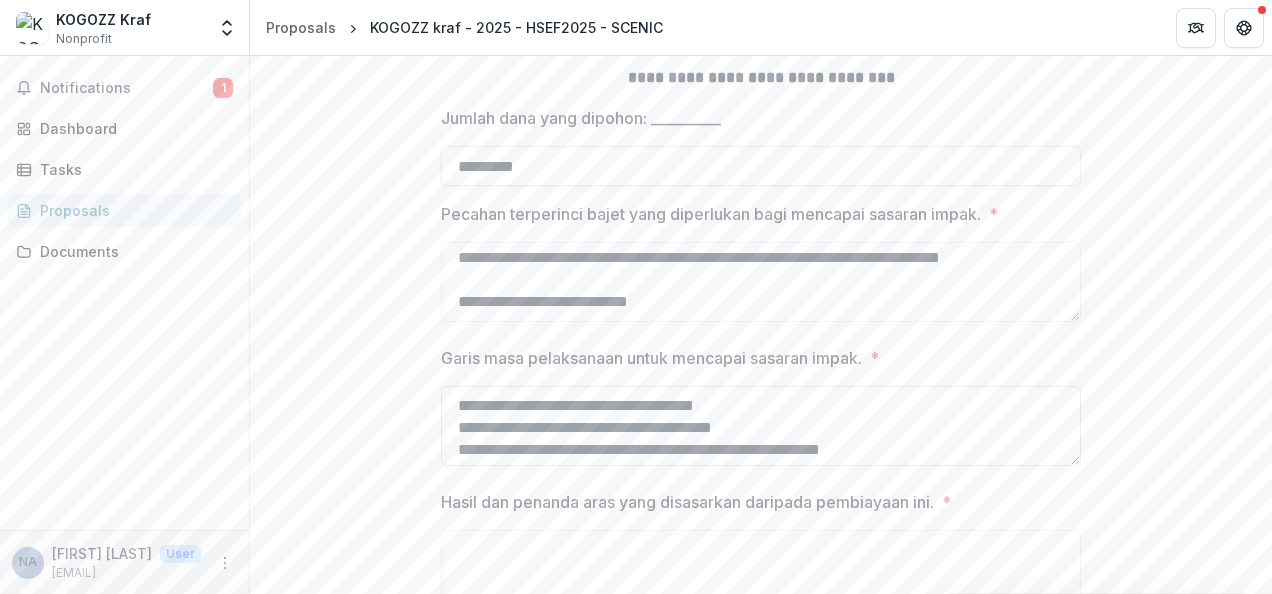 click on "Garis masa pelaksanaan untuk mencapai sasaran impak. *" at bounding box center (761, 426) 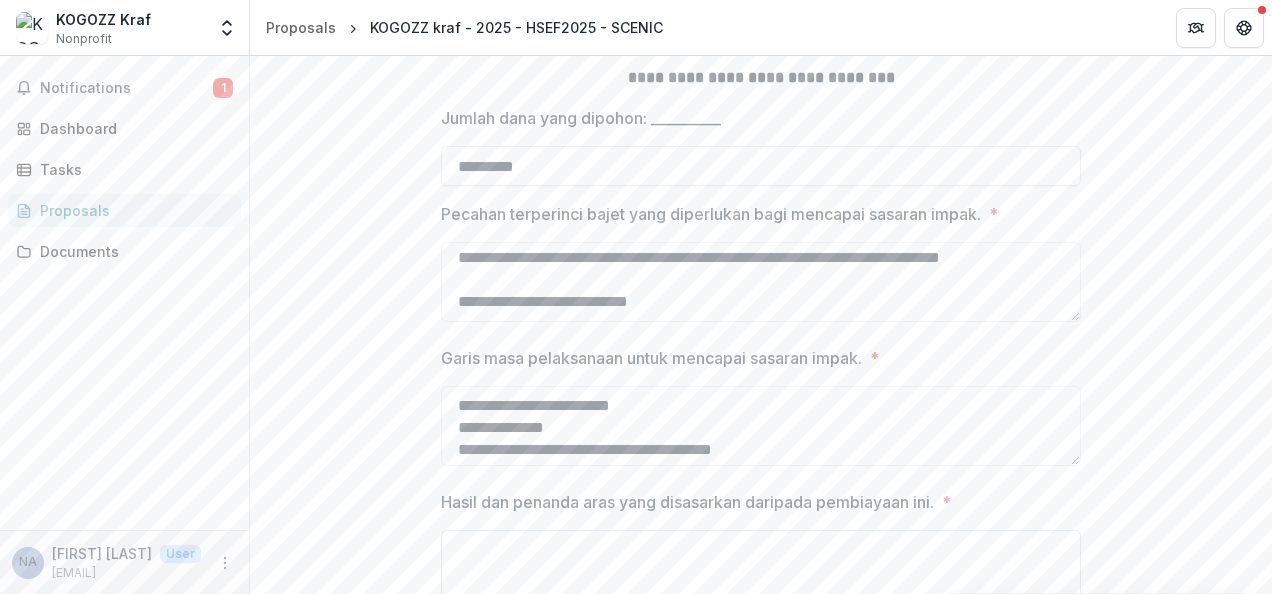 type on "**********" 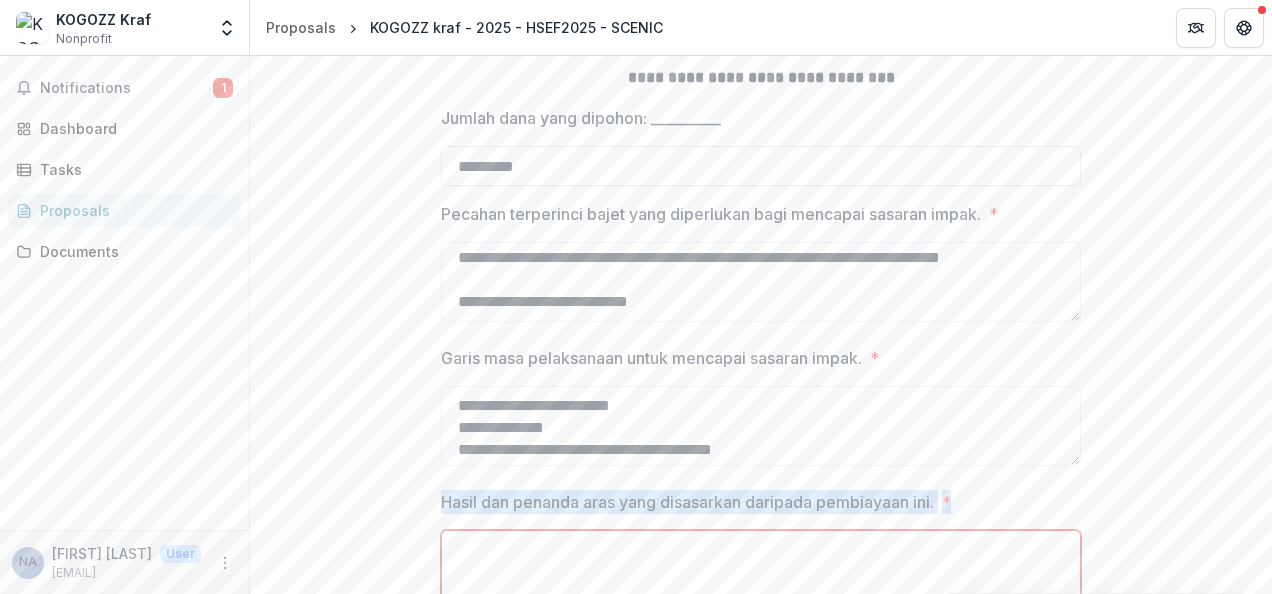 drag, startPoint x: 434, startPoint y: 504, endPoint x: 1022, endPoint y: 512, distance: 588.05444 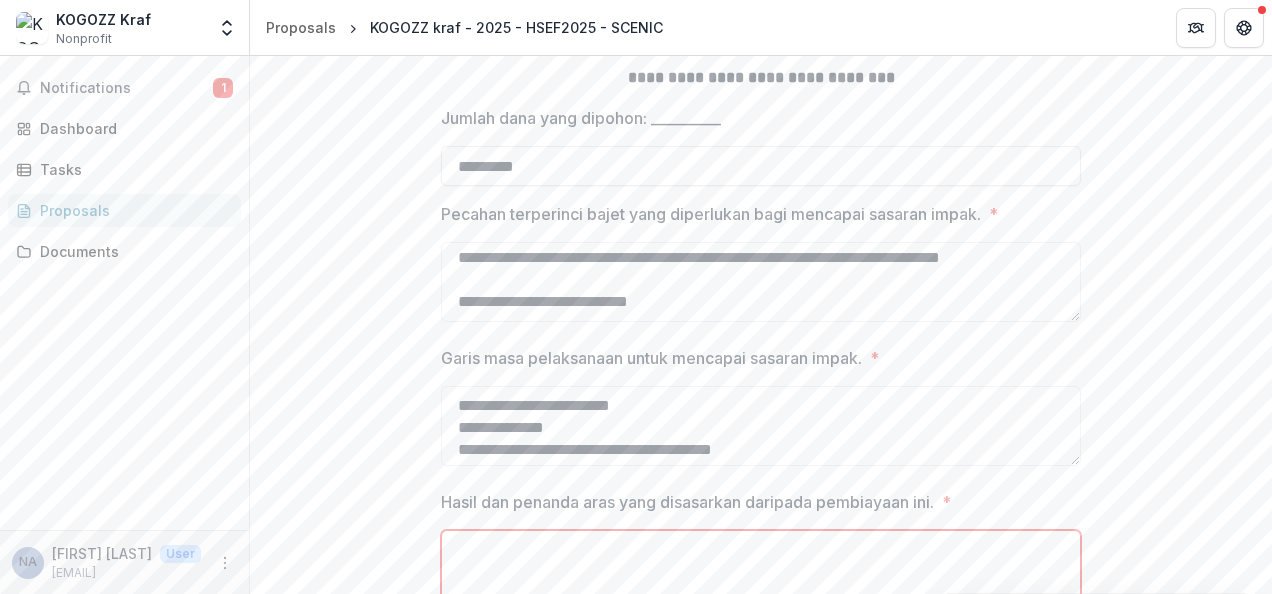 click on "Hasil dan penanda aras yang disasarkan daripada pembiayaan ini. *" at bounding box center (761, 570) 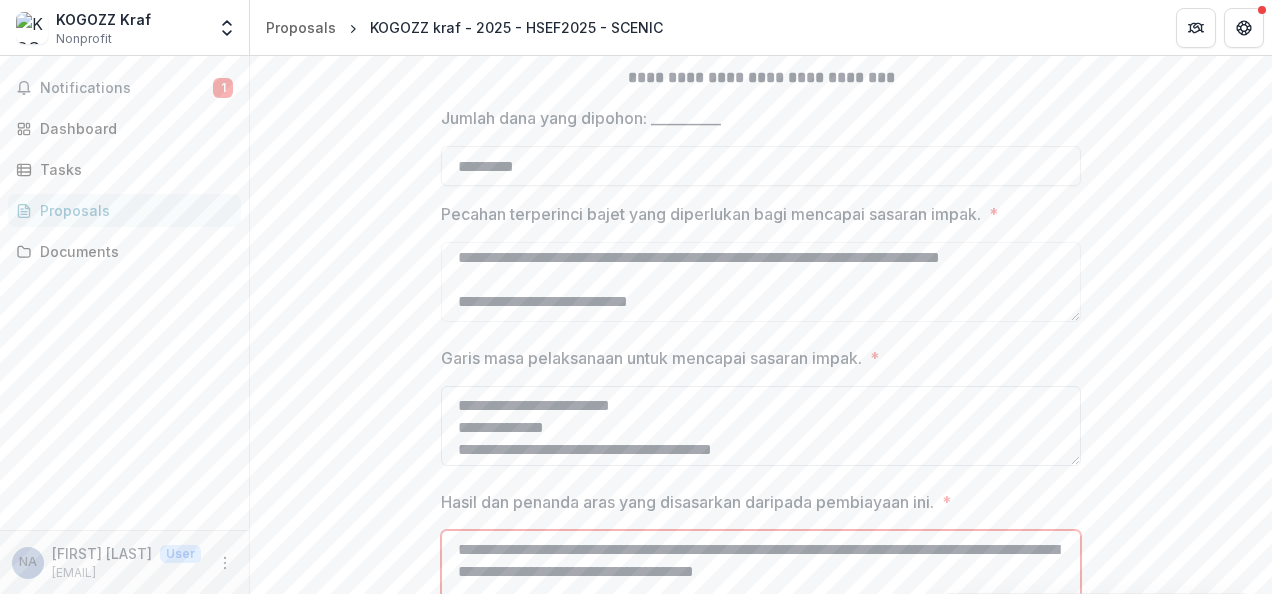 scroll, scrollTop: 450, scrollLeft: 0, axis: vertical 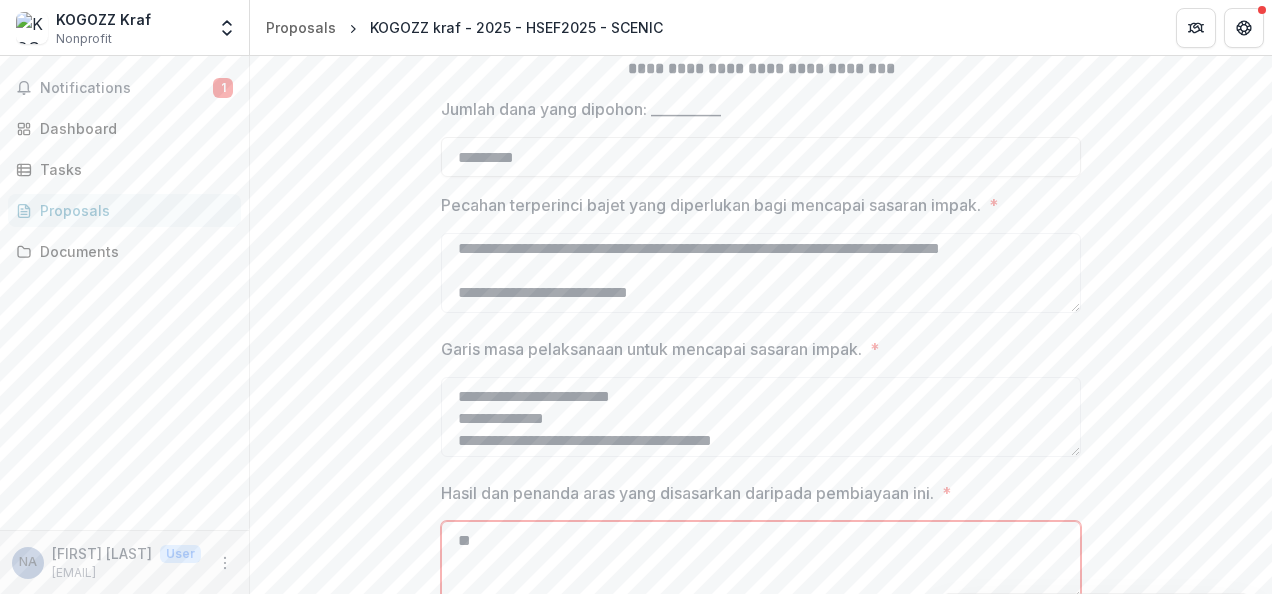 type on "*" 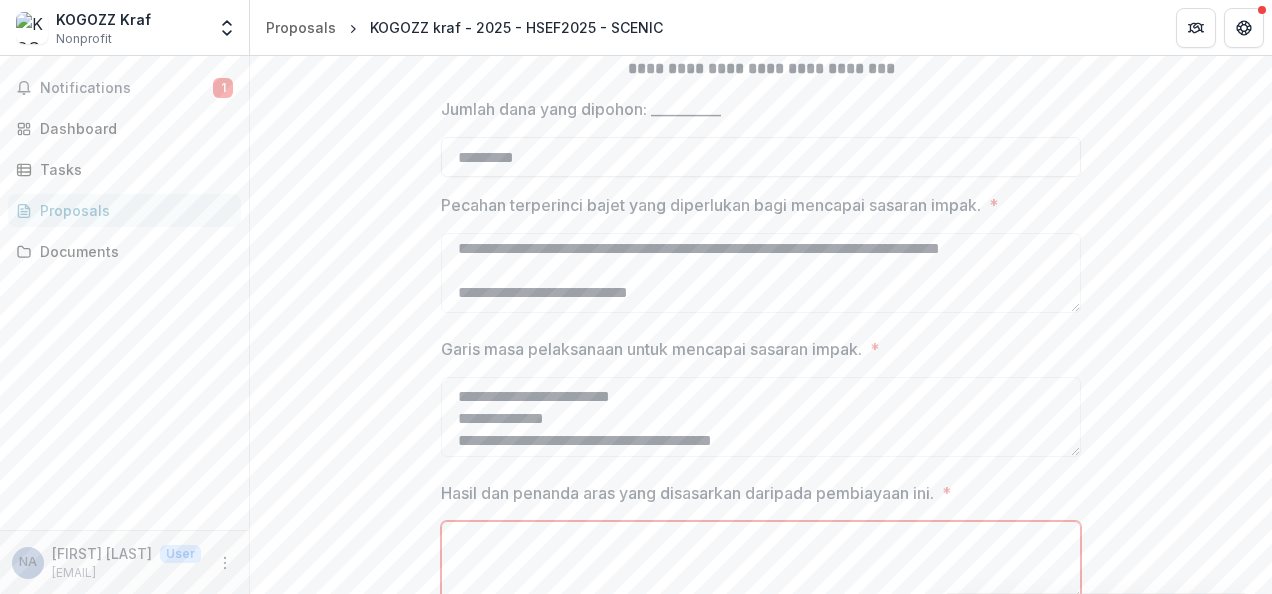 click on "Hasil dan penanda aras yang disasarkan daripada pembiayaan ini. *" at bounding box center [761, 561] 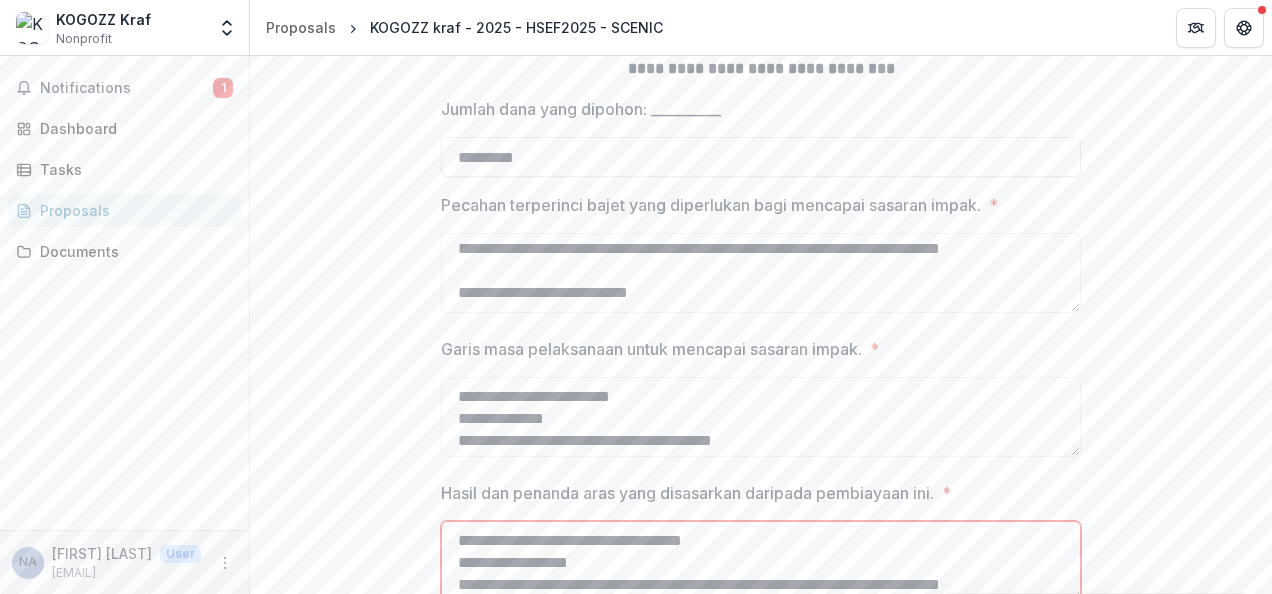 scroll, scrollTop: 148, scrollLeft: 0, axis: vertical 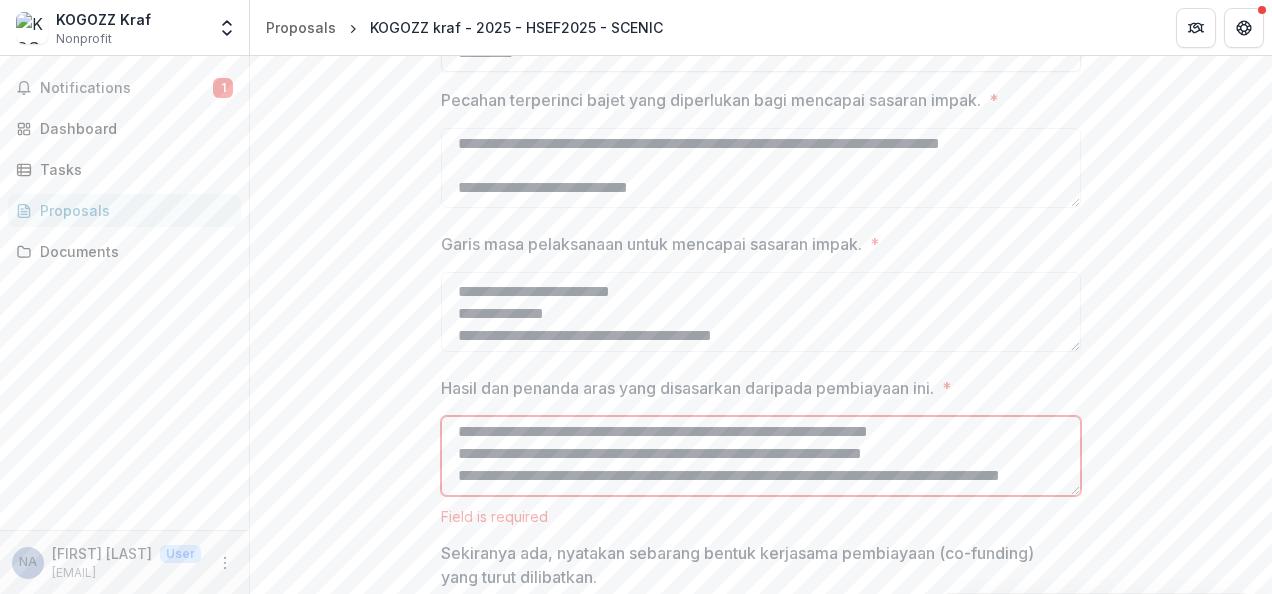 drag, startPoint x: 1070, startPoint y: 474, endPoint x: 1066, endPoint y: 436, distance: 38.209946 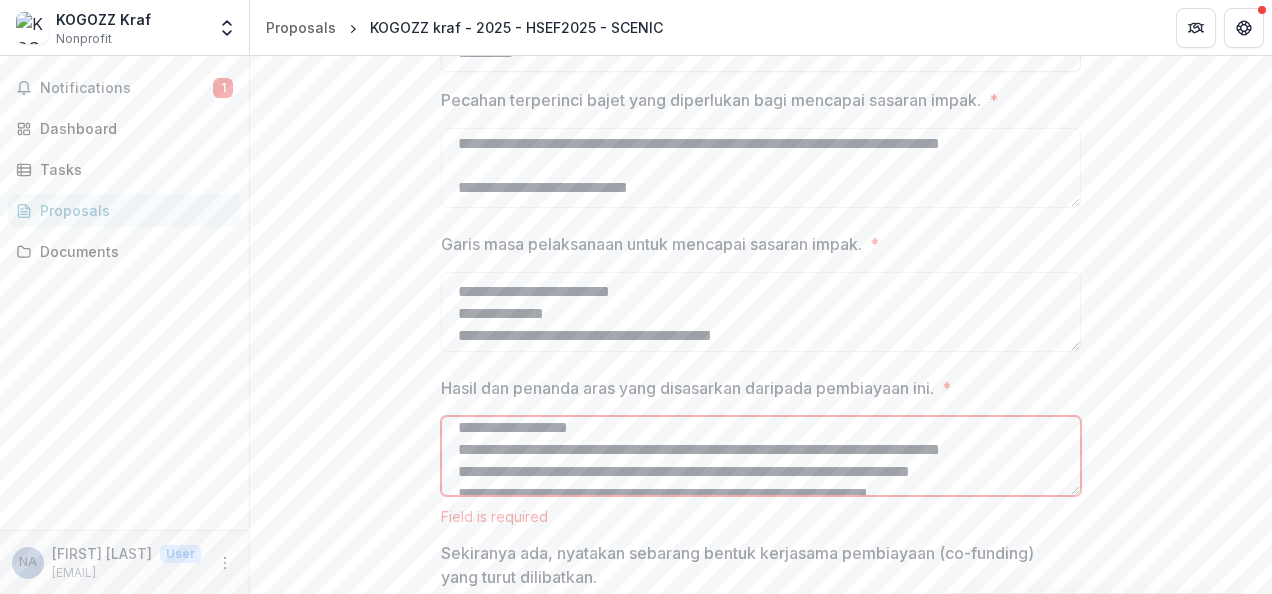 scroll, scrollTop: 0, scrollLeft: 0, axis: both 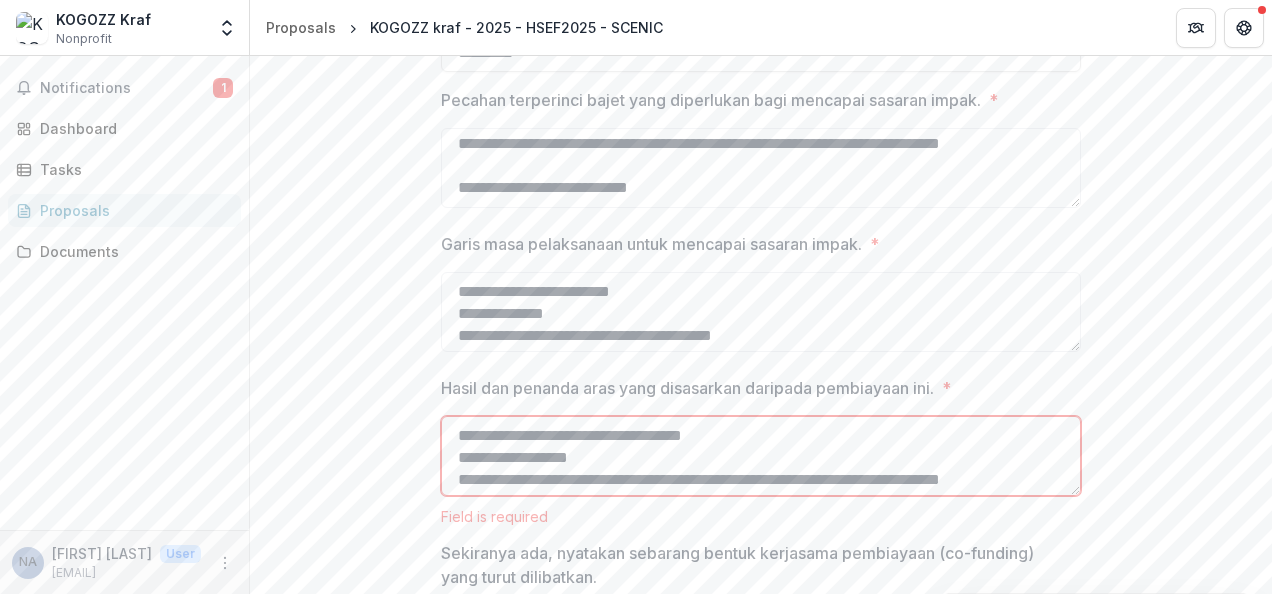 click on "**********" at bounding box center (761, 456) 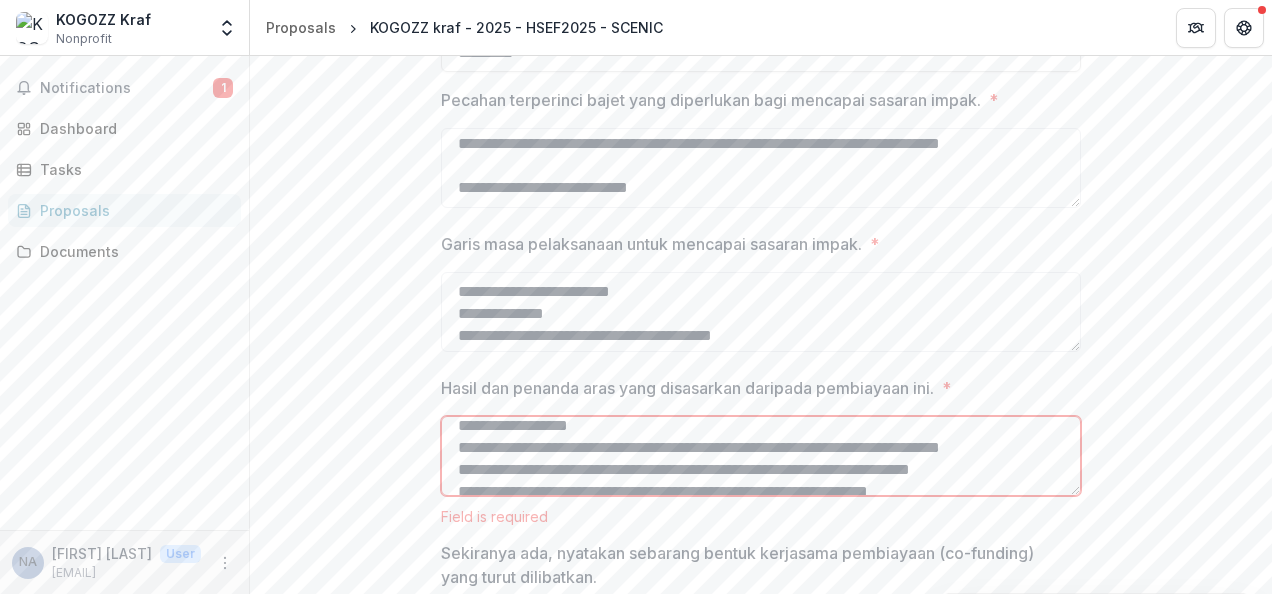 scroll, scrollTop: 100, scrollLeft: 0, axis: vertical 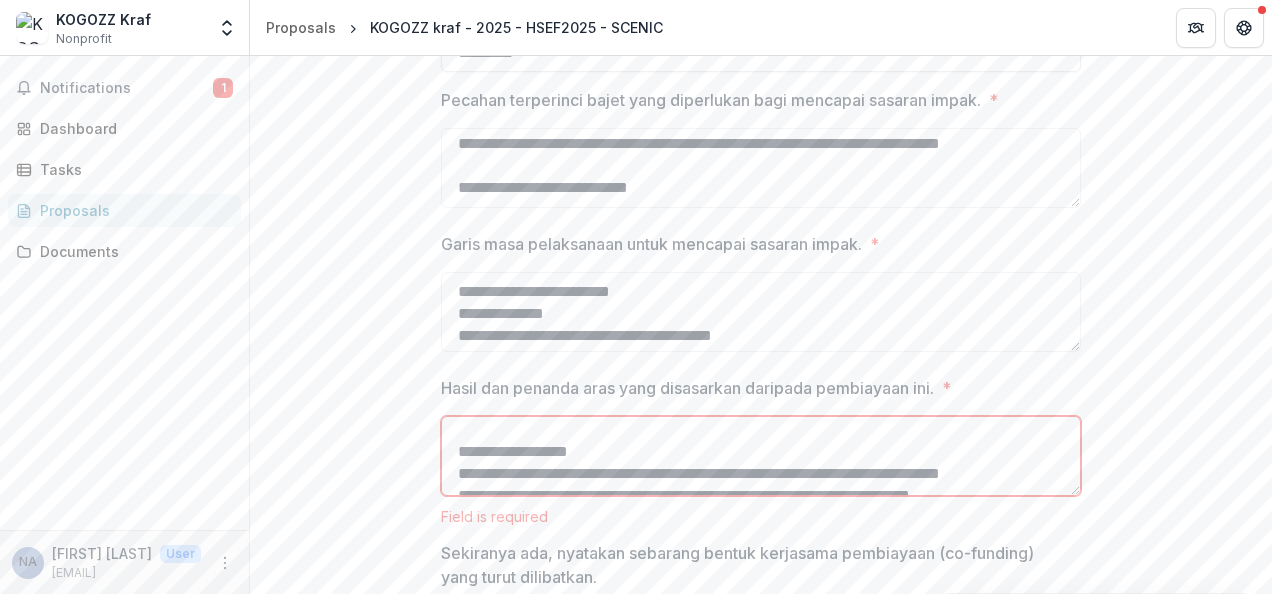 drag, startPoint x: 1070, startPoint y: 452, endPoint x: 1070, endPoint y: 427, distance: 25 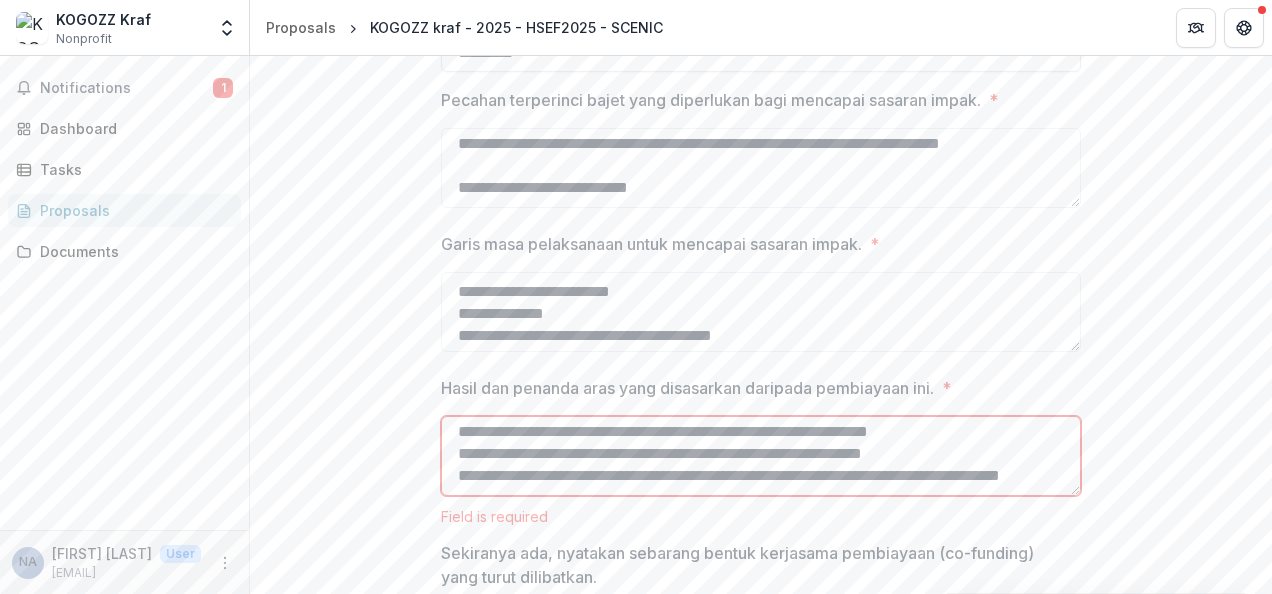 scroll, scrollTop: 118, scrollLeft: 0, axis: vertical 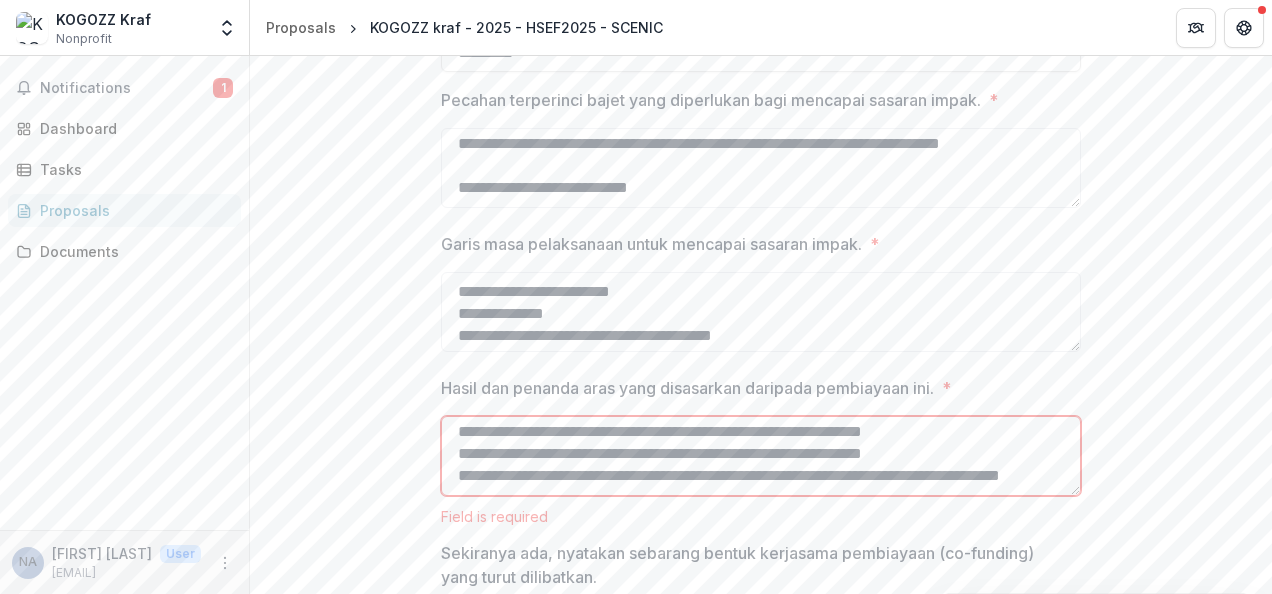 click on "**********" at bounding box center [761, 456] 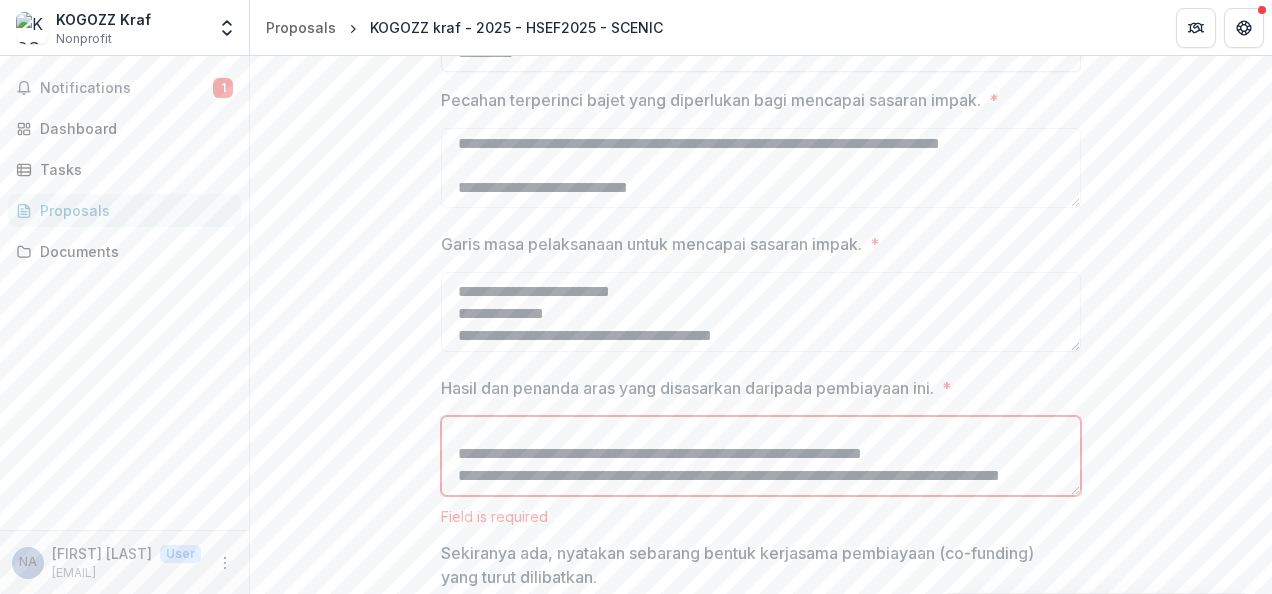 scroll, scrollTop: 185, scrollLeft: 0, axis: vertical 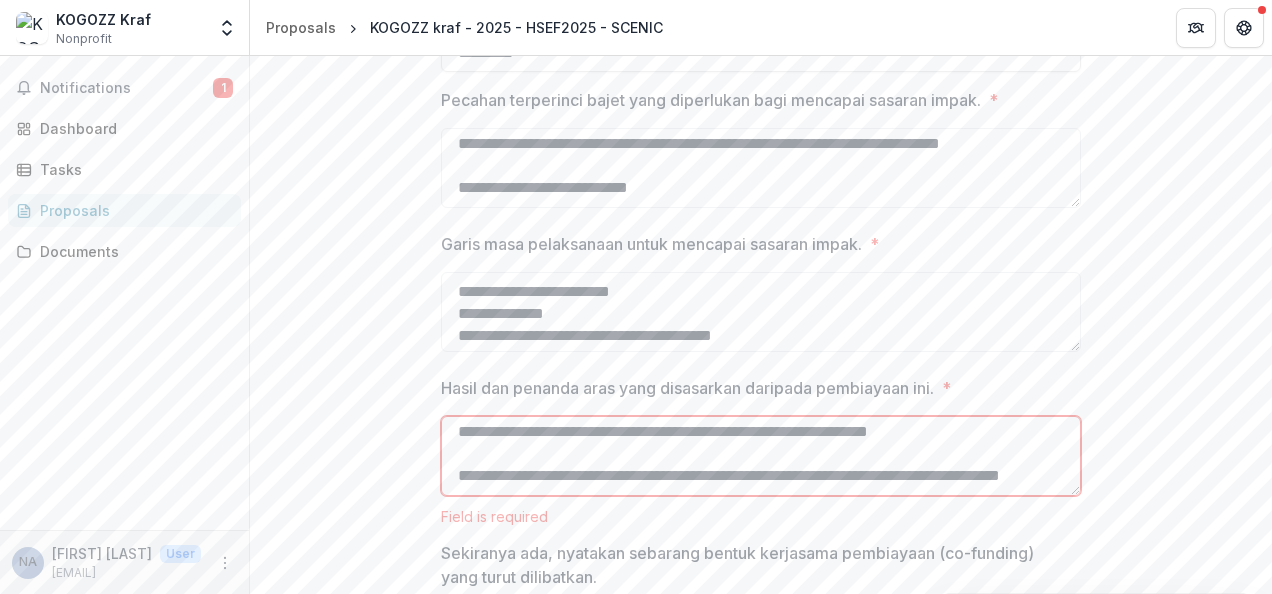 click on "**********" at bounding box center (761, 456) 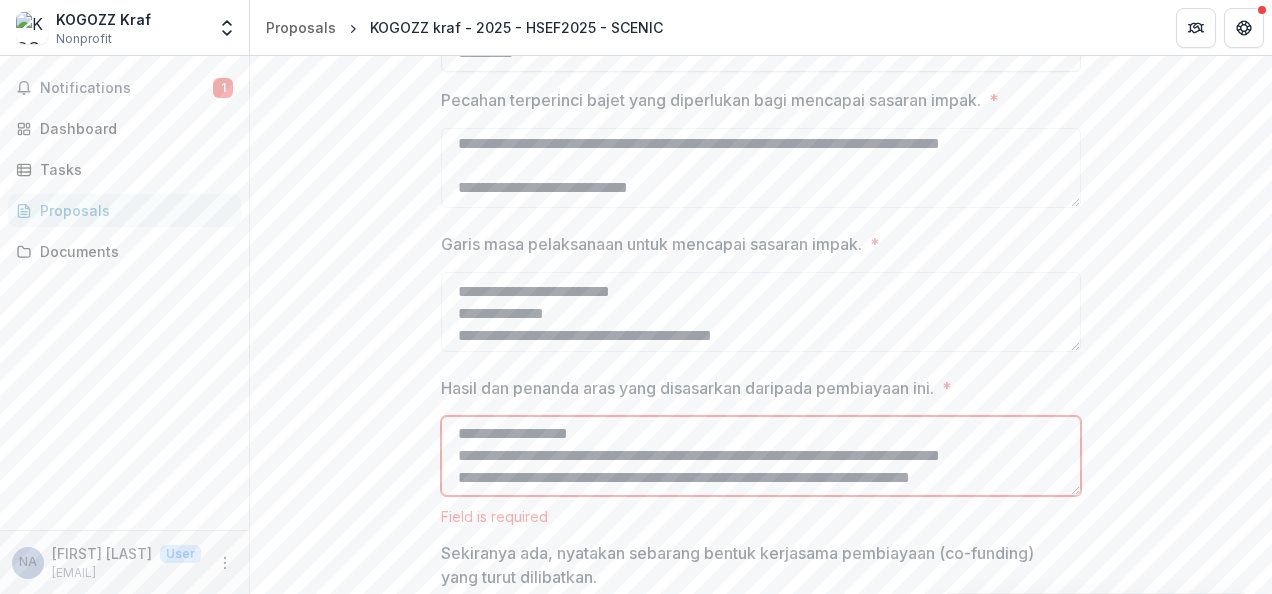 scroll, scrollTop: 14, scrollLeft: 0, axis: vertical 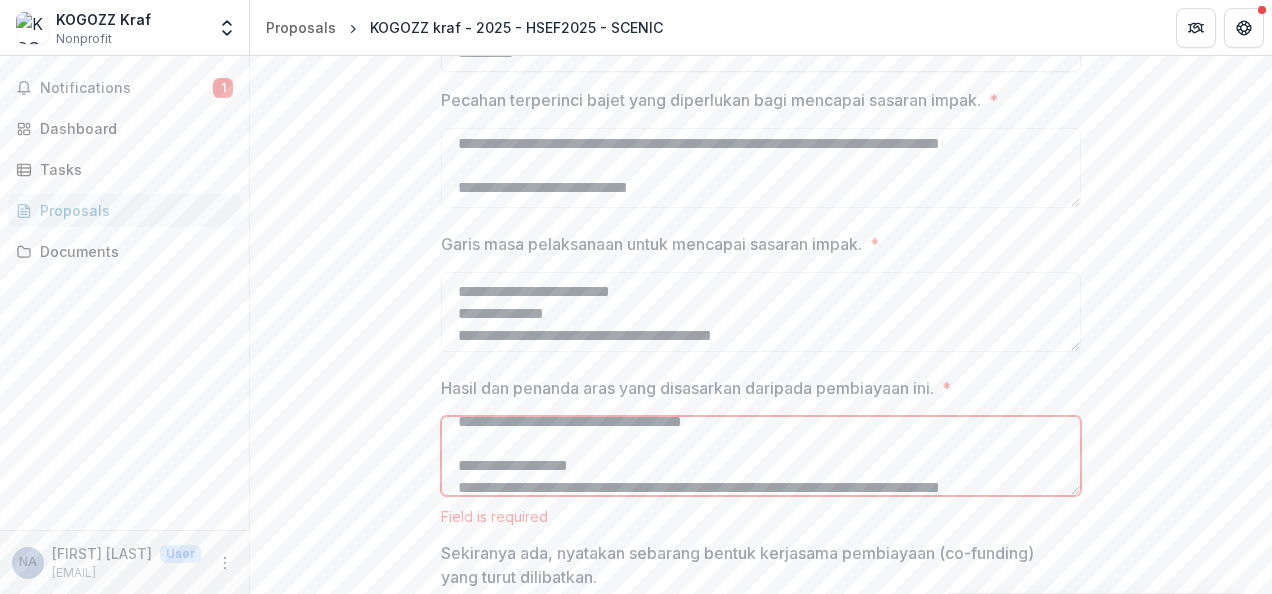 click on "**********" at bounding box center [761, 456] 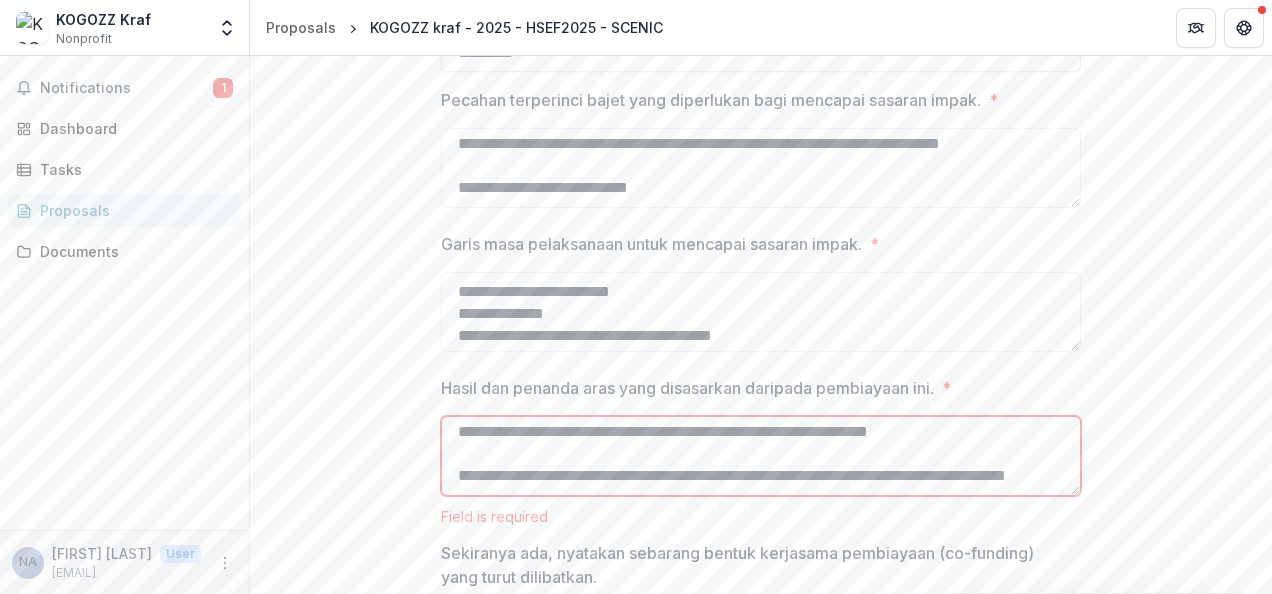scroll, scrollTop: 100, scrollLeft: 0, axis: vertical 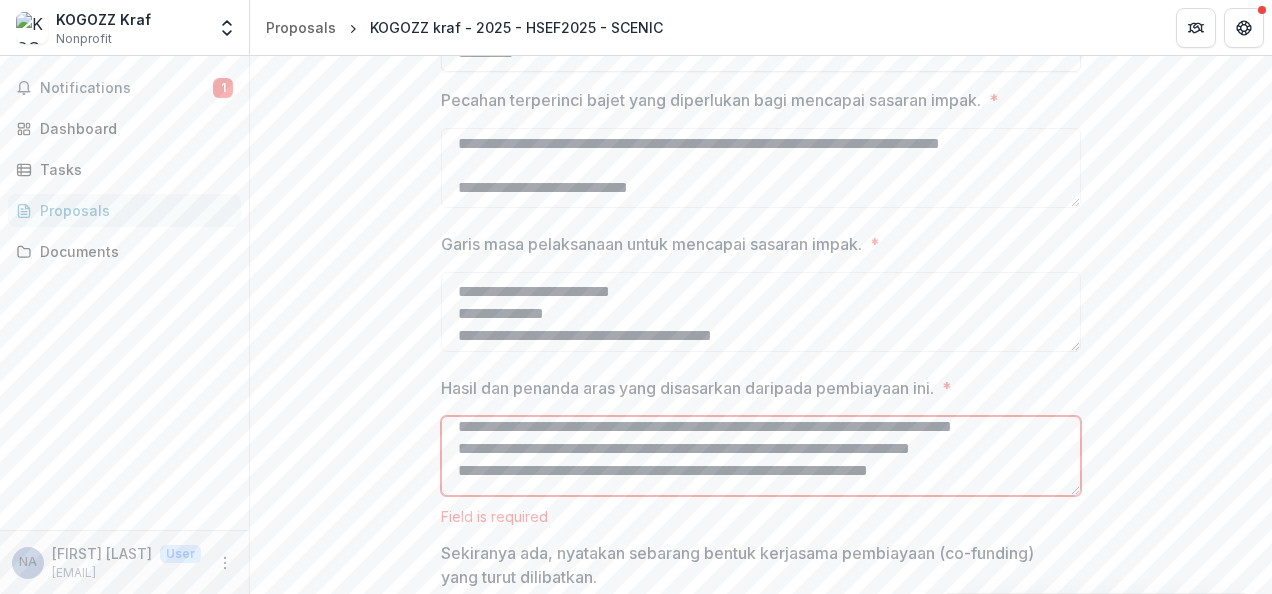 click on "**********" at bounding box center (761, 456) 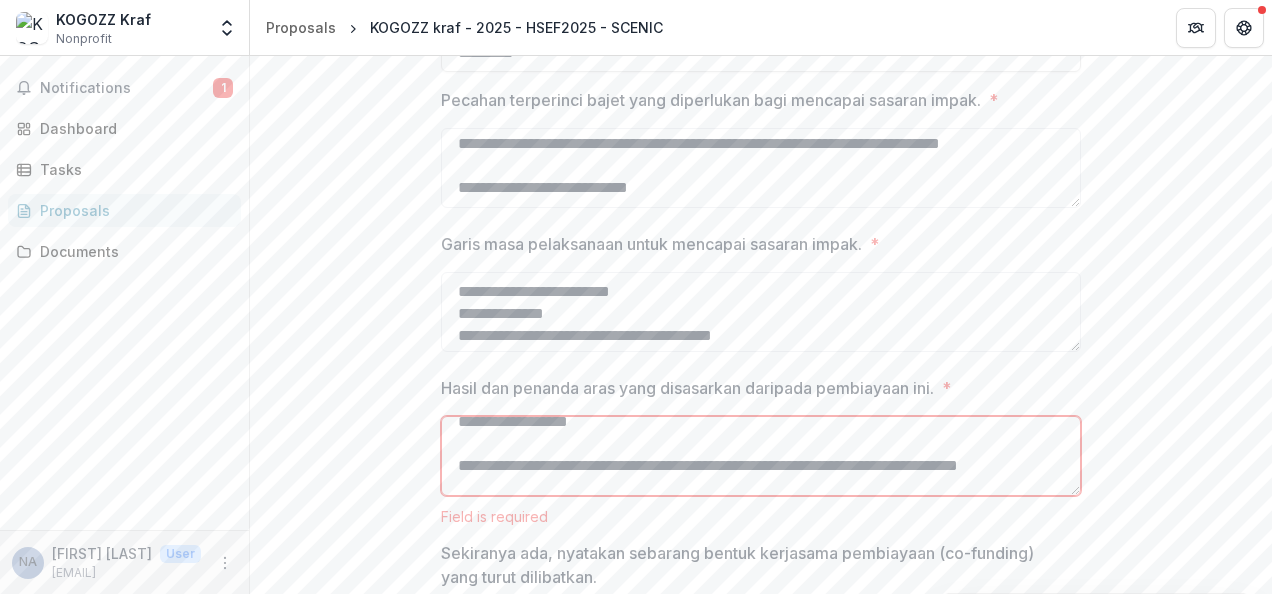 scroll, scrollTop: 100, scrollLeft: 0, axis: vertical 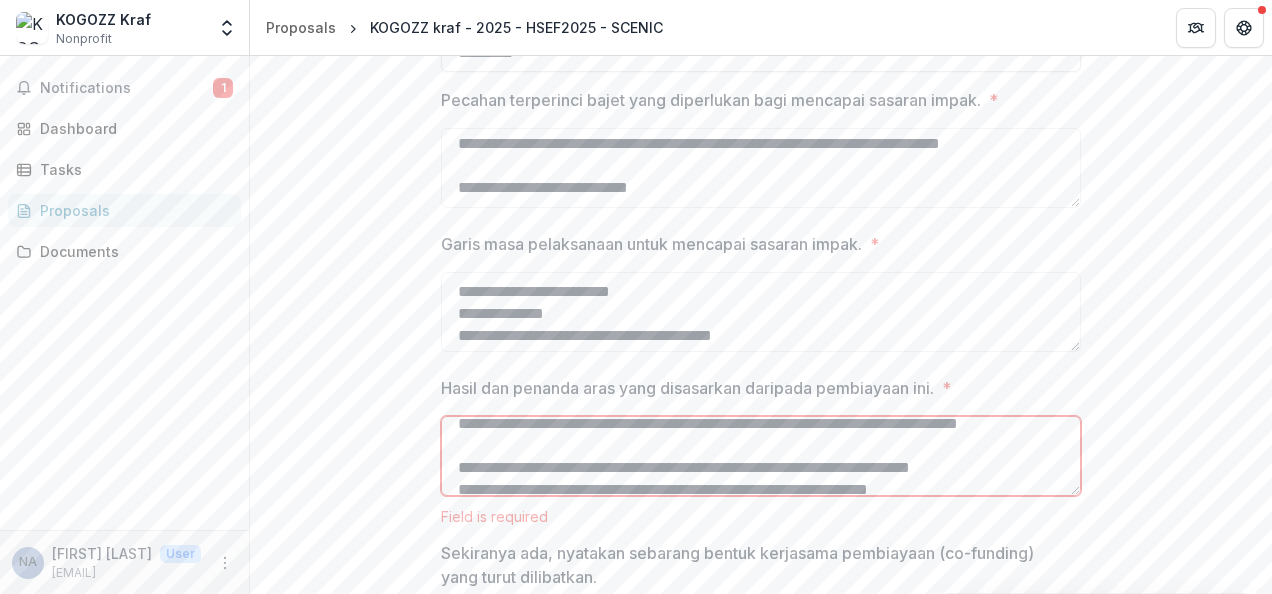 click at bounding box center (761, 456) 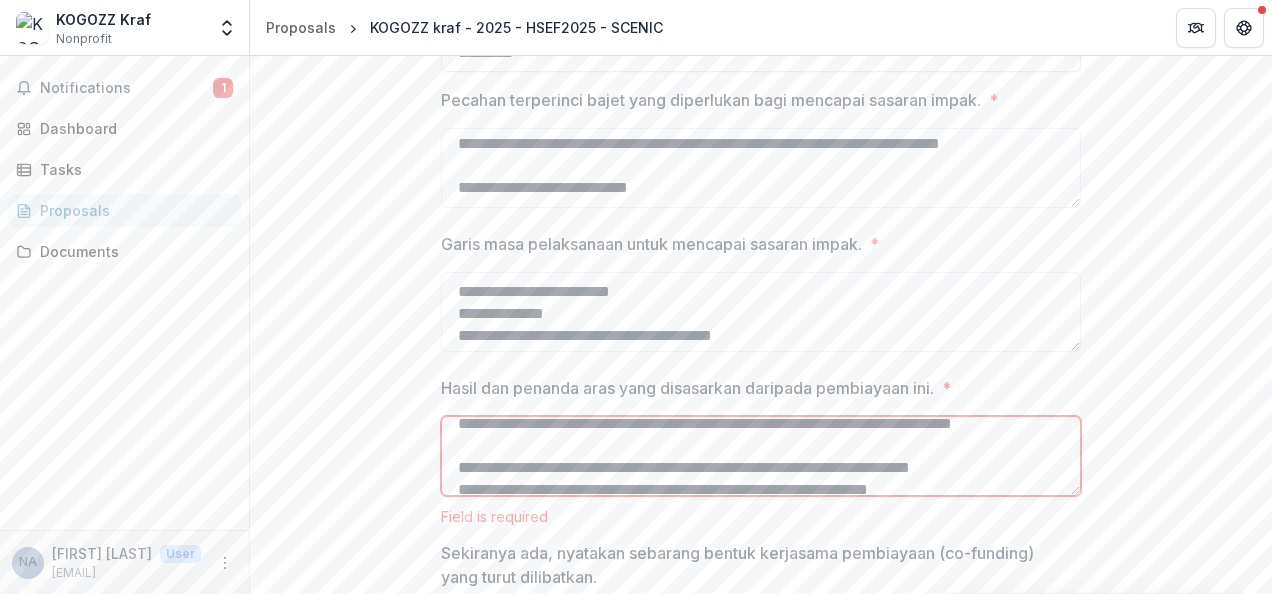 scroll, scrollTop: 97, scrollLeft: 0, axis: vertical 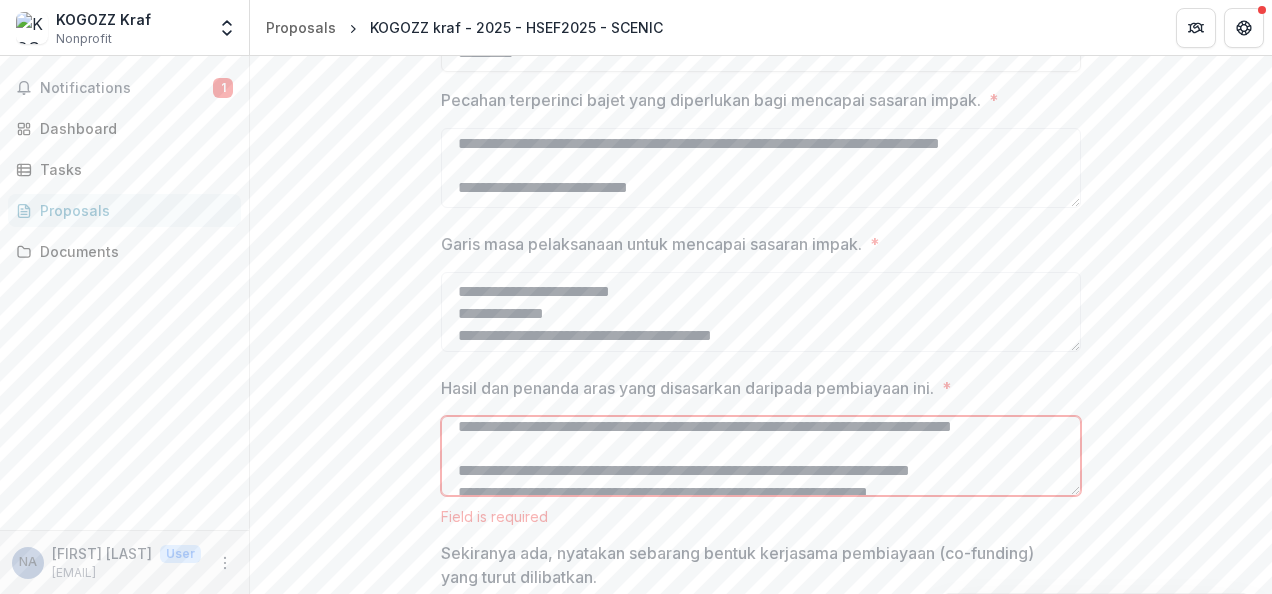 click on "**********" at bounding box center [761, 456] 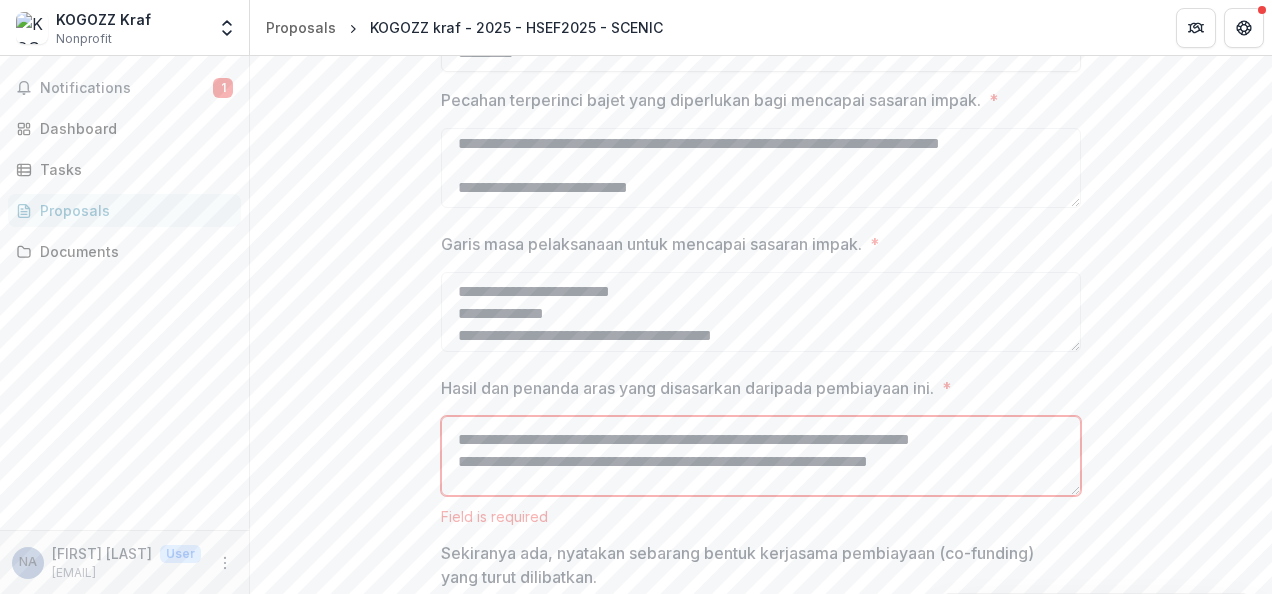 scroll, scrollTop: 97, scrollLeft: 0, axis: vertical 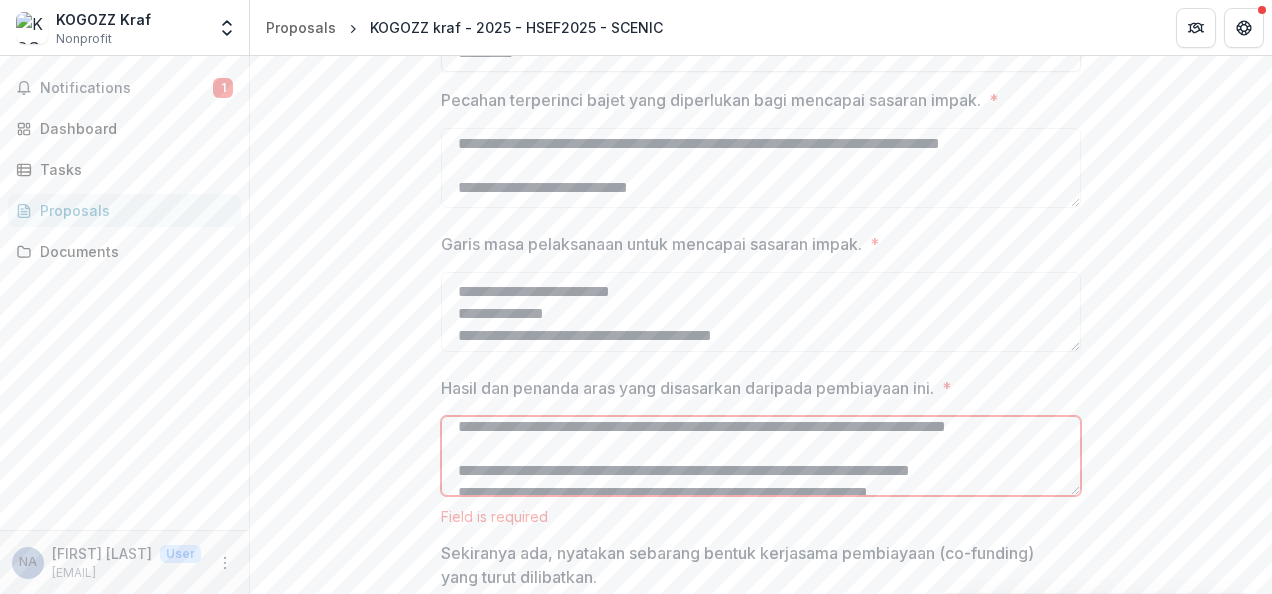 click on "**********" at bounding box center [761, 456] 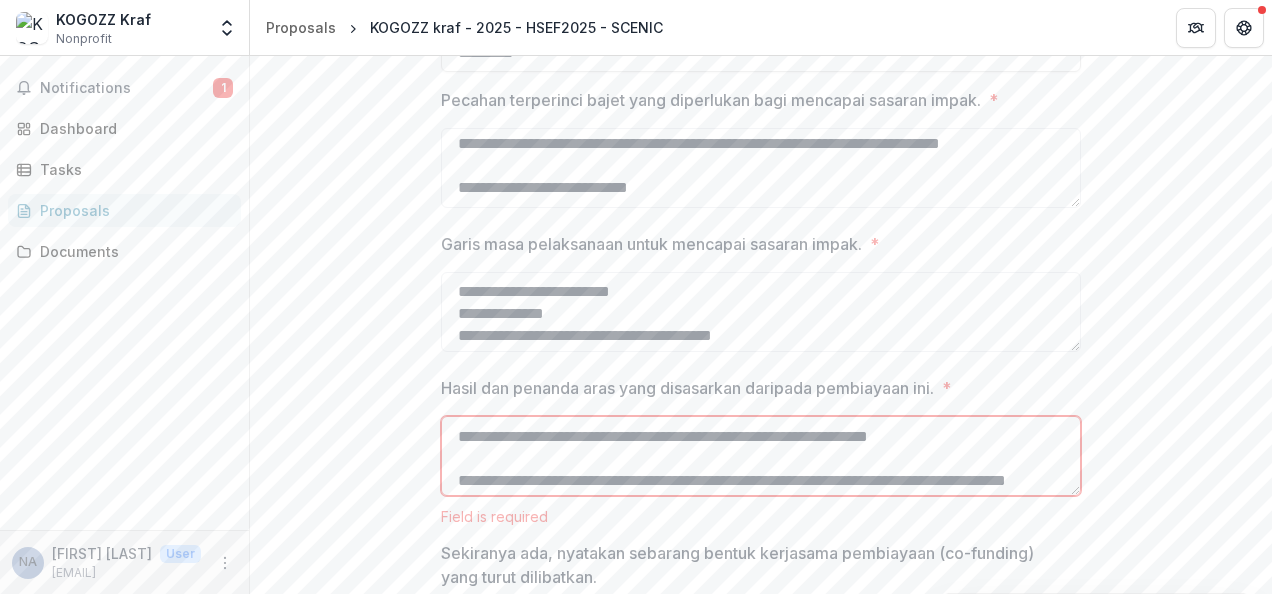 scroll, scrollTop: 119, scrollLeft: 0, axis: vertical 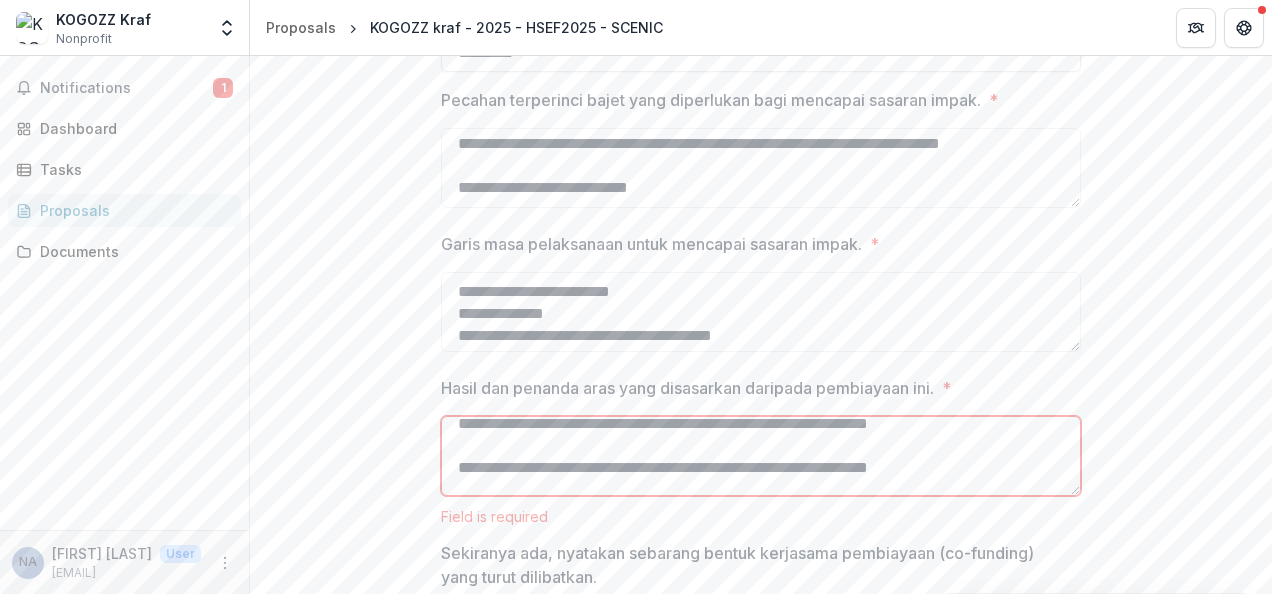 click on "**********" at bounding box center [761, 456] 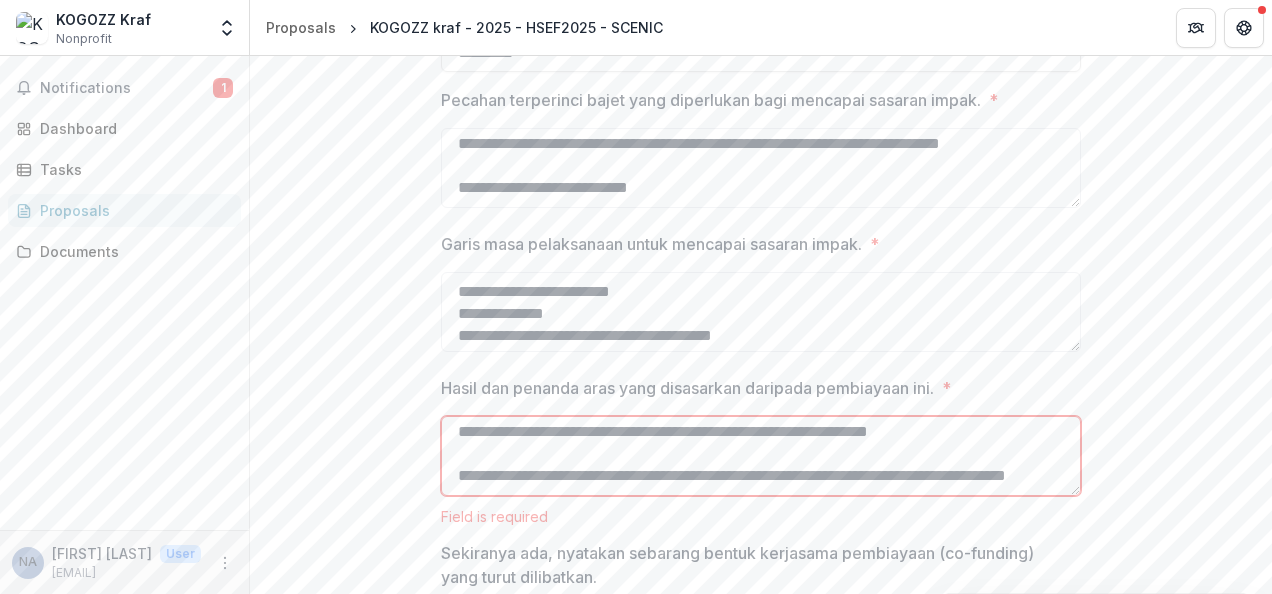 scroll, scrollTop: 289, scrollLeft: 0, axis: vertical 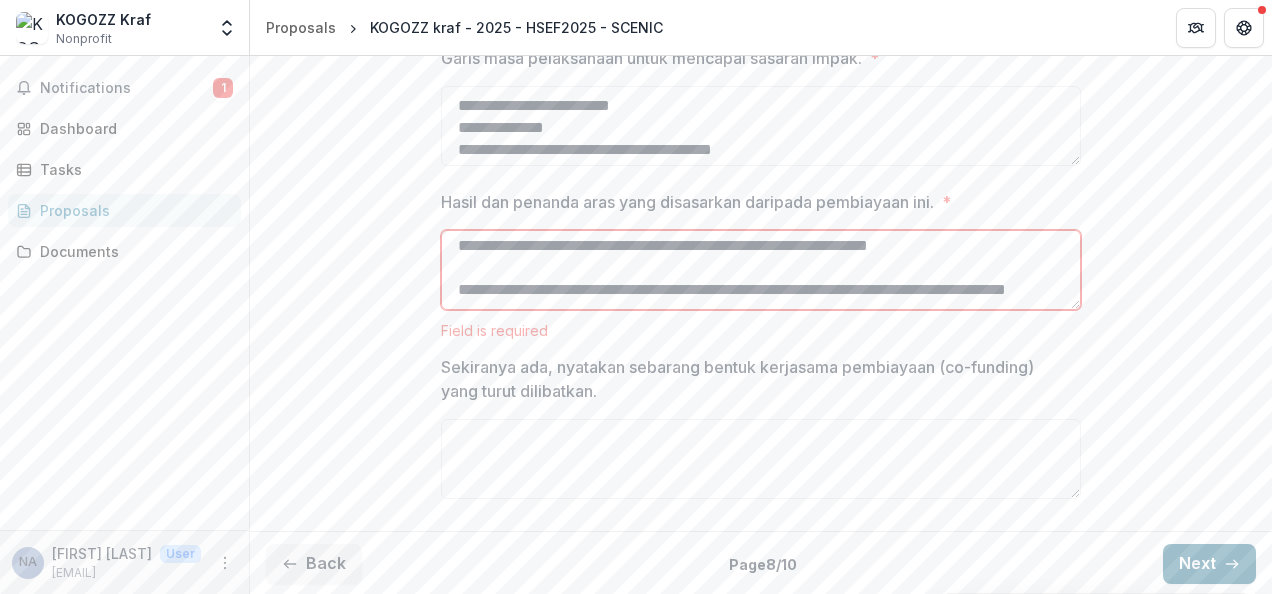 type on "**********" 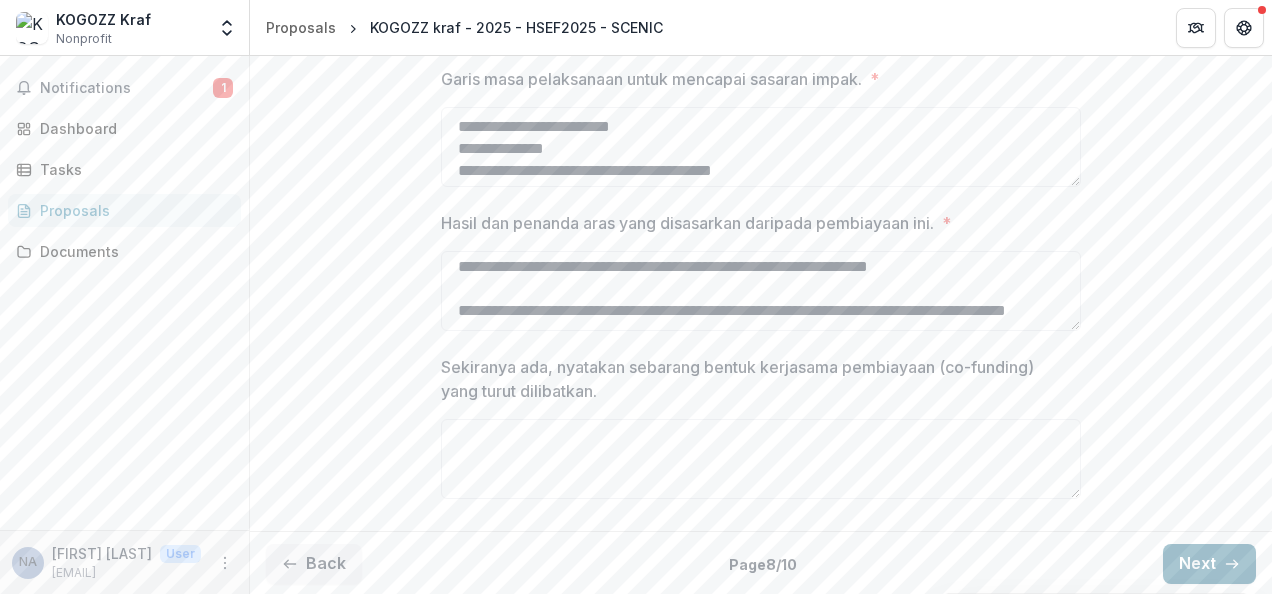 click on "Next" at bounding box center (1209, 564) 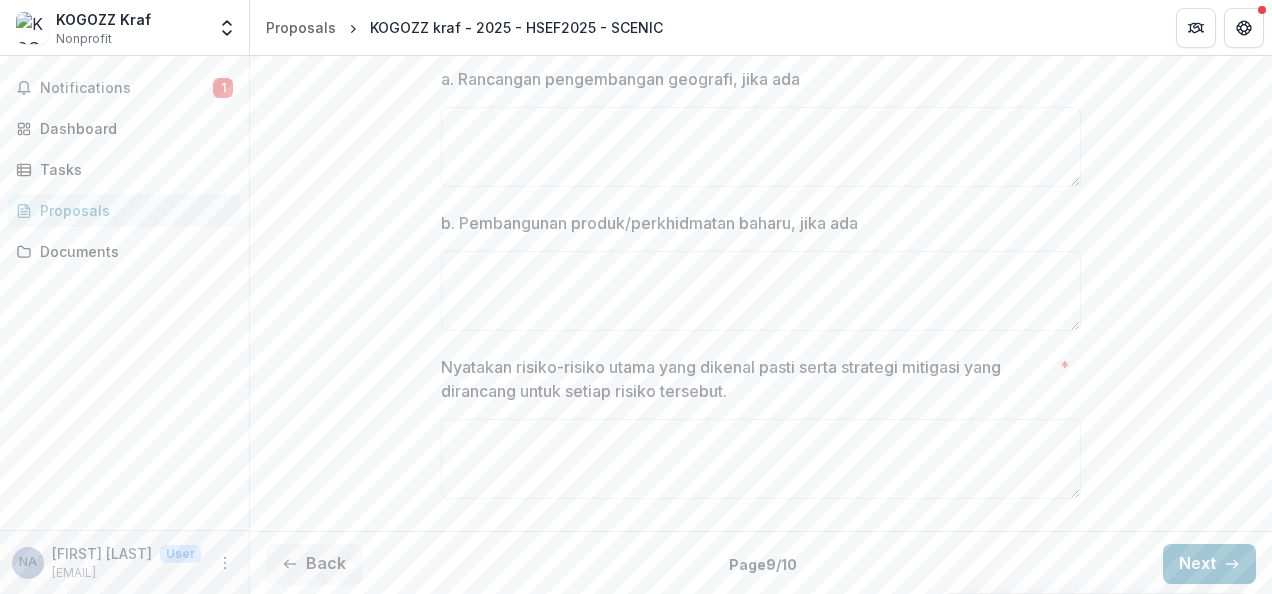 scroll, scrollTop: 388, scrollLeft: 0, axis: vertical 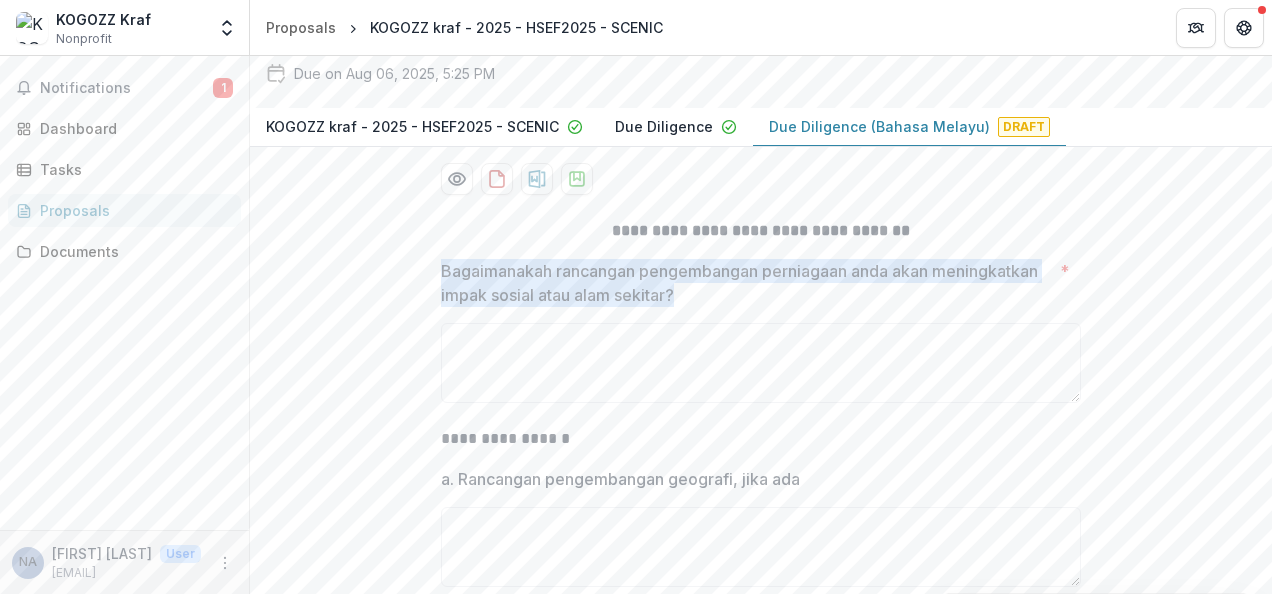 drag, startPoint x: 439, startPoint y: 160, endPoint x: 708, endPoint y: 299, distance: 302.79034 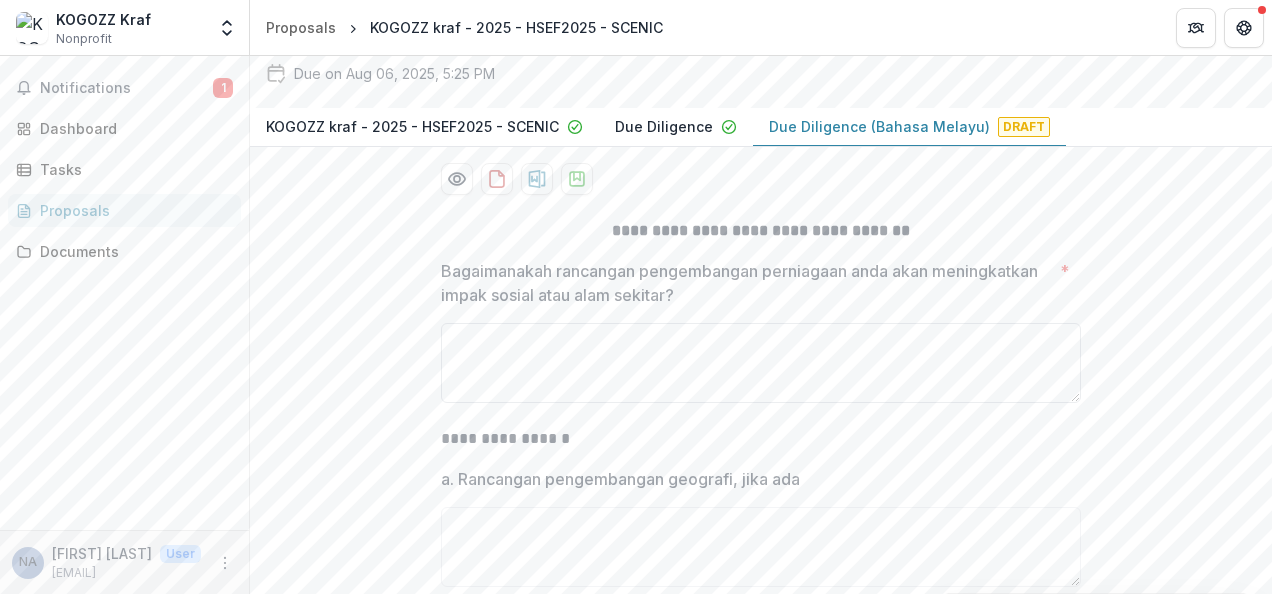 click on "Bagaimanakah rancangan pengembangan perniagaan anda akan meningkatkan impak sosial atau alam sekitar? *" at bounding box center (761, 363) 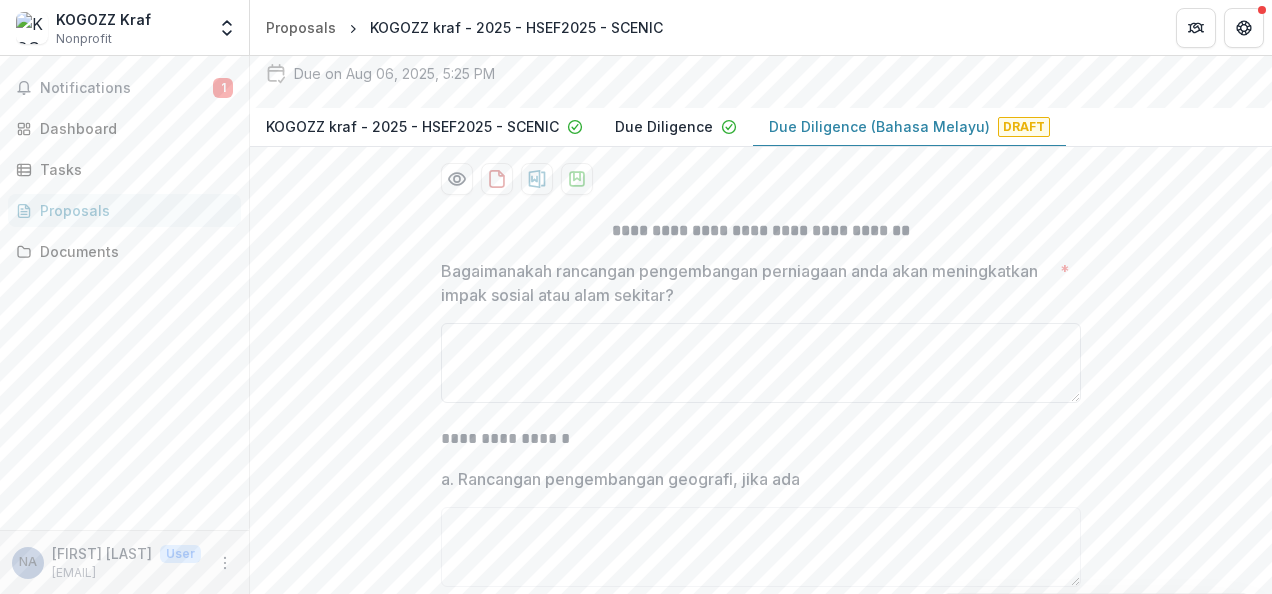 paste on "**********" 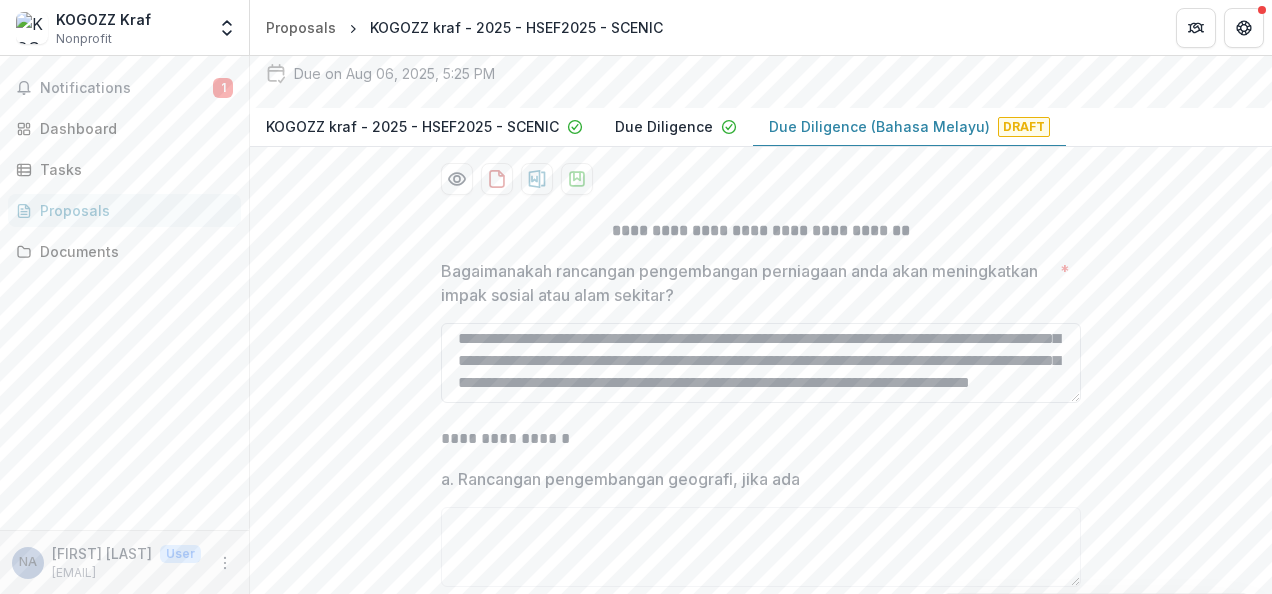 scroll, scrollTop: 69, scrollLeft: 0, axis: vertical 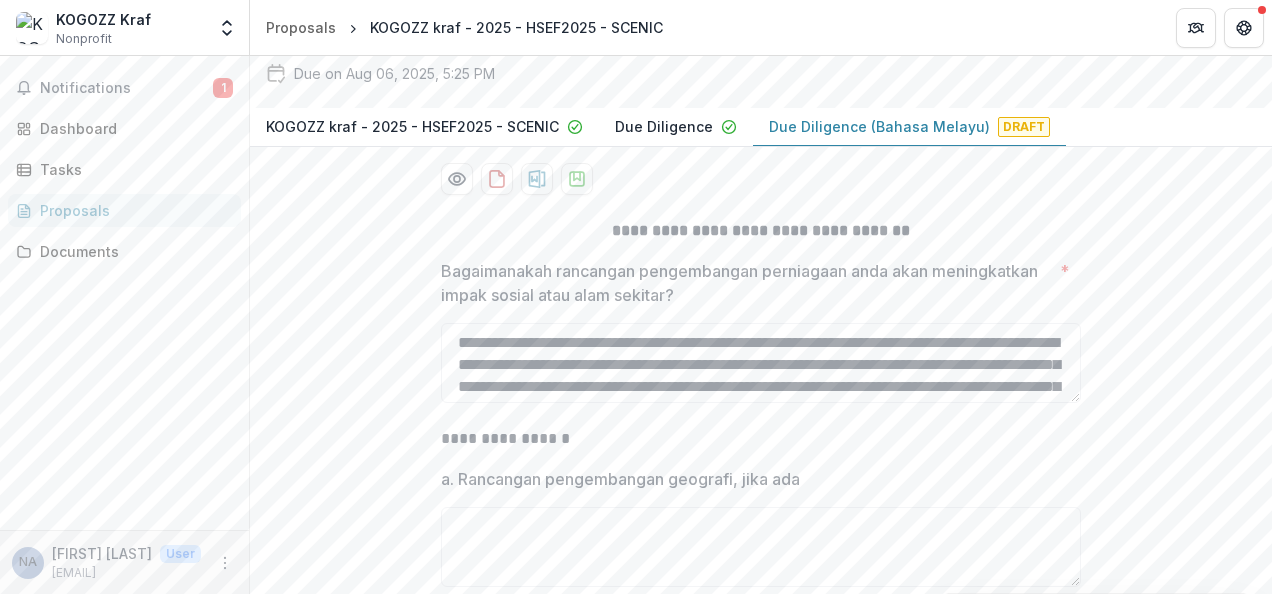 type on "**********" 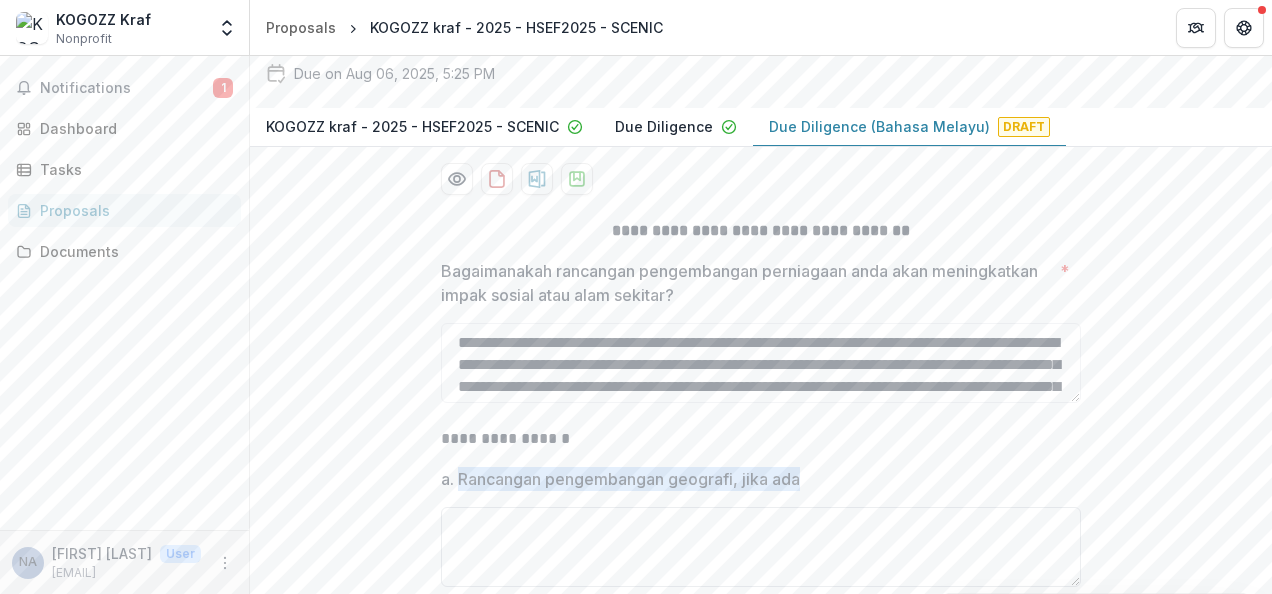 drag, startPoint x: 458, startPoint y: 482, endPoint x: 886, endPoint y: 508, distance: 428.789 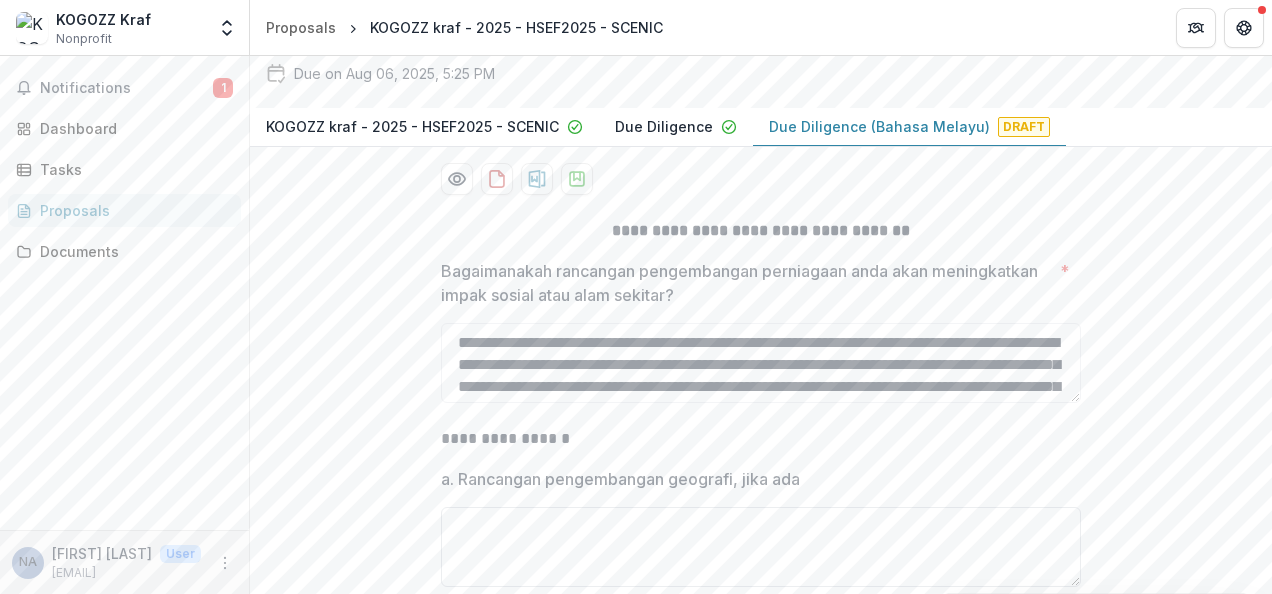 click on "a. Rancangan pengembangan geografi, jika ada" at bounding box center [761, 547] 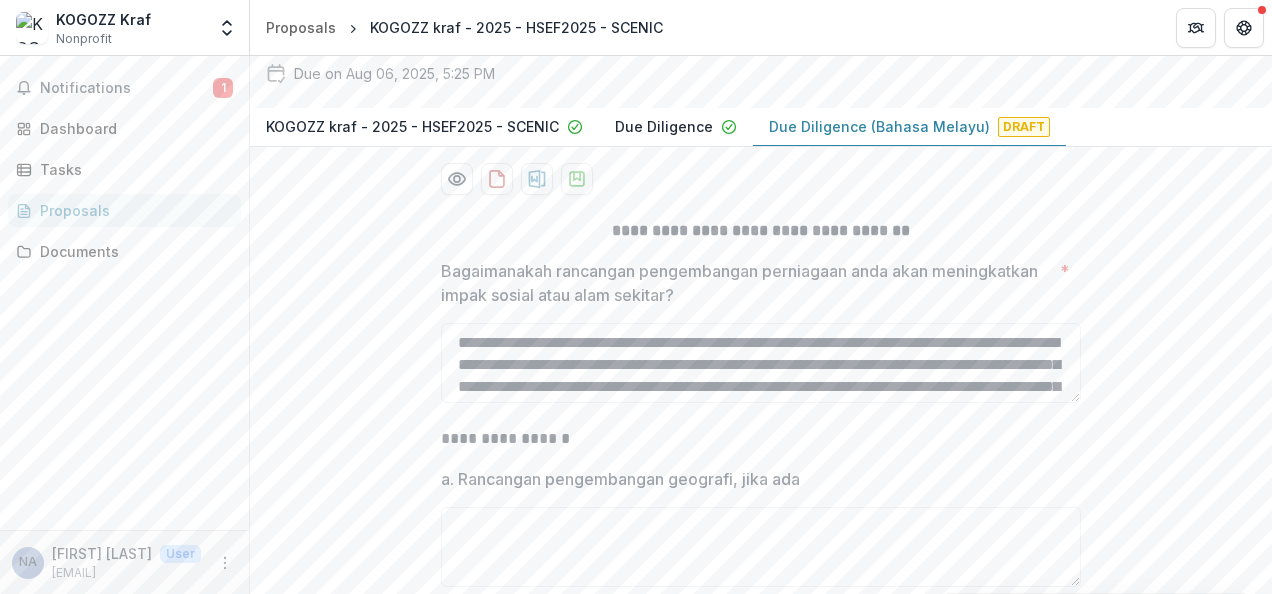 drag, startPoint x: 506, startPoint y: 514, endPoint x: 504, endPoint y: 504, distance: 10.198039 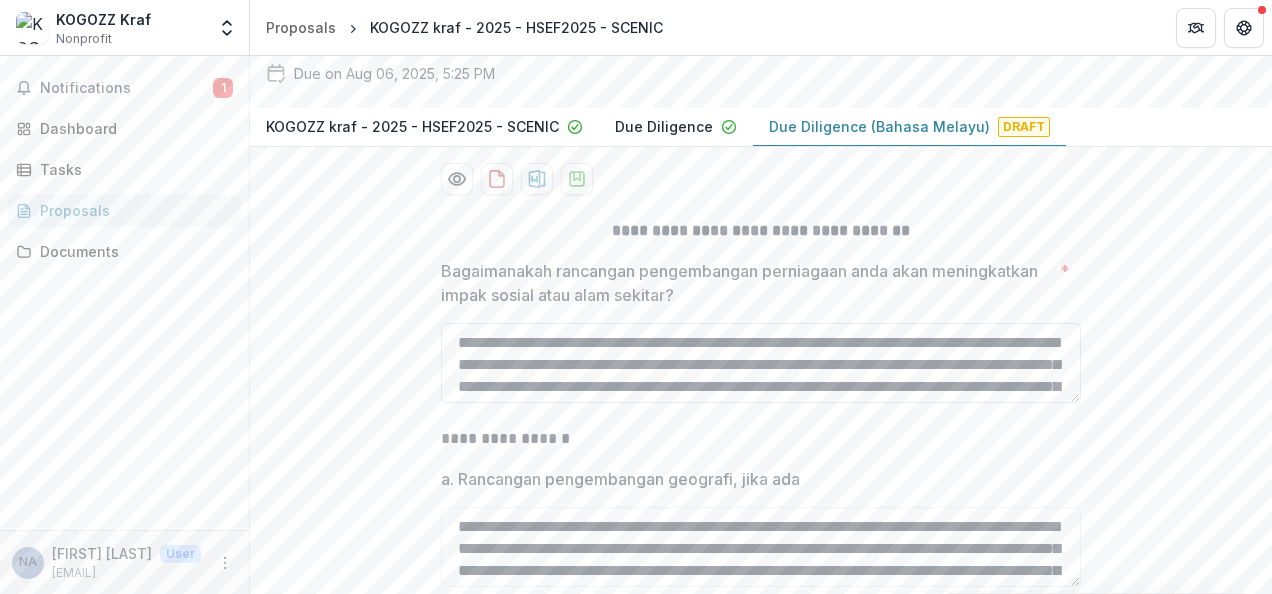 scroll, scrollTop: 38, scrollLeft: 0, axis: vertical 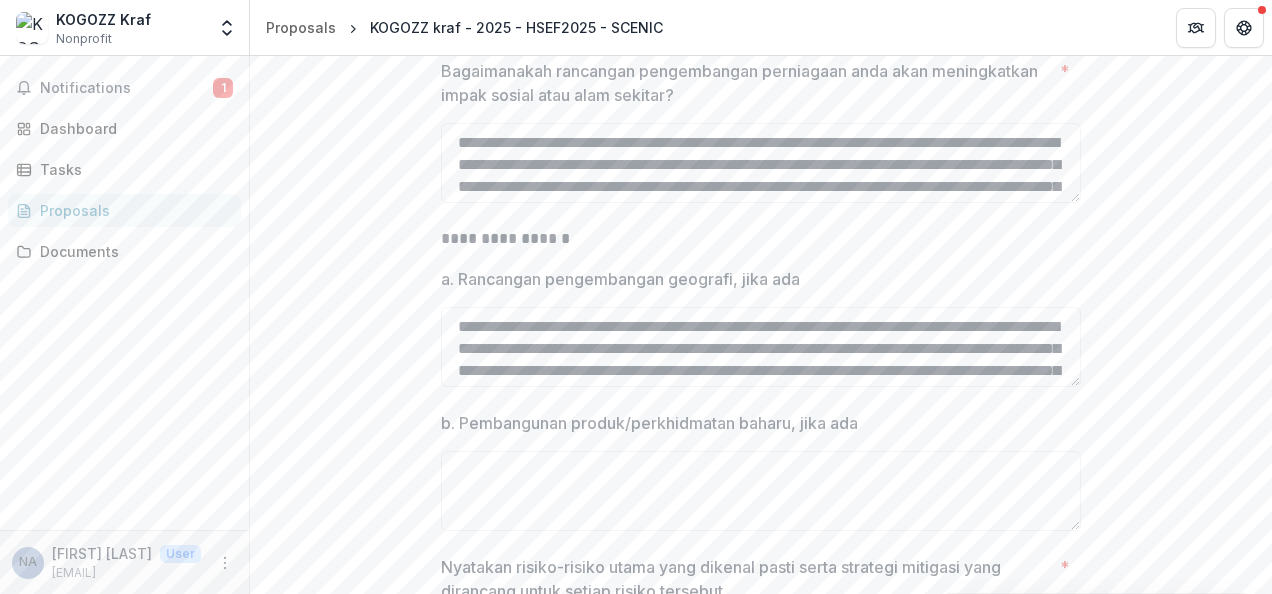 type on "**********" 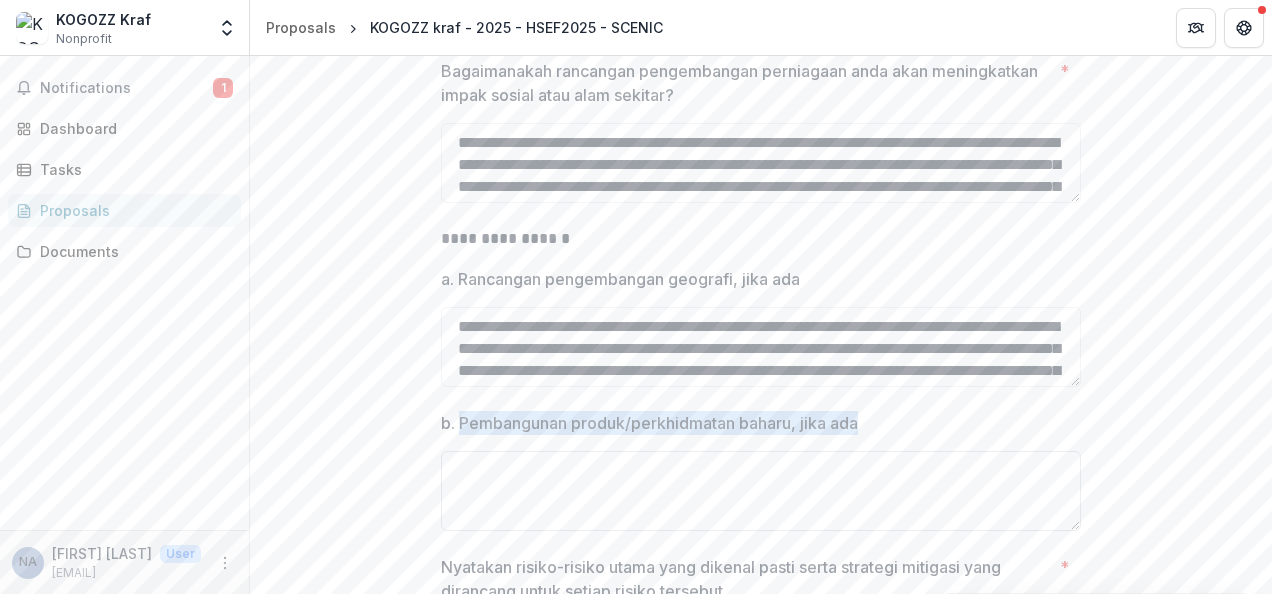 drag, startPoint x: 457, startPoint y: 421, endPoint x: 990, endPoint y: 474, distance: 535.6286 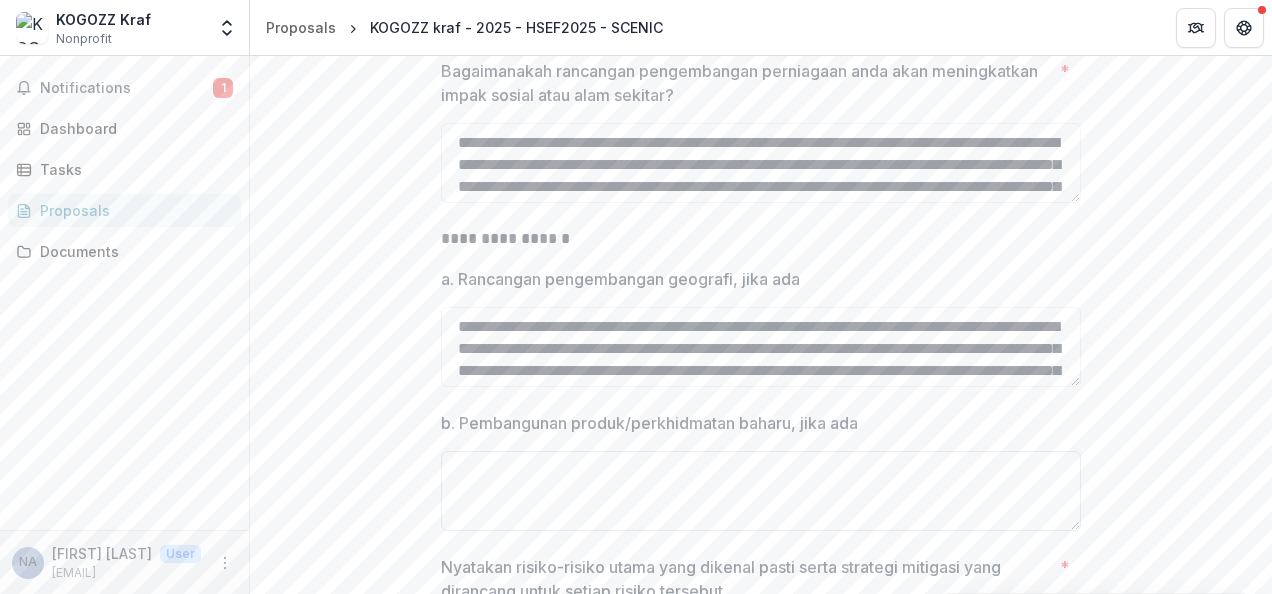 drag, startPoint x: 980, startPoint y: 470, endPoint x: 980, endPoint y: 456, distance: 14 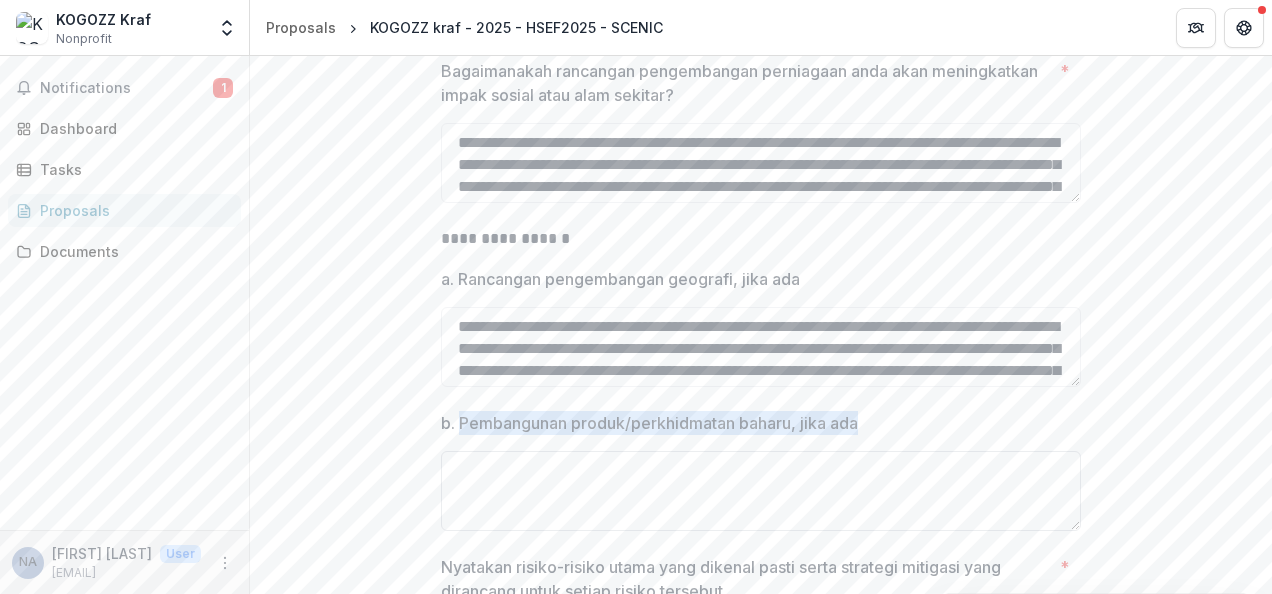 drag, startPoint x: 980, startPoint y: 456, endPoint x: 862, endPoint y: 454, distance: 118.016945 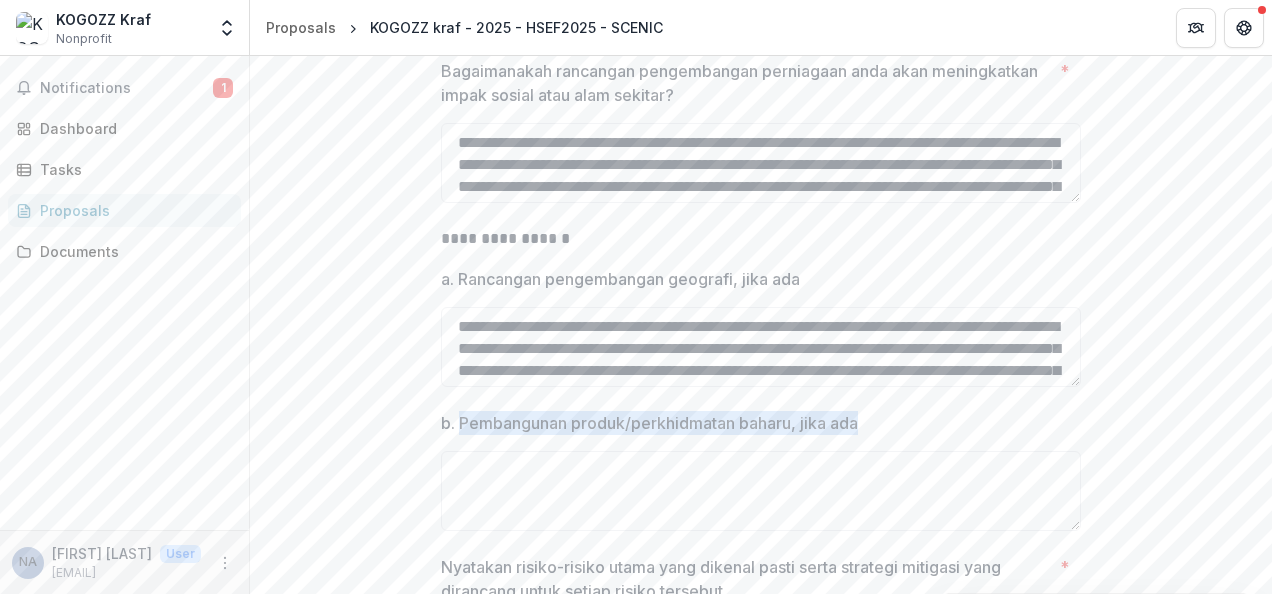 drag, startPoint x: 861, startPoint y: 462, endPoint x: 874, endPoint y: 400, distance: 63.348244 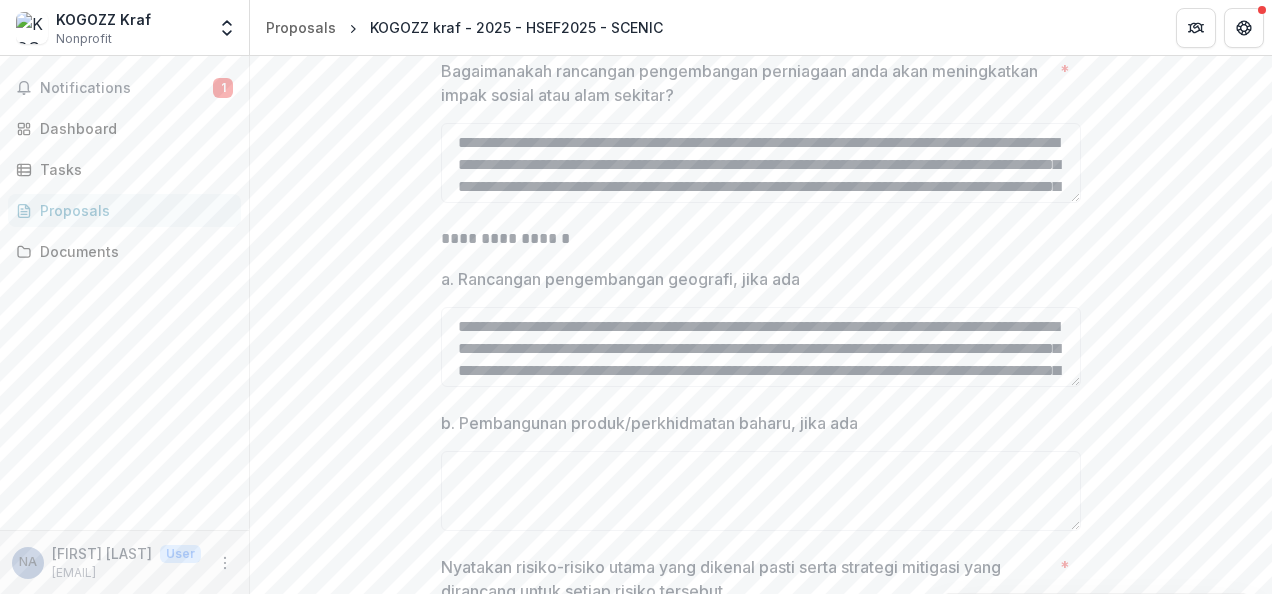 click on "**********" at bounding box center (761, 363) 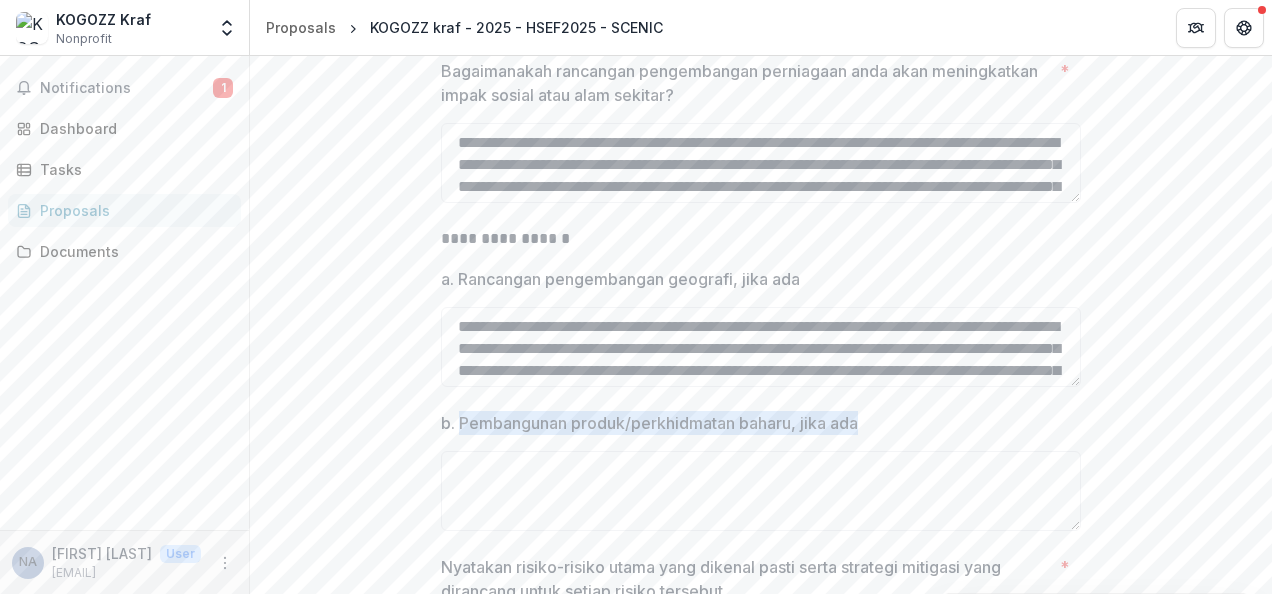 drag, startPoint x: 458, startPoint y: 421, endPoint x: 919, endPoint y: 424, distance: 461.00977 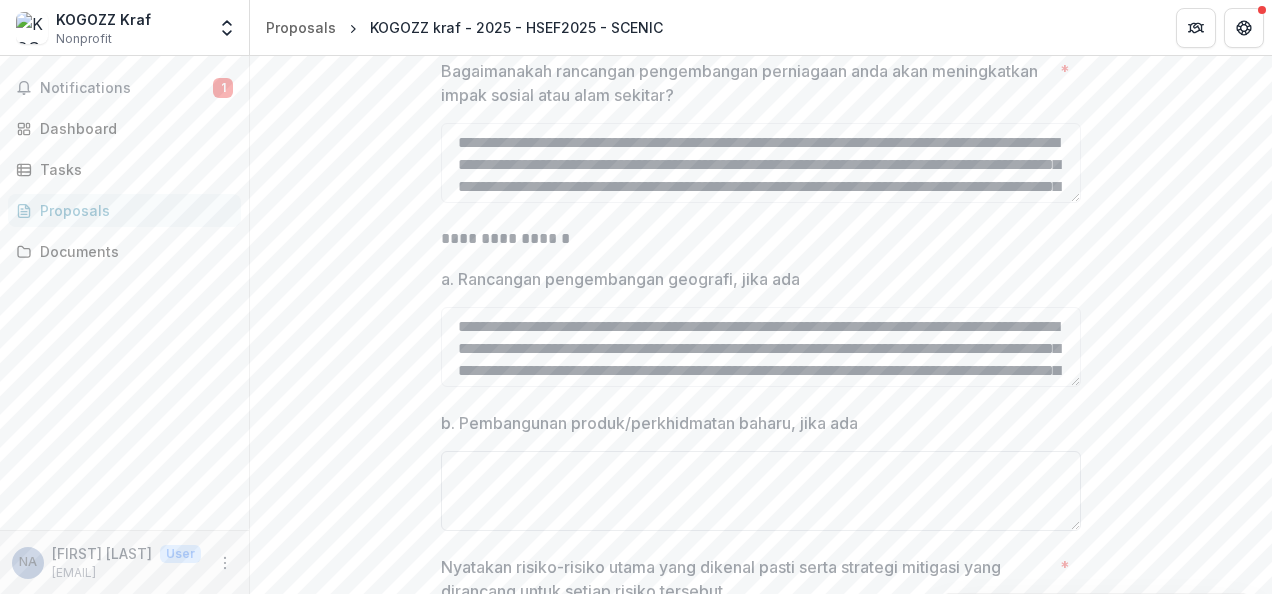 click on "b. Pembangunan produk/perkhidmatan baharu, jika ada" at bounding box center [761, 491] 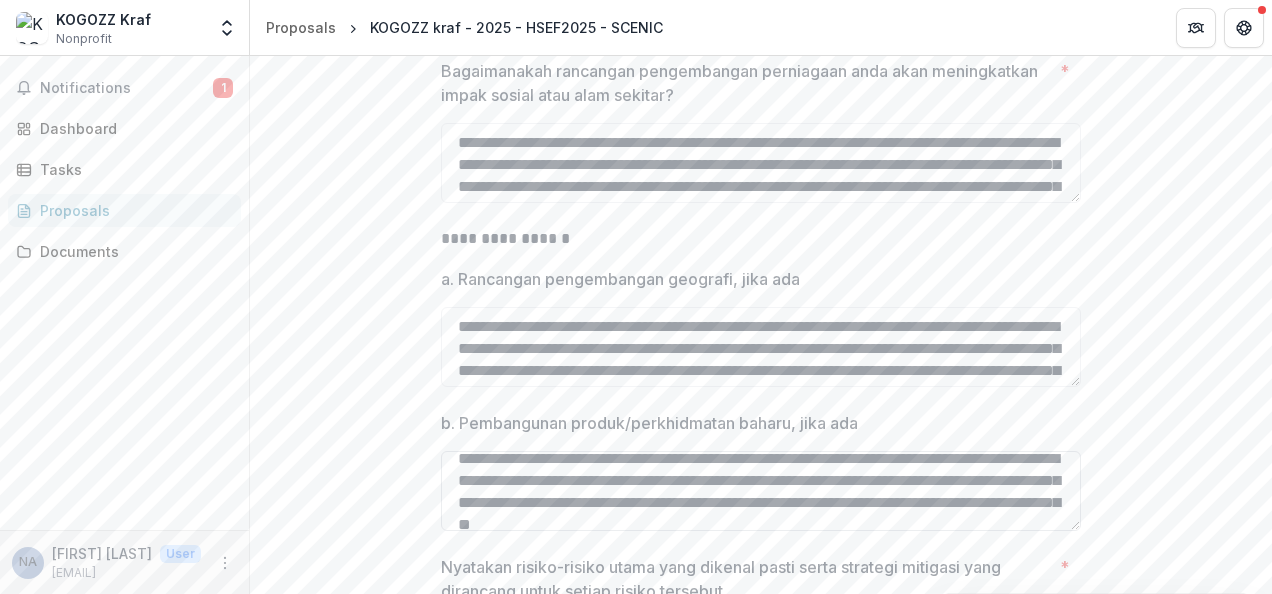 scroll, scrollTop: 0, scrollLeft: 0, axis: both 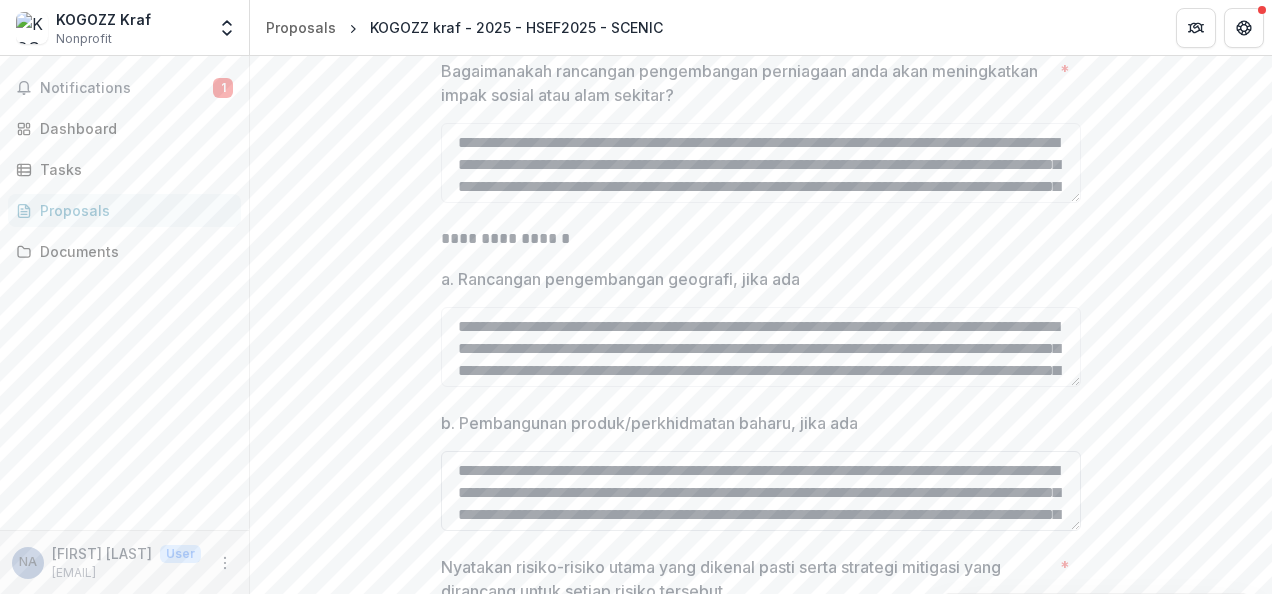 click on "**********" at bounding box center [761, 491] 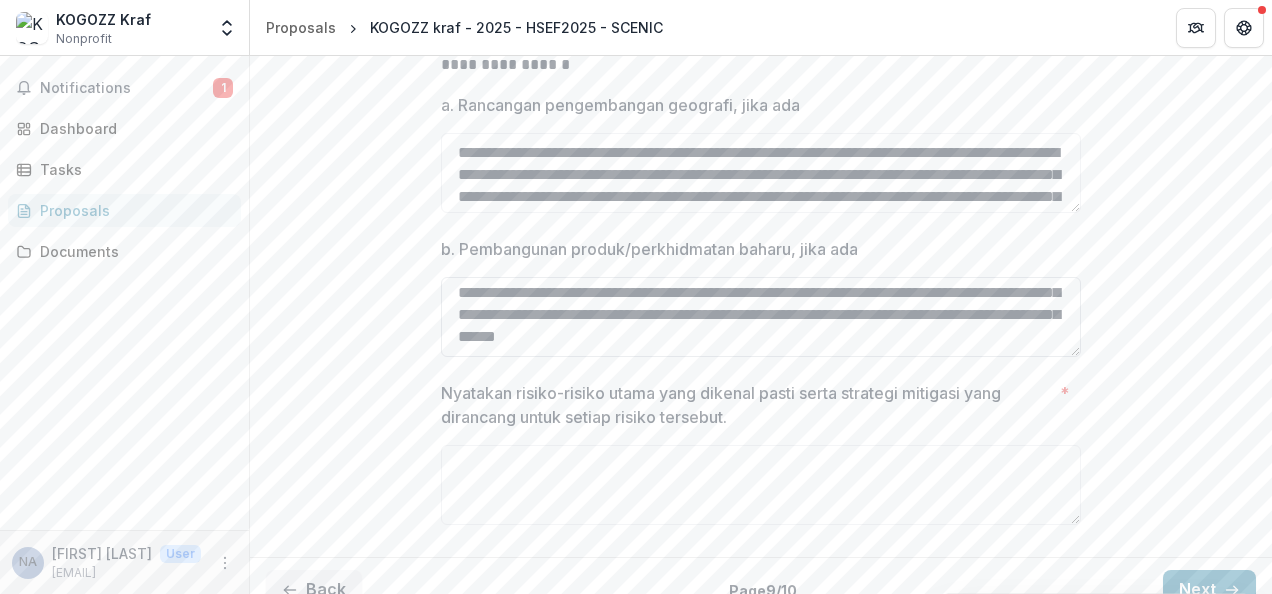 scroll, scrollTop: 688, scrollLeft: 0, axis: vertical 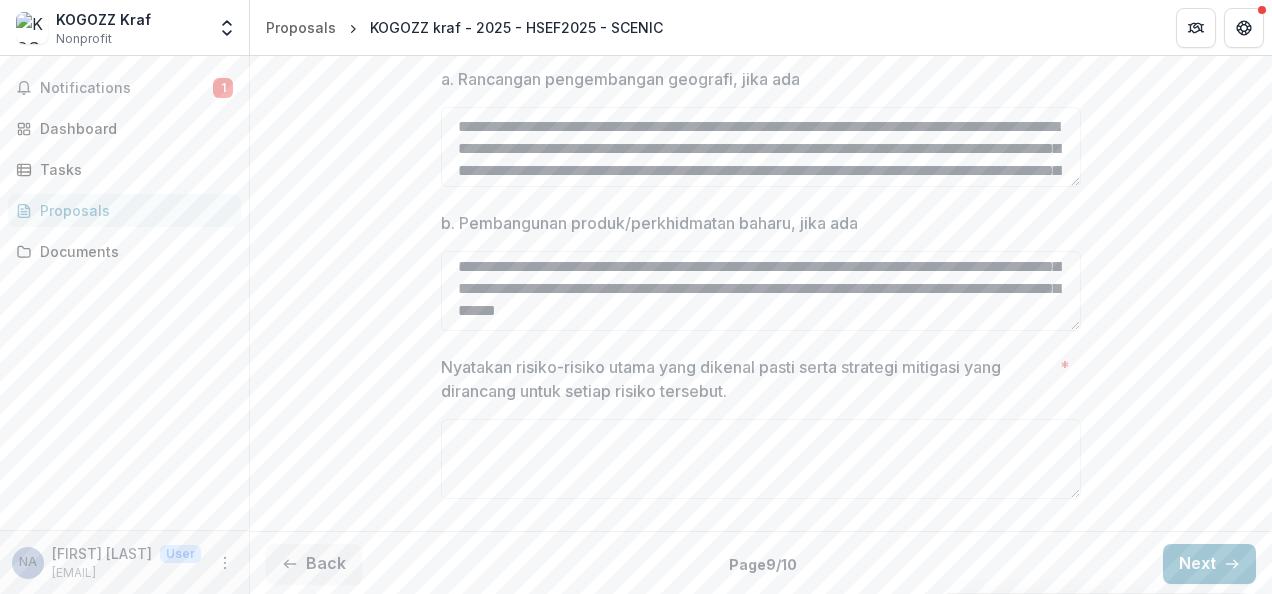 type on "**********" 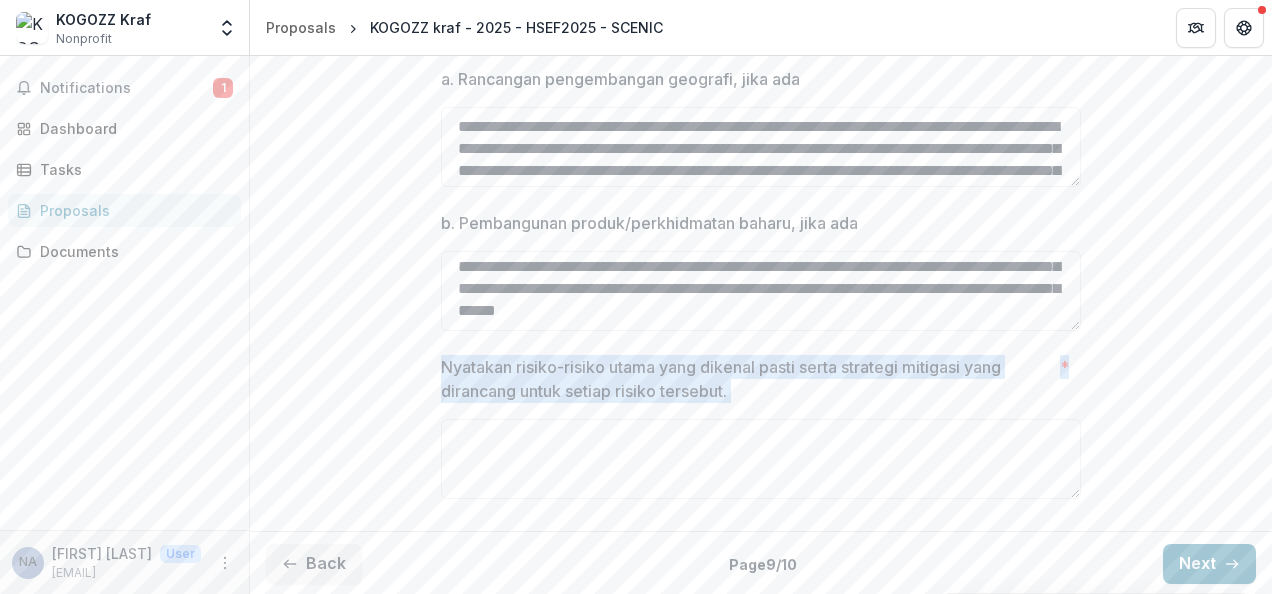 drag, startPoint x: 440, startPoint y: 364, endPoint x: 1018, endPoint y: 406, distance: 579.5239 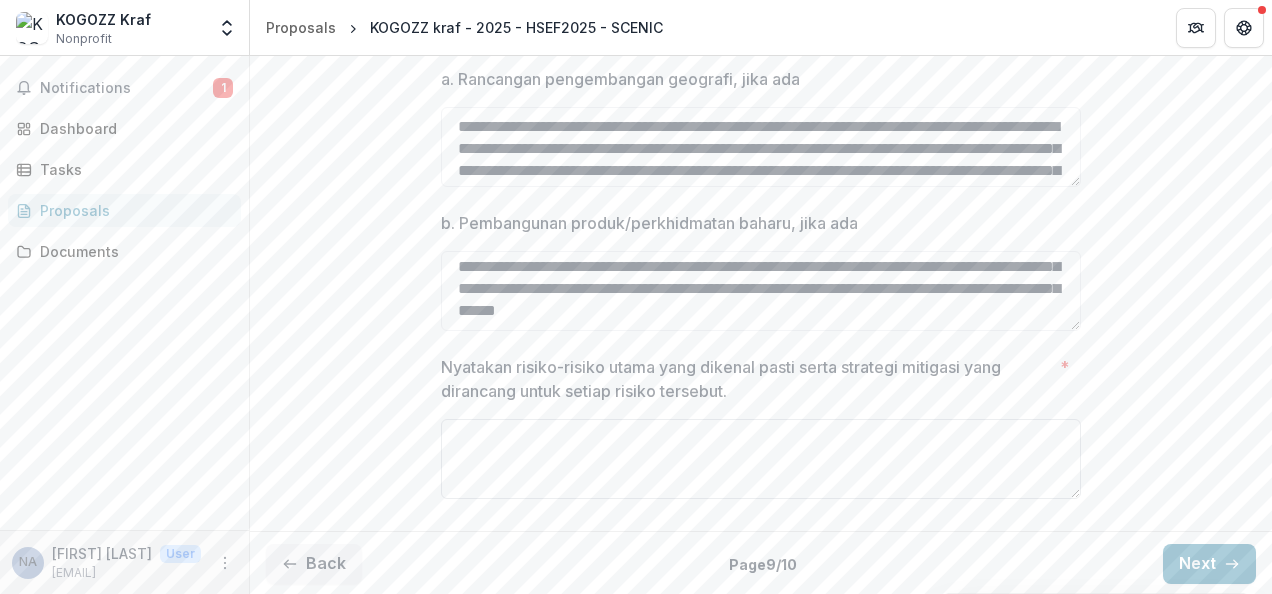 click on "Nyatakan risiko-risiko utama yang dikenal pasti serta strategi mitigasi yang dirancang untuk setiap risiko tersebut. *" at bounding box center [761, 459] 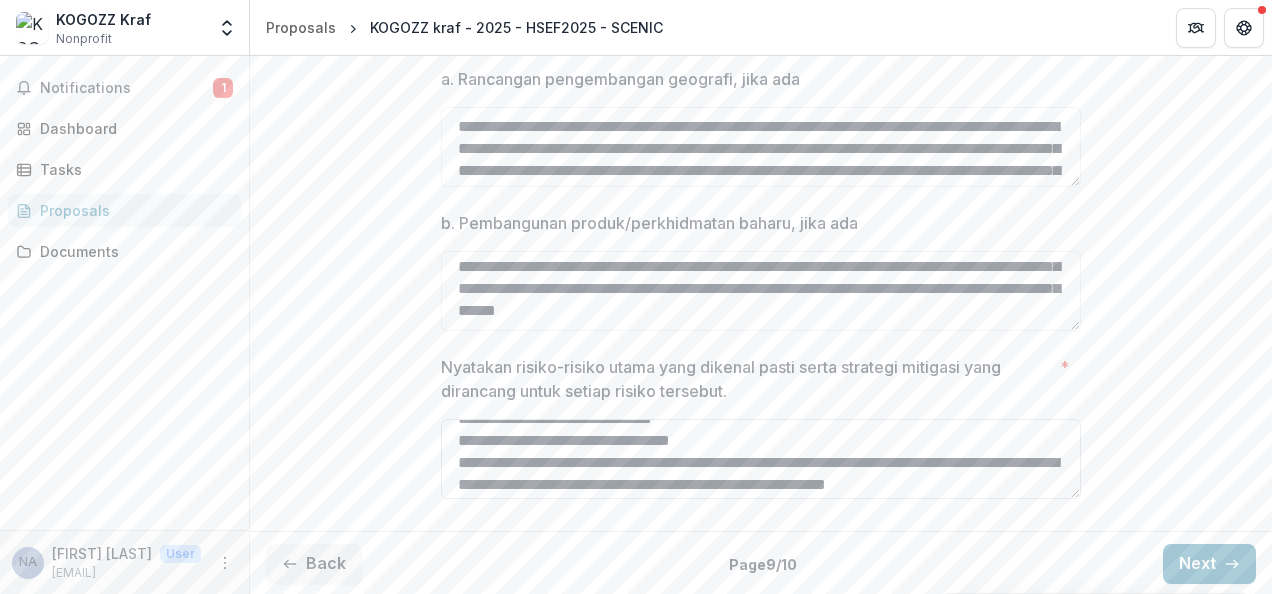 scroll, scrollTop: 0, scrollLeft: 0, axis: both 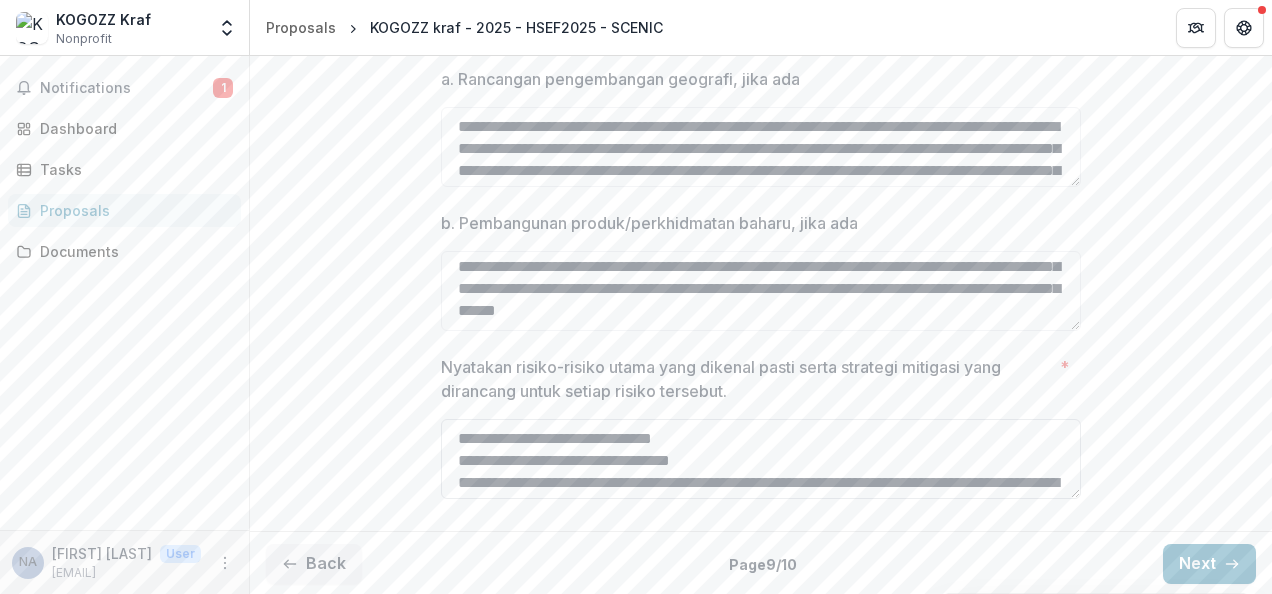 drag, startPoint x: 624, startPoint y: 455, endPoint x: 637, endPoint y: 464, distance: 15.811388 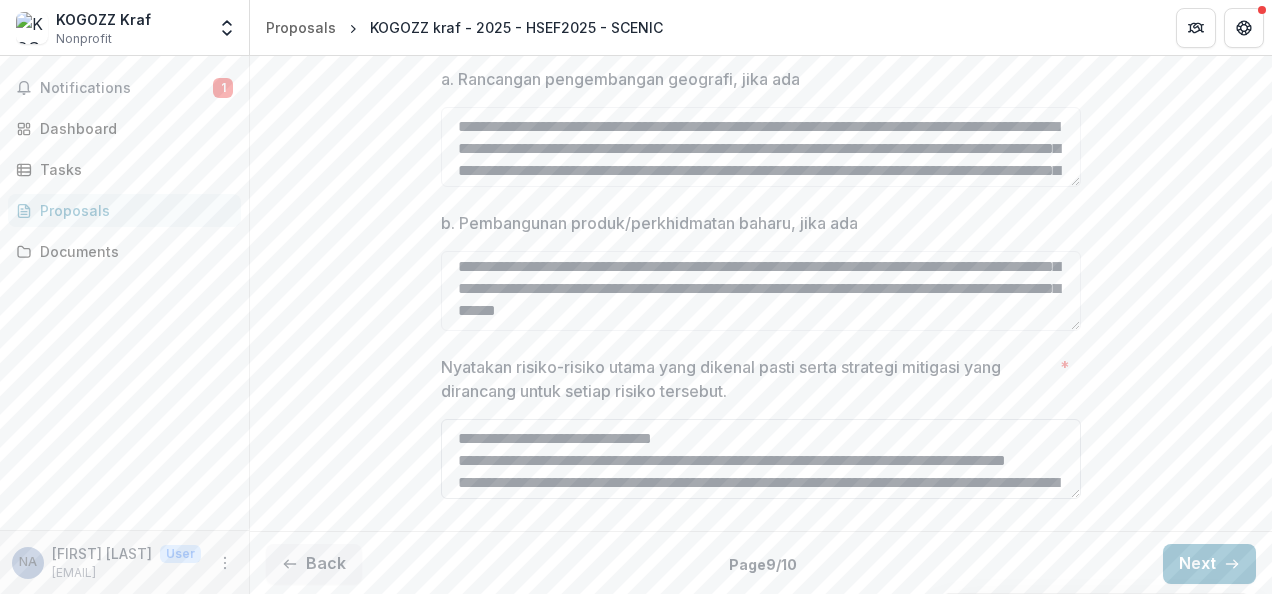click on "**********" at bounding box center [761, 459] 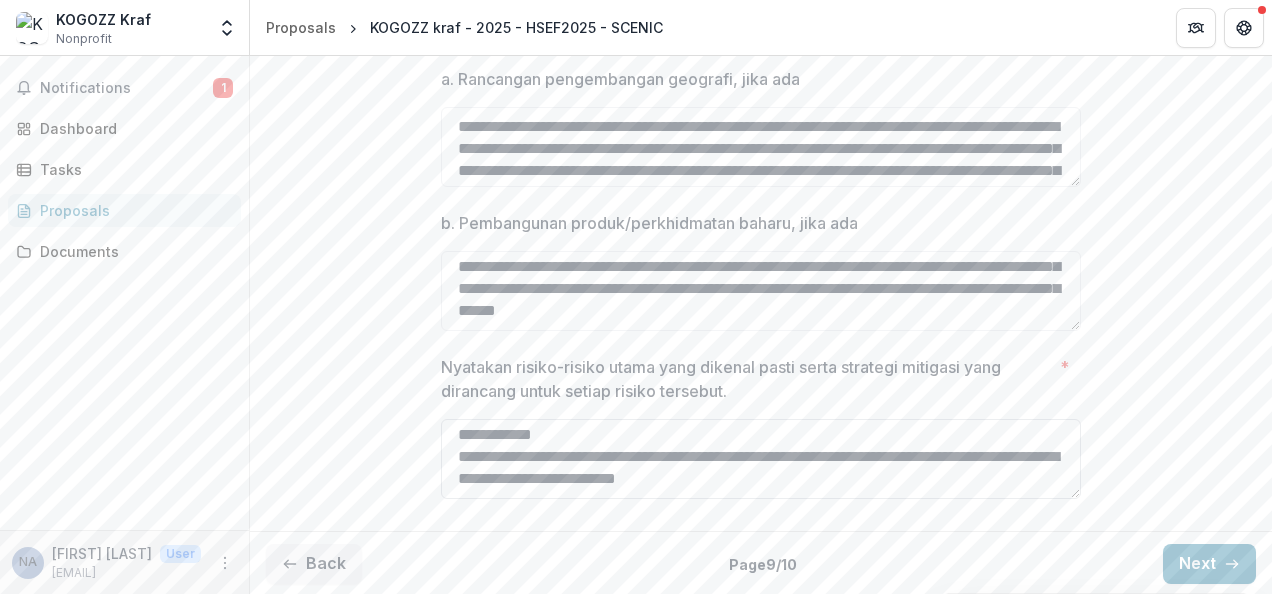 scroll, scrollTop: 289, scrollLeft: 0, axis: vertical 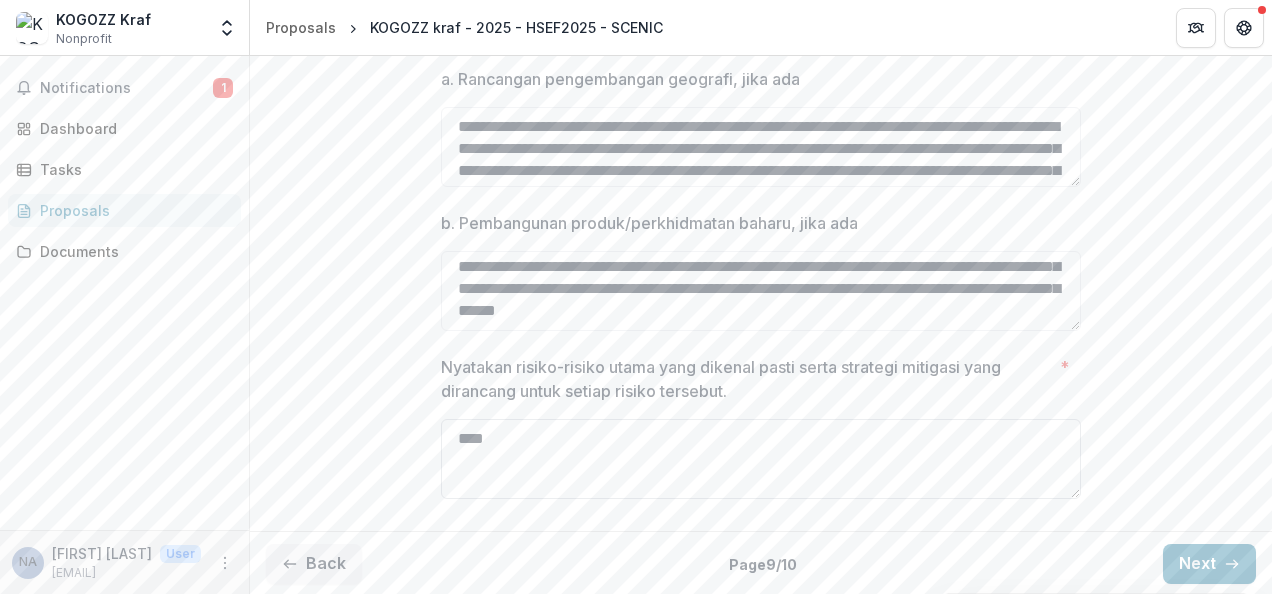 type on "*" 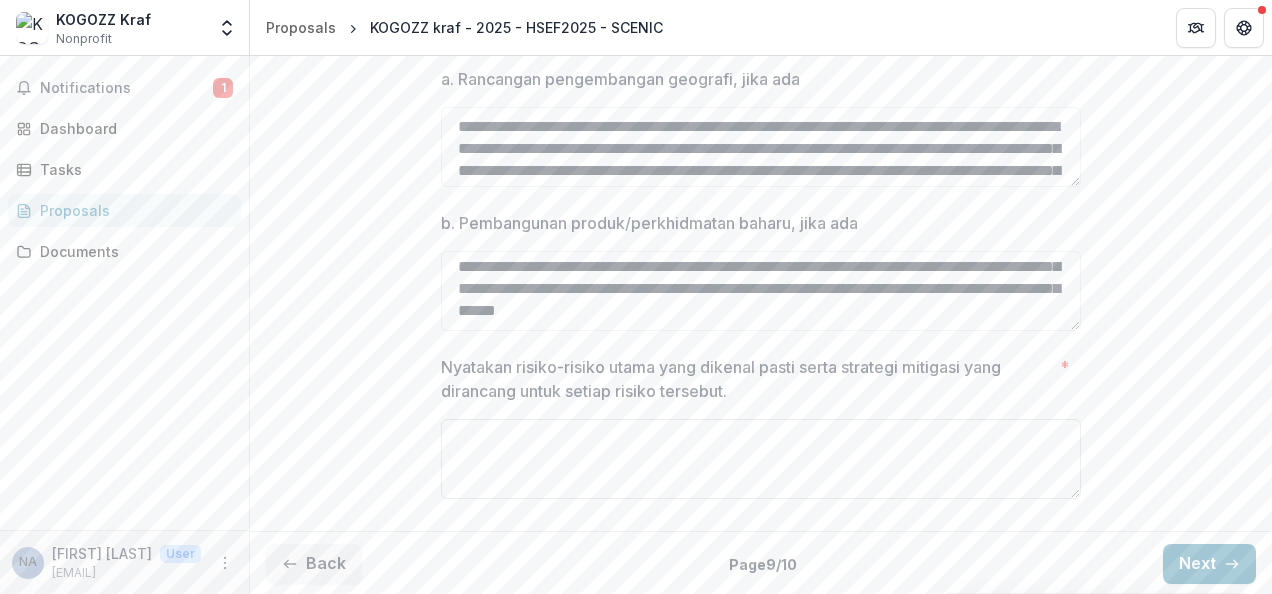 click on "Nyatakan risiko-risiko utama yang dikenal pasti serta strategi mitigasi yang dirancang untuk setiap risiko tersebut. *" at bounding box center (761, 459) 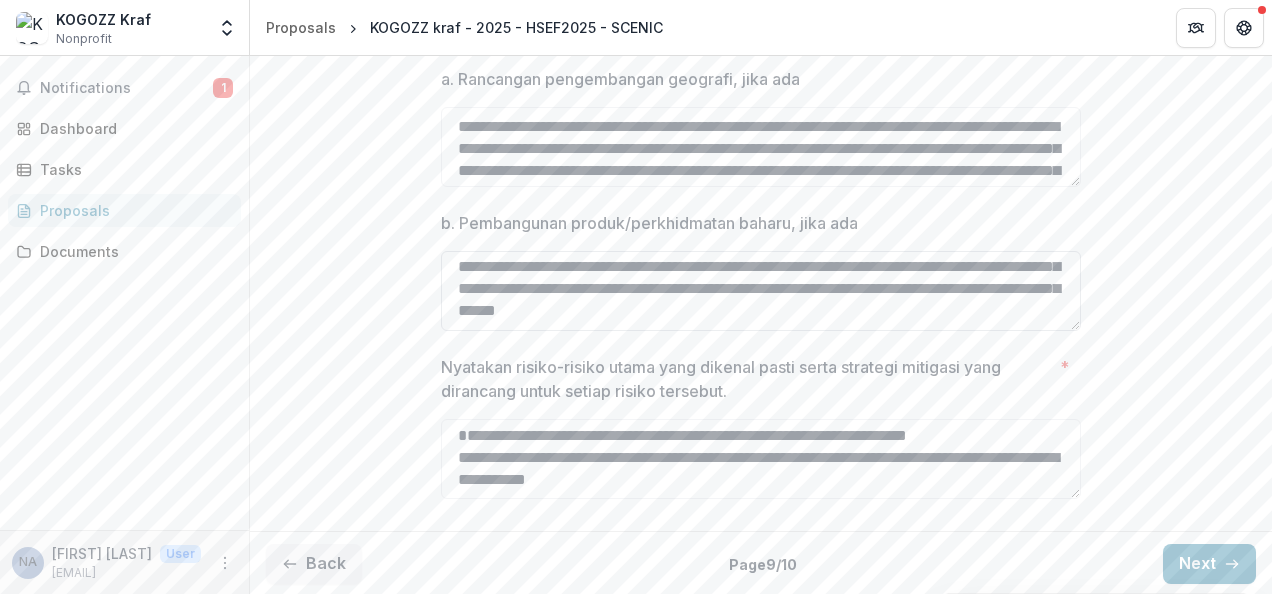 scroll, scrollTop: 500, scrollLeft: 0, axis: vertical 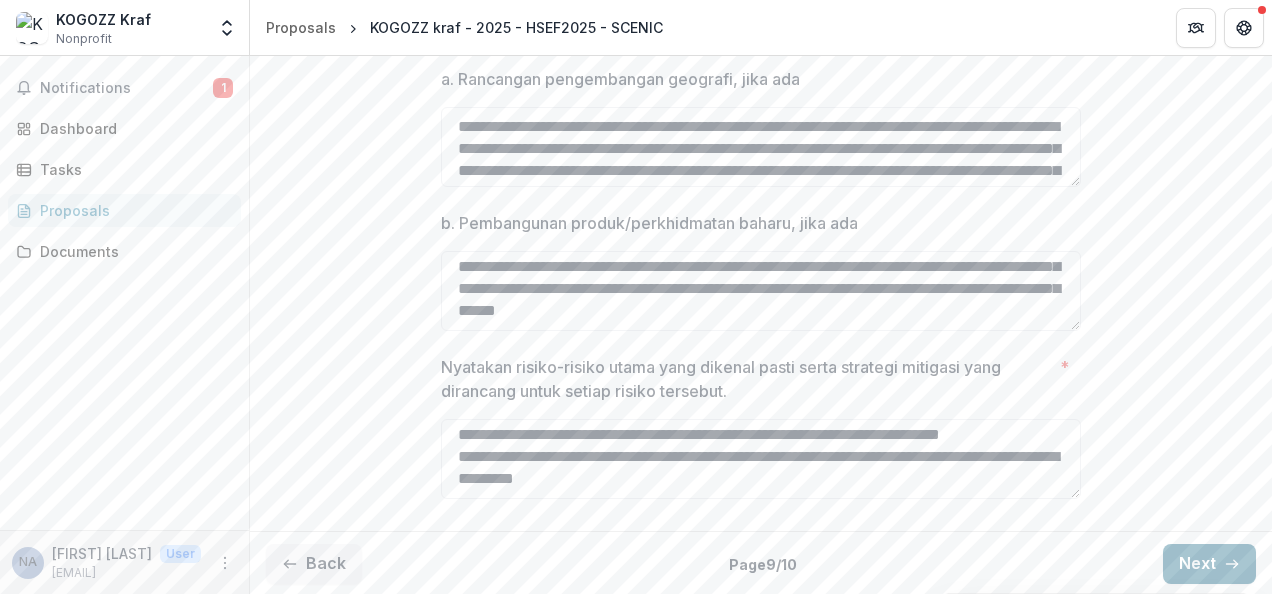 type on "**********" 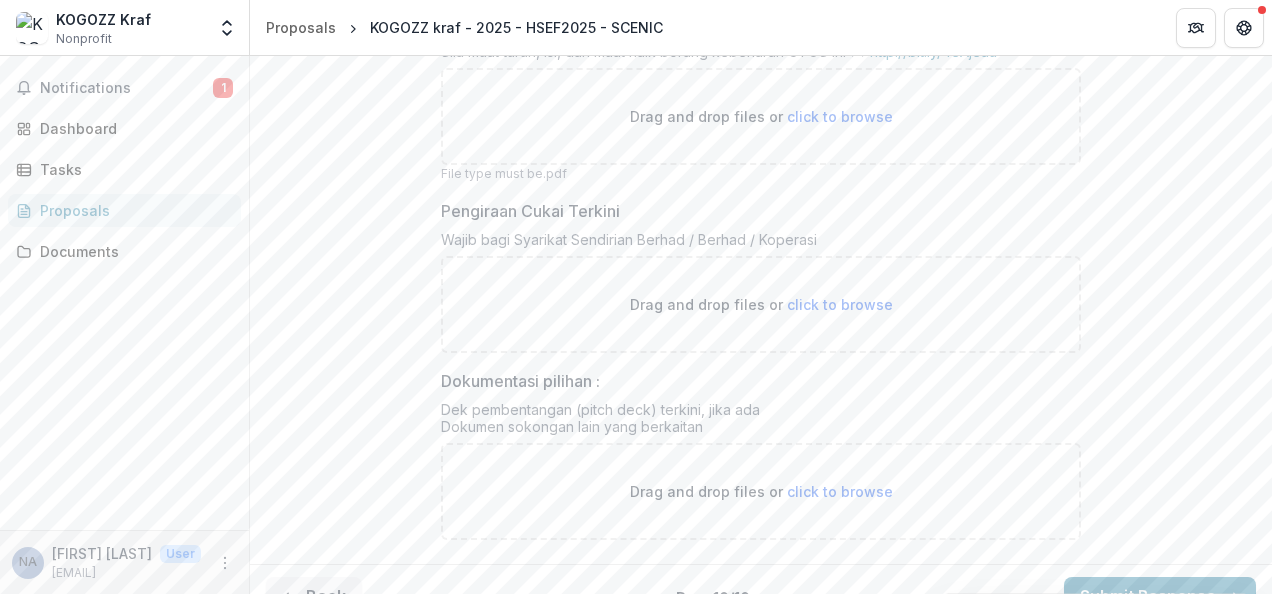 scroll, scrollTop: 761, scrollLeft: 0, axis: vertical 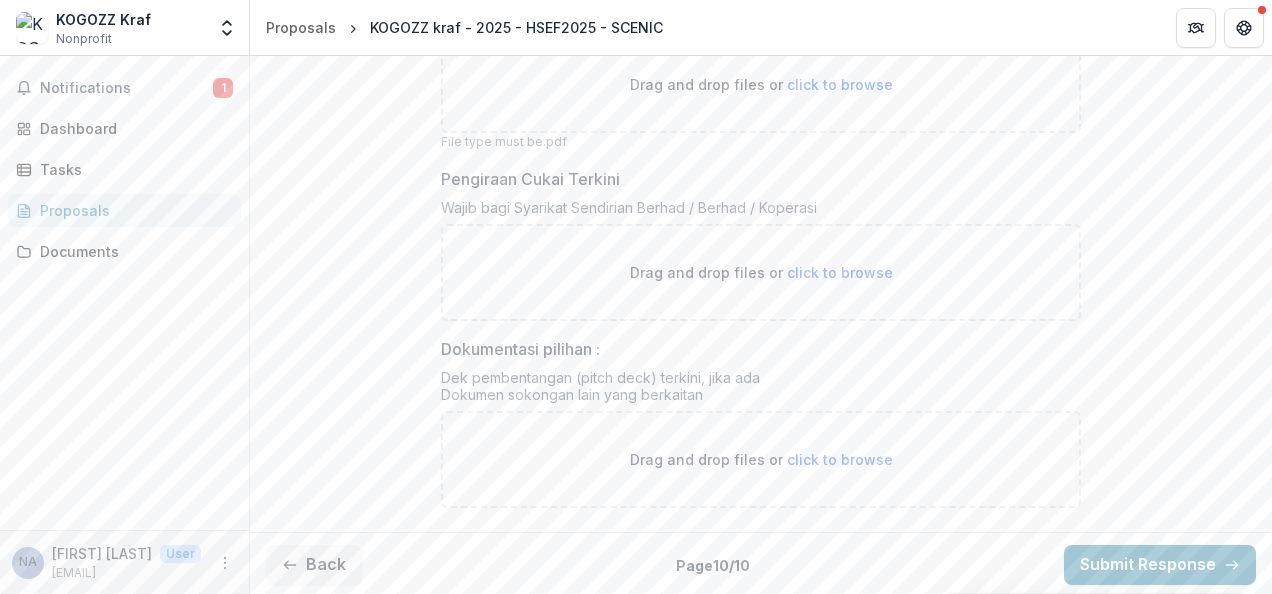 click on "Drag and drop files or   click to browse" at bounding box center [761, 459] 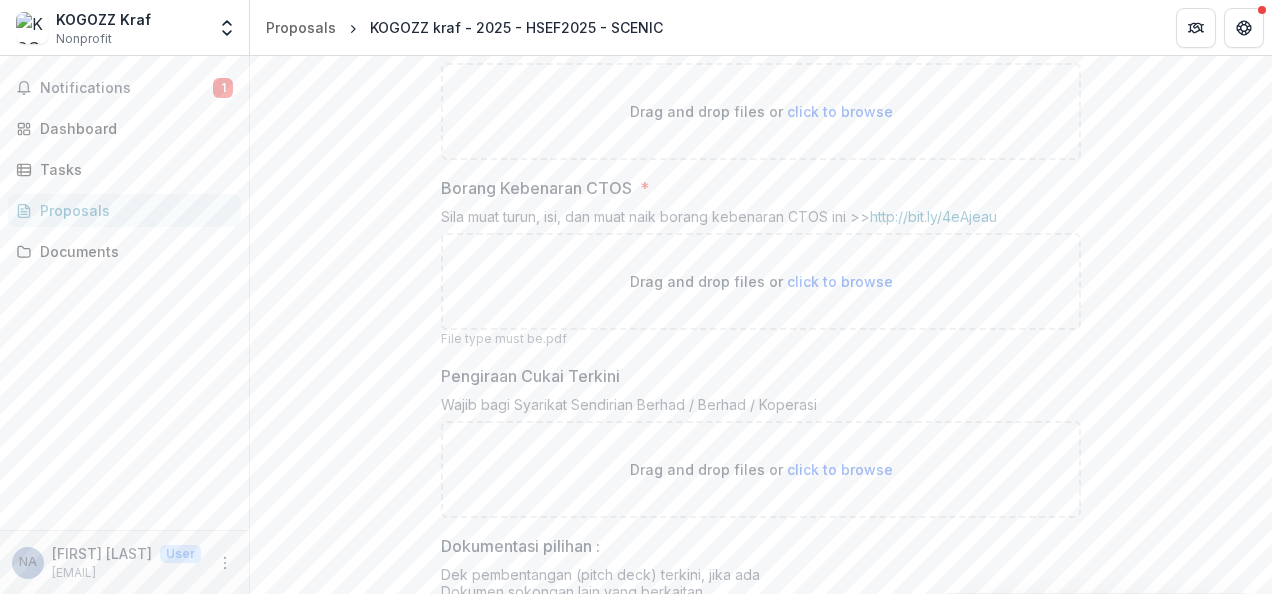 scroll, scrollTop: 561, scrollLeft: 0, axis: vertical 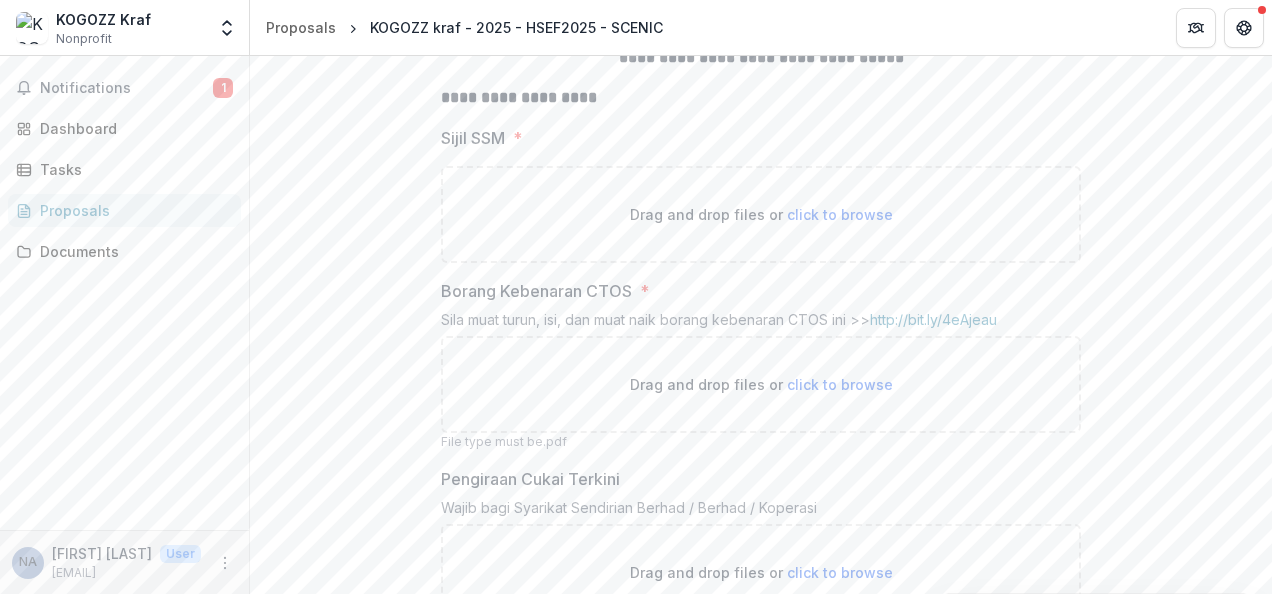 click on "click to browse" at bounding box center [840, 384] 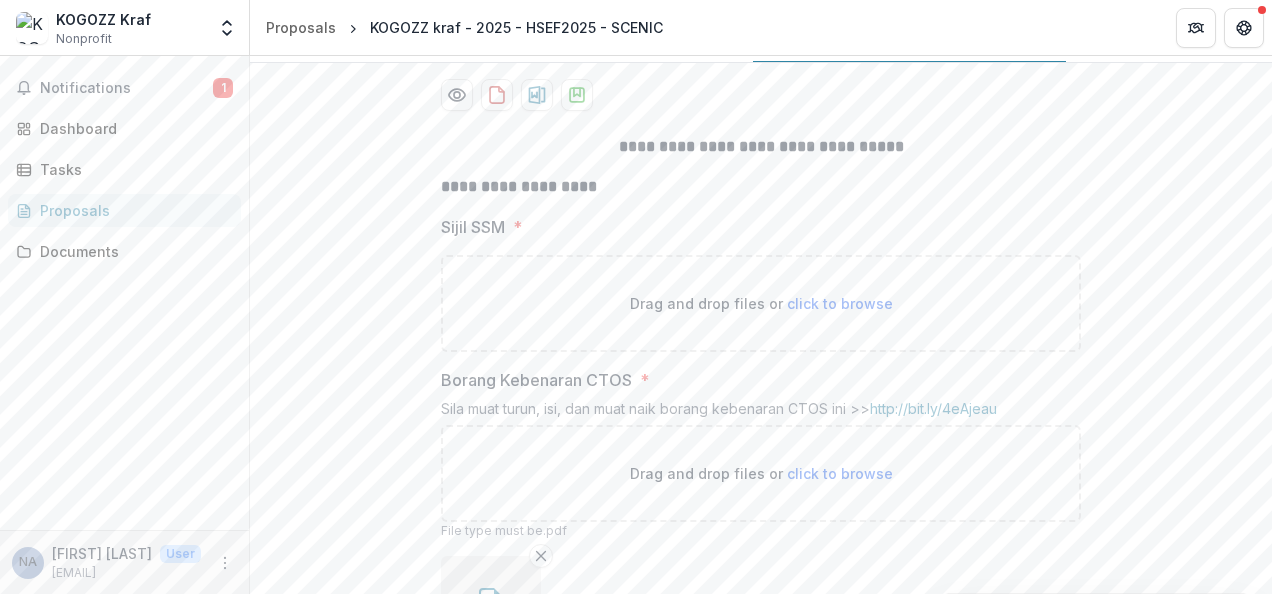 scroll, scrollTop: 361, scrollLeft: 0, axis: vertical 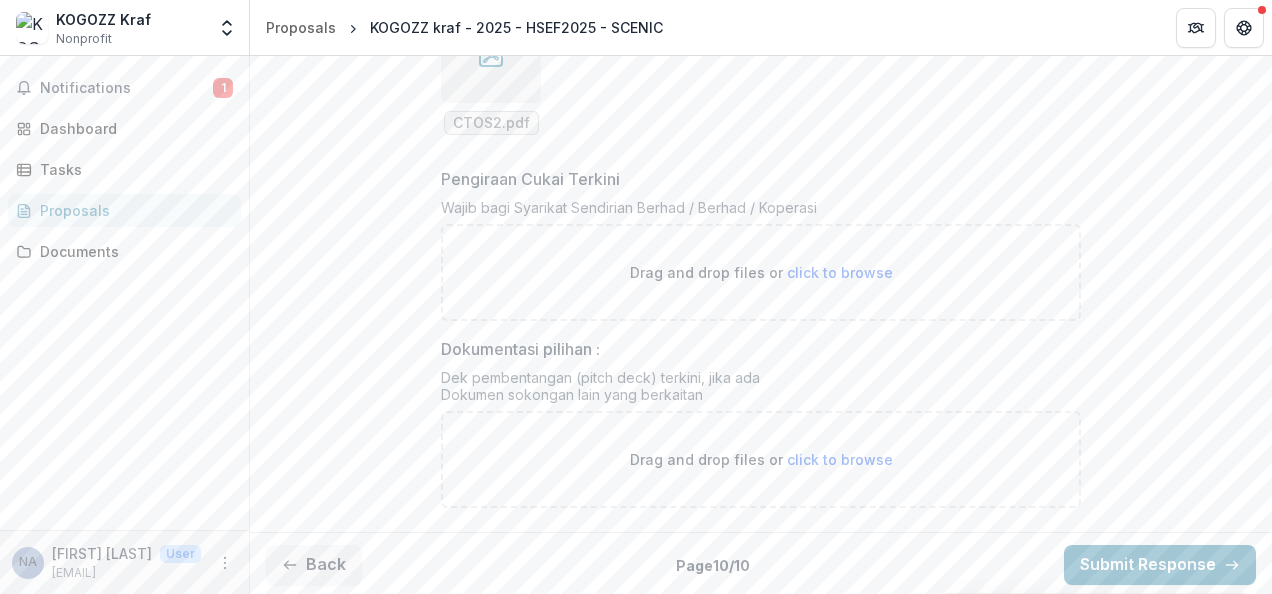 click on "click to browse" at bounding box center (840, 459) 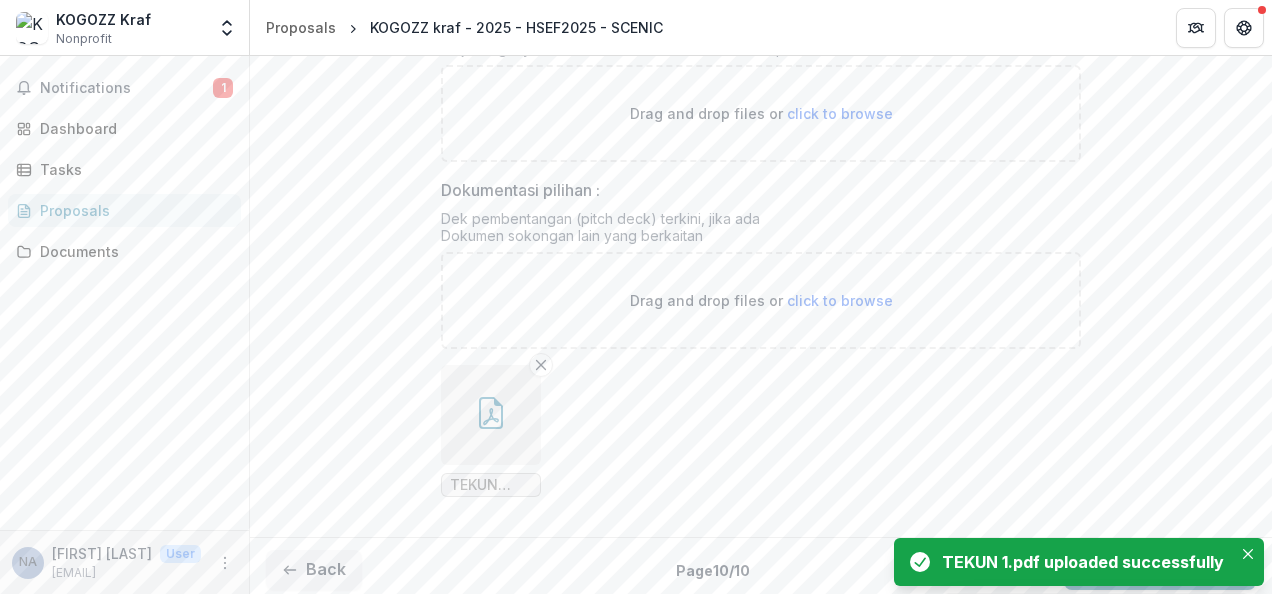 scroll, scrollTop: 1089, scrollLeft: 0, axis: vertical 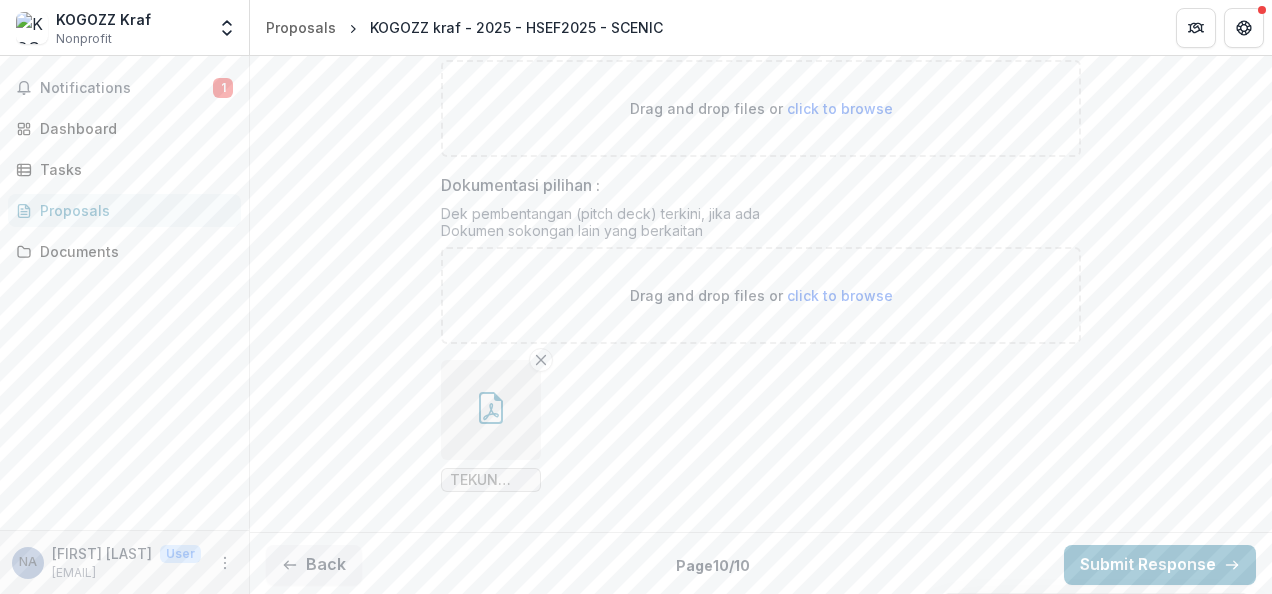 click on "TEKUN 1.pdf" at bounding box center [491, 480] 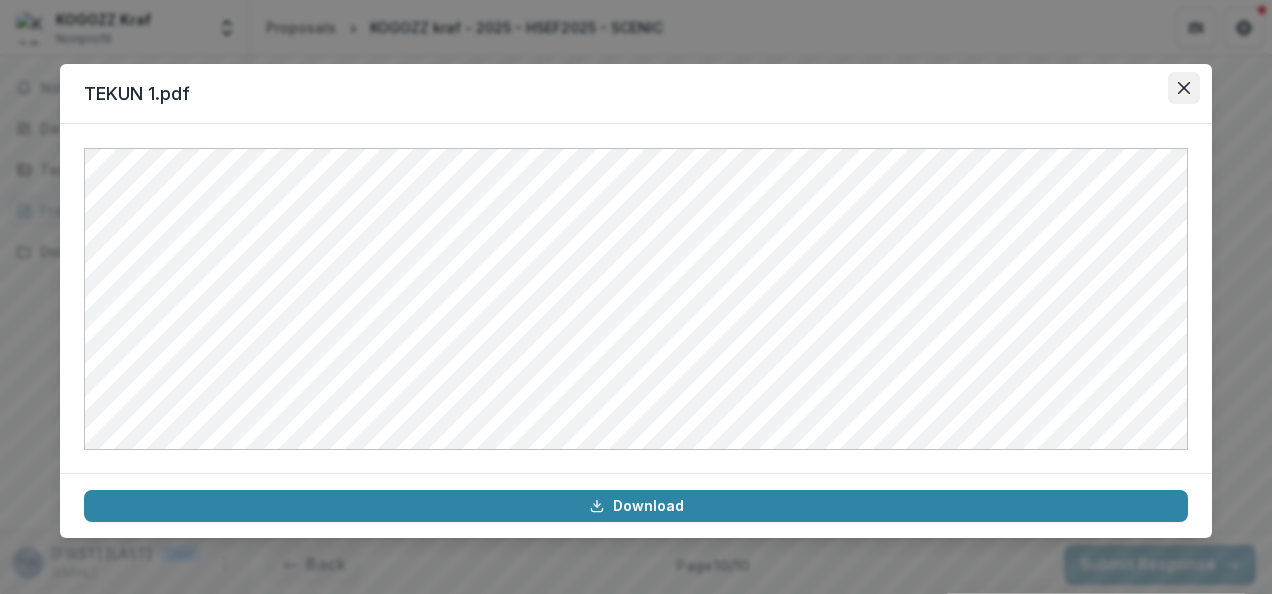 click at bounding box center [1184, 88] 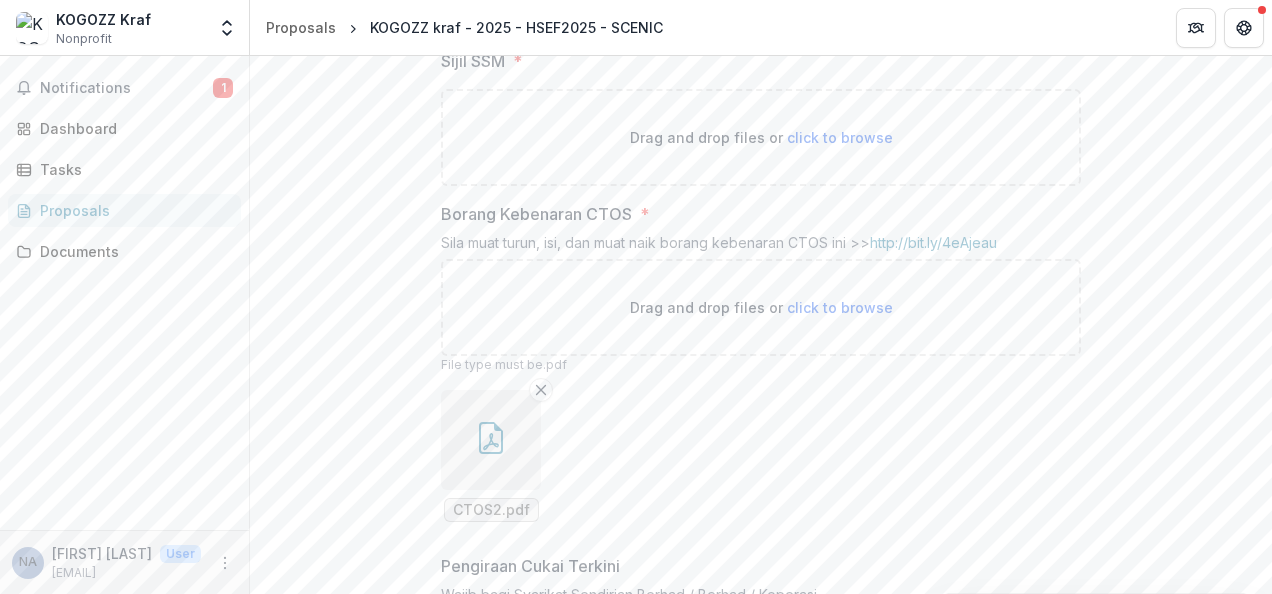 scroll, scrollTop: 520, scrollLeft: 0, axis: vertical 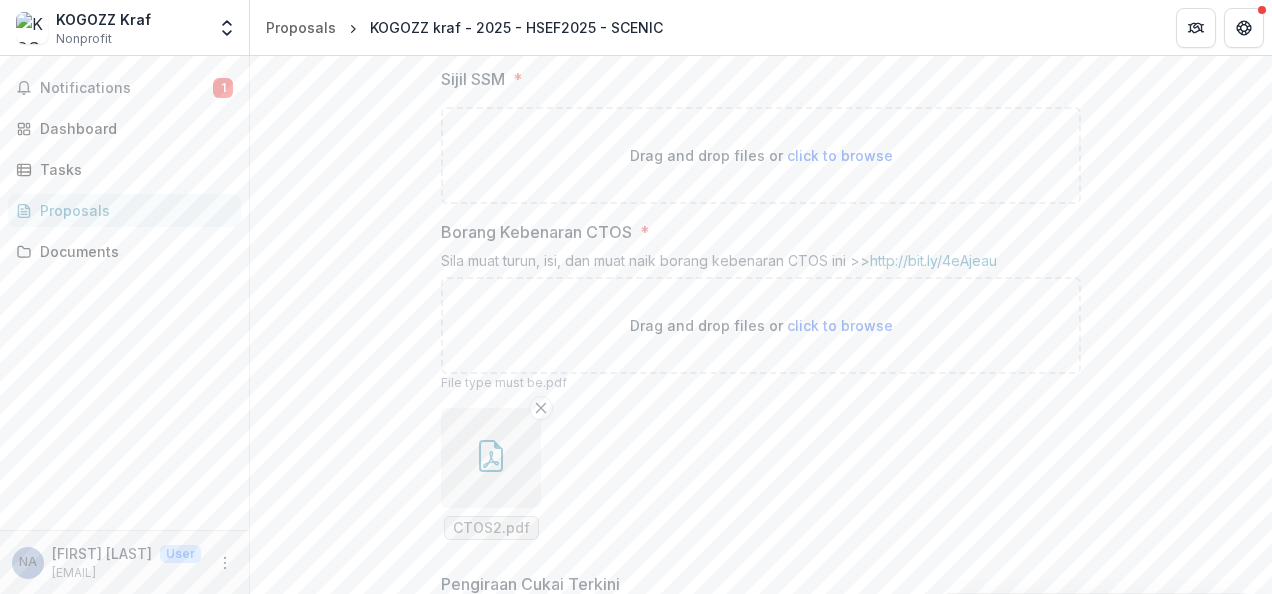 click on "click to browse" at bounding box center [840, 155] 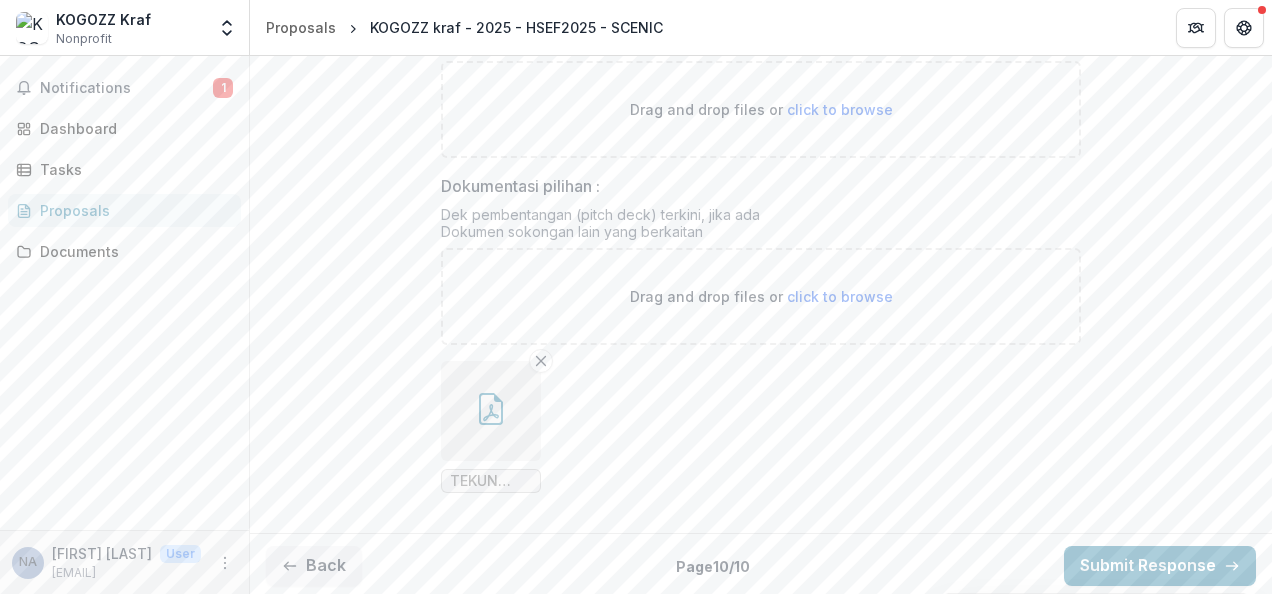 scroll, scrollTop: 1253, scrollLeft: 0, axis: vertical 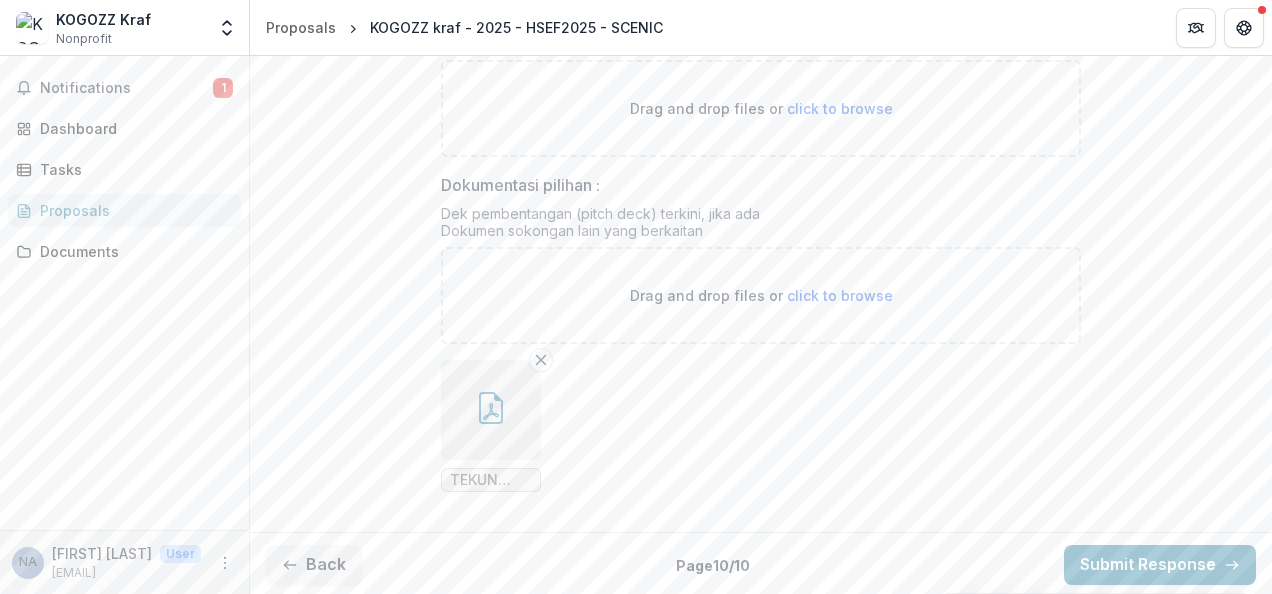 click on "click to browse" at bounding box center (840, 295) 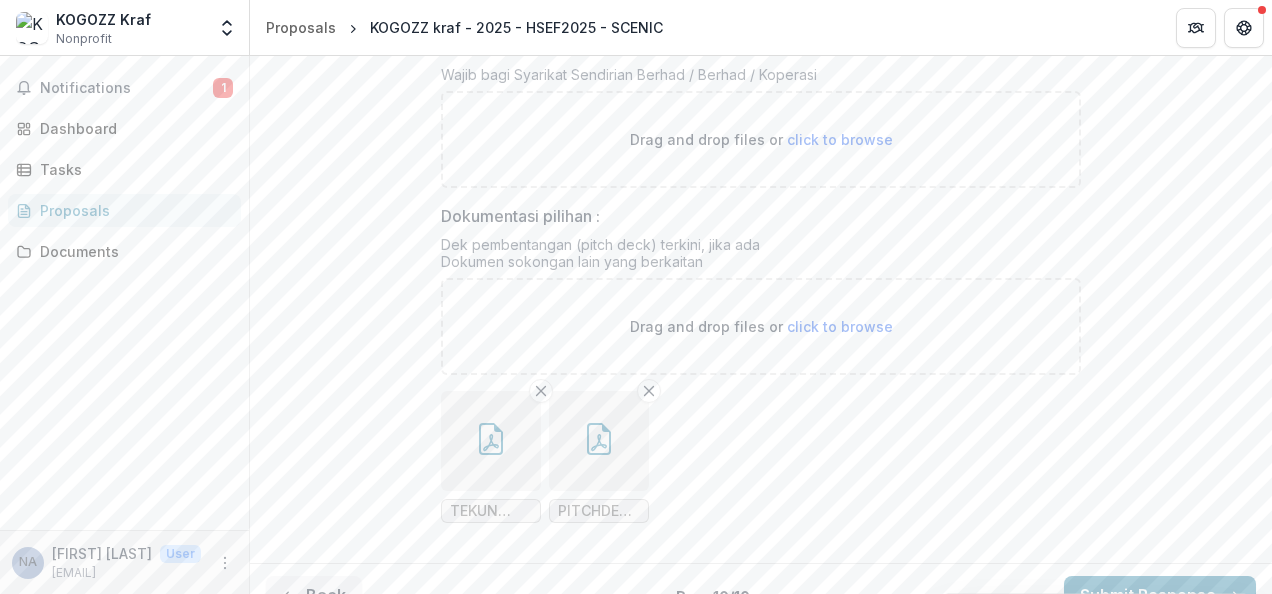 scroll, scrollTop: 1253, scrollLeft: 0, axis: vertical 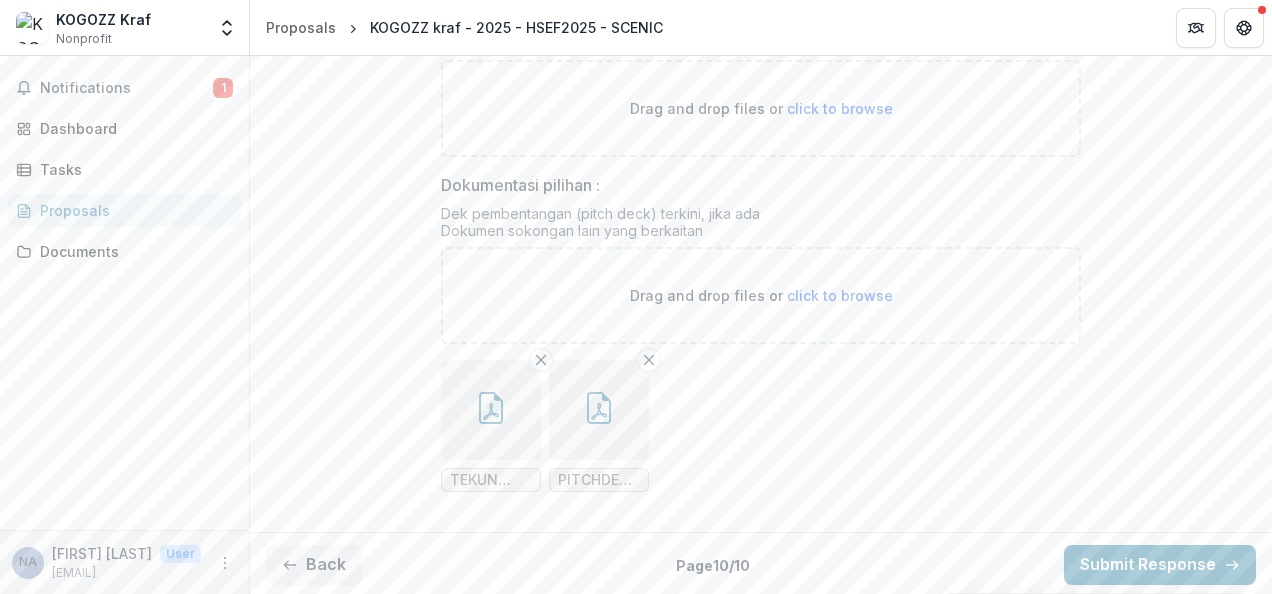click on "Sijil SSM * Drag and drop files or   click to browse LESEN PBT.pdf Borang Kebenaran CTOS * Sila muat turun, isi, dan muat naik borang kebenaran CTOS ini >>  http://bit.ly/4eAjeau Drag and drop files or   click to browse File type must be  .pdf CTOS2.pdf Pengiraan Cukai Terkini Wajib bagi Syarikat Sendirian Berhad / Berhad / Koperasi Drag and drop files or   click to browse Dokumentasi pilihan : Dek pembentangan (pitch deck) terkini, jika ada
Dokumen sokongan lain yang berkaitan Drag and drop files or   click to browse TEKUN 1.pdf PITCHDECK.pdf" at bounding box center (761, -119) 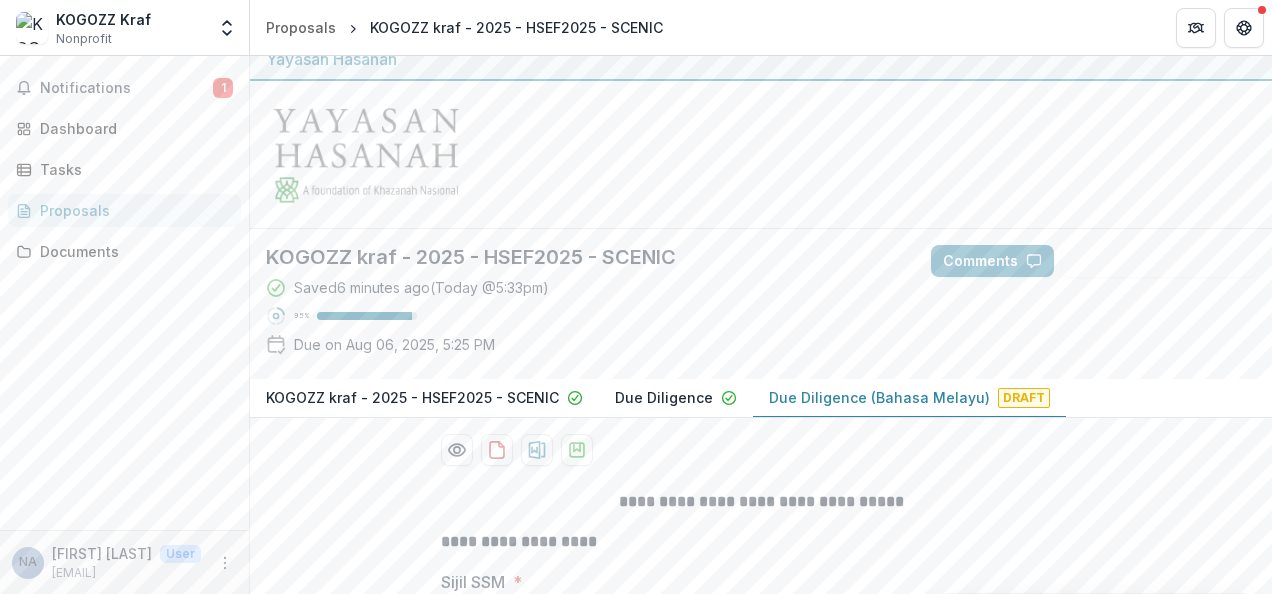 scroll, scrollTop: 0, scrollLeft: 0, axis: both 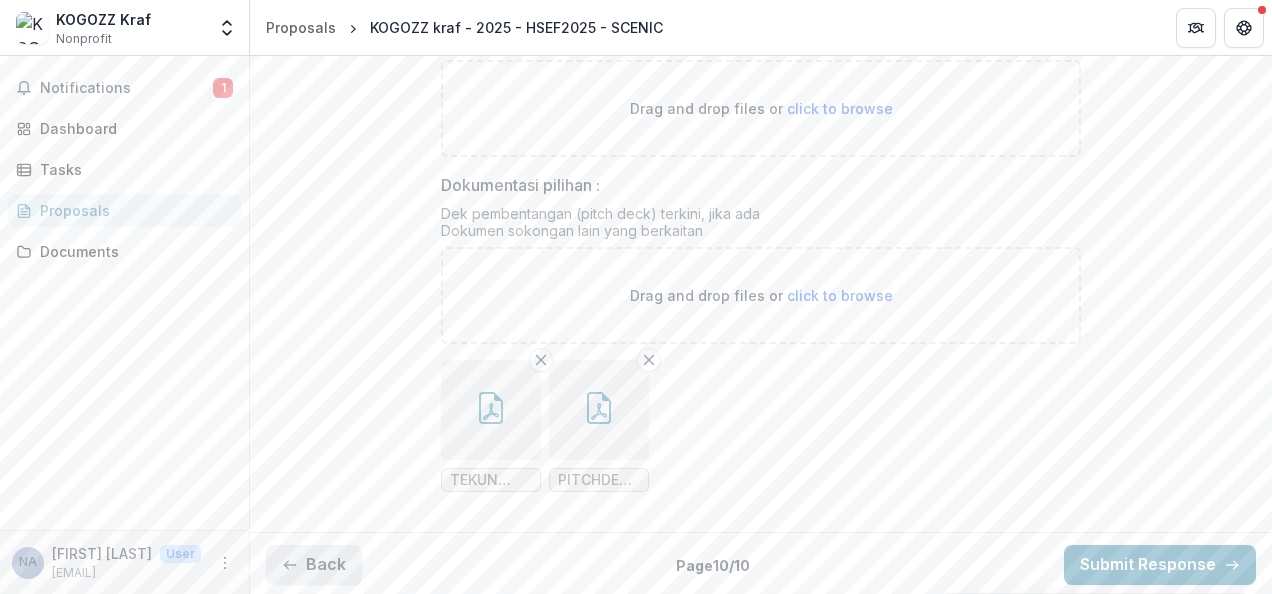 click on "Back" at bounding box center (314, 565) 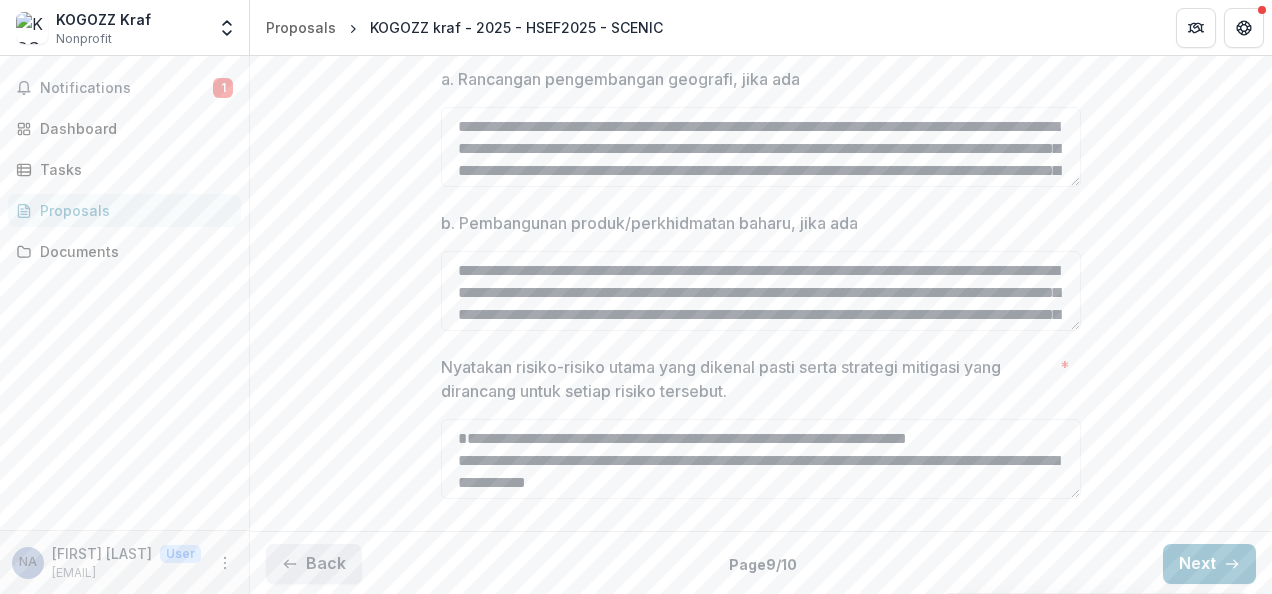 click on "Back" at bounding box center [314, 564] 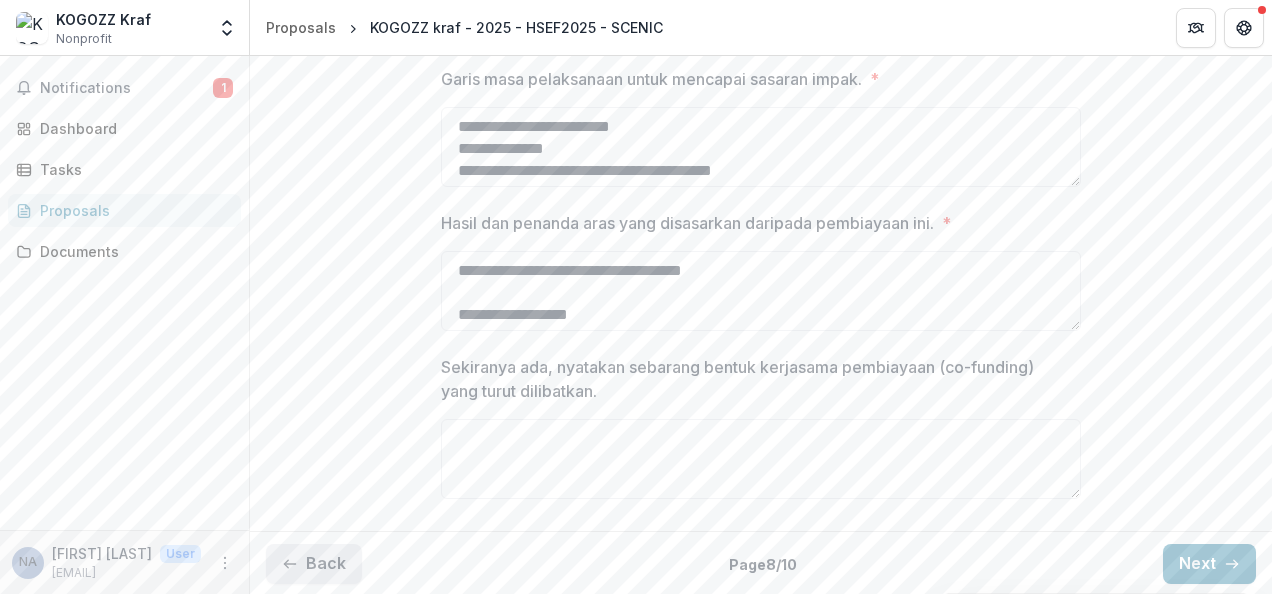 click on "Back" at bounding box center (314, 564) 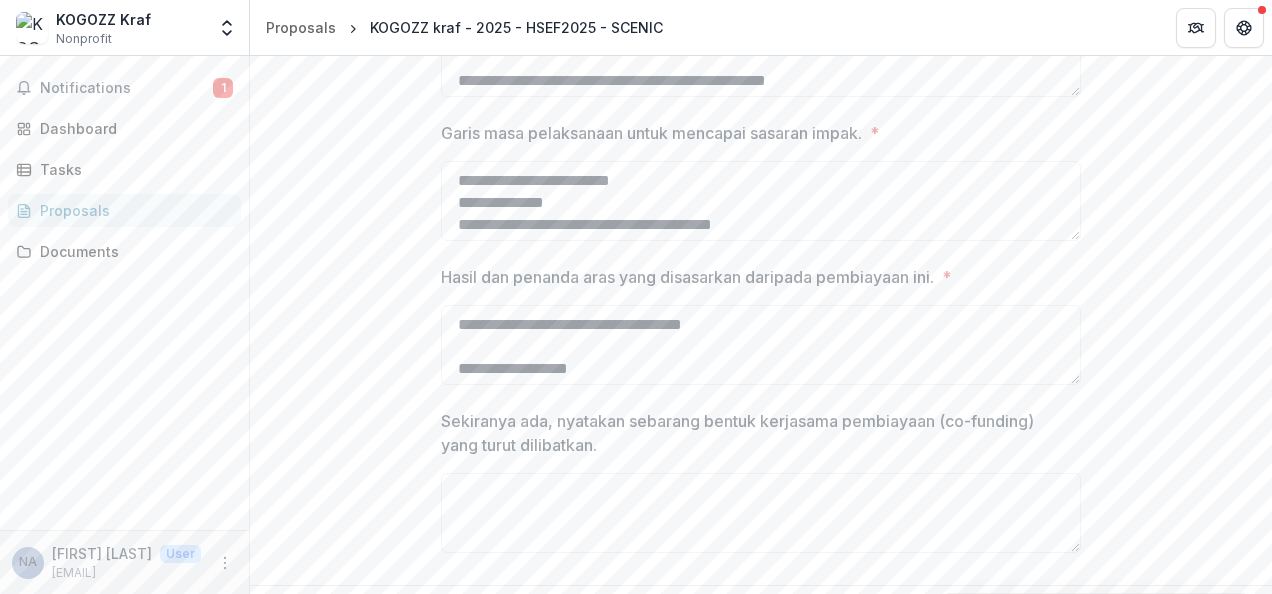 click on "Back" at bounding box center [314, 618] 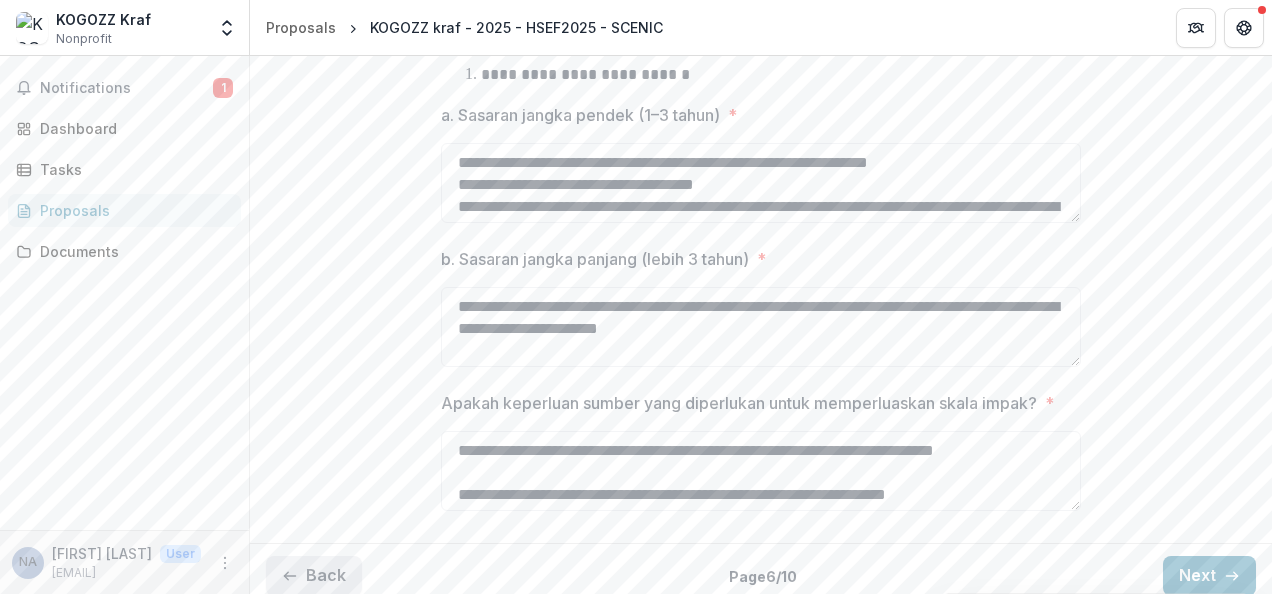 click on "Back" at bounding box center (314, 576) 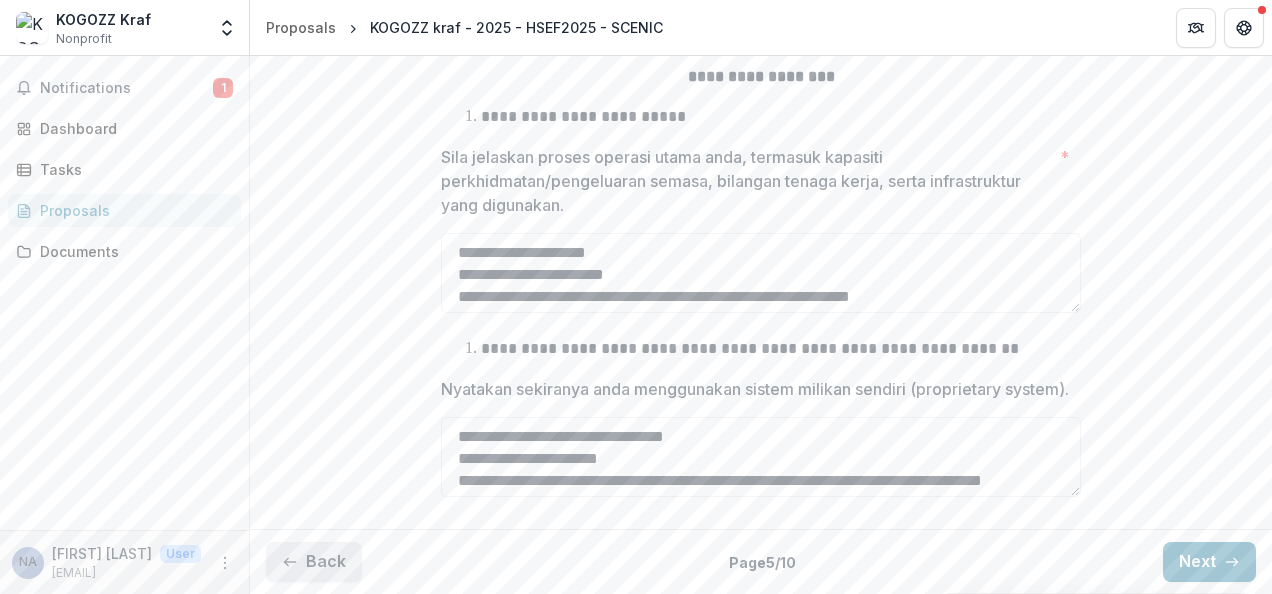click on "Back" at bounding box center (314, 562) 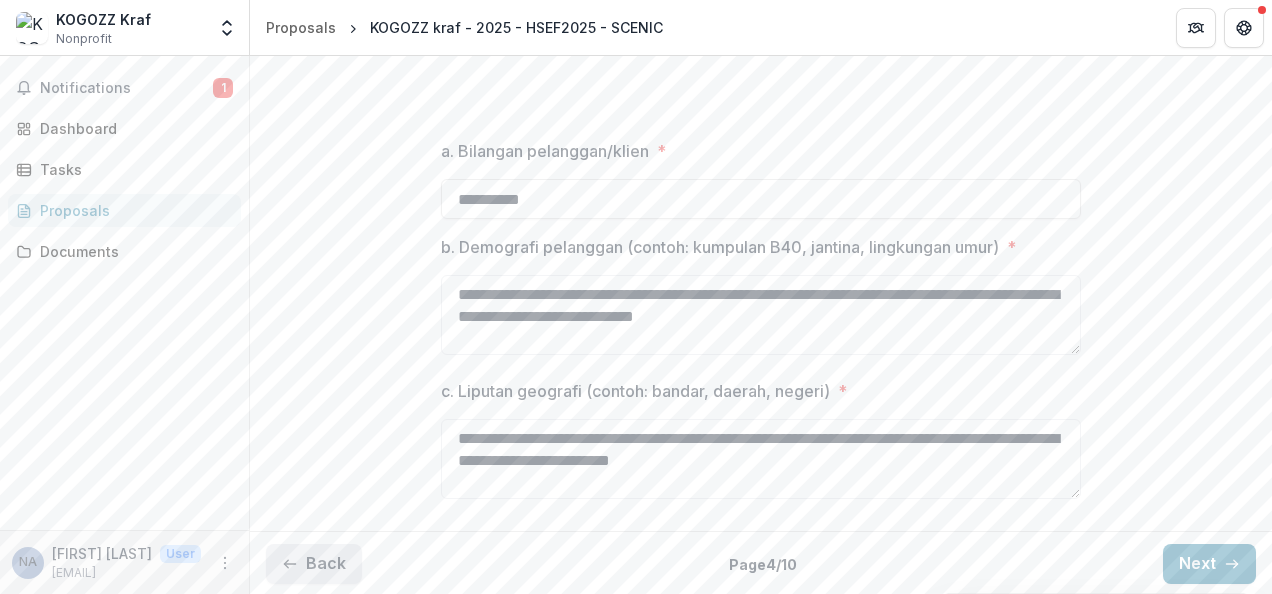 click on "Back" at bounding box center (314, 564) 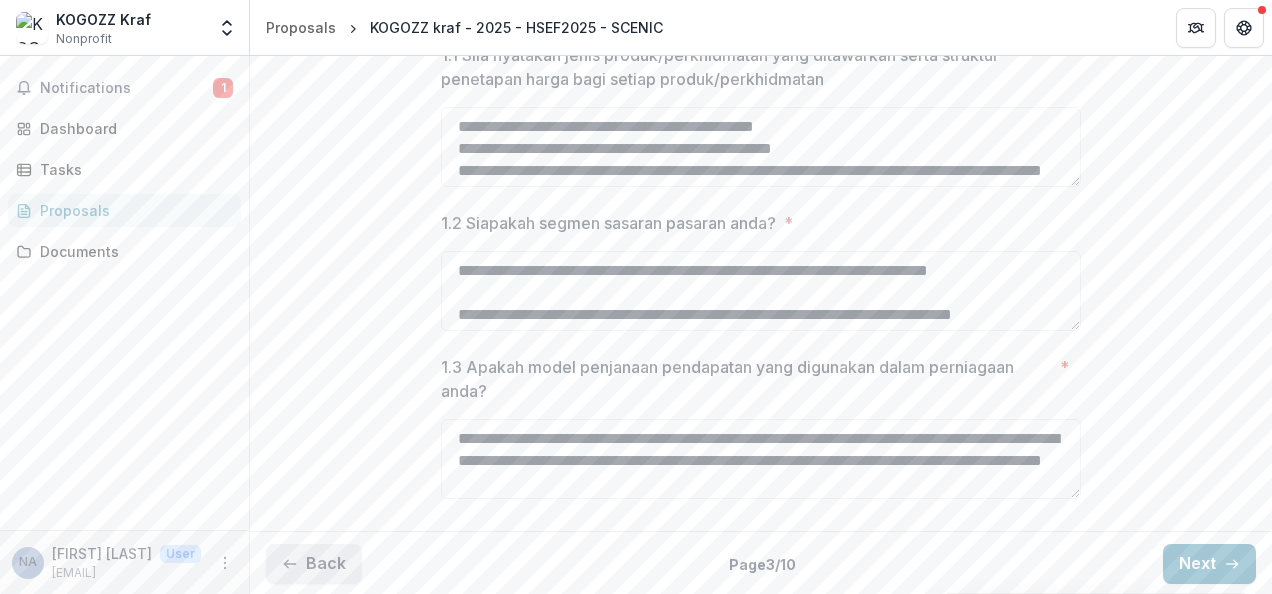 click on "Back" at bounding box center [314, 564] 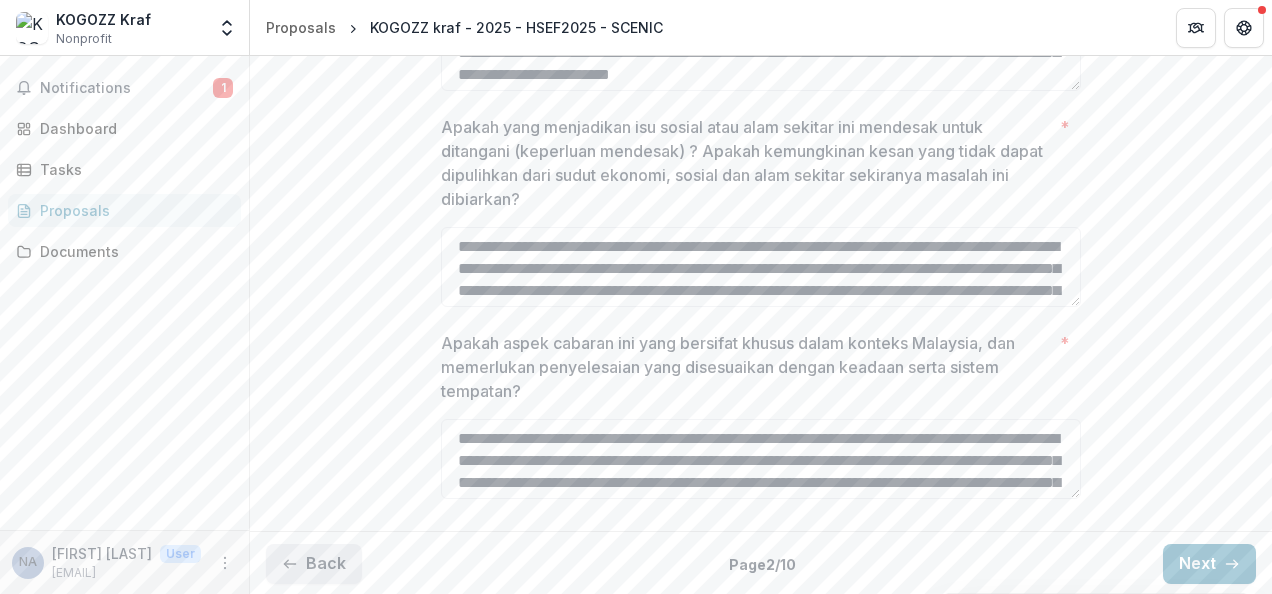 click on "Back" at bounding box center (314, 564) 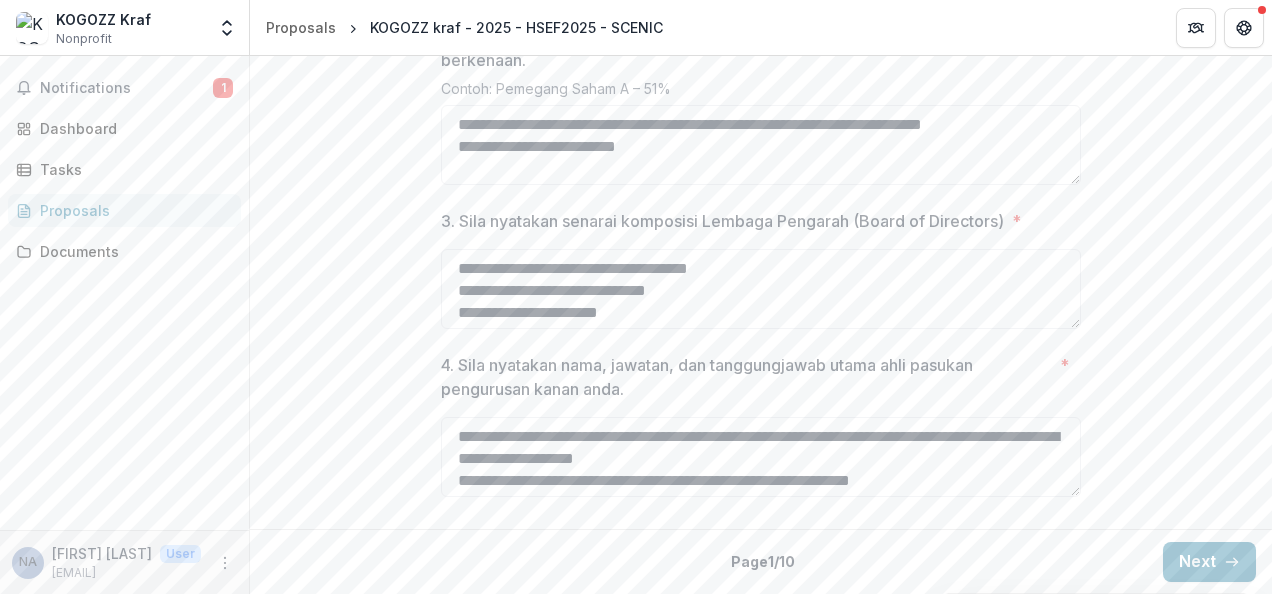scroll, scrollTop: 952, scrollLeft: 0, axis: vertical 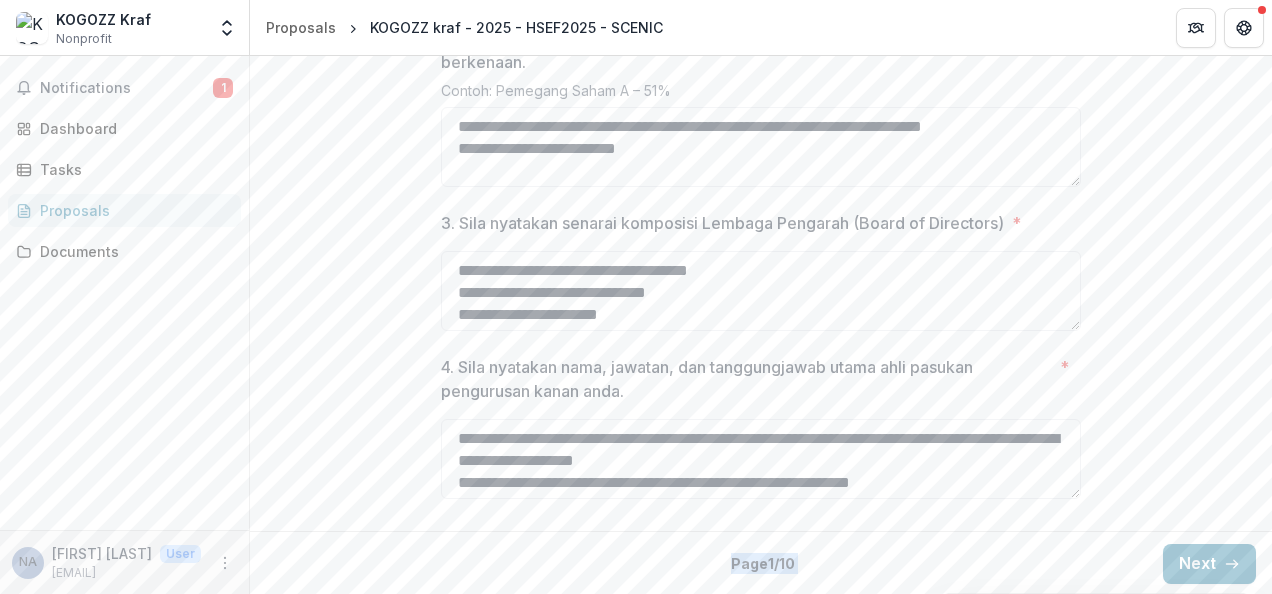 click on "Back Page  1  /  10 Next" at bounding box center [761, 563] 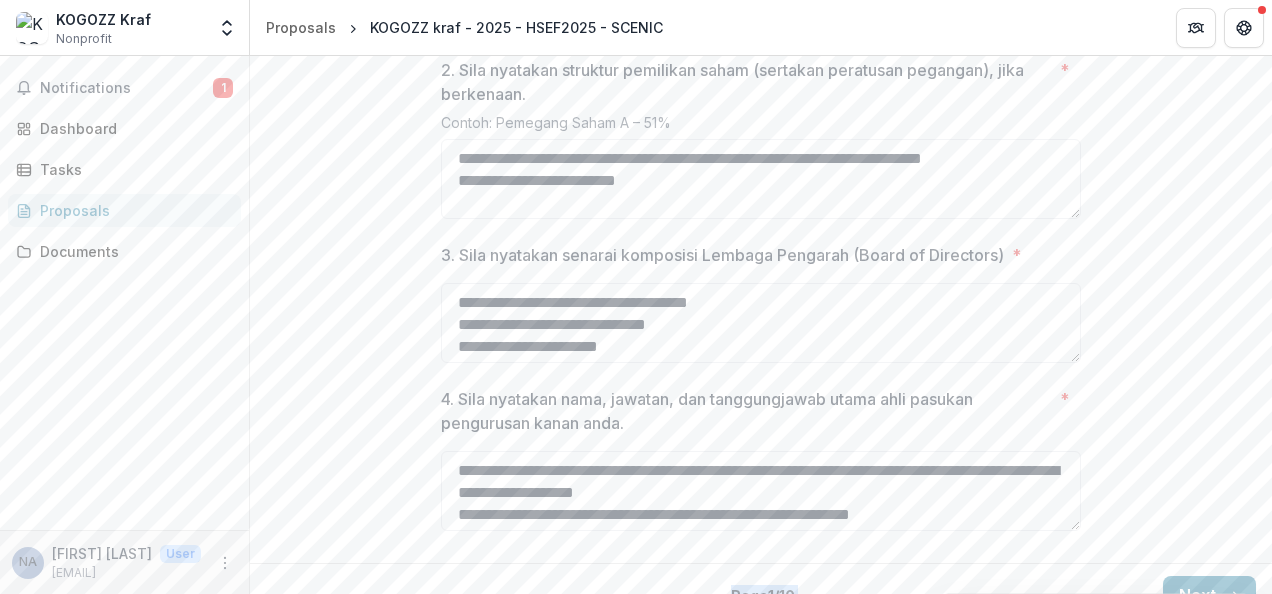 scroll, scrollTop: 952, scrollLeft: 0, axis: vertical 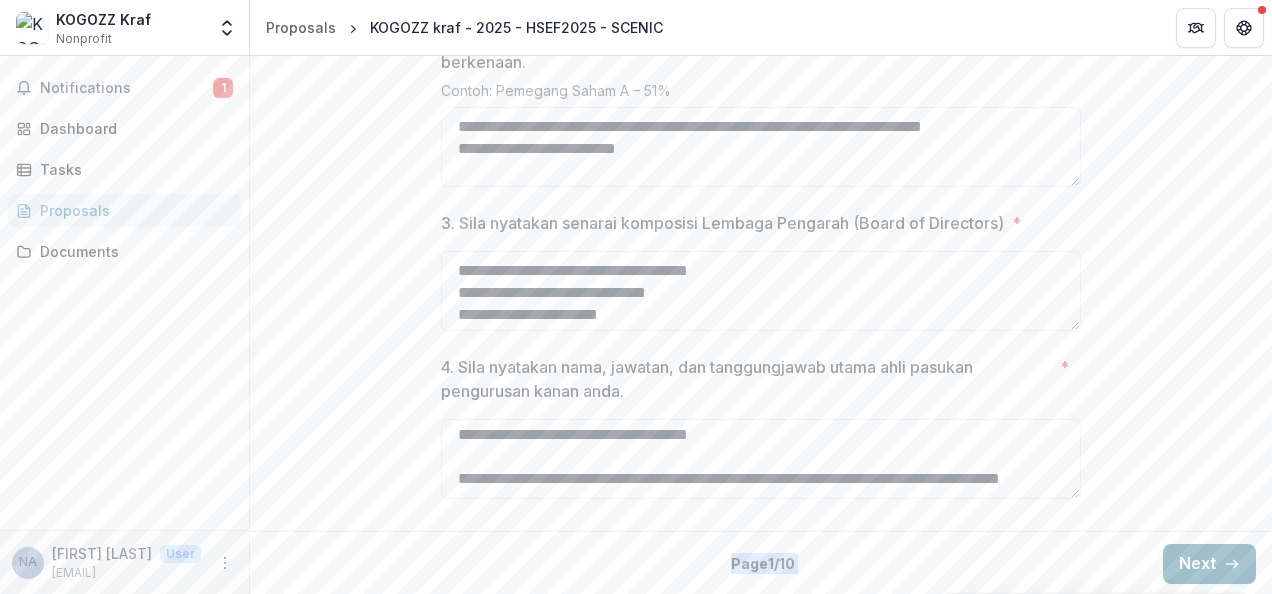 click on "Next" at bounding box center [1209, 564] 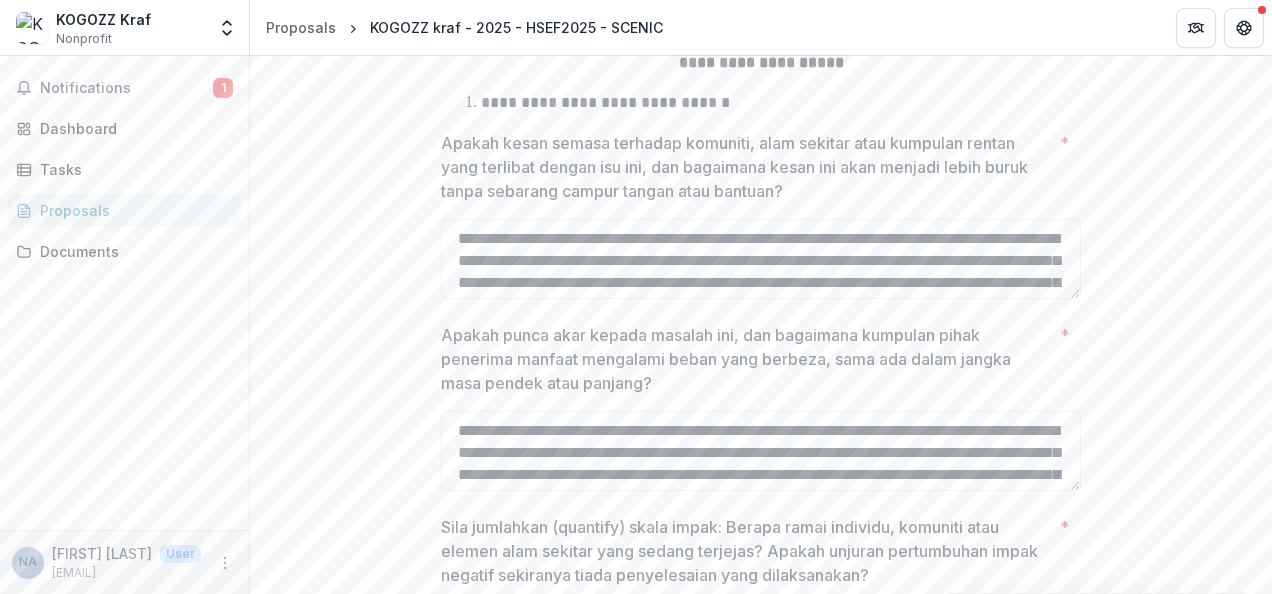 scroll, scrollTop: 452, scrollLeft: 0, axis: vertical 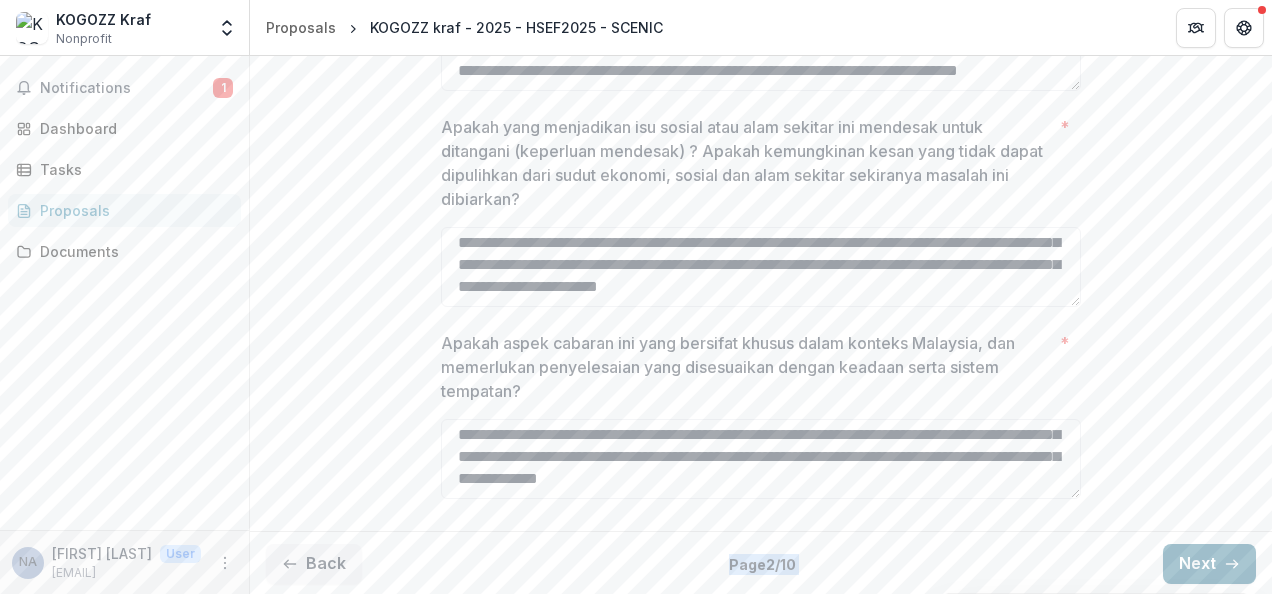 click on "Next" at bounding box center (1209, 564) 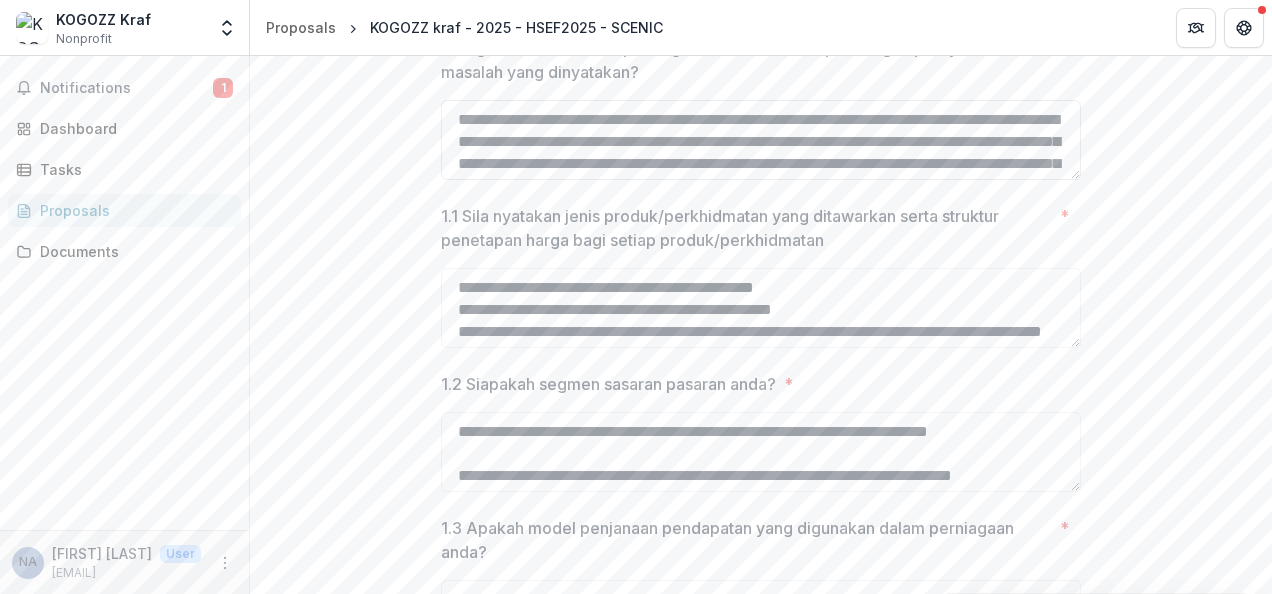 scroll, scrollTop: 372, scrollLeft: 0, axis: vertical 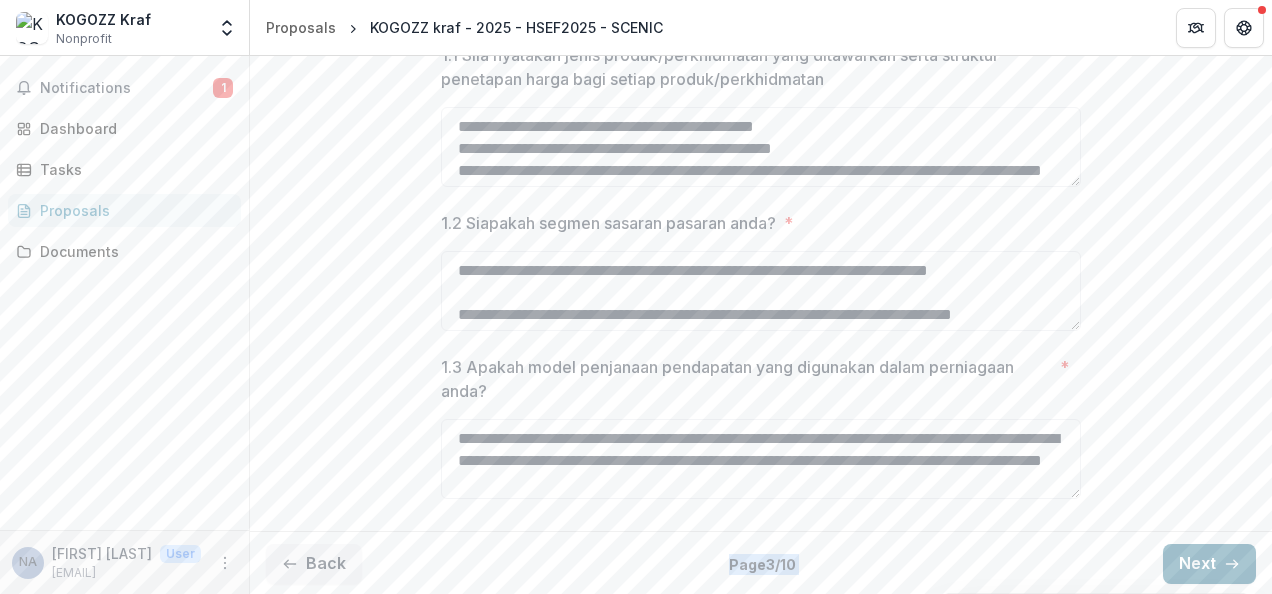 click on "Next" at bounding box center (1209, 564) 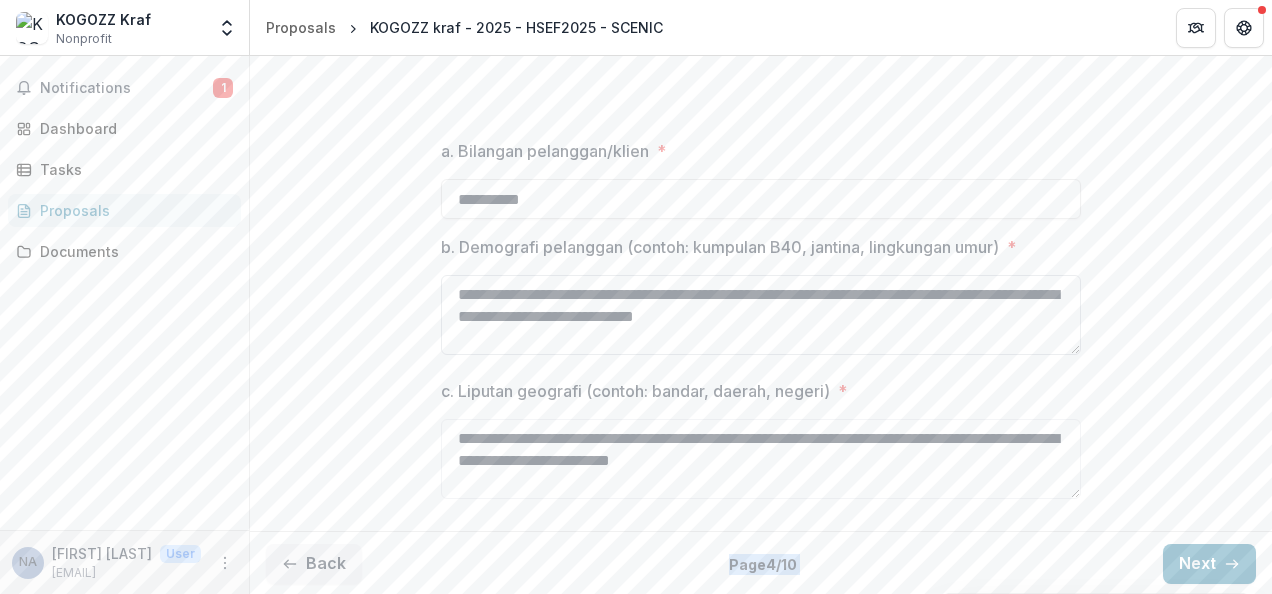 scroll, scrollTop: 12, scrollLeft: 0, axis: vertical 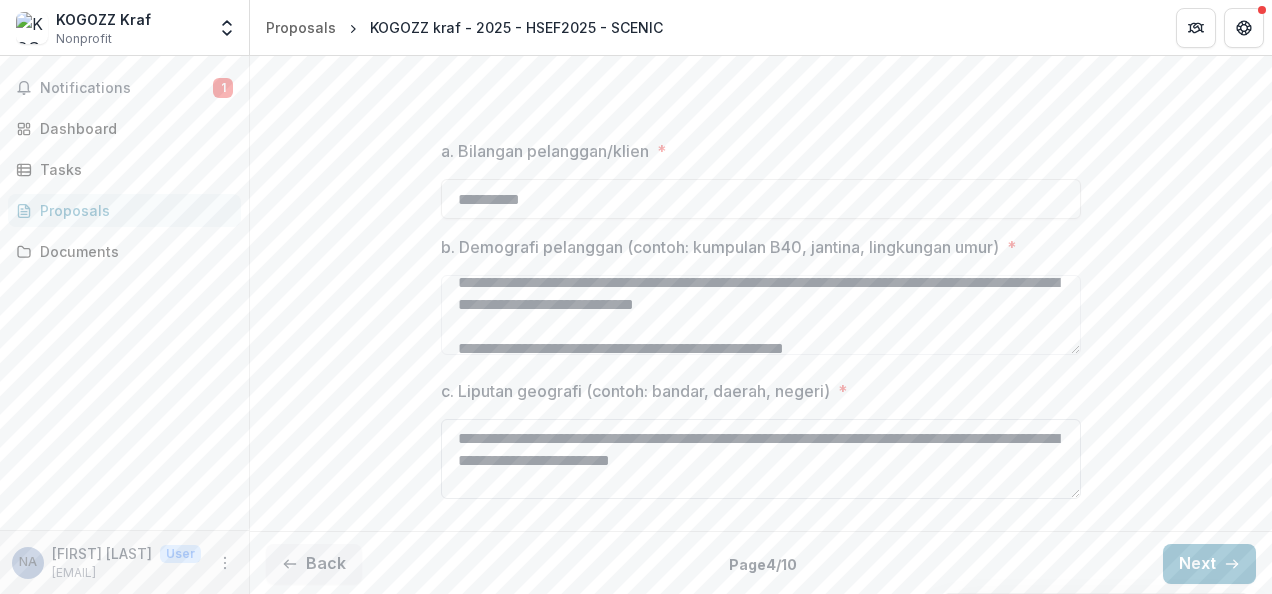 click on "**********" at bounding box center [761, 459] 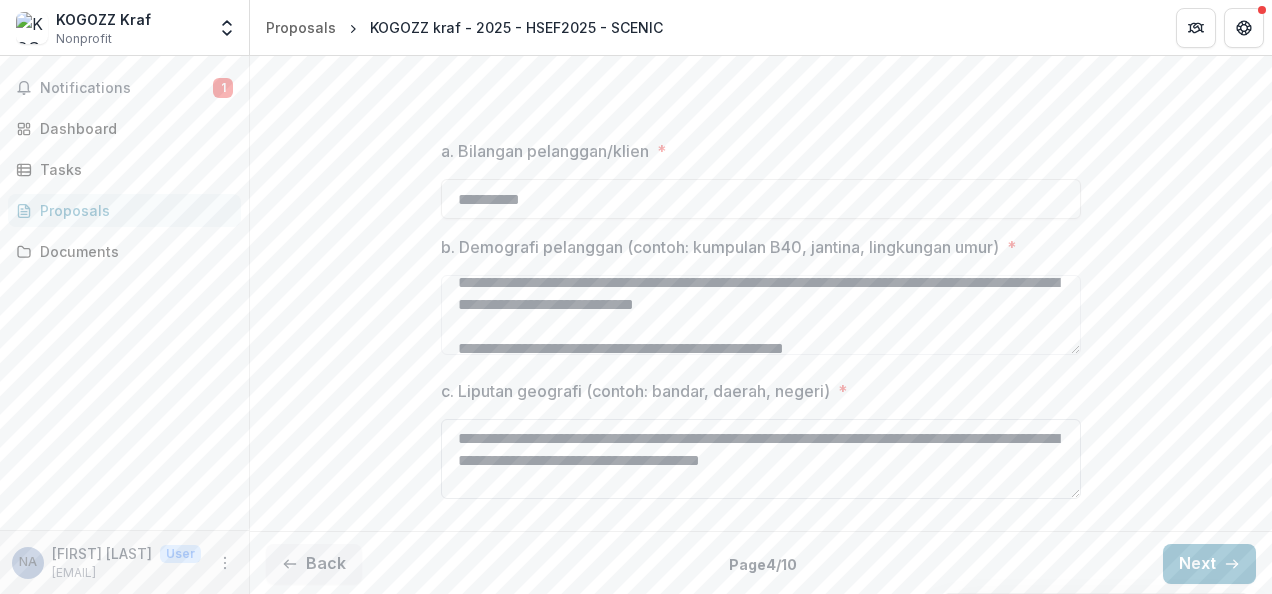 type on "**********" 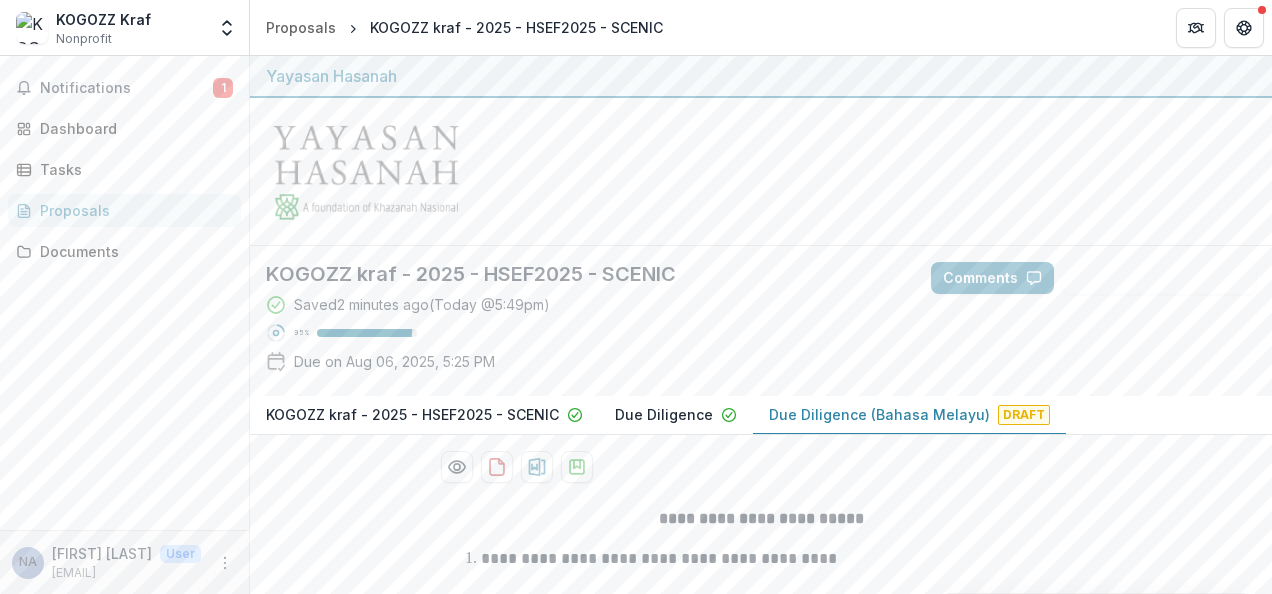 scroll, scrollTop: 0, scrollLeft: 0, axis: both 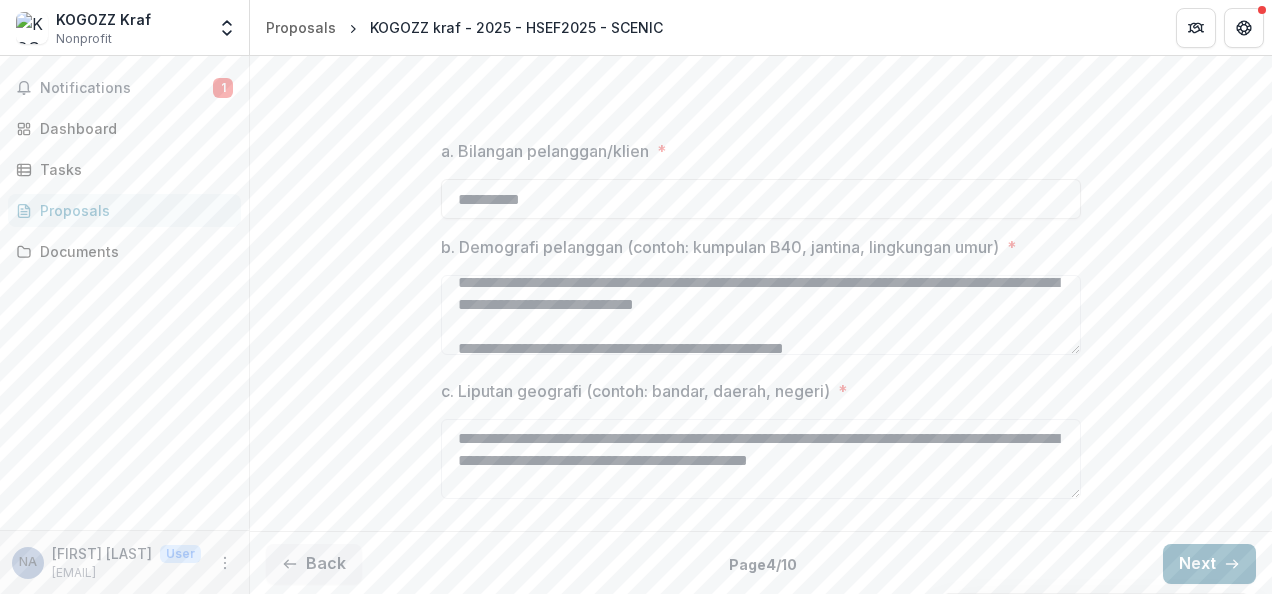 type on "**********" 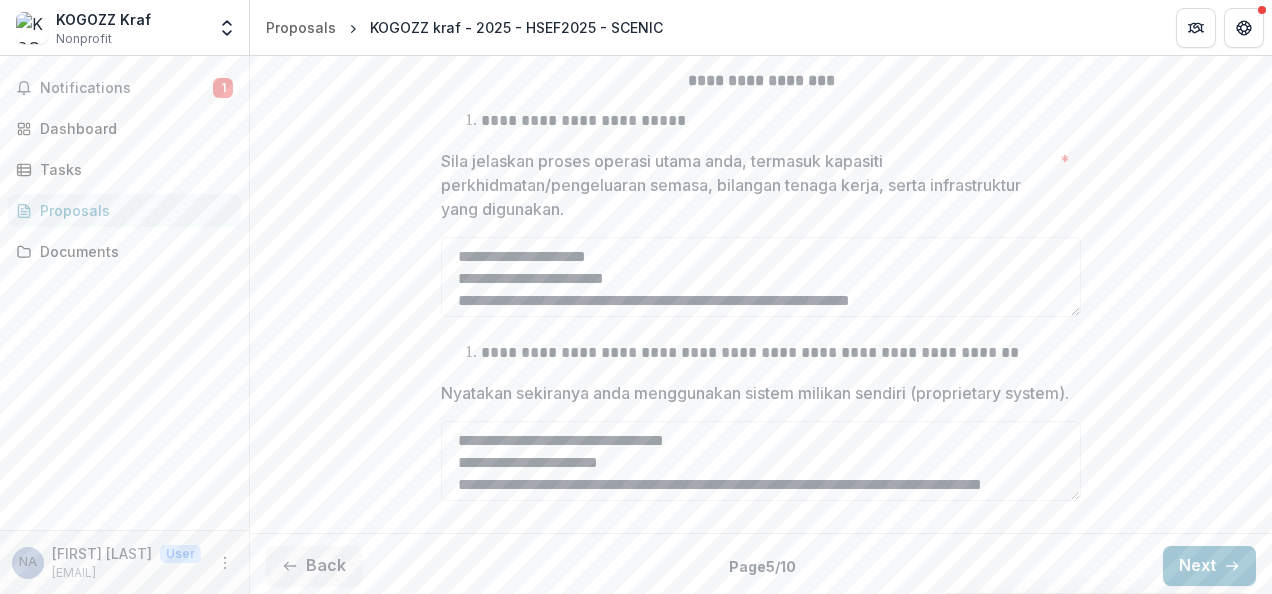 scroll, scrollTop: 464, scrollLeft: 0, axis: vertical 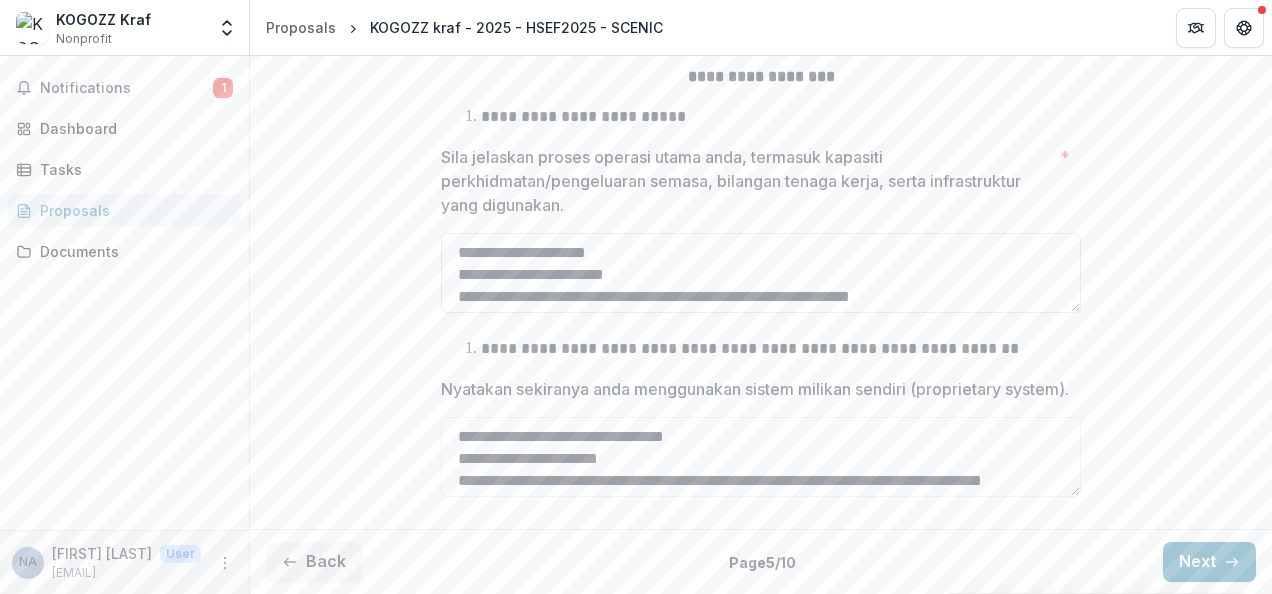 drag, startPoint x: 1070, startPoint y: 220, endPoint x: 1061, endPoint y: 237, distance: 19.235384 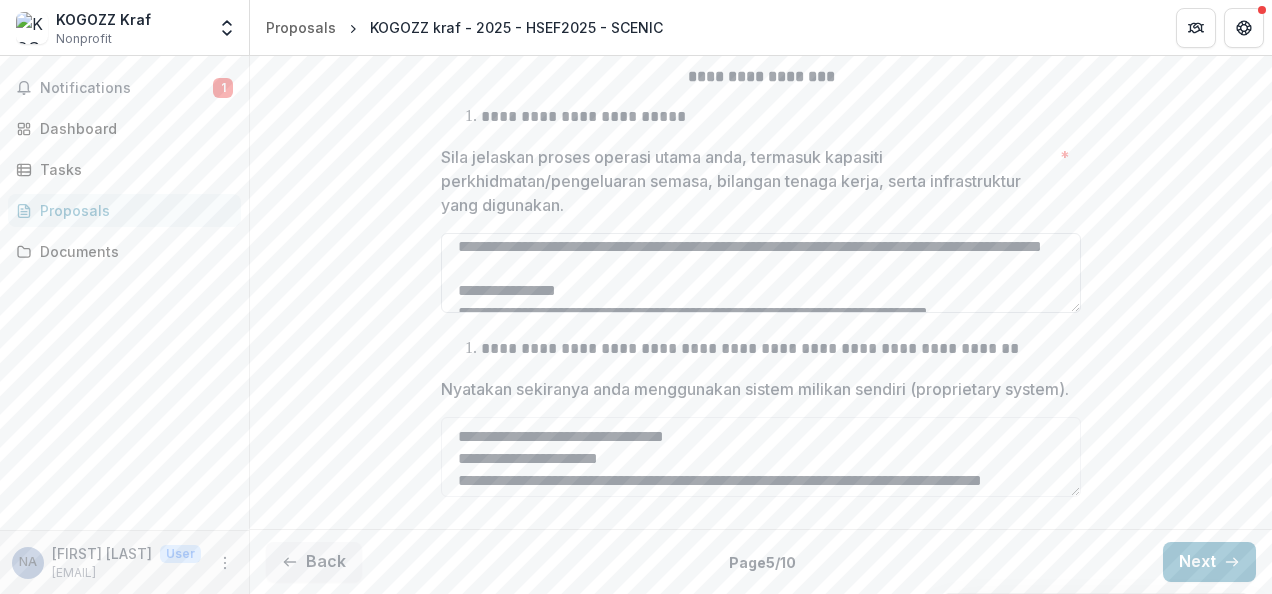scroll, scrollTop: 313, scrollLeft: 0, axis: vertical 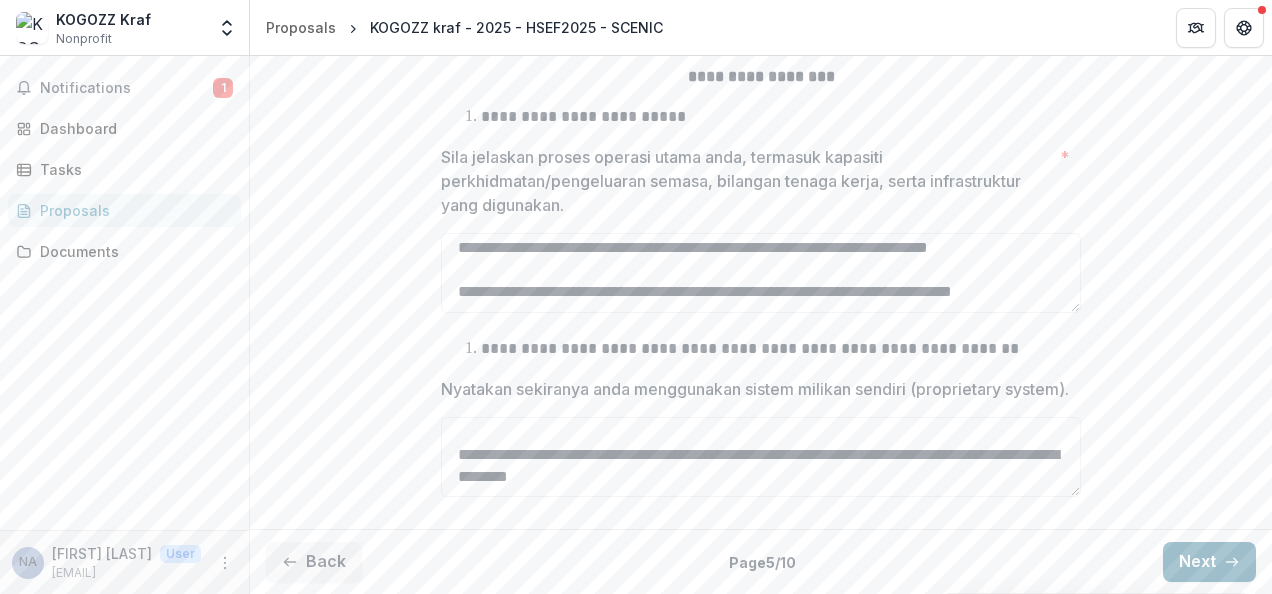 click 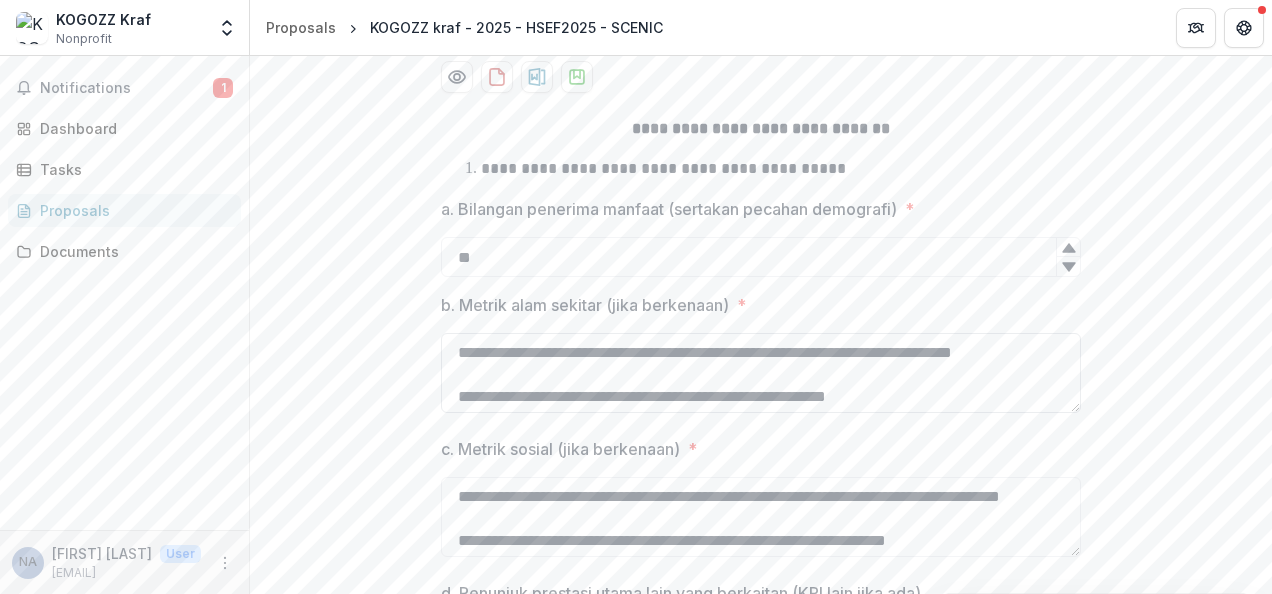 scroll, scrollTop: 364, scrollLeft: 0, axis: vertical 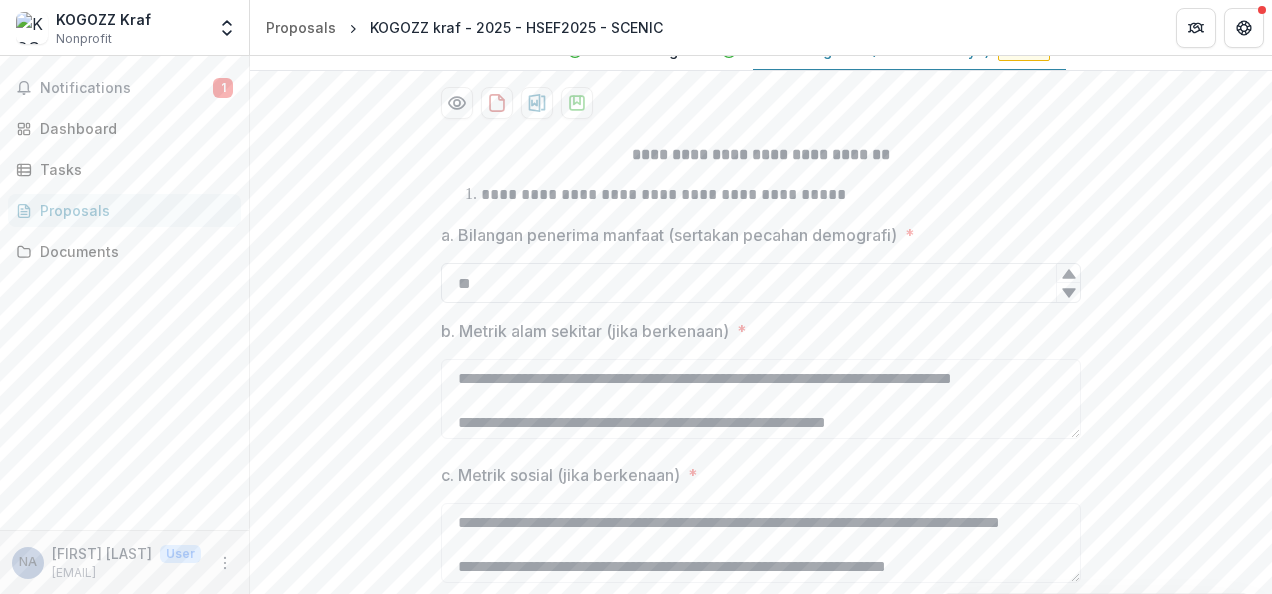 click on "**" at bounding box center [761, 283] 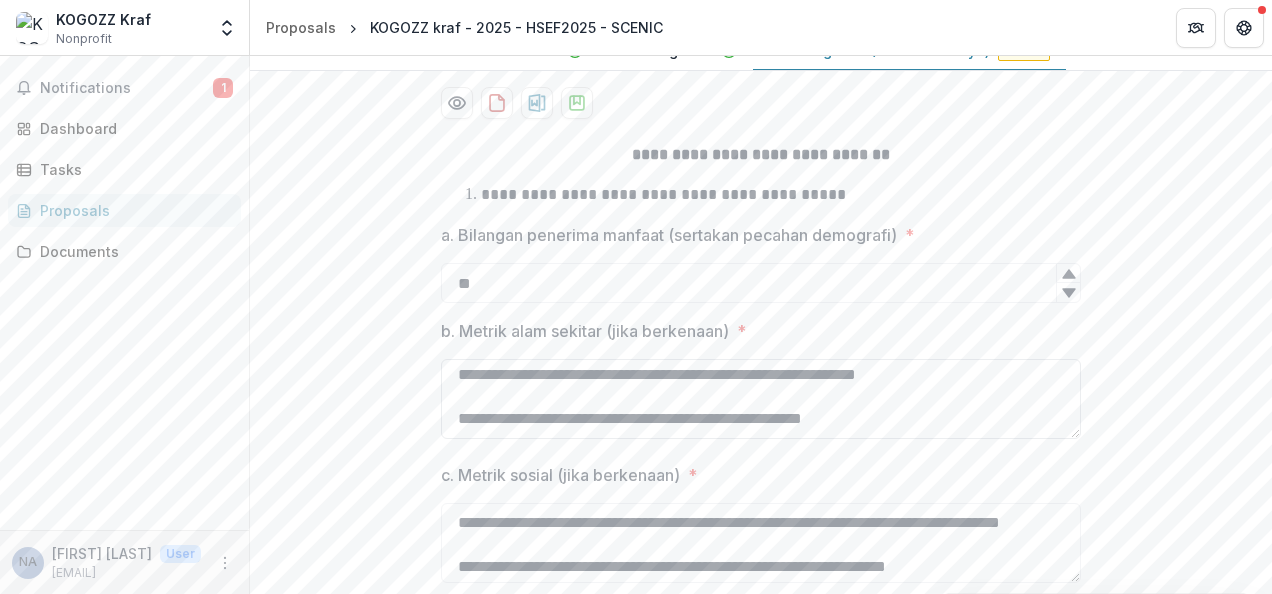 scroll, scrollTop: 113, scrollLeft: 0, axis: vertical 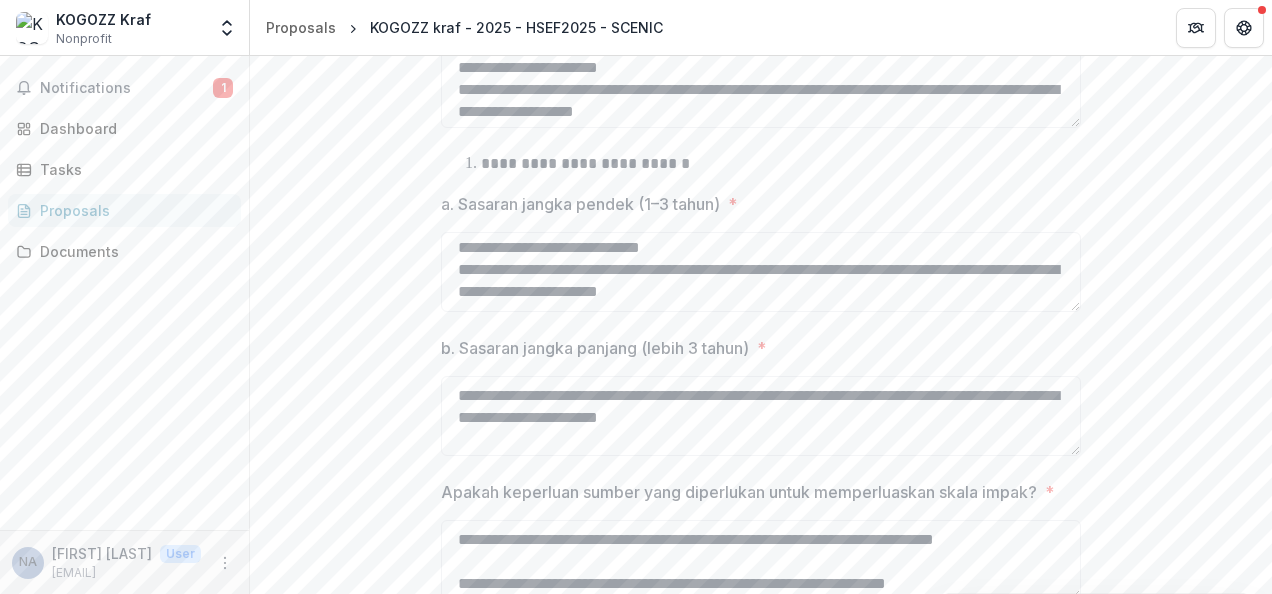 drag, startPoint x: 454, startPoint y: 250, endPoint x: 1030, endPoint y: 310, distance: 579.1166 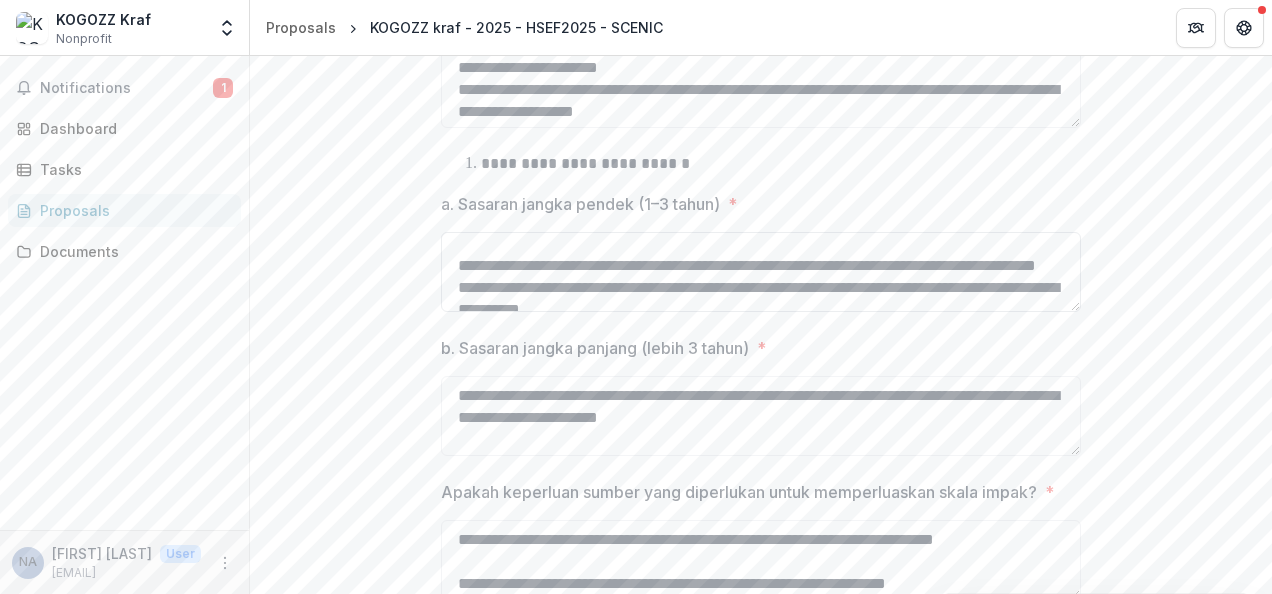 scroll, scrollTop: 92, scrollLeft: 0, axis: vertical 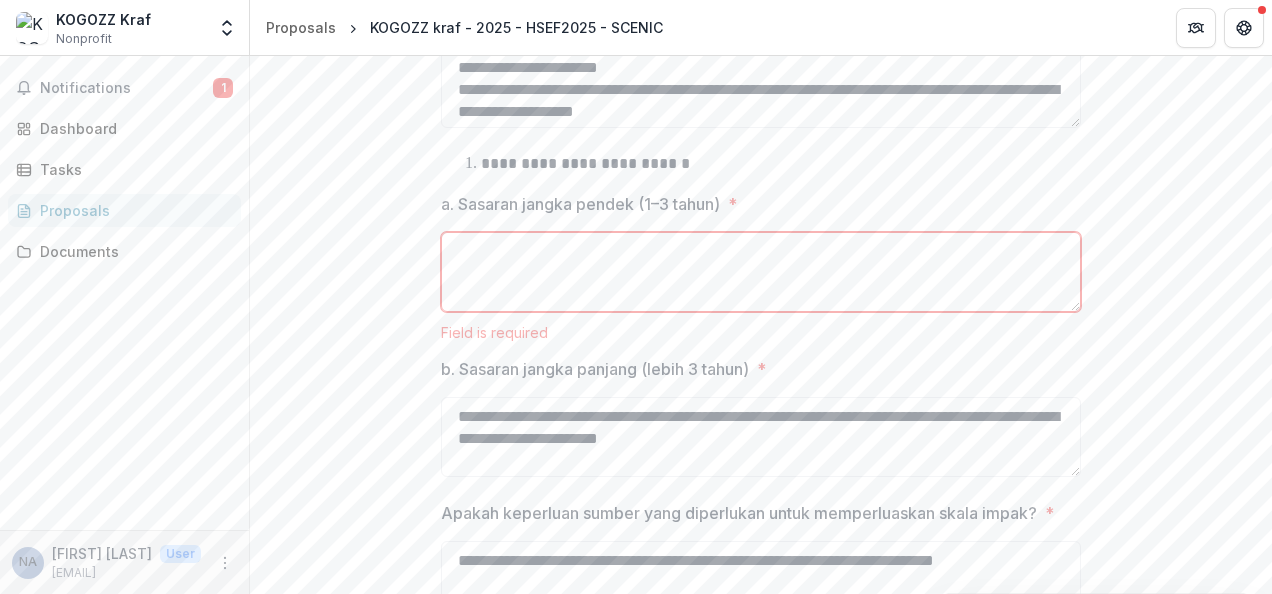 click on "a. Sasaran jangka pendek (1–3 tahun) *" at bounding box center (761, 272) 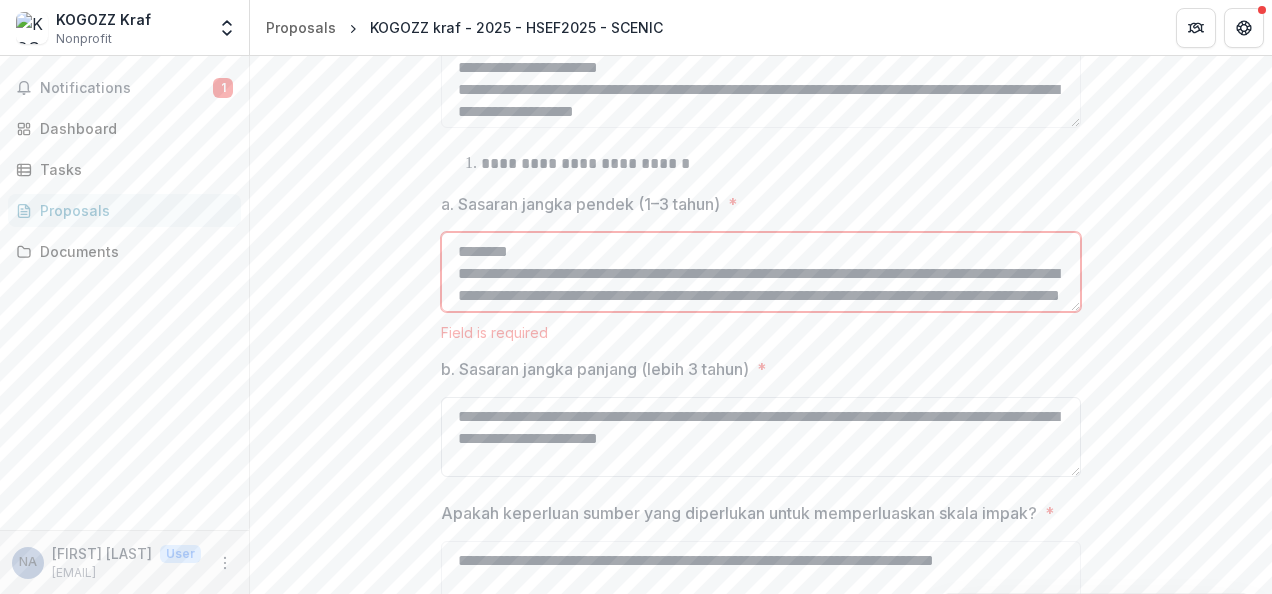 scroll, scrollTop: 280, scrollLeft: 0, axis: vertical 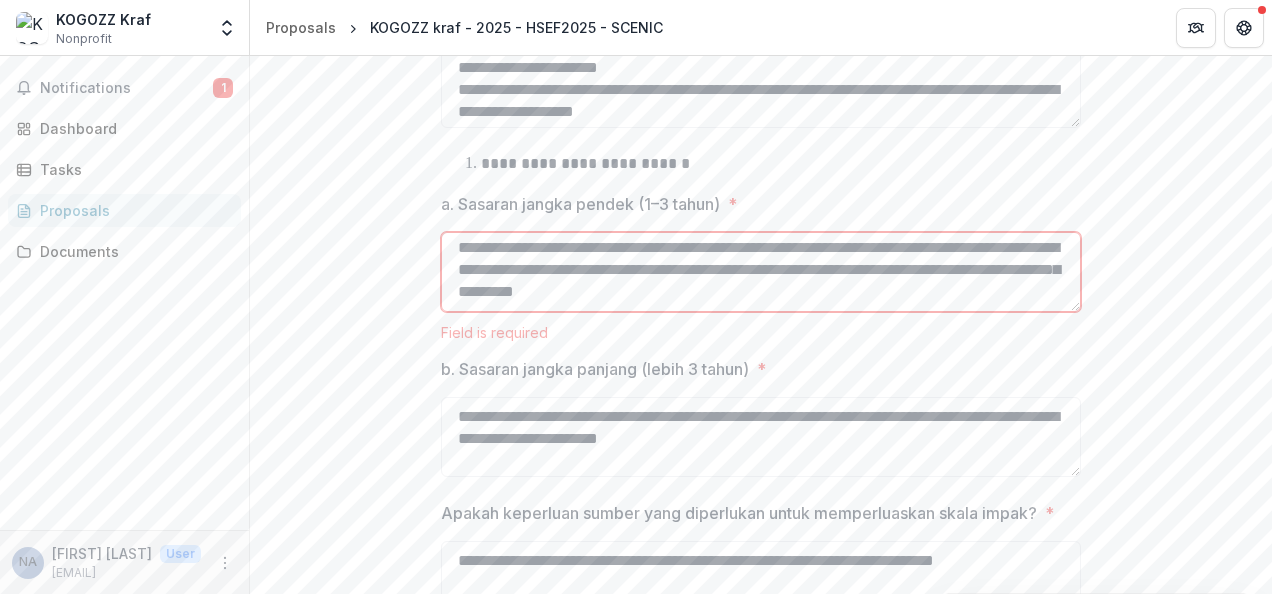 click on "**********" at bounding box center [761, 272] 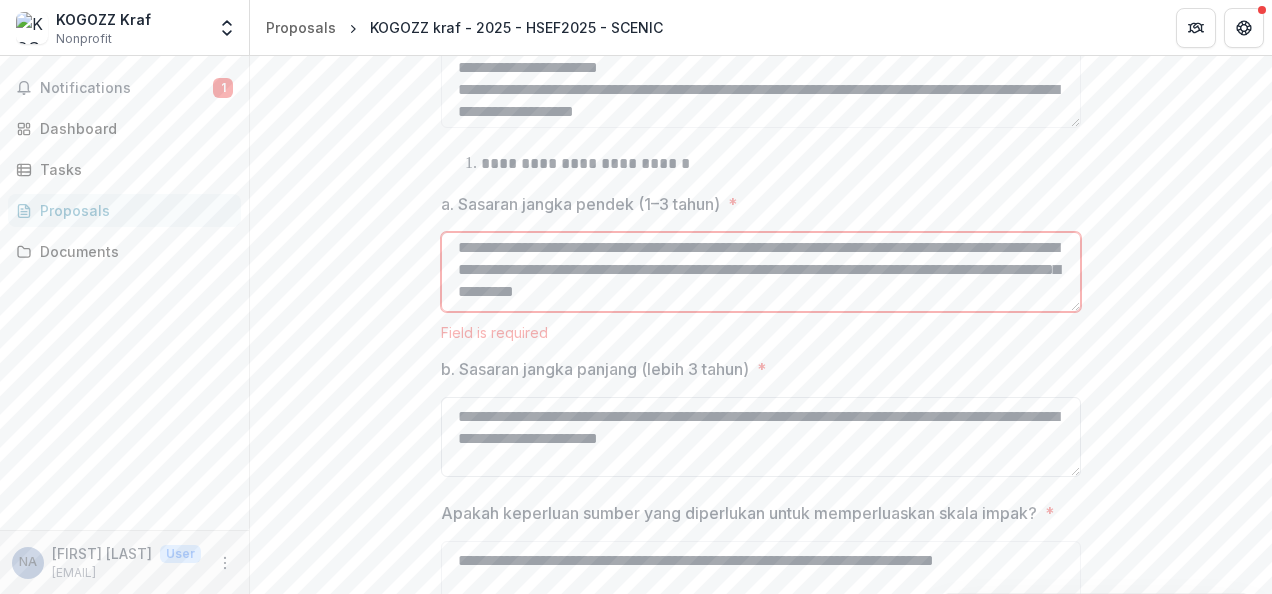 type on "**********" 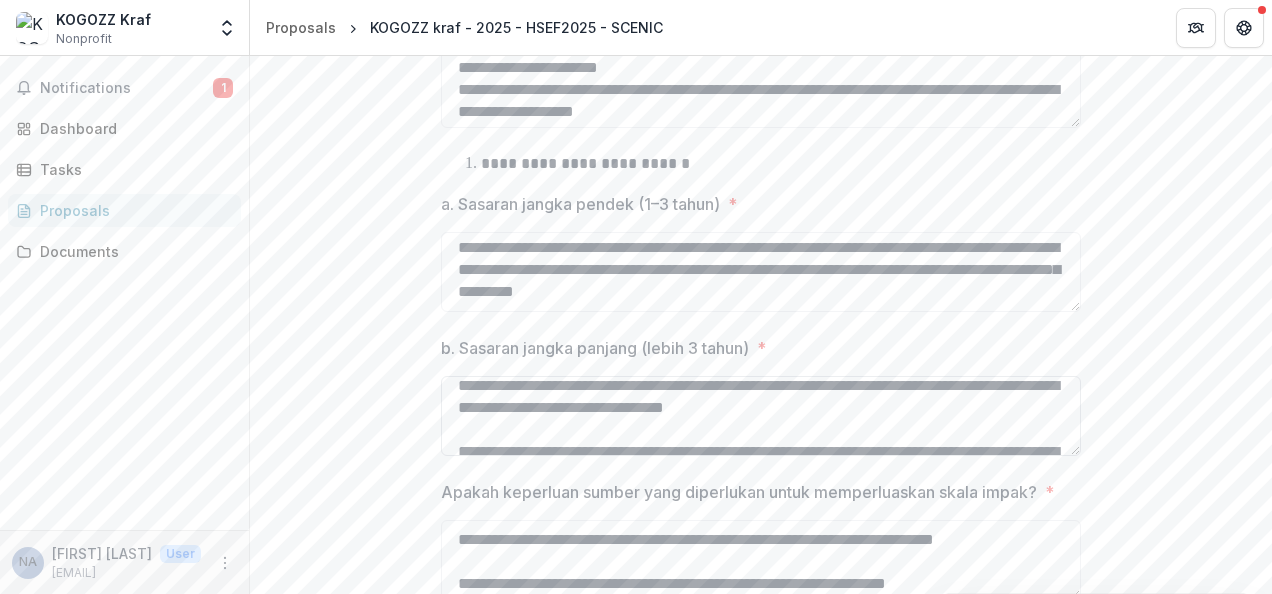 scroll, scrollTop: 206, scrollLeft: 0, axis: vertical 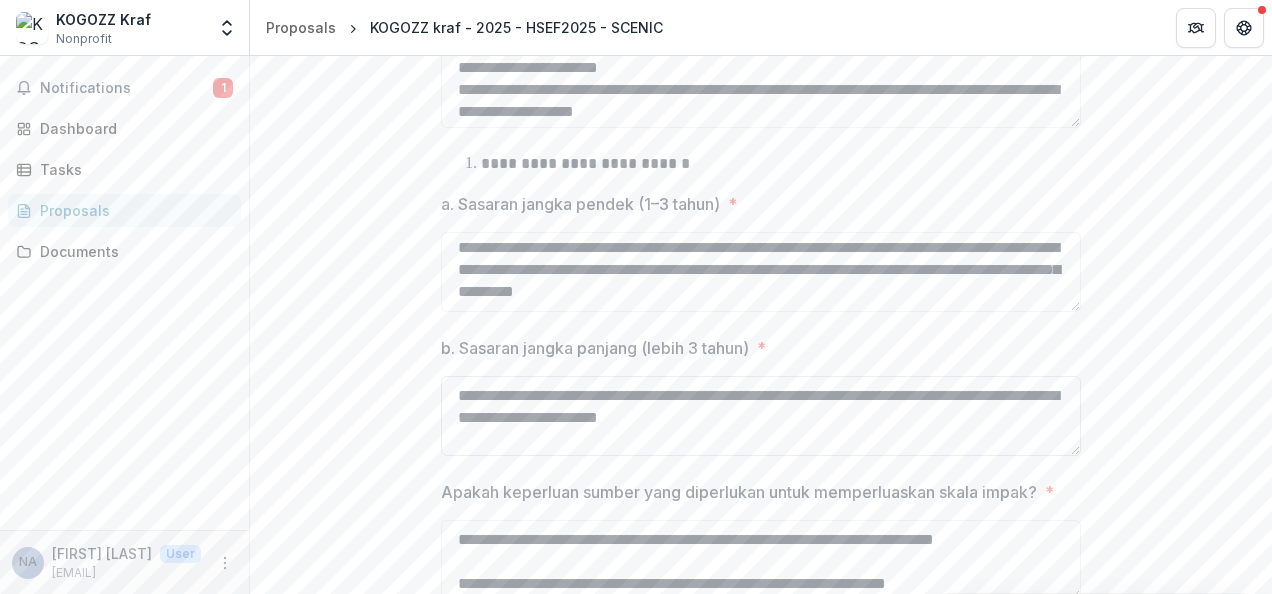 drag, startPoint x: 1070, startPoint y: 379, endPoint x: 1069, endPoint y: 392, distance: 13.038404 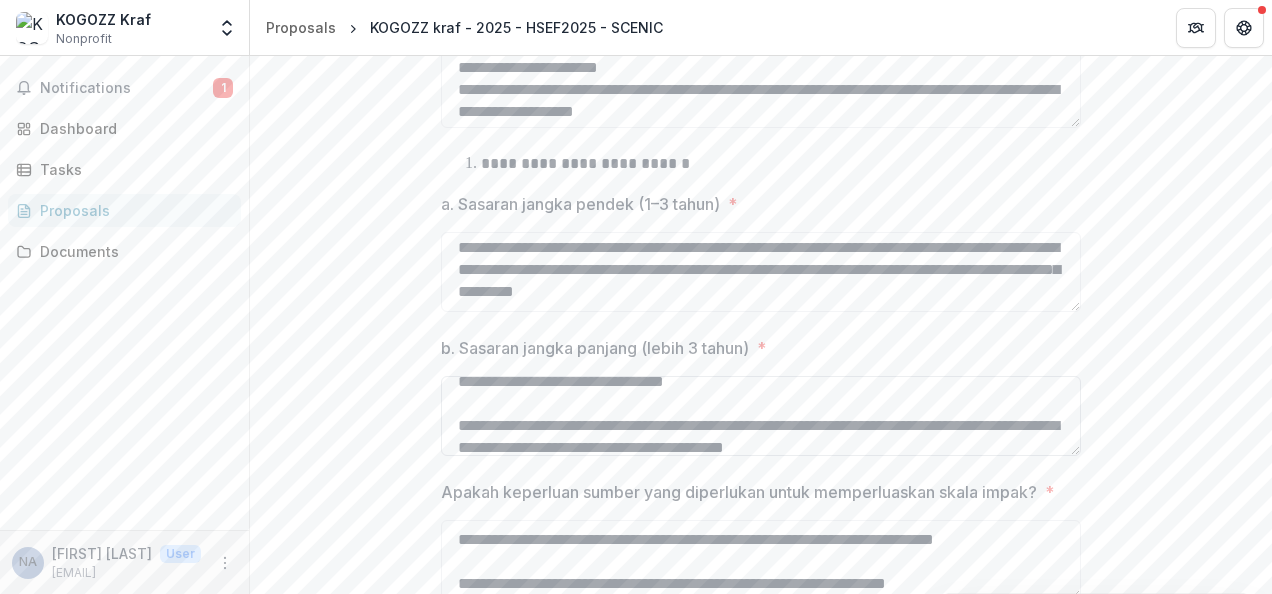 scroll, scrollTop: 289, scrollLeft: 0, axis: vertical 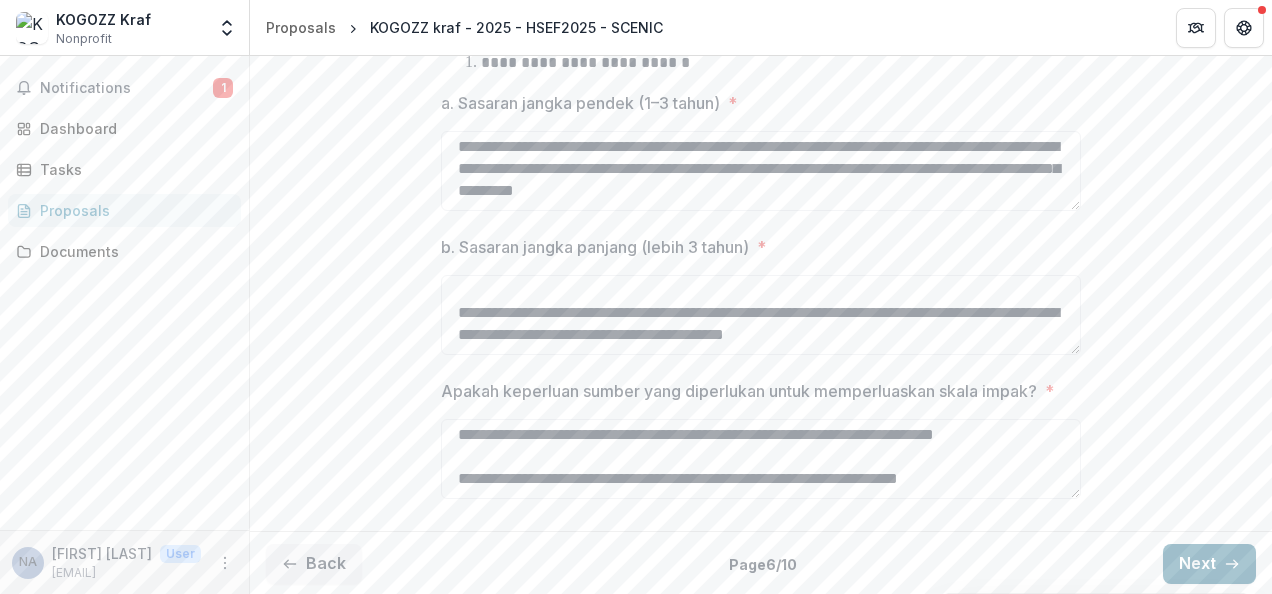 click on "Next" at bounding box center (1209, 564) 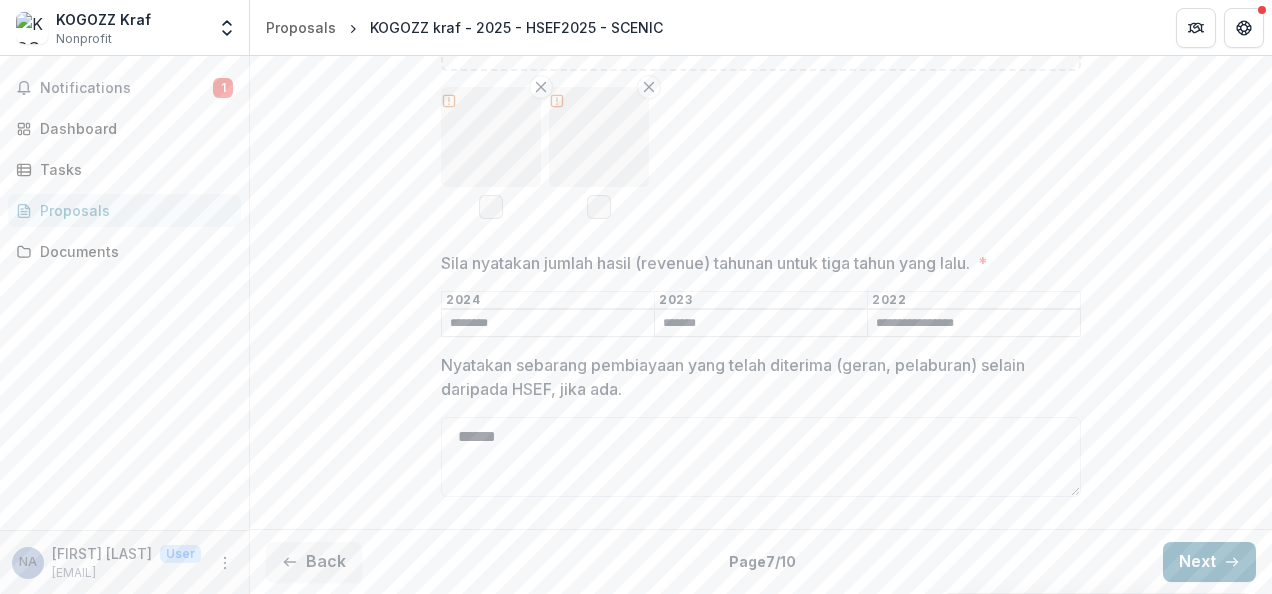 scroll, scrollTop: 666, scrollLeft: 0, axis: vertical 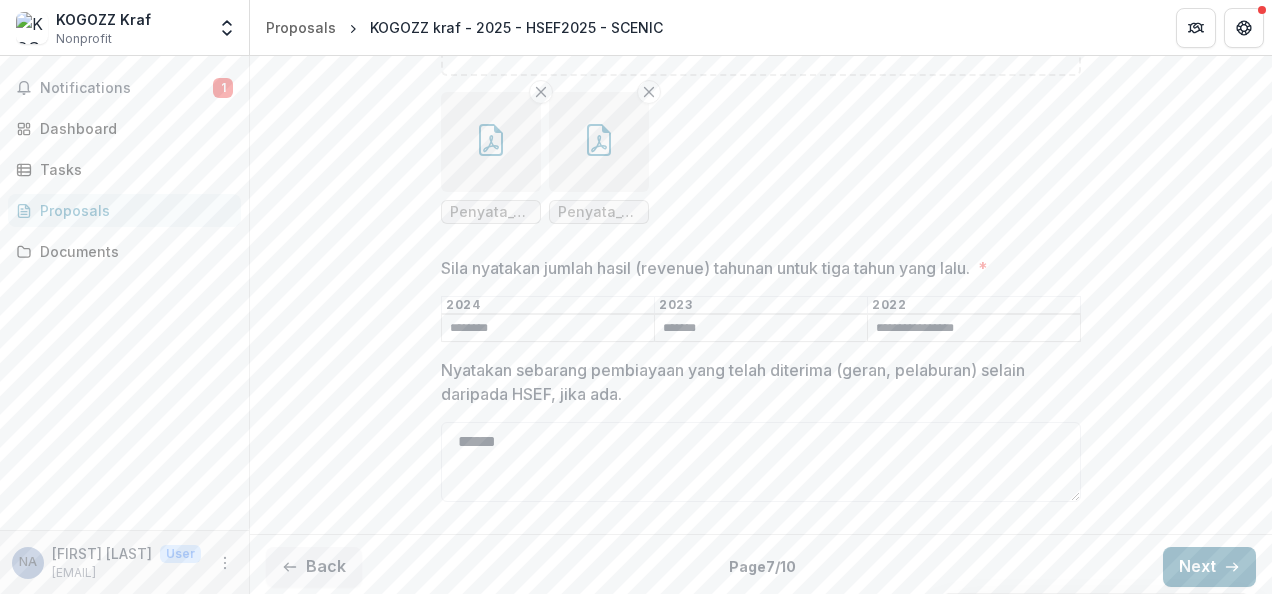 click on "Next" at bounding box center [1209, 567] 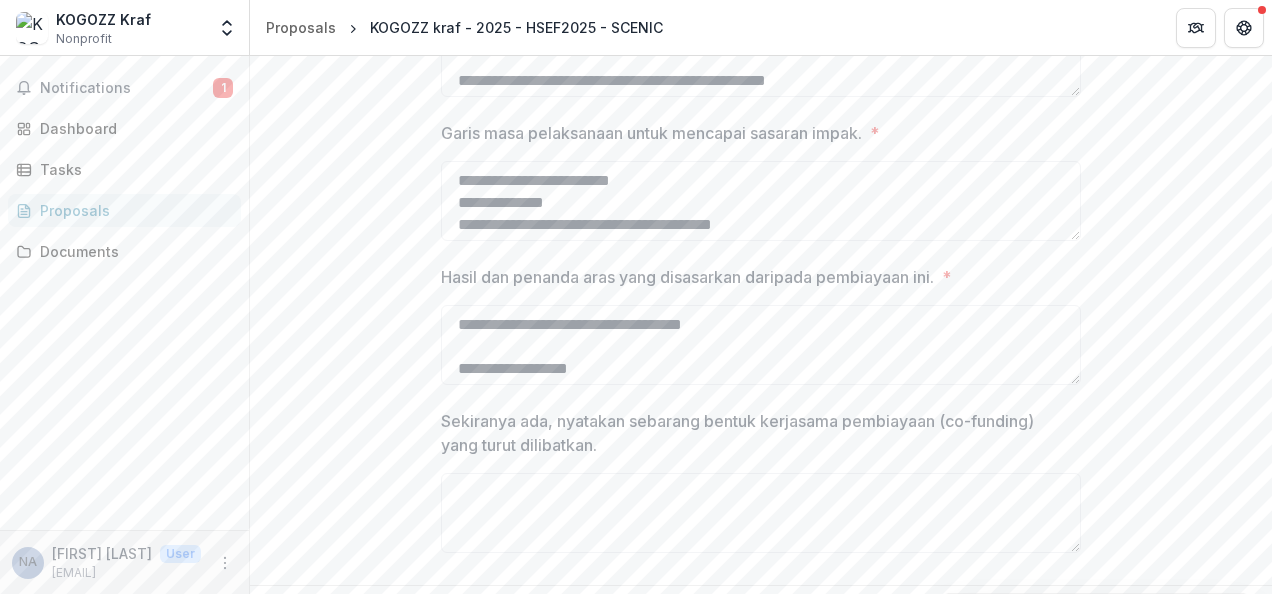 scroll, scrollTop: 720, scrollLeft: 0, axis: vertical 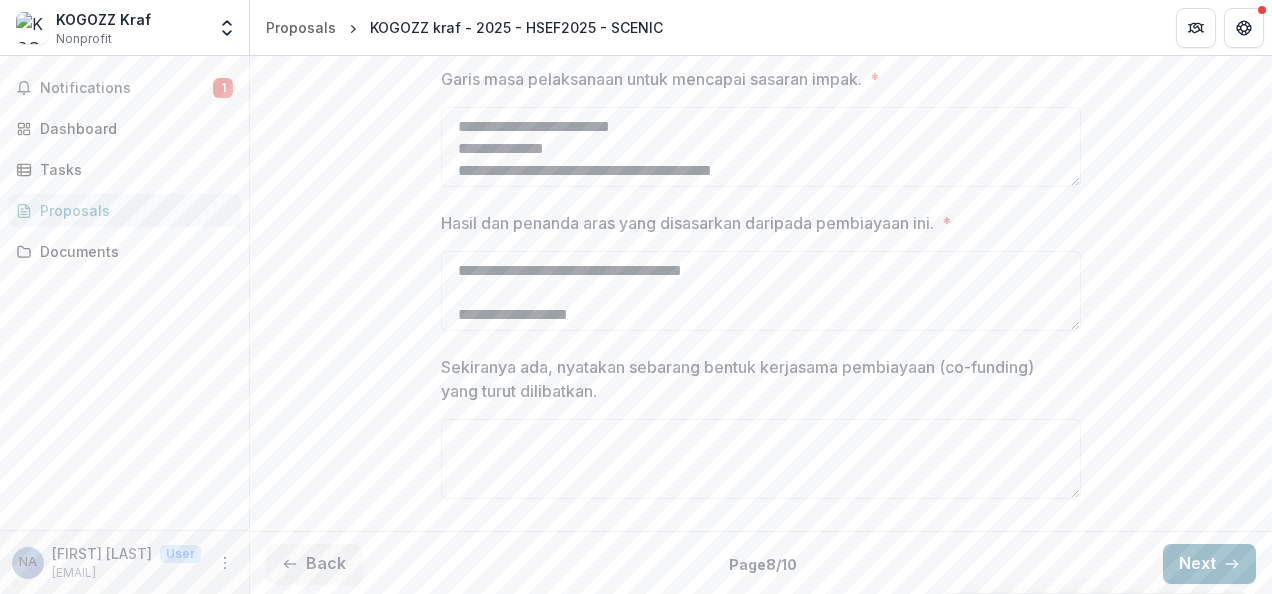 click on "Next" at bounding box center [1209, 564] 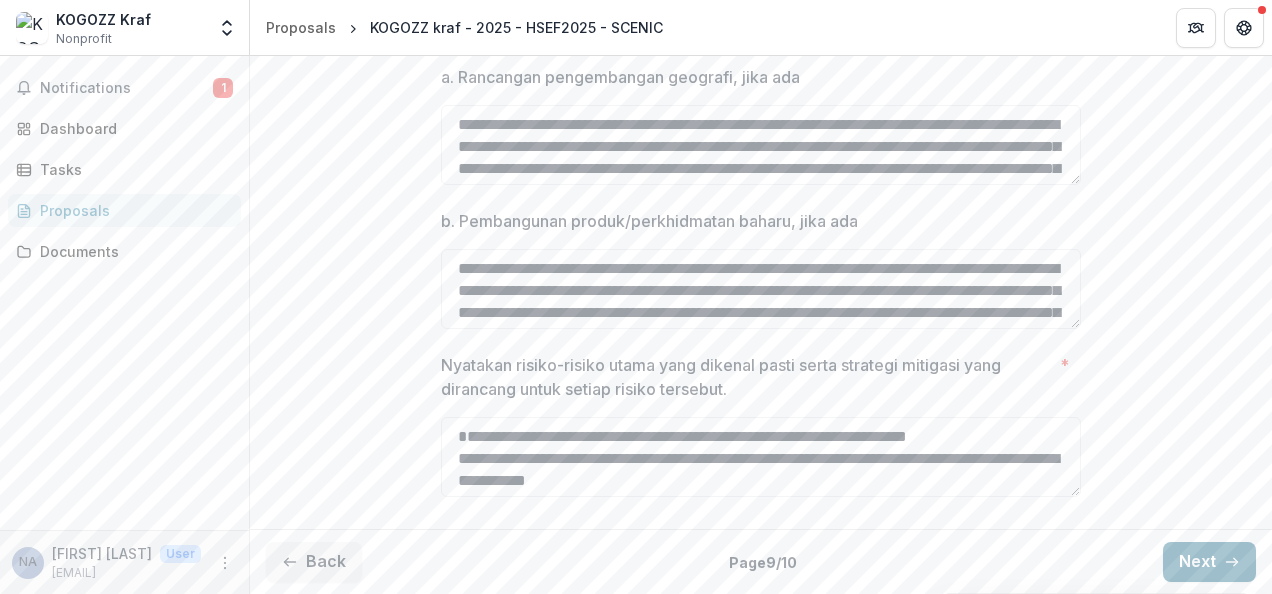 scroll, scrollTop: 688, scrollLeft: 0, axis: vertical 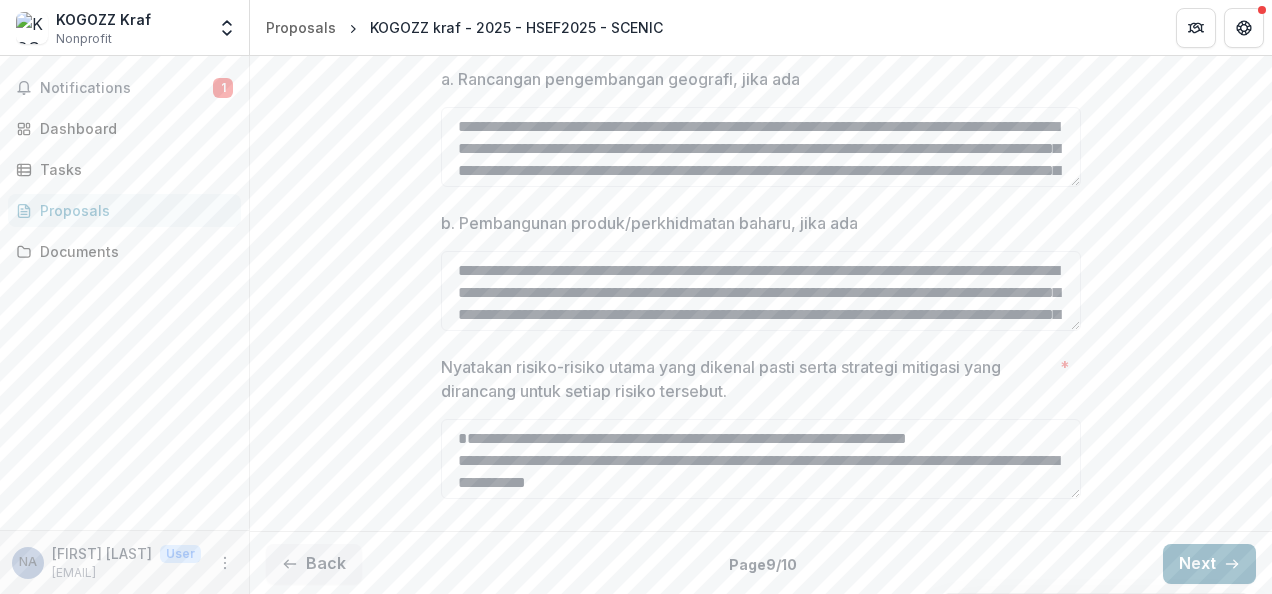 click on "Next" at bounding box center [1209, 564] 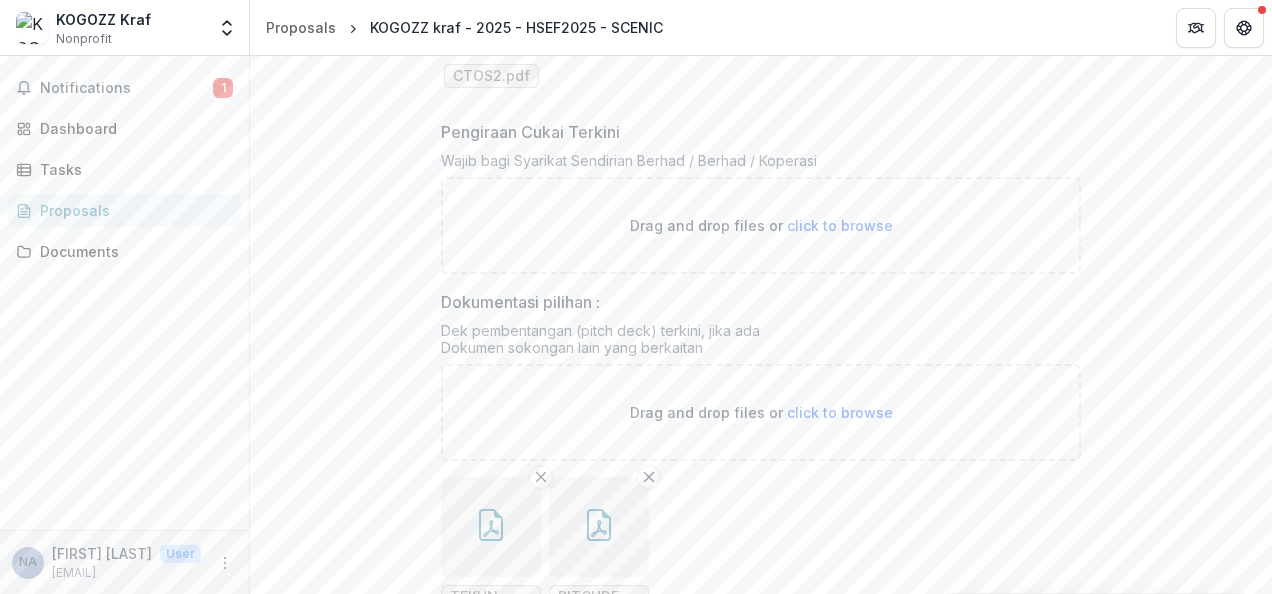 scroll, scrollTop: 1253, scrollLeft: 0, axis: vertical 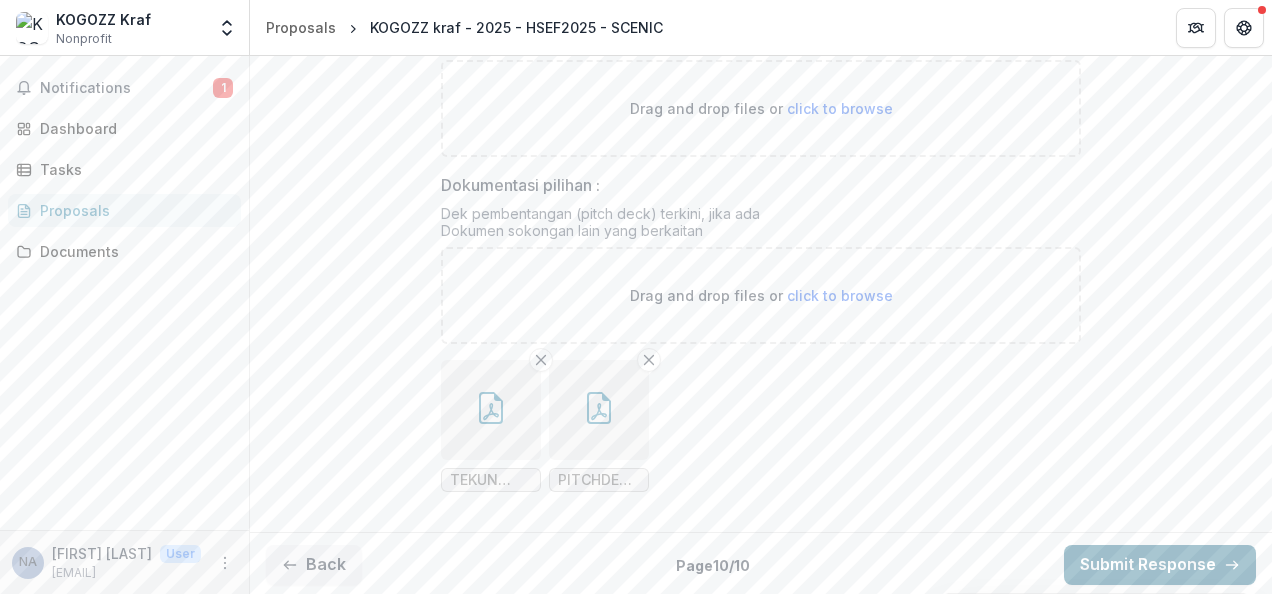 click on "Submit Response" at bounding box center [1160, 565] 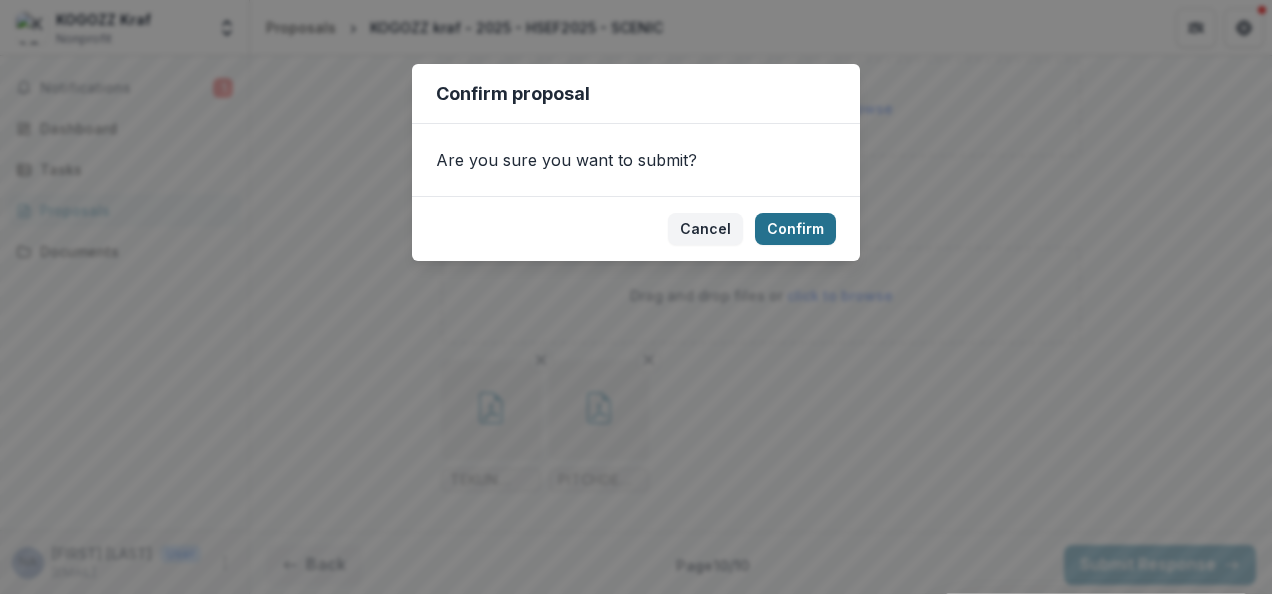 click on "Confirm" at bounding box center [795, 229] 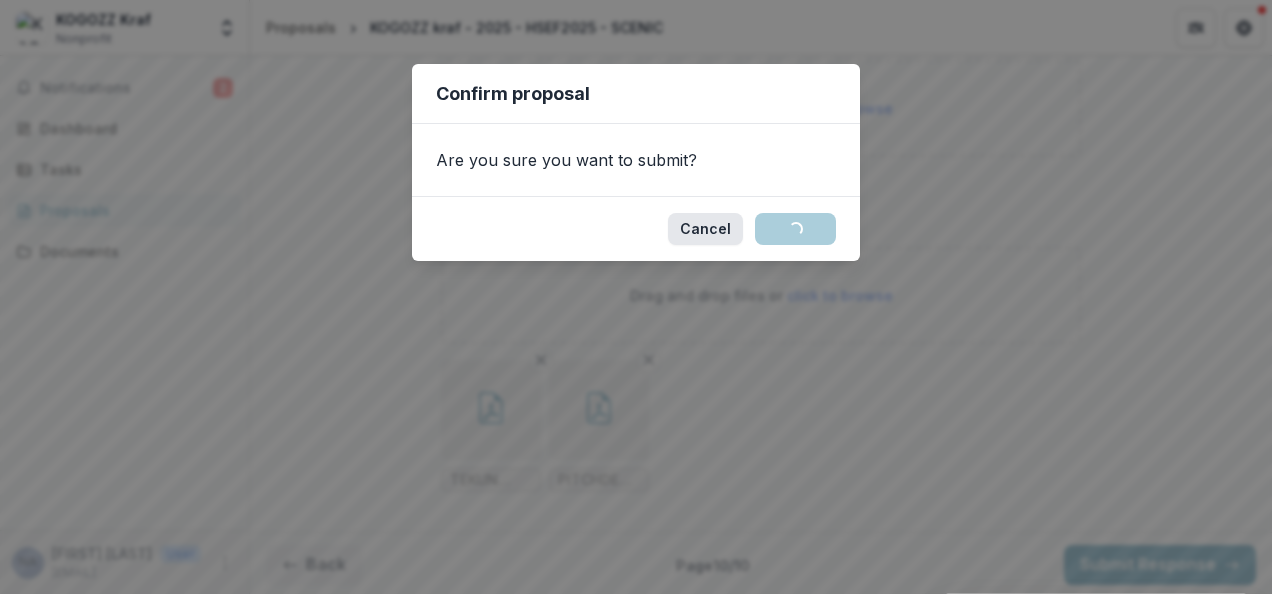 click on "Cancel" at bounding box center [705, 229] 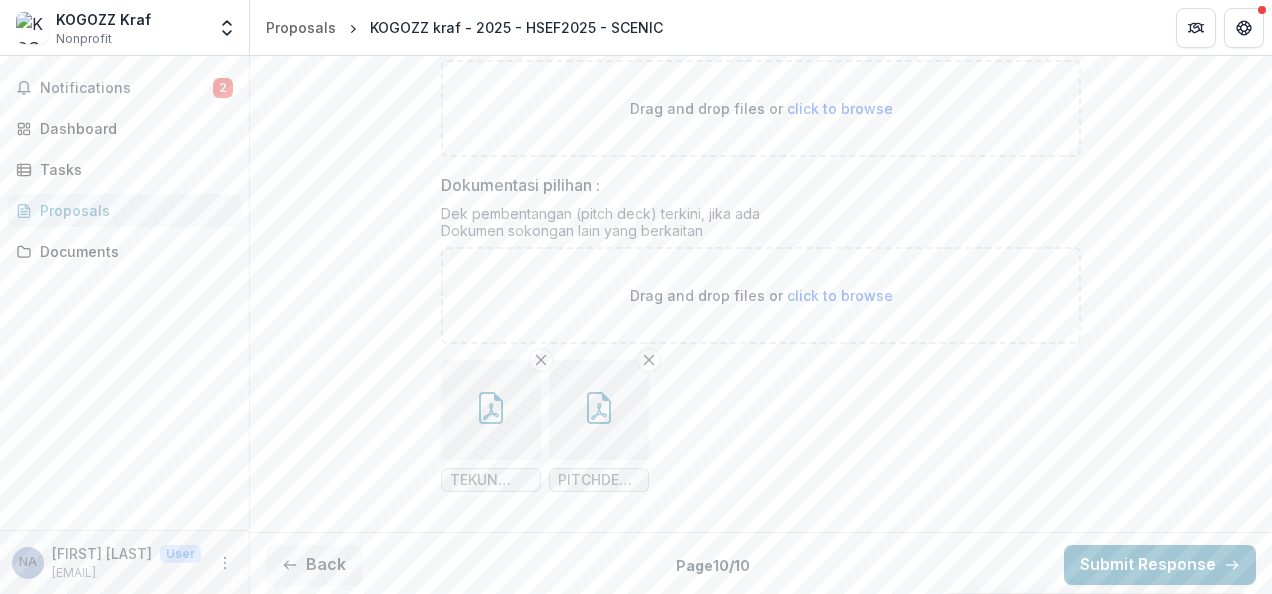 click on "Dek pembentangan (pitch deck) terkini, jika ada
Dokumen sokongan lain yang berkaitan" at bounding box center (761, 226) 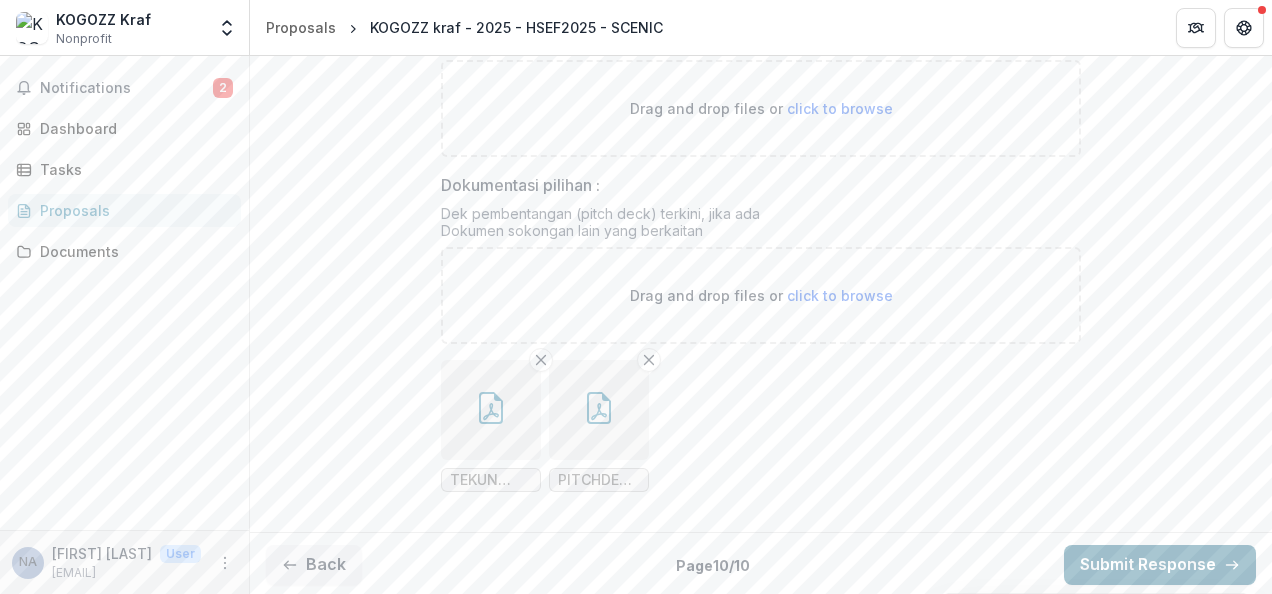 click on "Submit Response" at bounding box center (1160, 565) 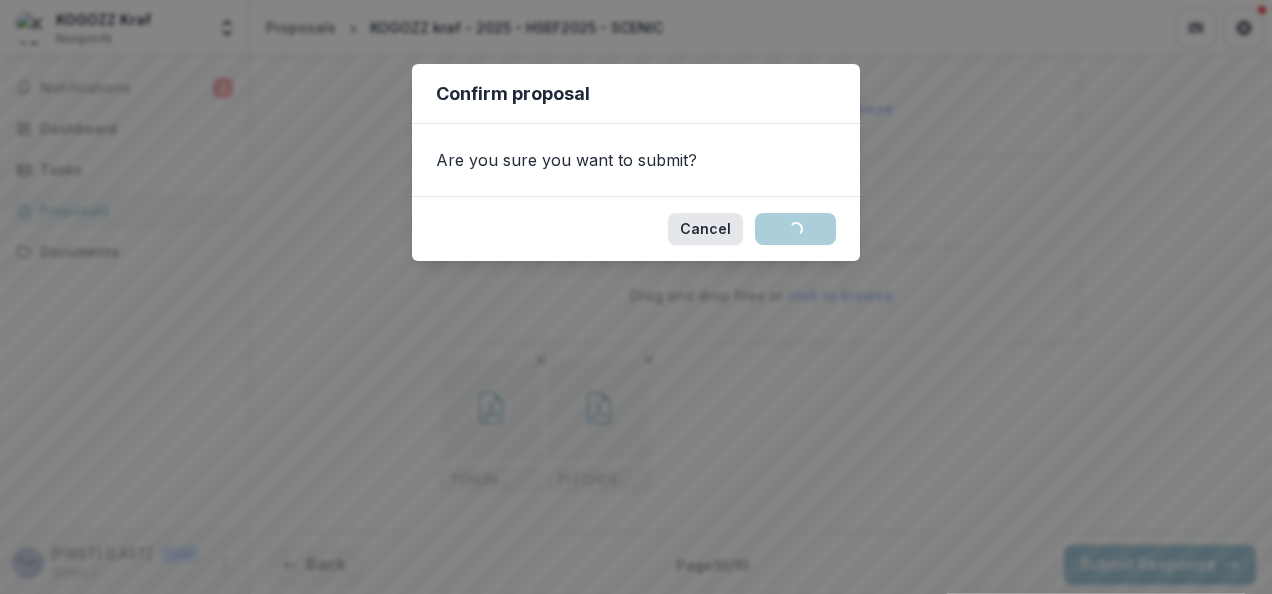 click on "Cancel" at bounding box center (705, 229) 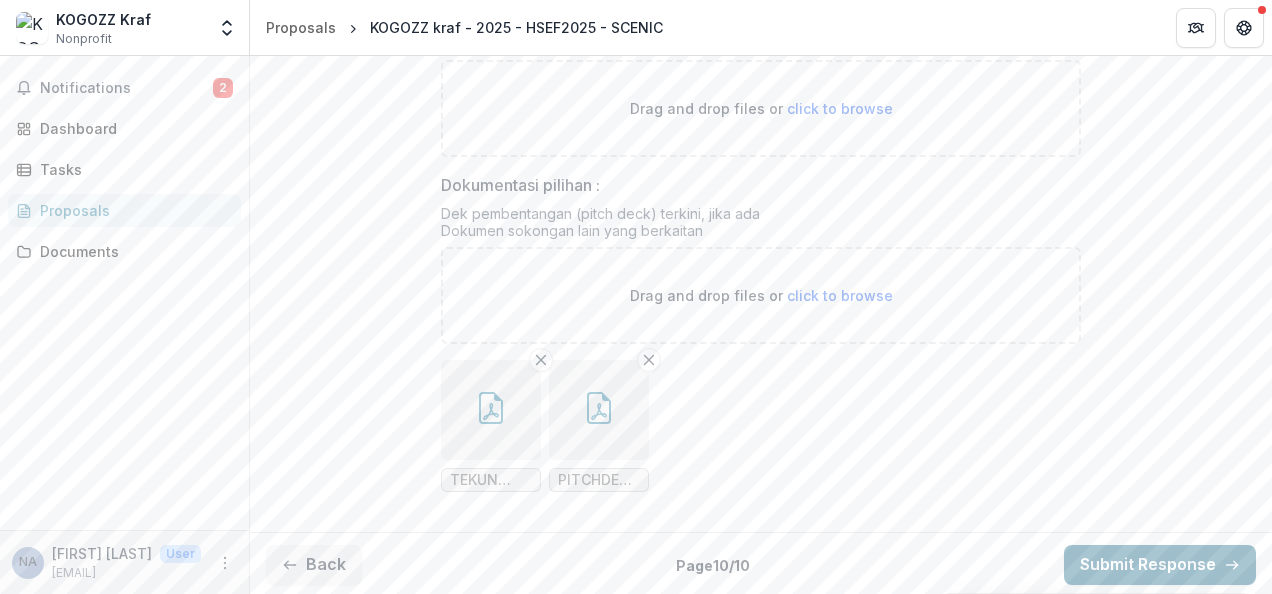 click on "Submit Response" at bounding box center [1160, 565] 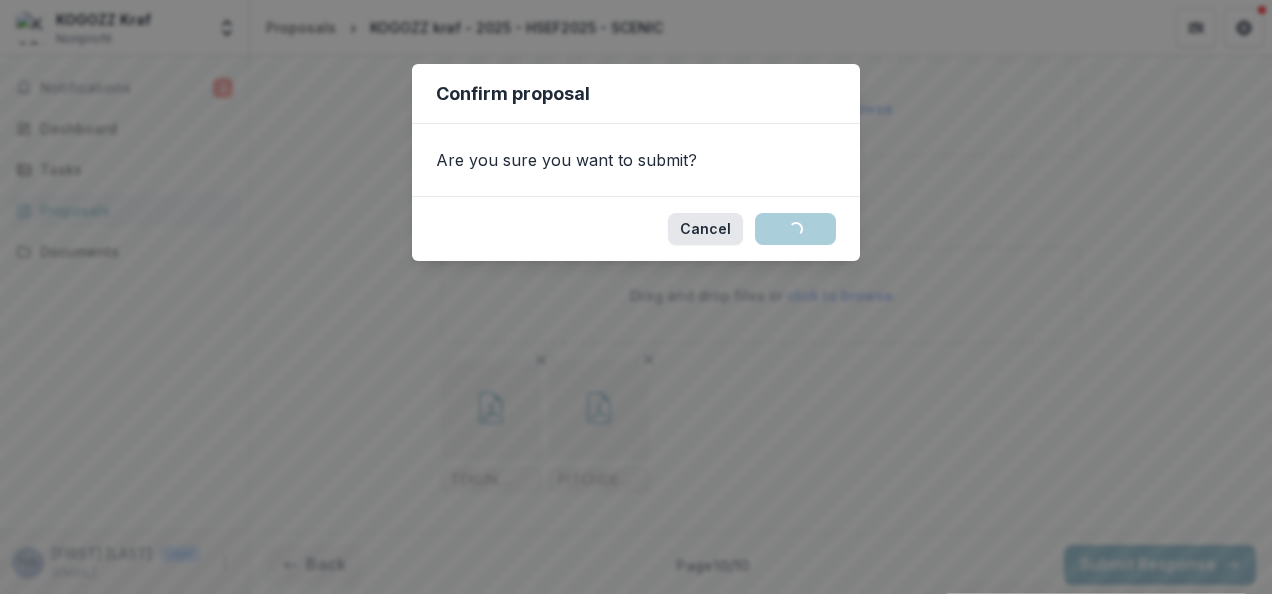 click on "Cancel" at bounding box center [705, 229] 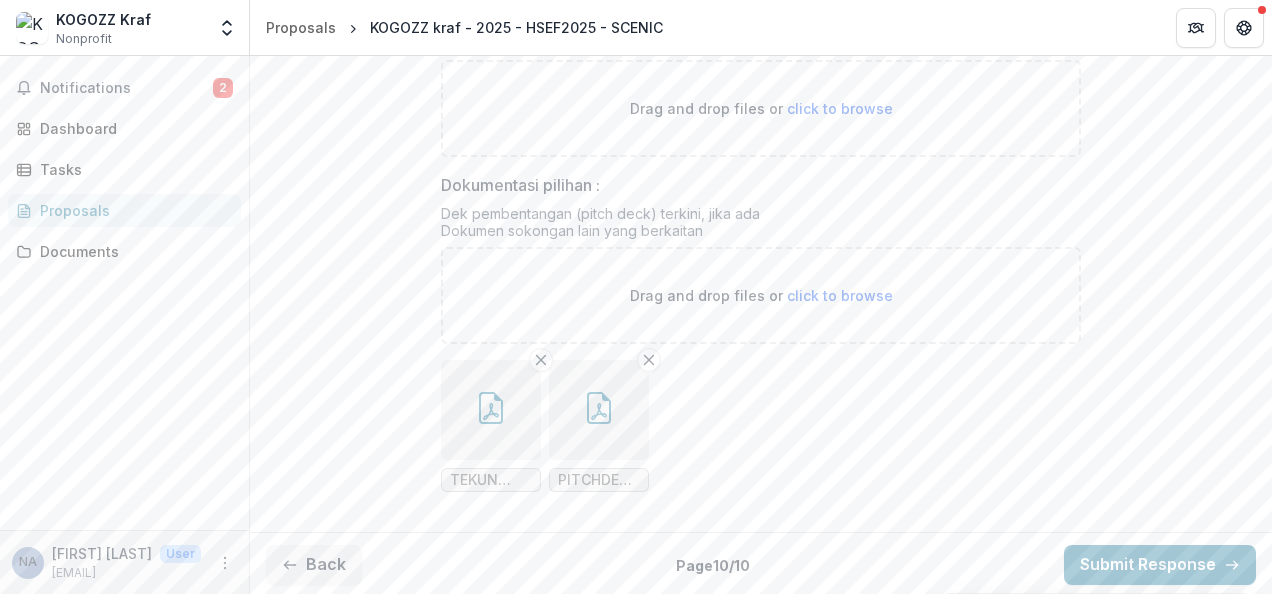 click on "Sijil SSM * Drag and drop files or   click to browse LESEN PBT.pdf Borang Kebenaran CTOS * Sila muat turun, isi, dan muat naik borang kebenaran CTOS ini >>  http://bit.ly/4eAjeau Drag and drop files or   click to browse File type must be  .pdf CTOS2.pdf Pengiraan Cukai Terkini Wajib bagi Syarikat Sendirian Berhad / Berhad / Koperasi Drag and drop files or   click to browse Dokumentasi pilihan : Dek pembentangan (pitch deck) terkini, jika ada
Dokumen sokongan lain yang berkaitan Drag and drop files or   click to browse TEKUN 1.pdf PITCHDECK.pdf" at bounding box center (761, -119) 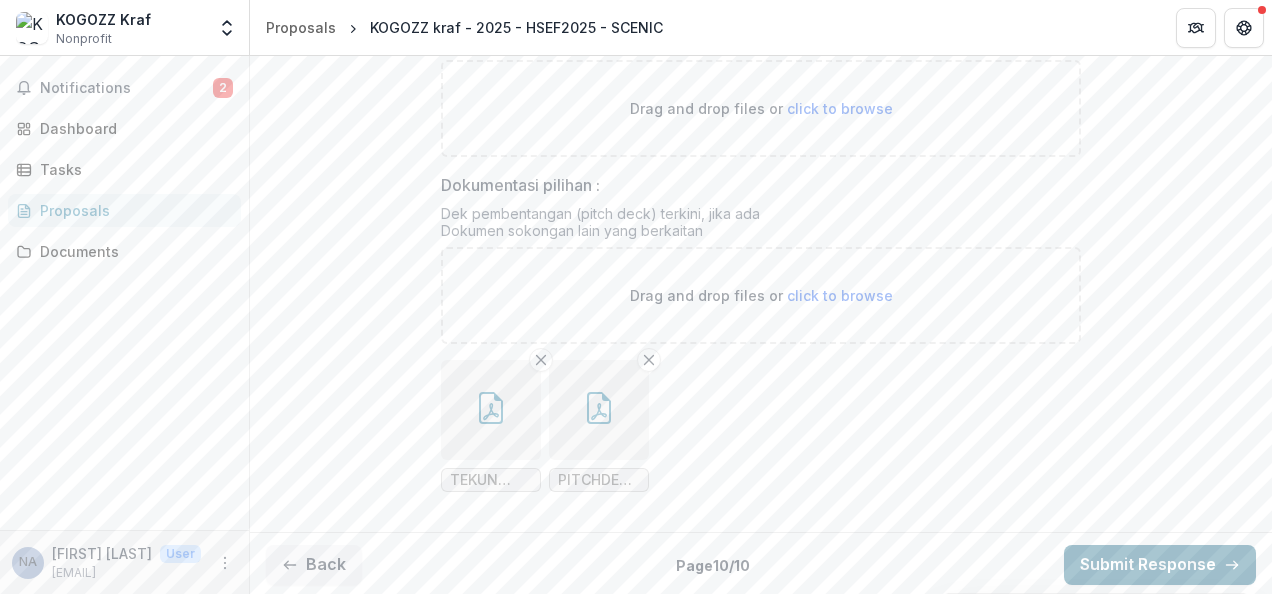 click on "Submit Response" at bounding box center (1160, 565) 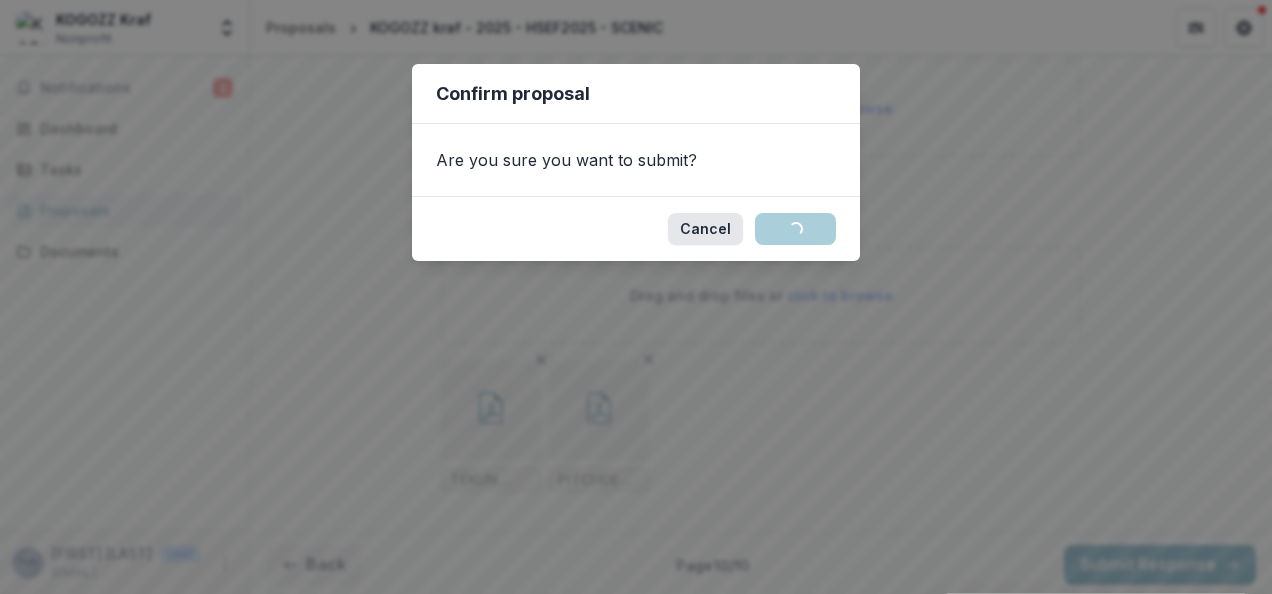 click on "Cancel" at bounding box center [705, 229] 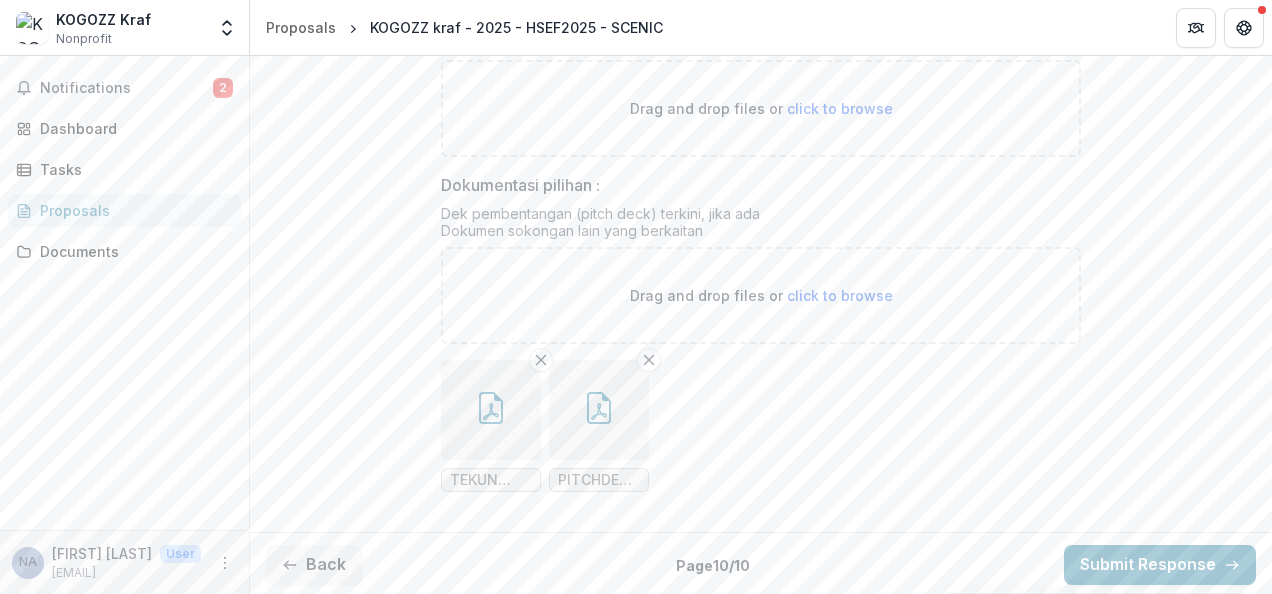 drag, startPoint x: 771, startPoint y: 506, endPoint x: 1011, endPoint y: 35, distance: 528.62177 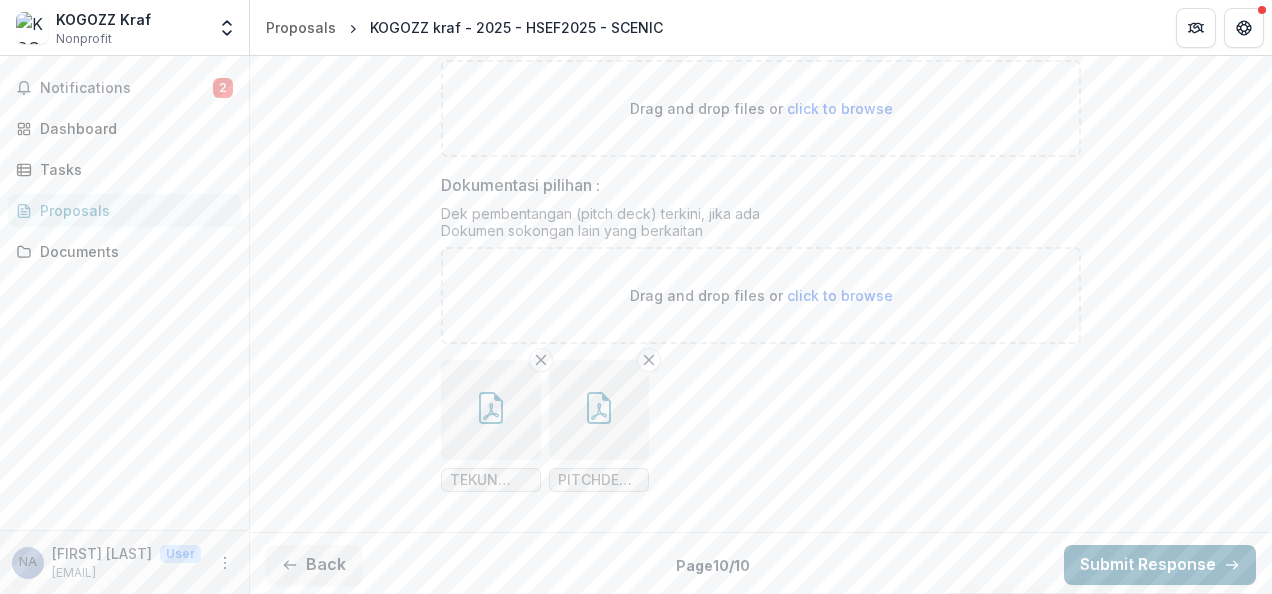 click on "Submit Response" at bounding box center [1160, 565] 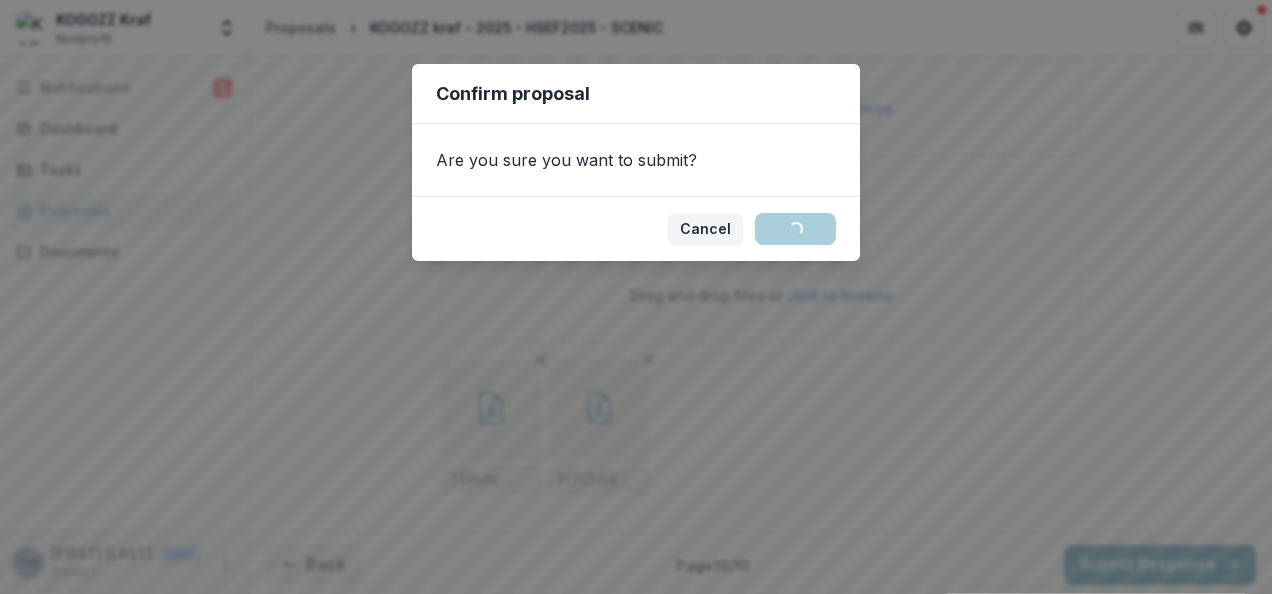 scroll, scrollTop: 1317, scrollLeft: 0, axis: vertical 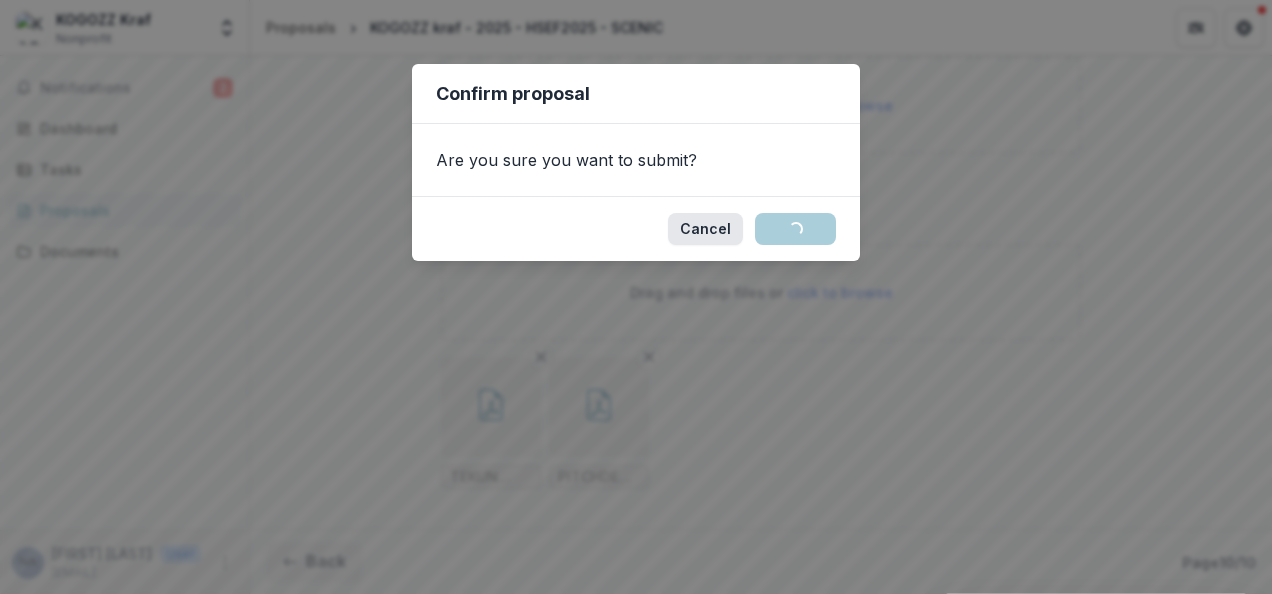 click on "Cancel" at bounding box center (705, 229) 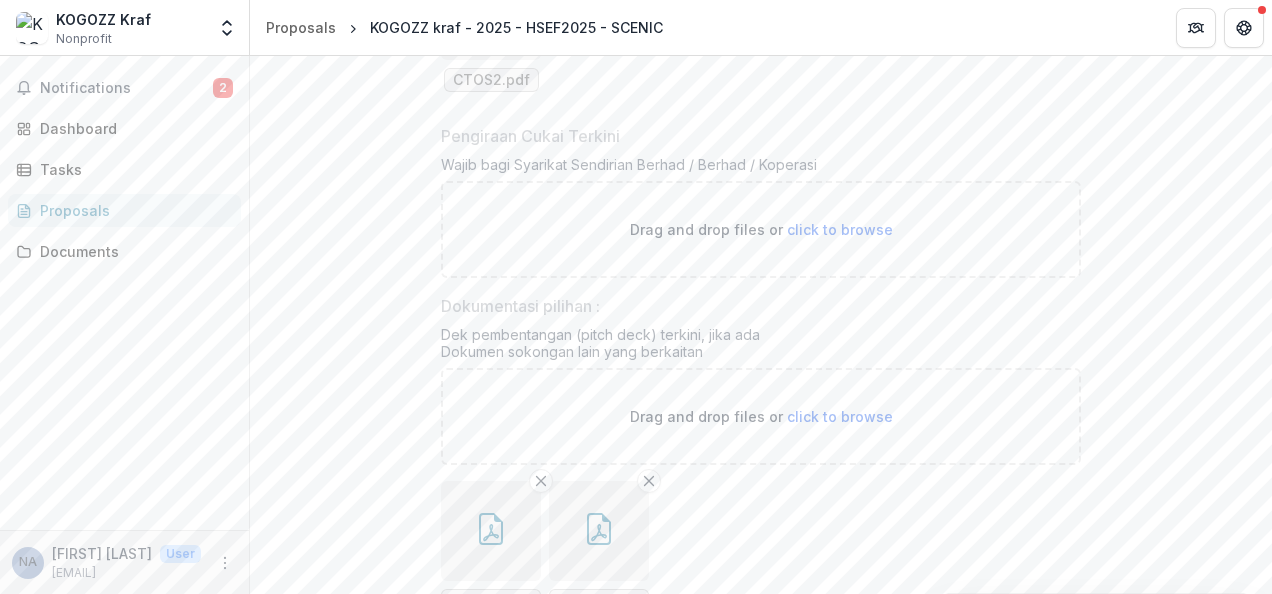 scroll, scrollTop: 1317, scrollLeft: 0, axis: vertical 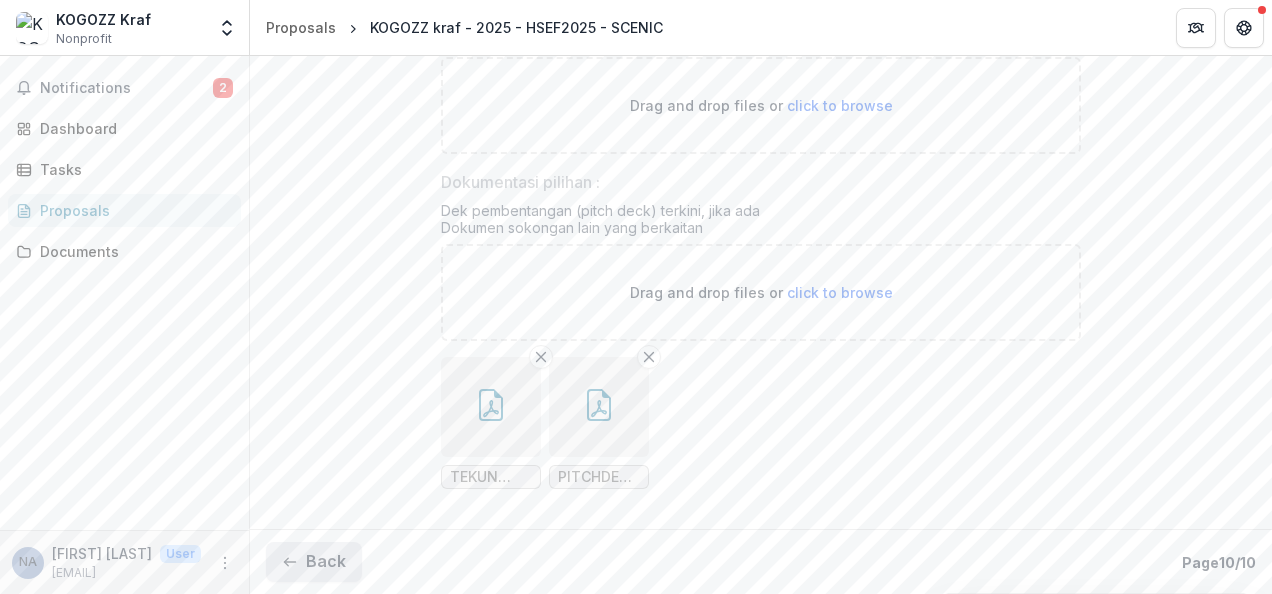 click on "Back" at bounding box center [314, 562] 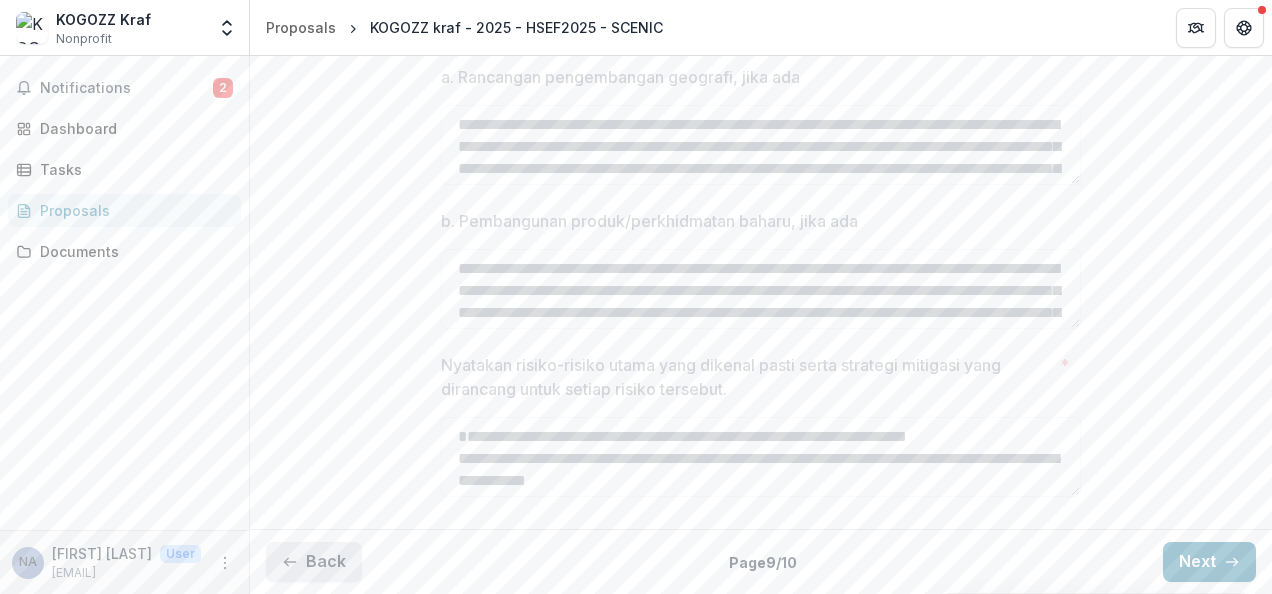 scroll, scrollTop: 752, scrollLeft: 0, axis: vertical 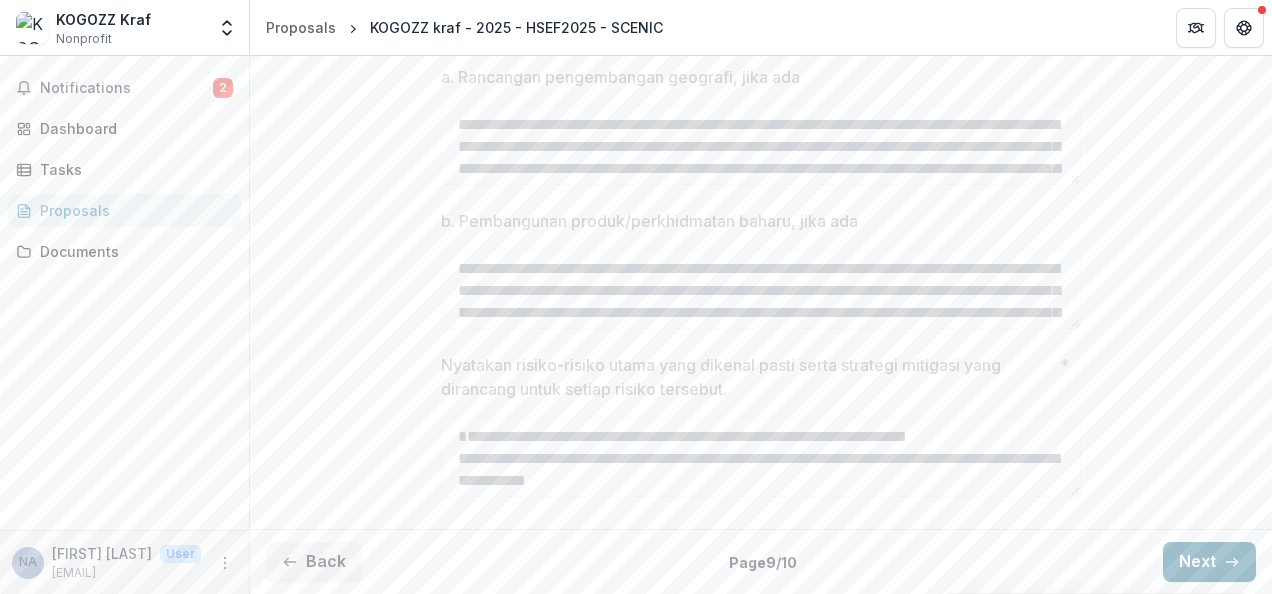 click on "Next" at bounding box center [1209, 562] 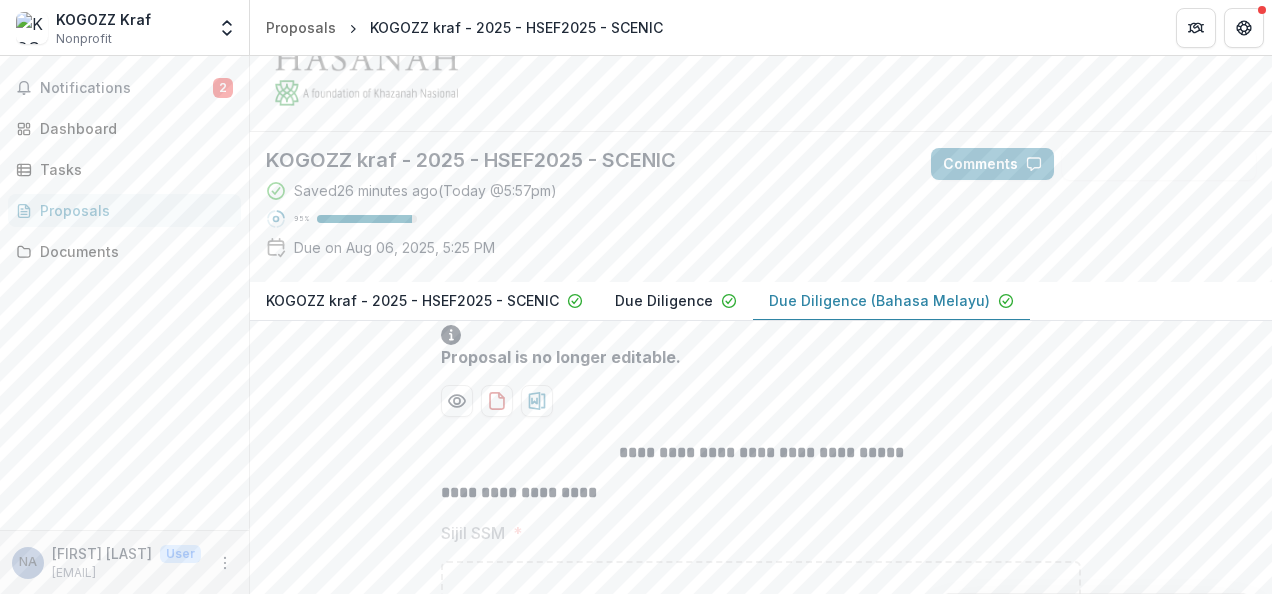 scroll, scrollTop: 0, scrollLeft: 0, axis: both 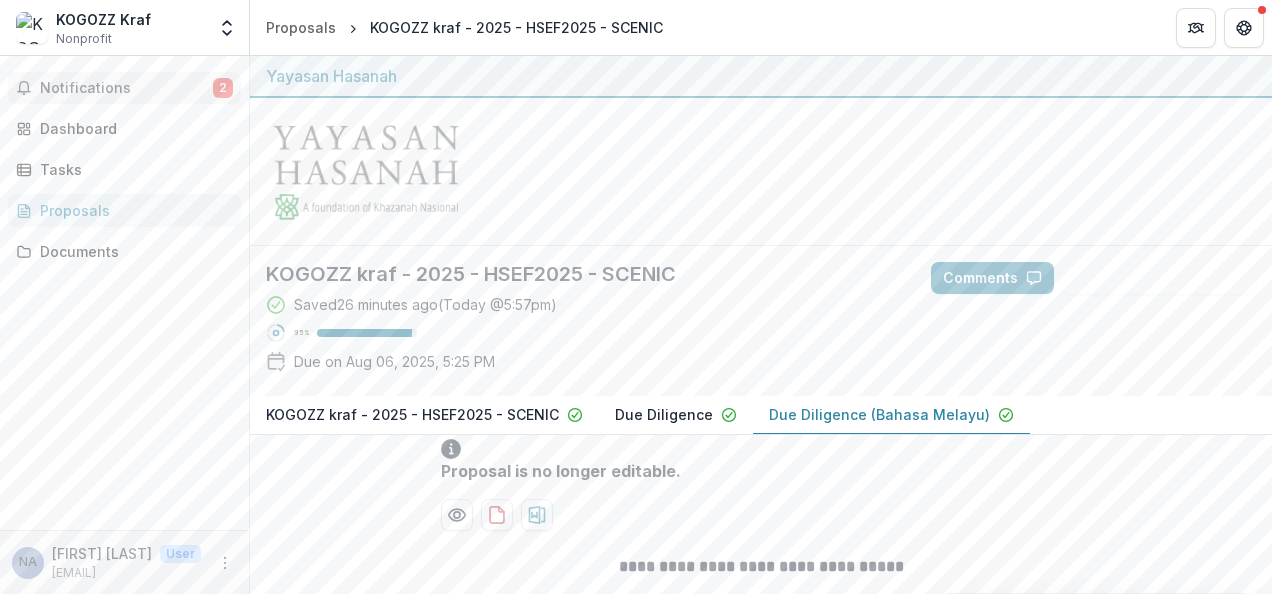click on "Notifications" at bounding box center (126, 88) 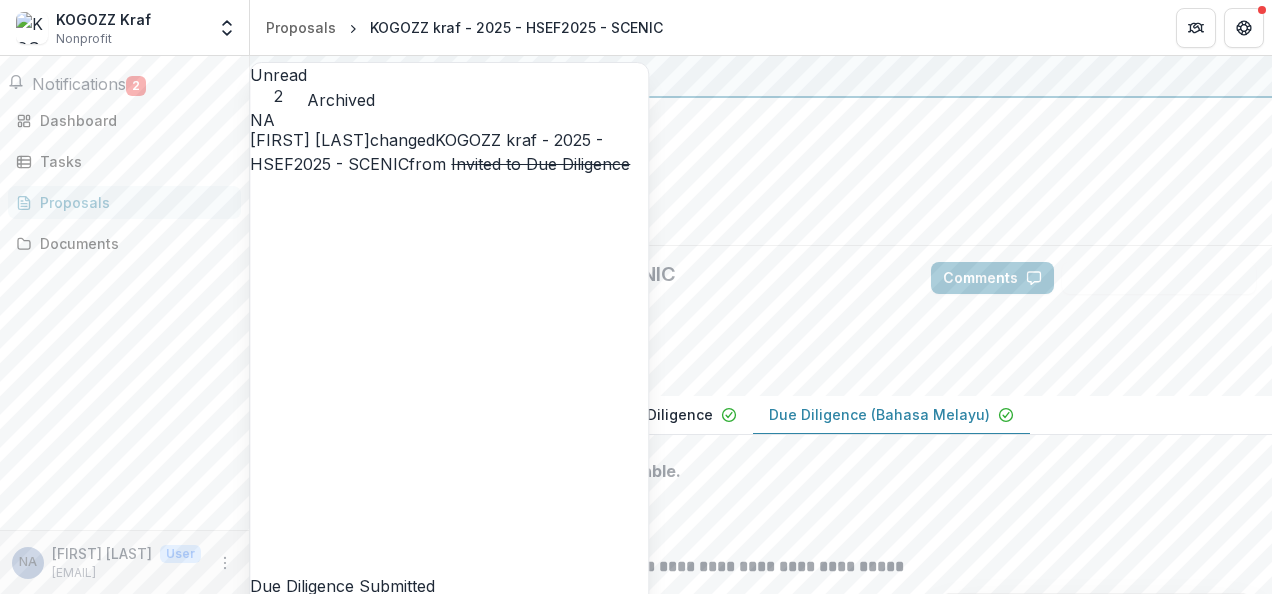 click on "KOGOZZ kraf - 2025 - HSEF2025 - SCENIC" at bounding box center [426, 152] 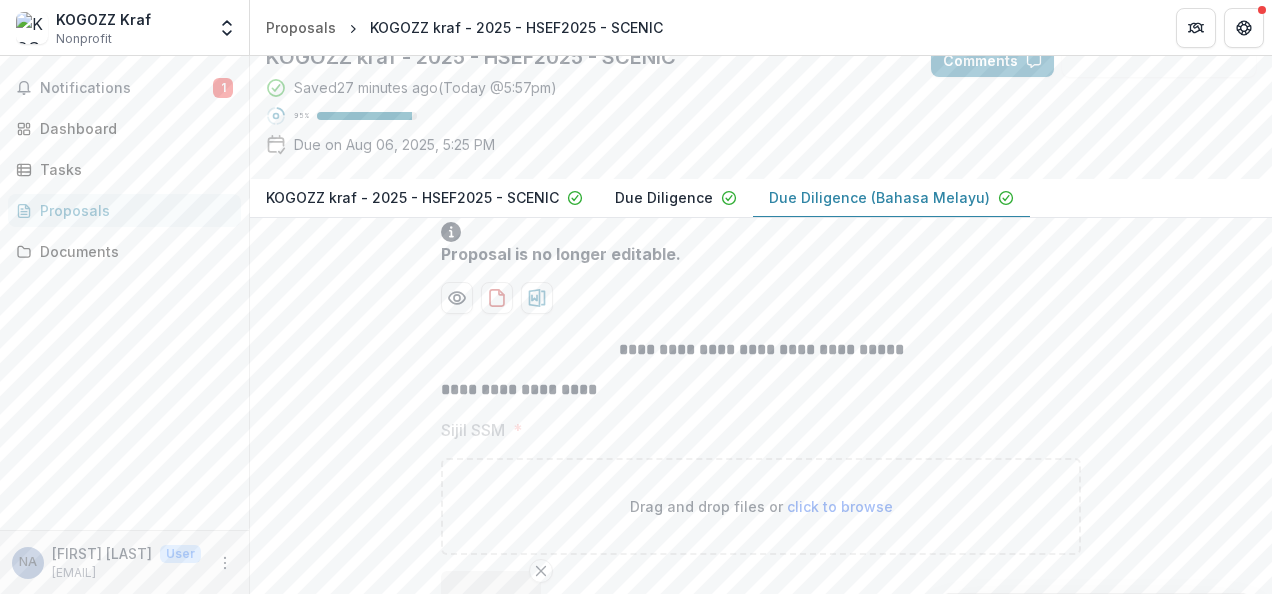 scroll, scrollTop: 0, scrollLeft: 0, axis: both 